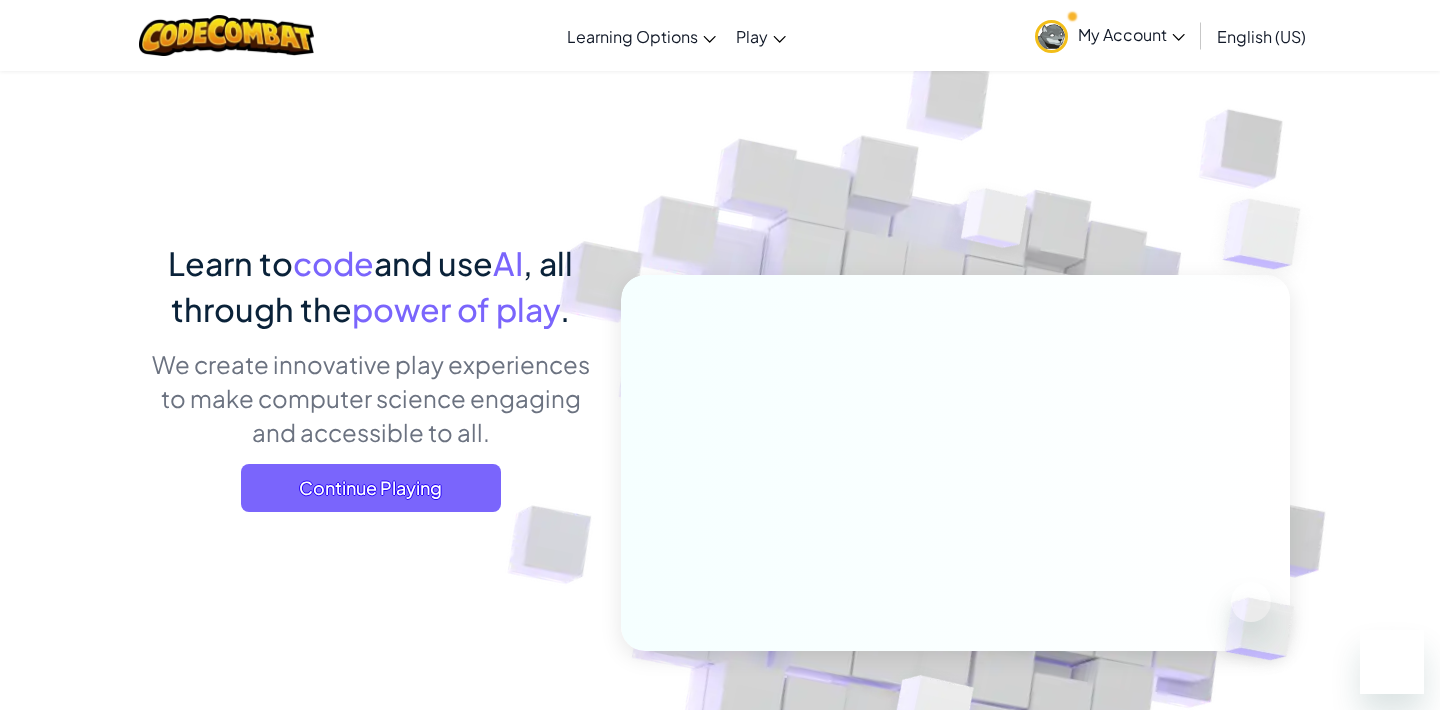 scroll, scrollTop: 4563, scrollLeft: 0, axis: vertical 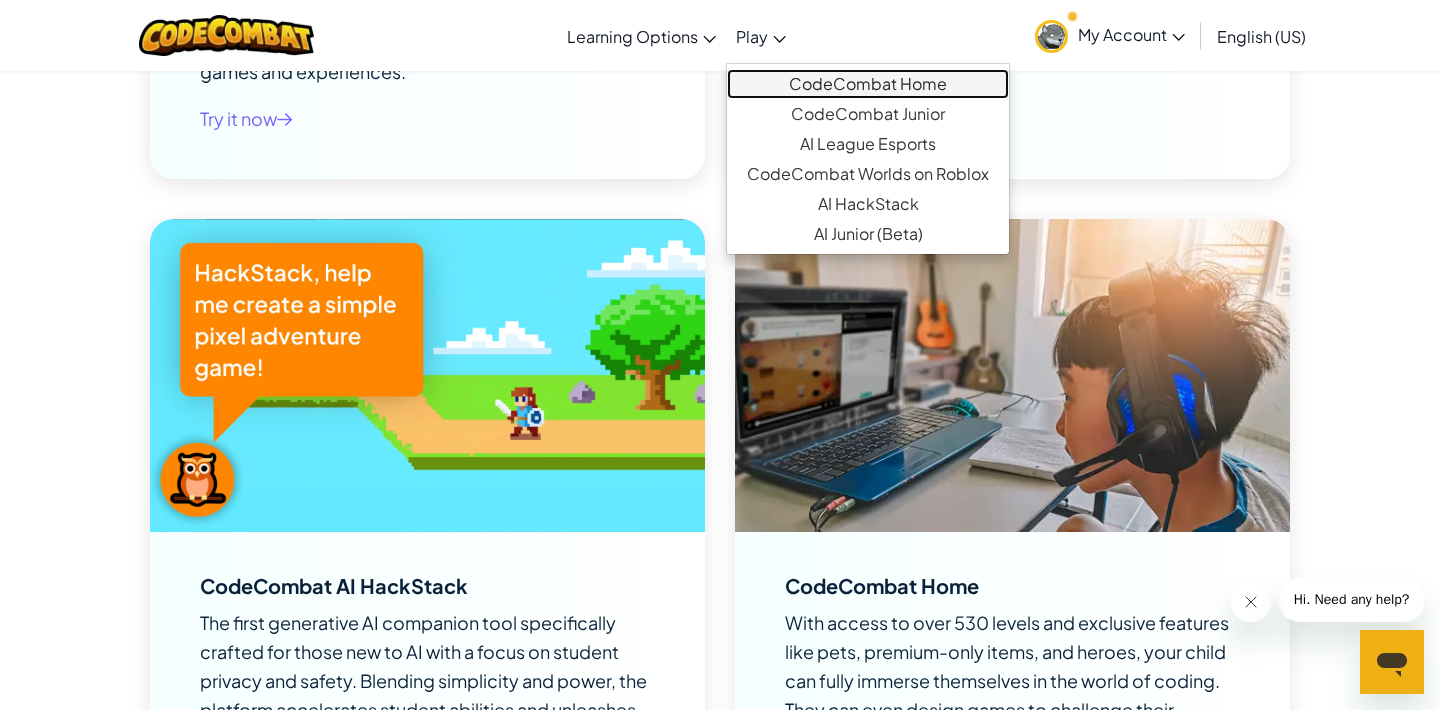 click on "CodeCombat Home" at bounding box center [868, 84] 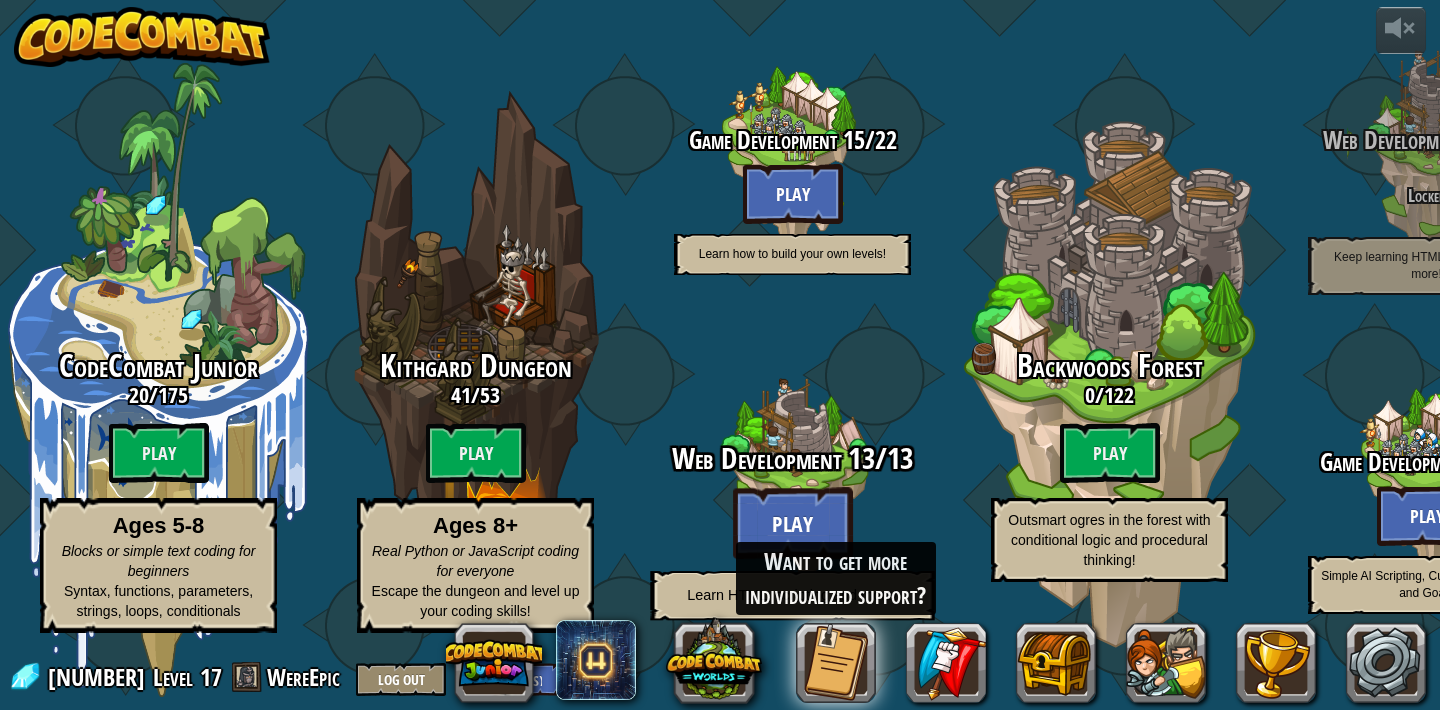 scroll, scrollTop: 1, scrollLeft: 0, axis: vertical 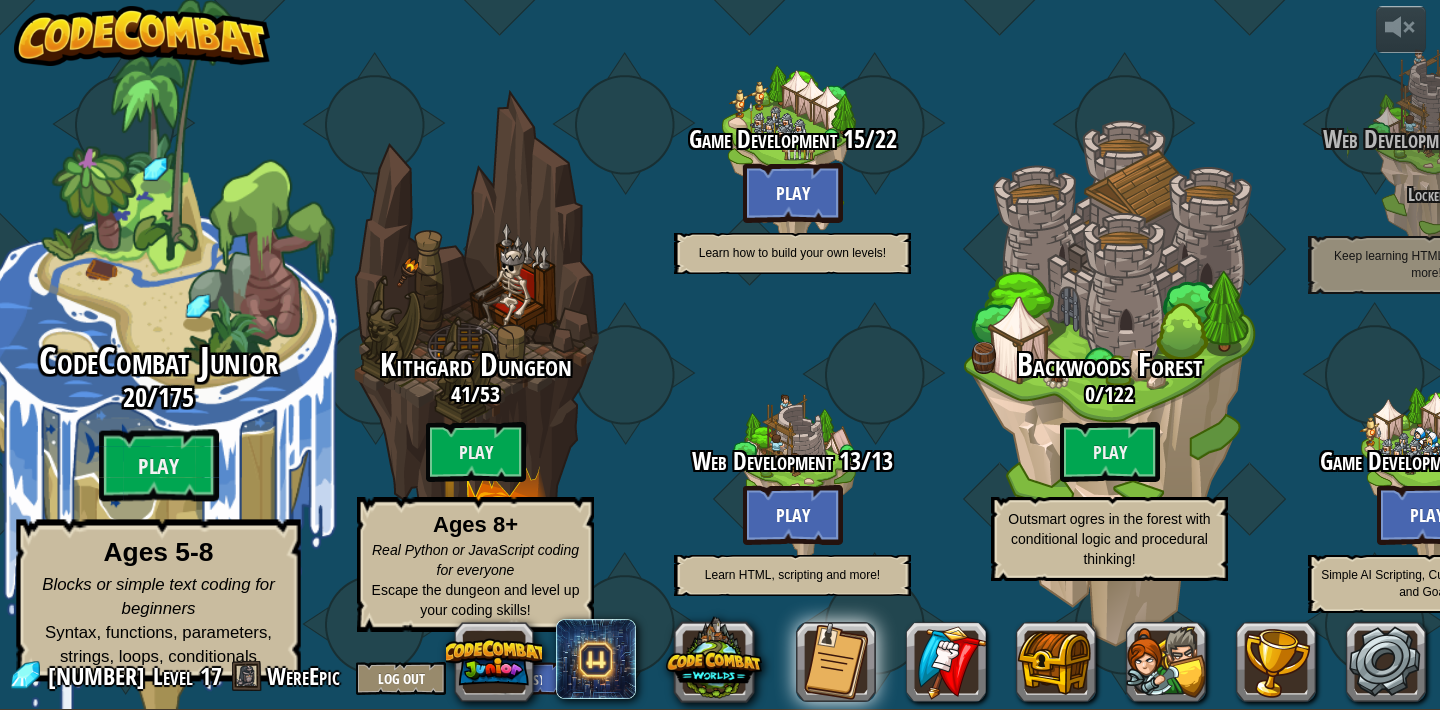 click on "CodeCombat Junior [NUMBER] / [NUMBER] Play Ages [NUMBER]-[NUMBER] Blocks or simple text coding for beginners Syntax, functions, parameters, strings, loops, conditionals" at bounding box center (158, 379) 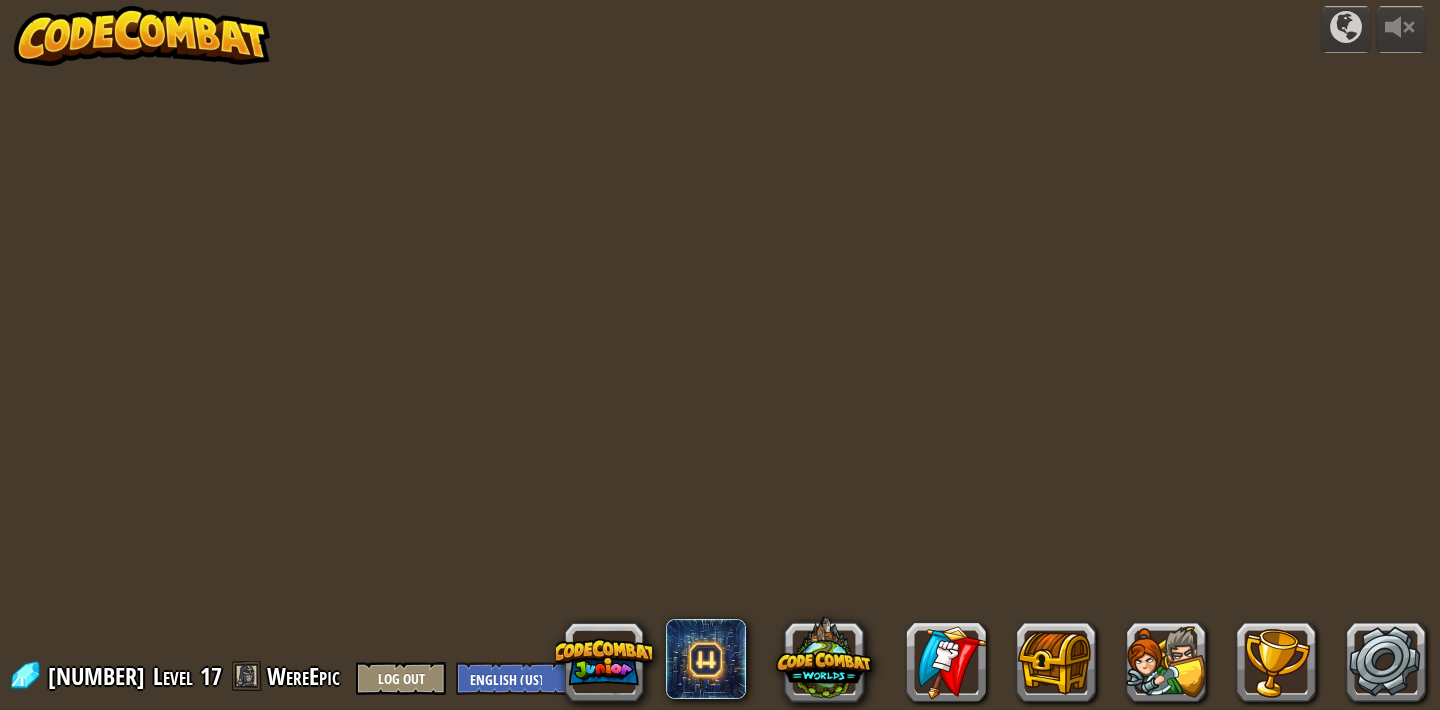 scroll, scrollTop: 0, scrollLeft: 0, axis: both 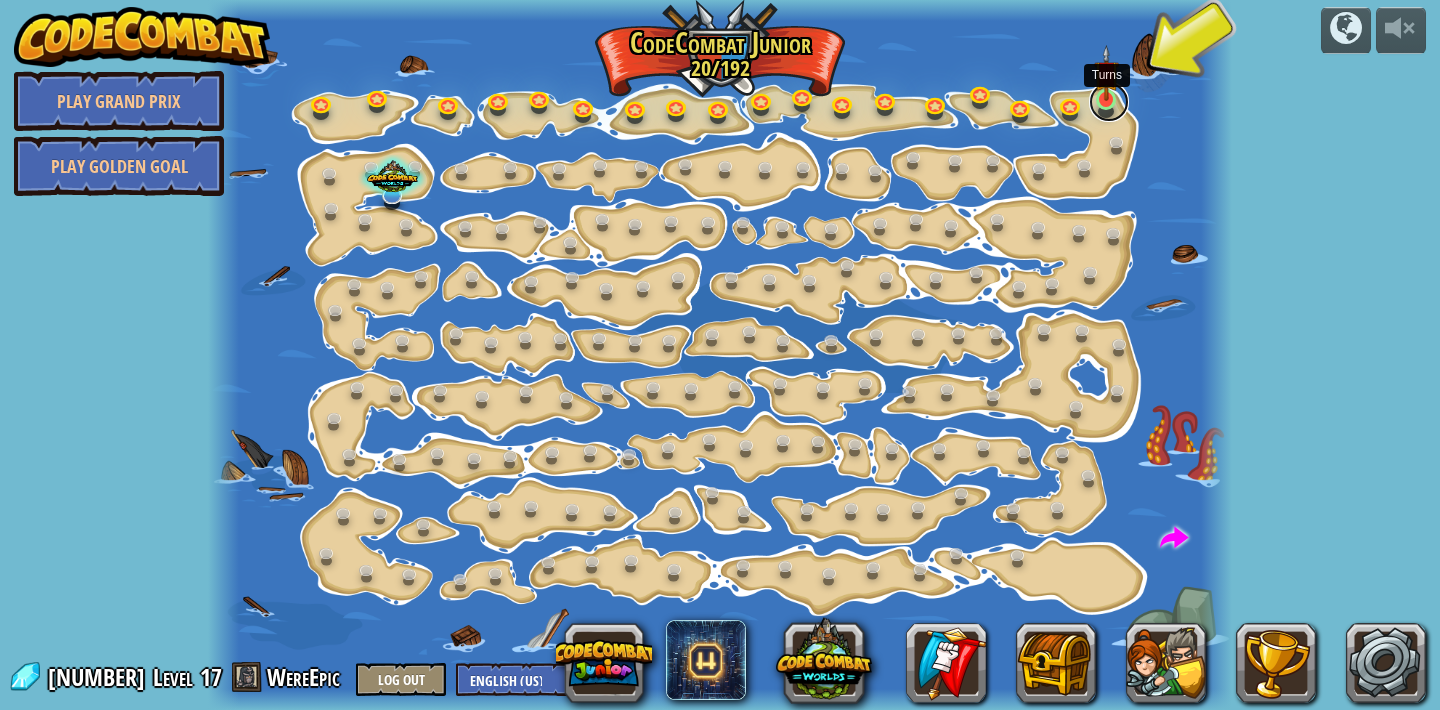 click at bounding box center (1109, 102) 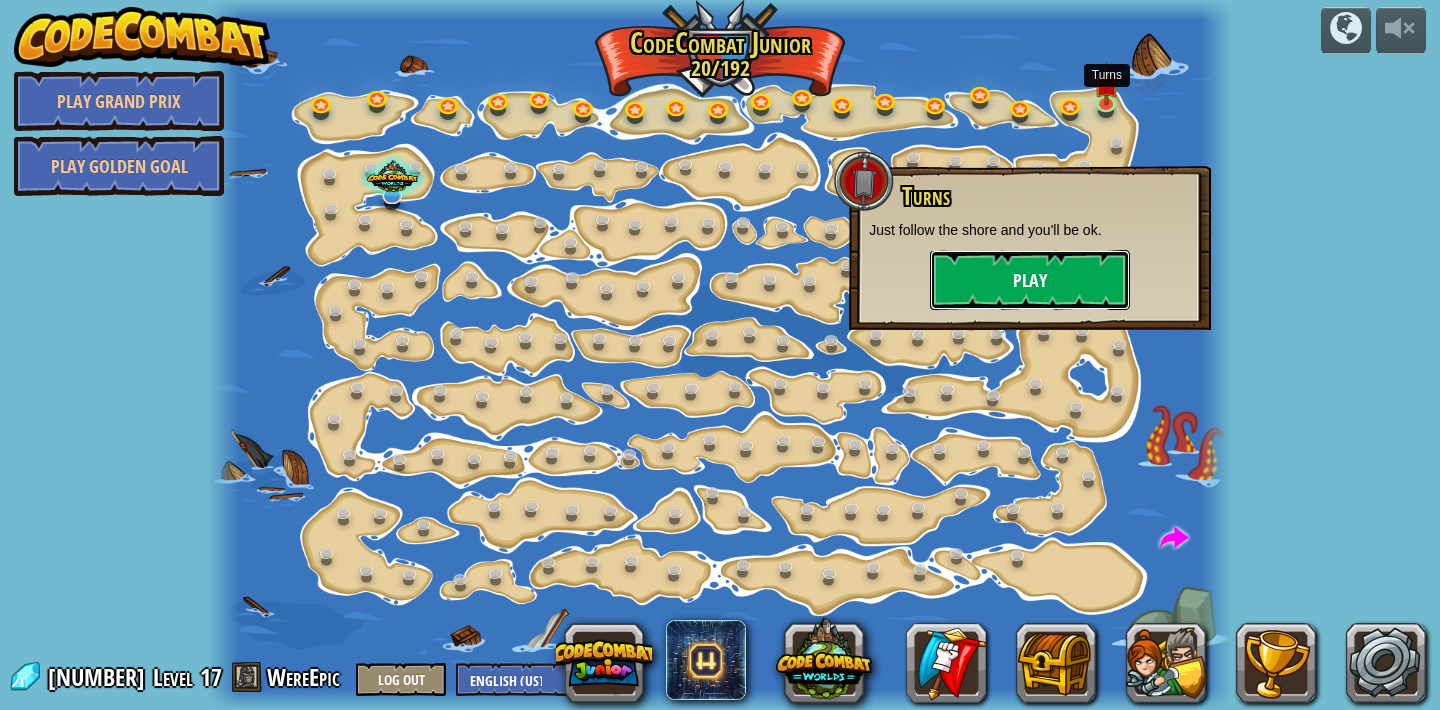 click on "Play" at bounding box center (1030, 280) 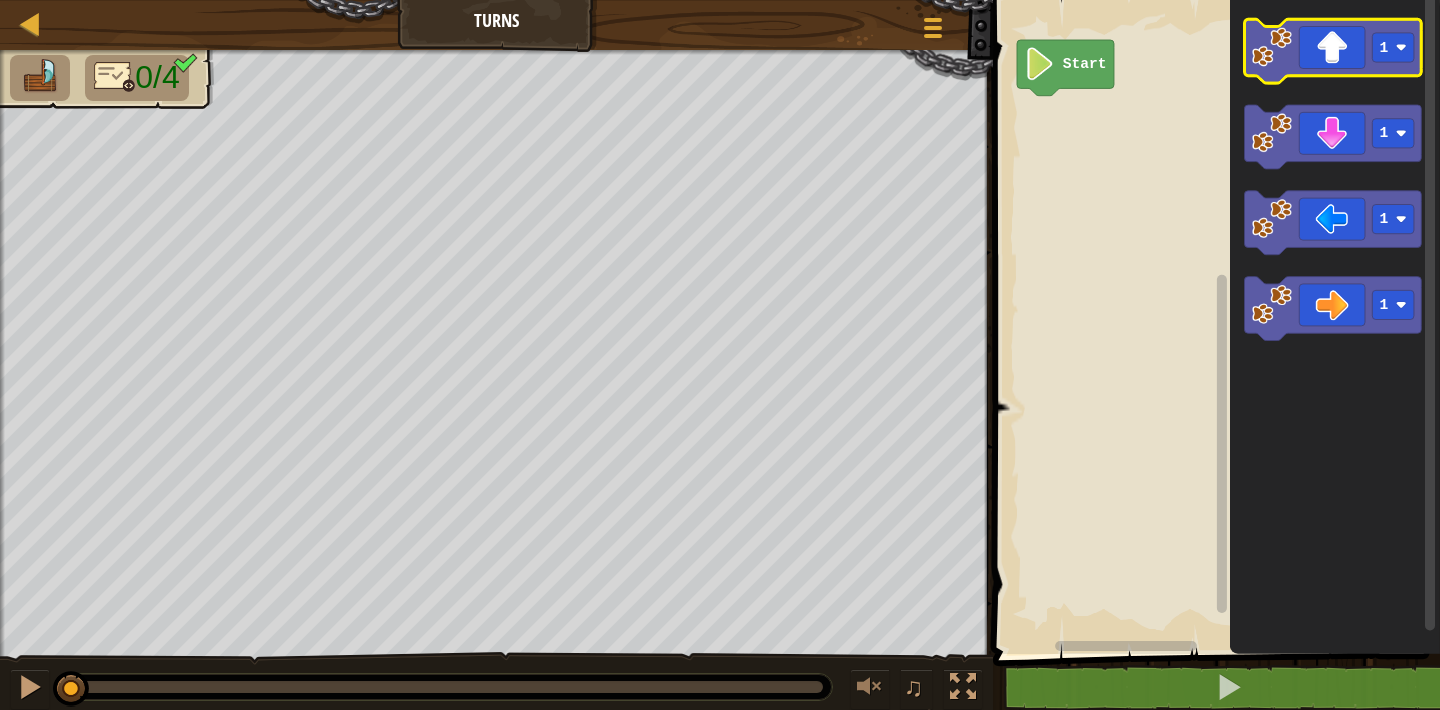 click 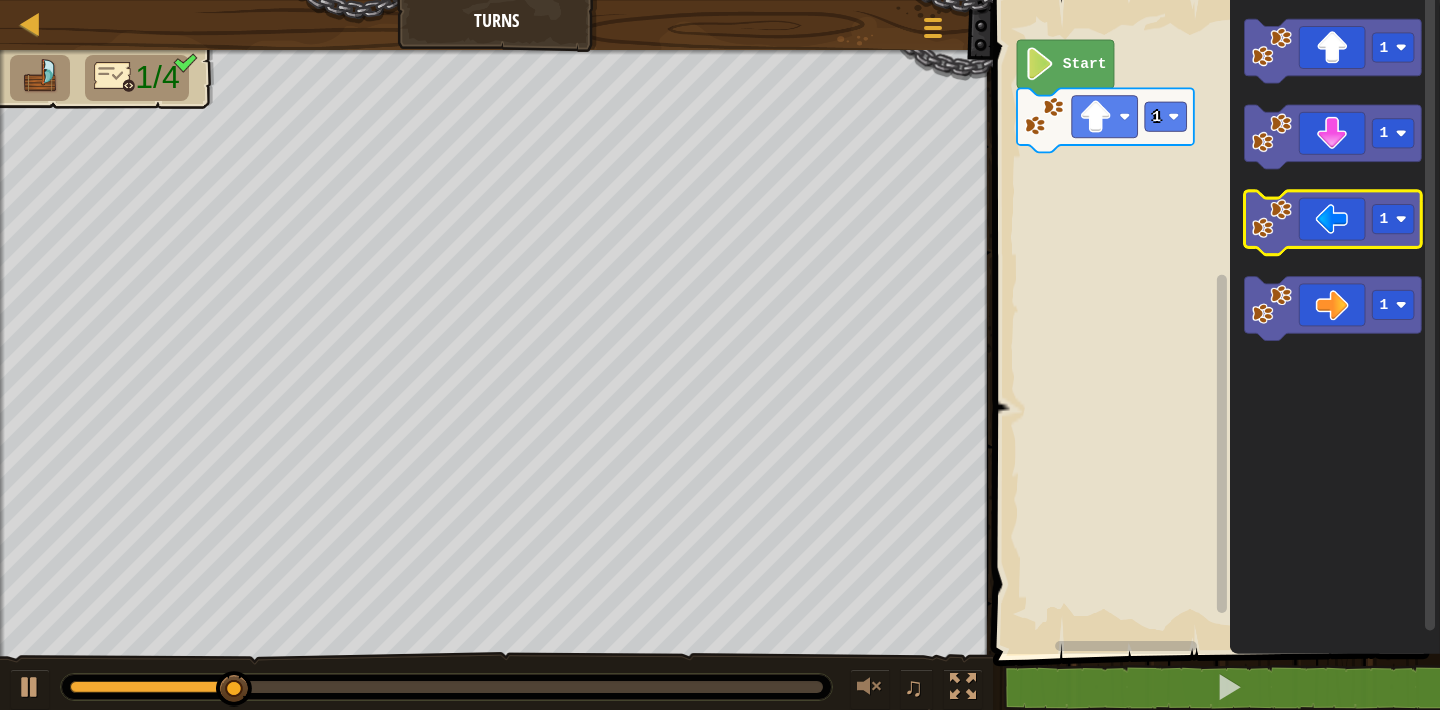 click 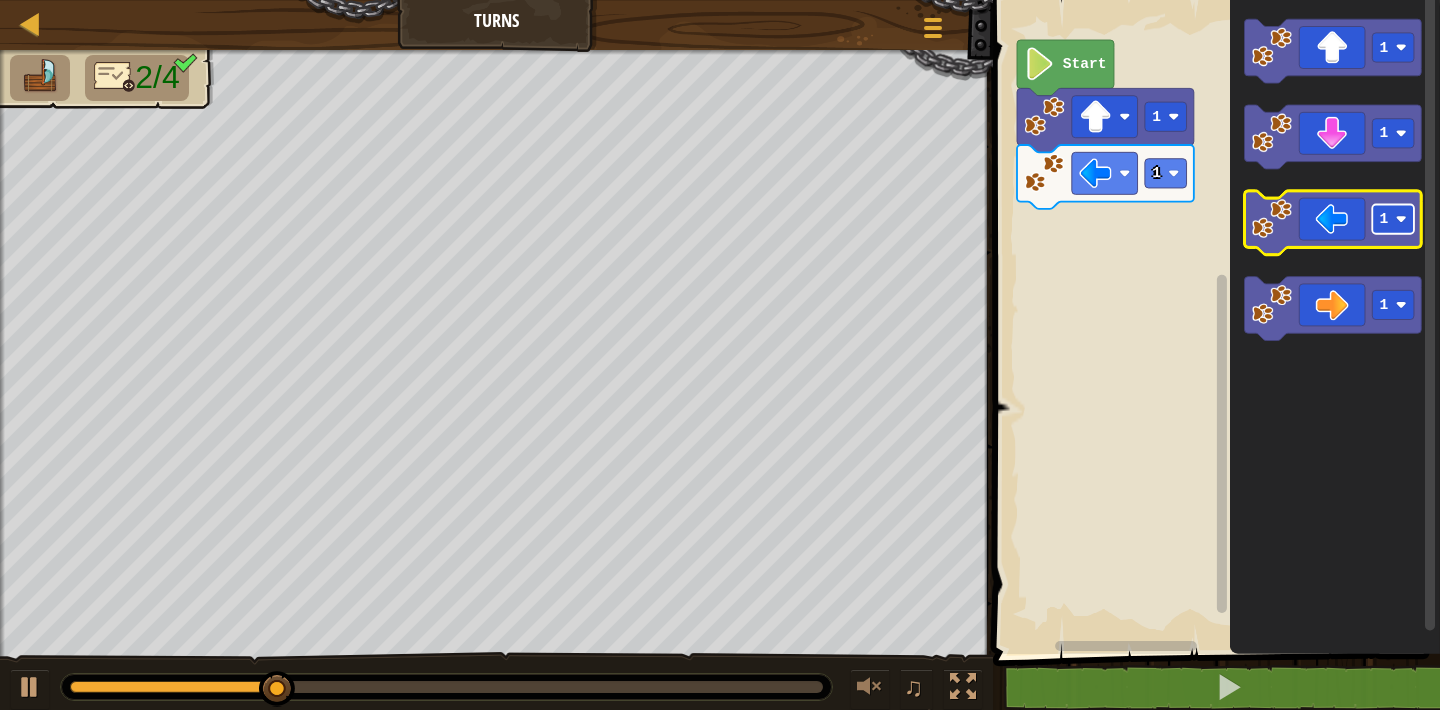 click 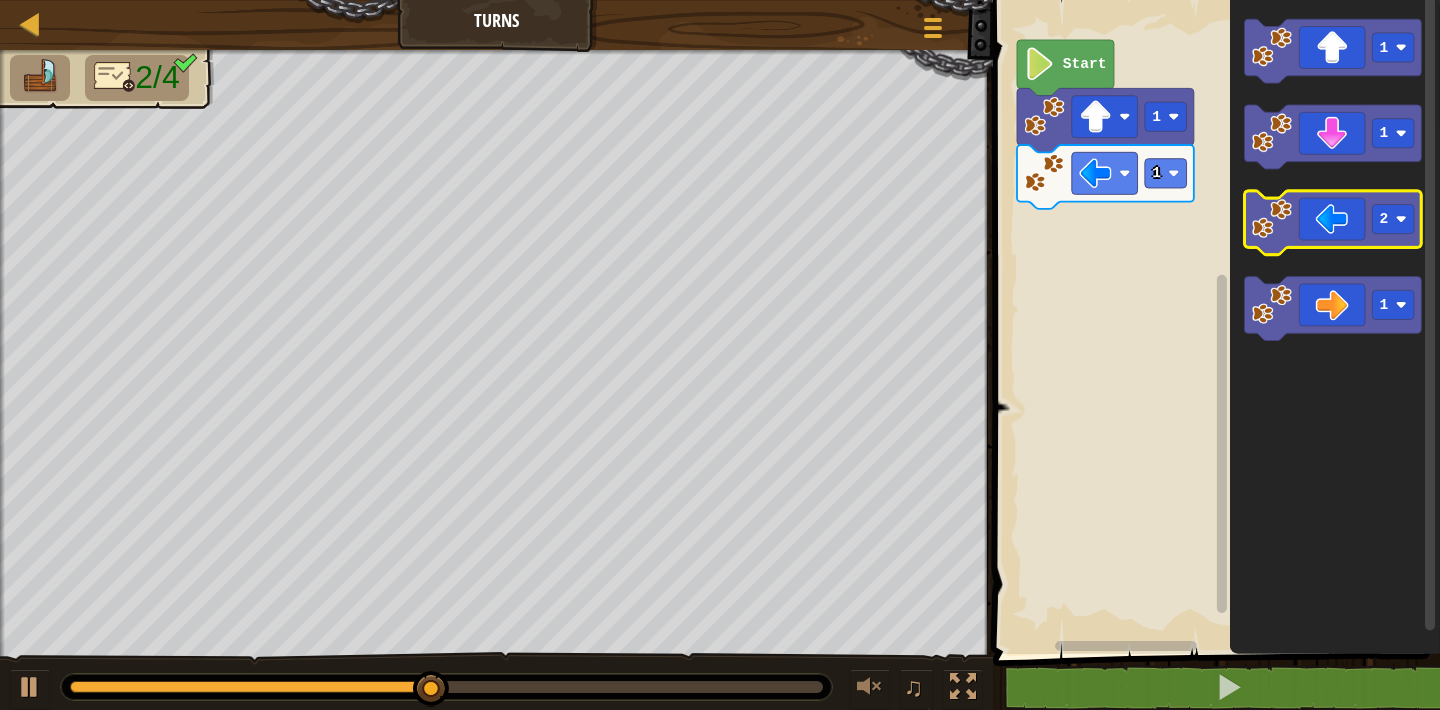 click 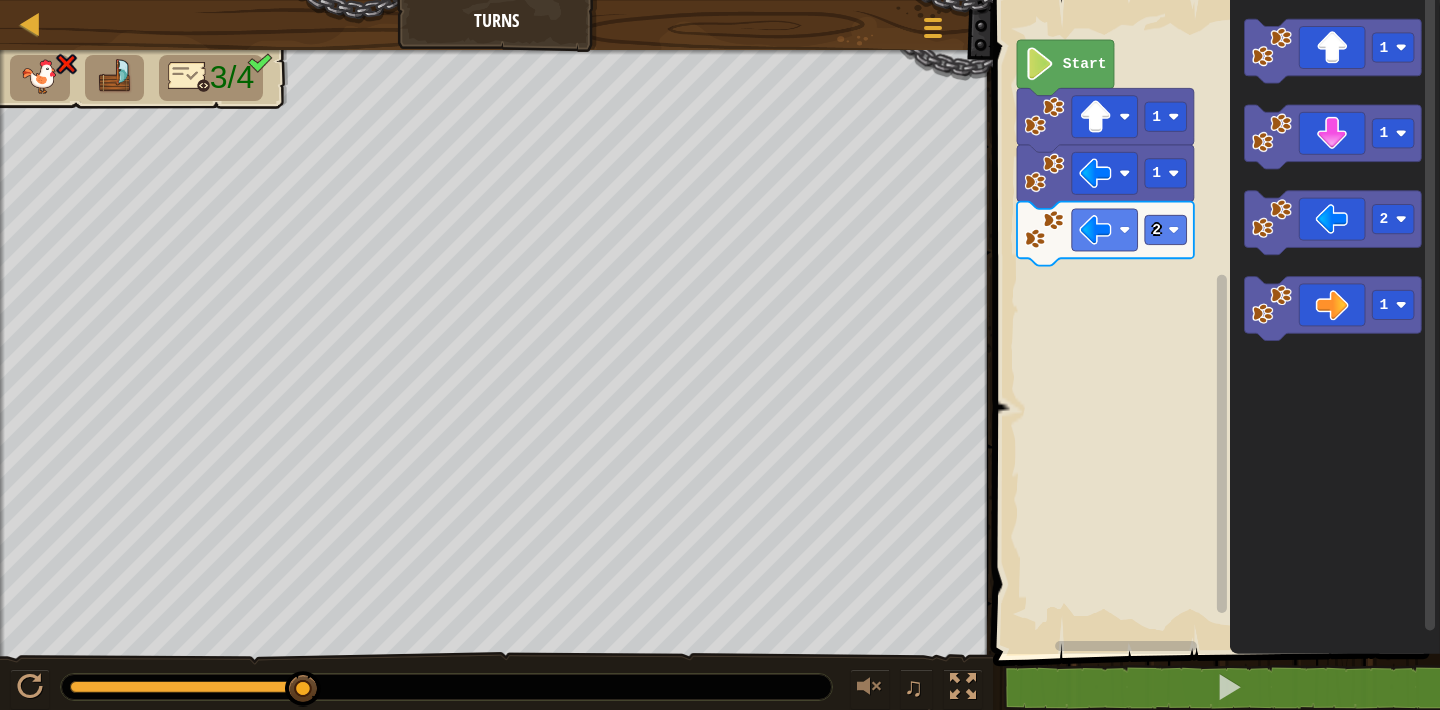 click 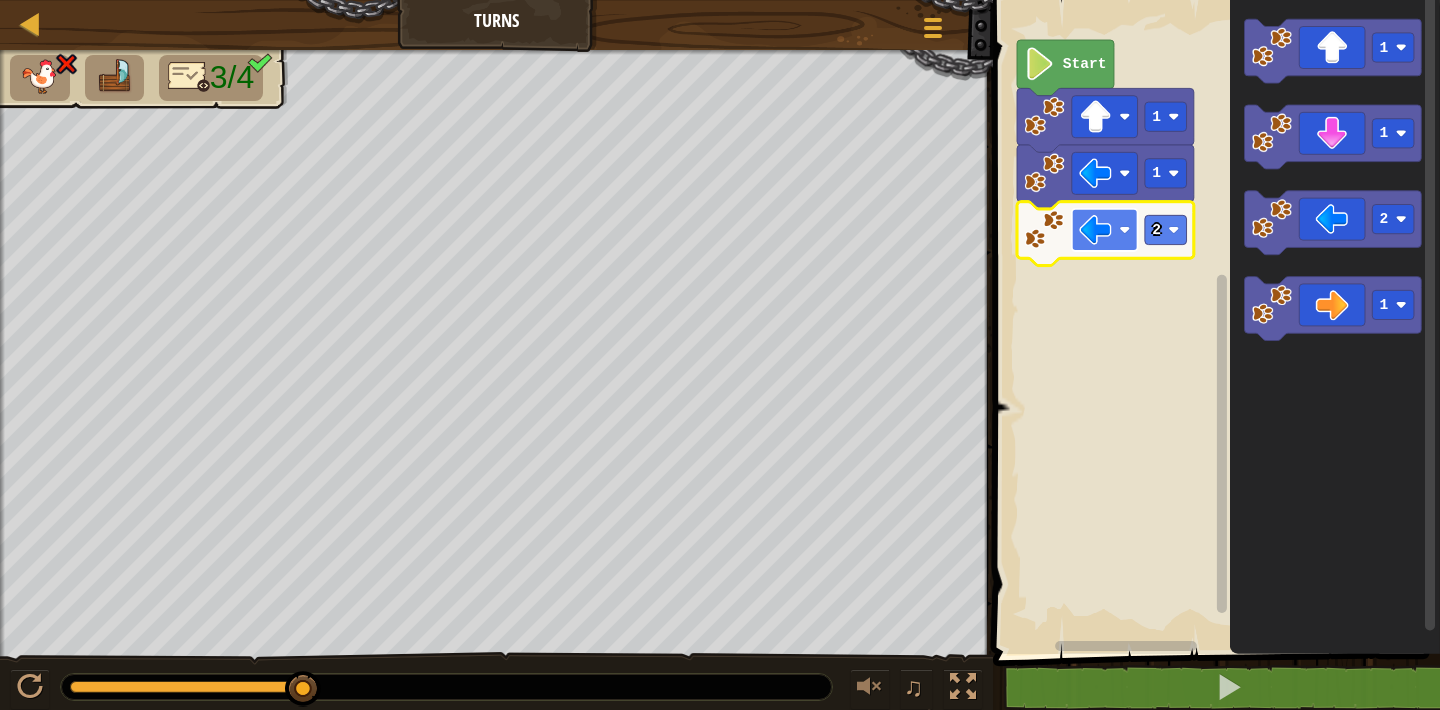 click 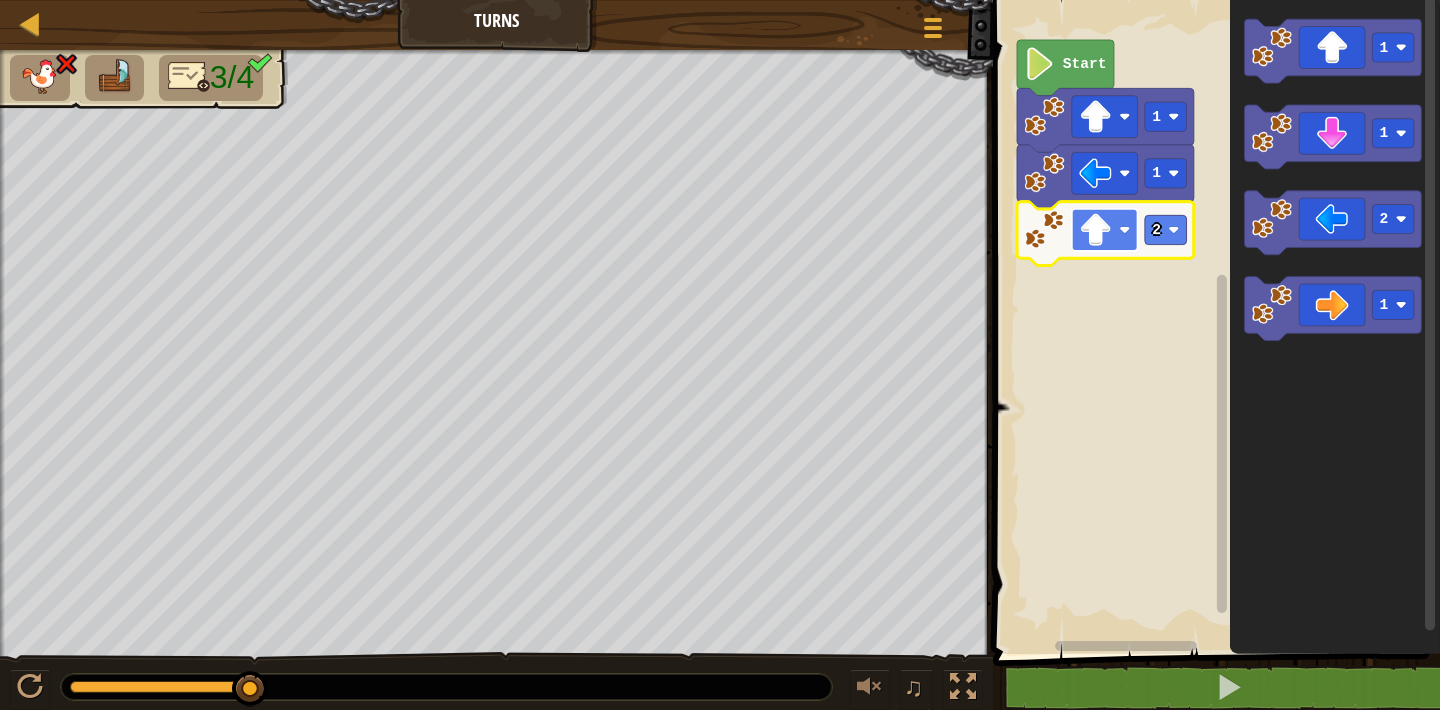 click 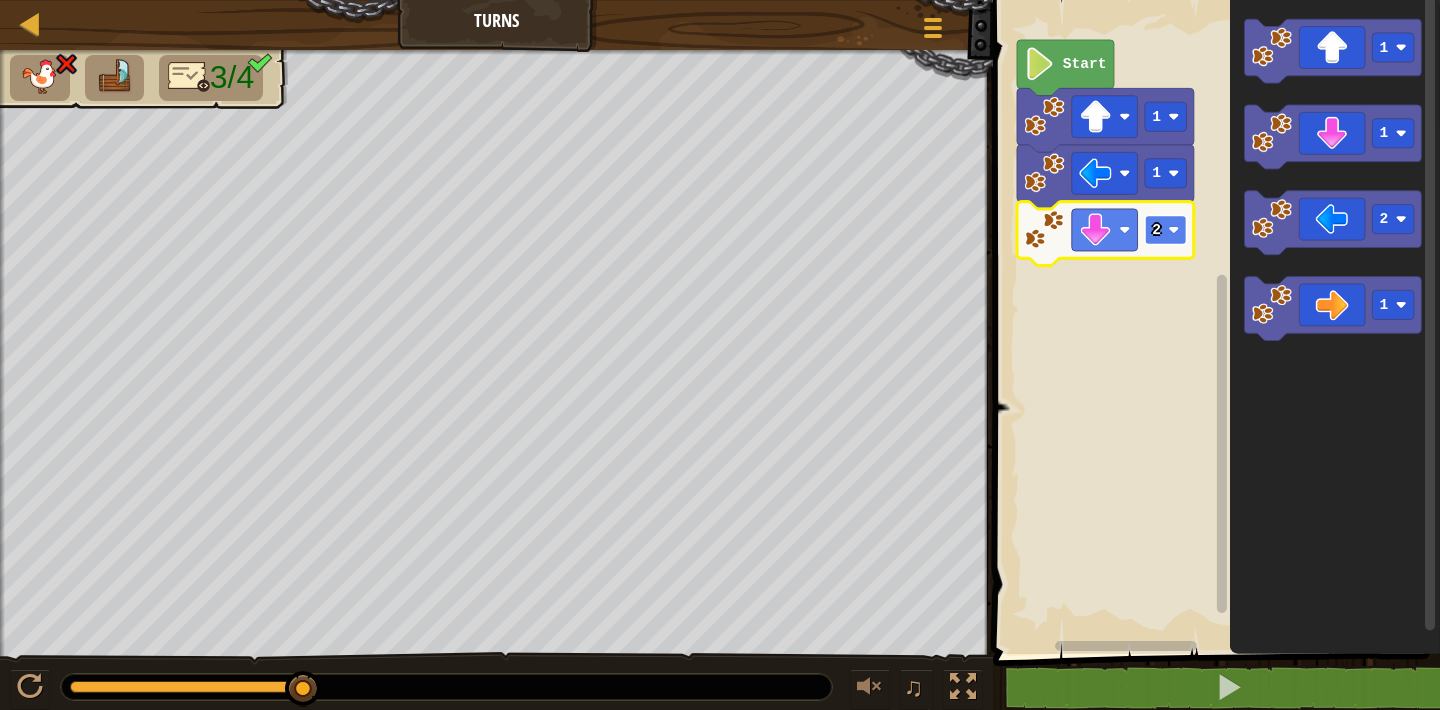 click 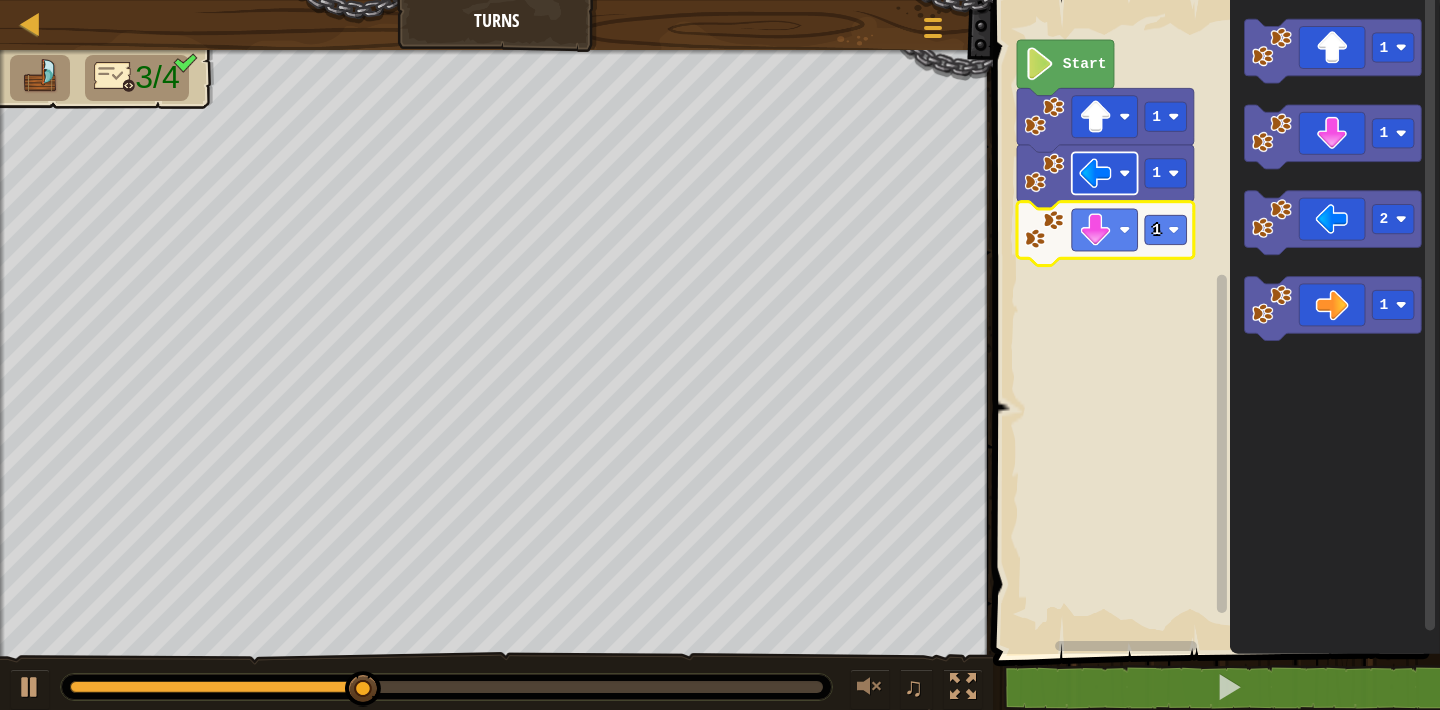 click 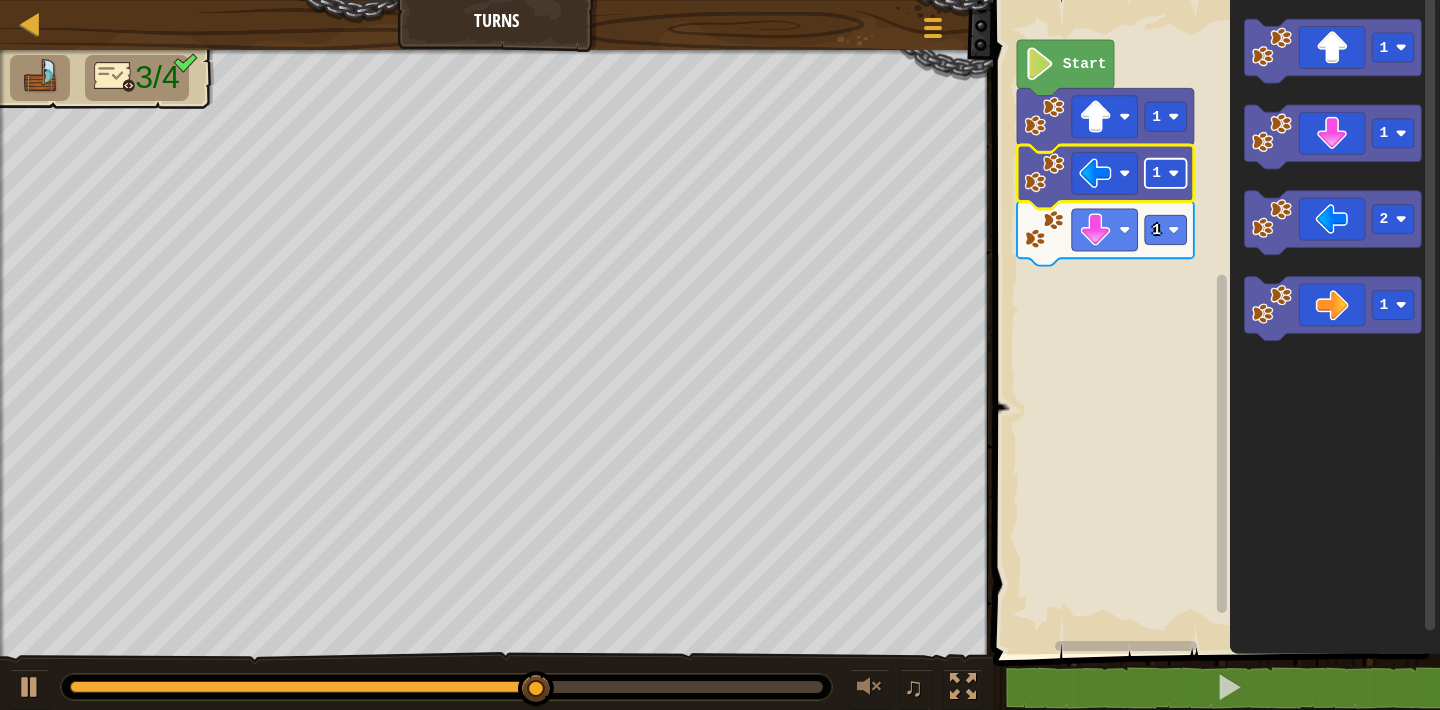 click 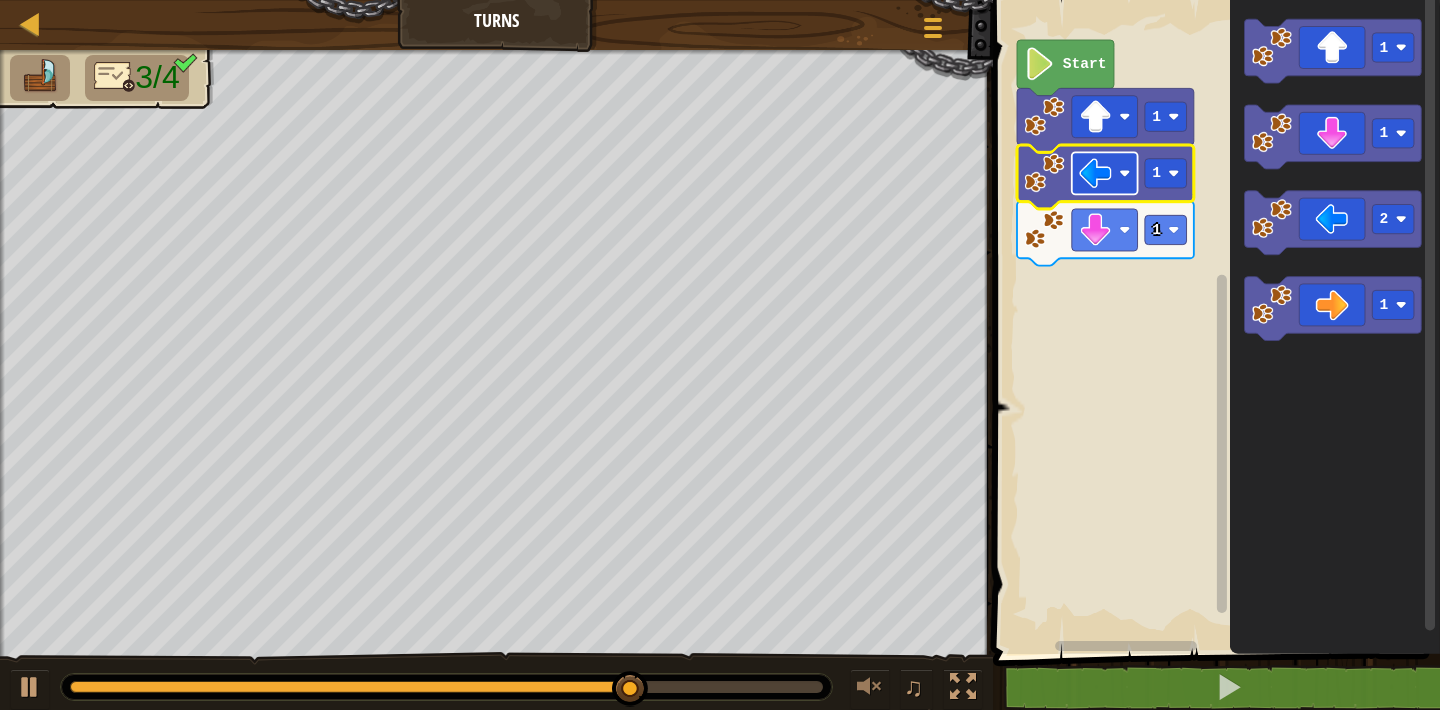 click 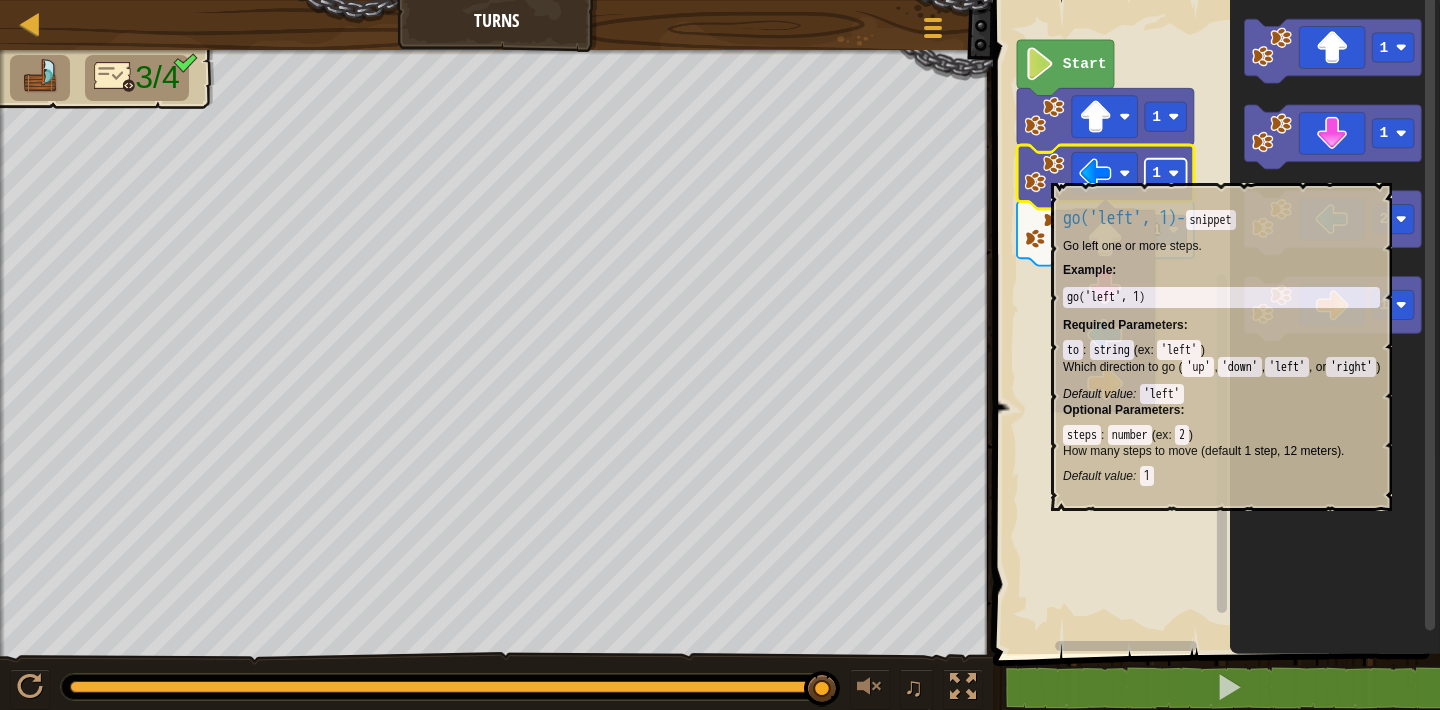 click on "1" 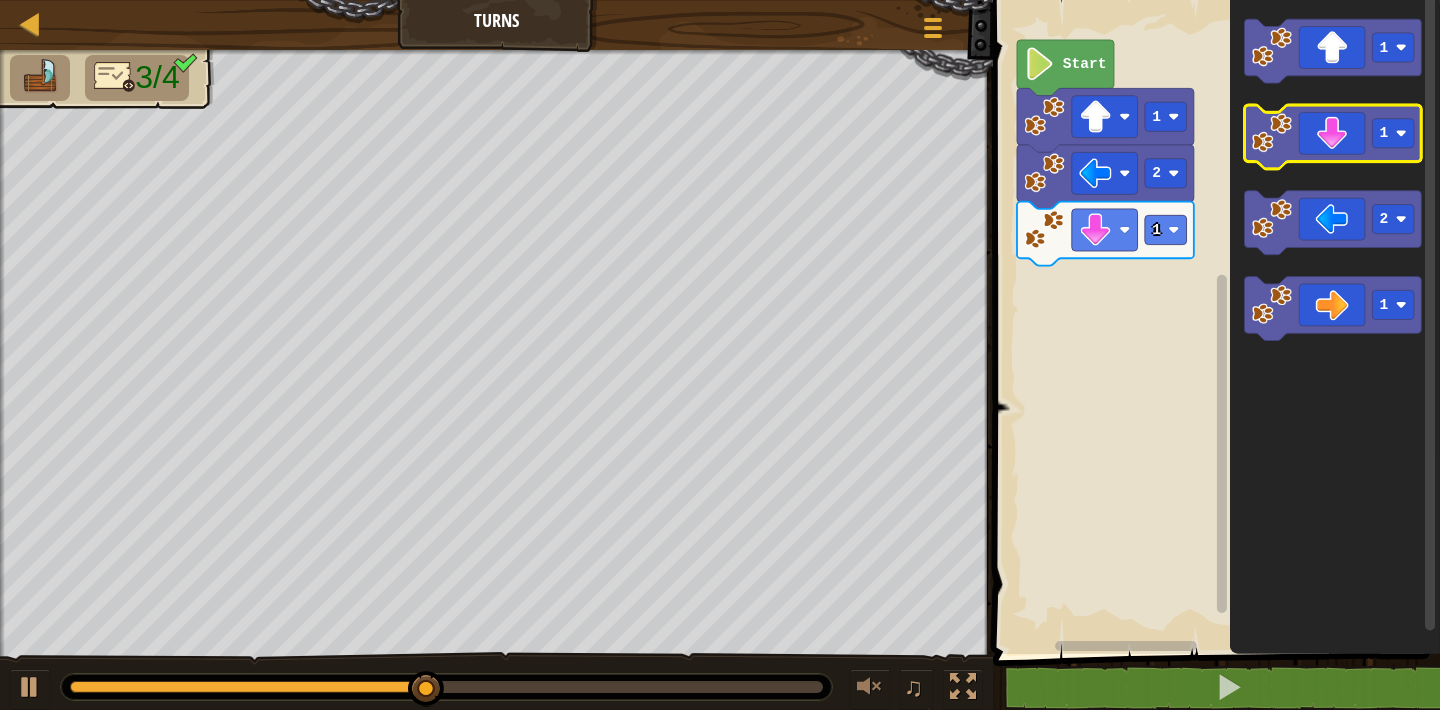 click 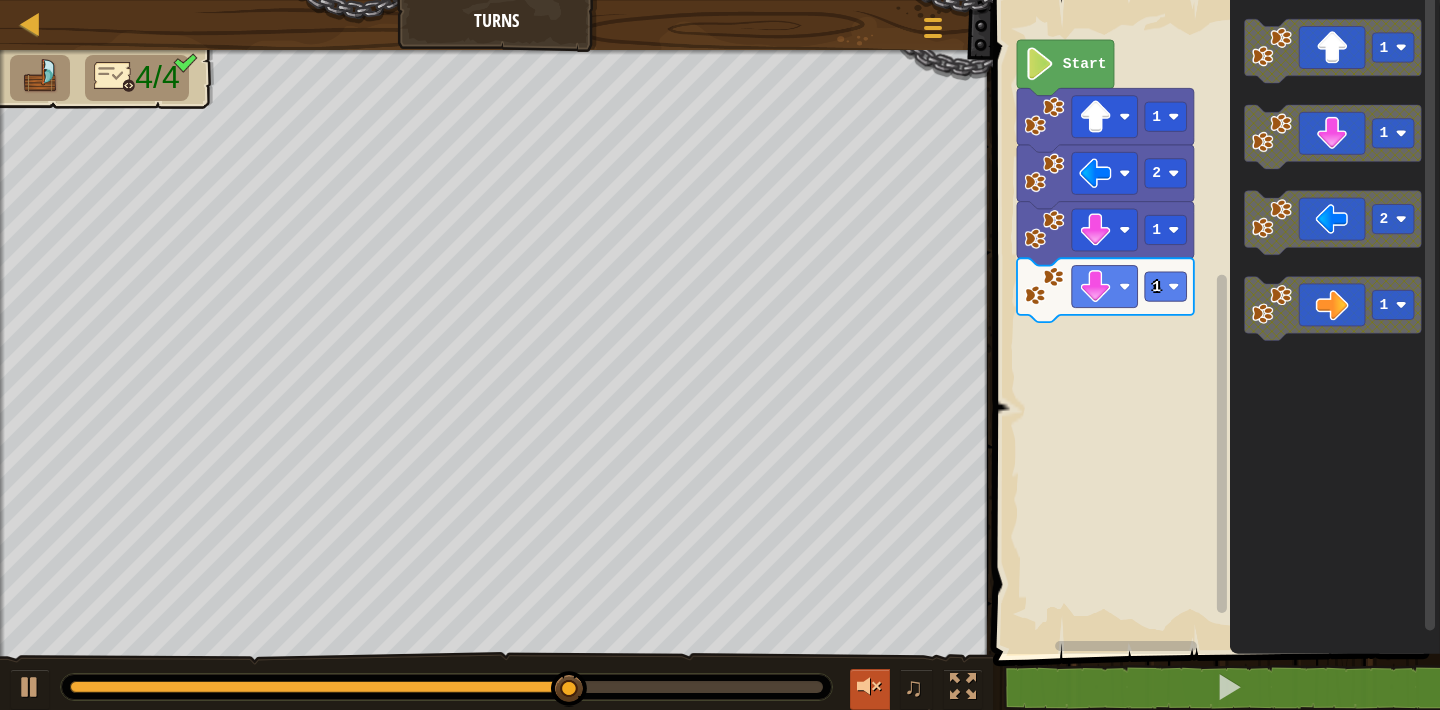 click at bounding box center (870, 687) 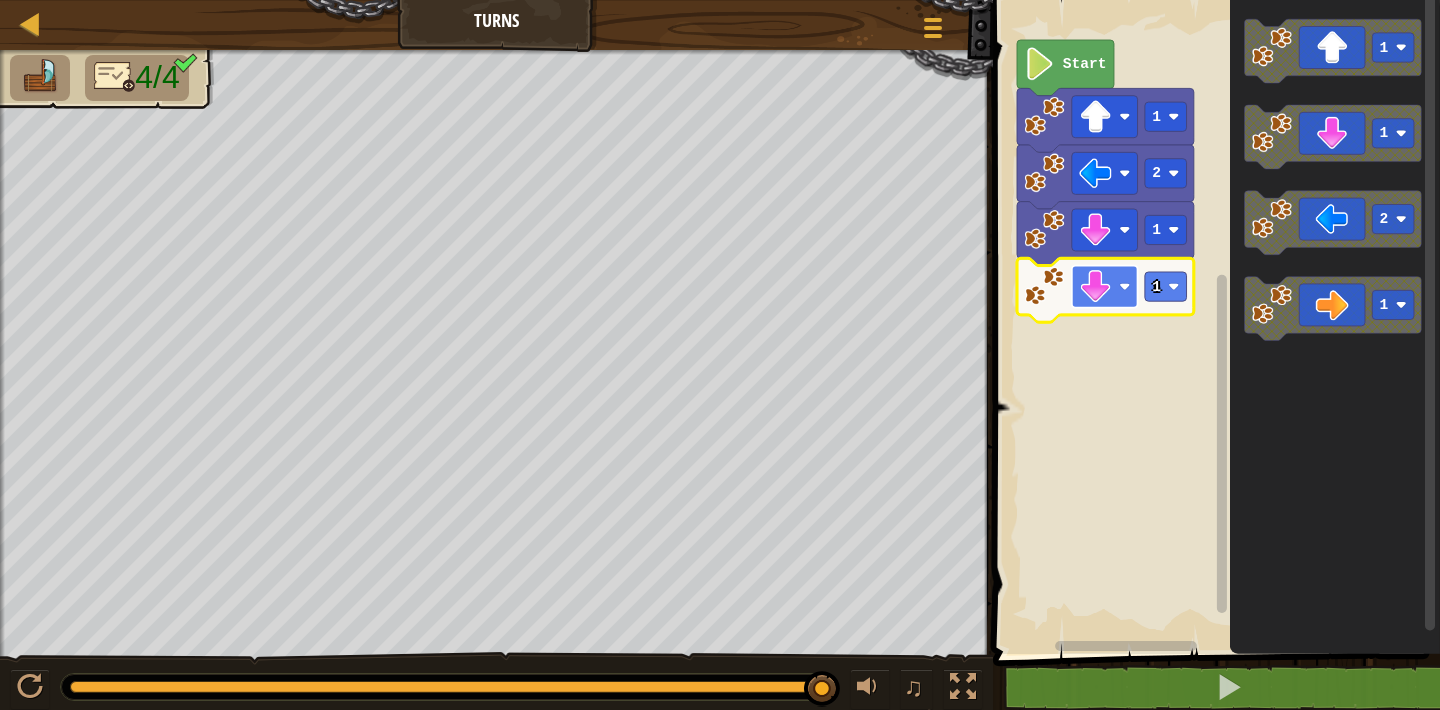 click 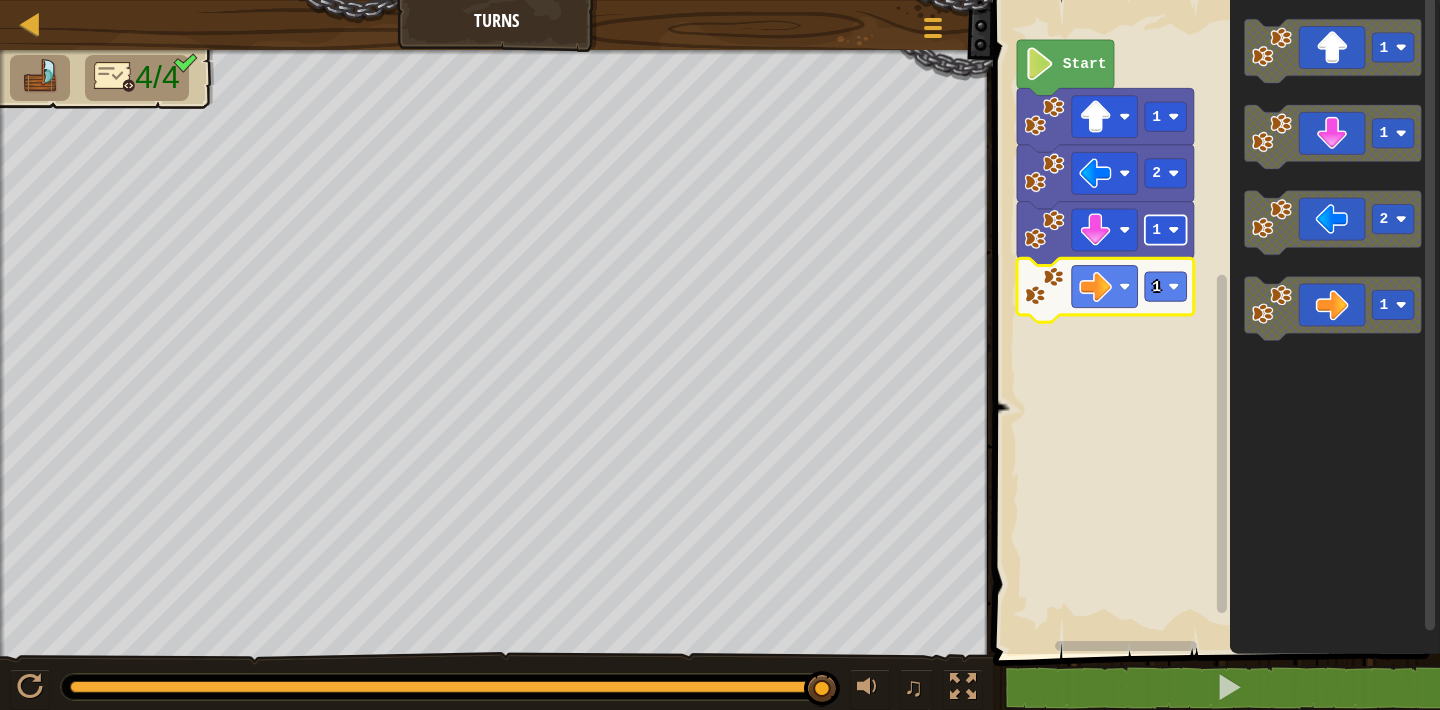 click 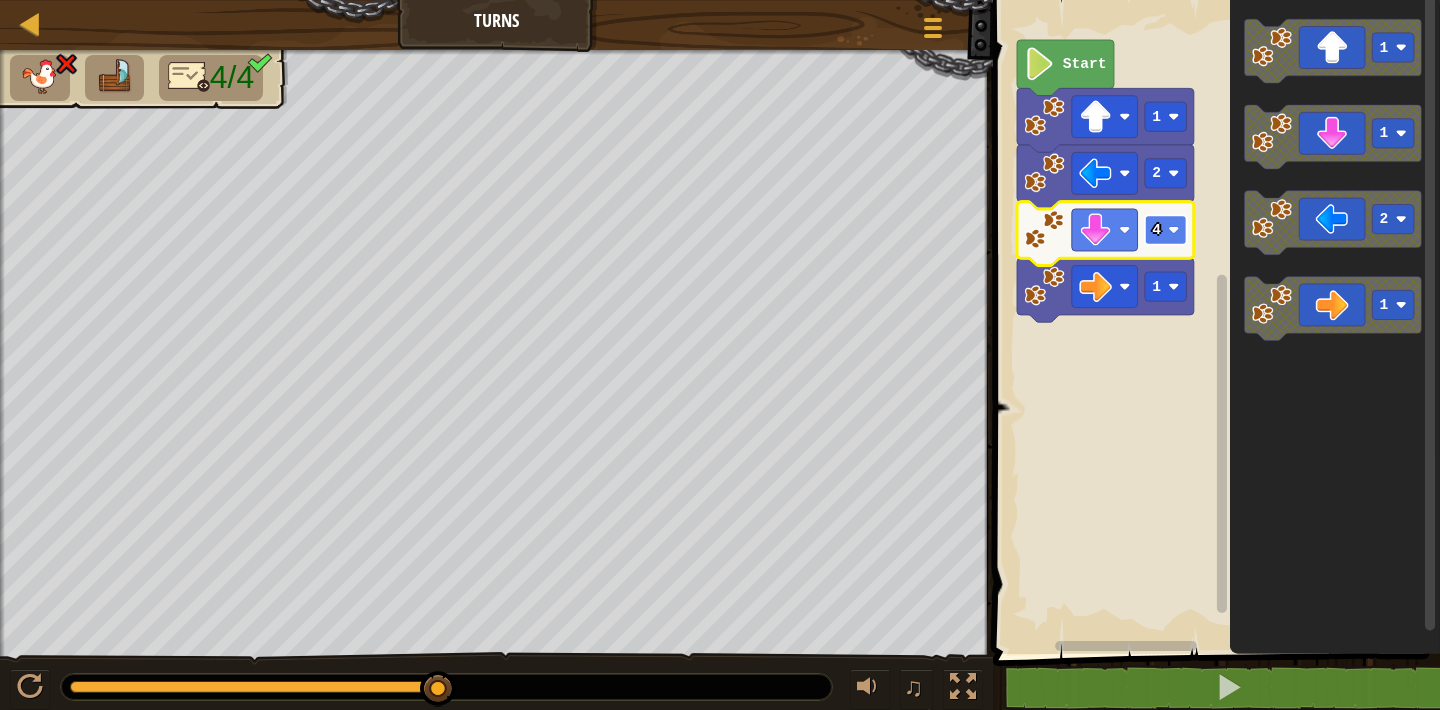 click 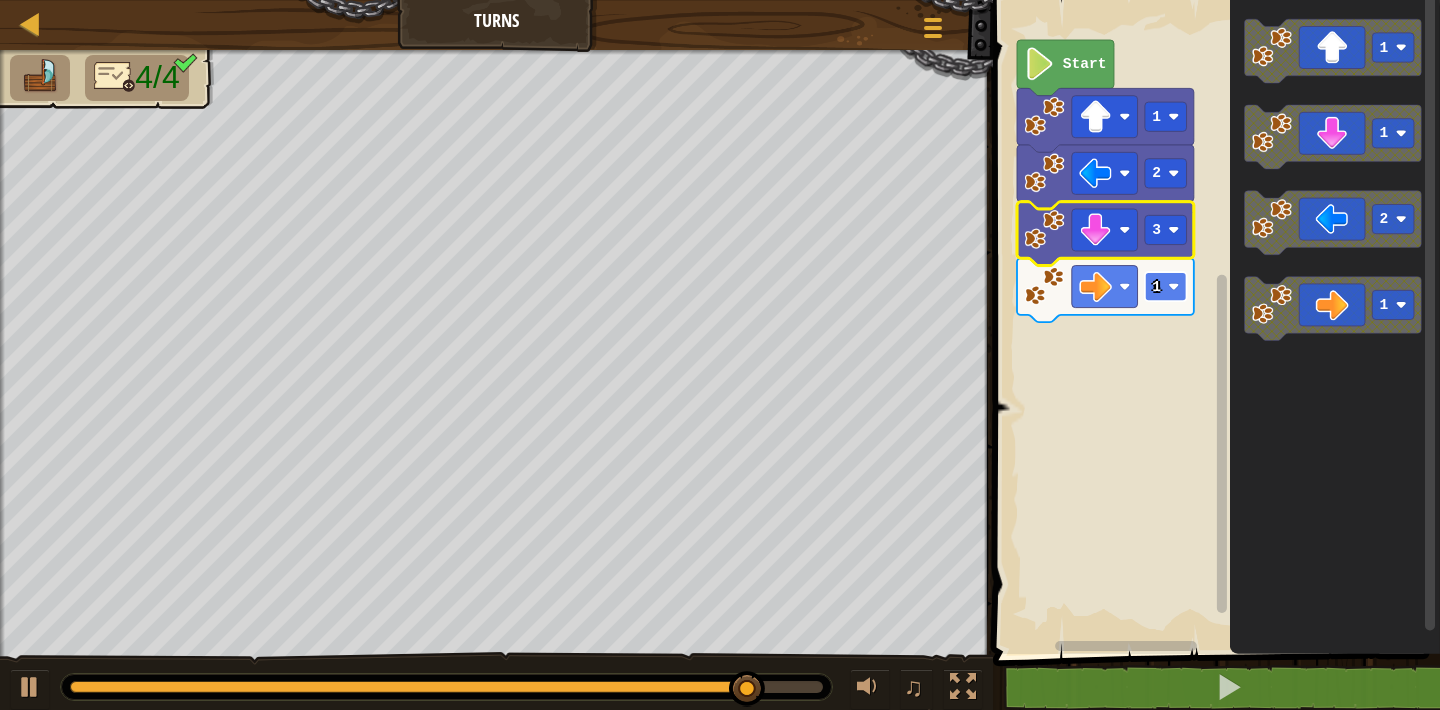 click 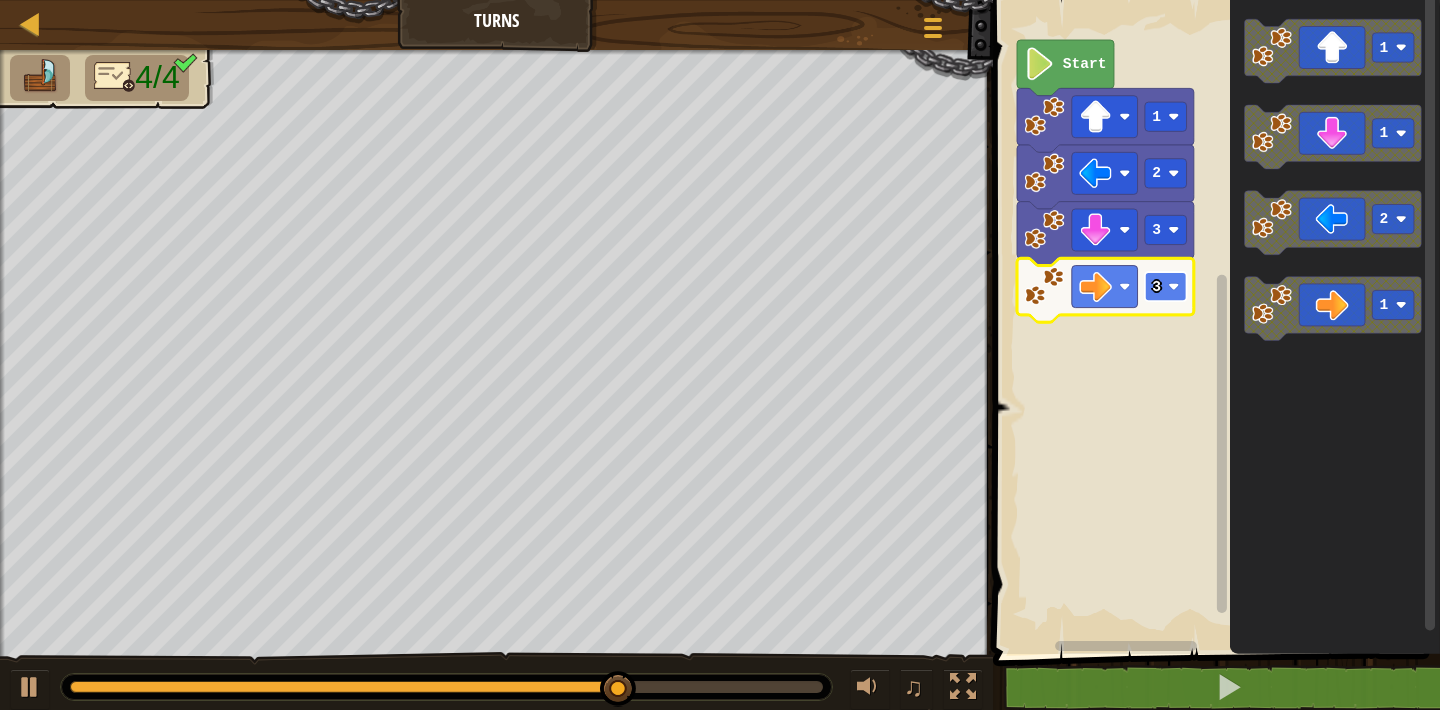click on "3" 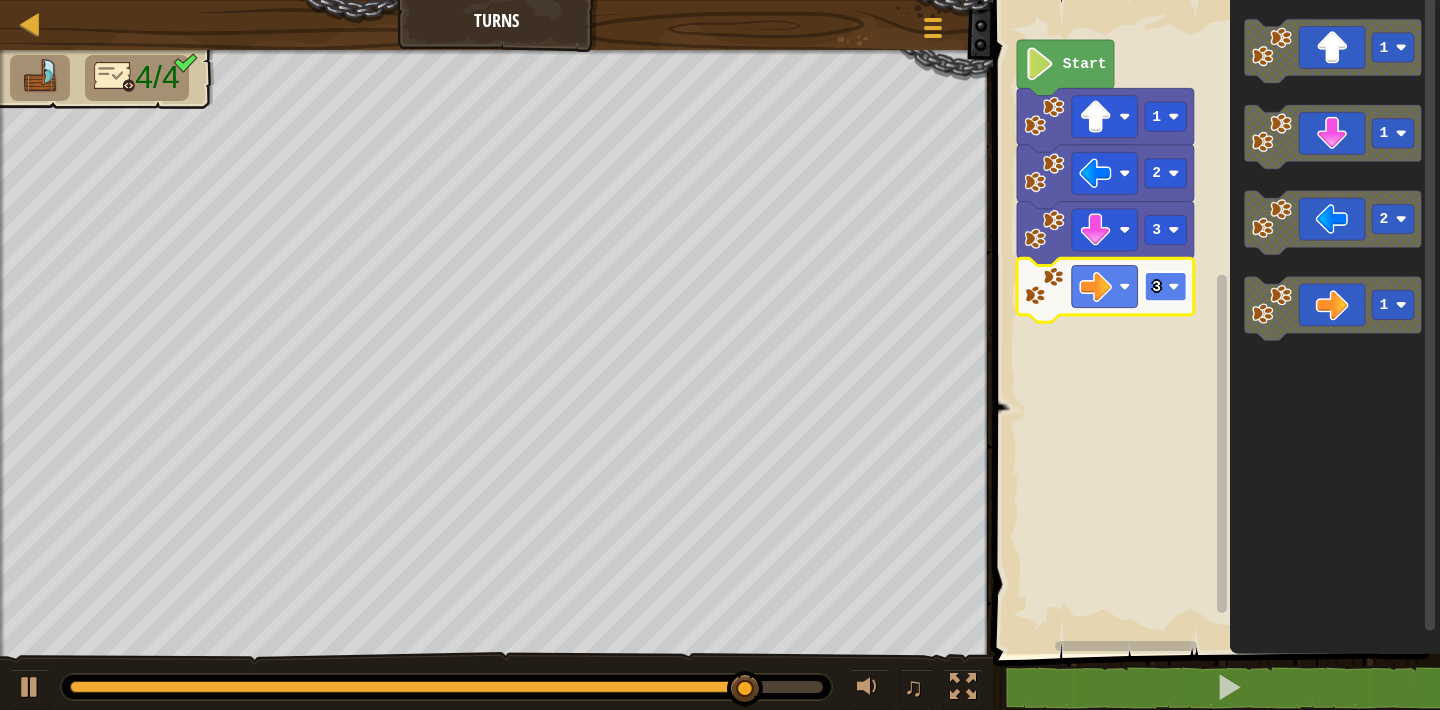 click on "3" 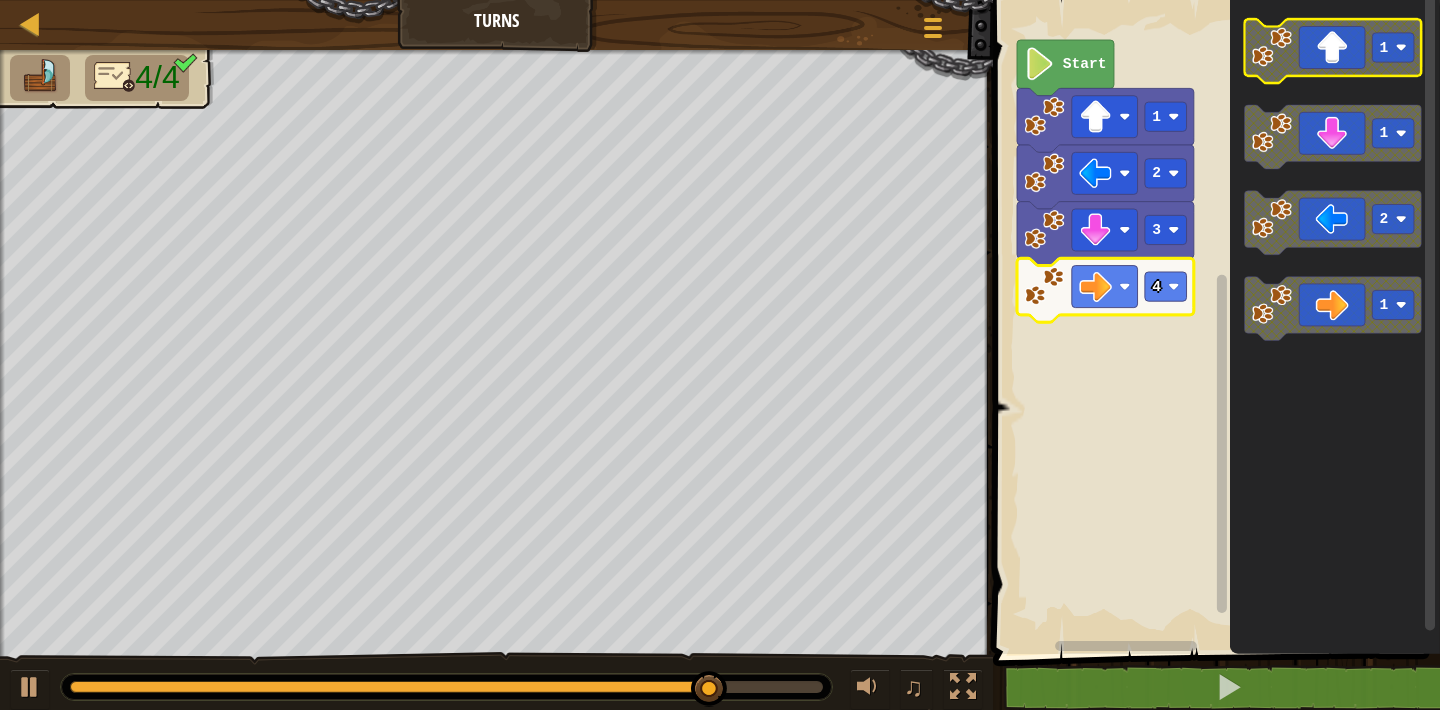 click 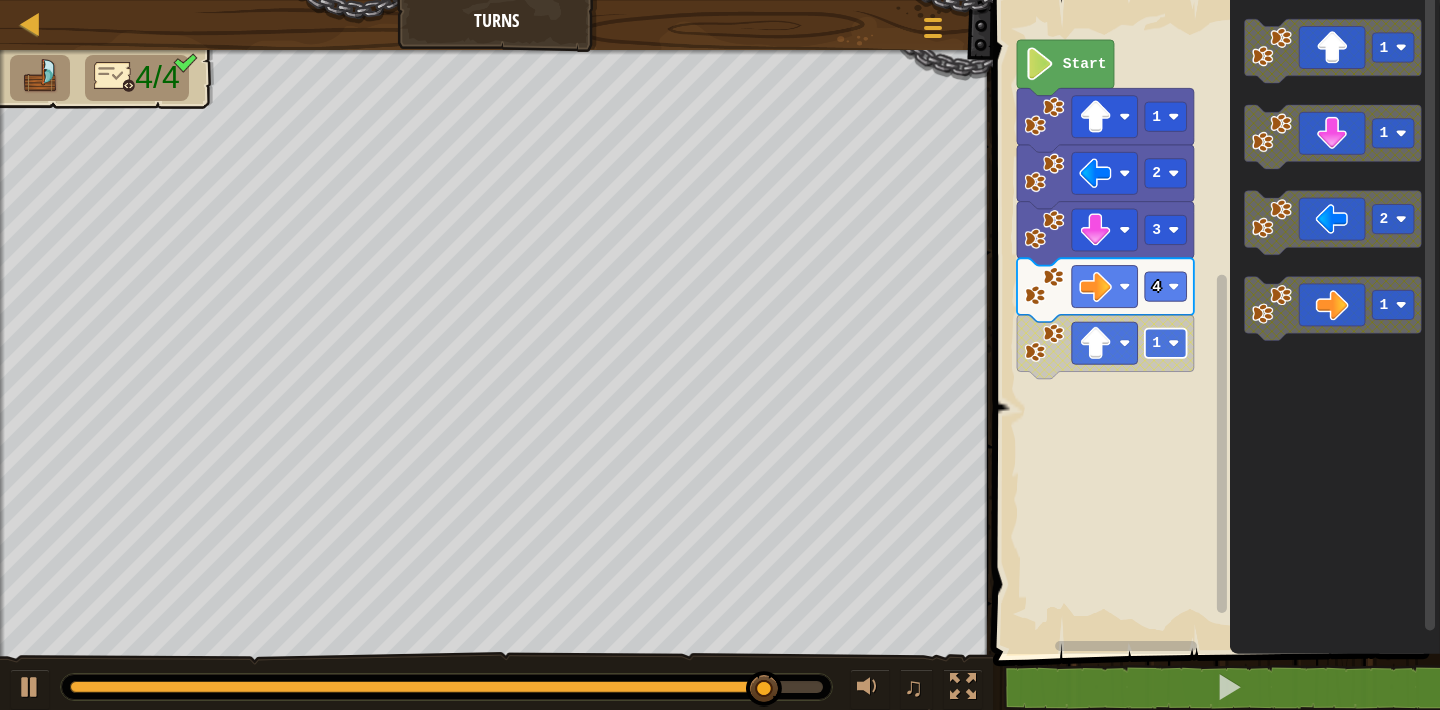 click 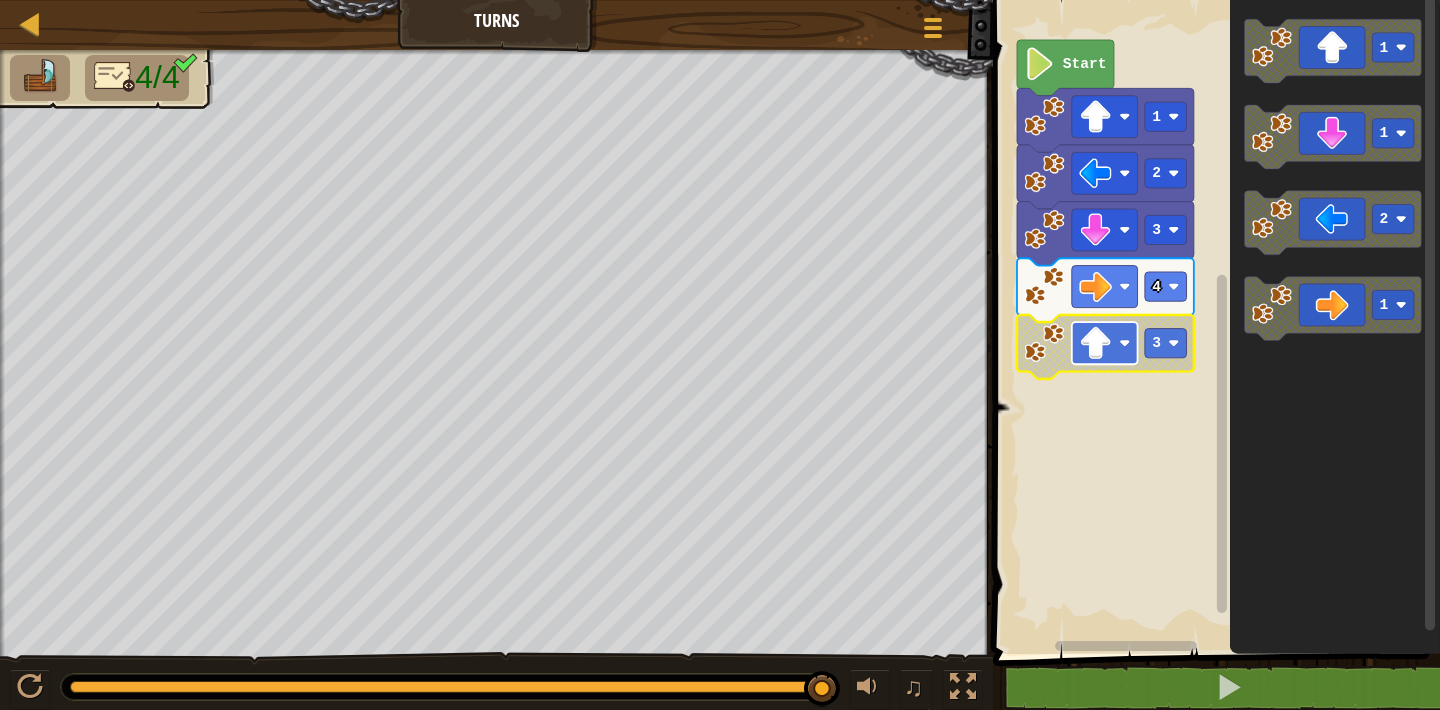 click 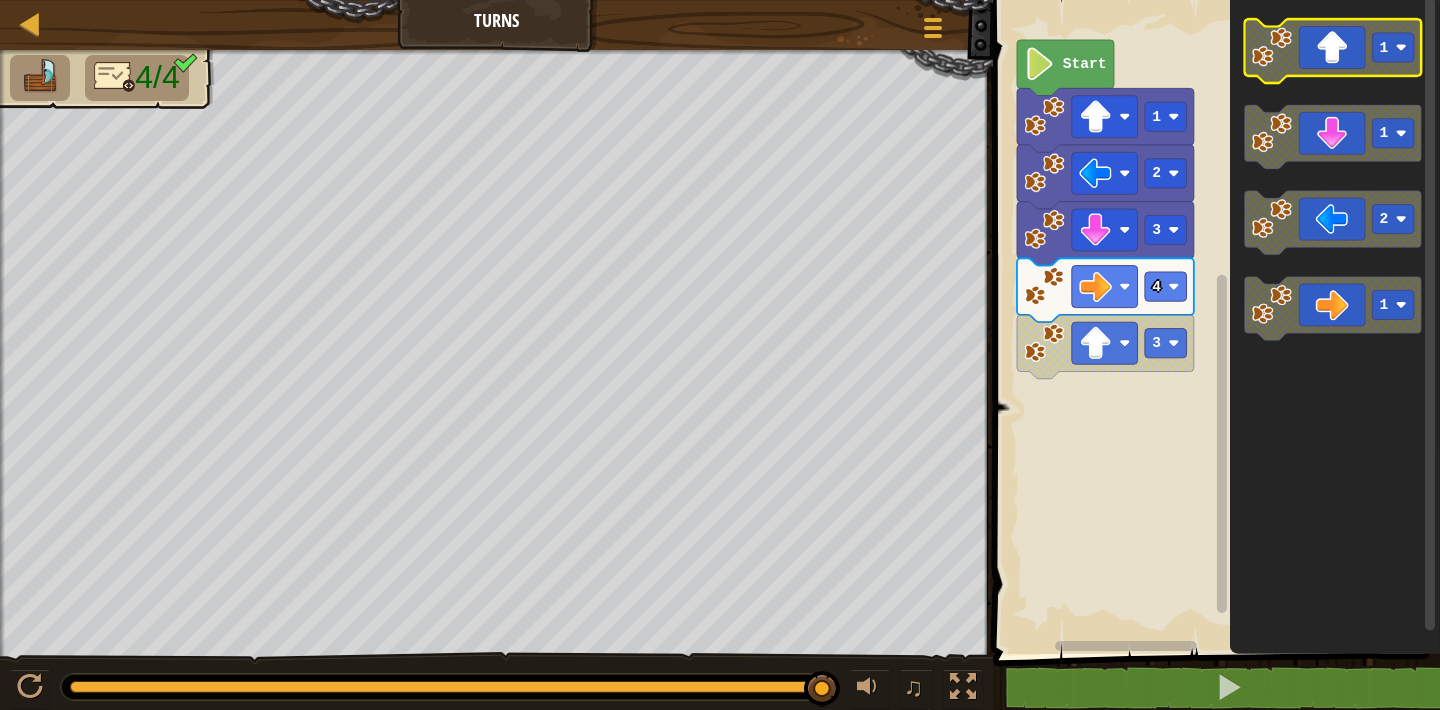click 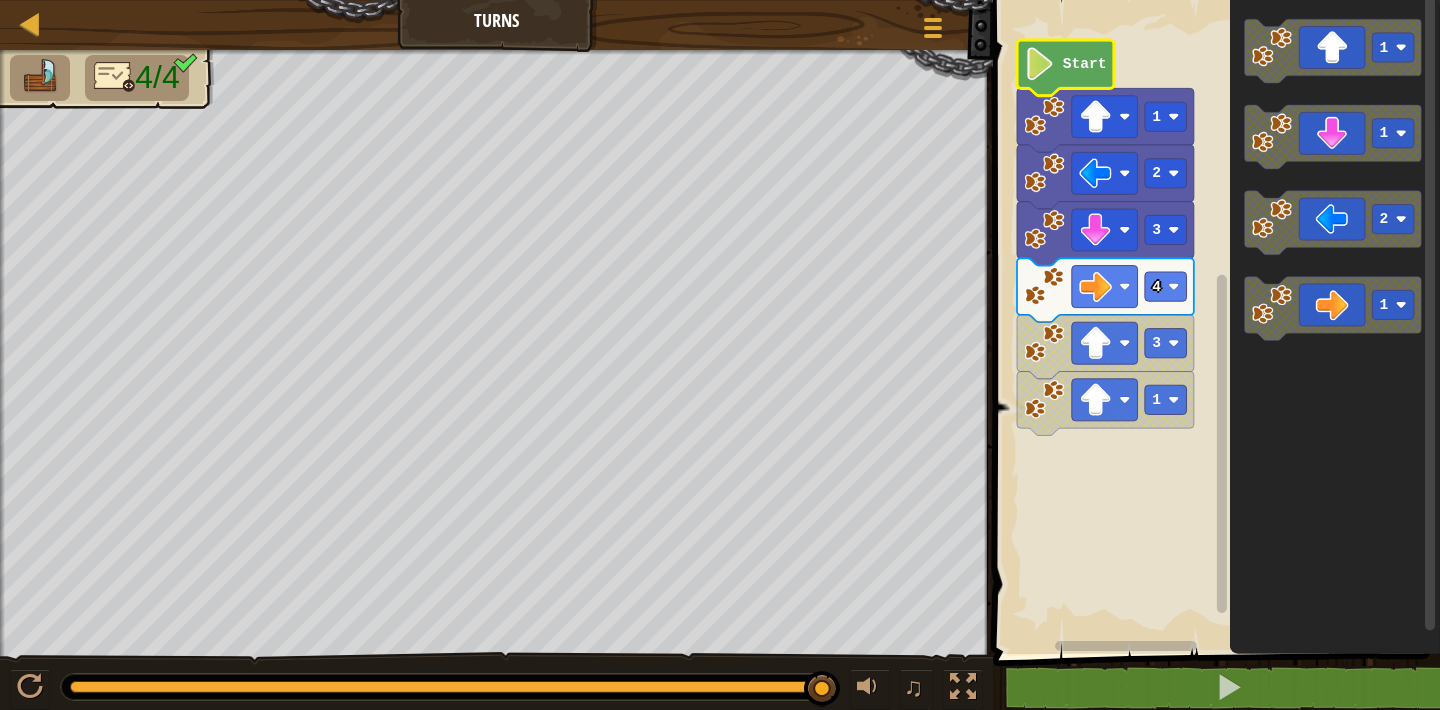 click on "Start" 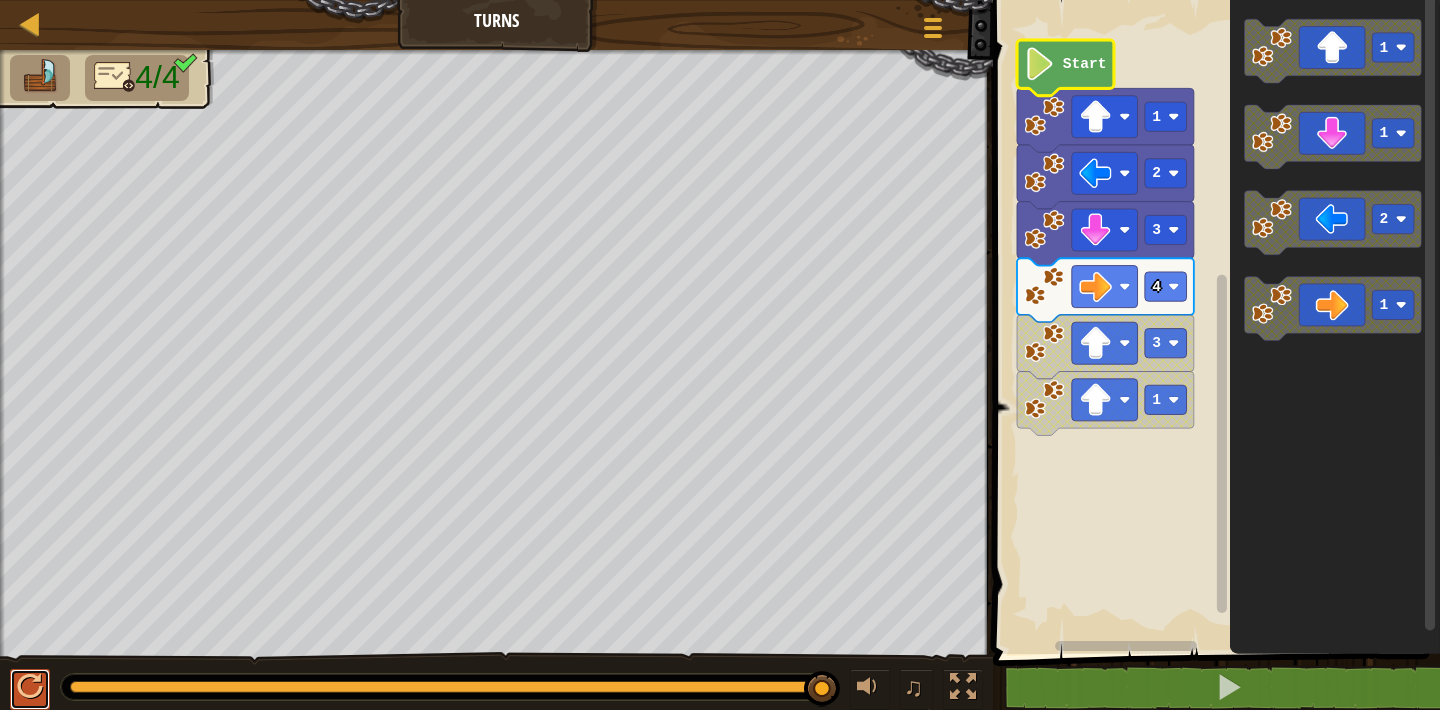 click at bounding box center [30, 687] 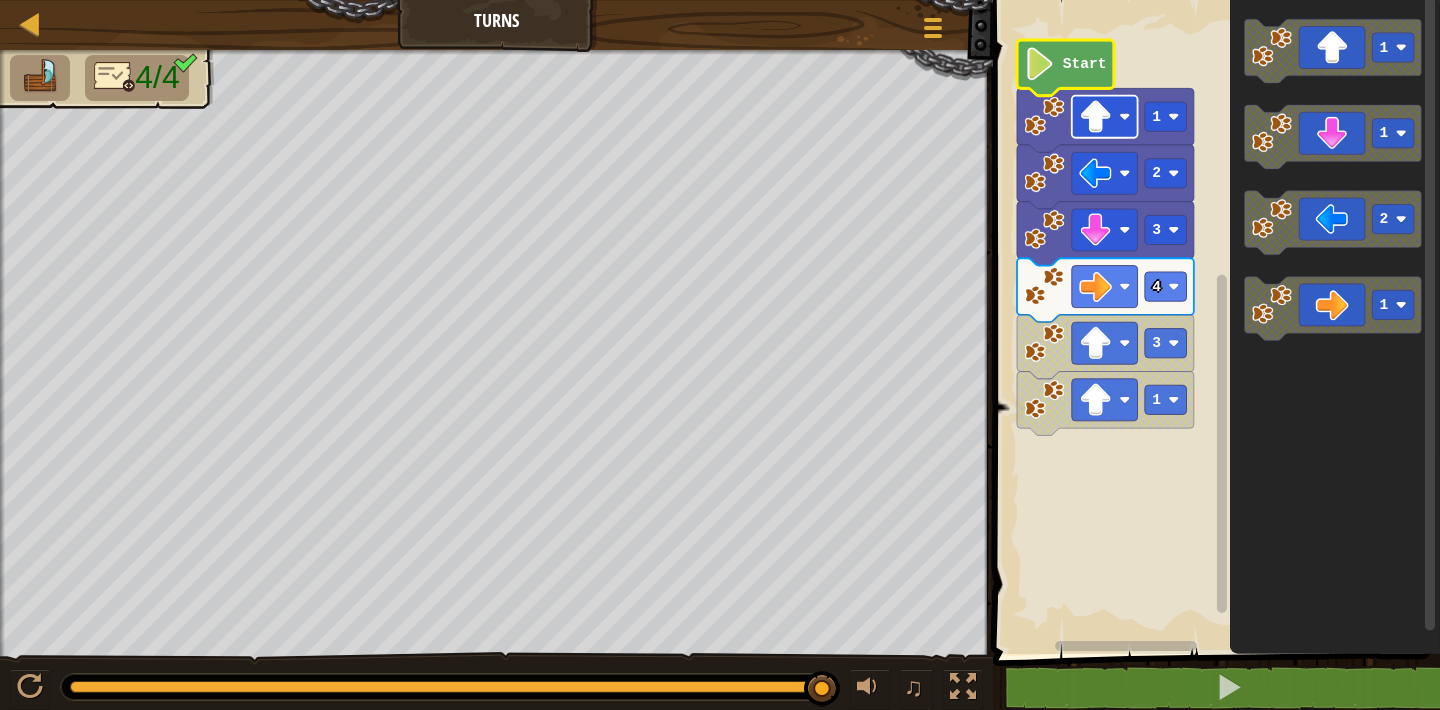 click 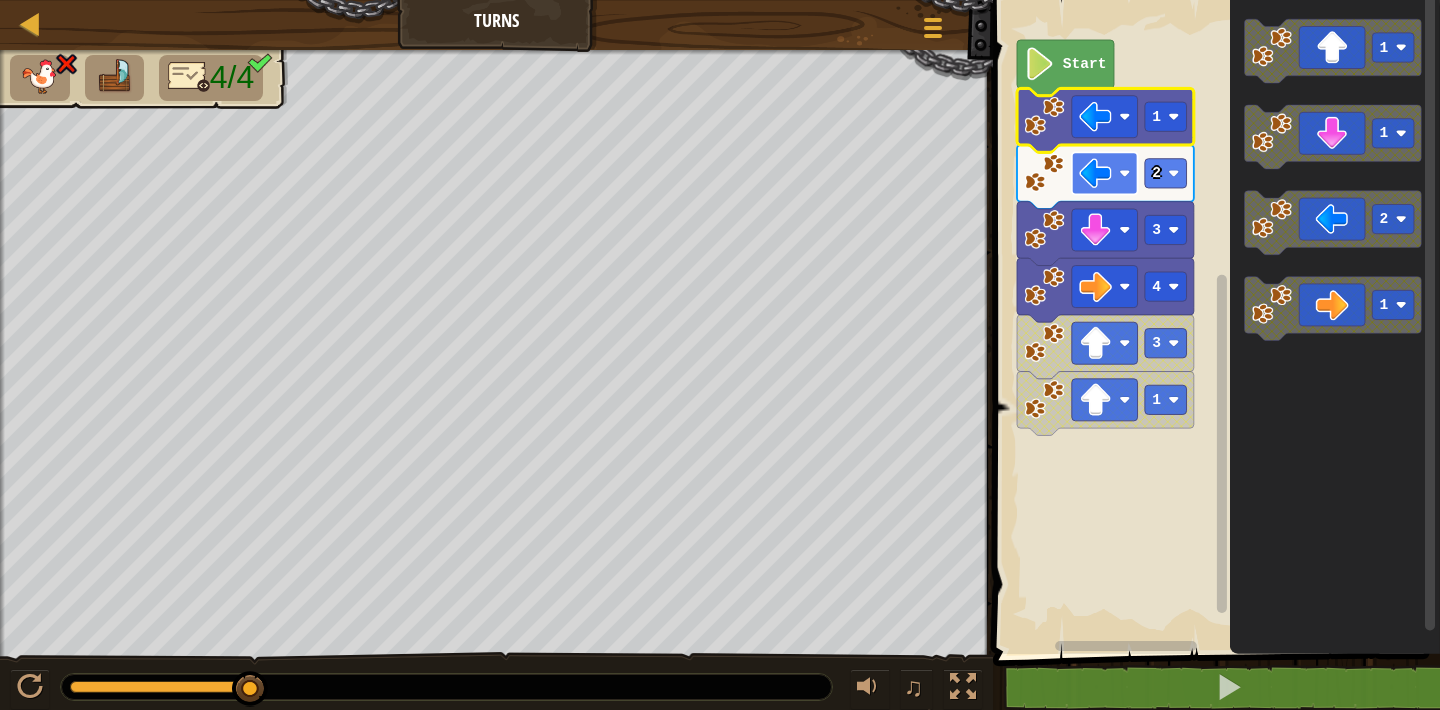 click 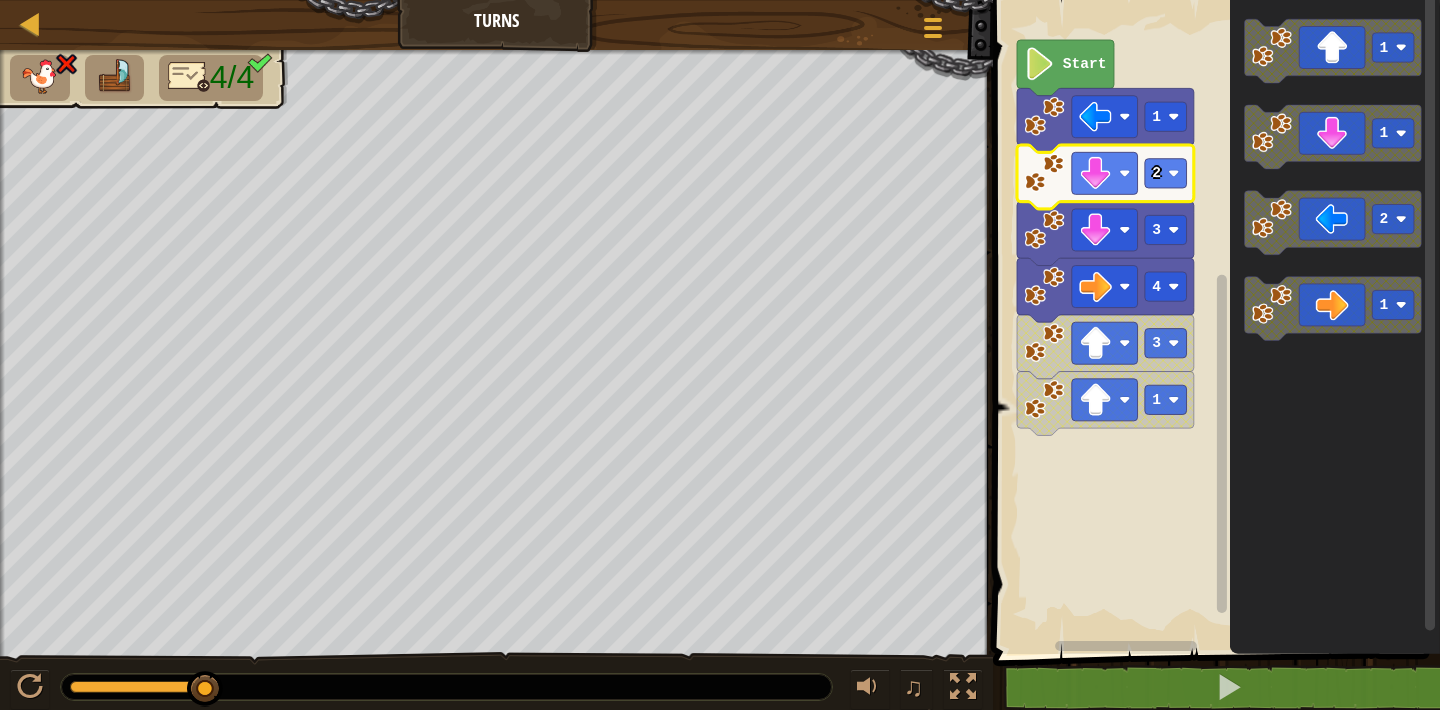 click 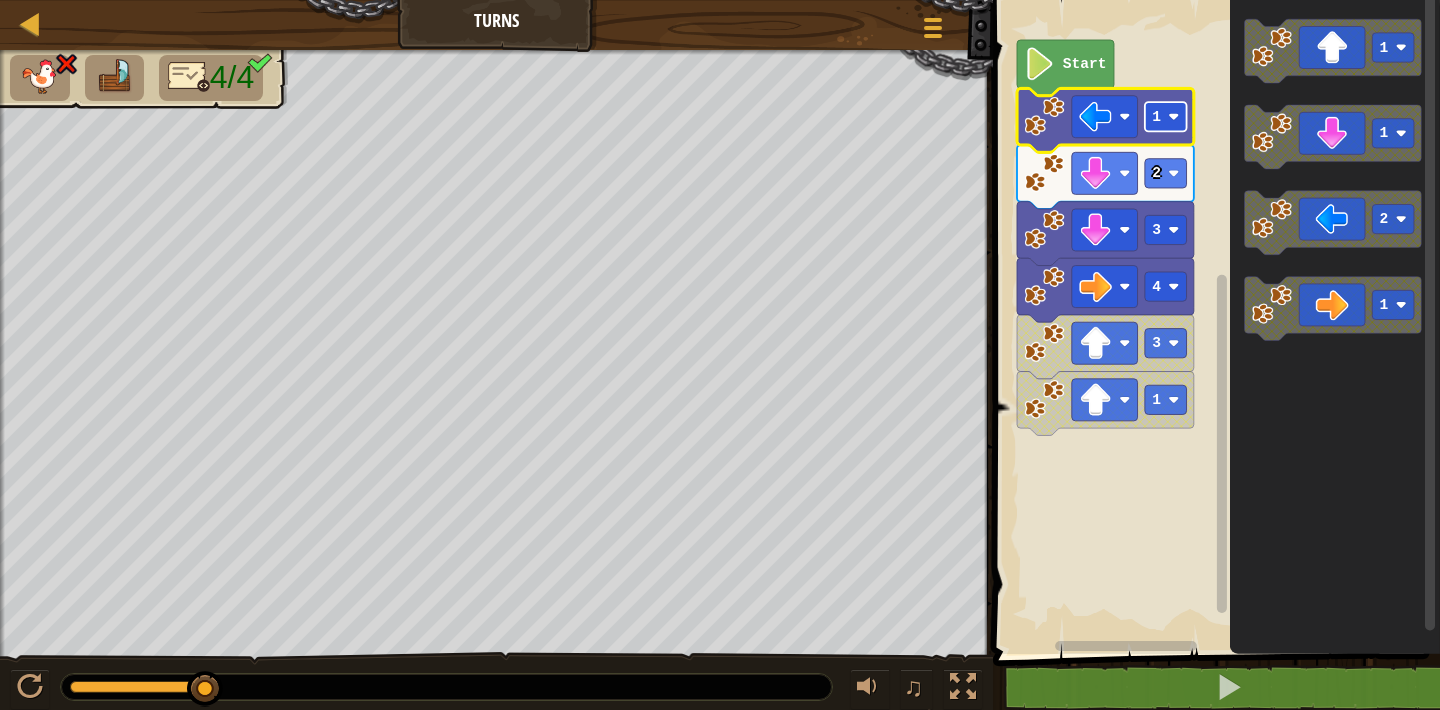click 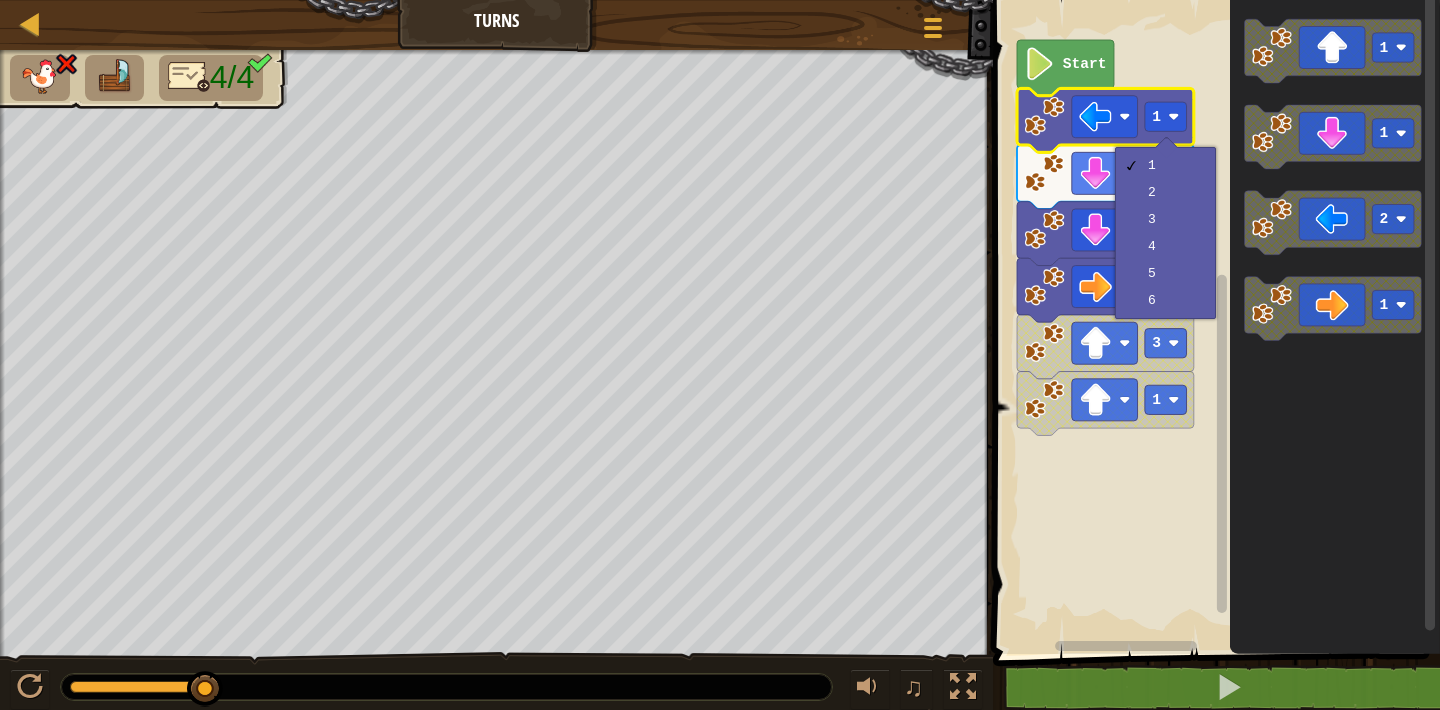 click 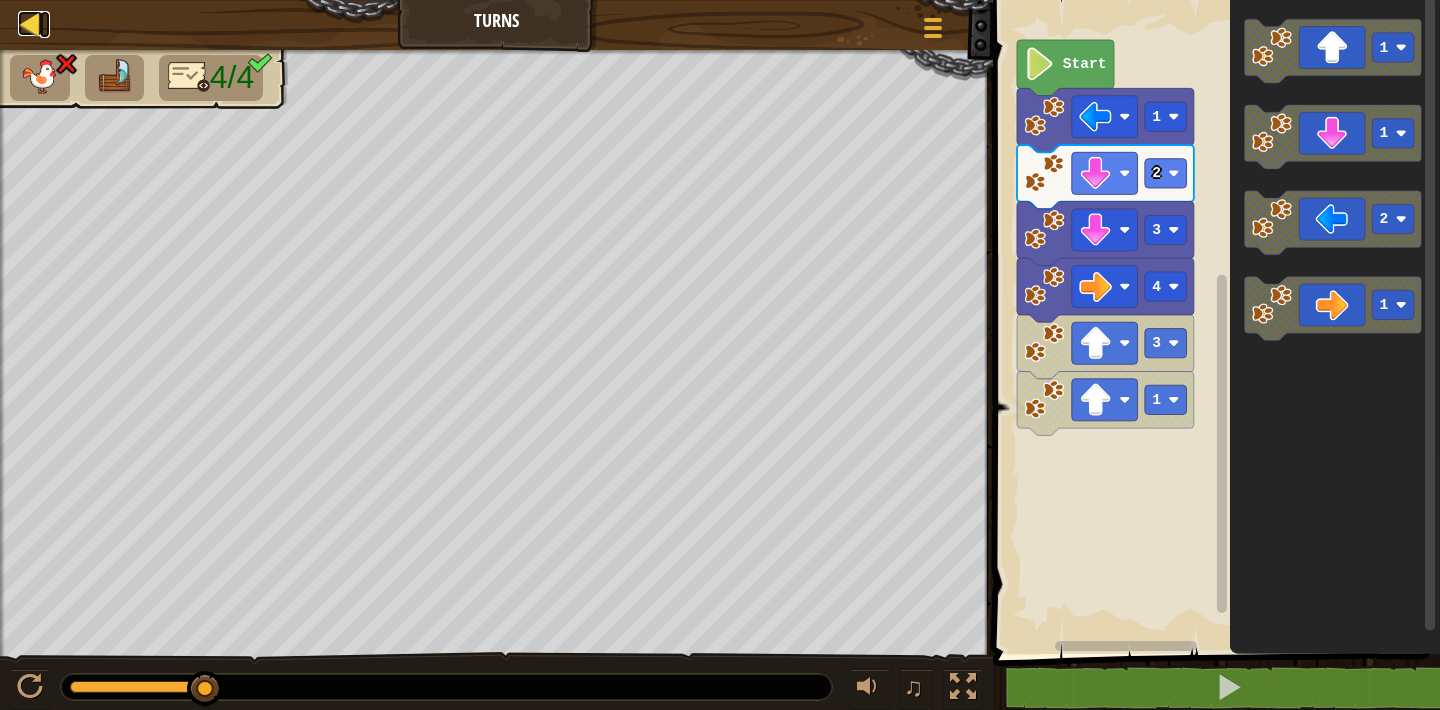 click at bounding box center [30, 23] 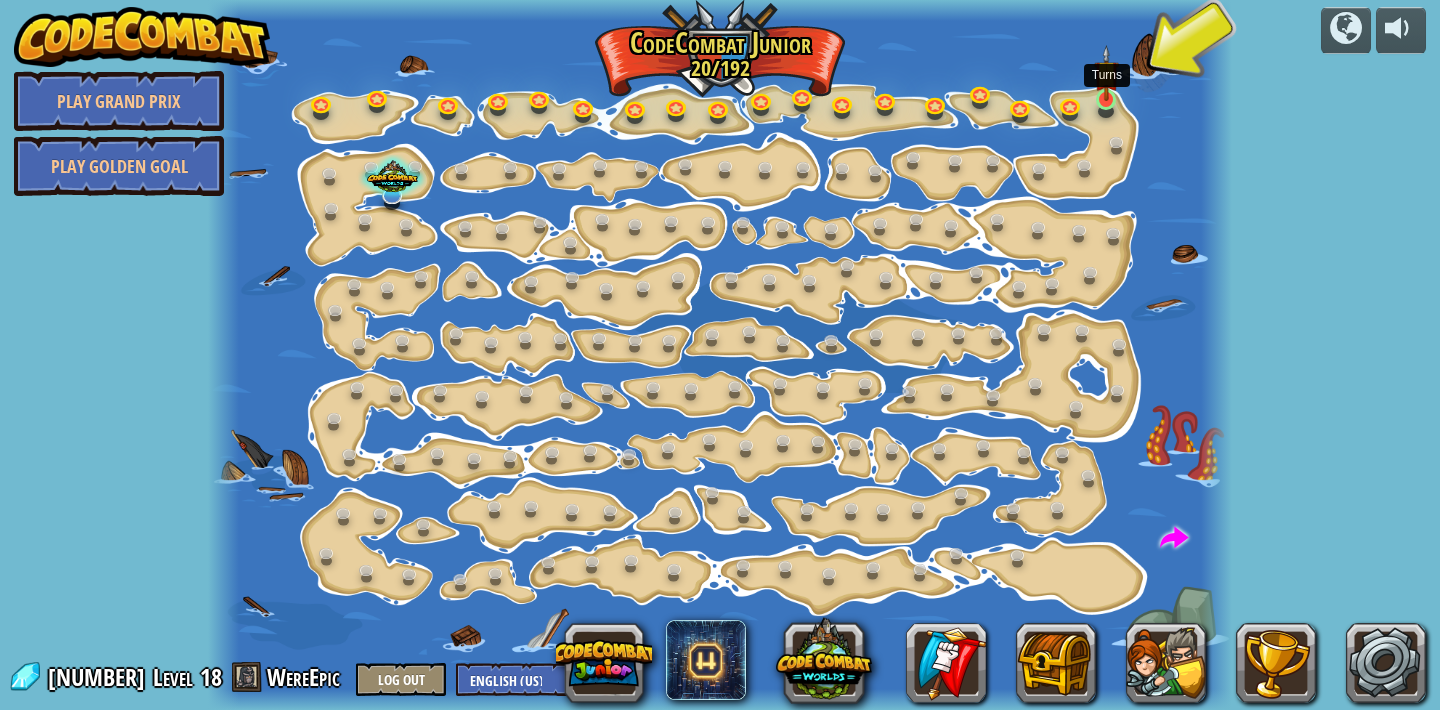 click at bounding box center (1106, 73) 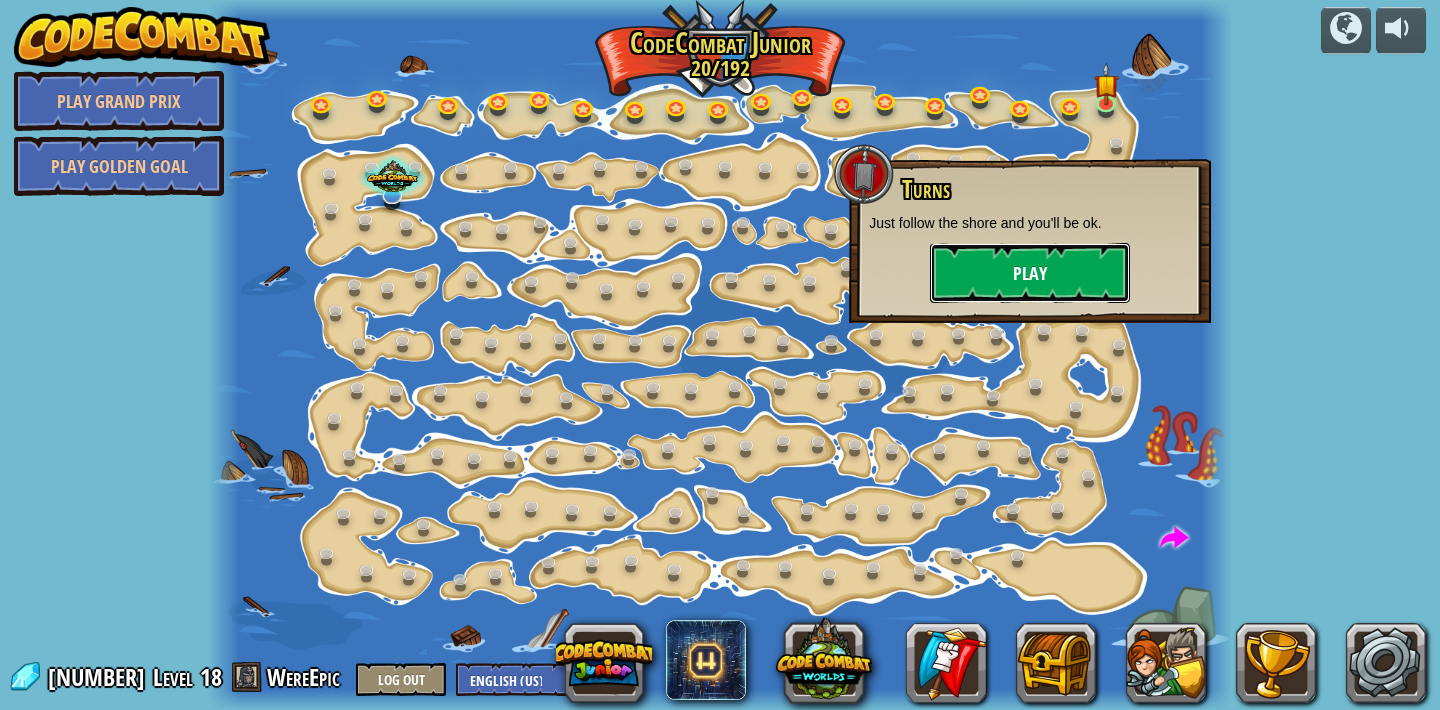 click on "Play" at bounding box center [1030, 273] 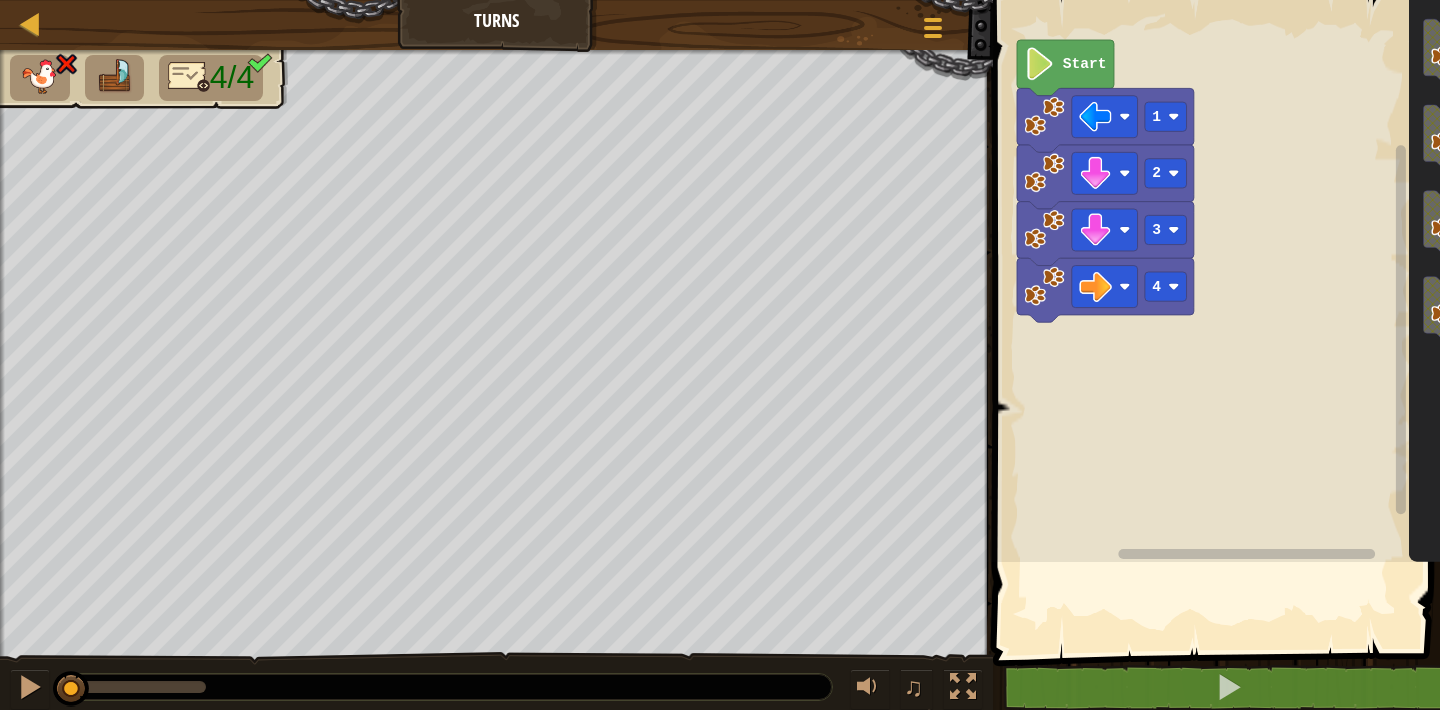 click 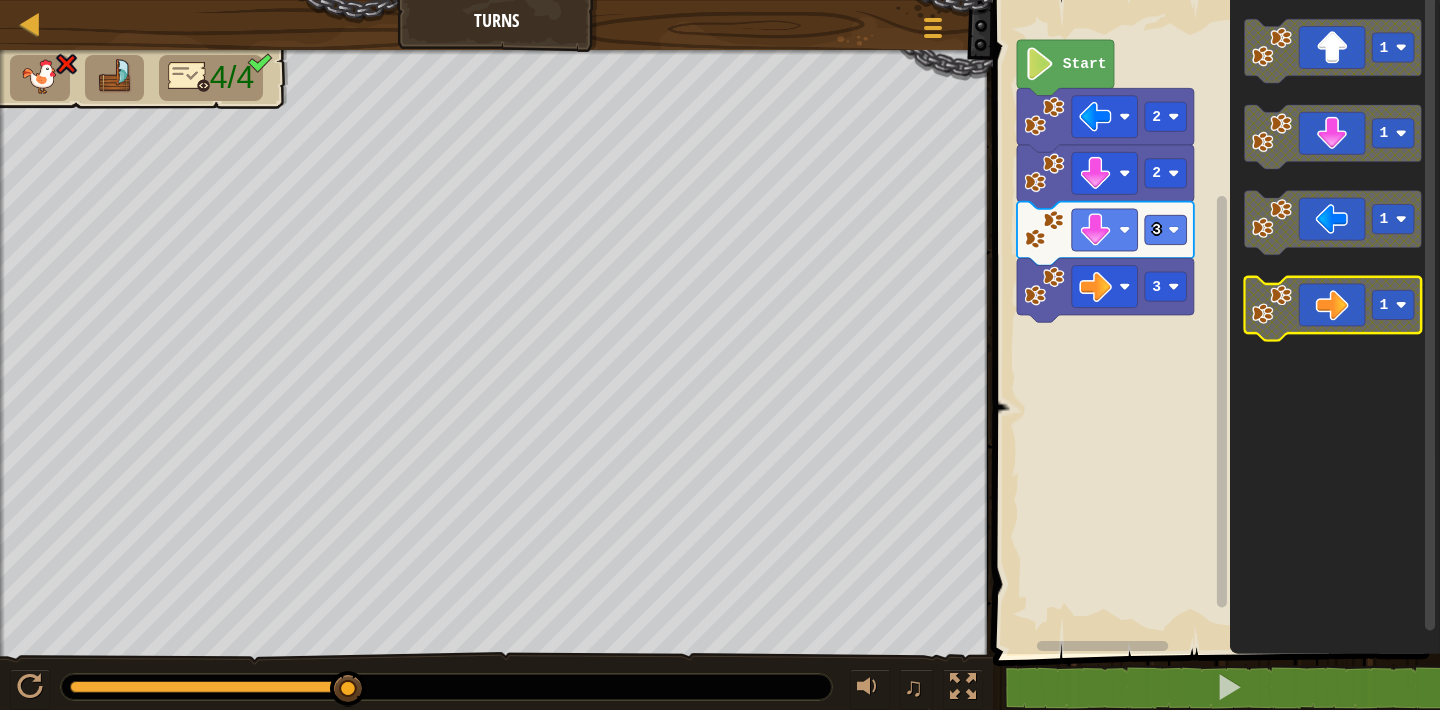 click 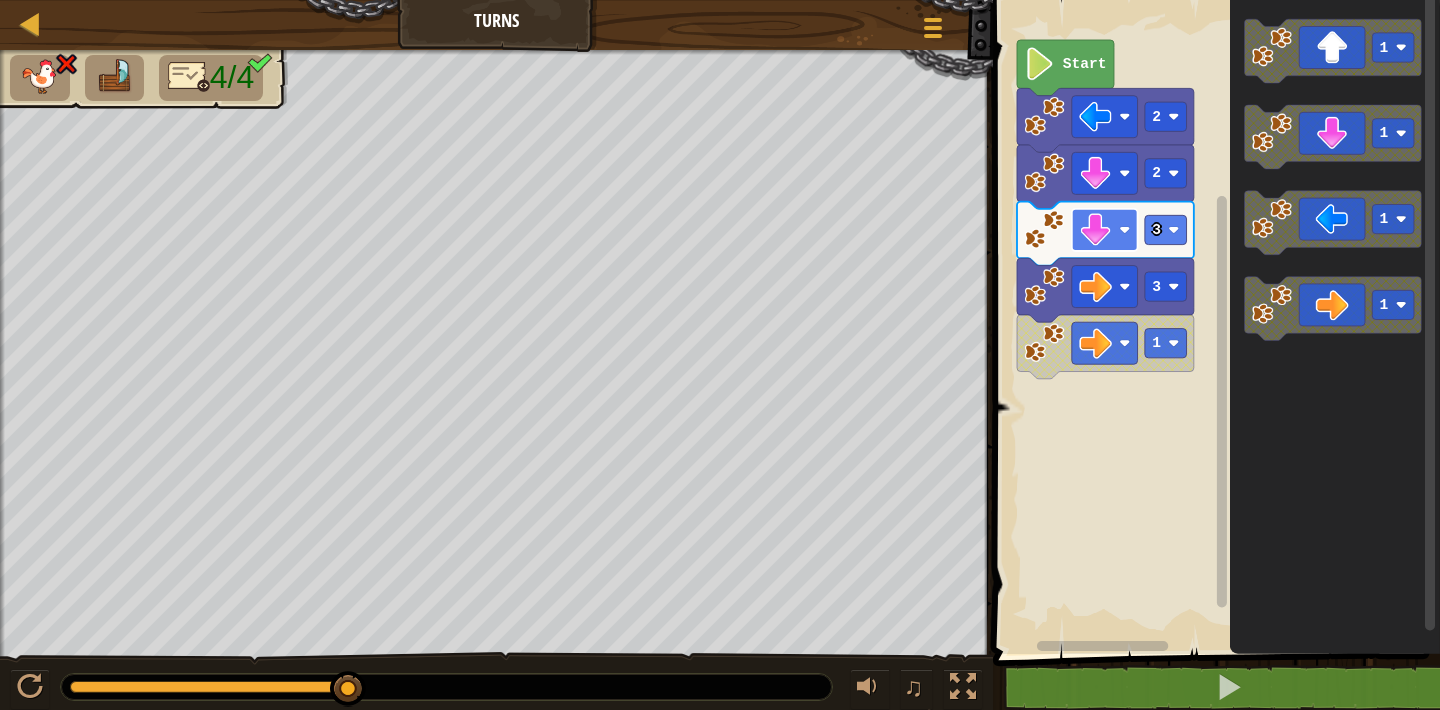 click 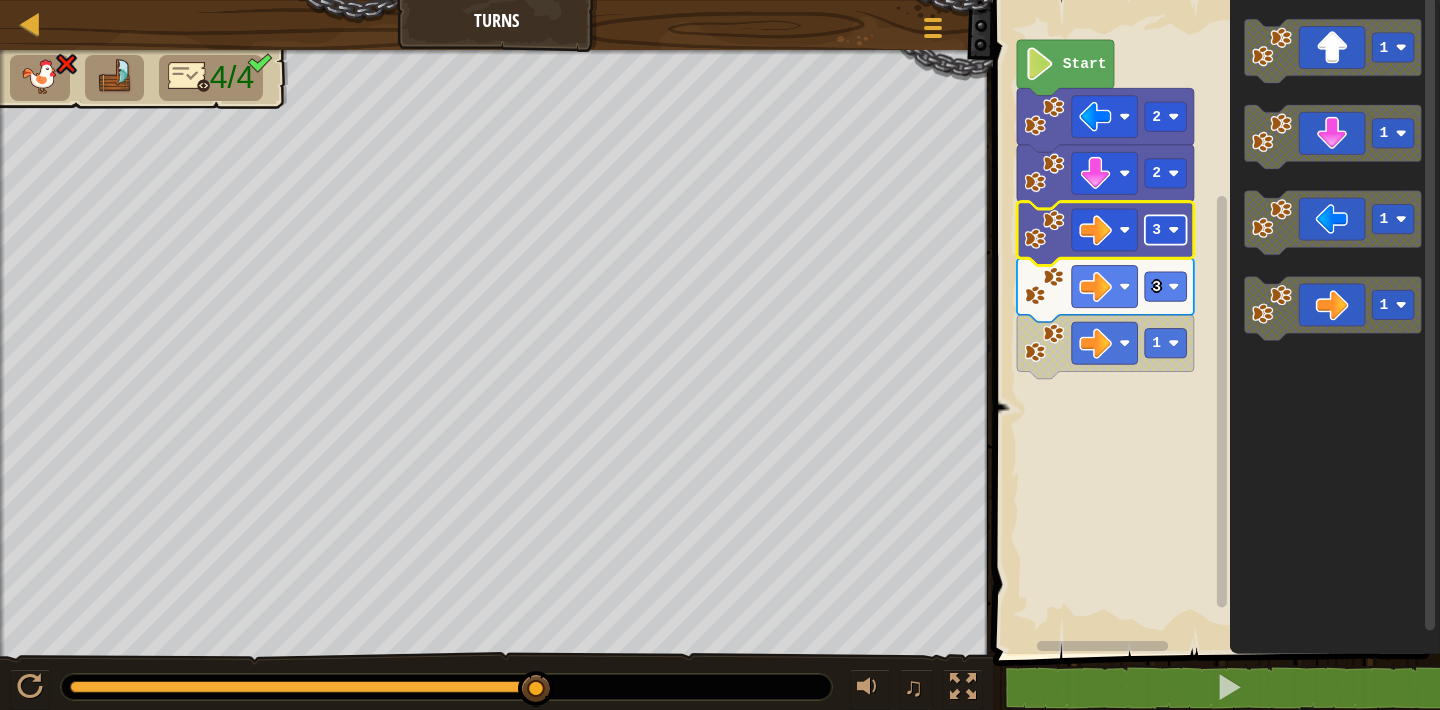 click 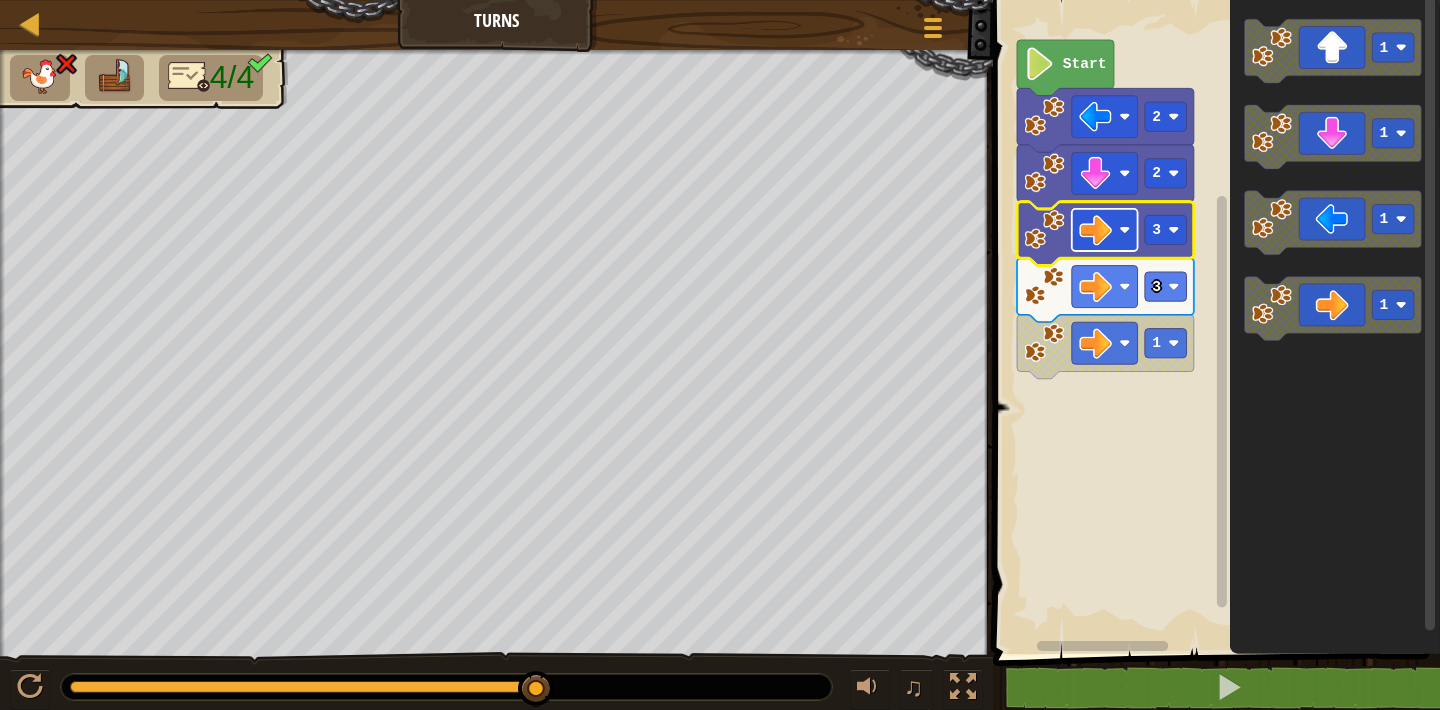 click 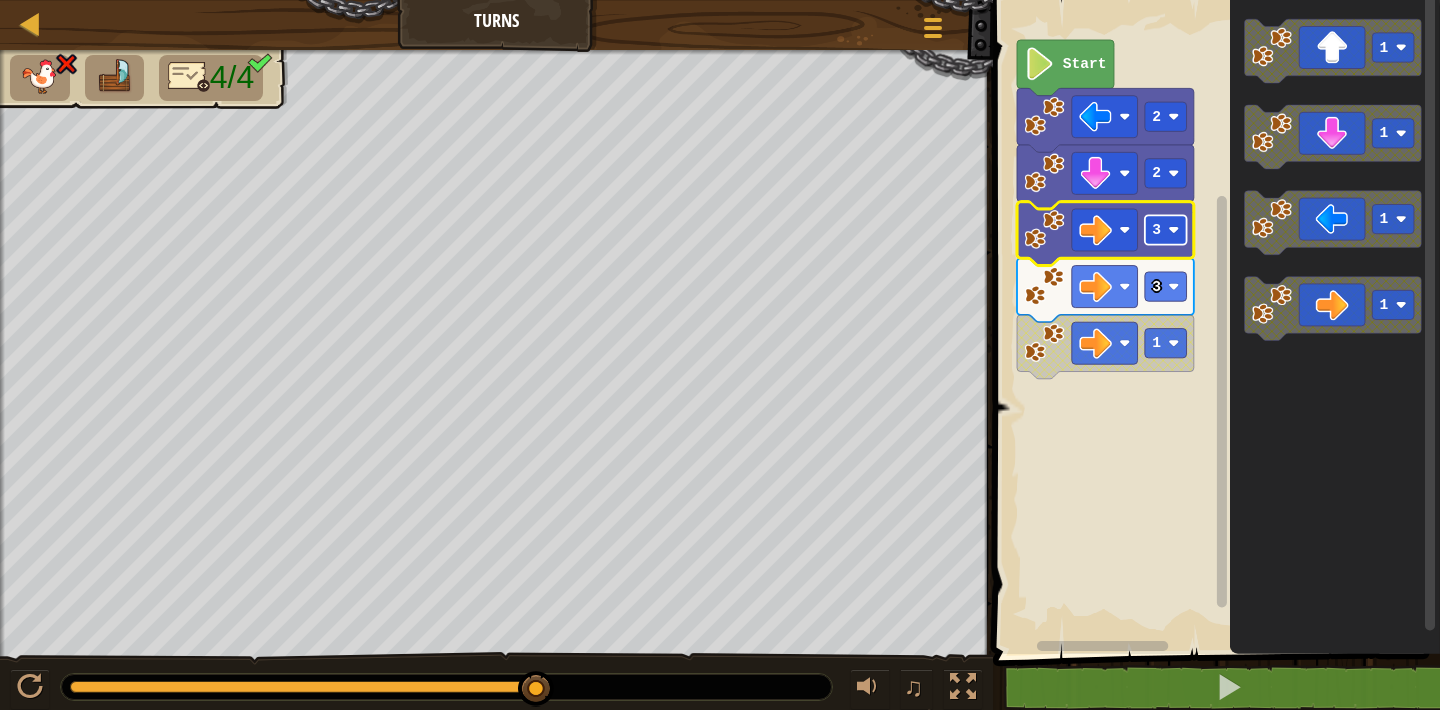 click on "3" 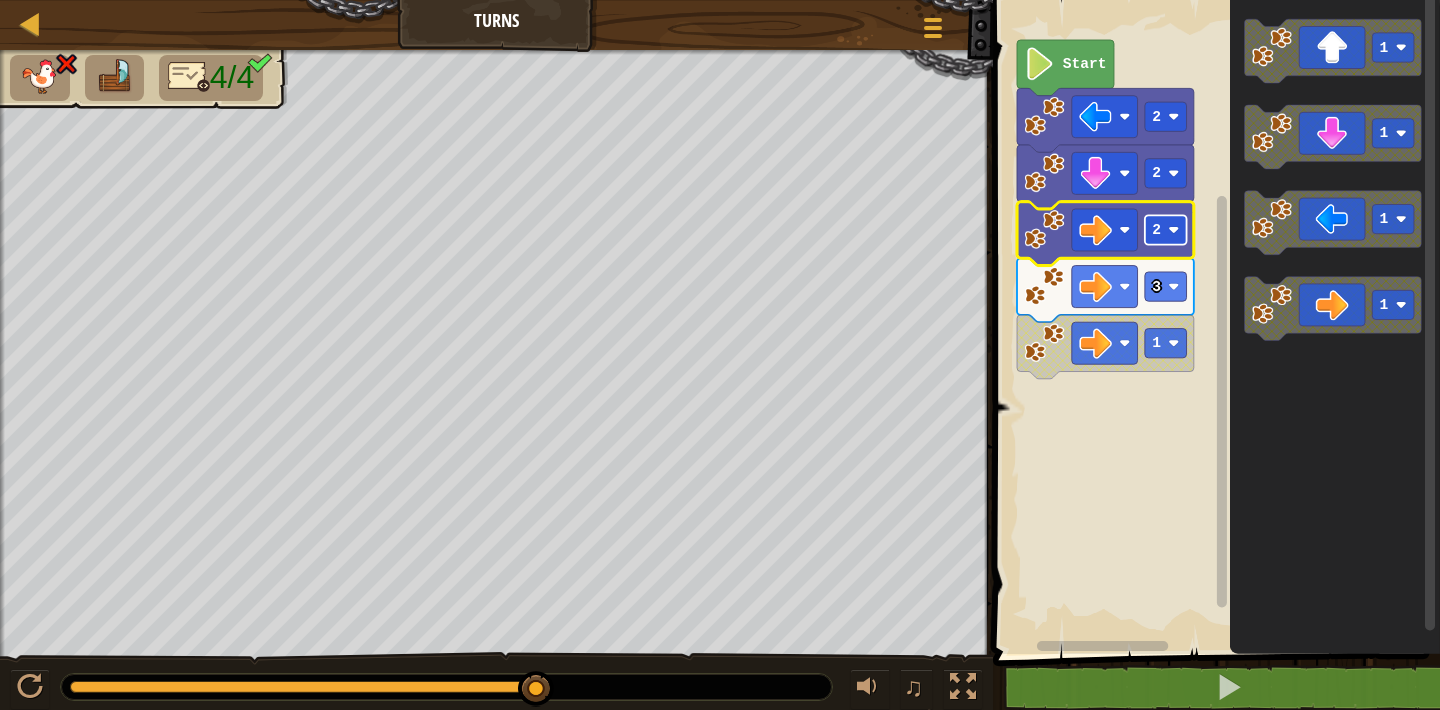 click on "2" 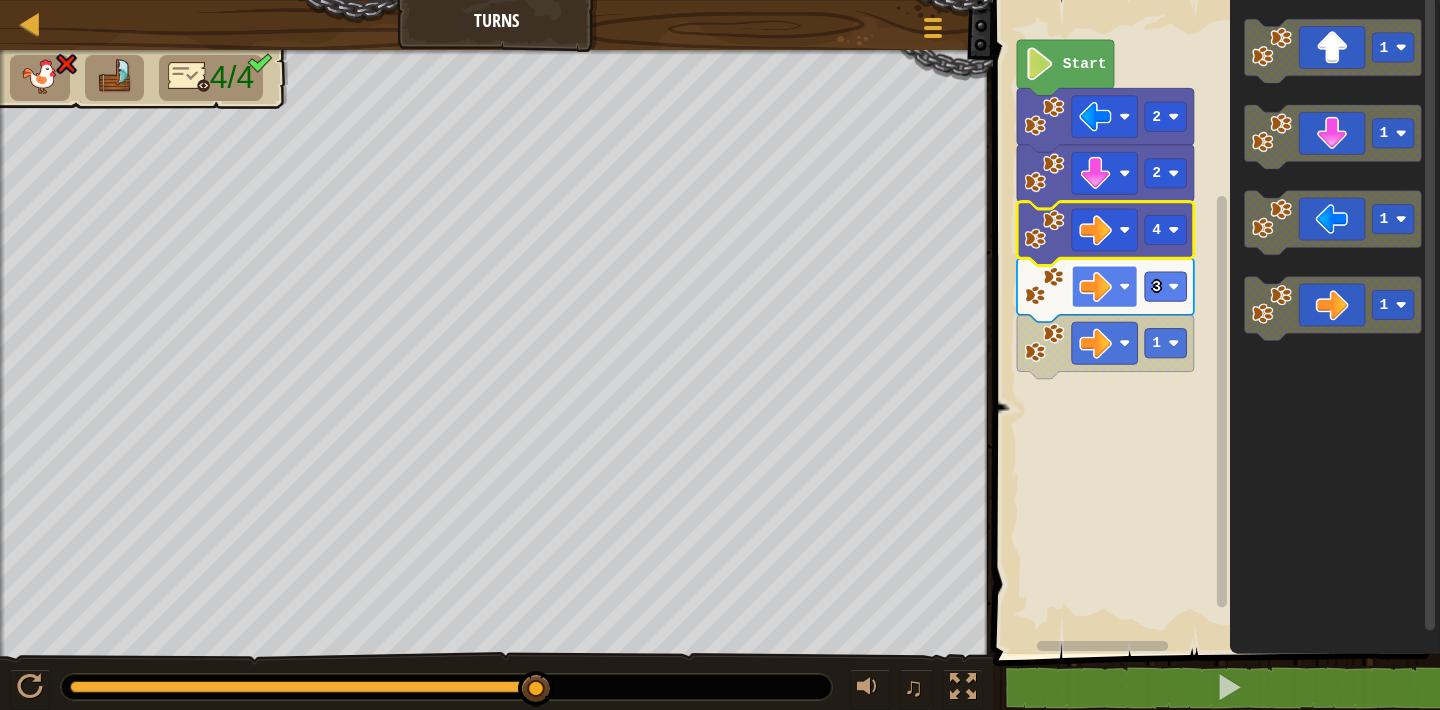 click 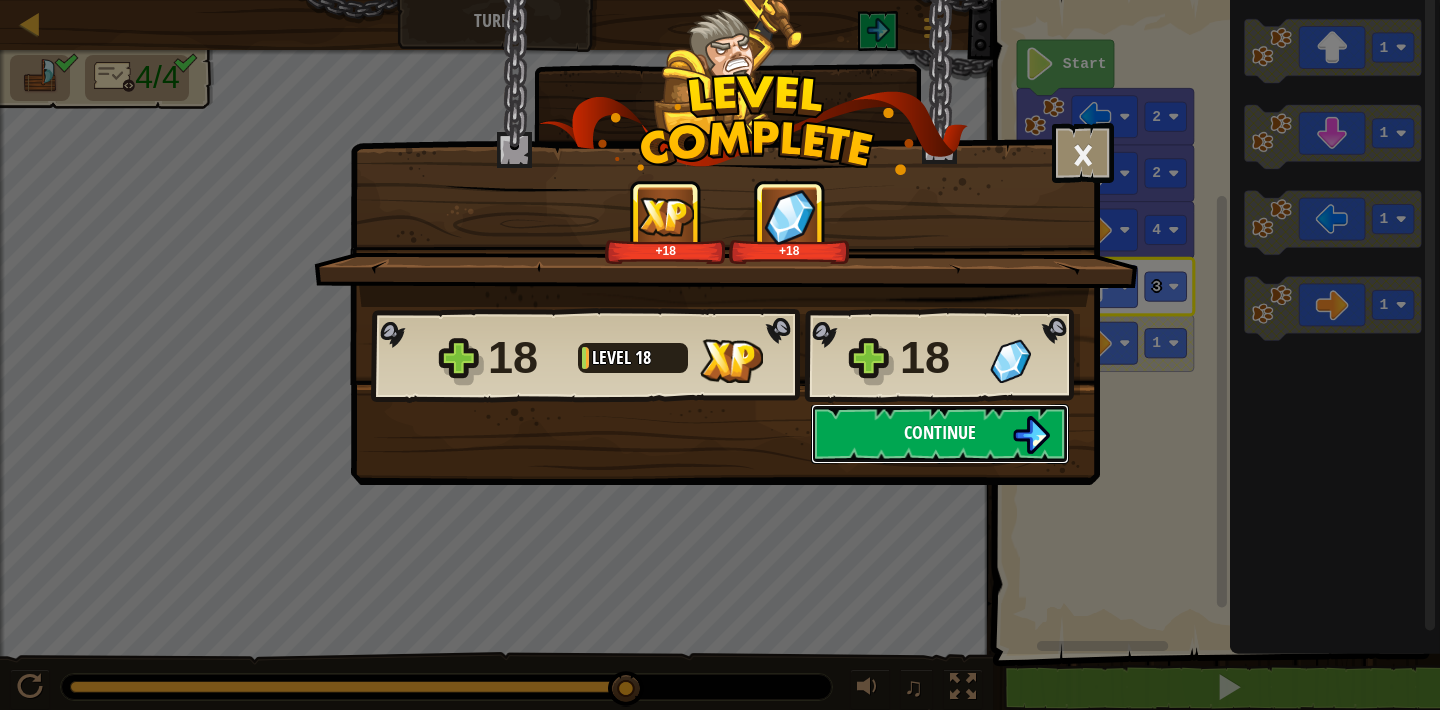 click on "Continue" at bounding box center (940, 434) 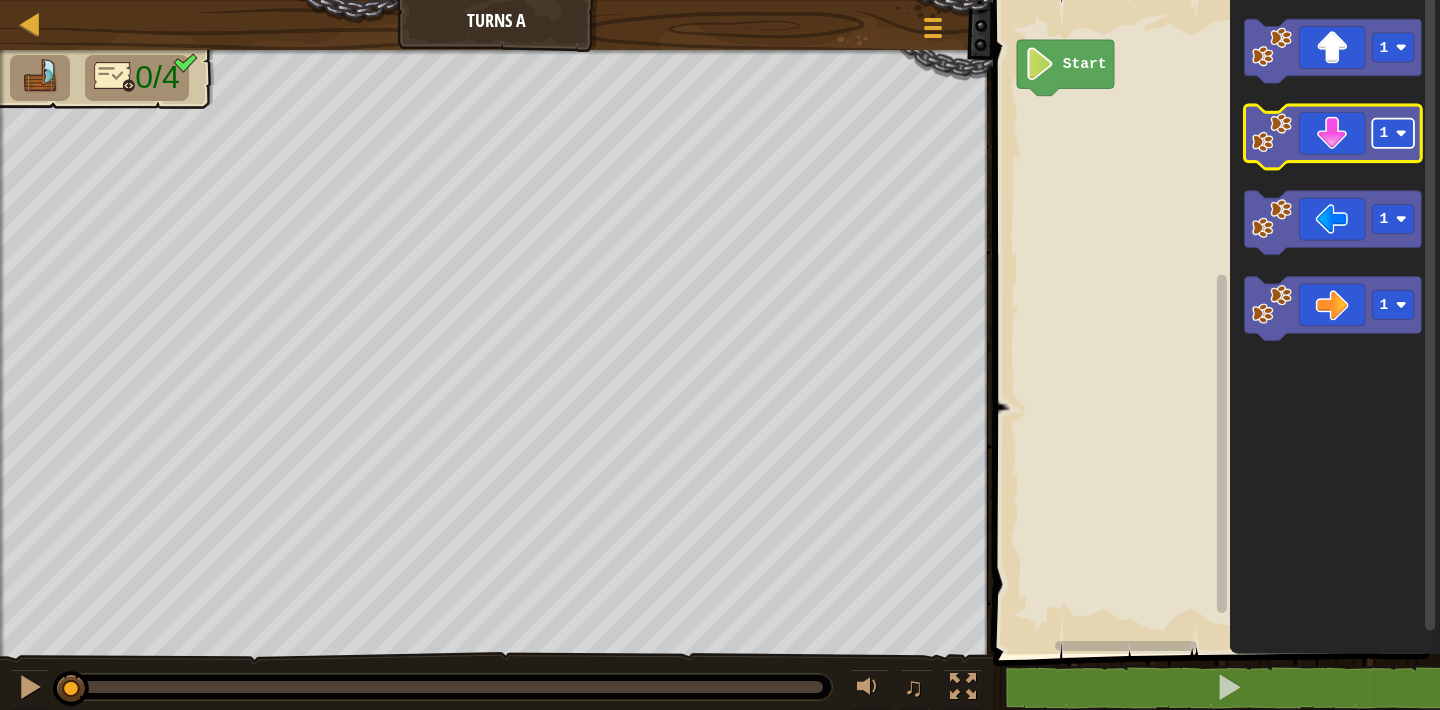 click on "1" 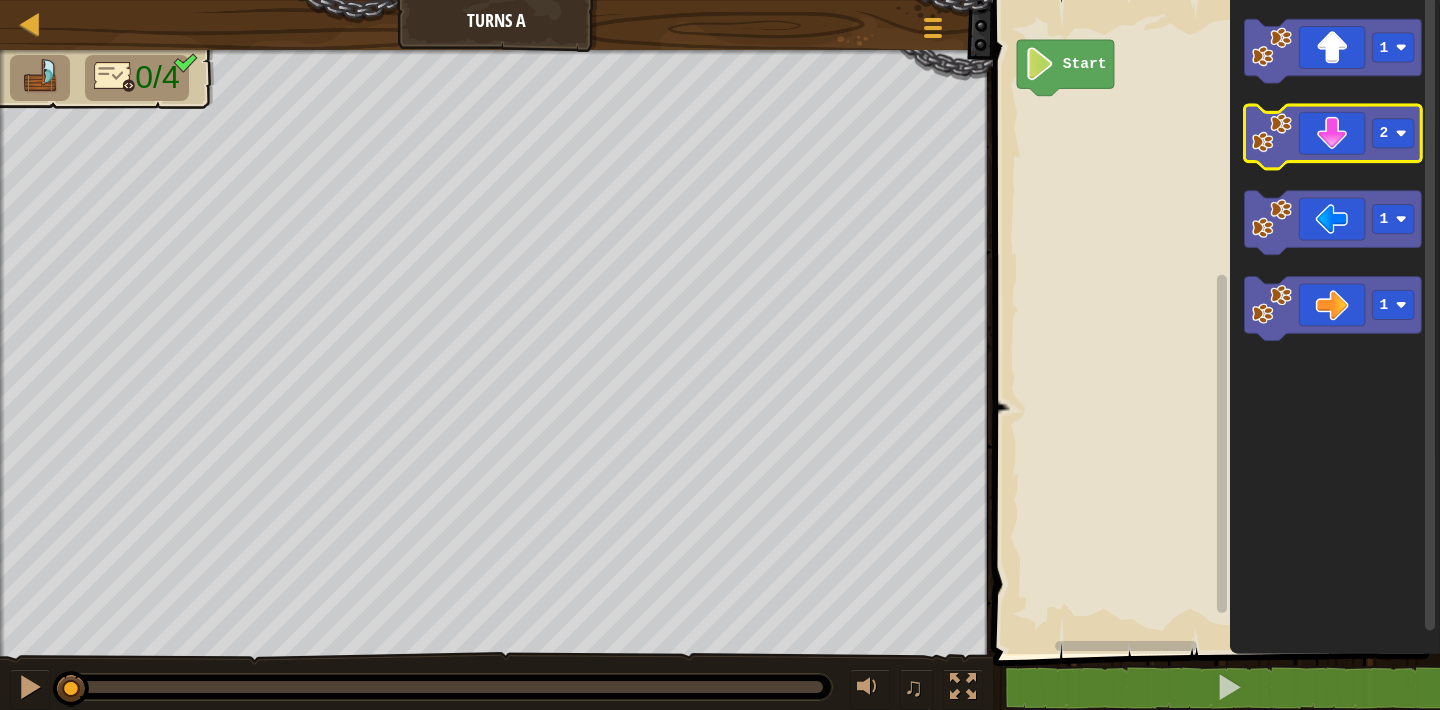 click 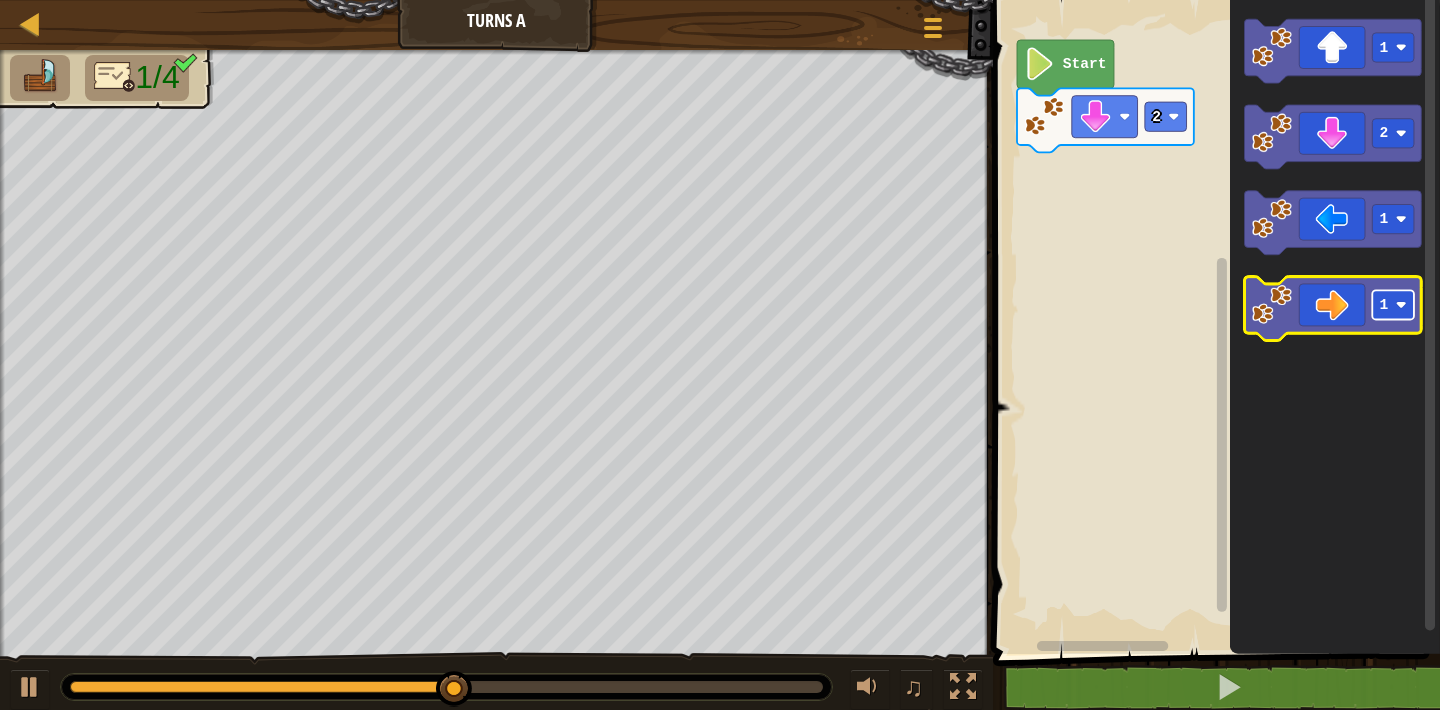 click 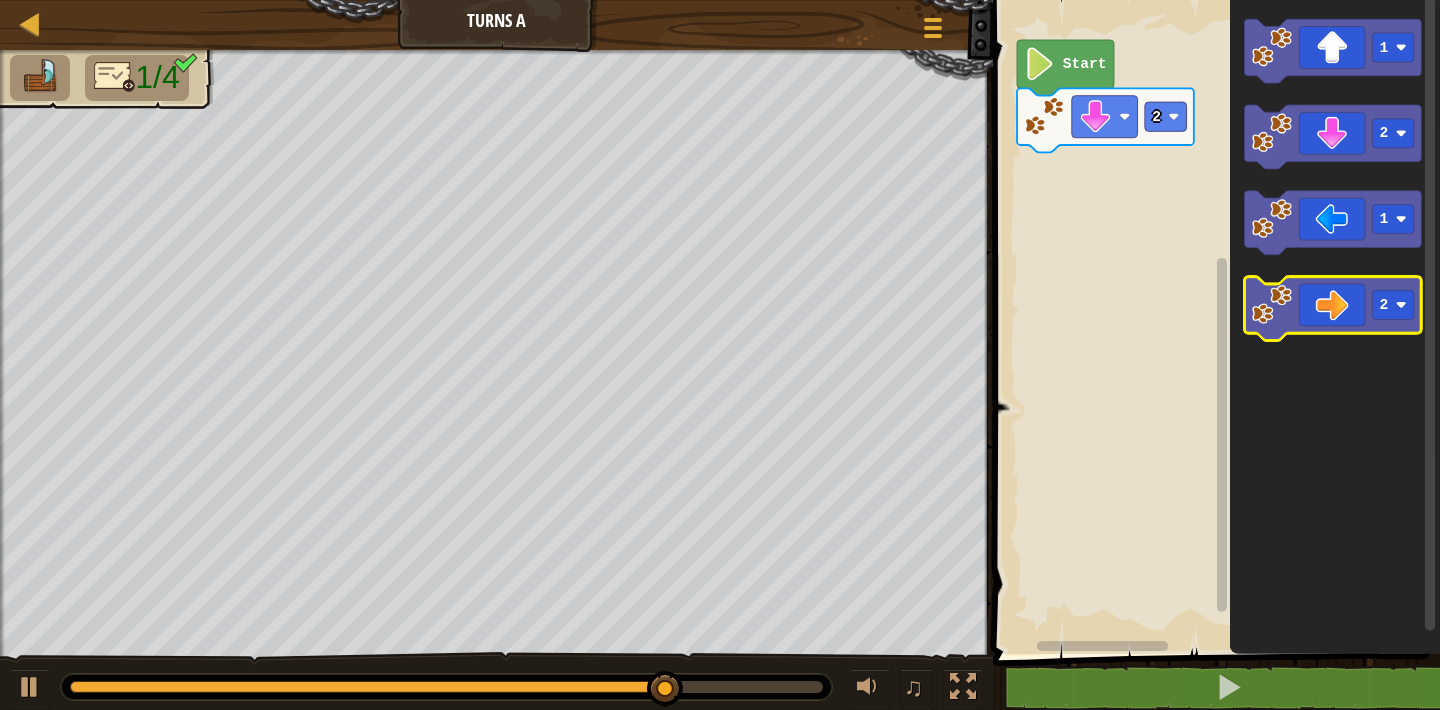 click 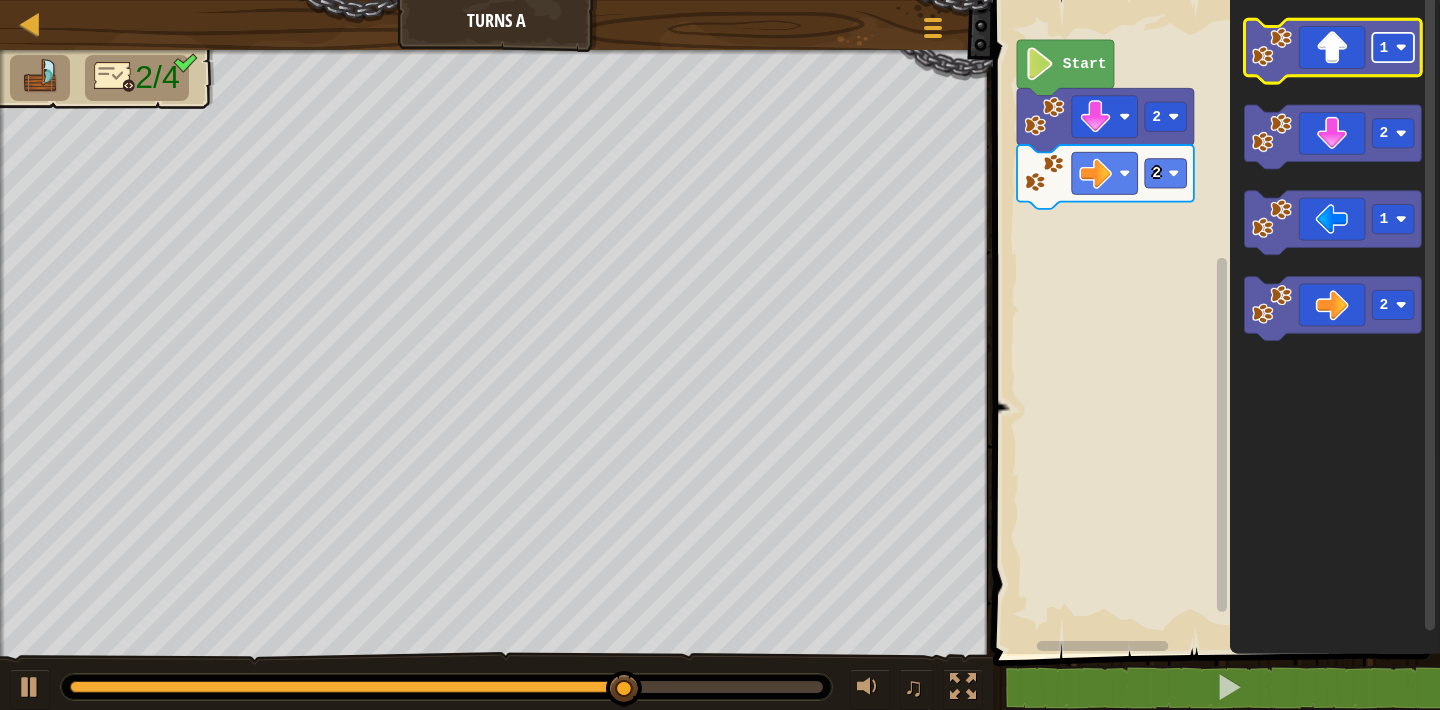 click on "1" 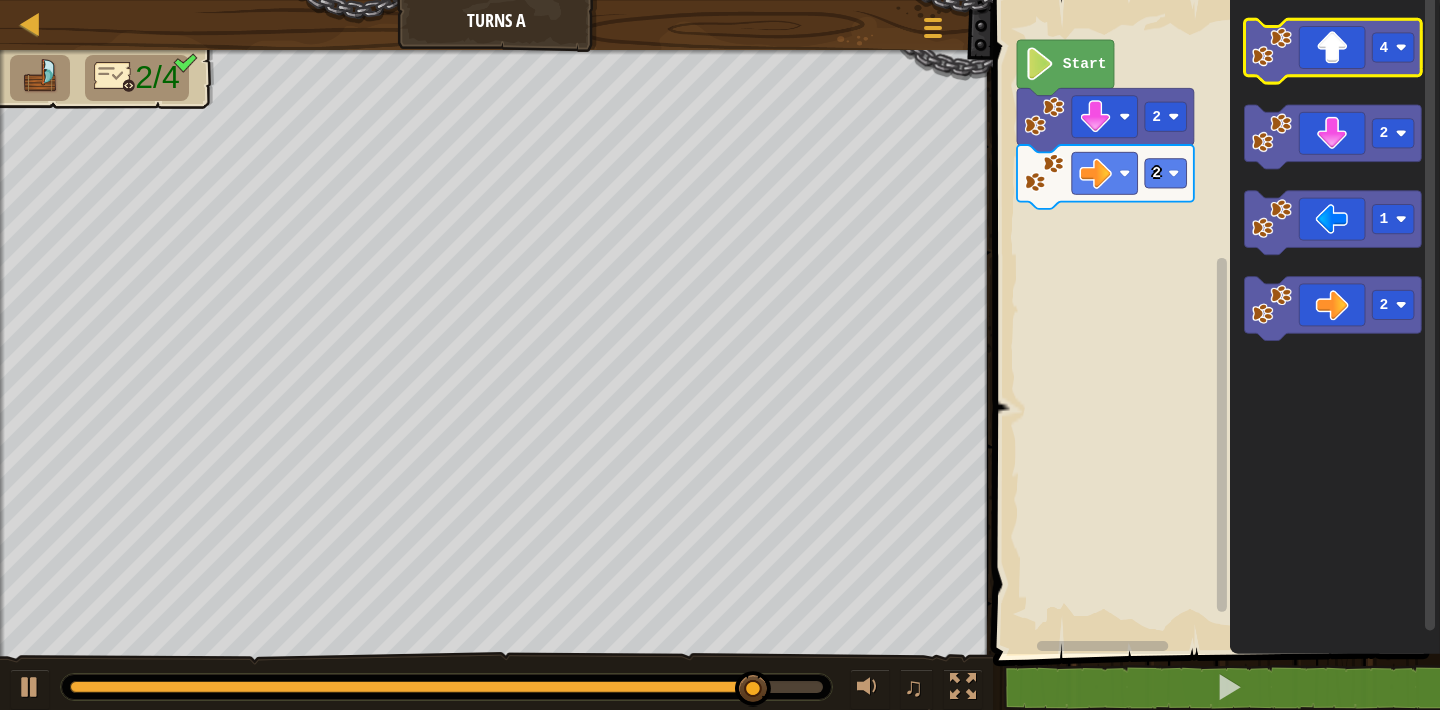 click 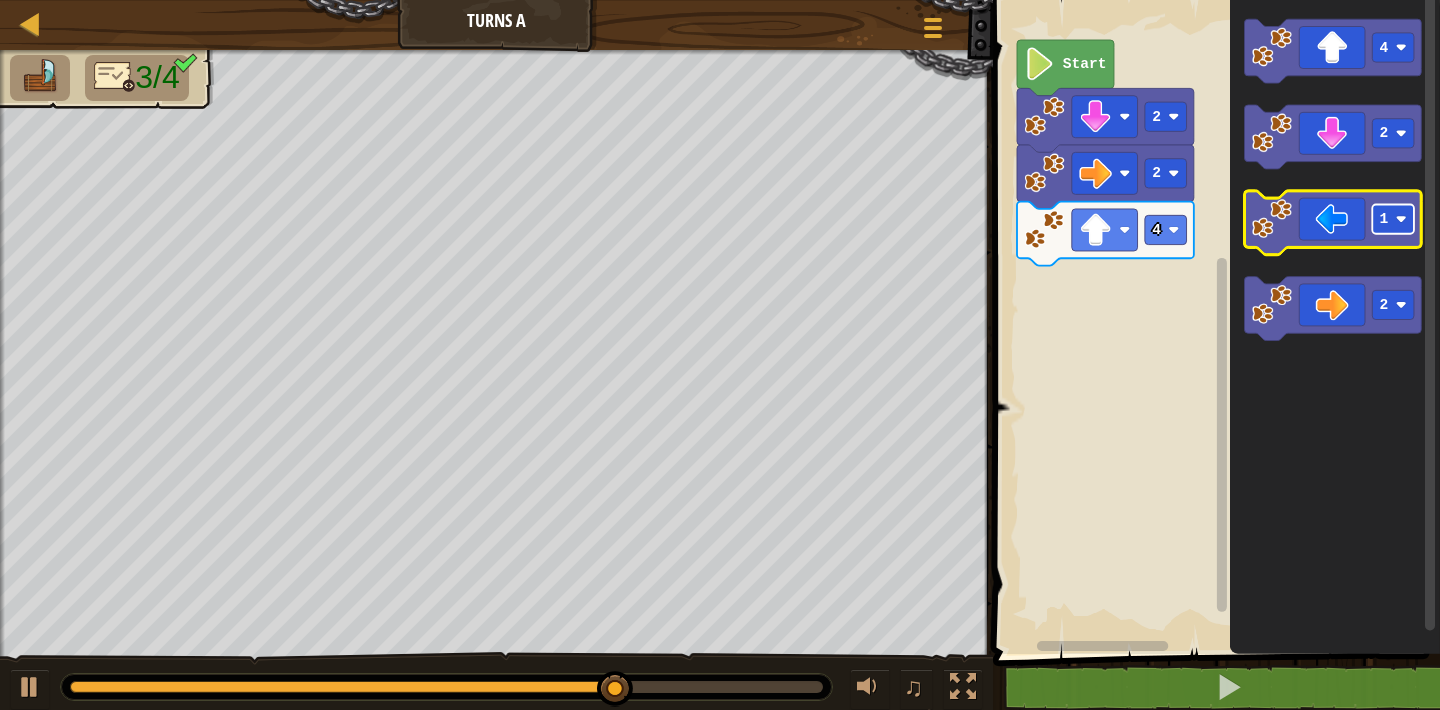 click 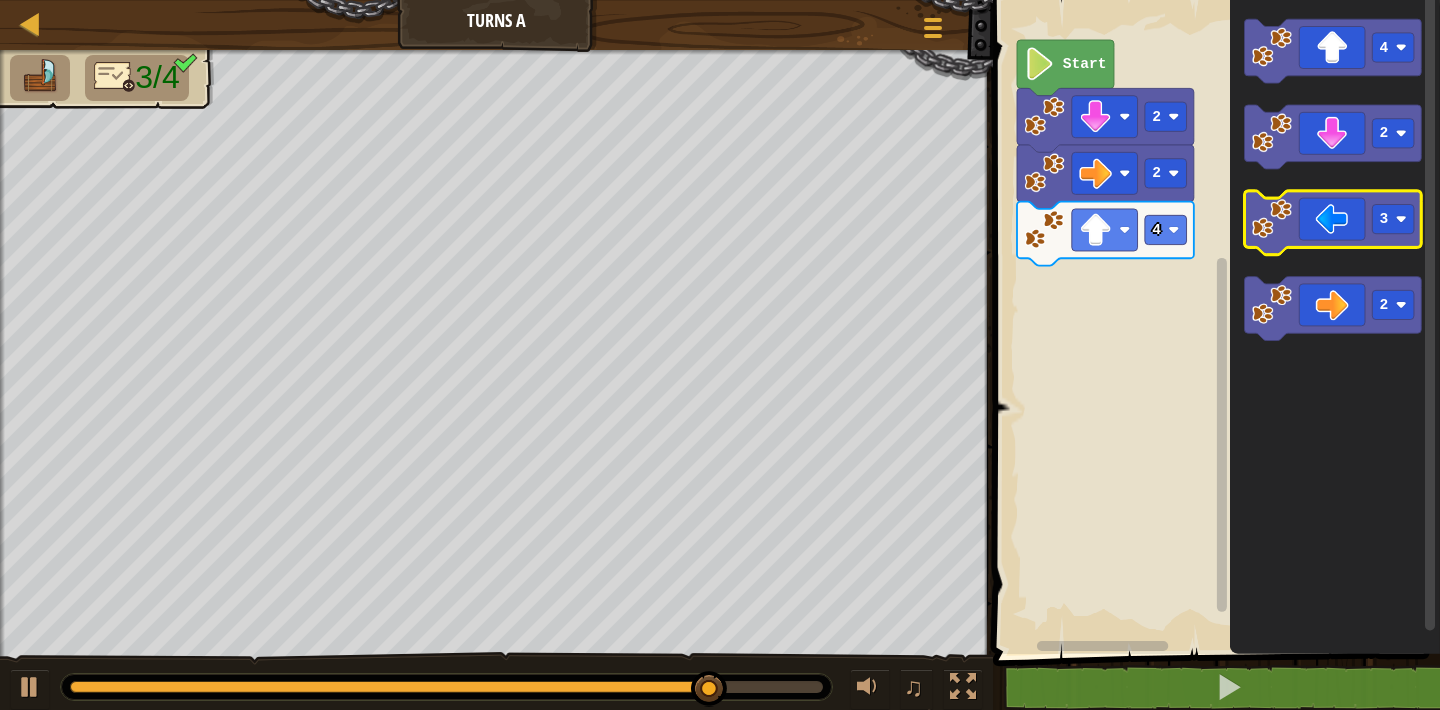 click 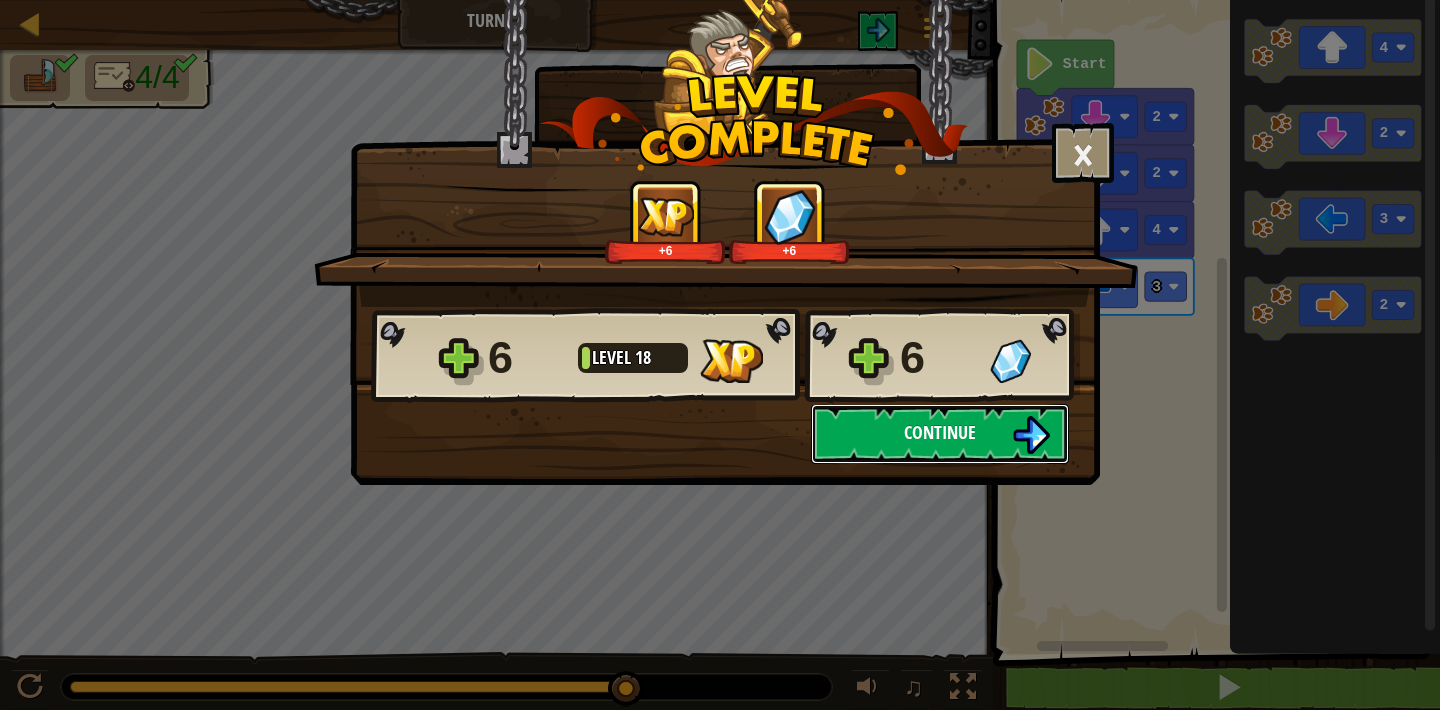 click at bounding box center (1031, 435) 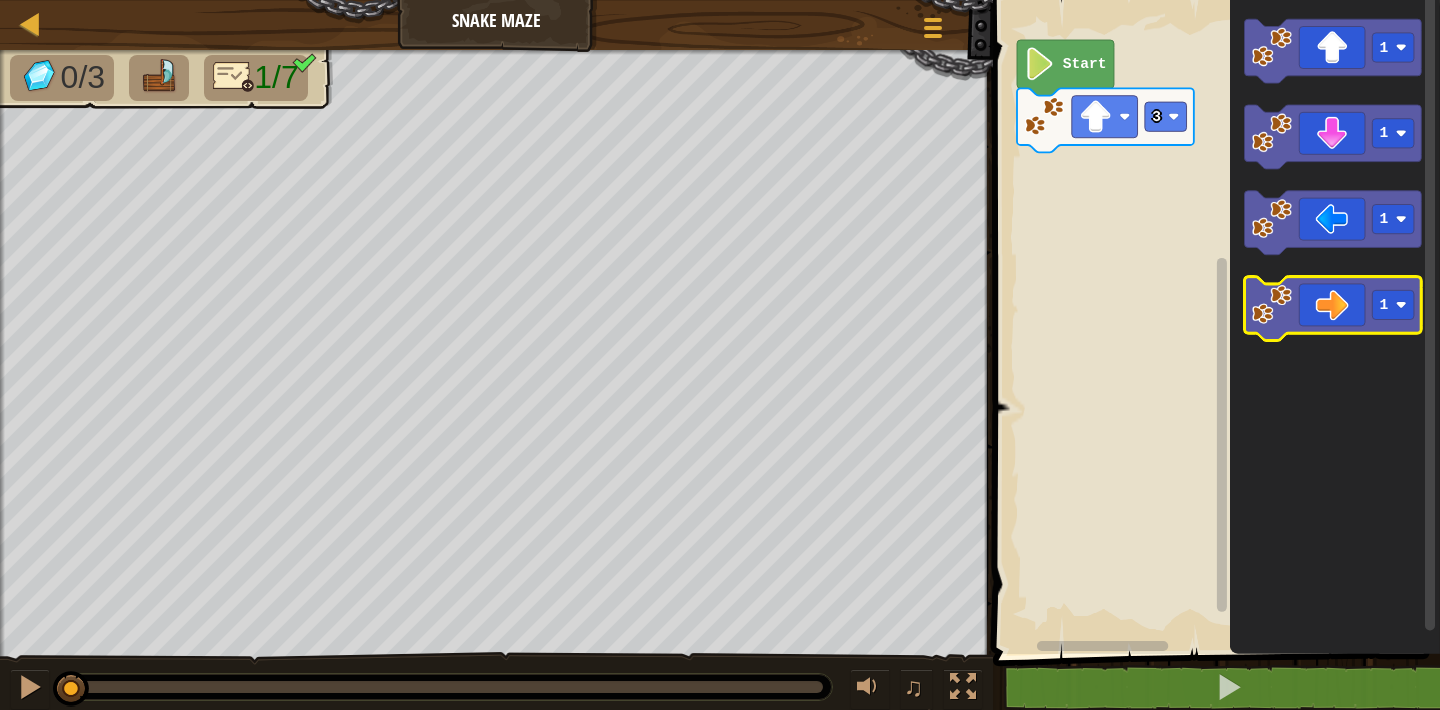click 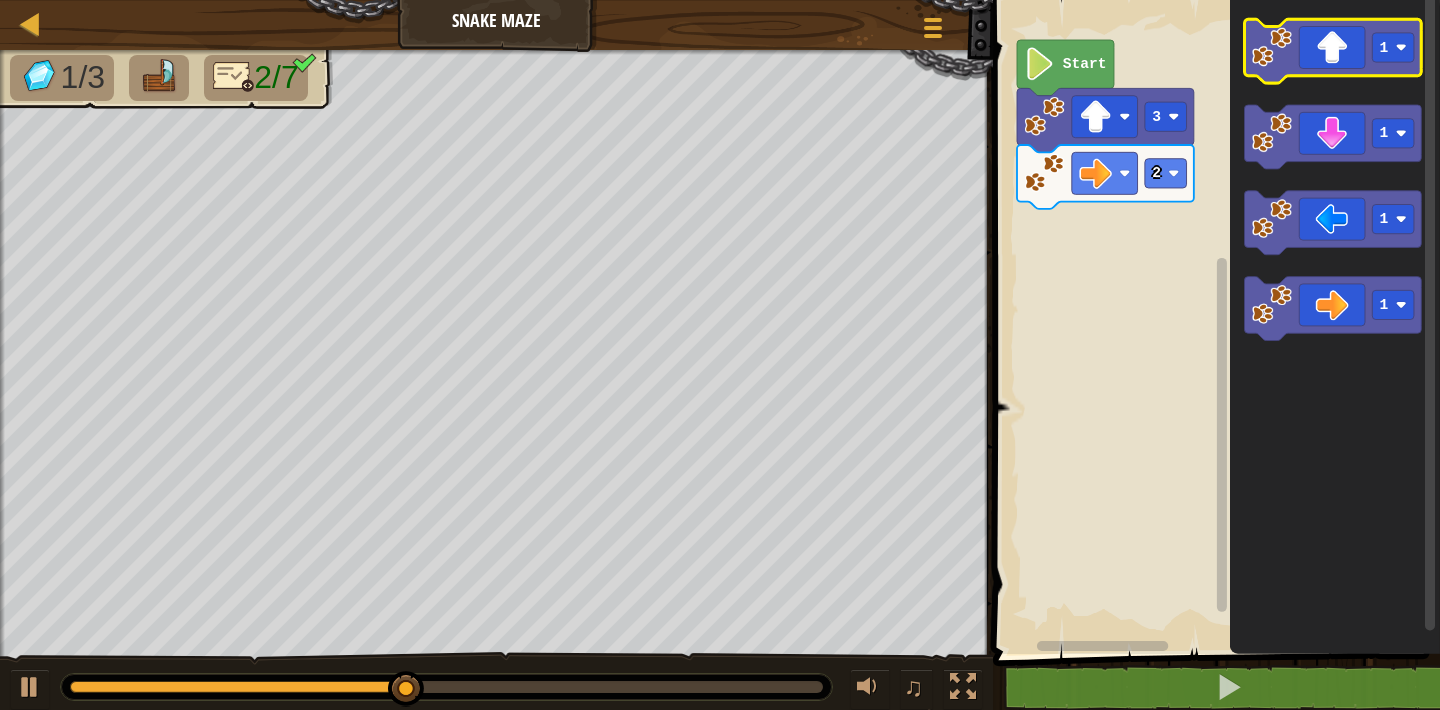 click 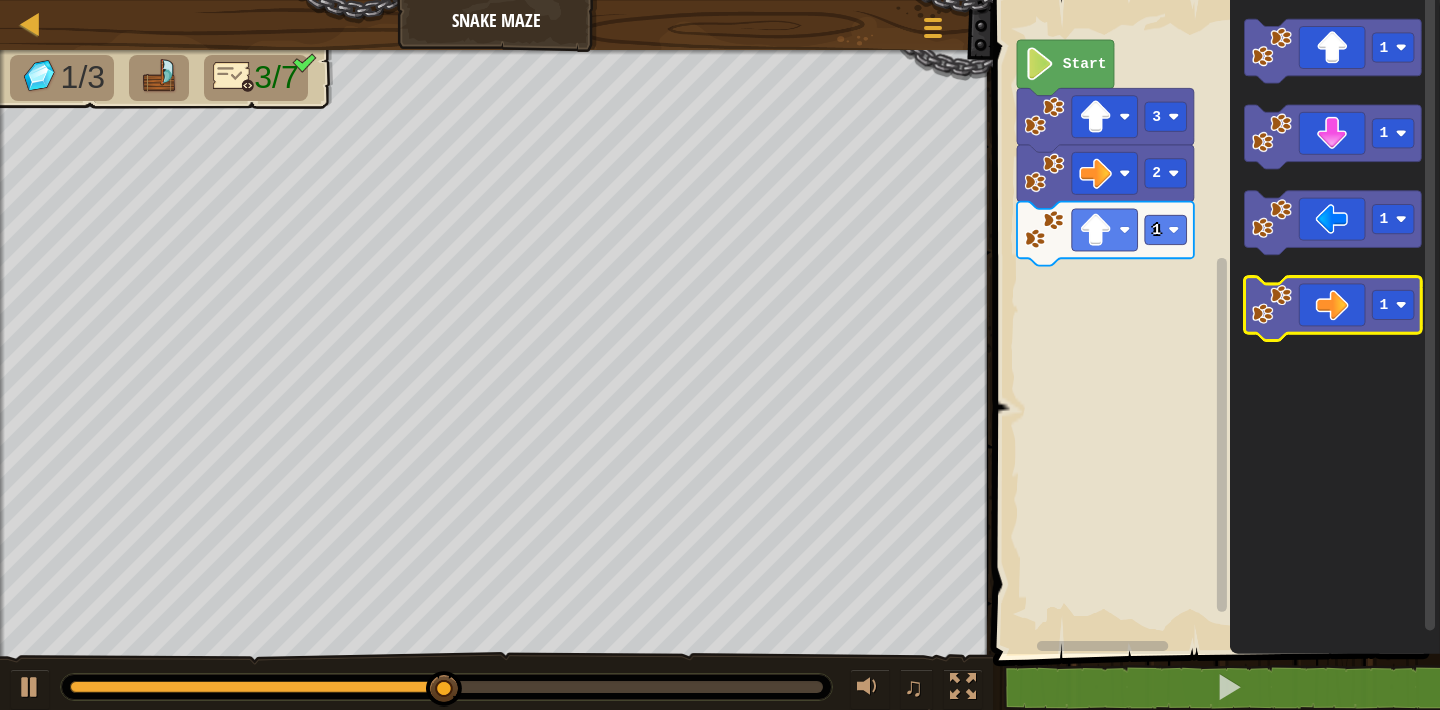 click 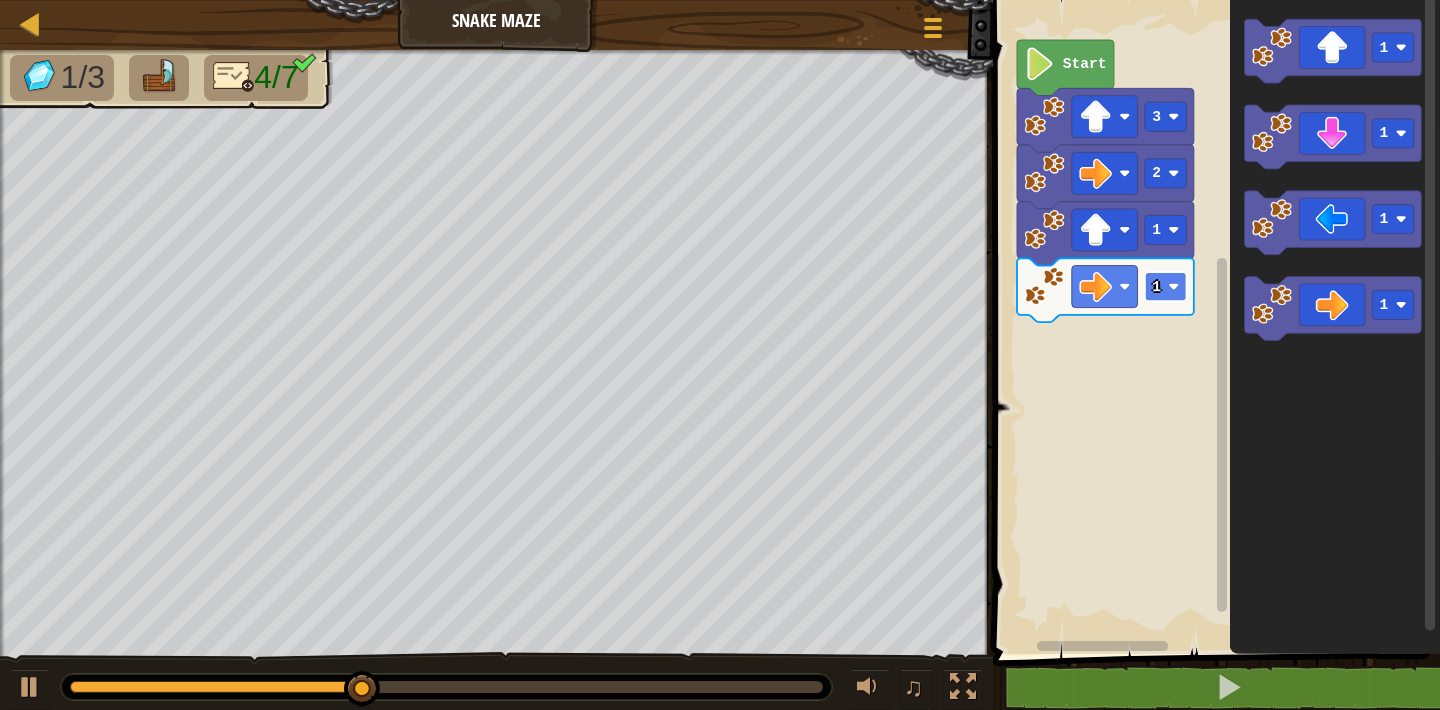 click on "1" 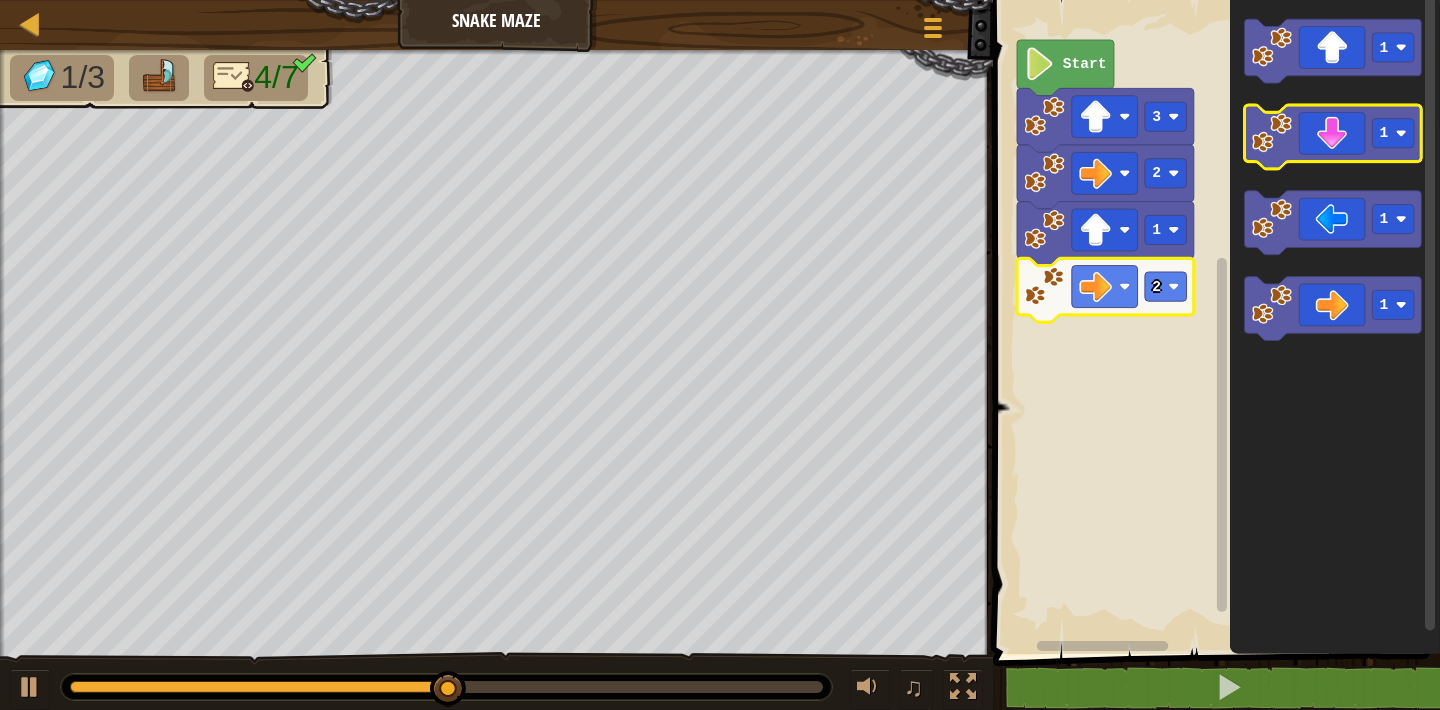 click 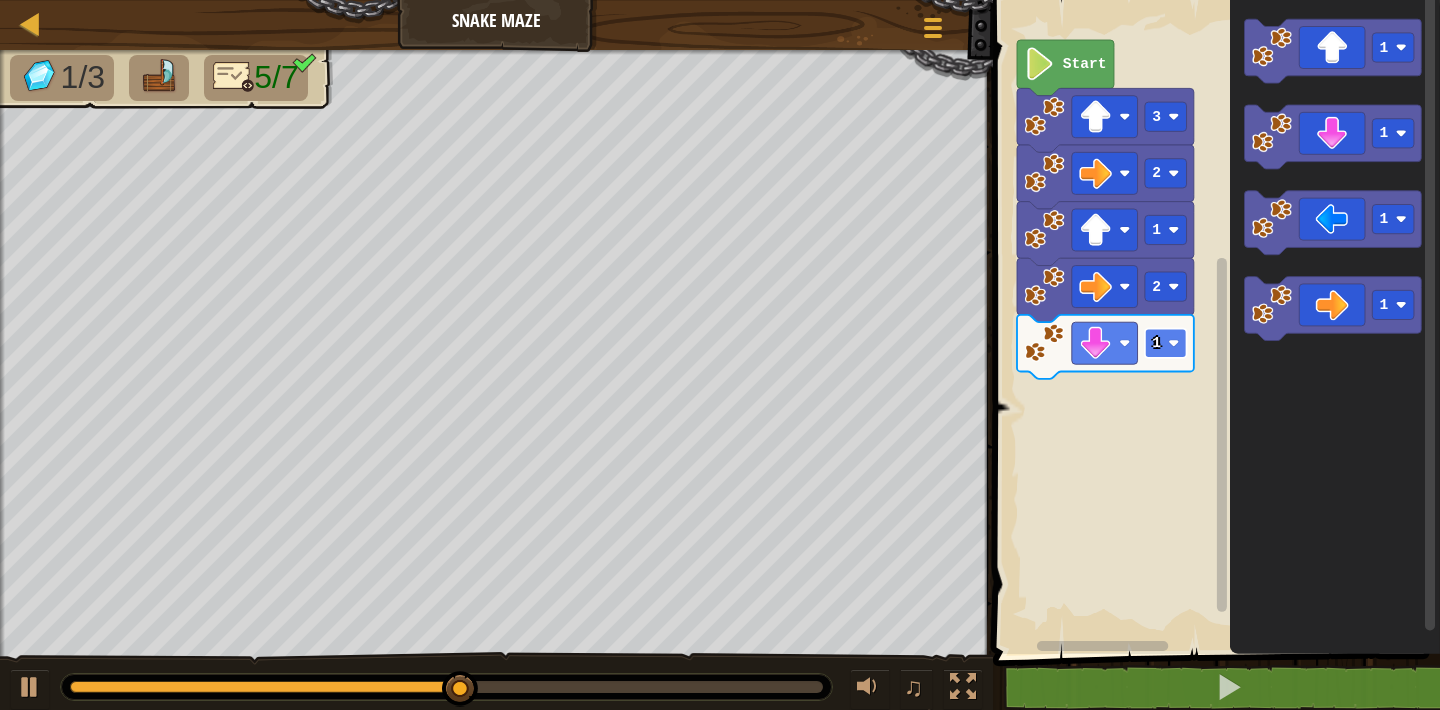 click 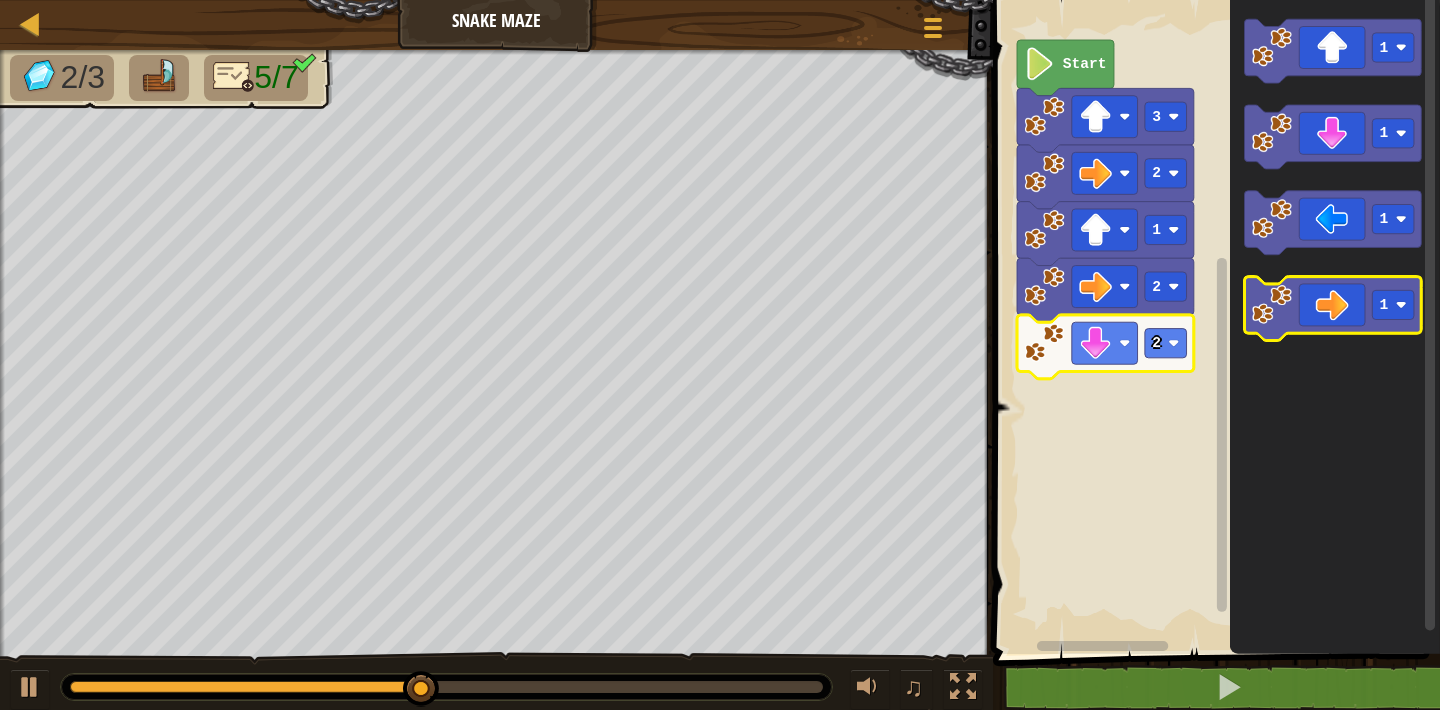 click 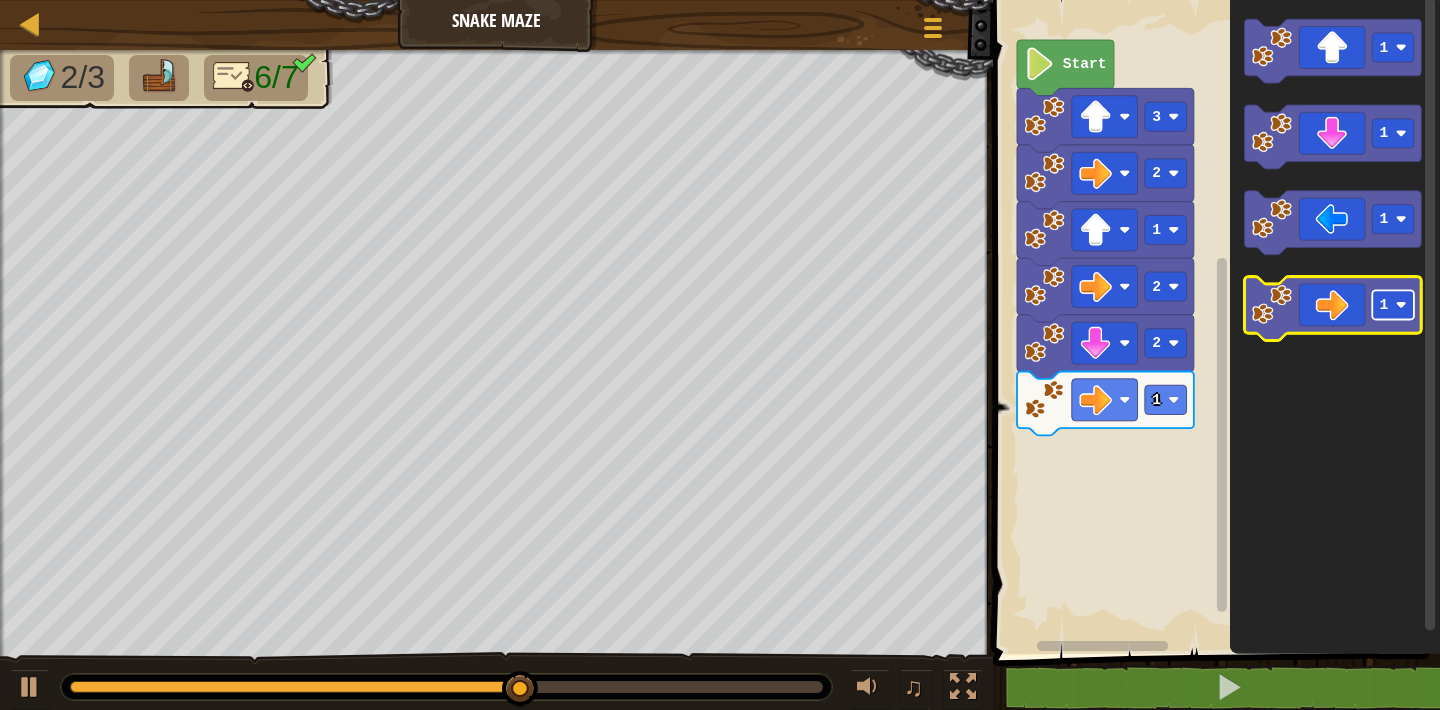 click on "1" 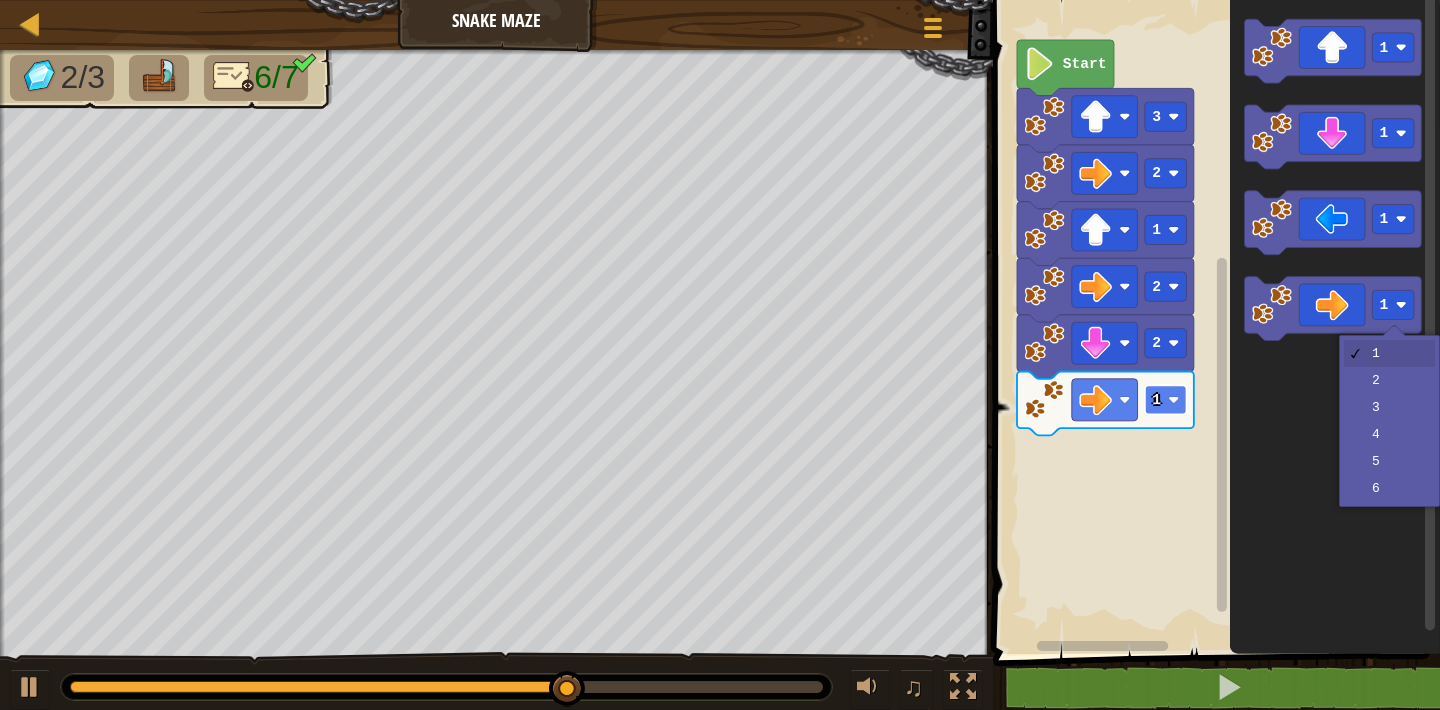click 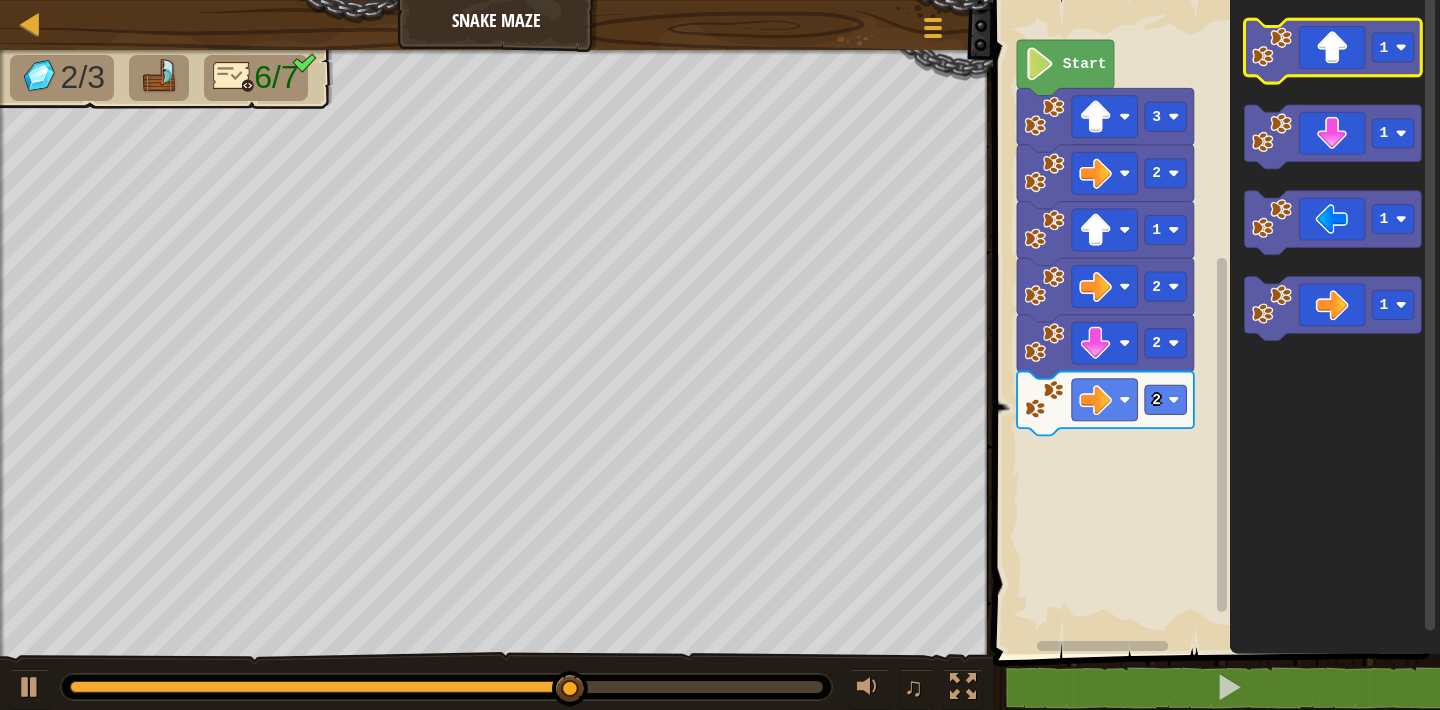 click 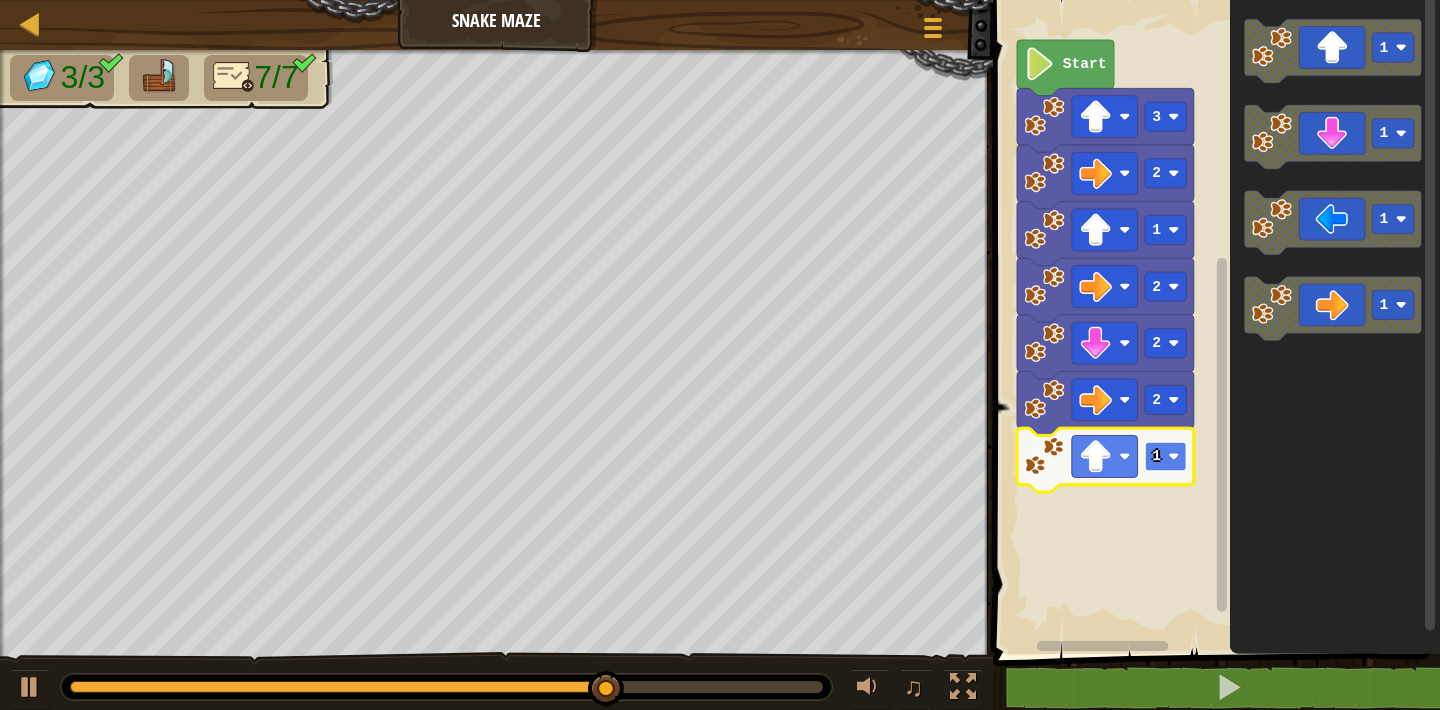 click 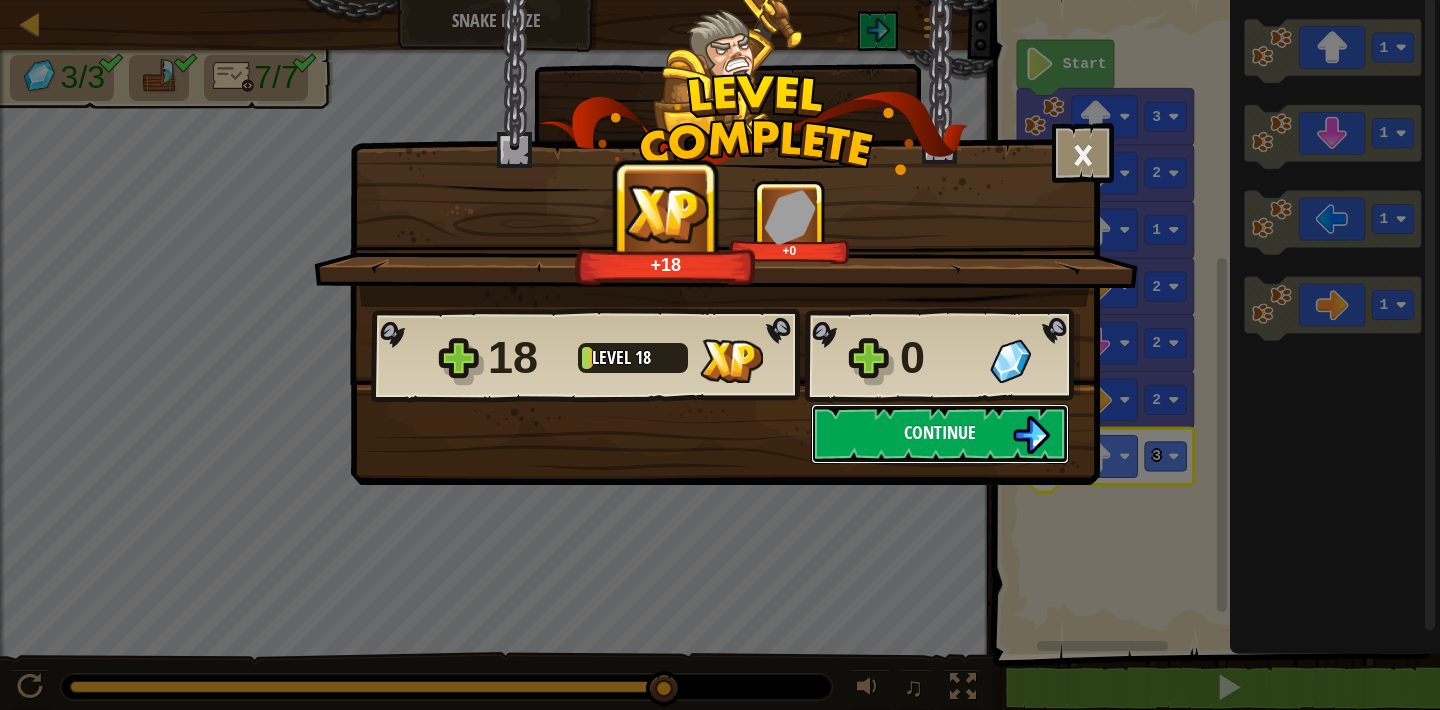 click on "Continue" at bounding box center [940, 434] 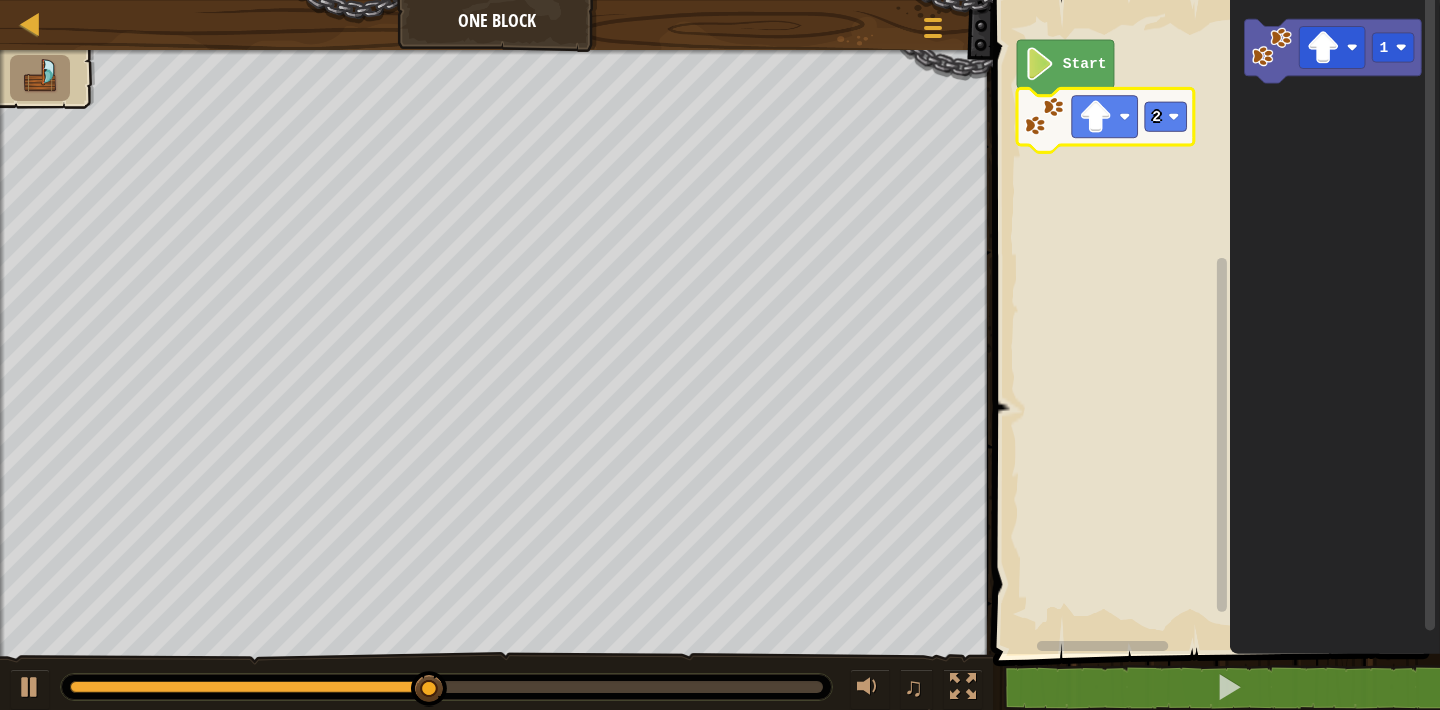 click 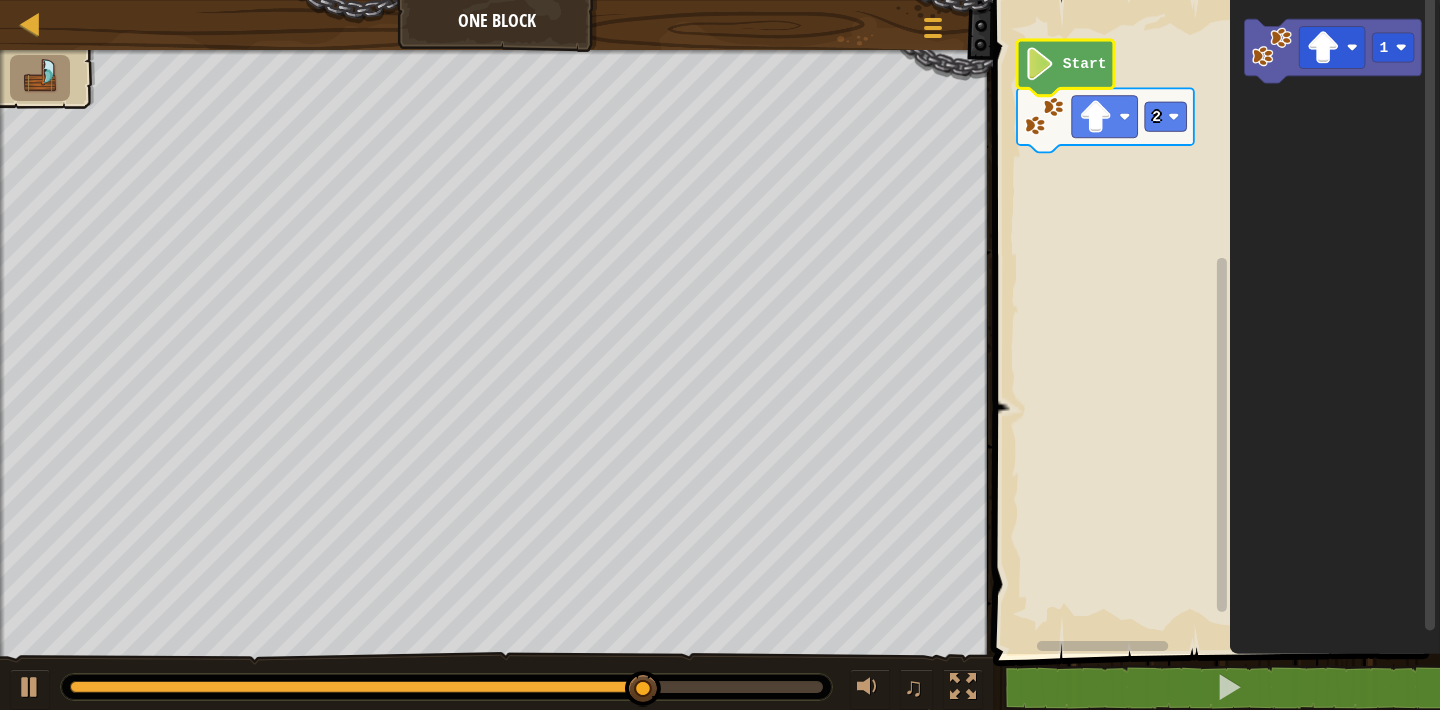 click 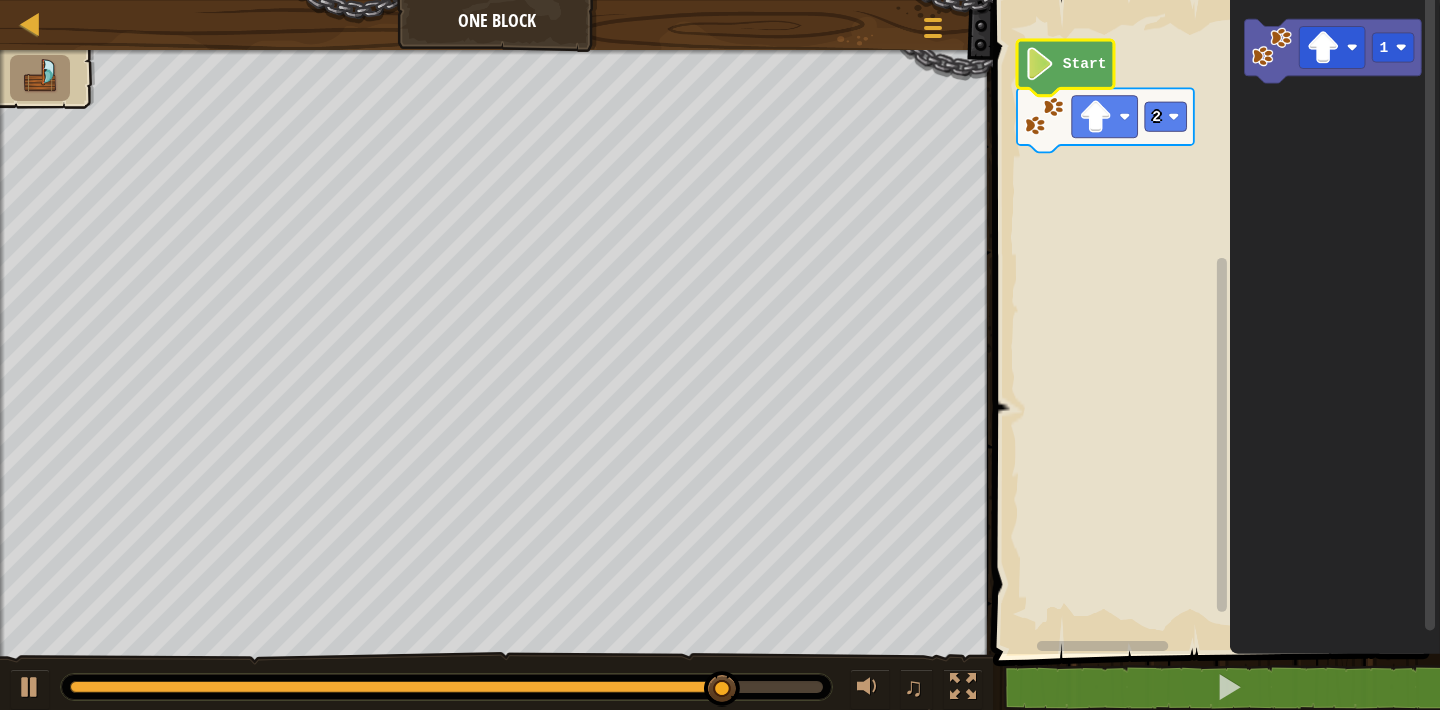 click 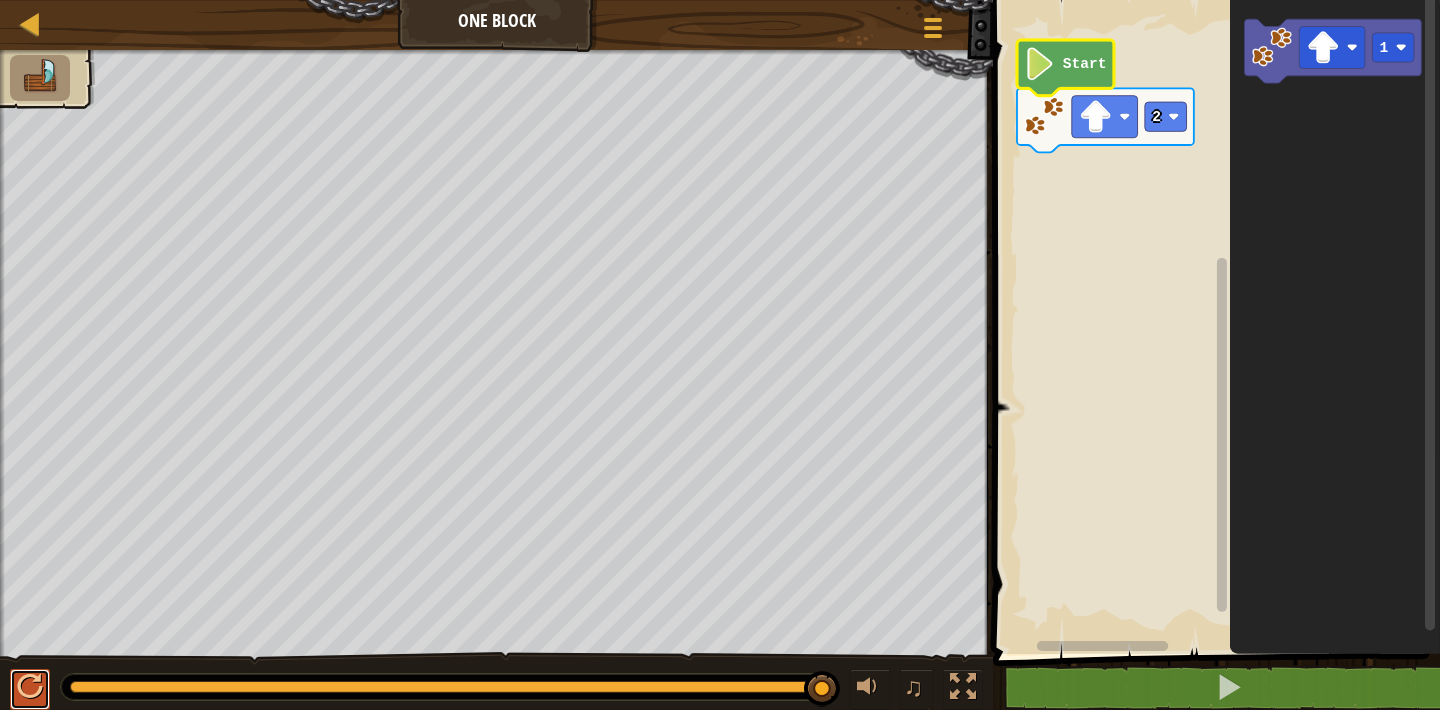click at bounding box center (30, 687) 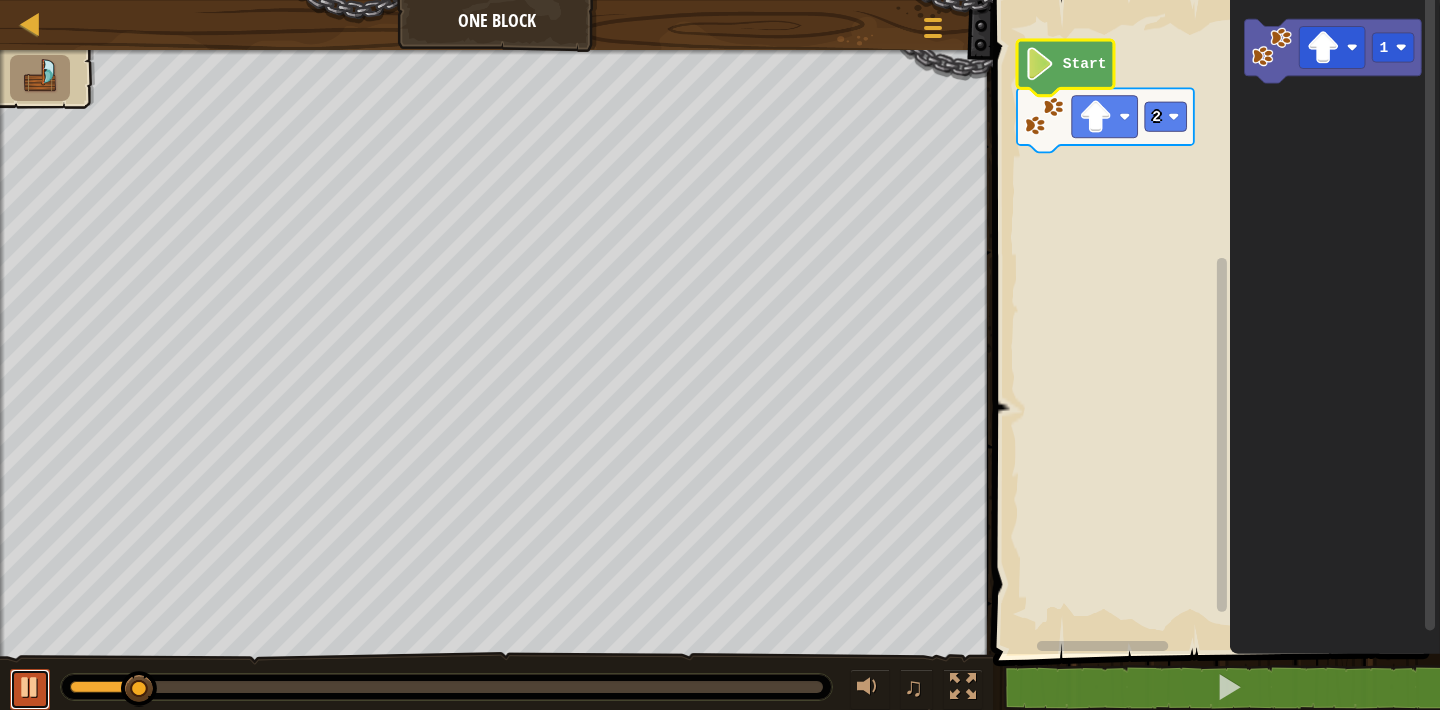 click at bounding box center (30, 687) 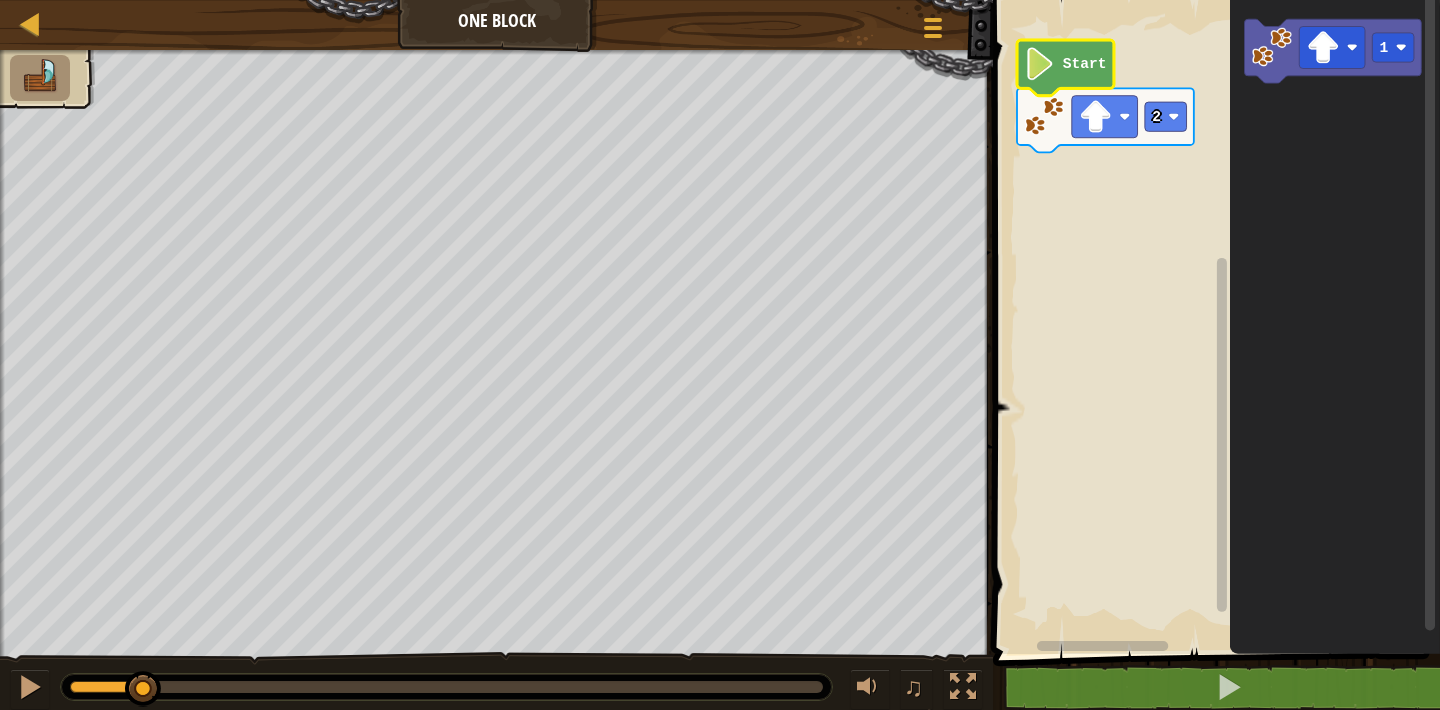 click on "Start" 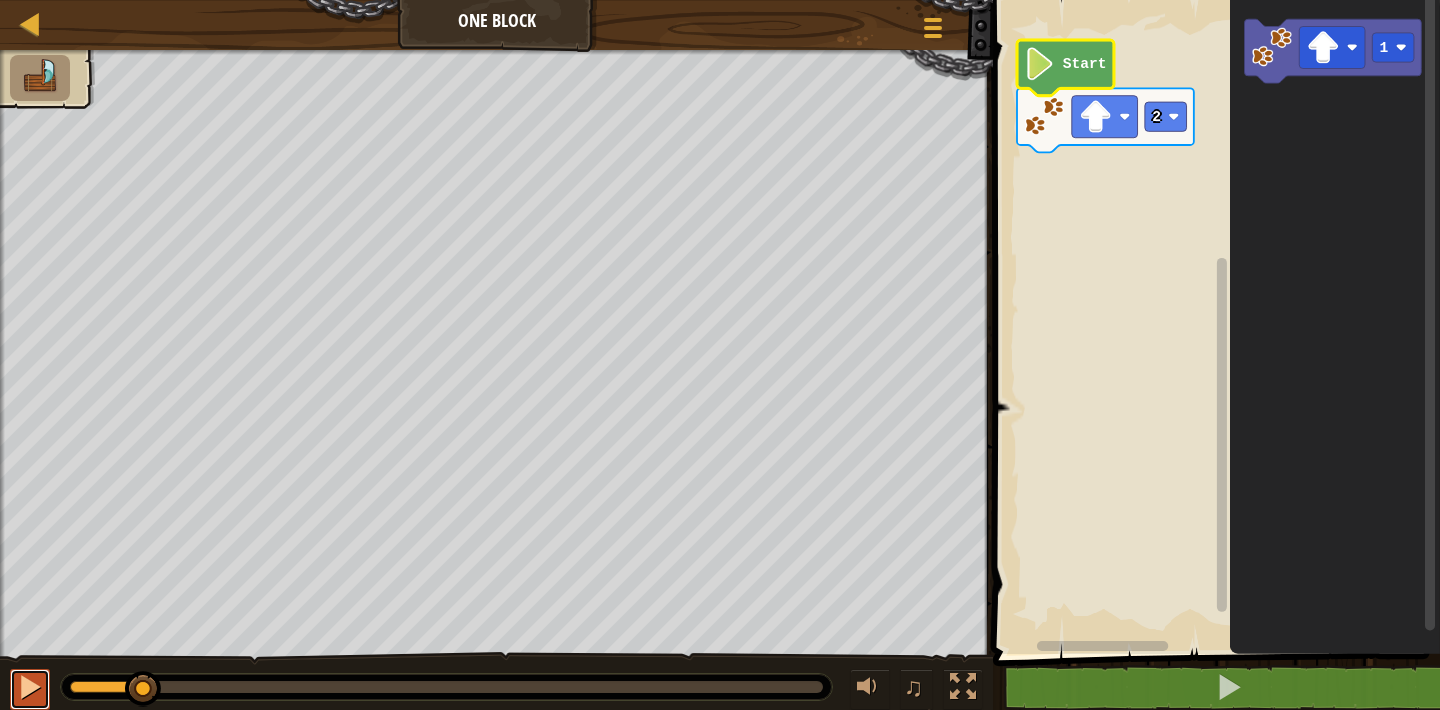 click at bounding box center (30, 689) 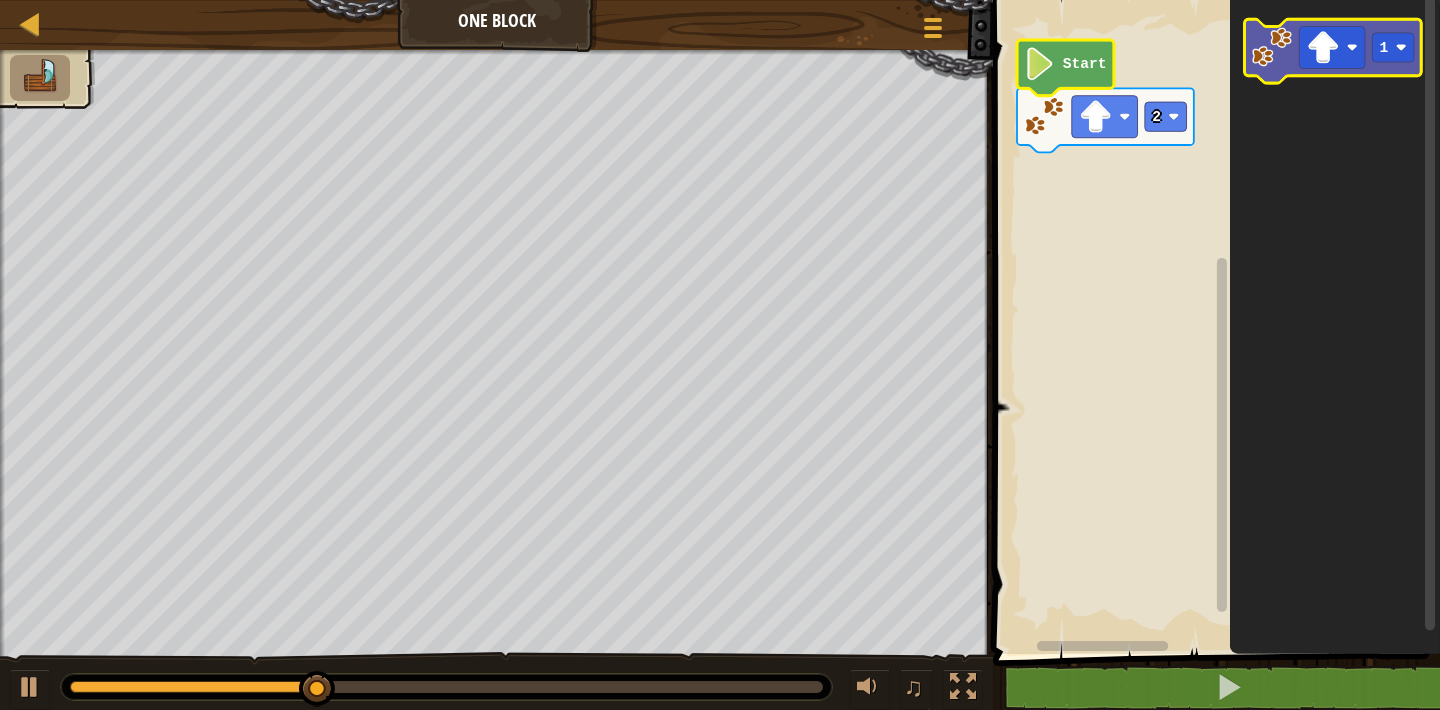 click 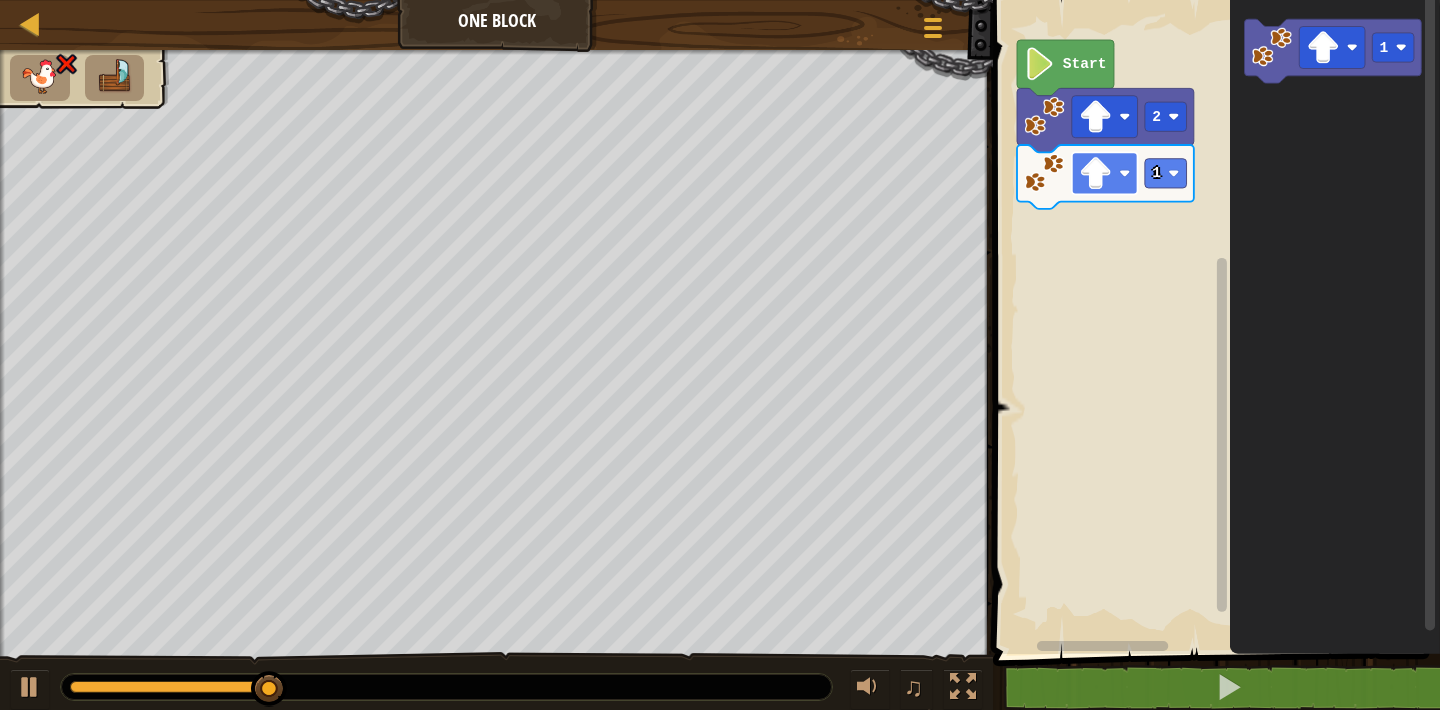 click 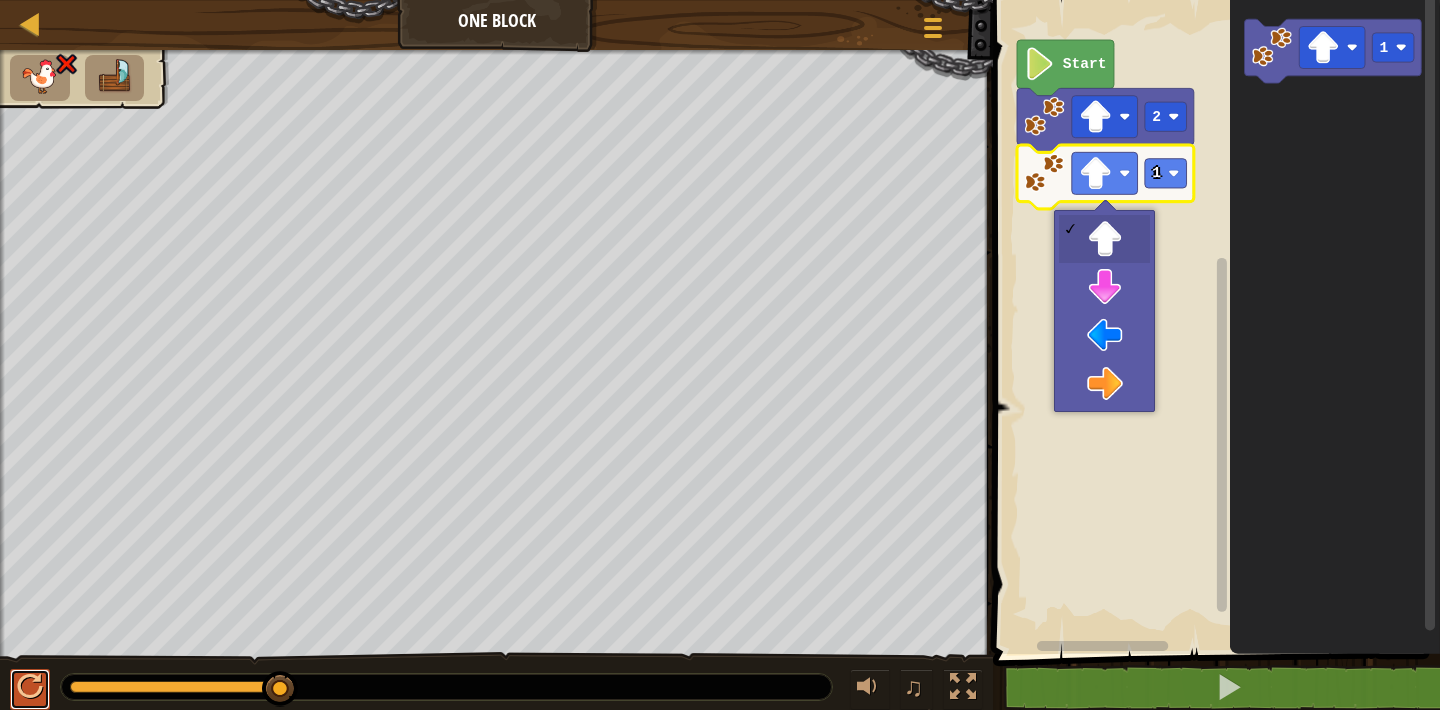 click at bounding box center [30, 687] 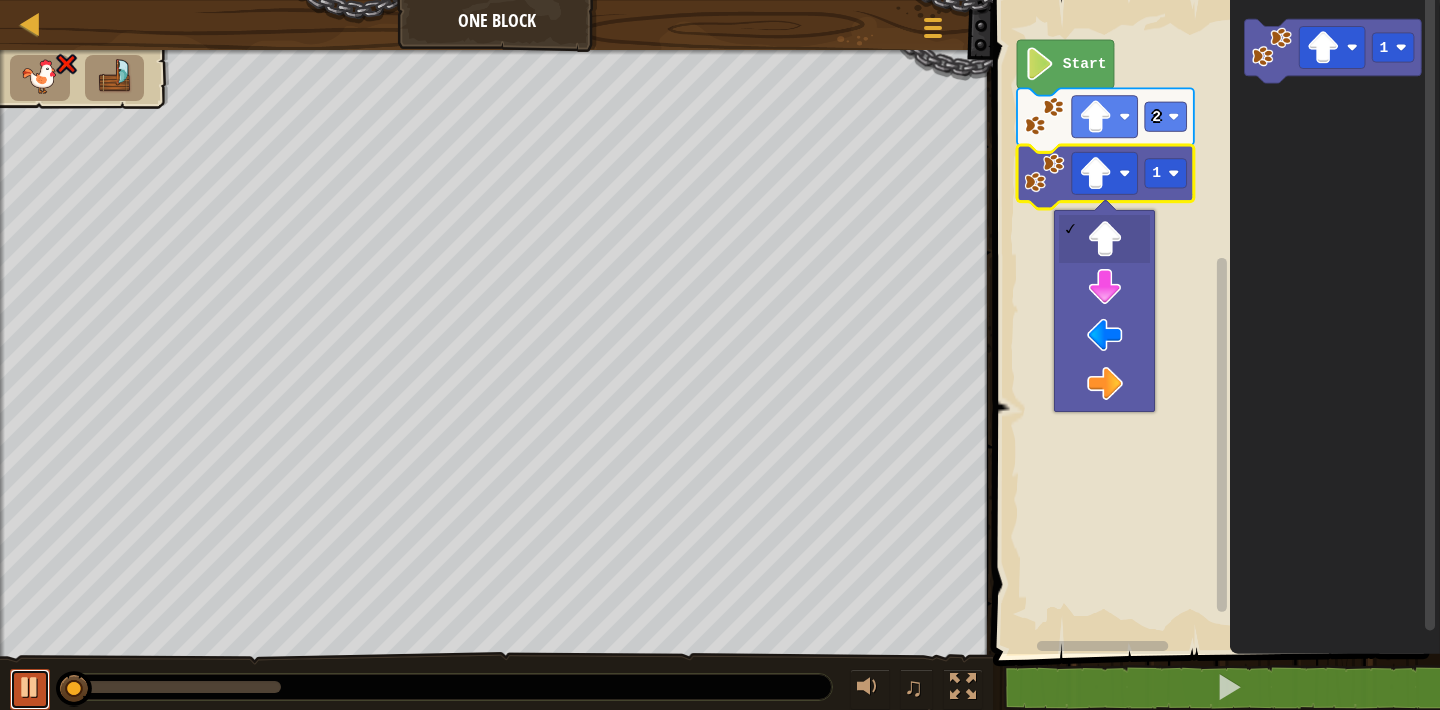 click at bounding box center (30, 687) 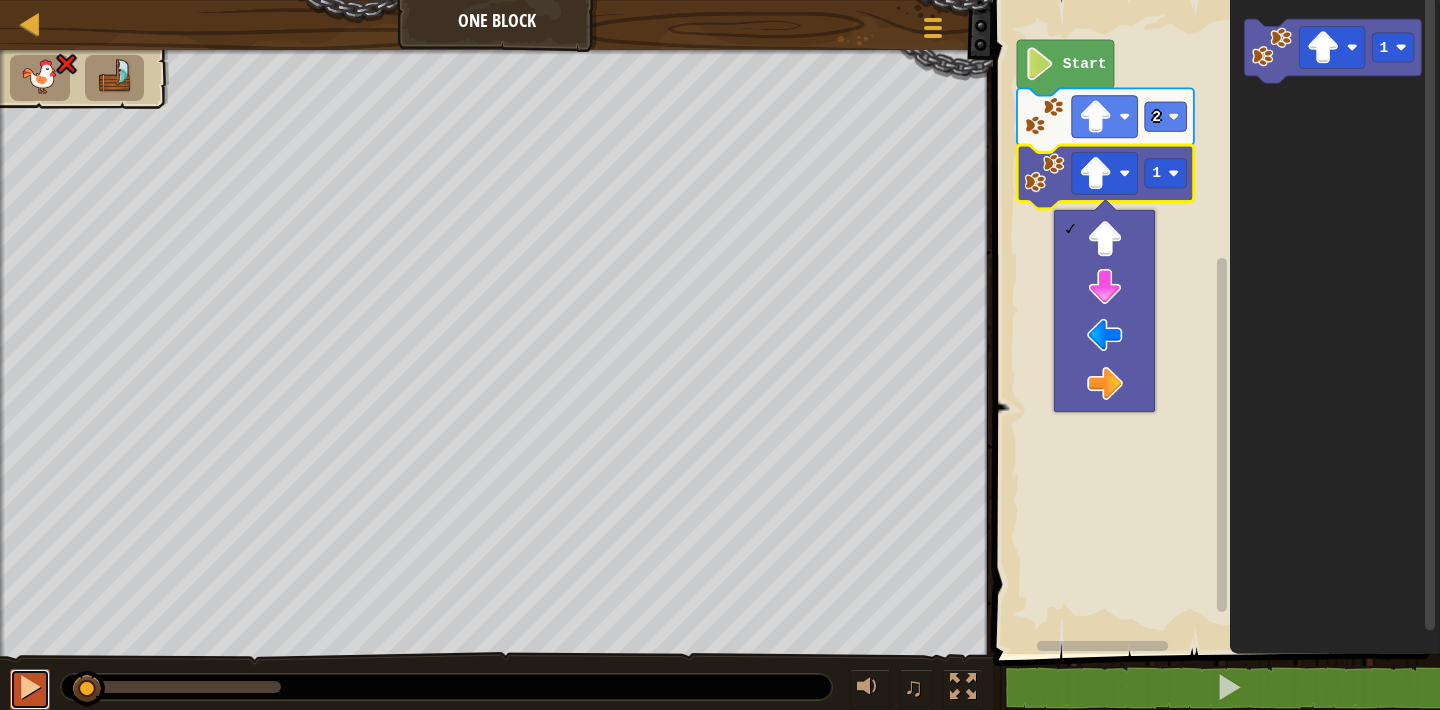 click at bounding box center [30, 687] 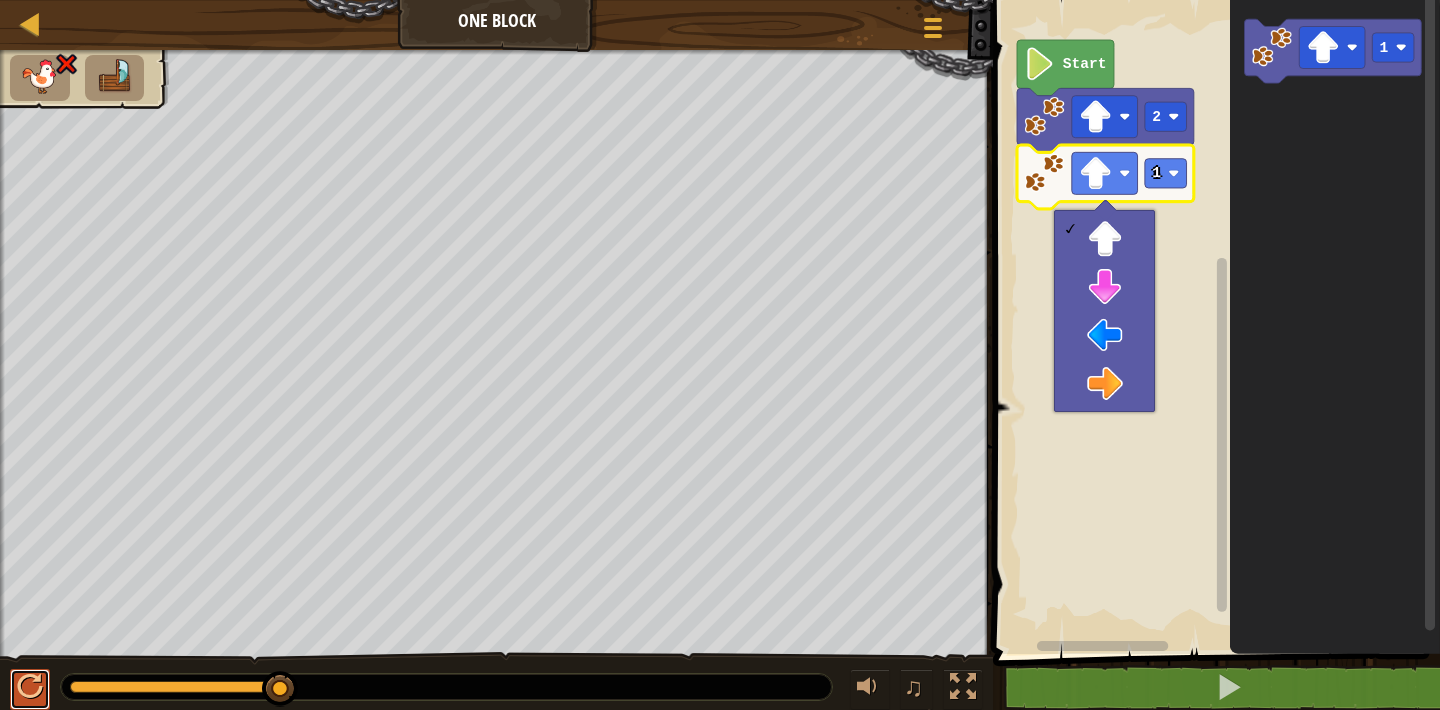 click at bounding box center [30, 687] 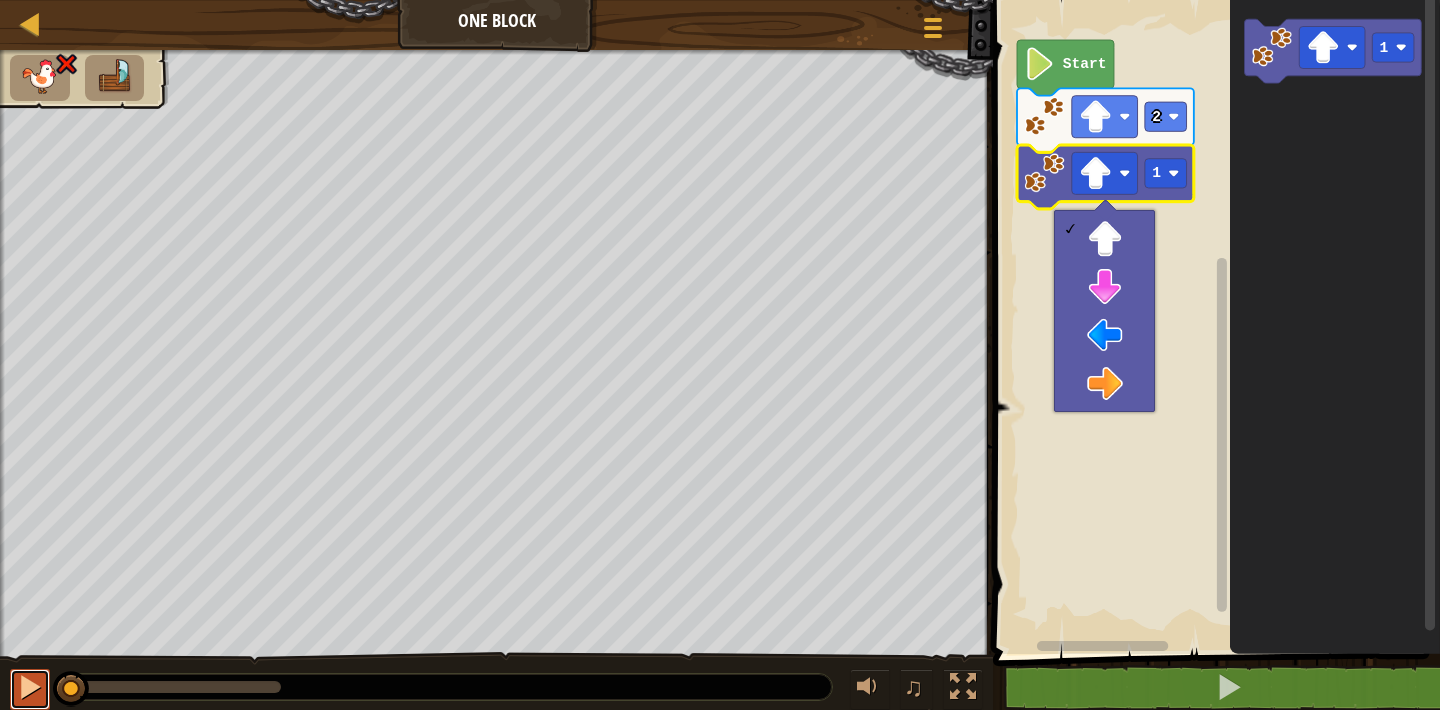 click at bounding box center (30, 689) 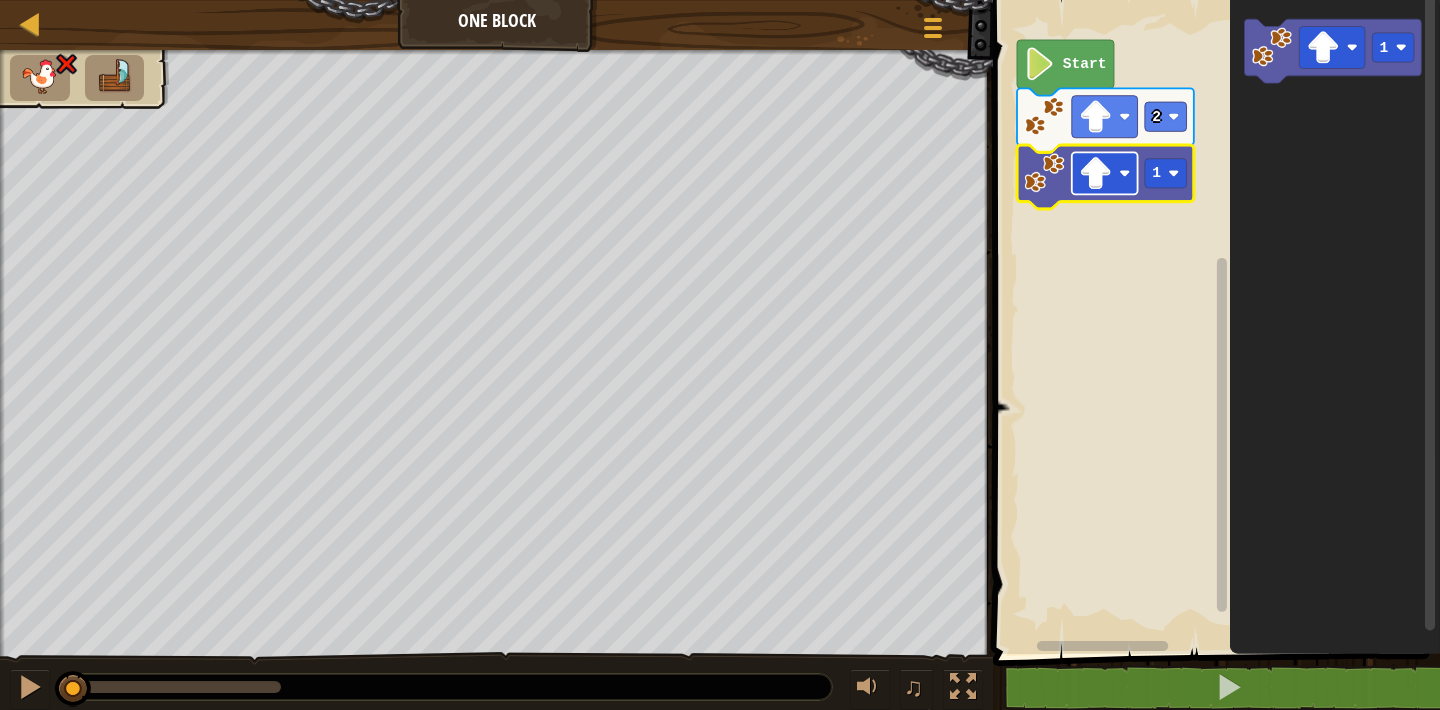 click 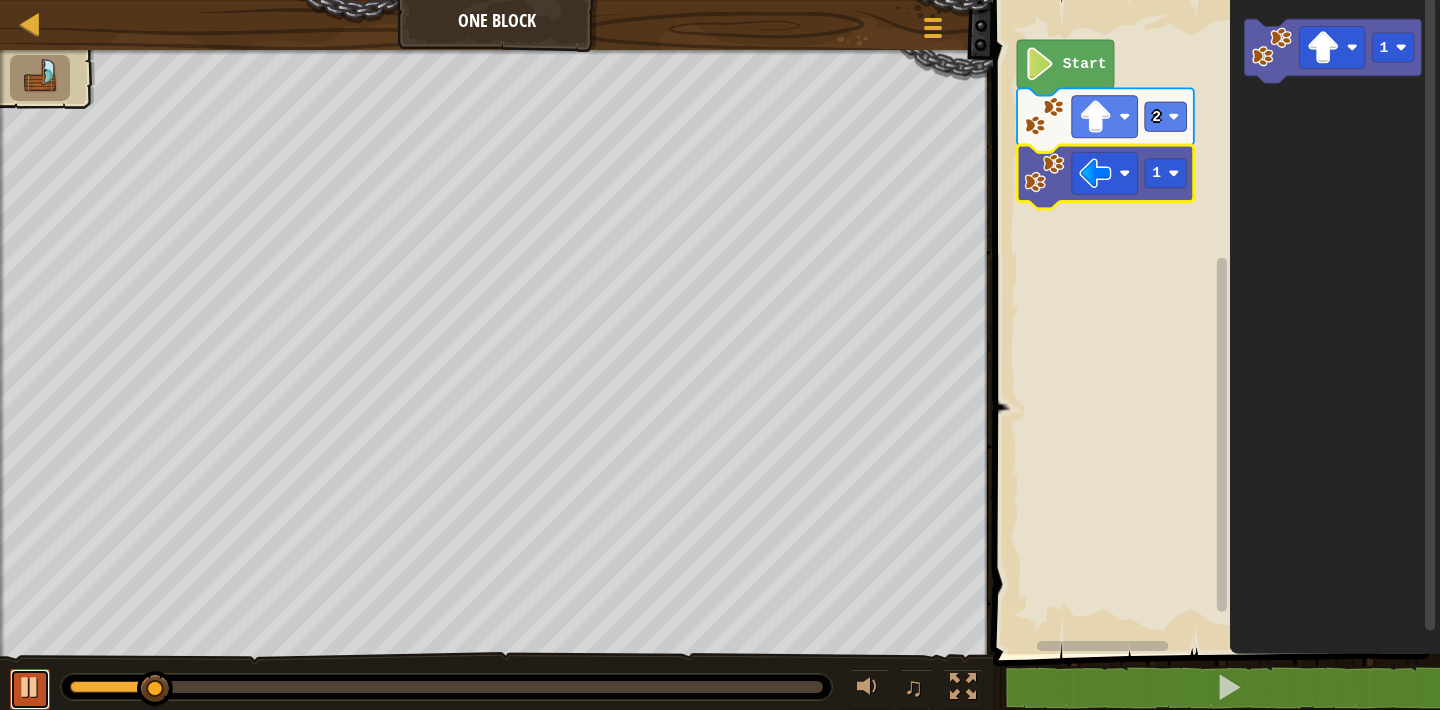 click at bounding box center [30, 687] 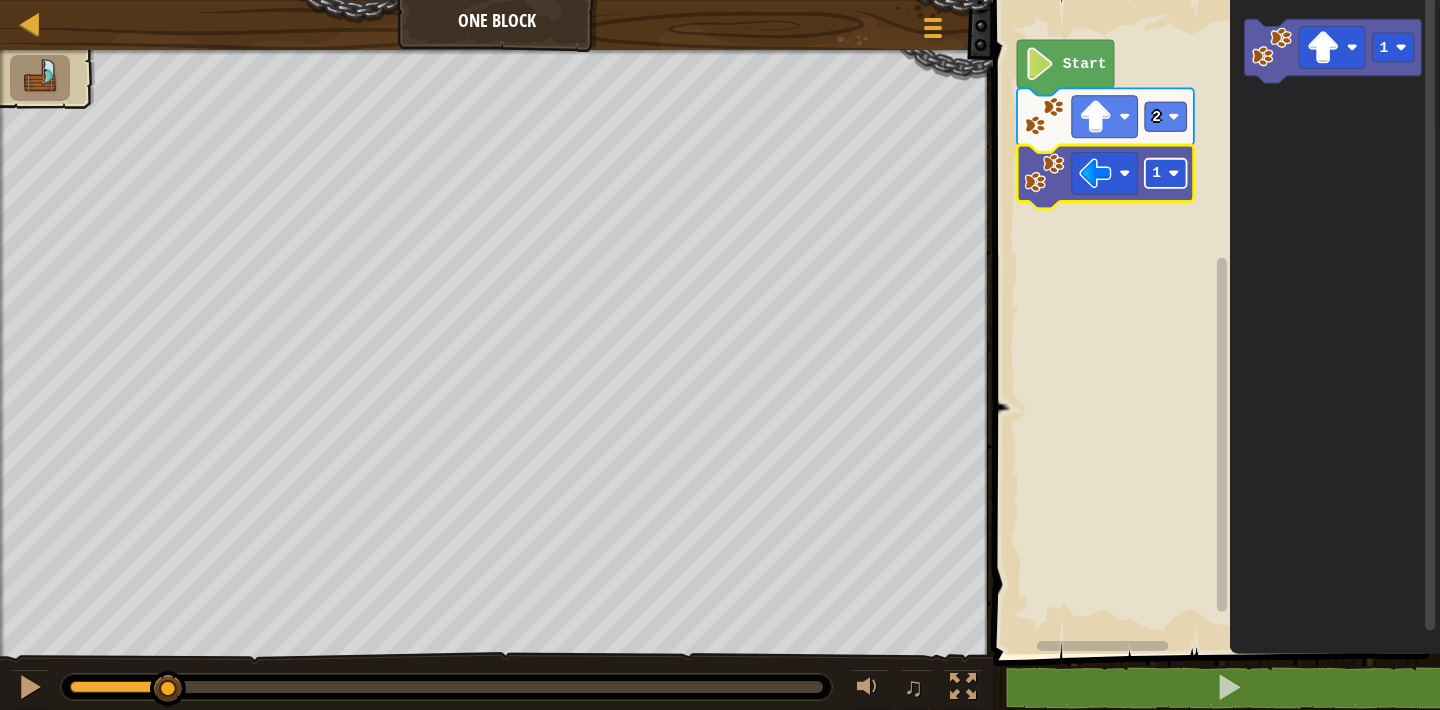 click 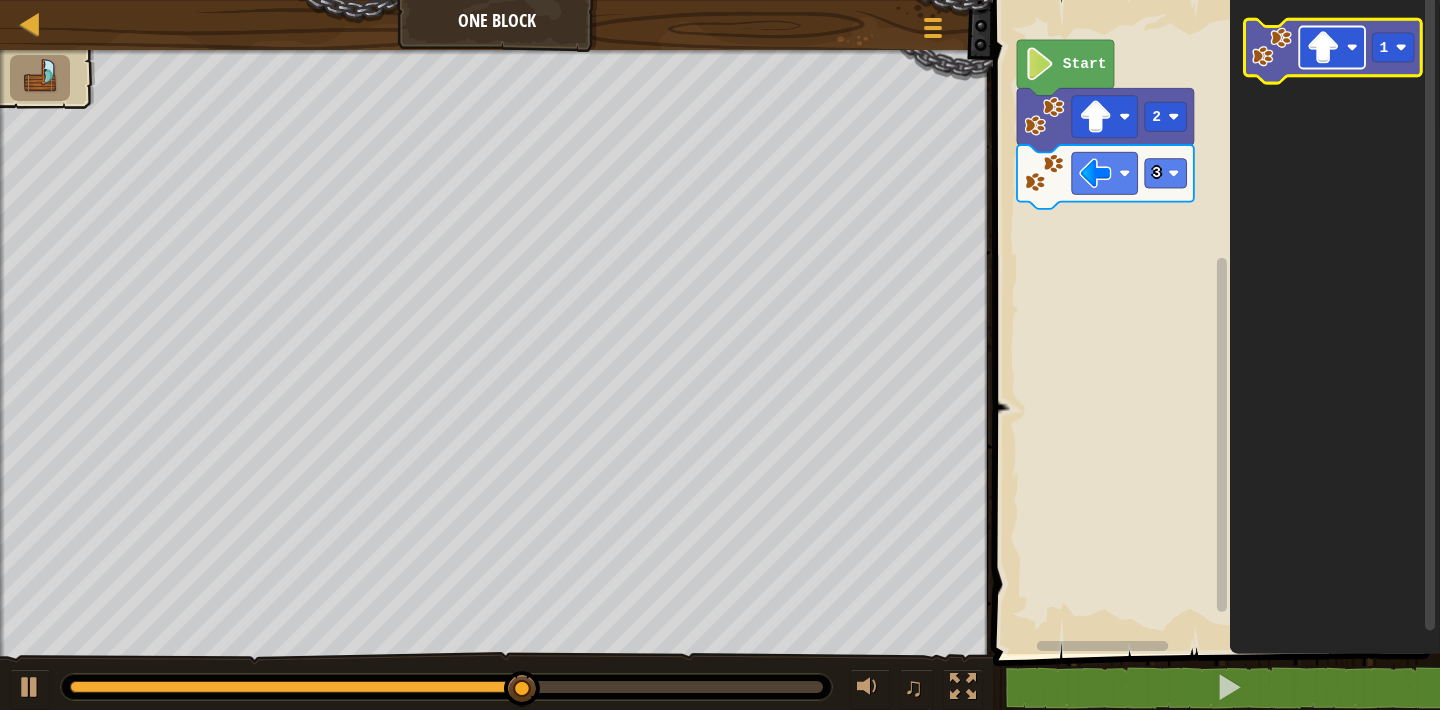 click 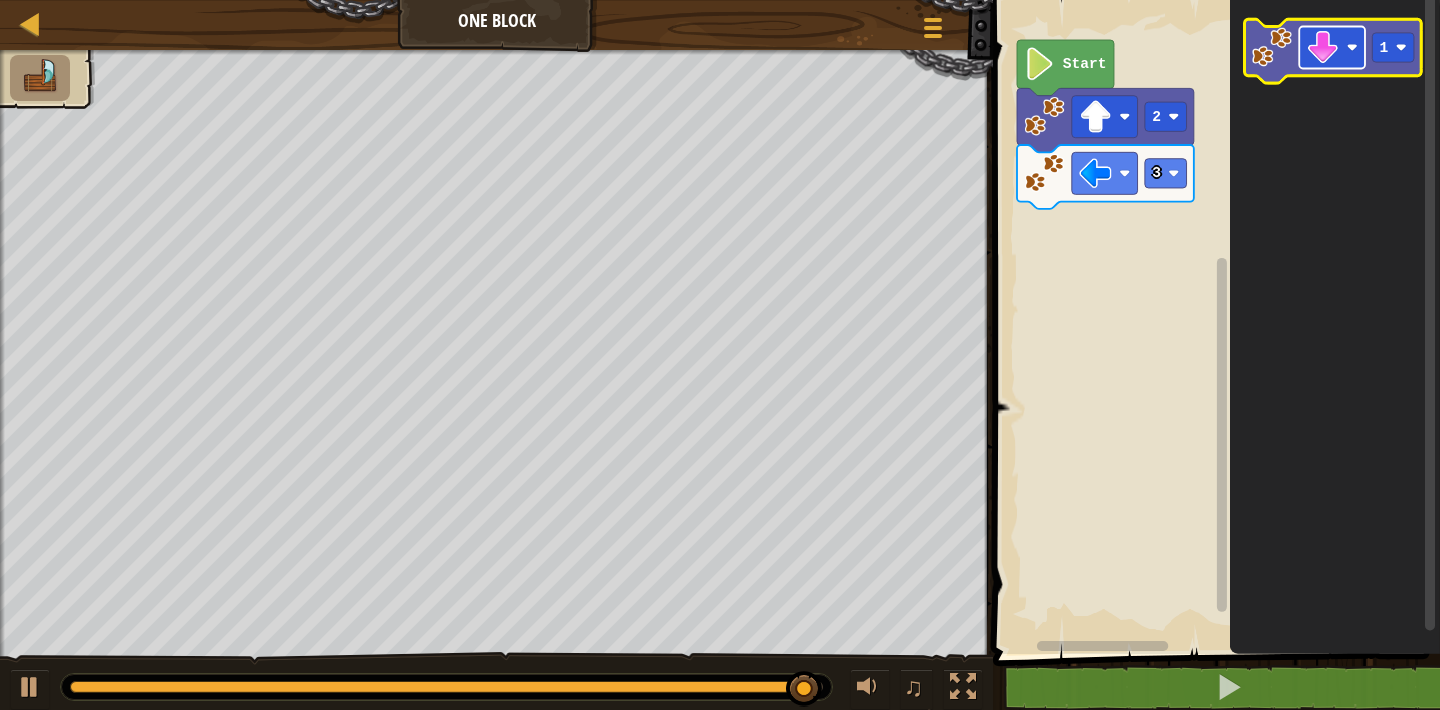 click 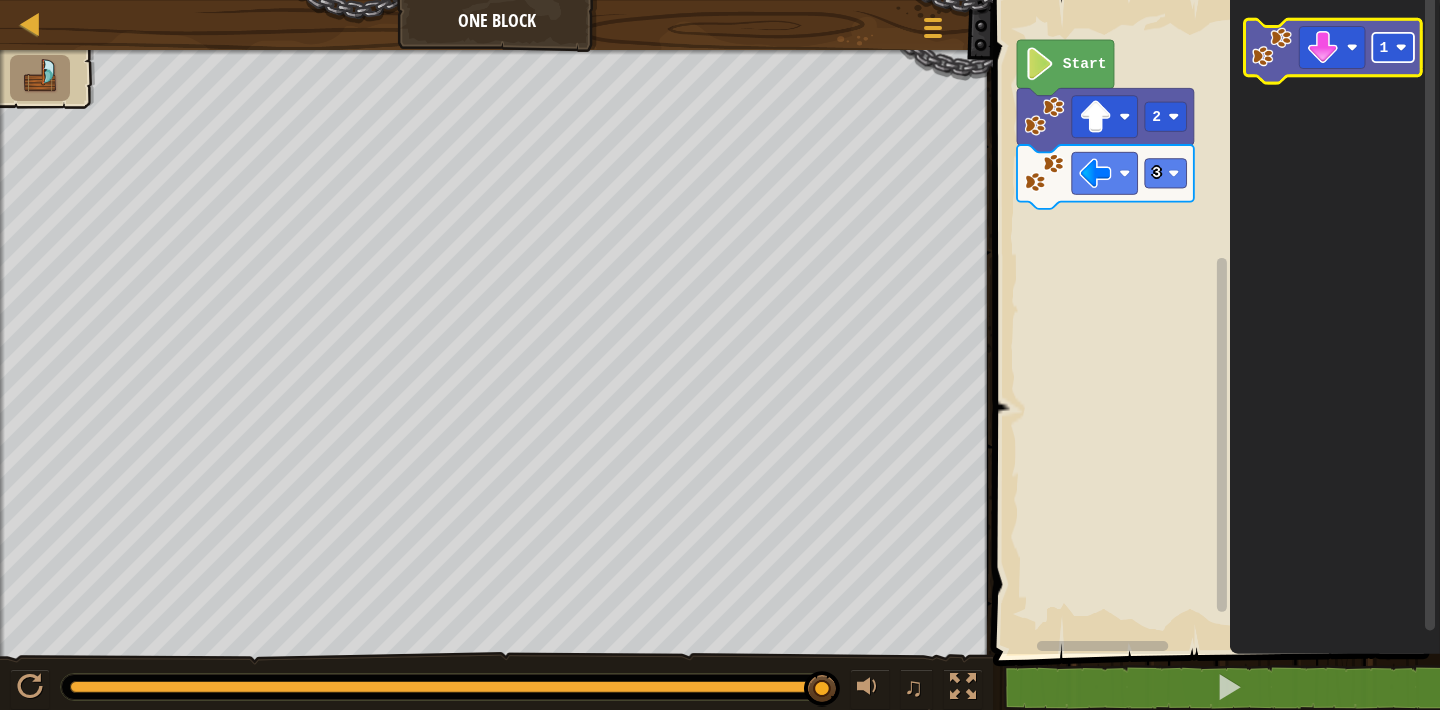 click 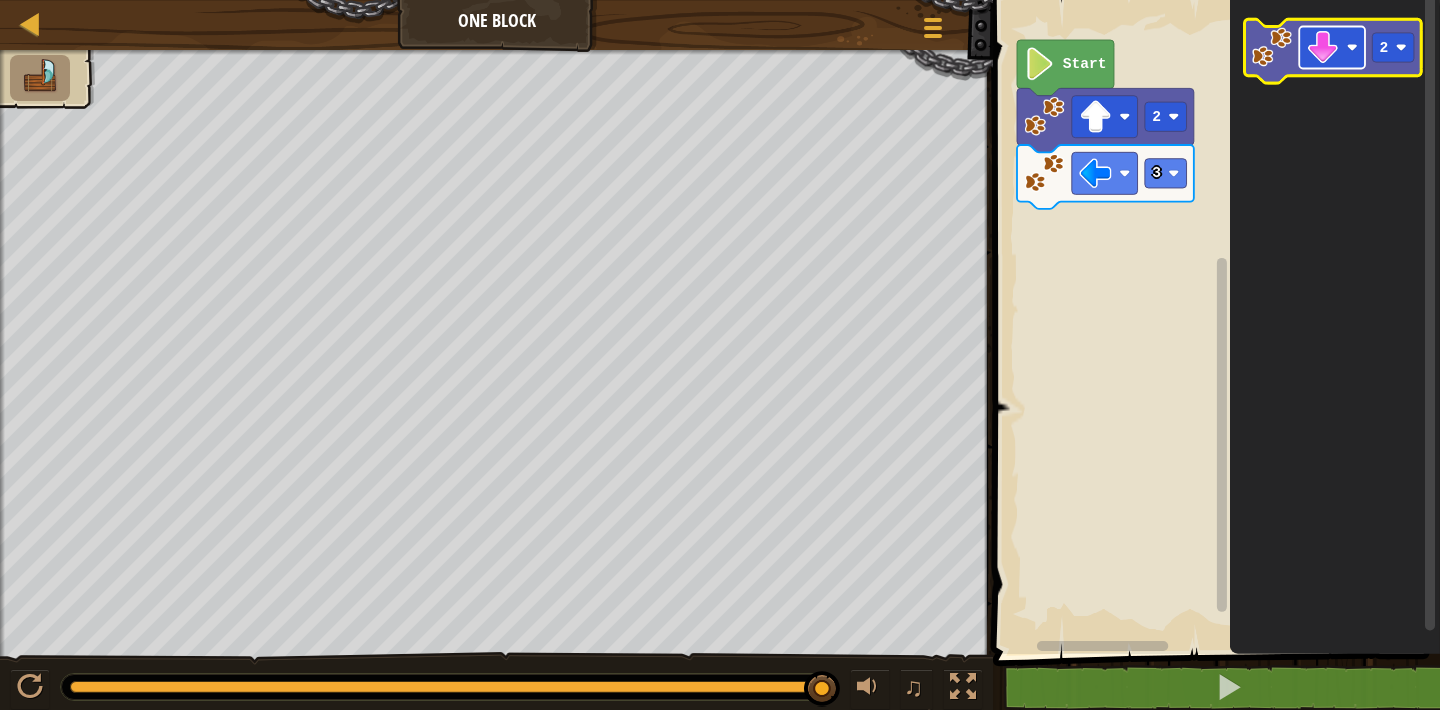 click 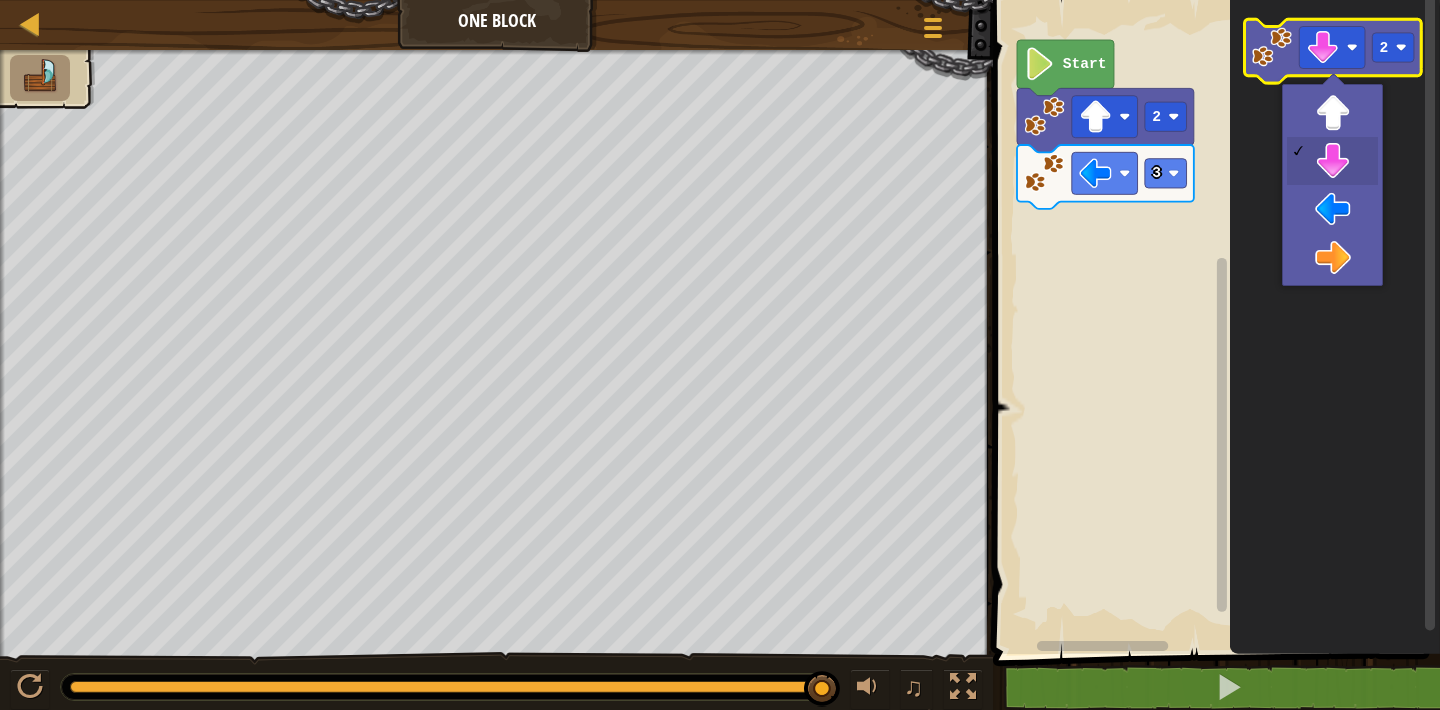 click 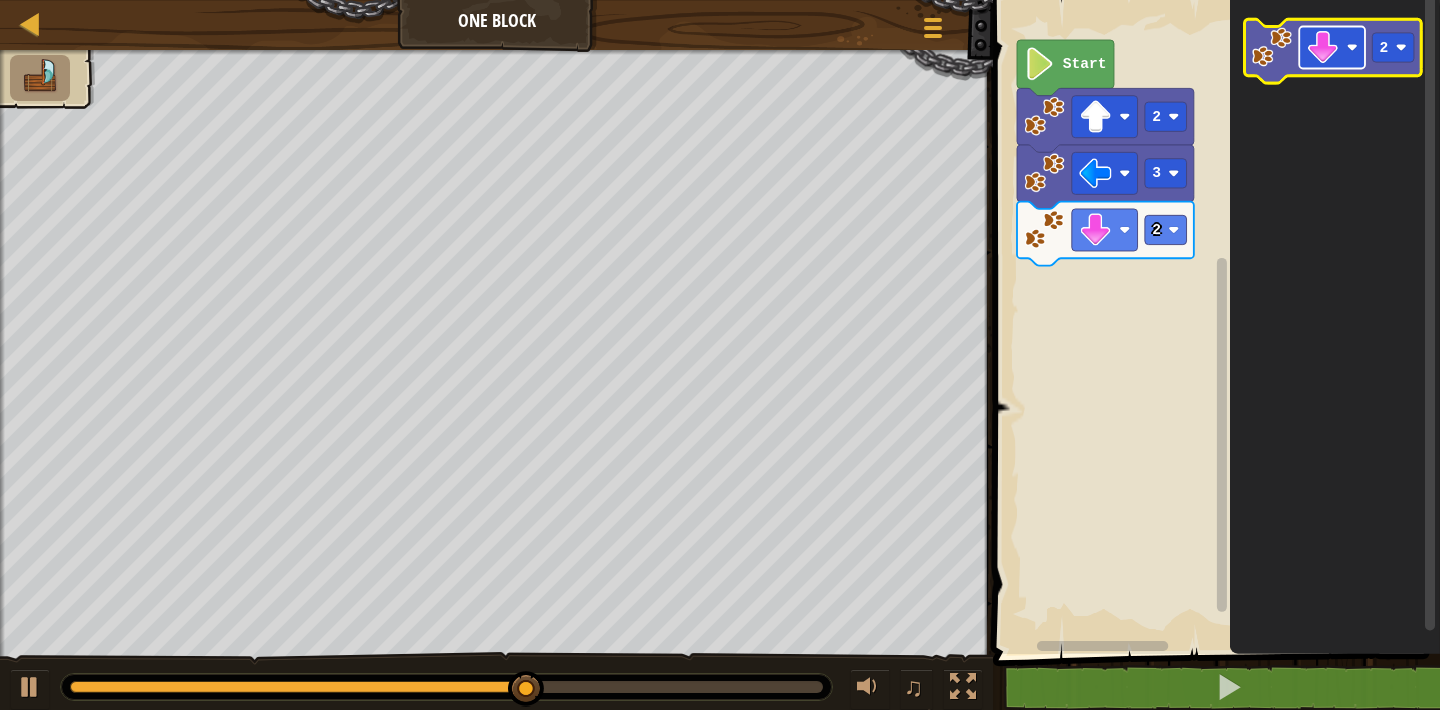 click 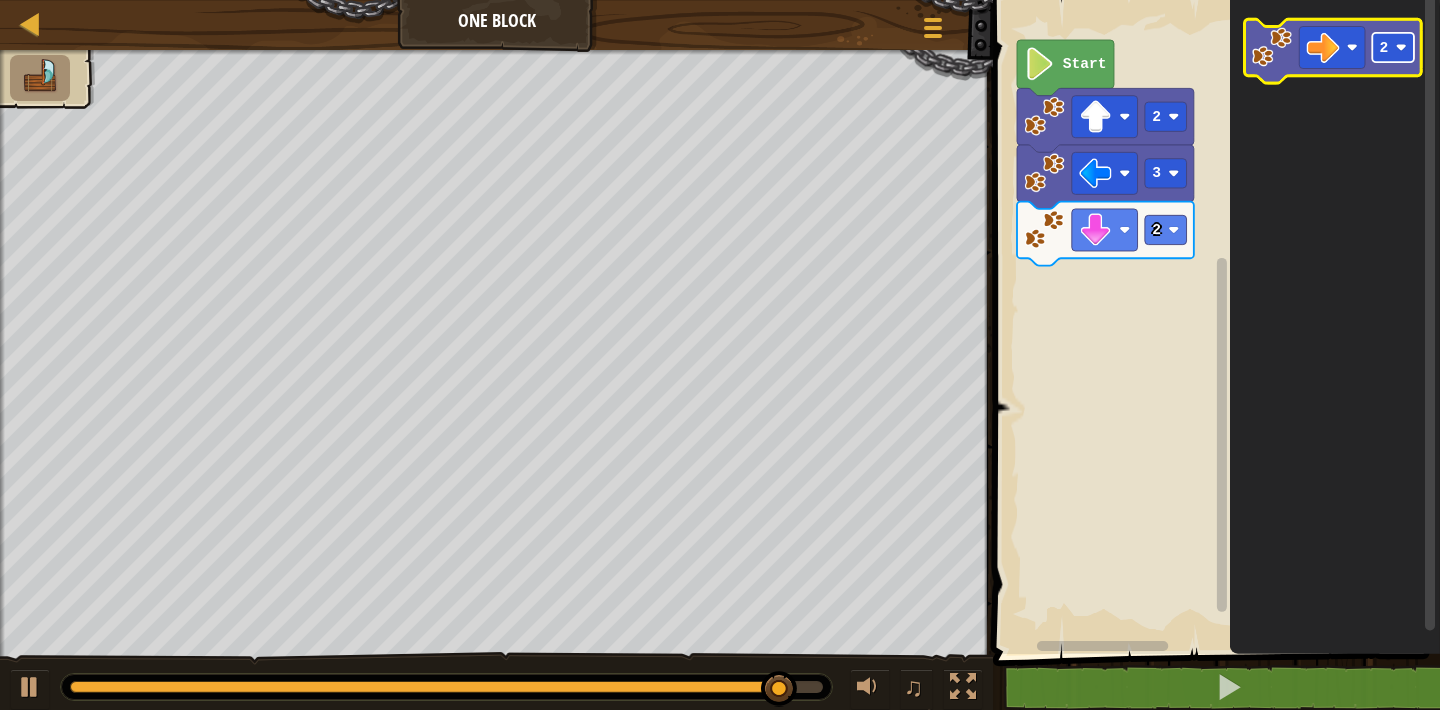 click 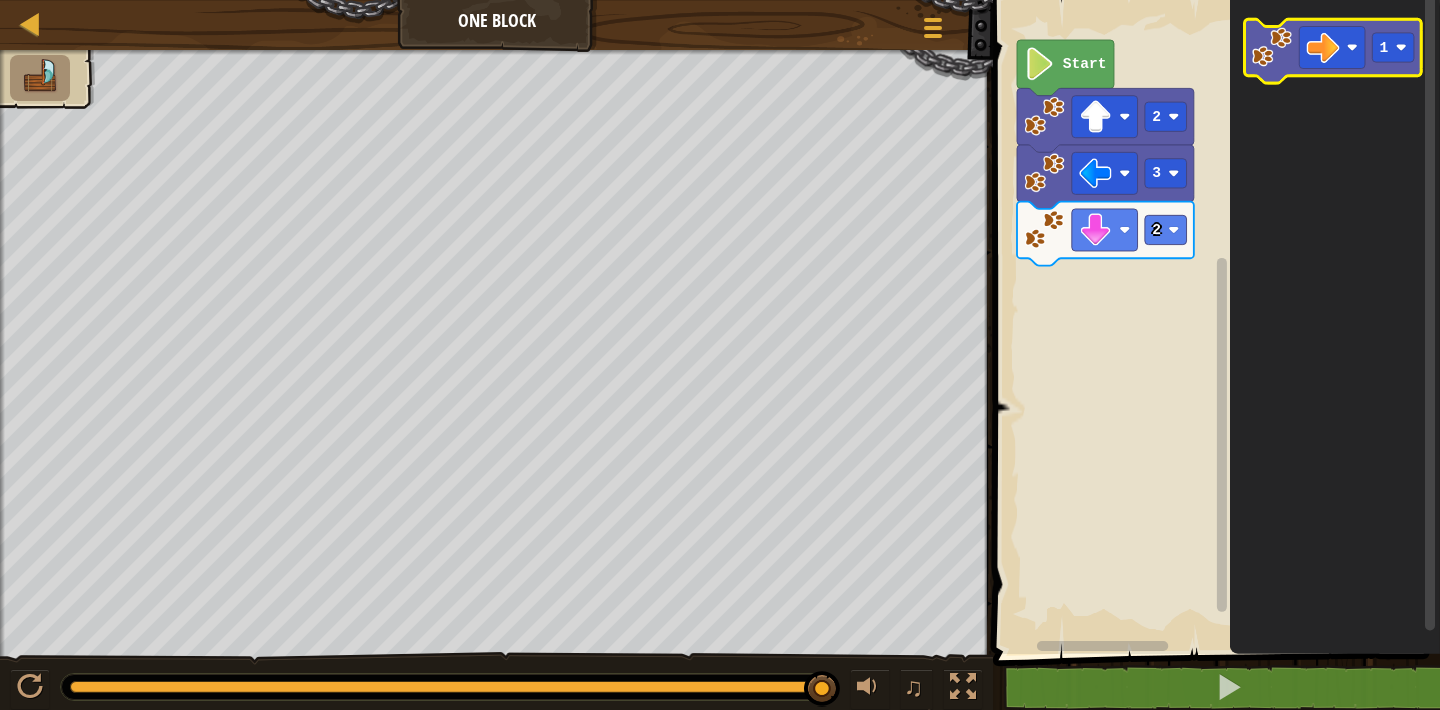click 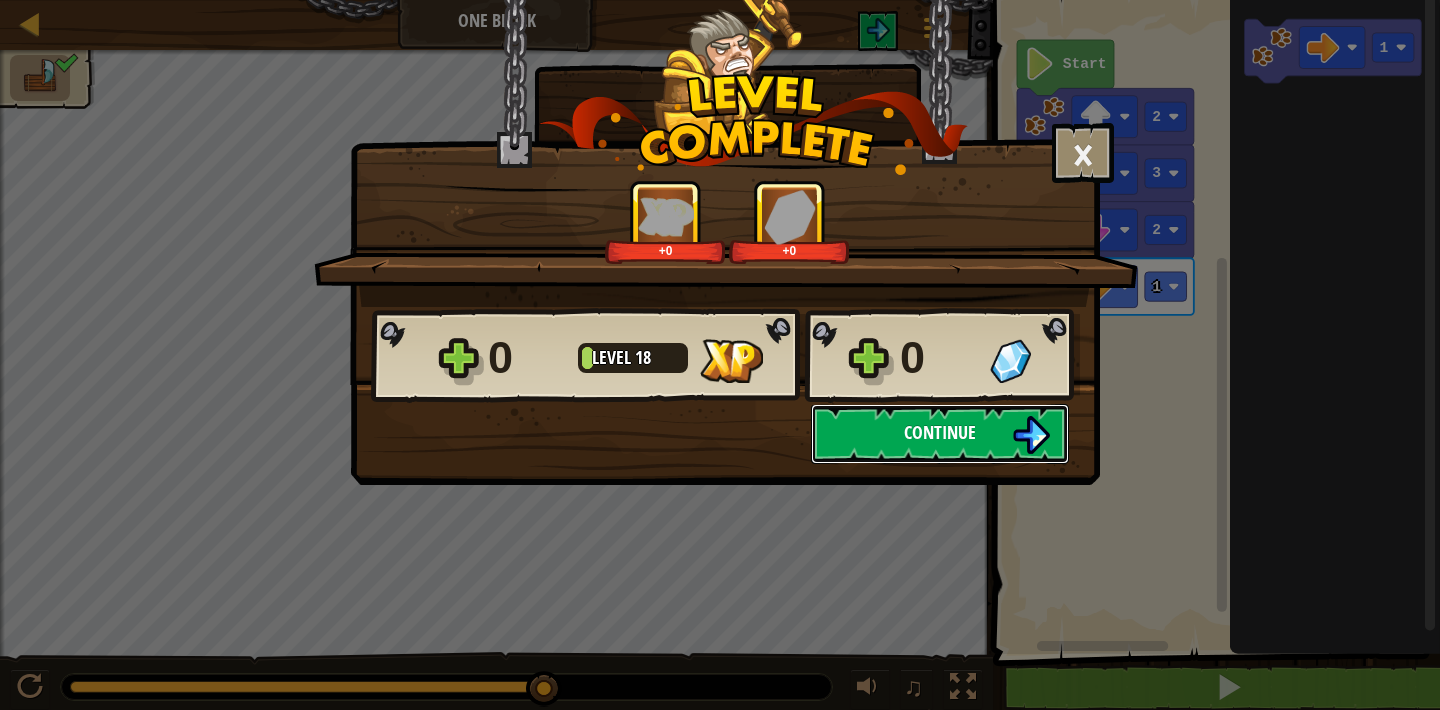 click on "Continue" at bounding box center (940, 434) 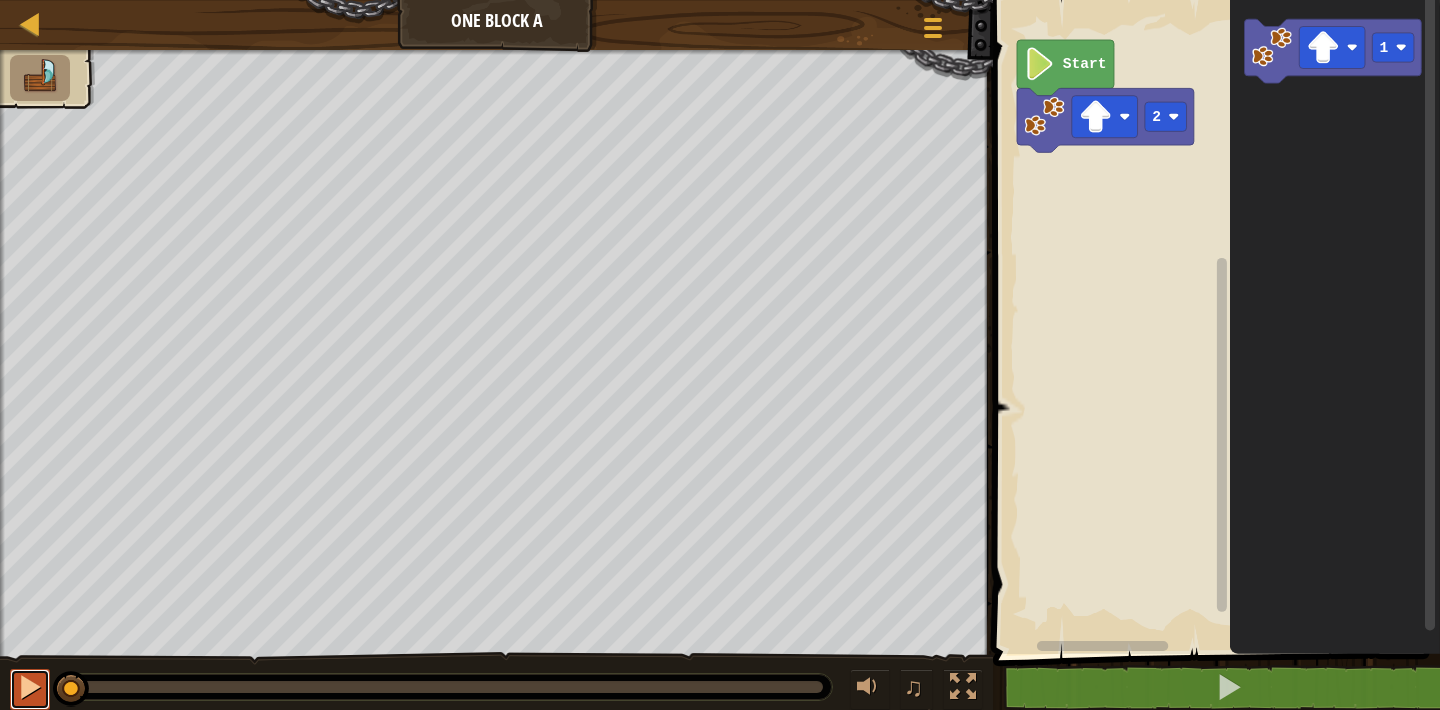click at bounding box center [30, 687] 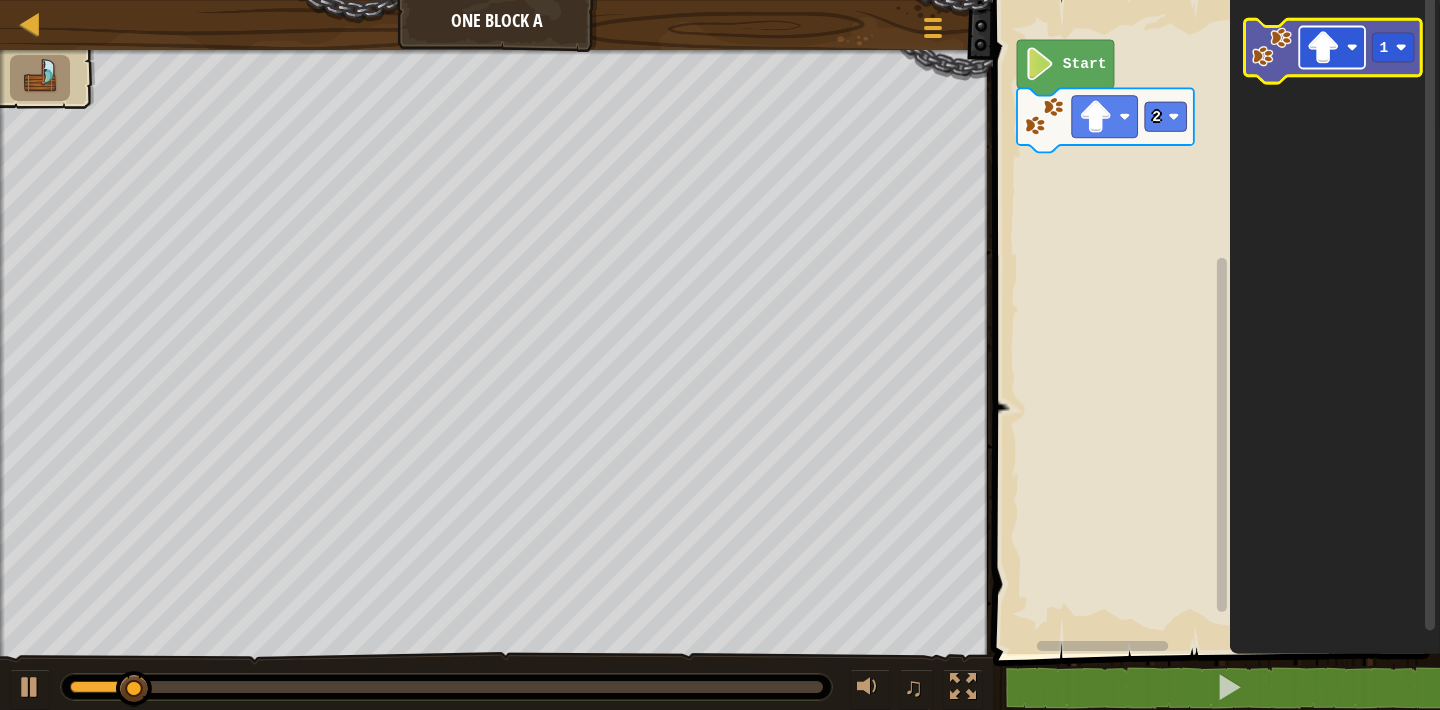 click 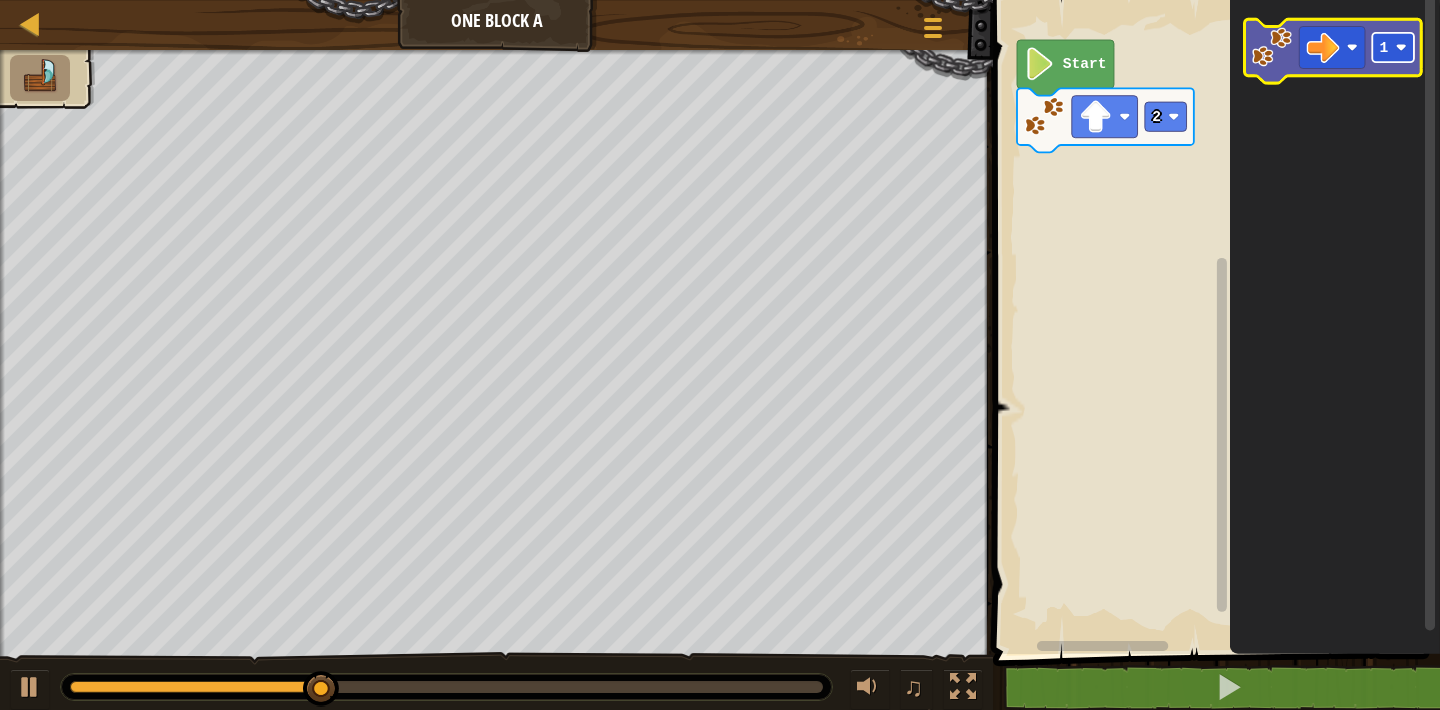 click 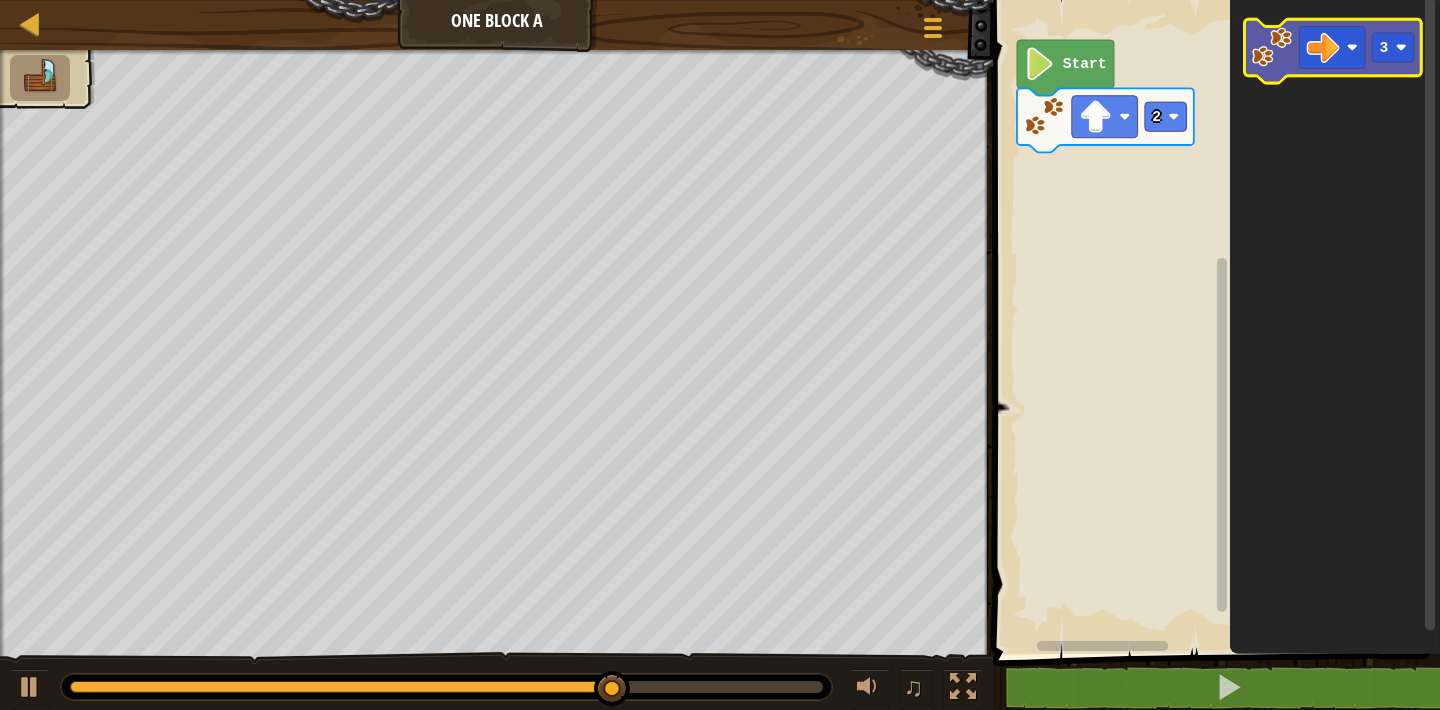 click 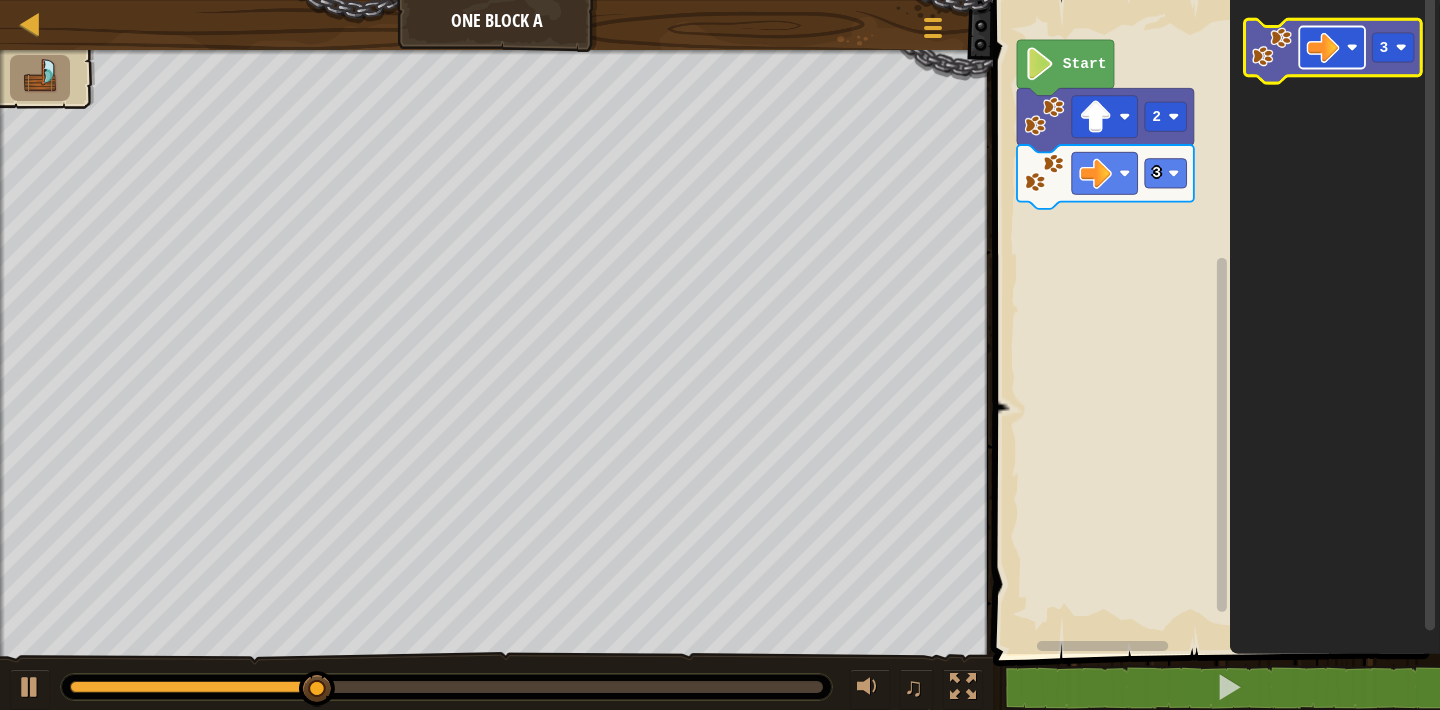 click 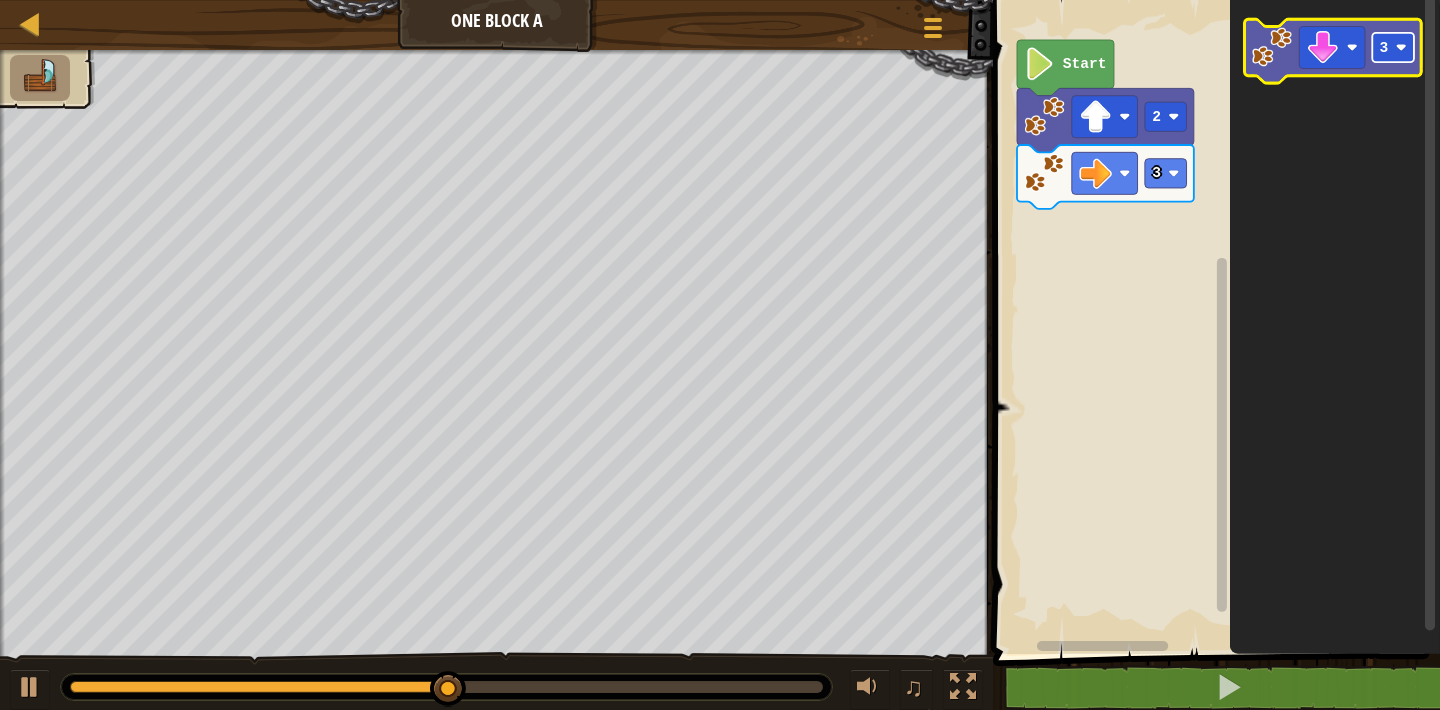 click 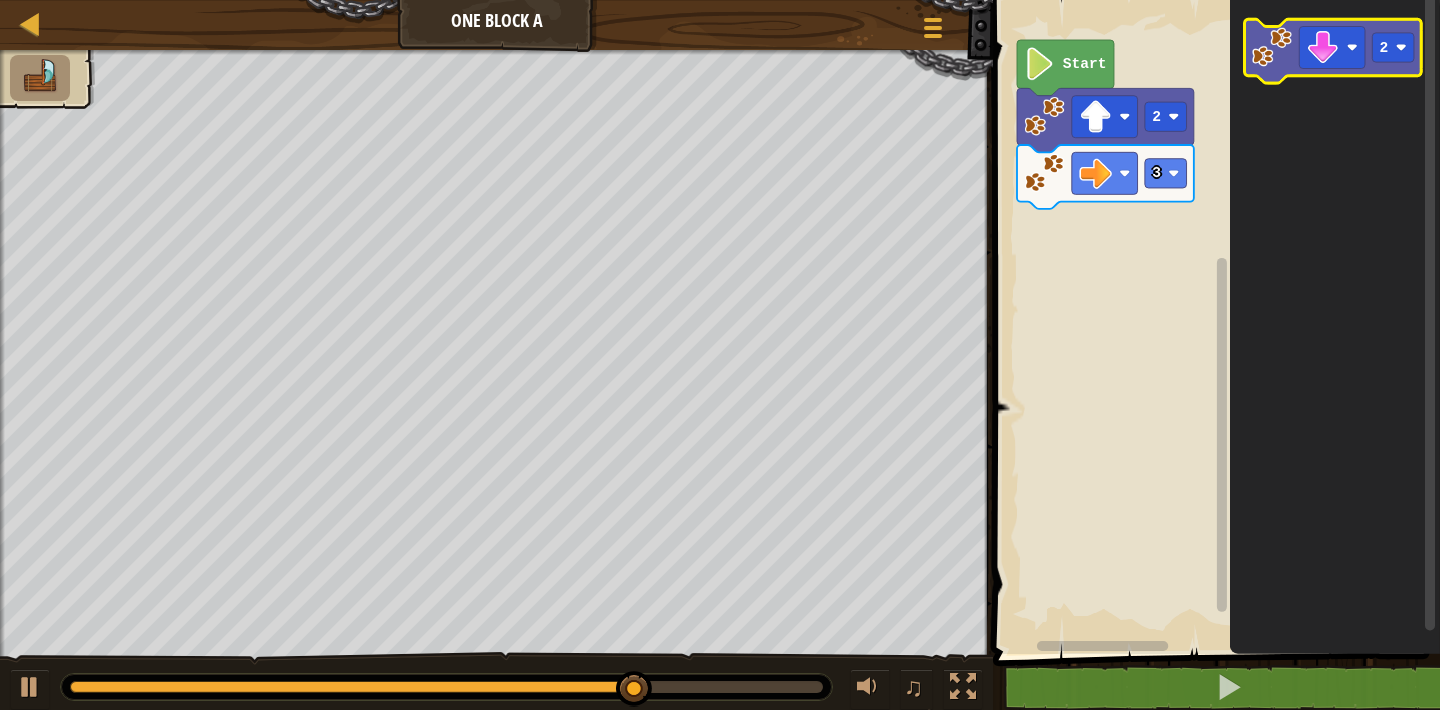 click 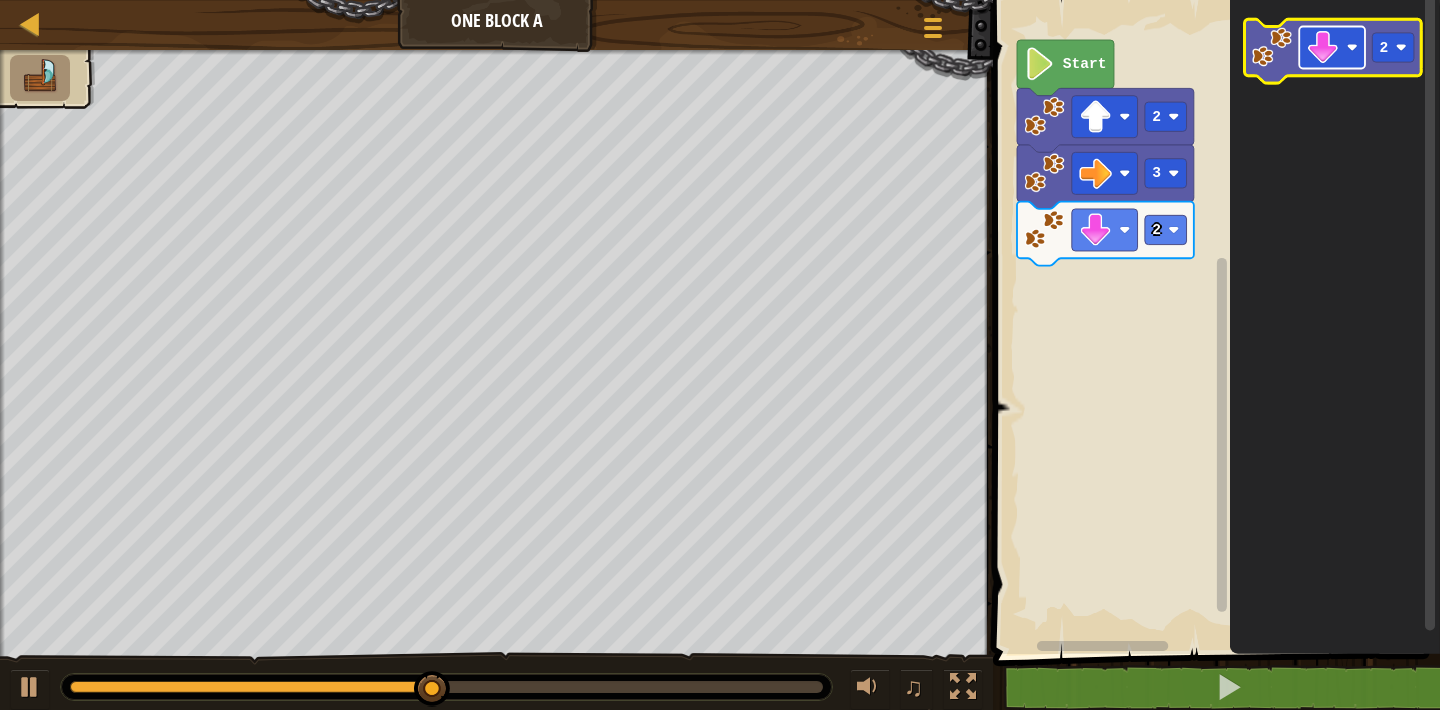 click 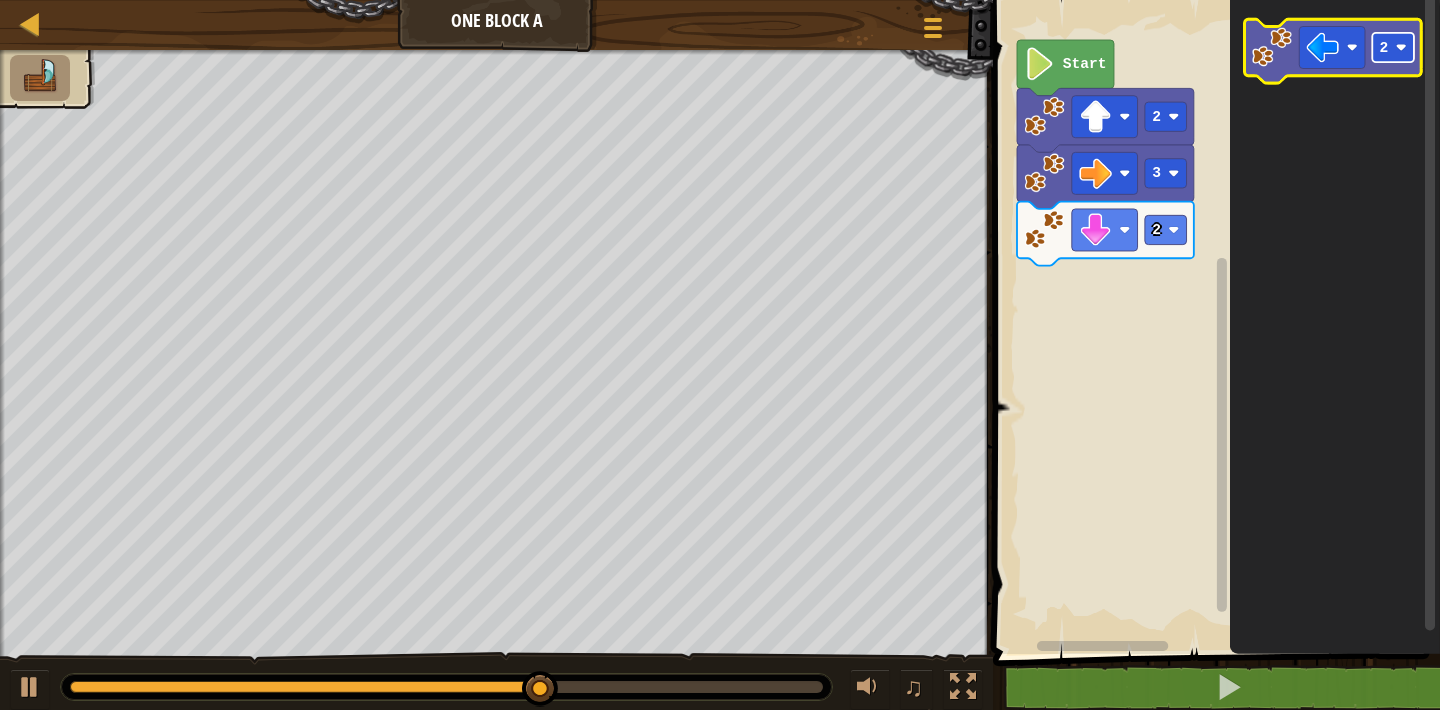 click 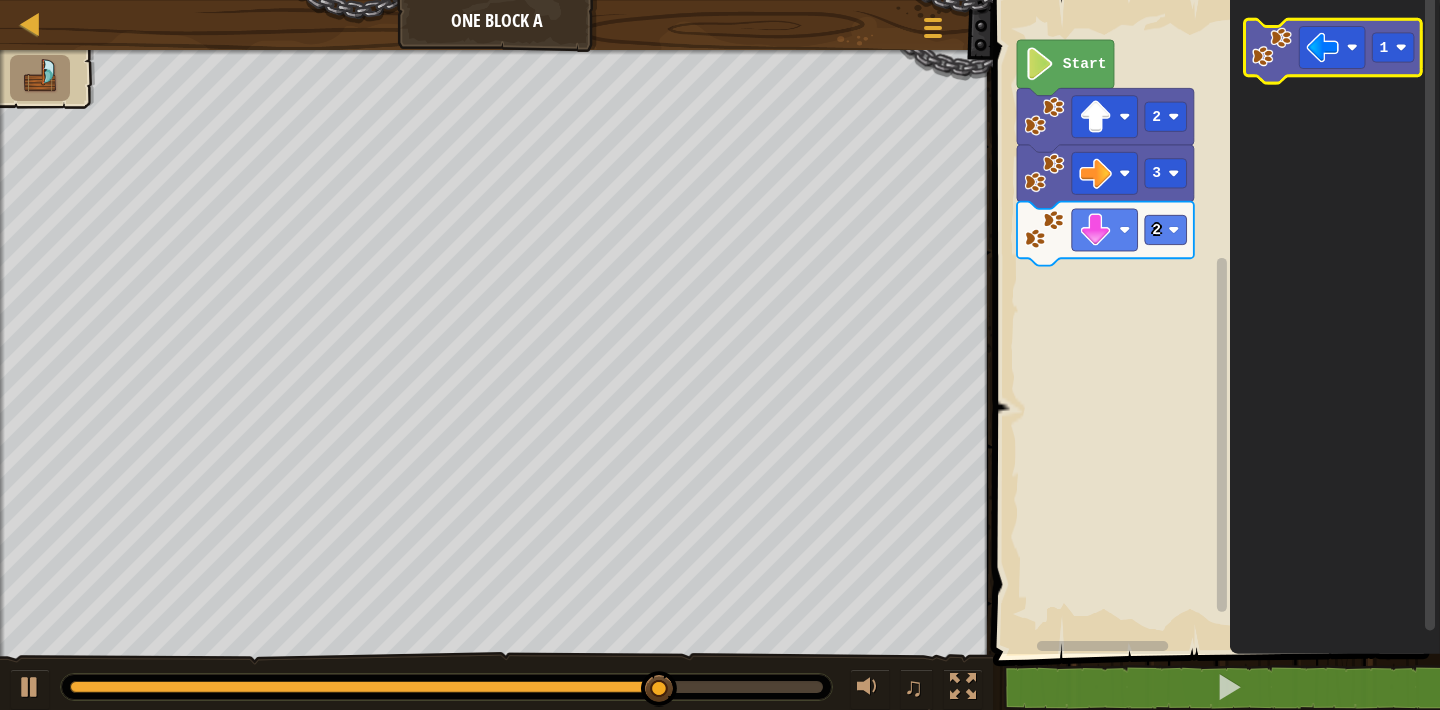 click 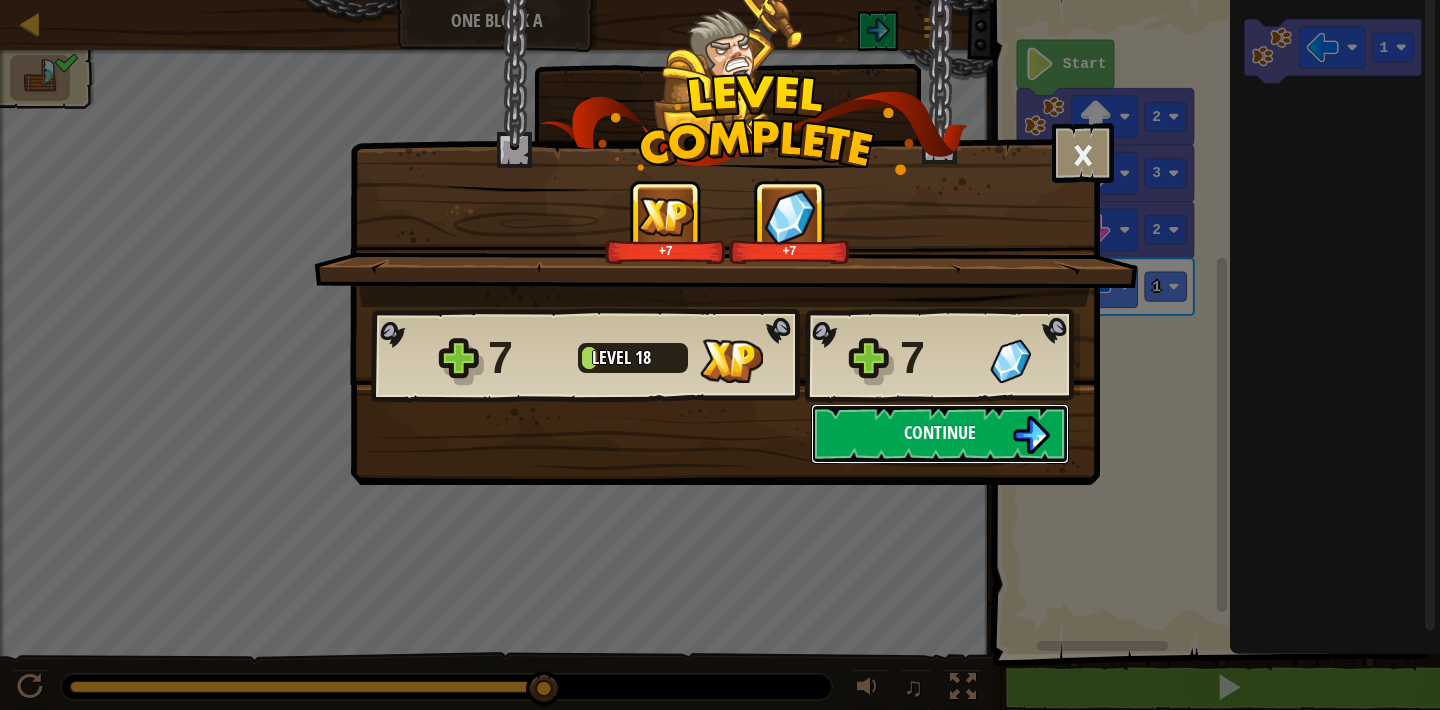 click at bounding box center [1031, 435] 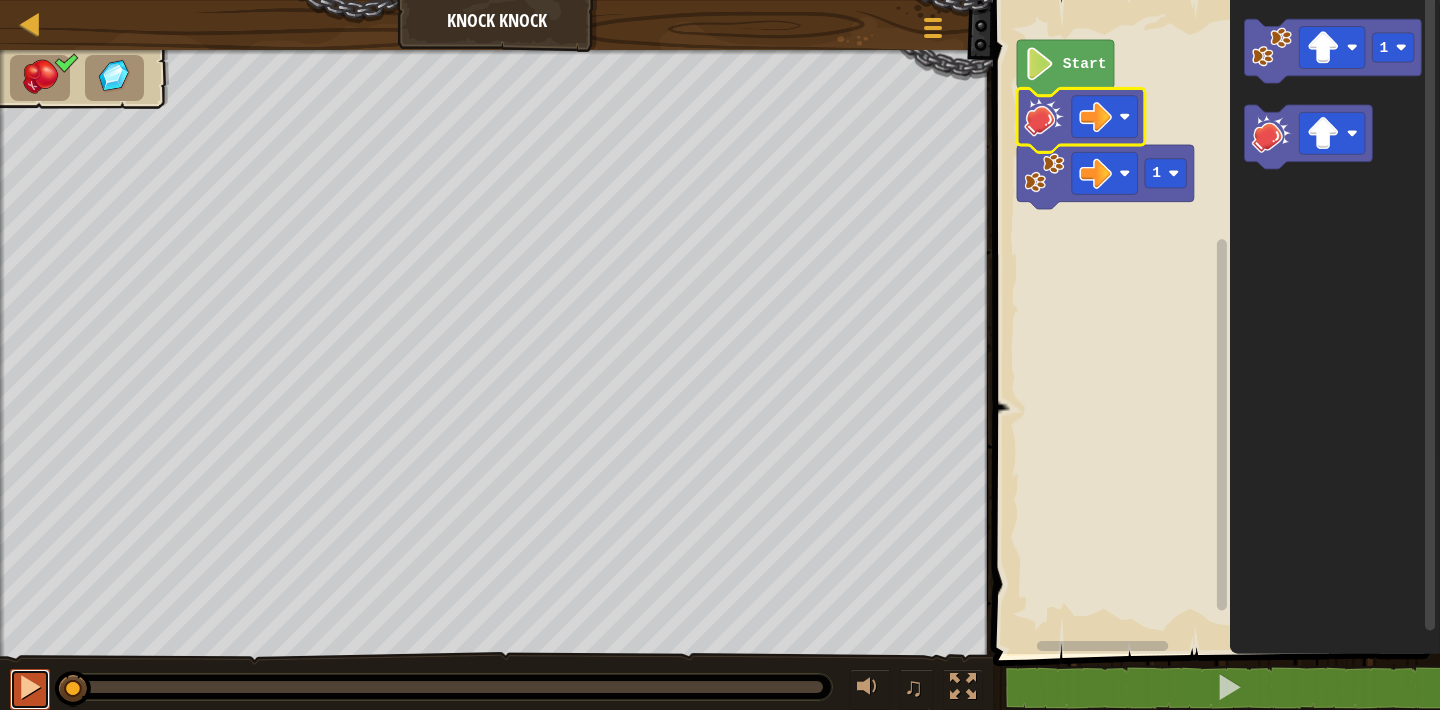 click at bounding box center [30, 687] 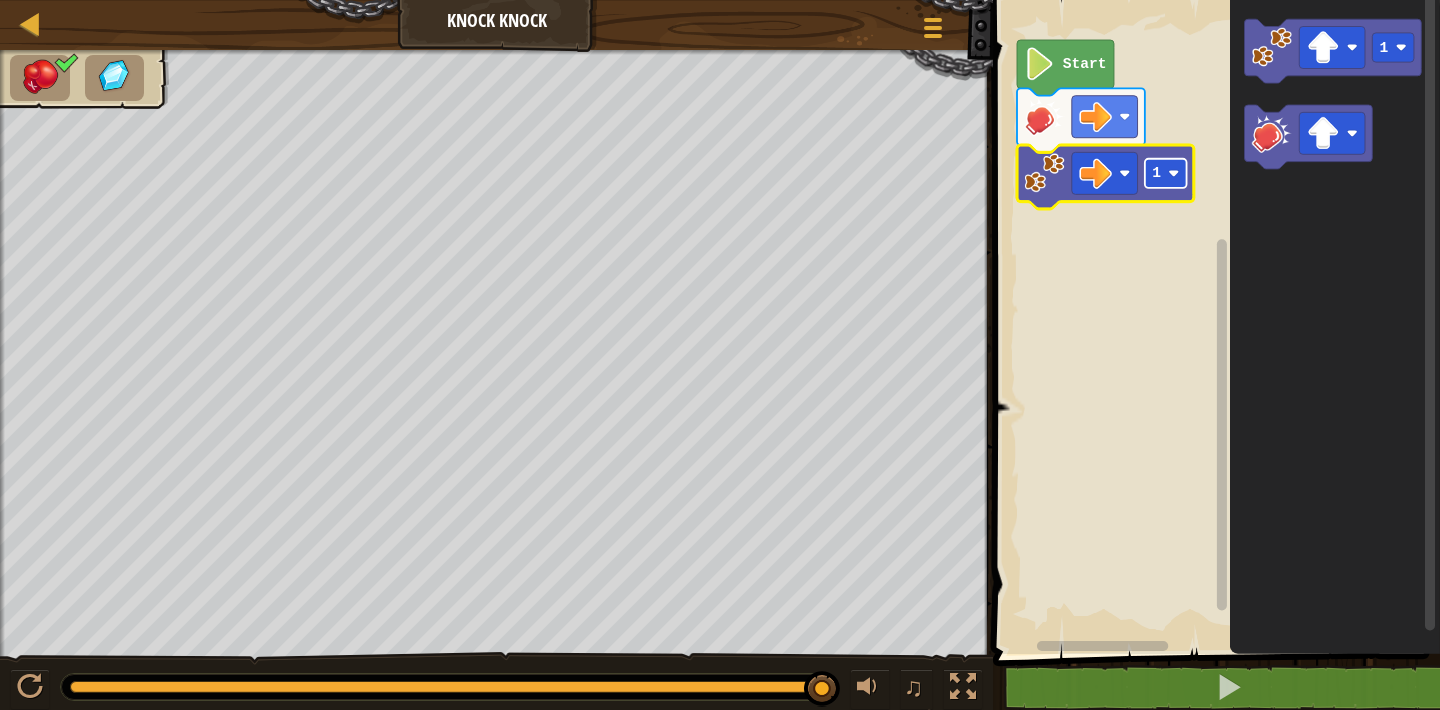 click 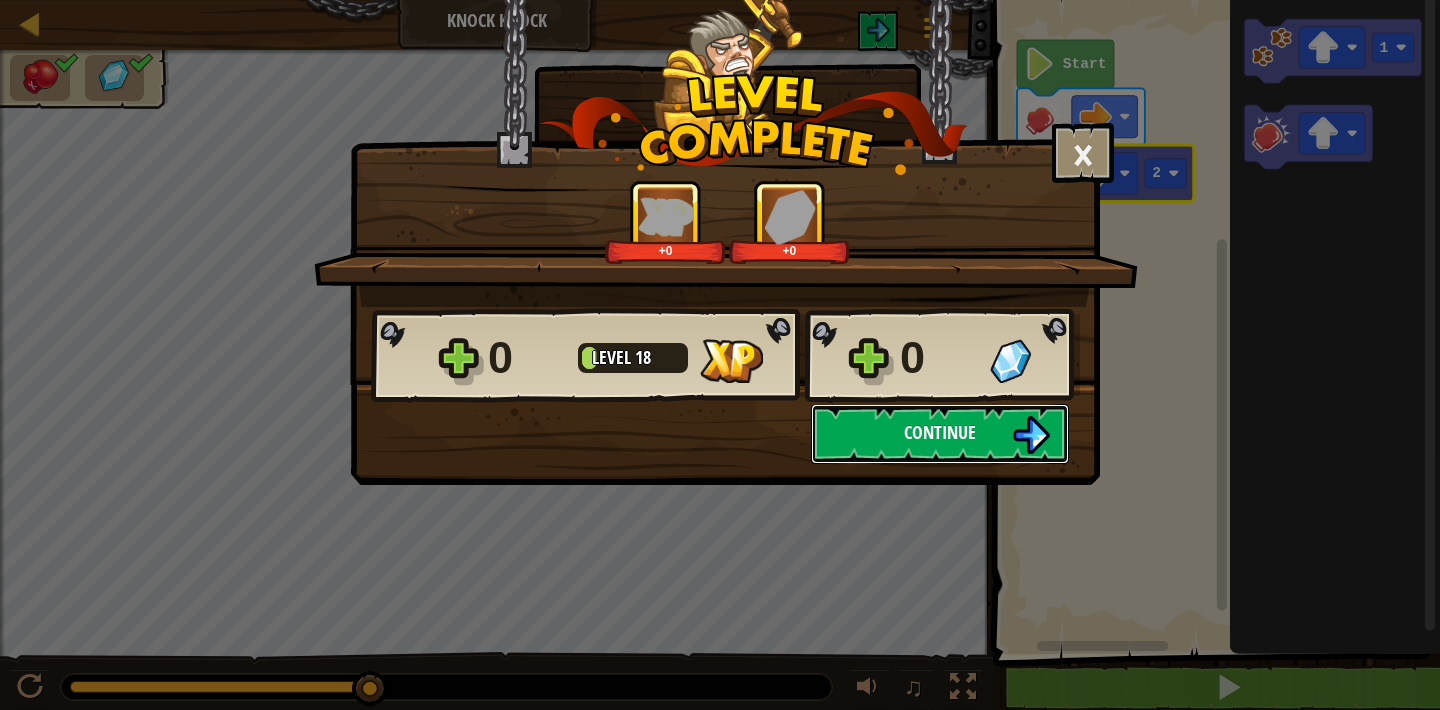 click on "Continue" at bounding box center [940, 434] 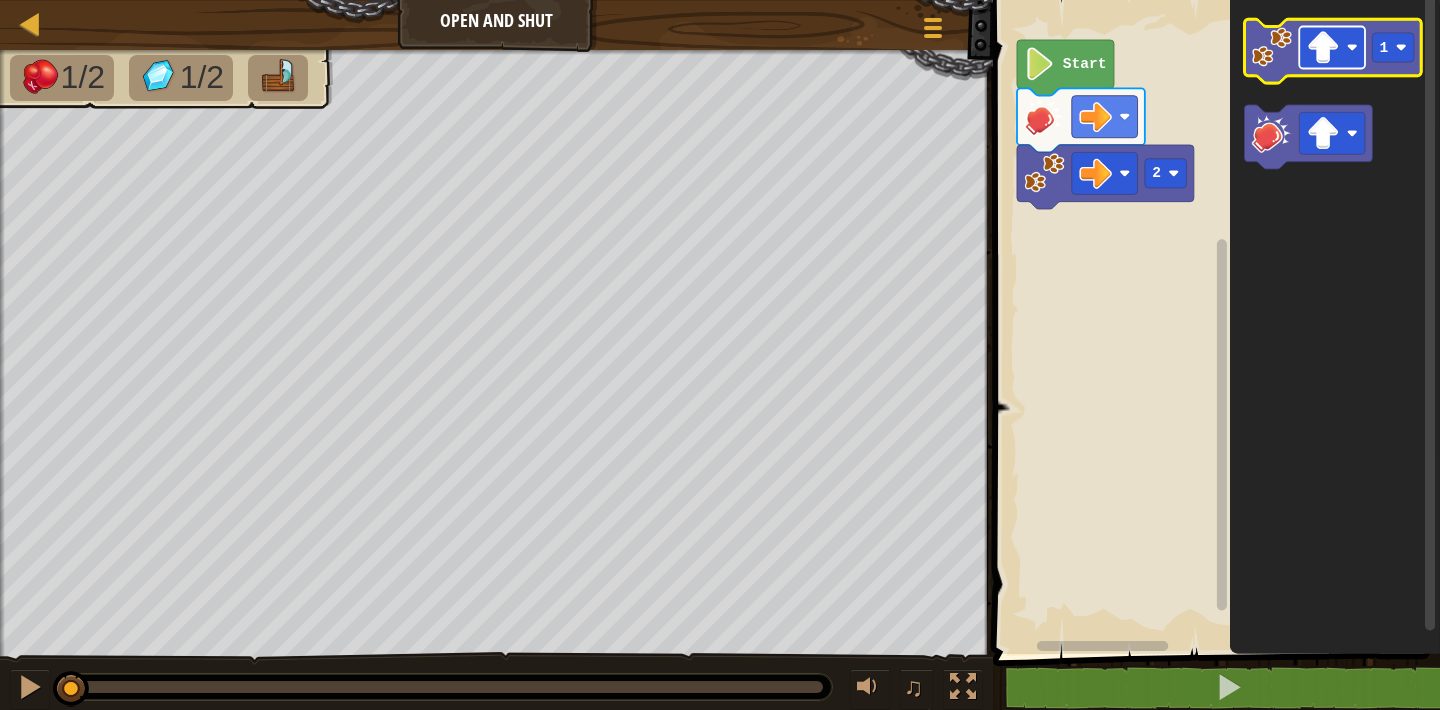 click 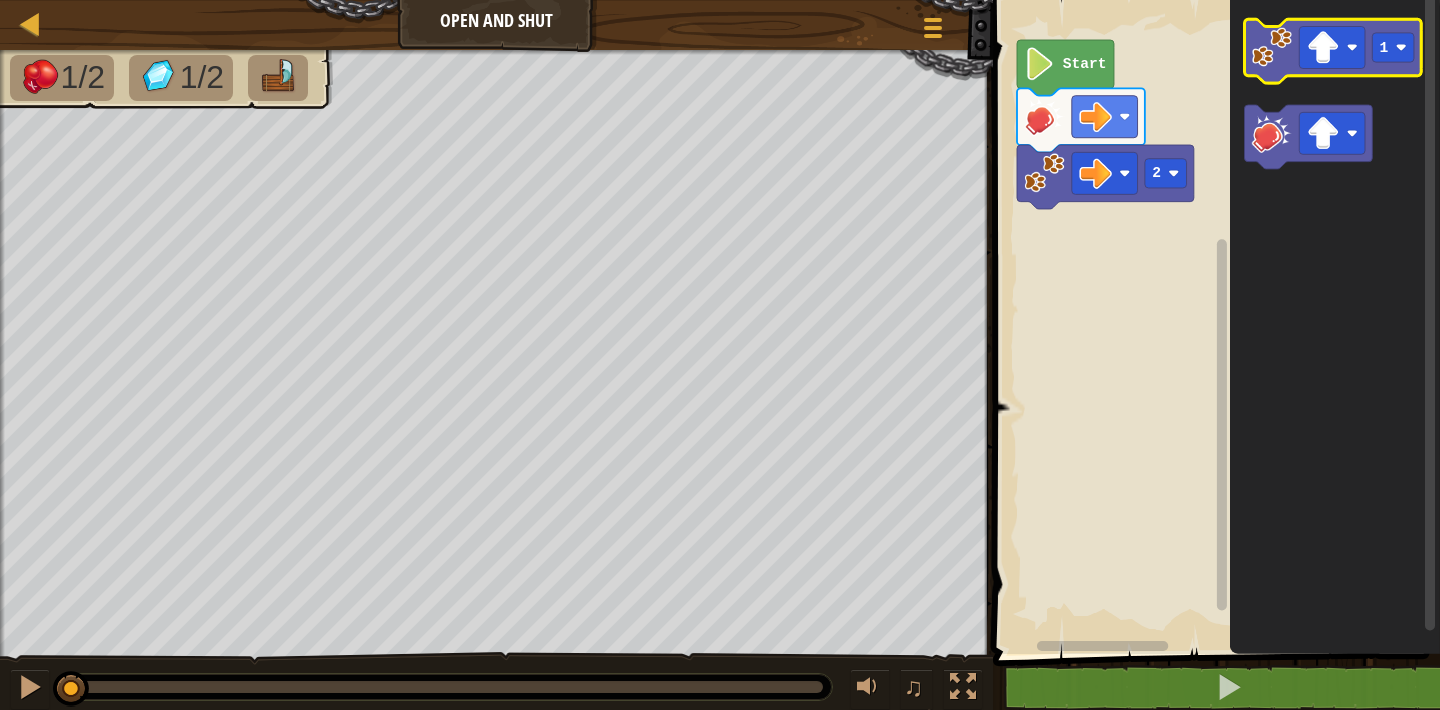 click 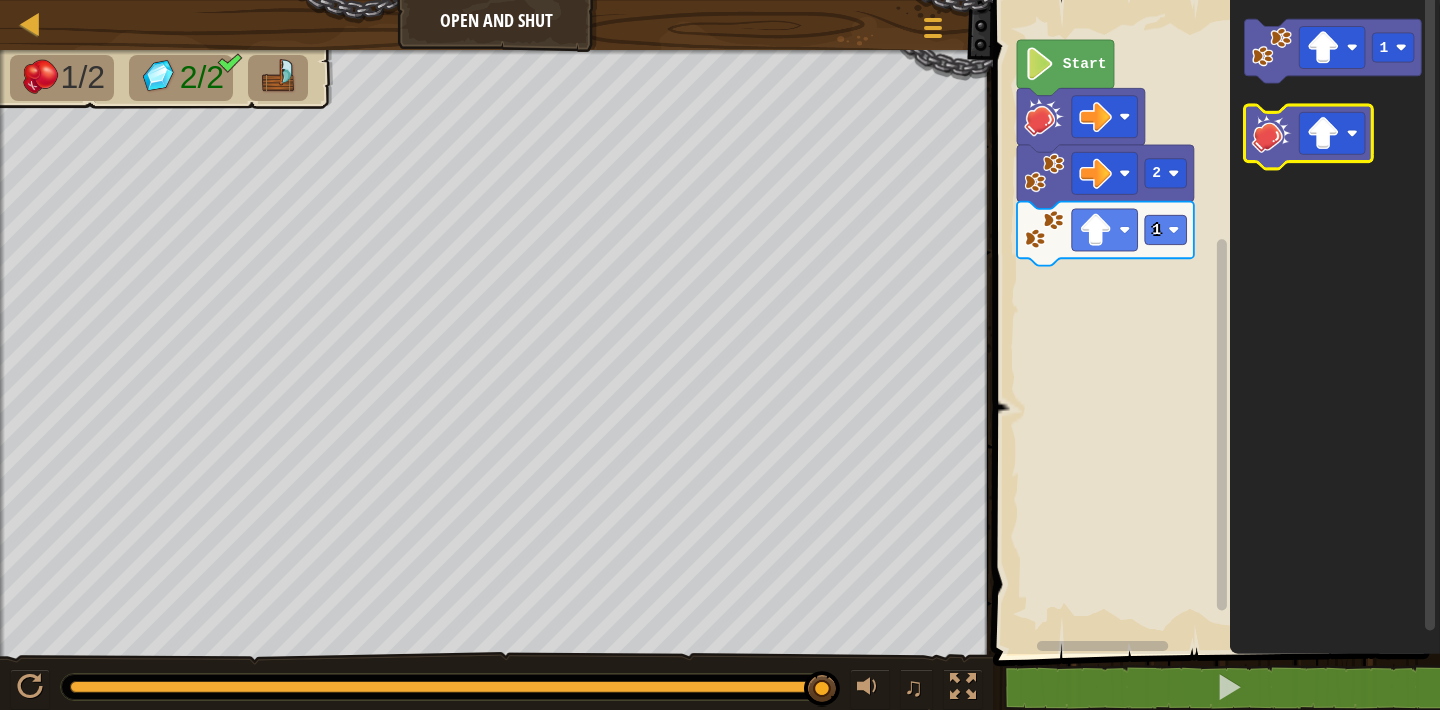 click 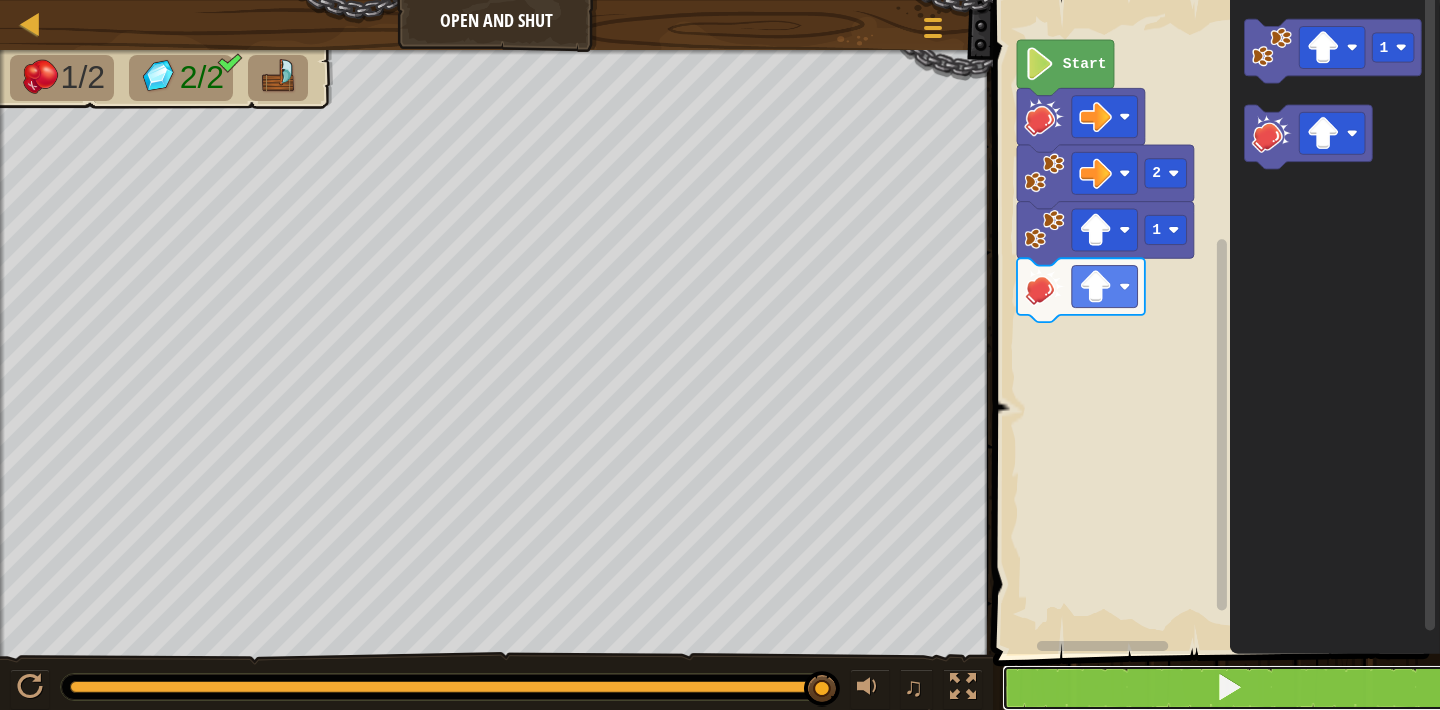 click at bounding box center [1229, 687] 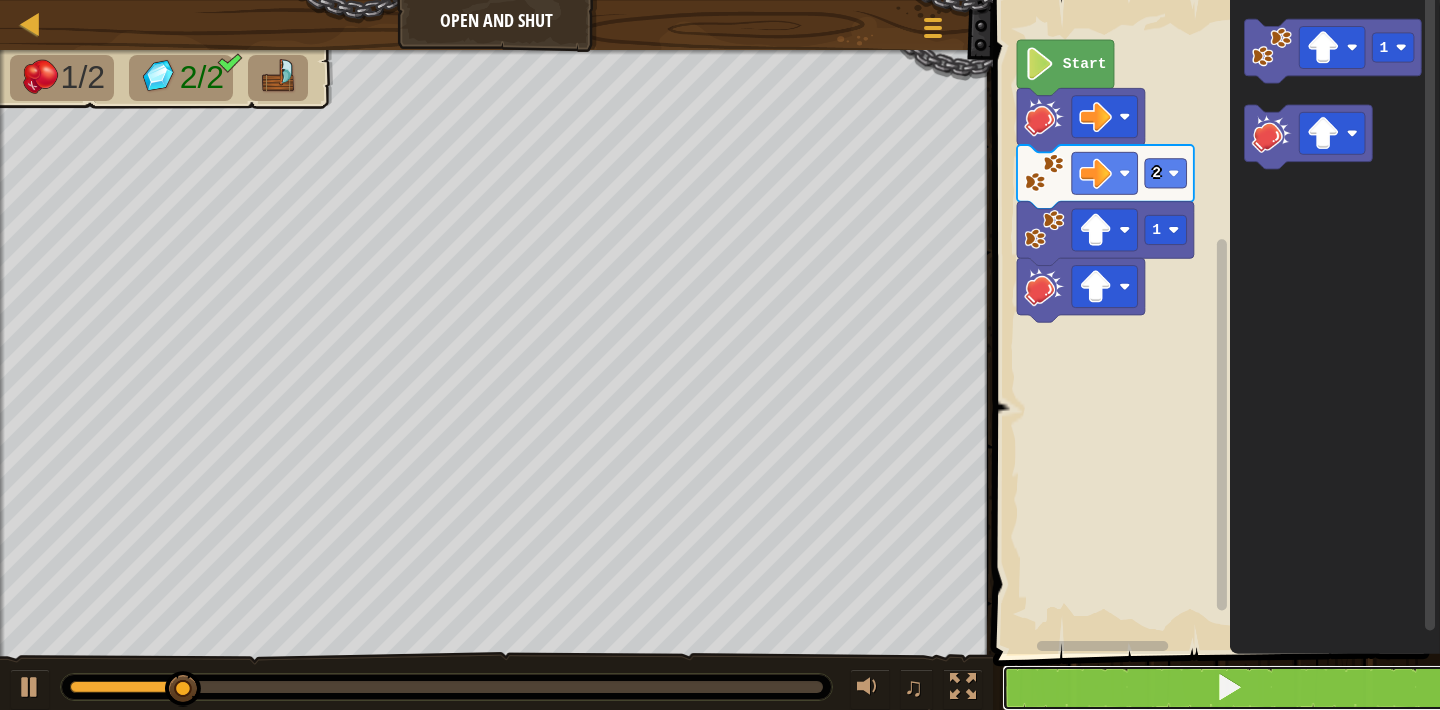 click at bounding box center (1229, 687) 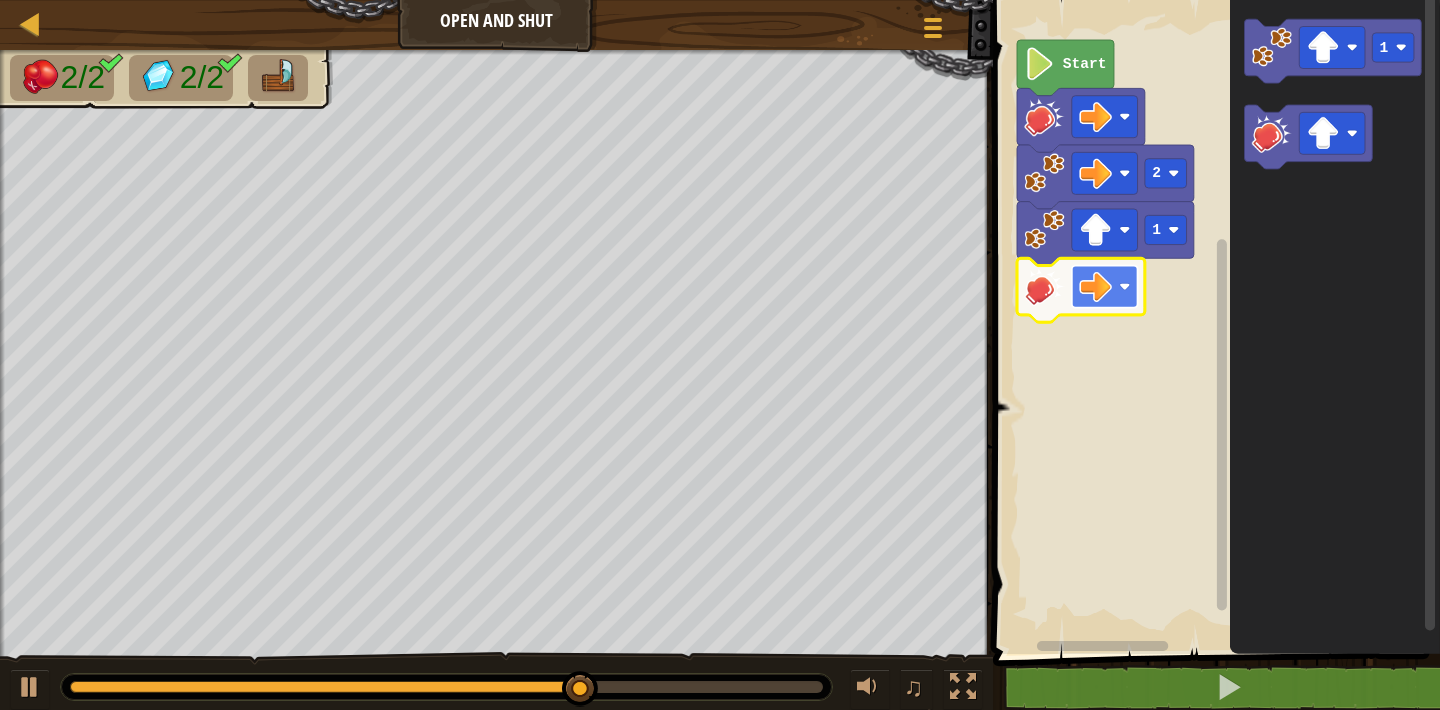 click 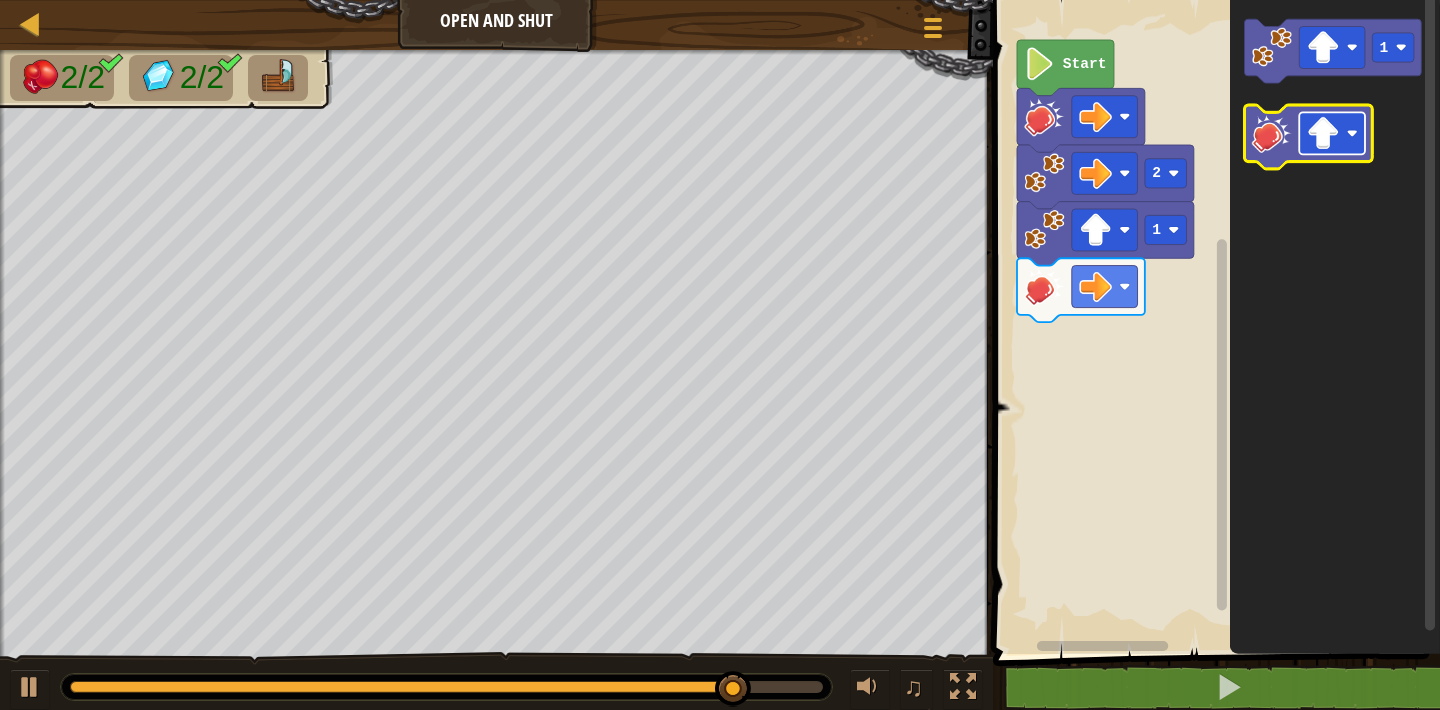 click 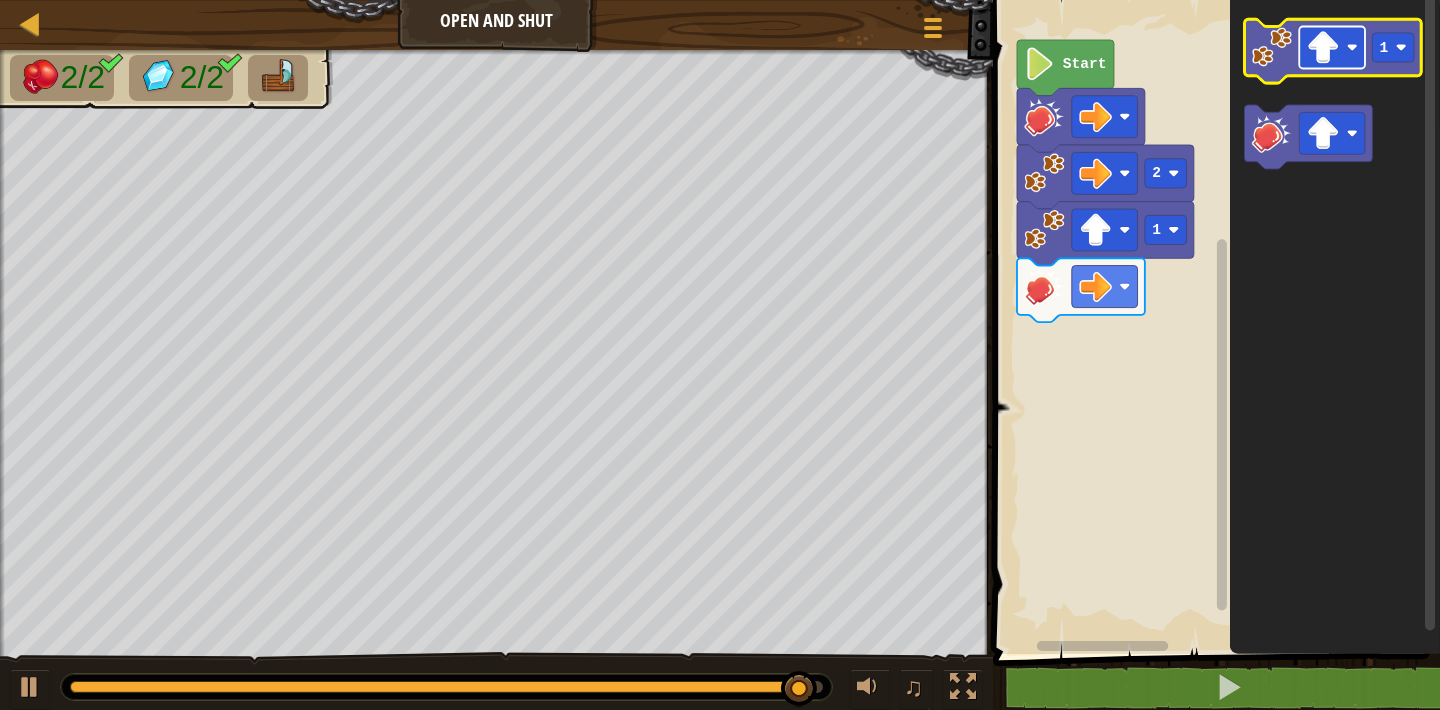 click 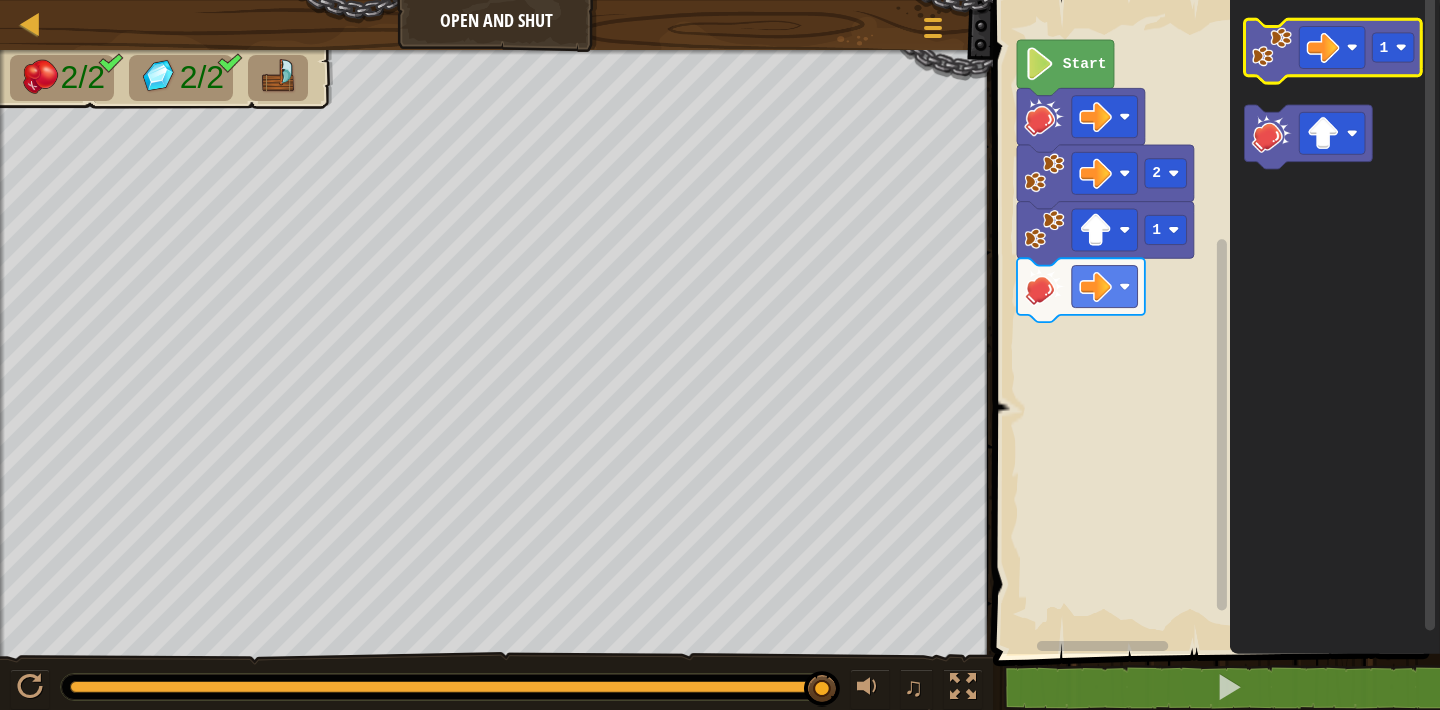 click 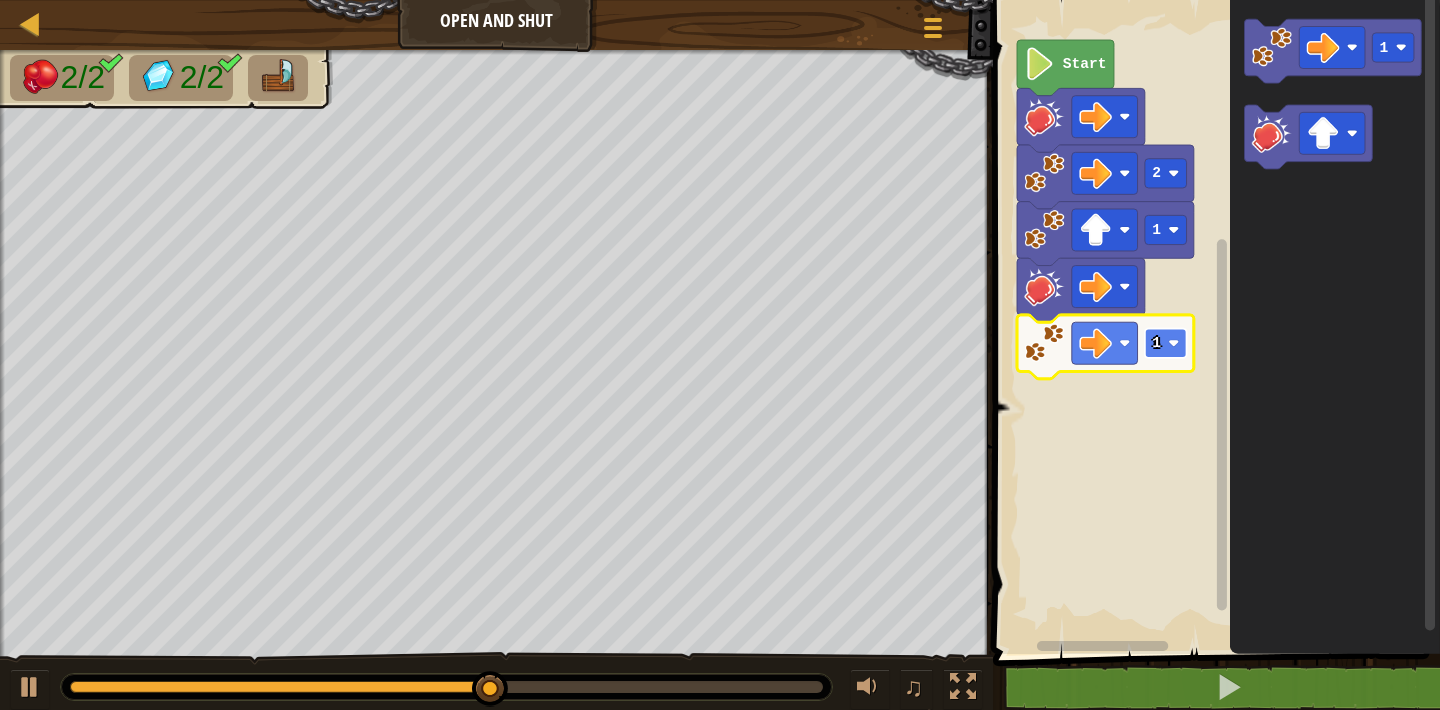 click on "1" 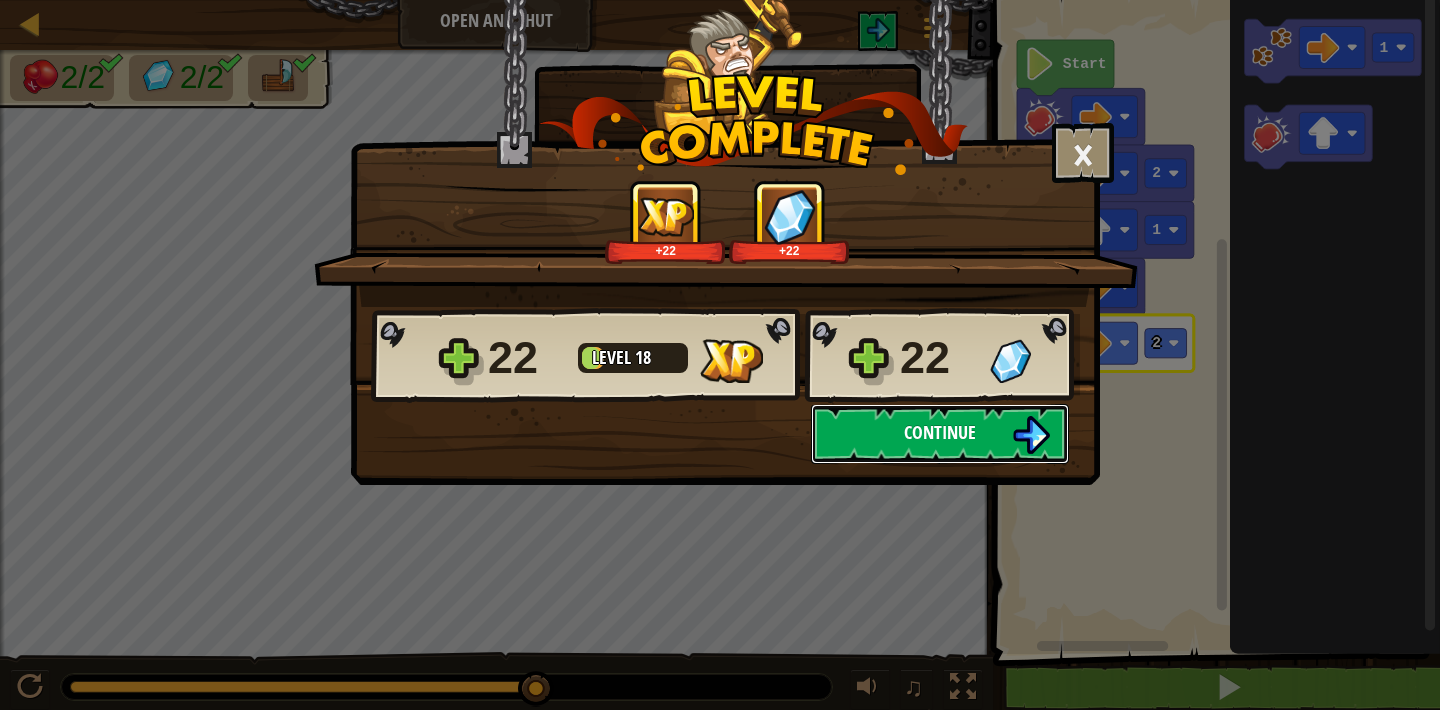 click on "Continue" at bounding box center [940, 432] 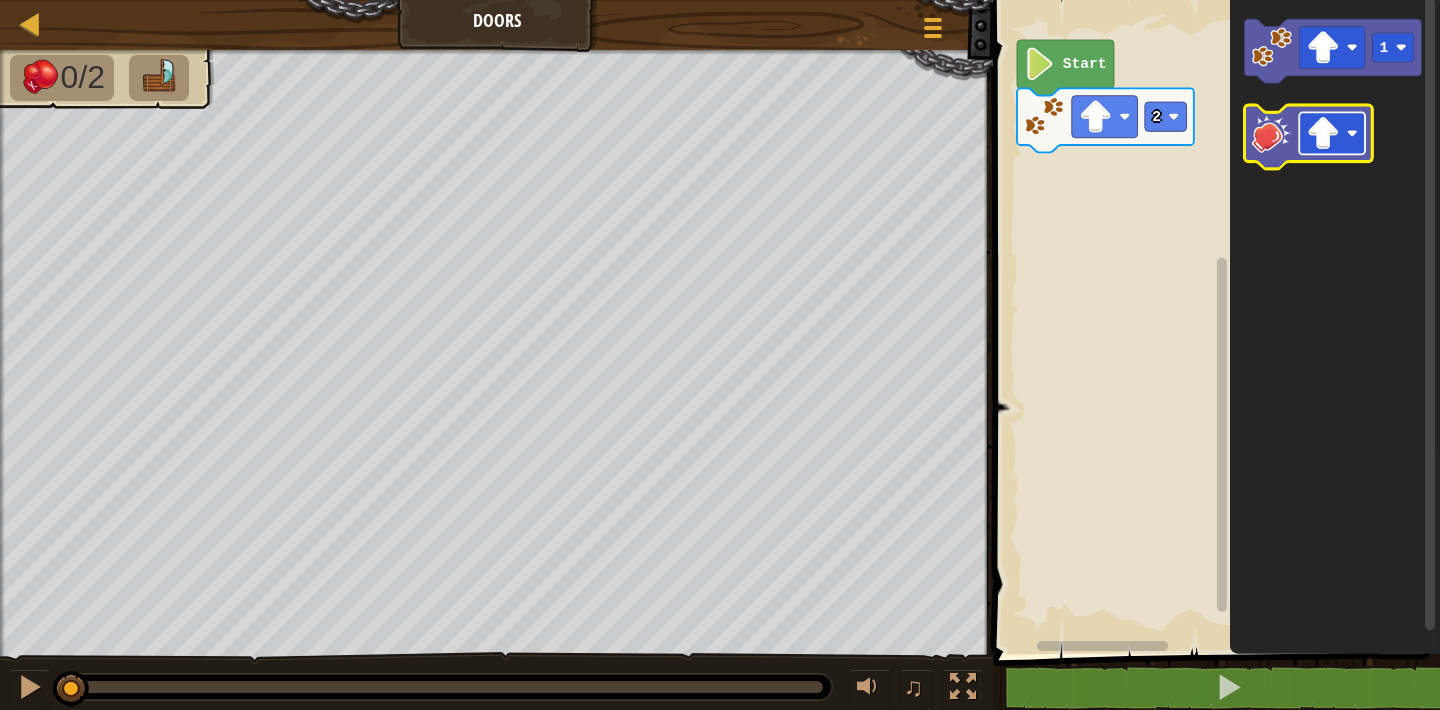 click 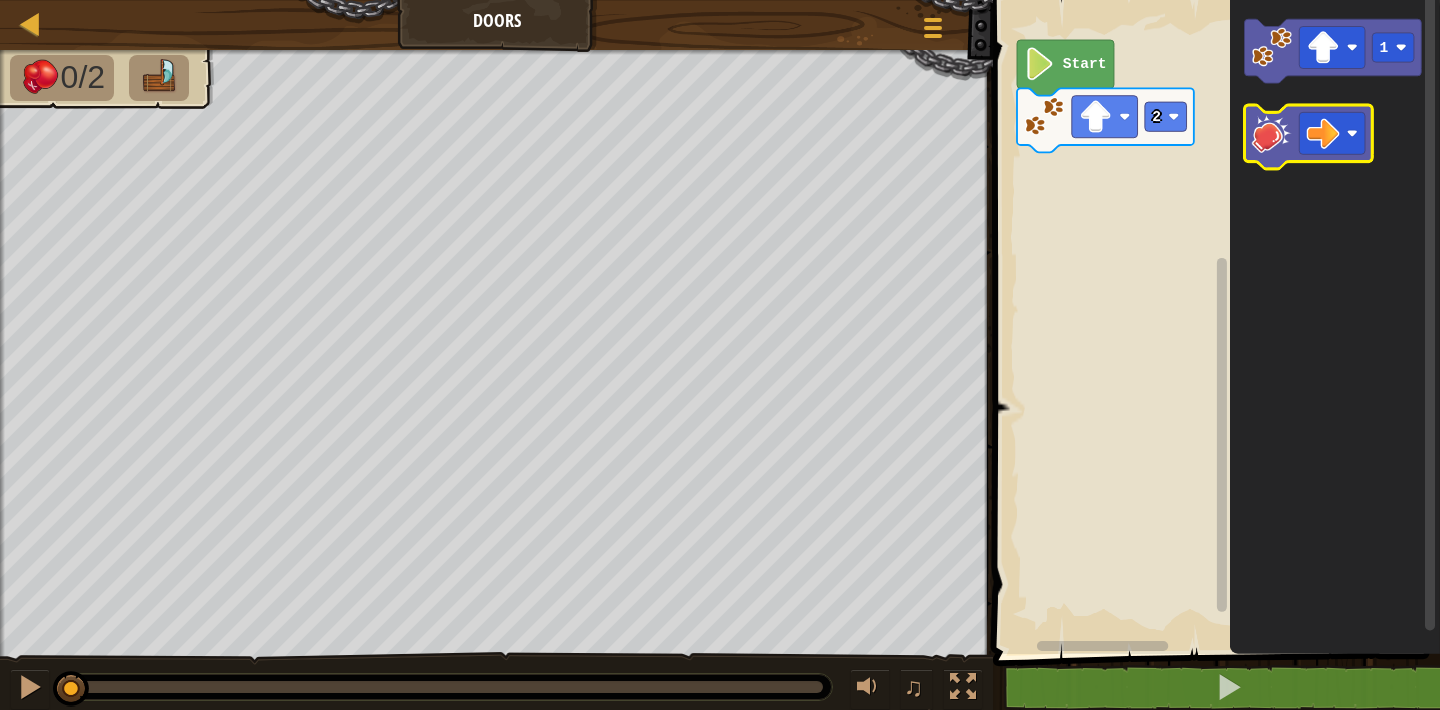 click 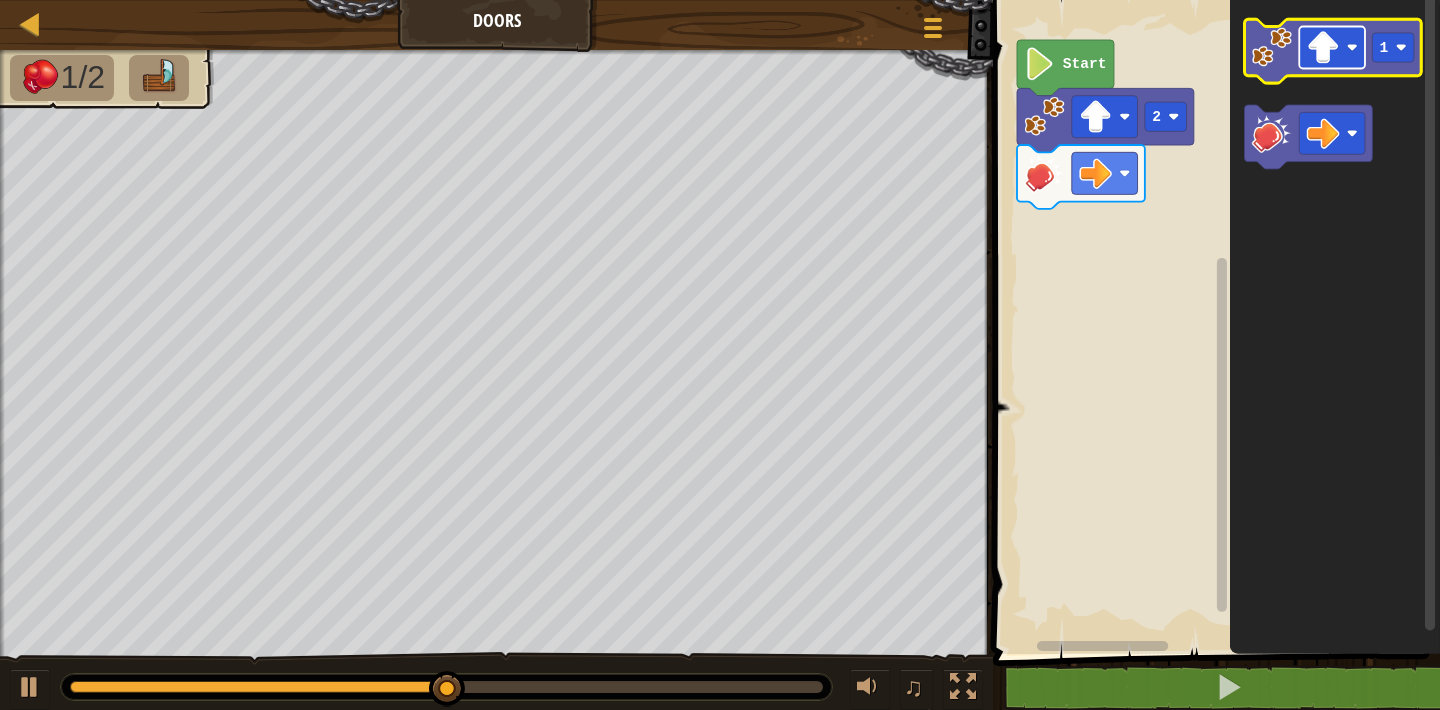 click 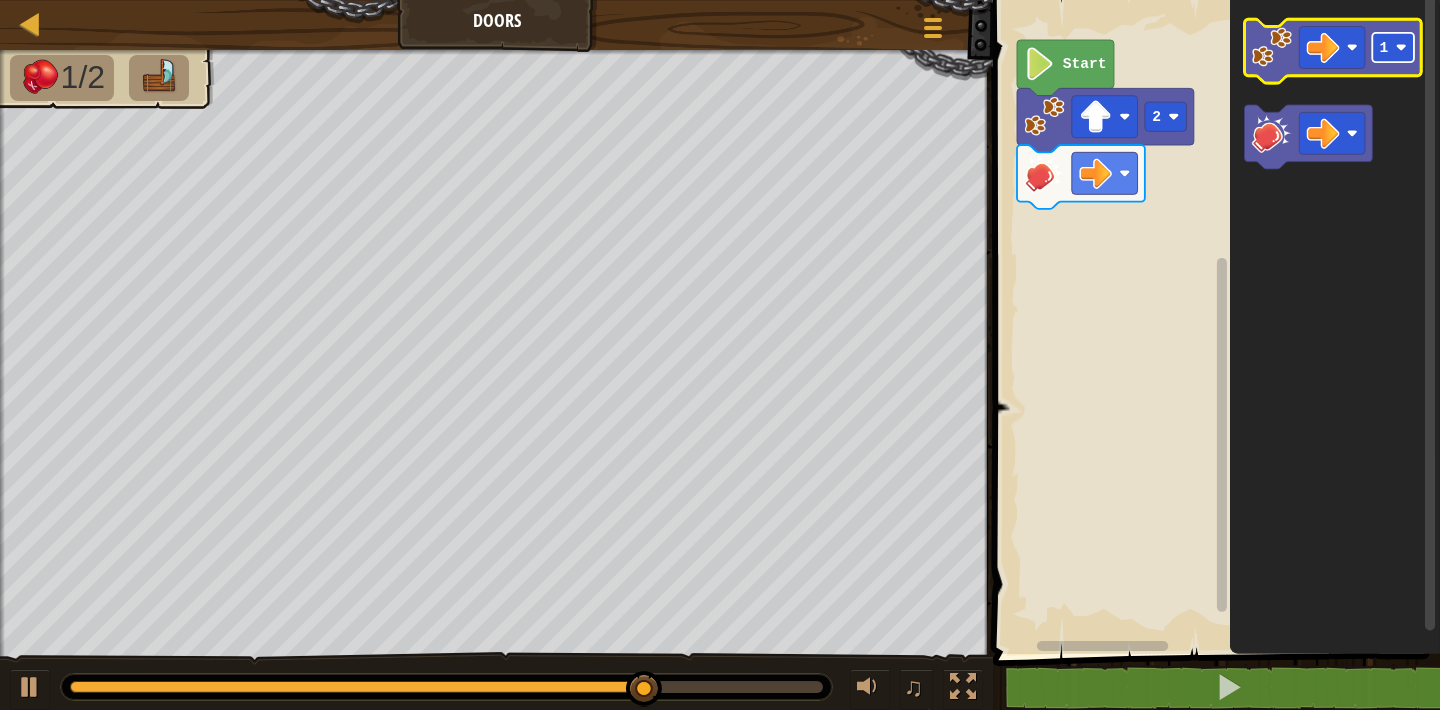 click 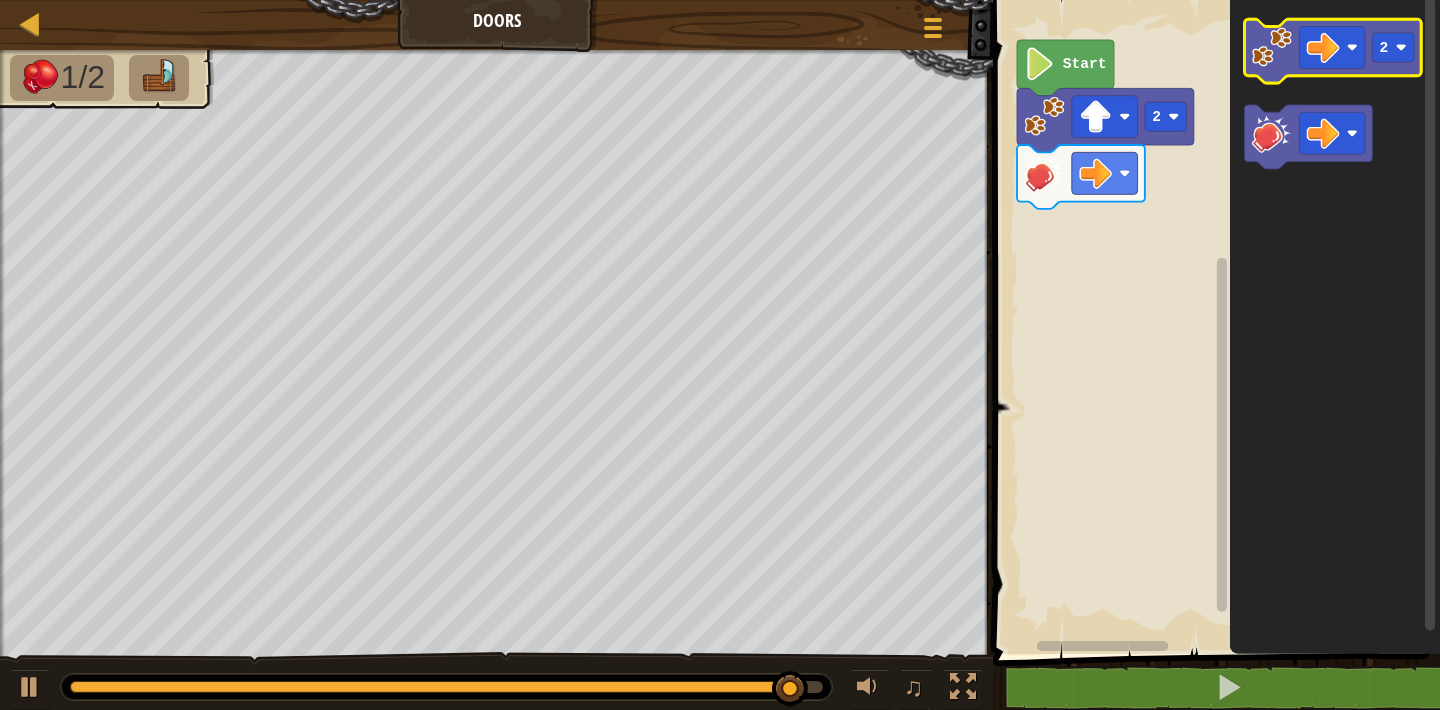 click 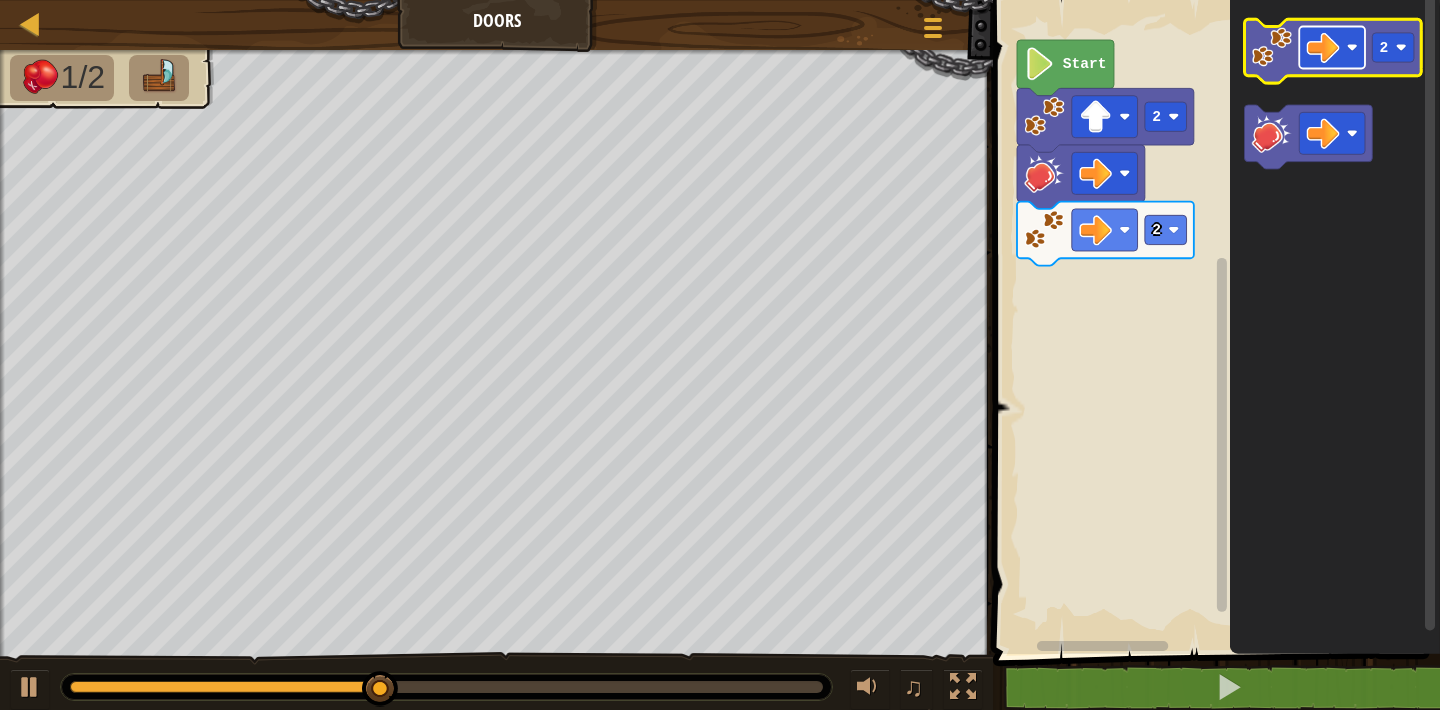 click 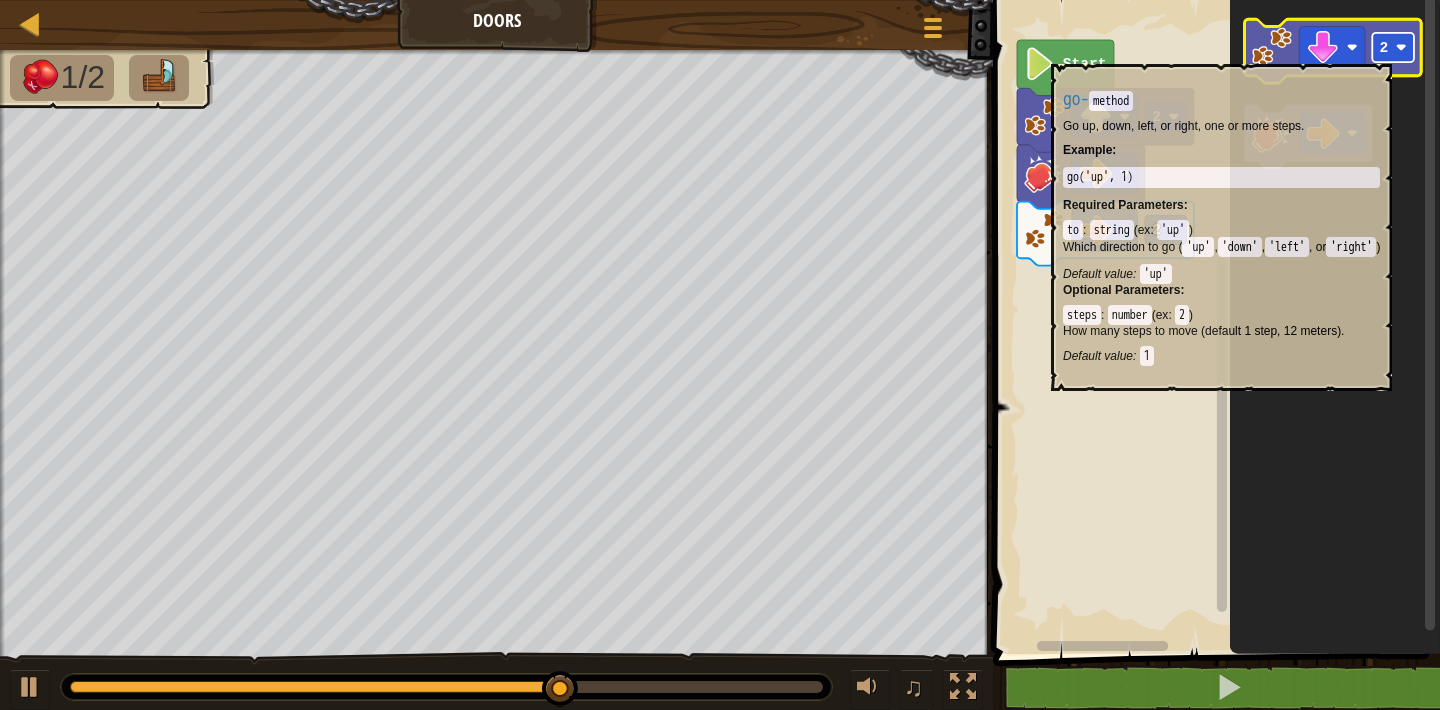click on "2" 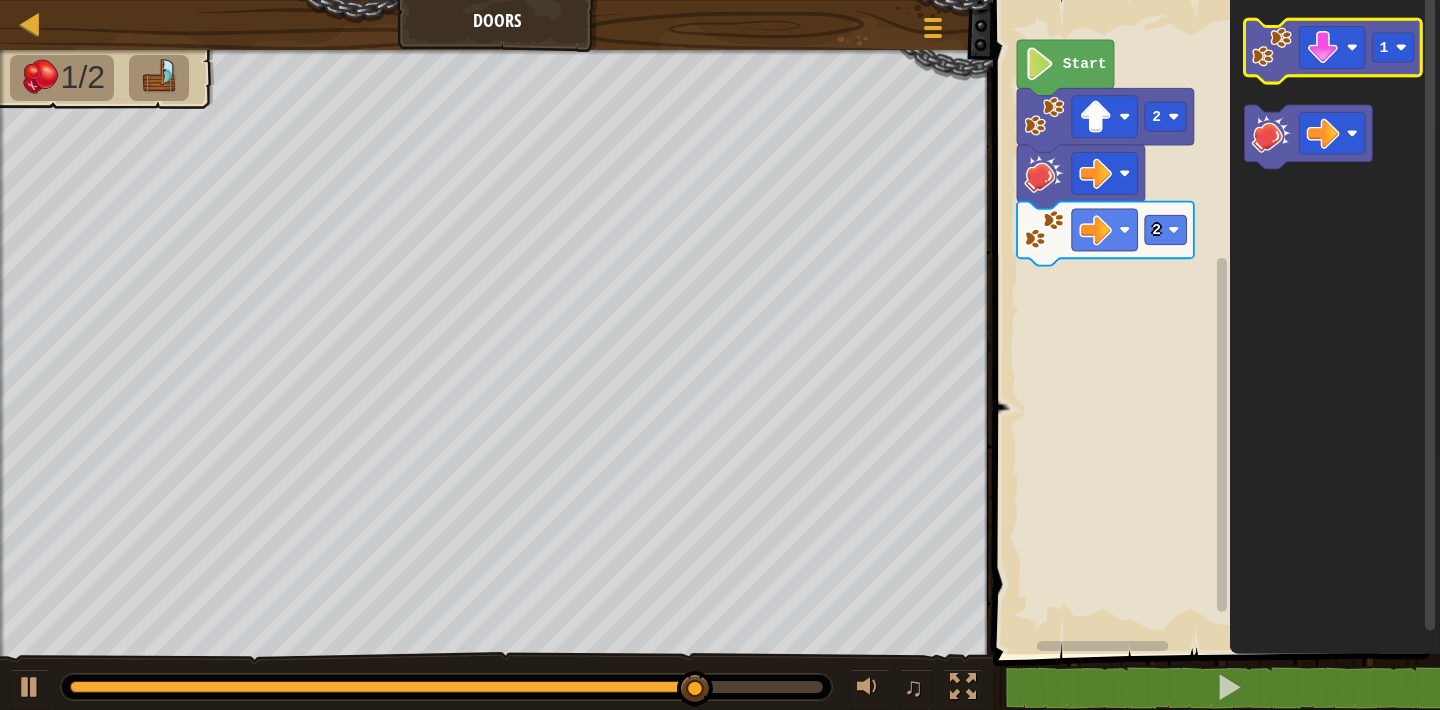 click 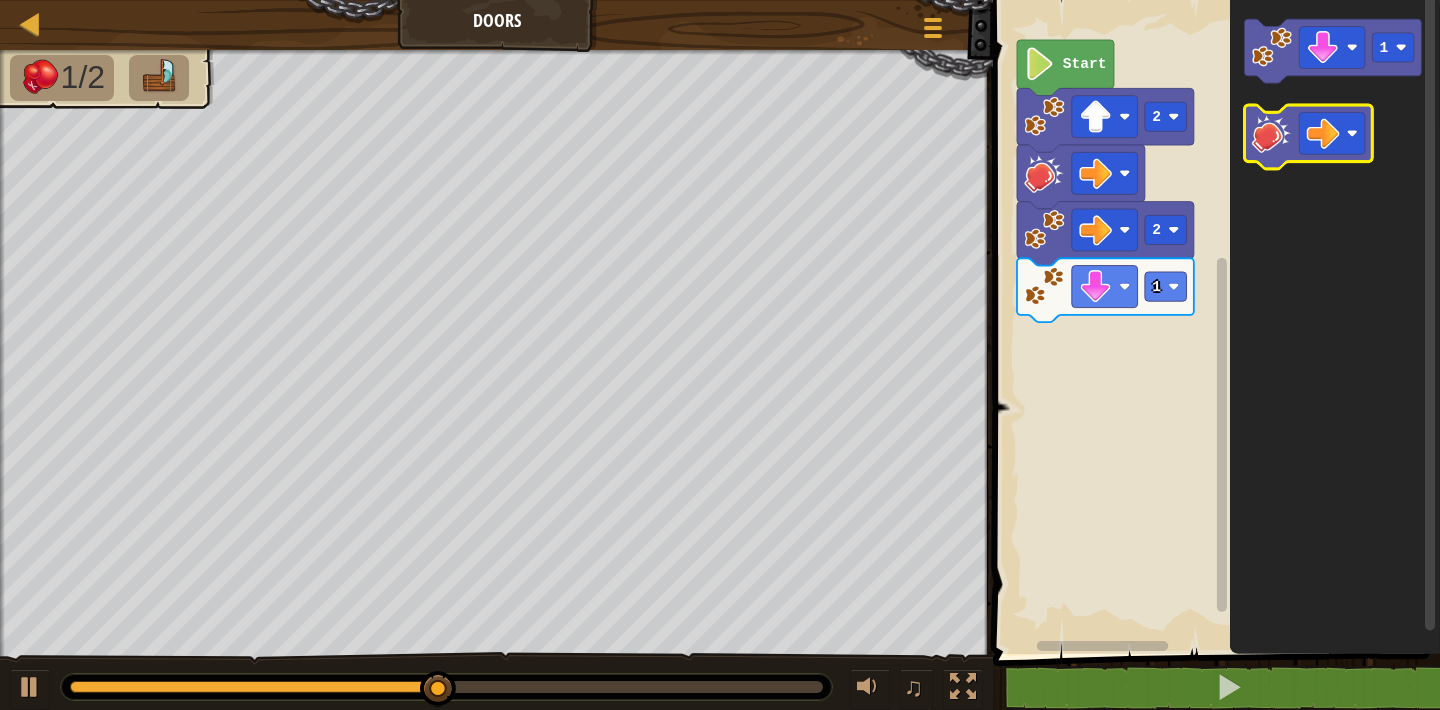 click 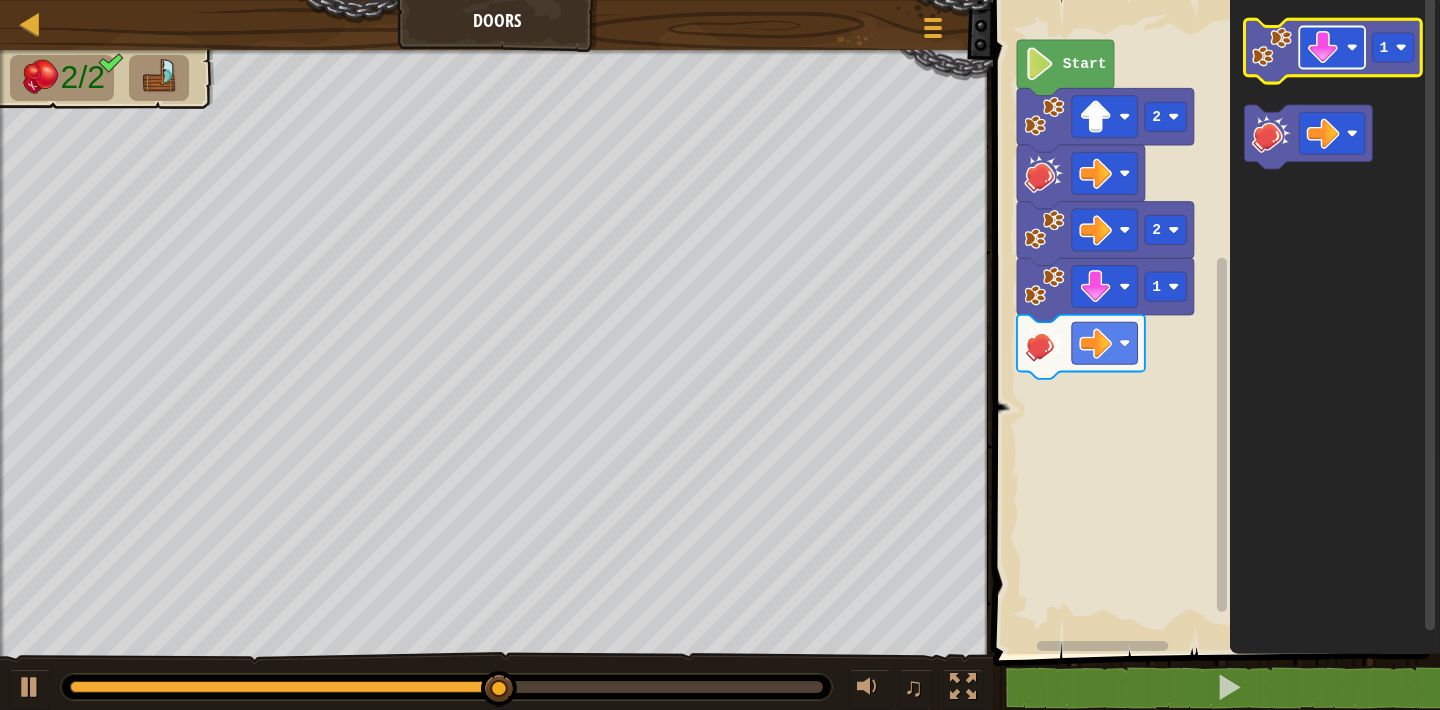 click 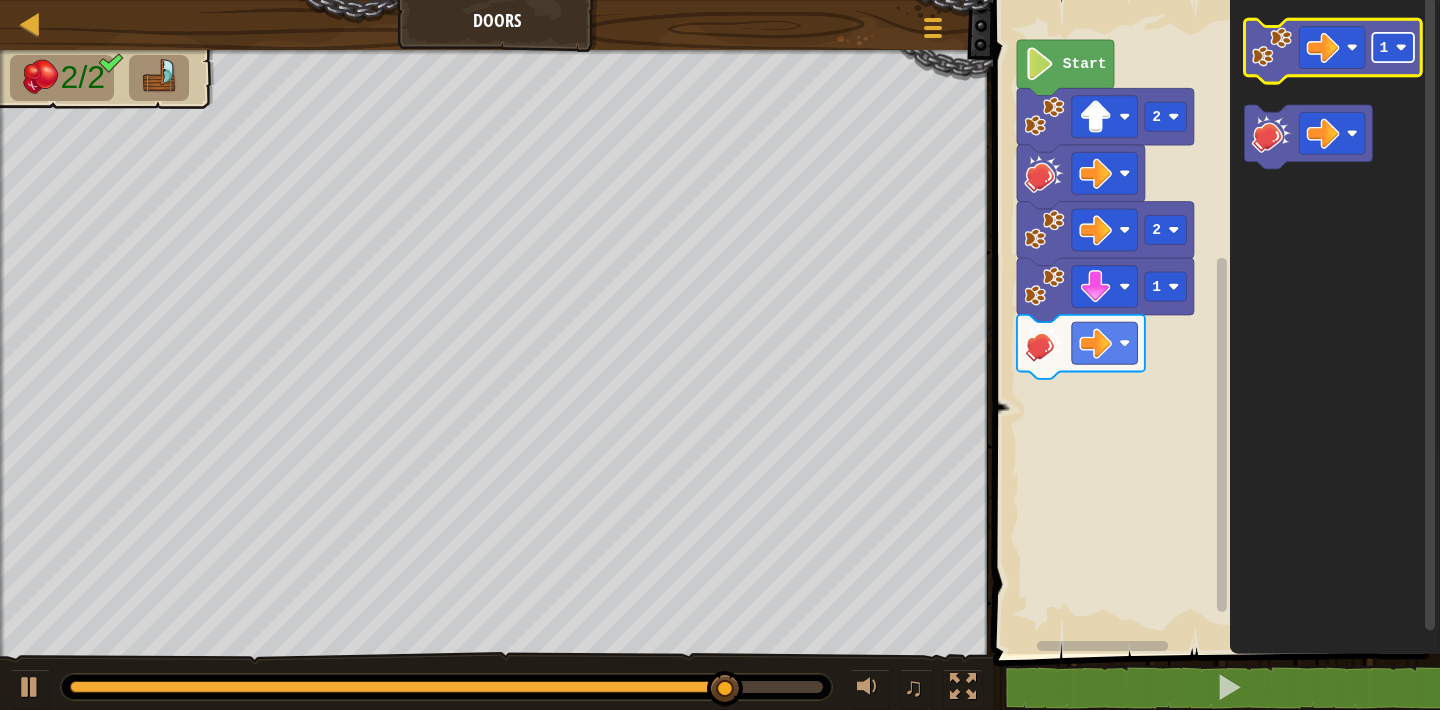 click 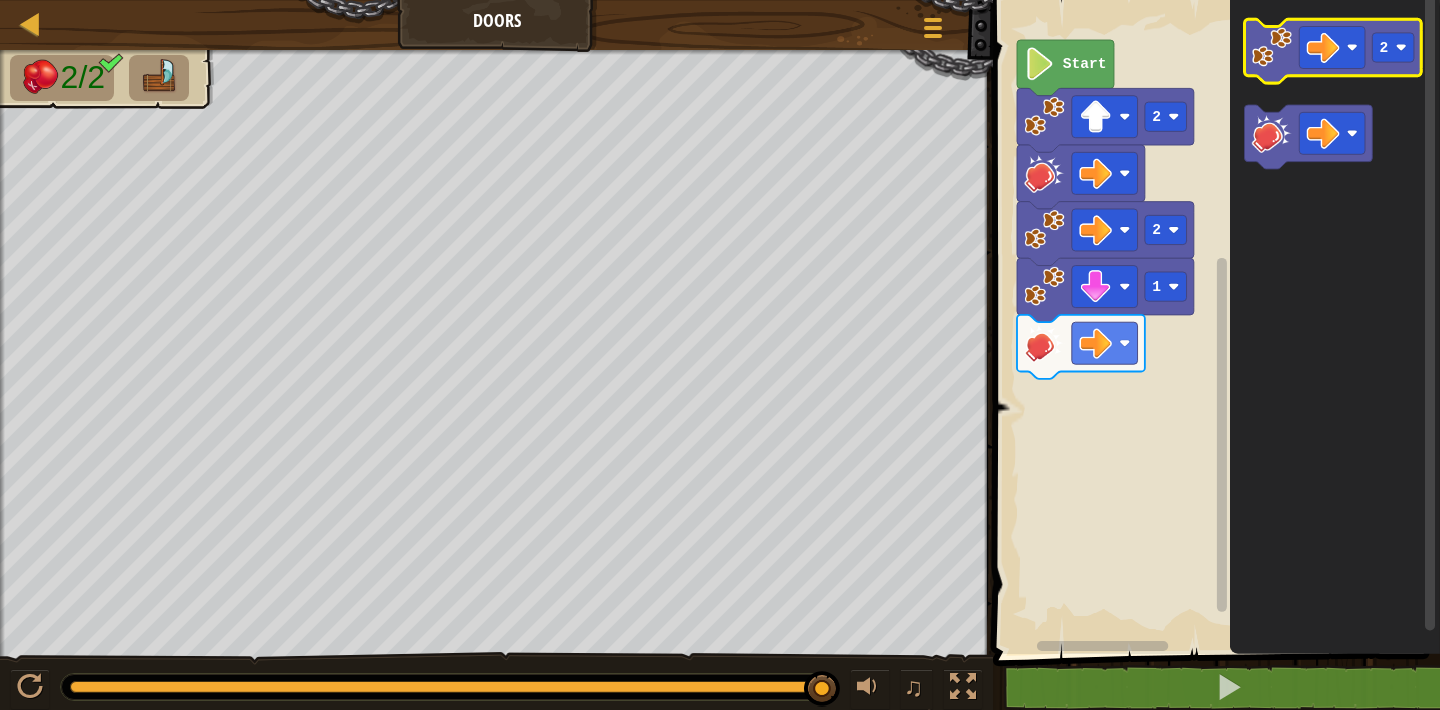 click 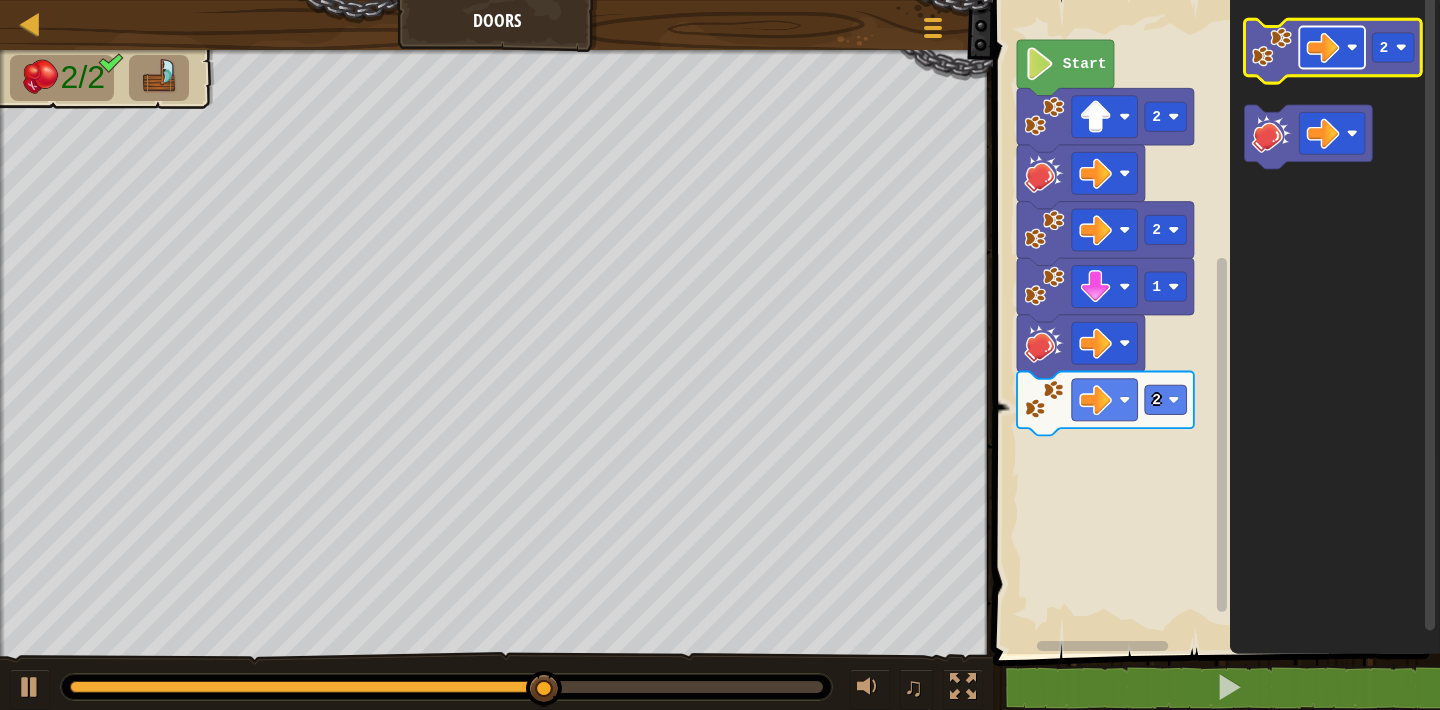 click 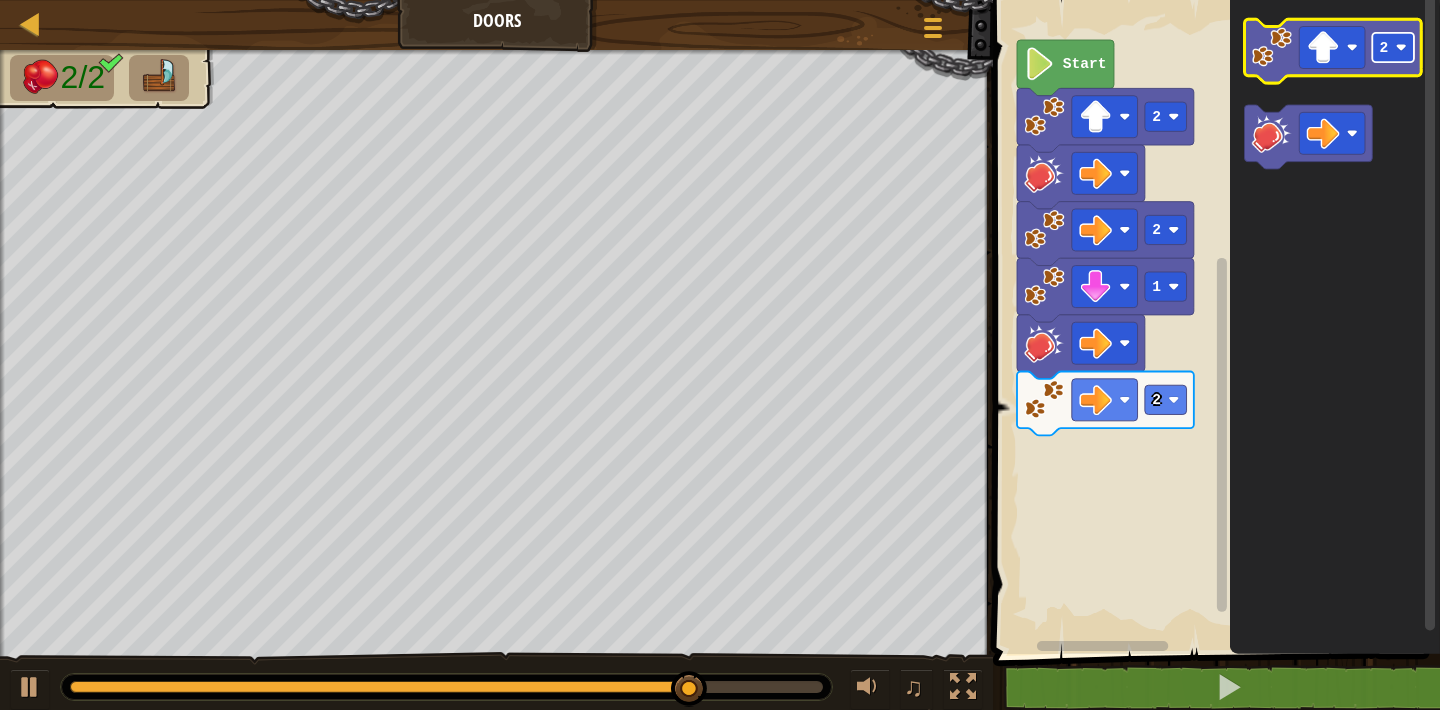 click 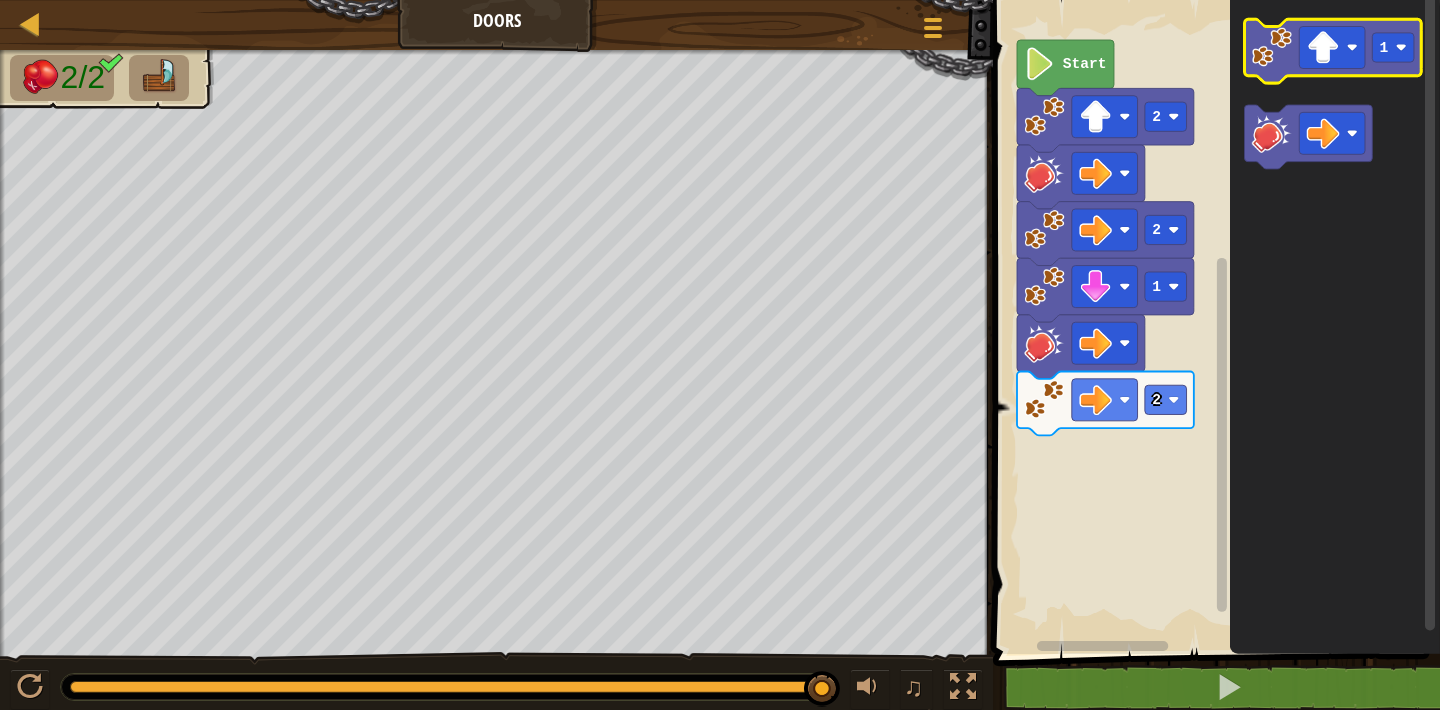 click 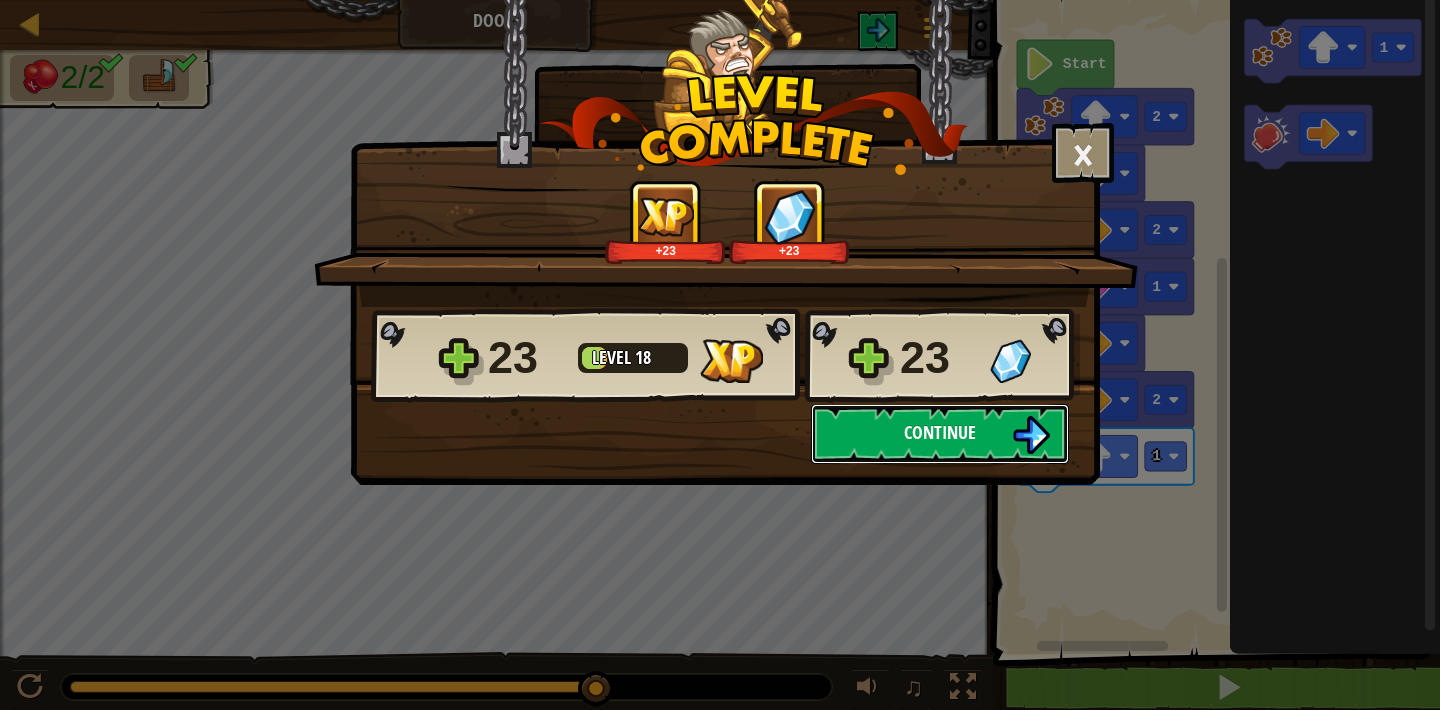 click at bounding box center [1031, 435] 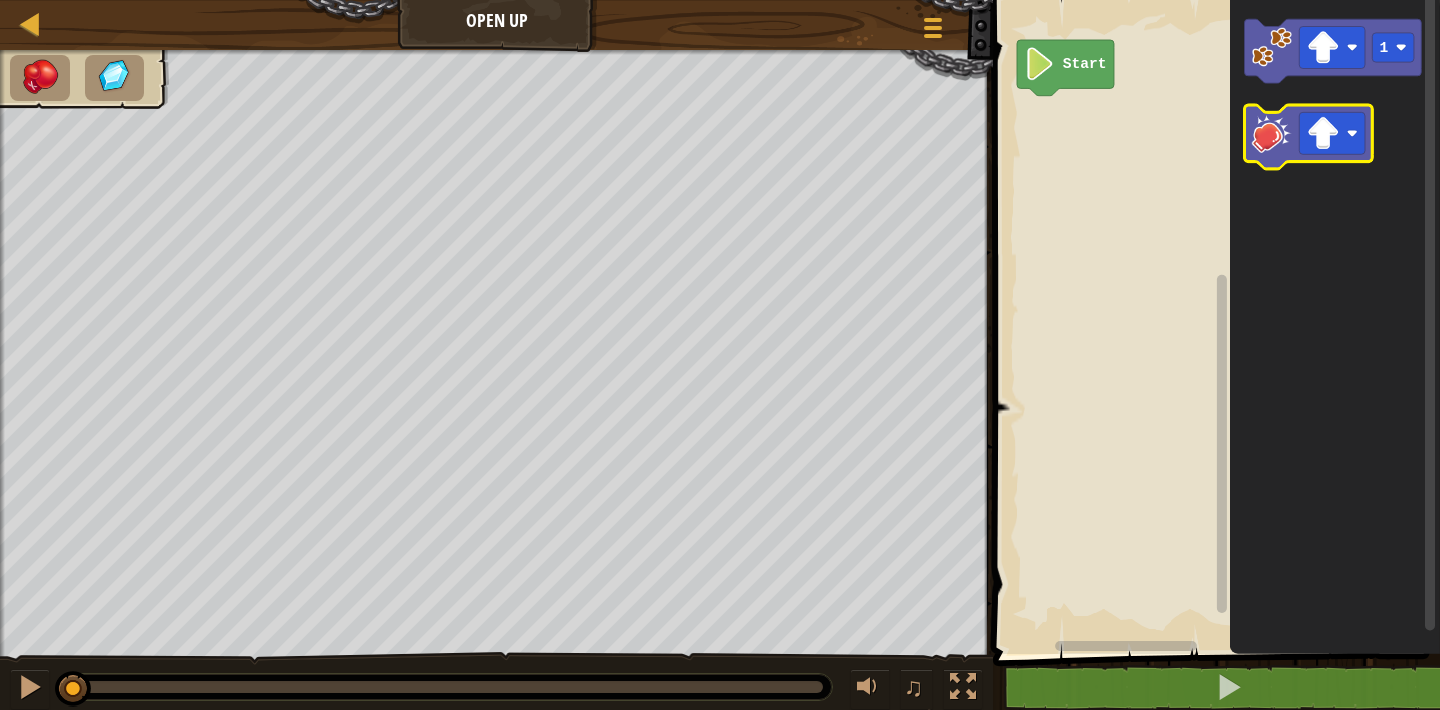 click 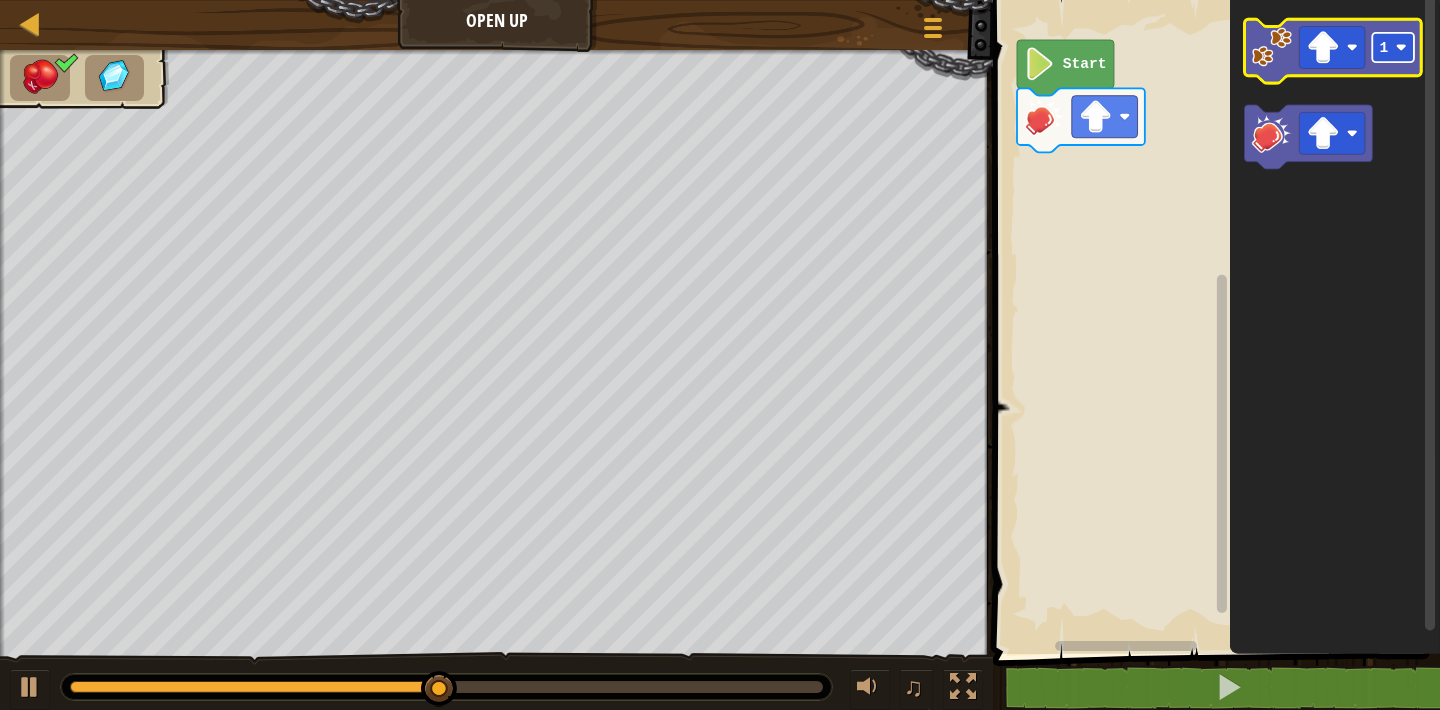 click 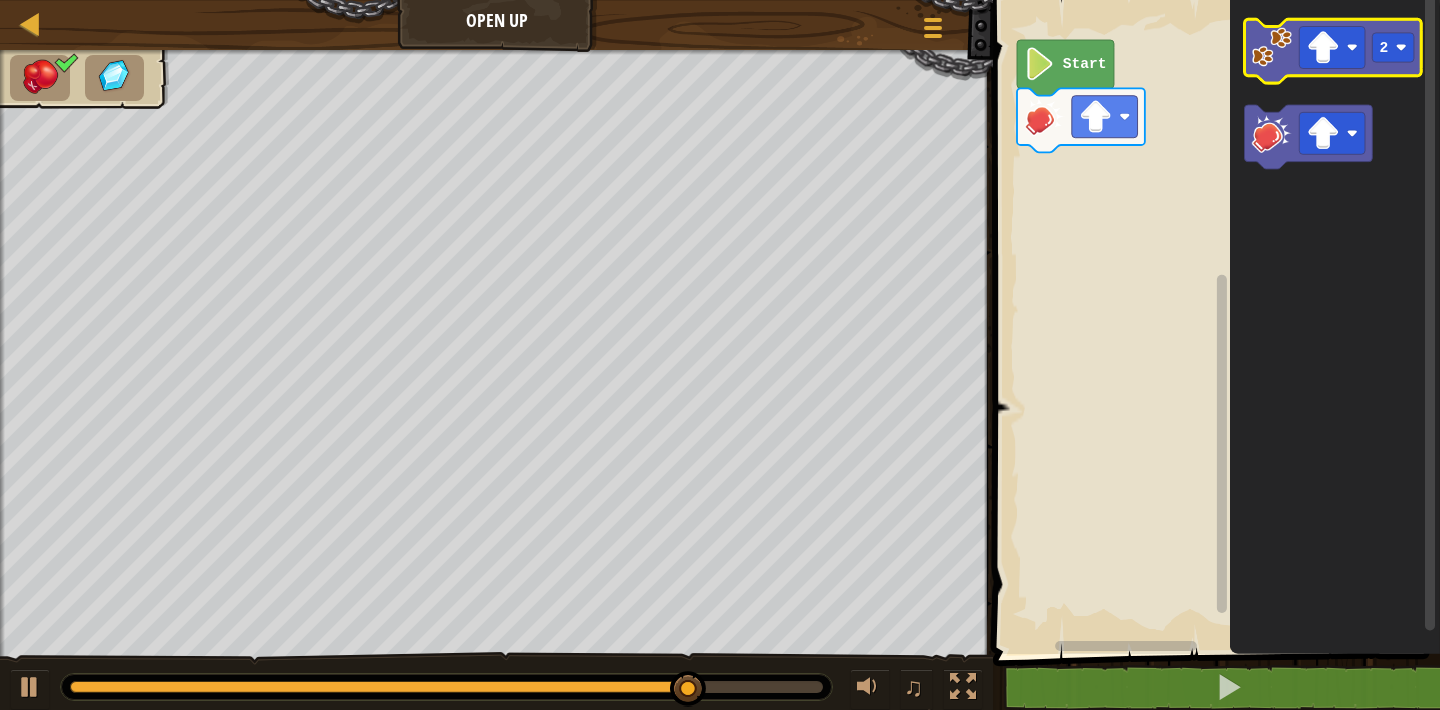 click 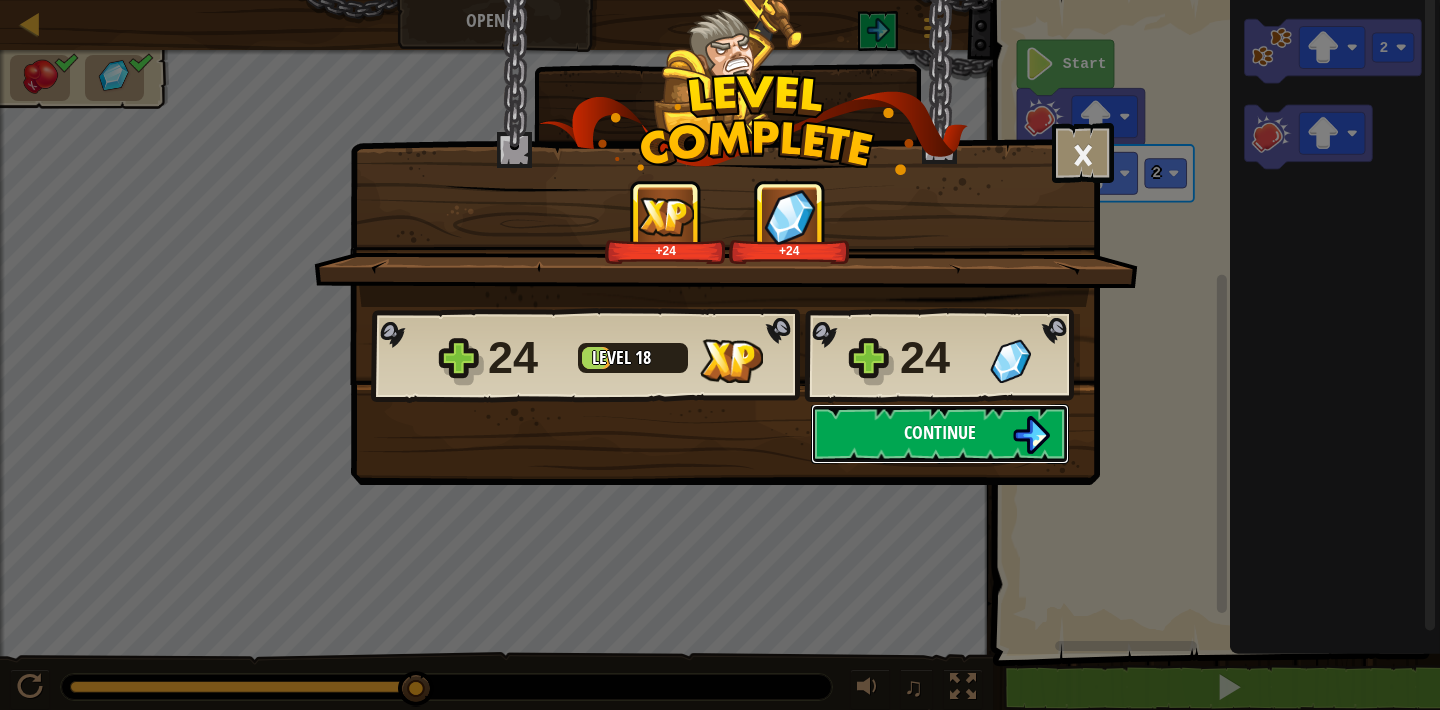 click on "Continue" at bounding box center (940, 434) 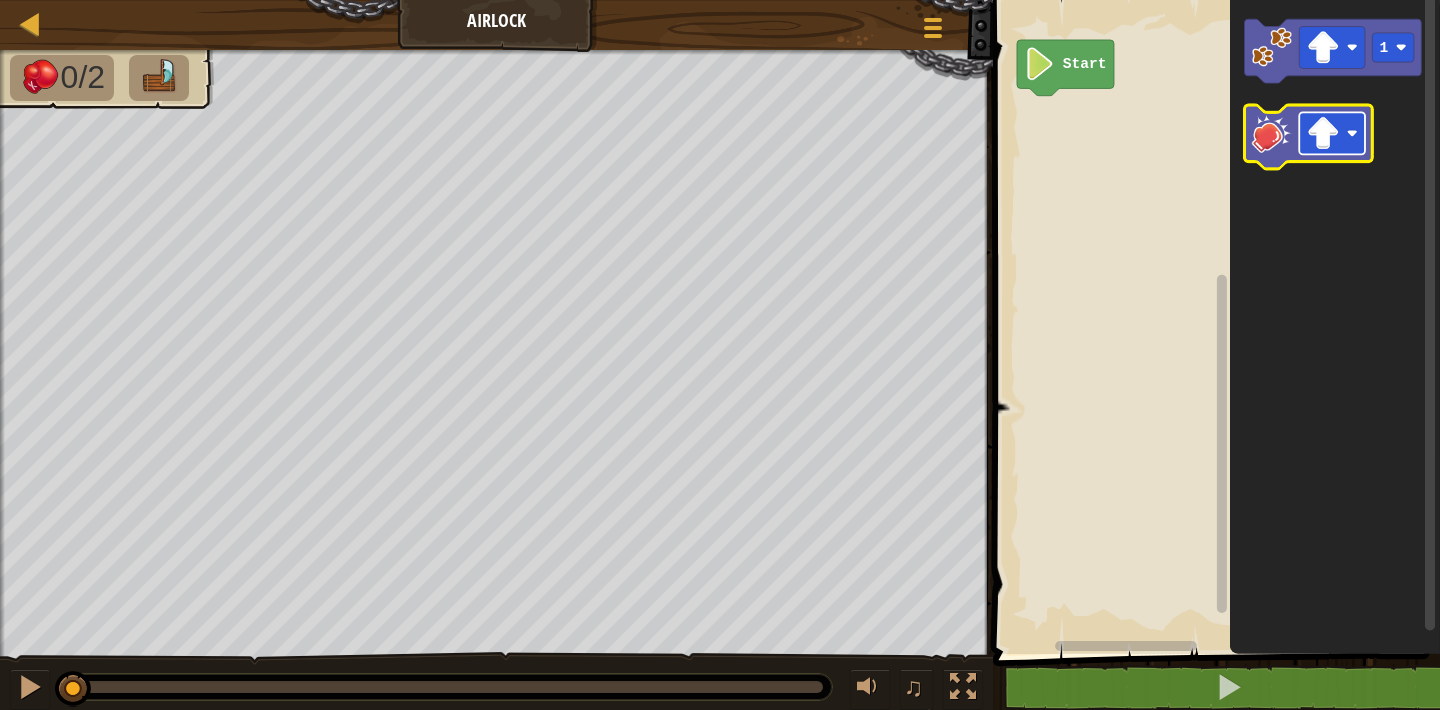 click 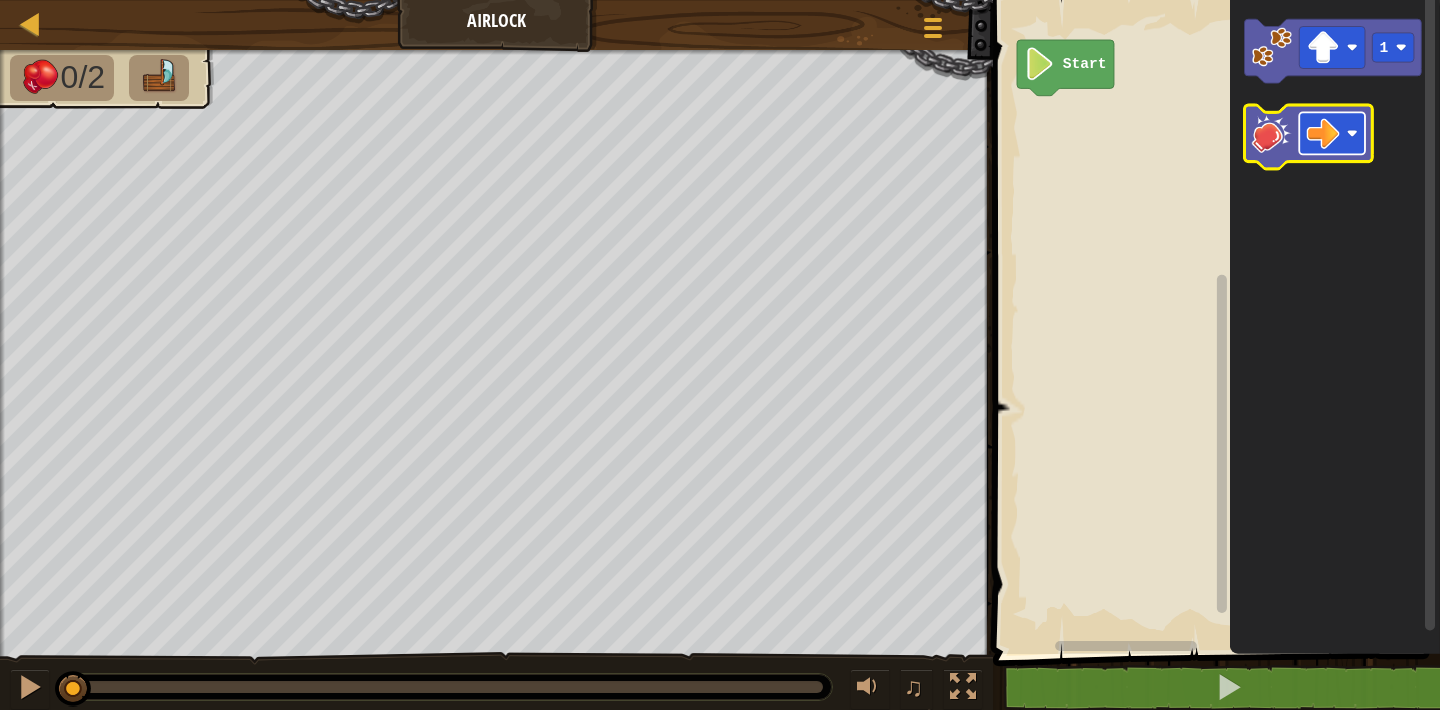 click 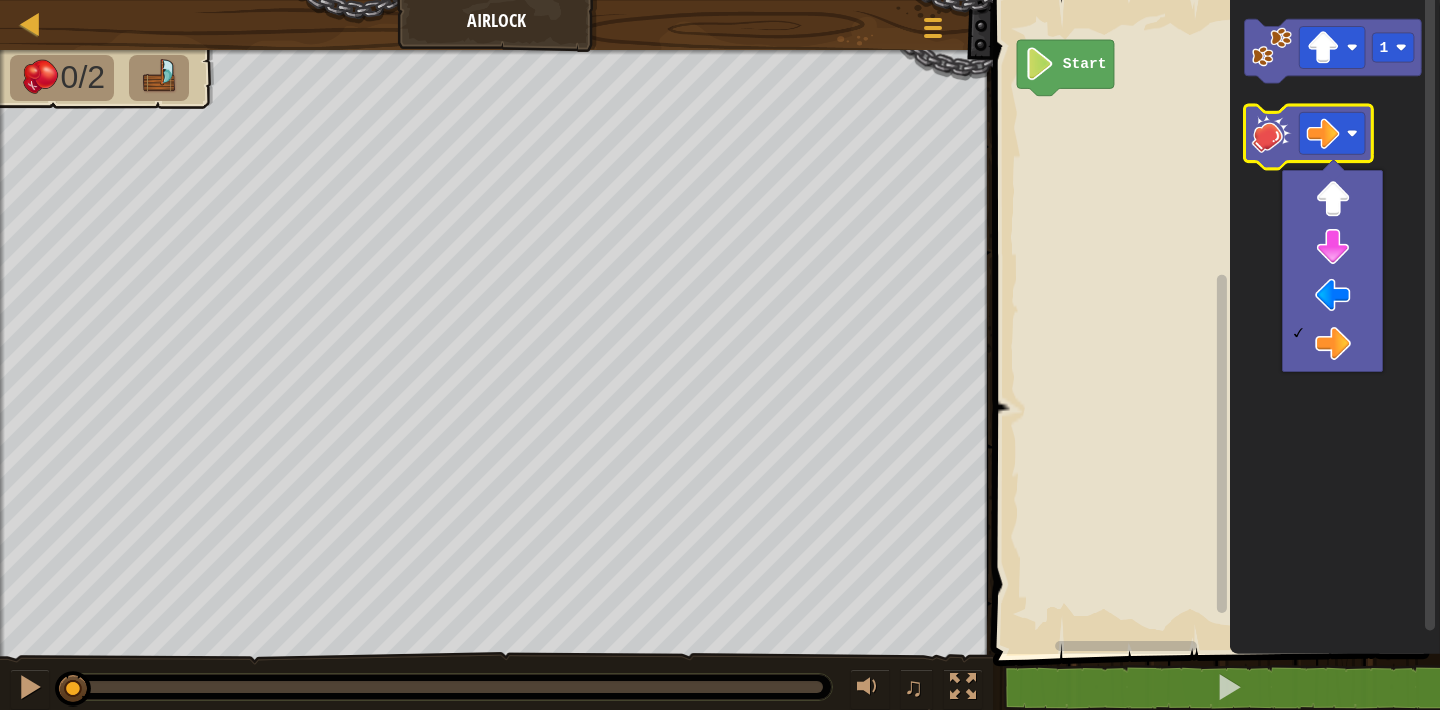 click 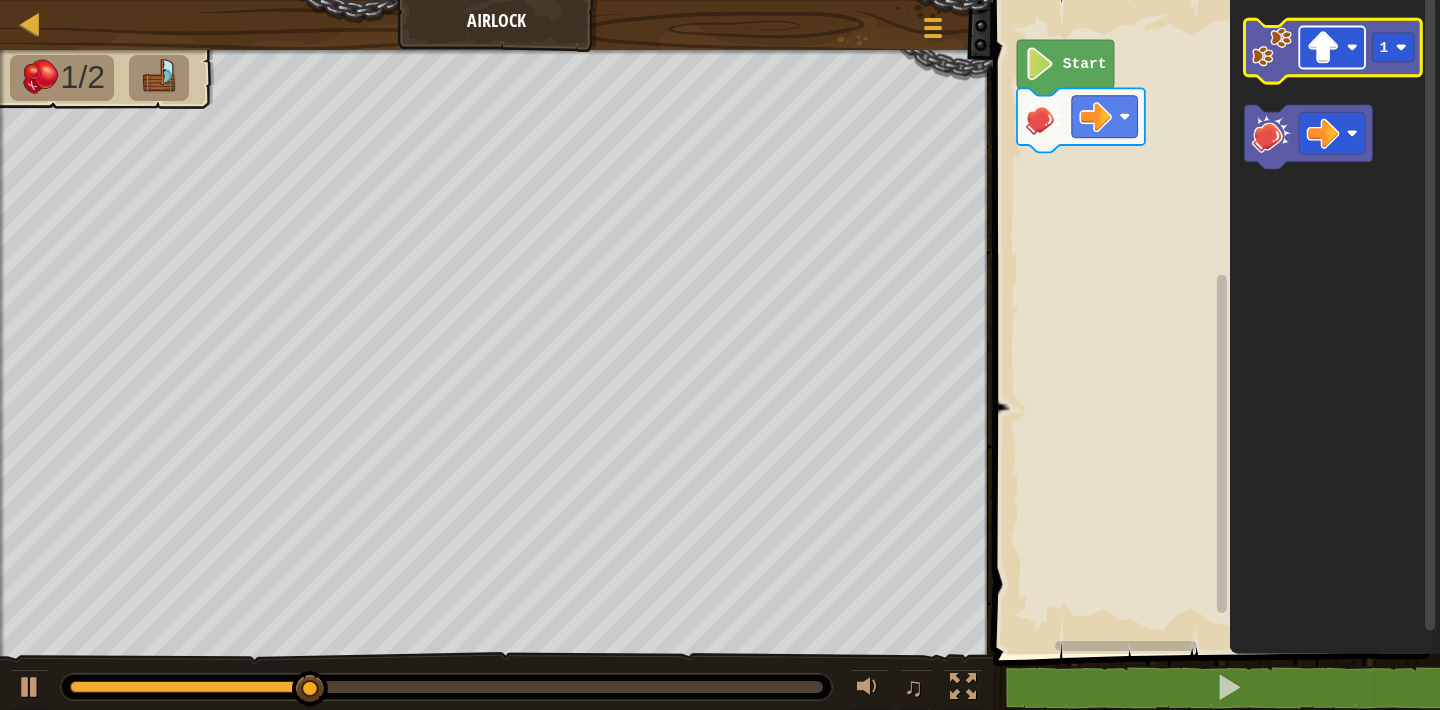 click 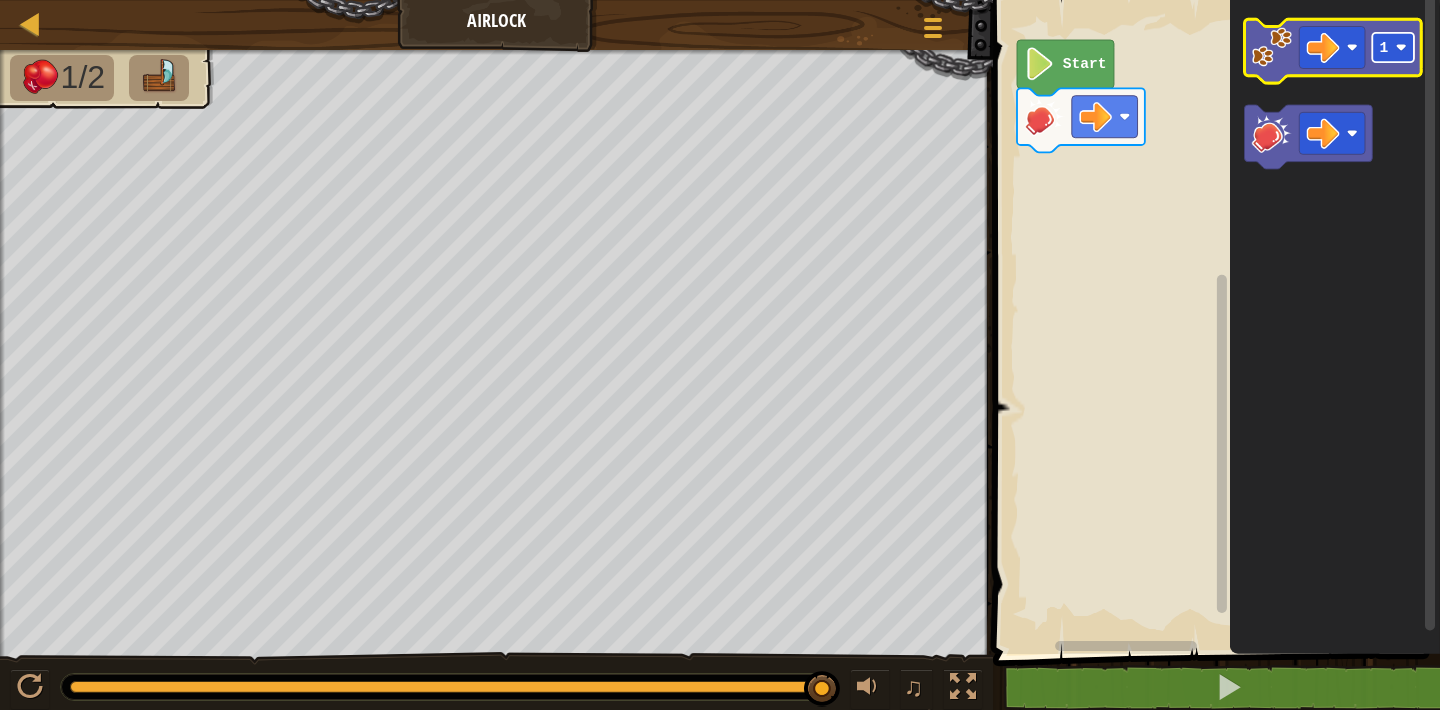 click 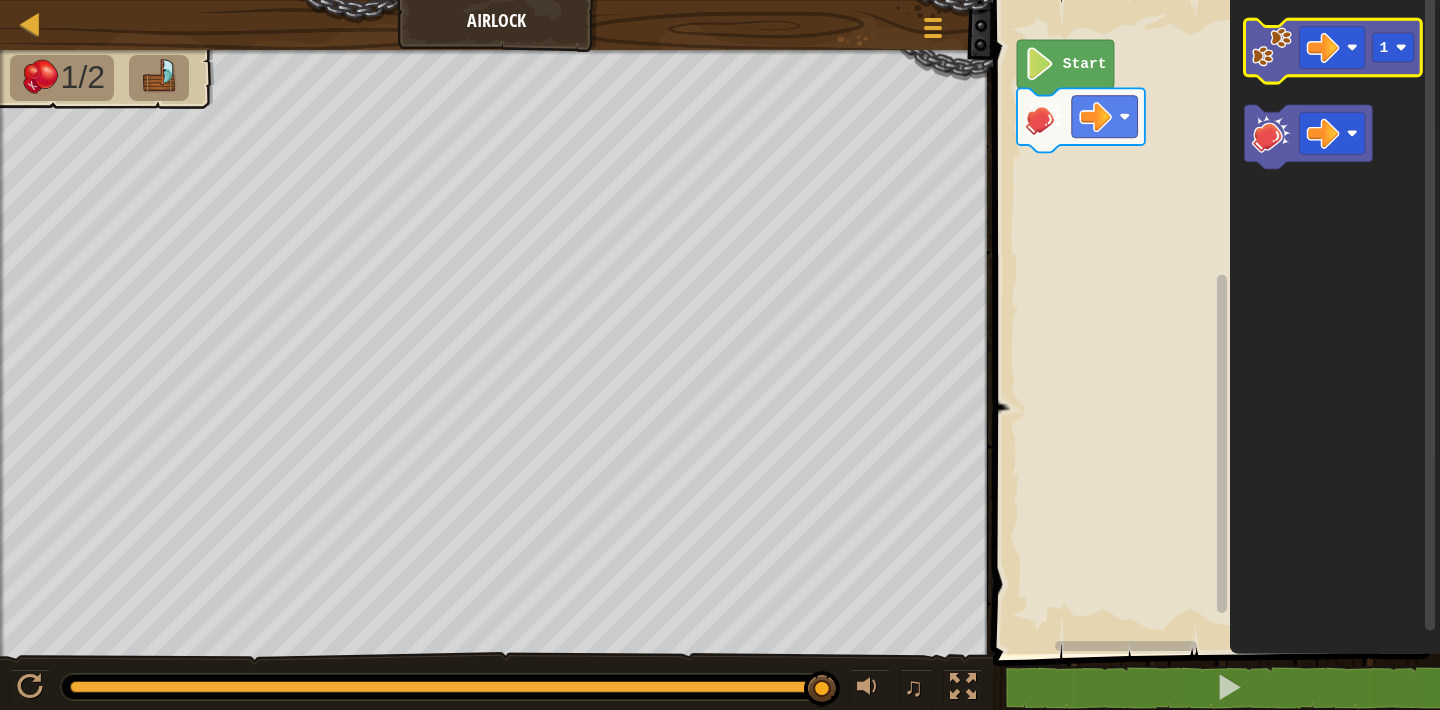 click 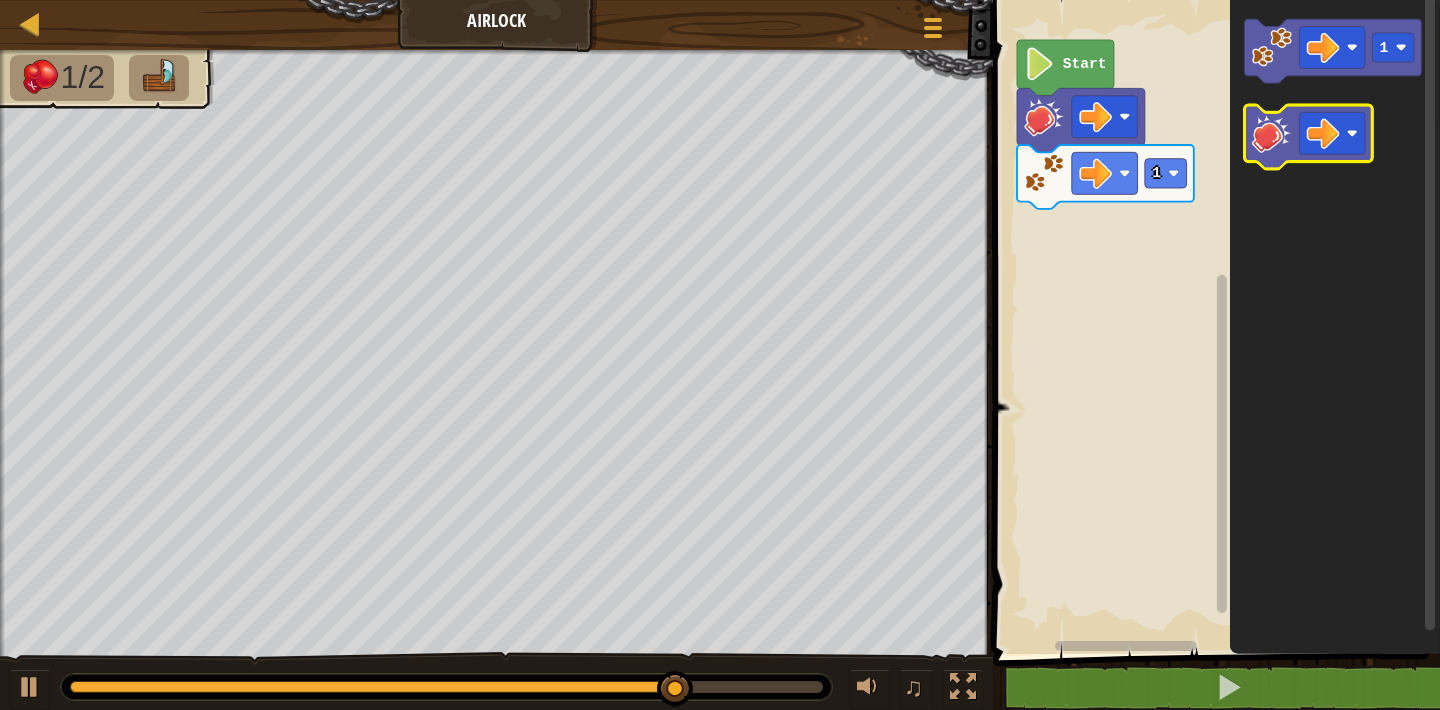 click 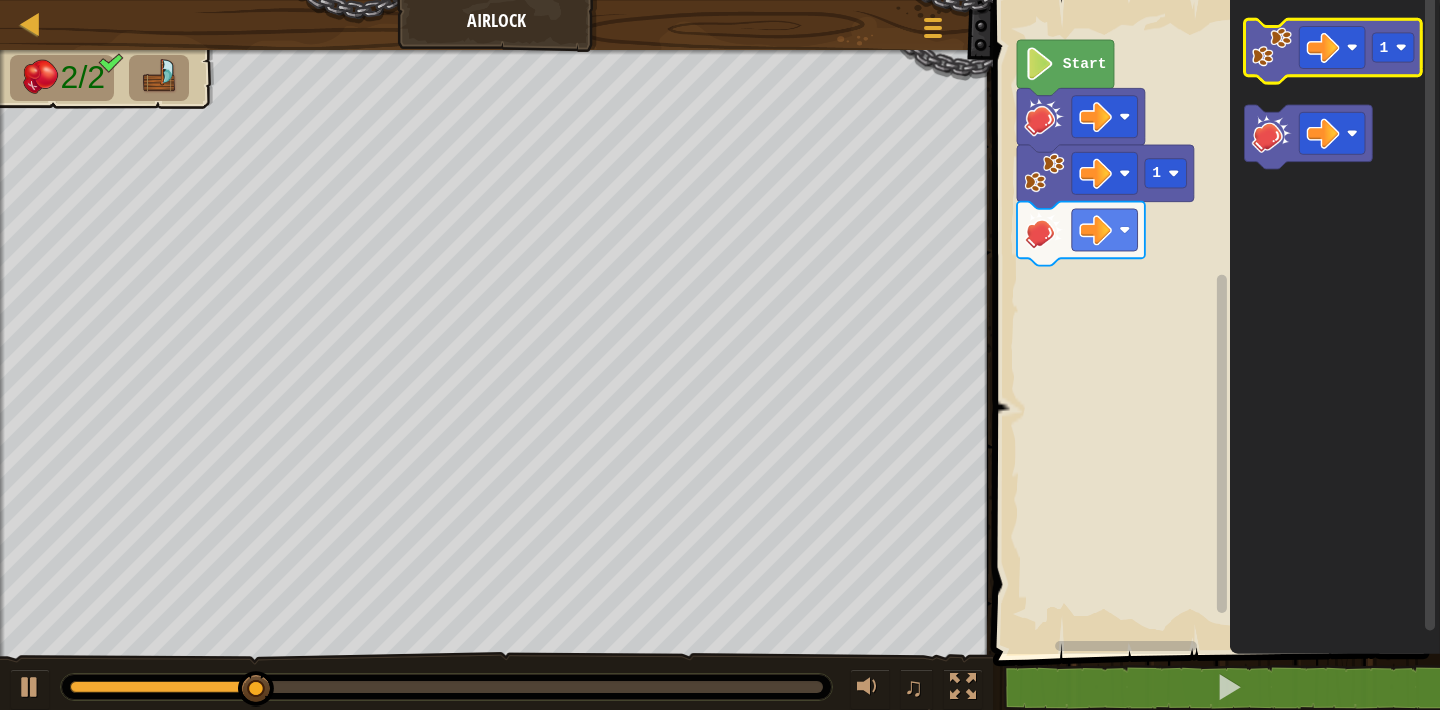 click 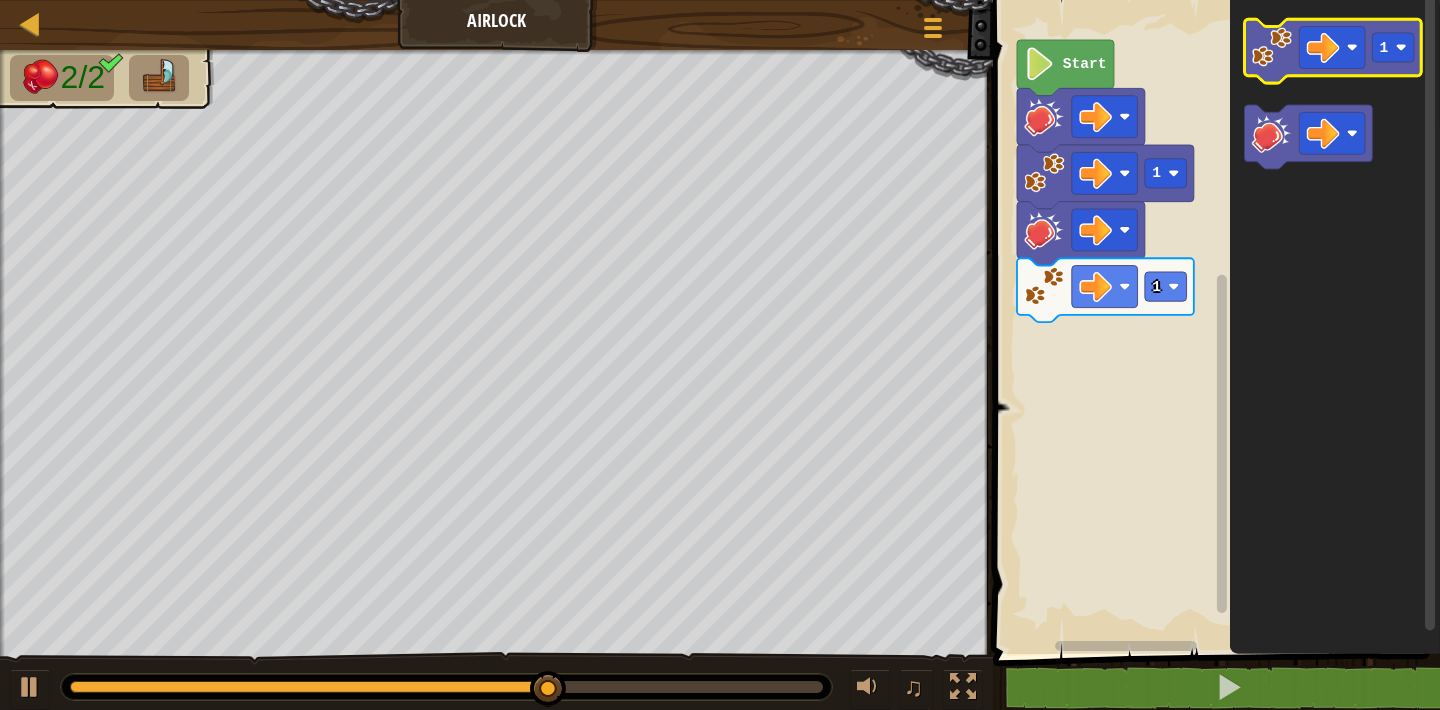 click 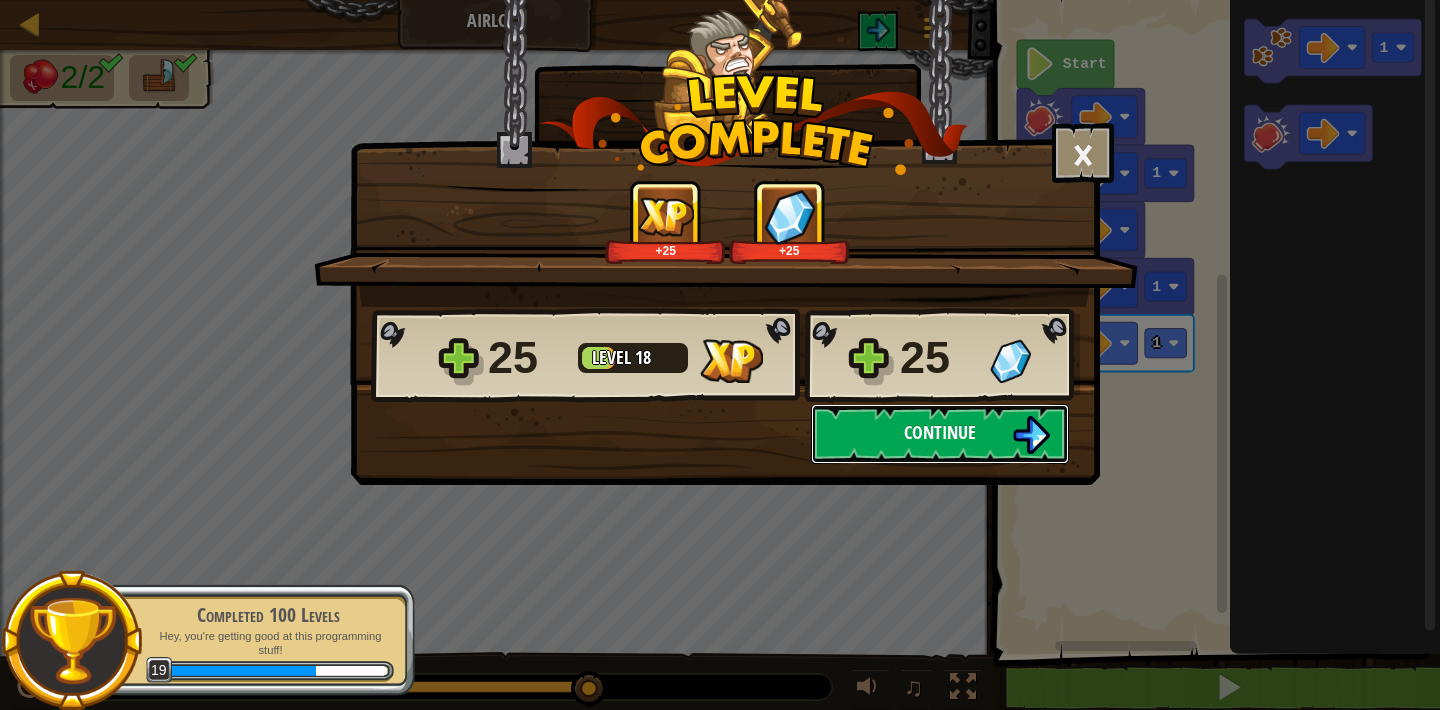 click on "Continue" at bounding box center (940, 432) 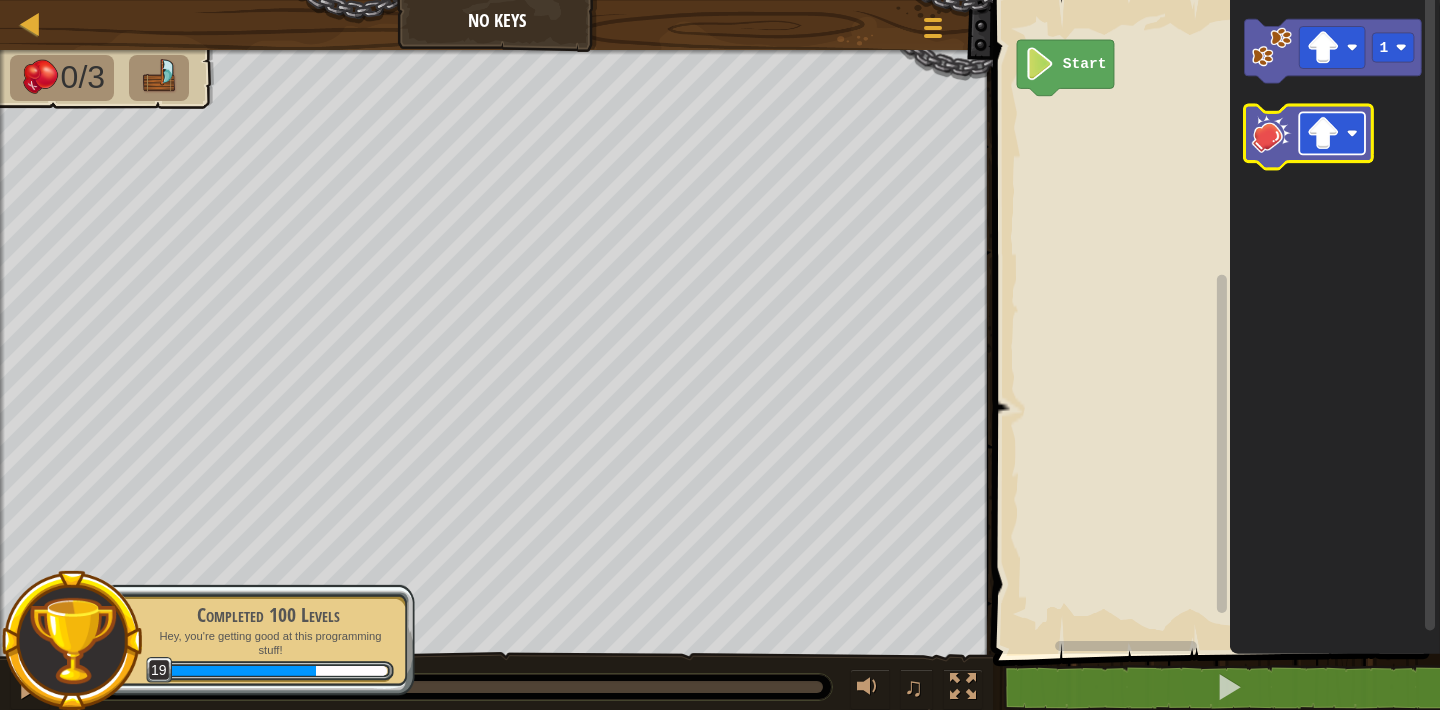 click 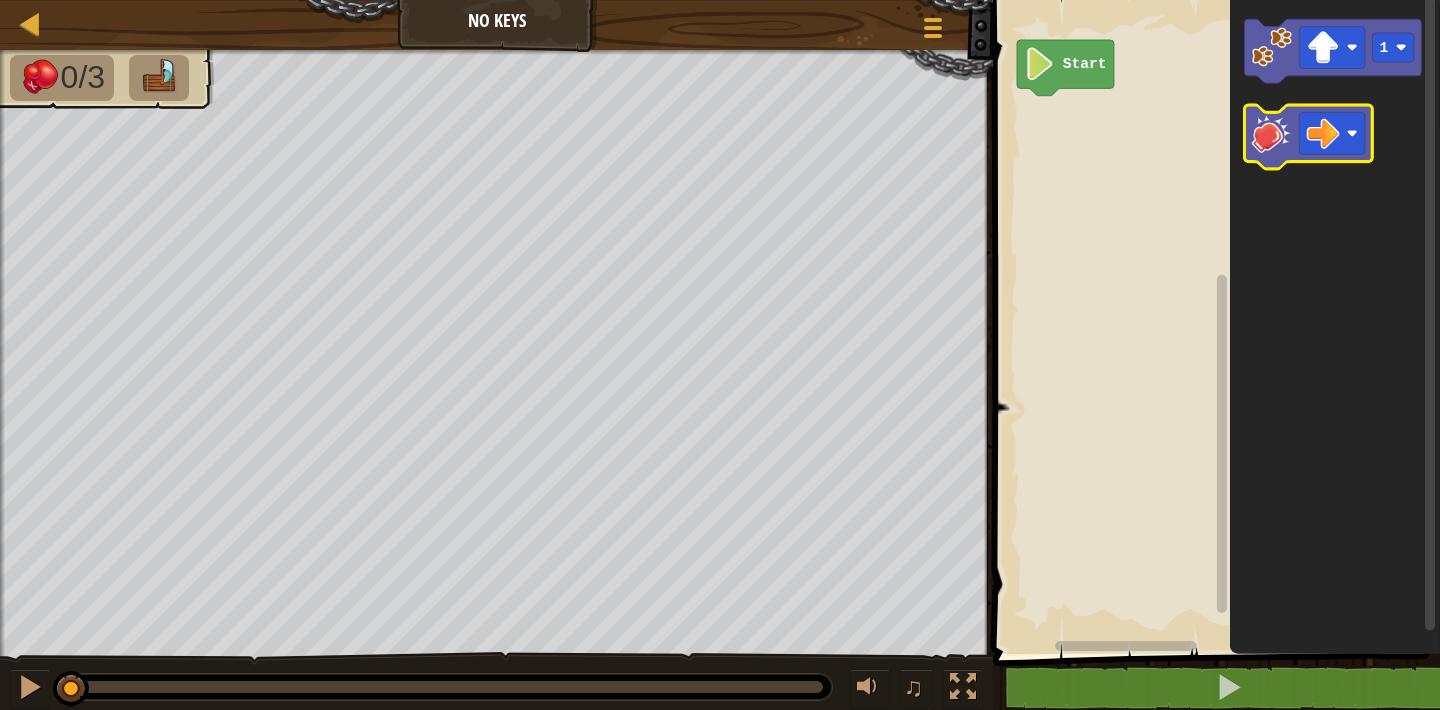 click 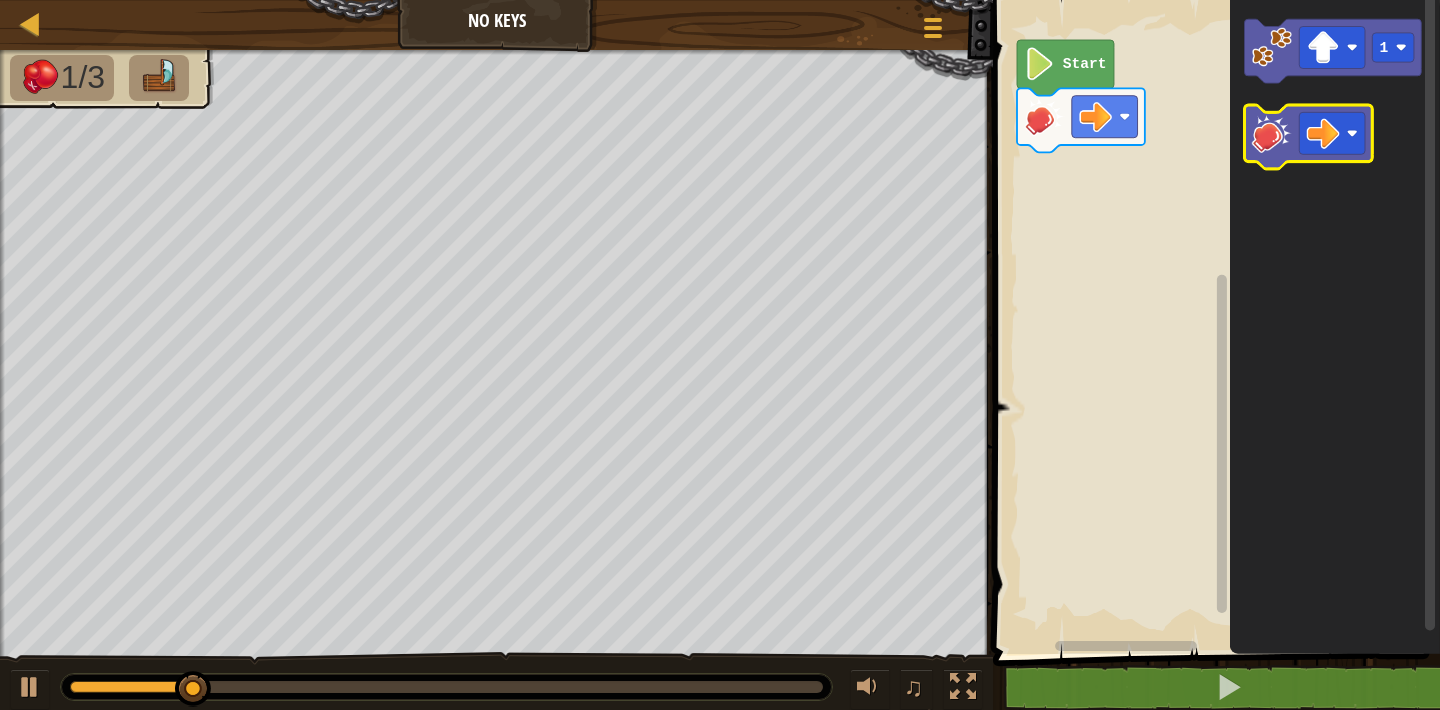 click 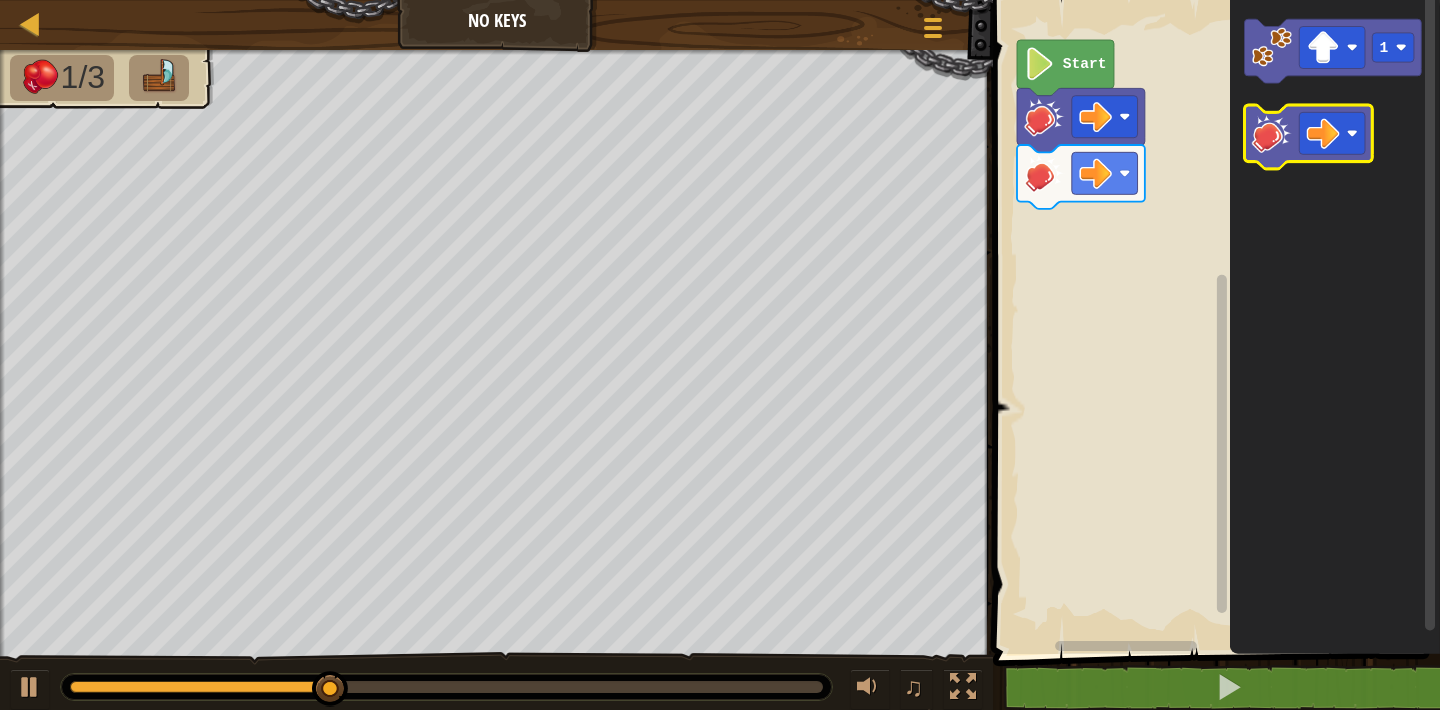 click 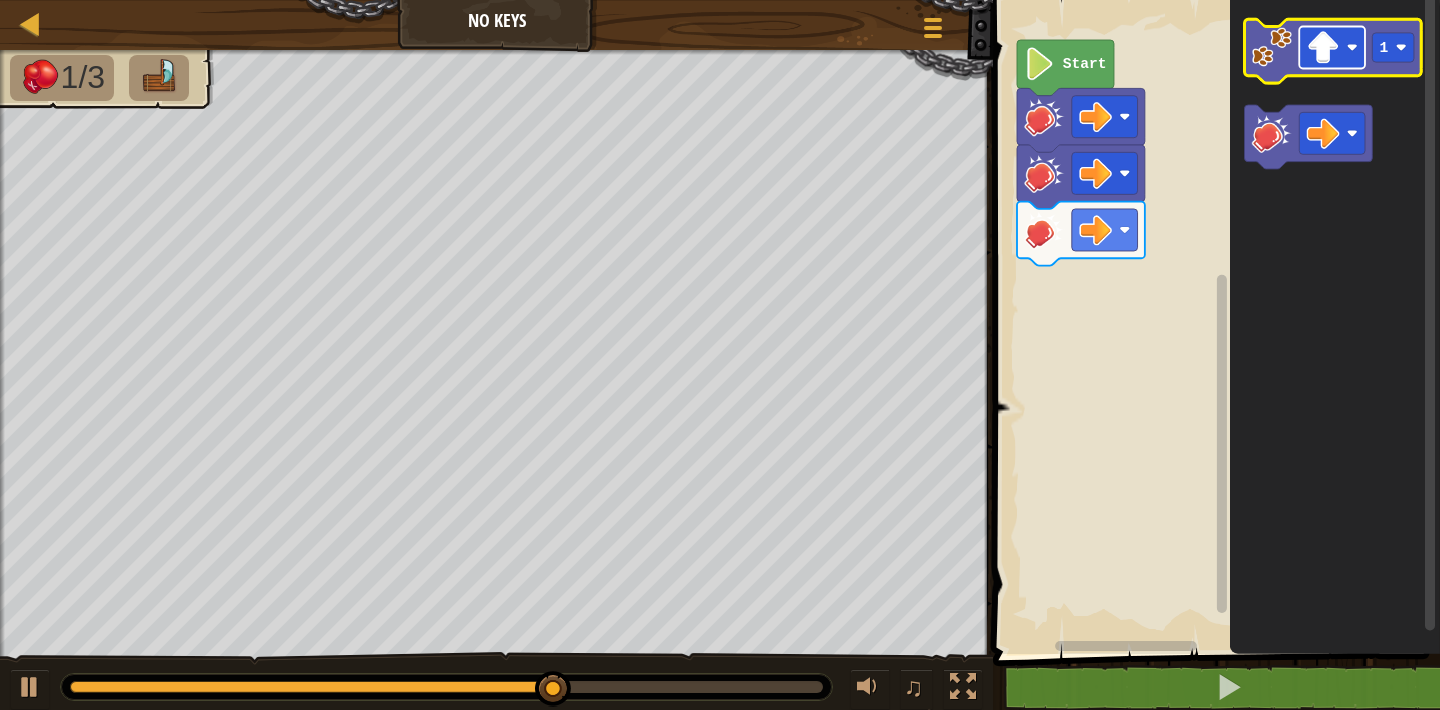 click 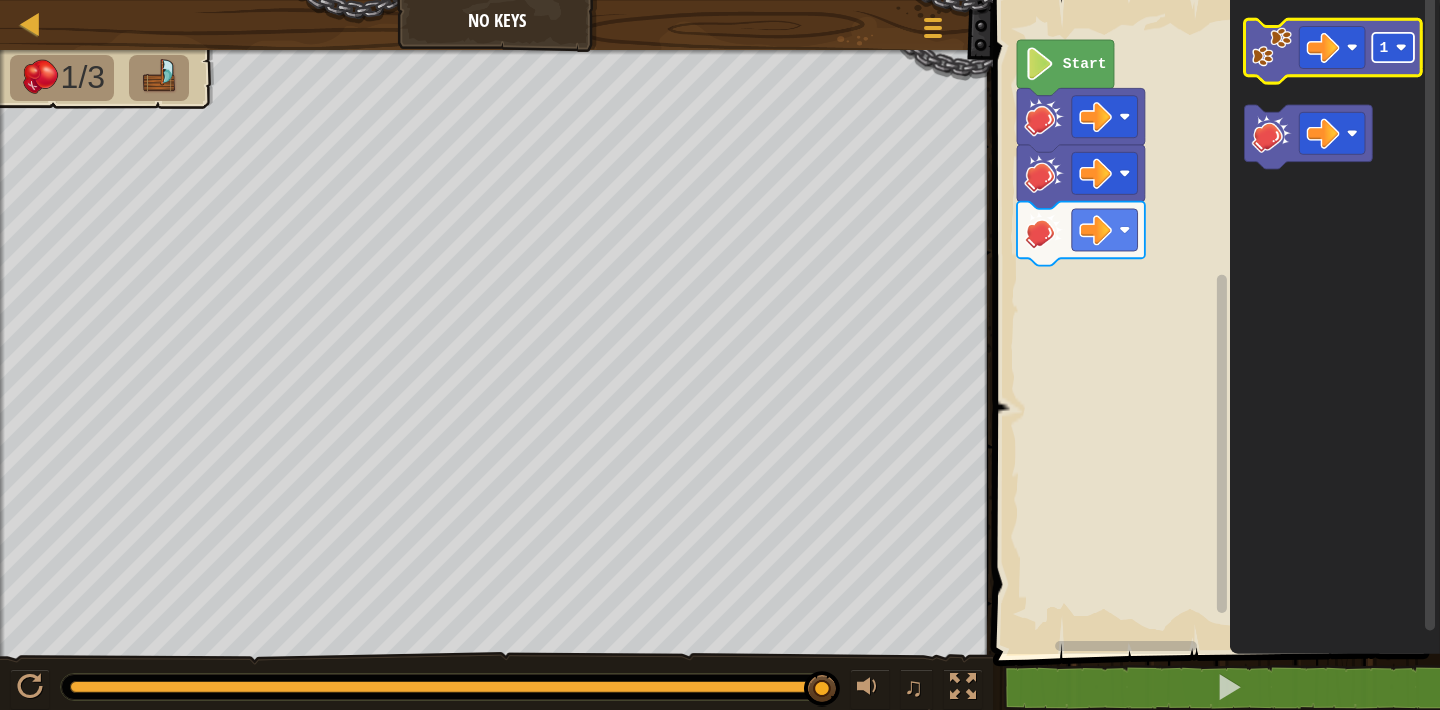 click on "1" 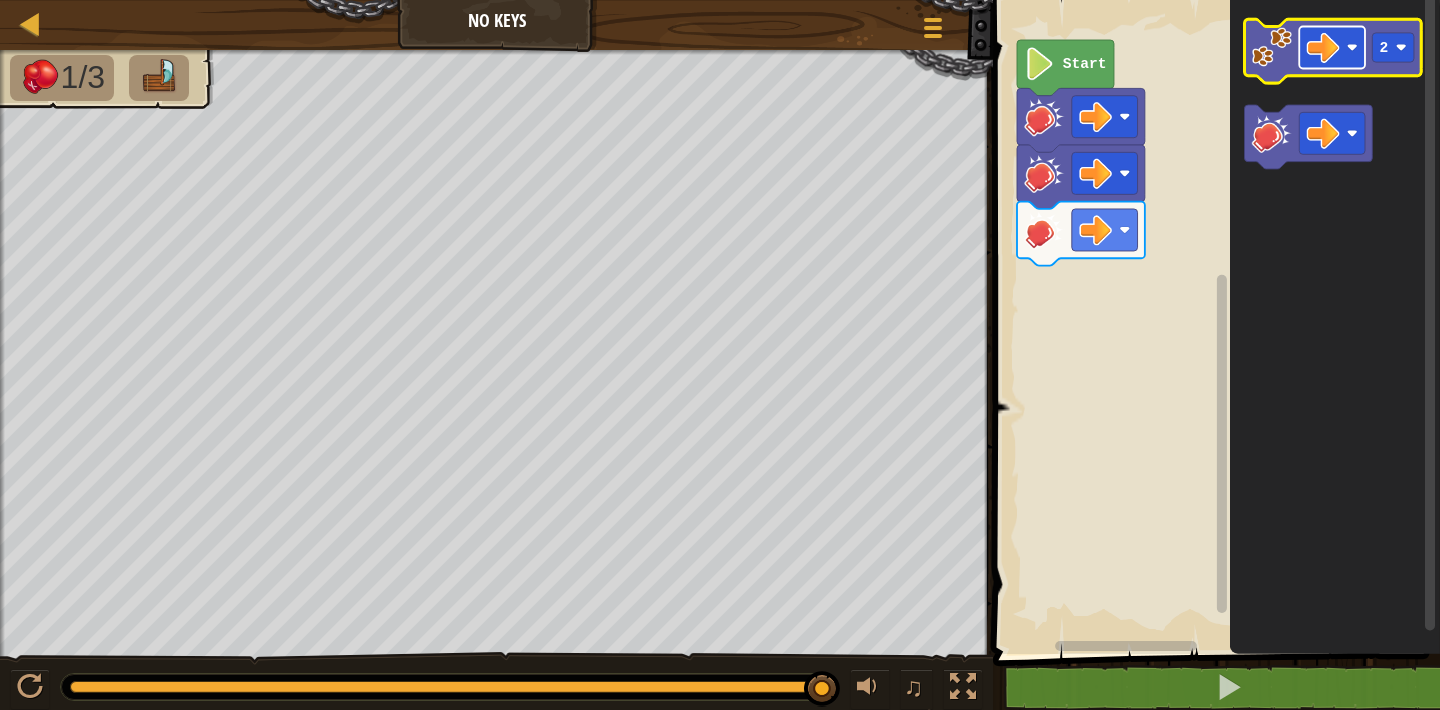 click 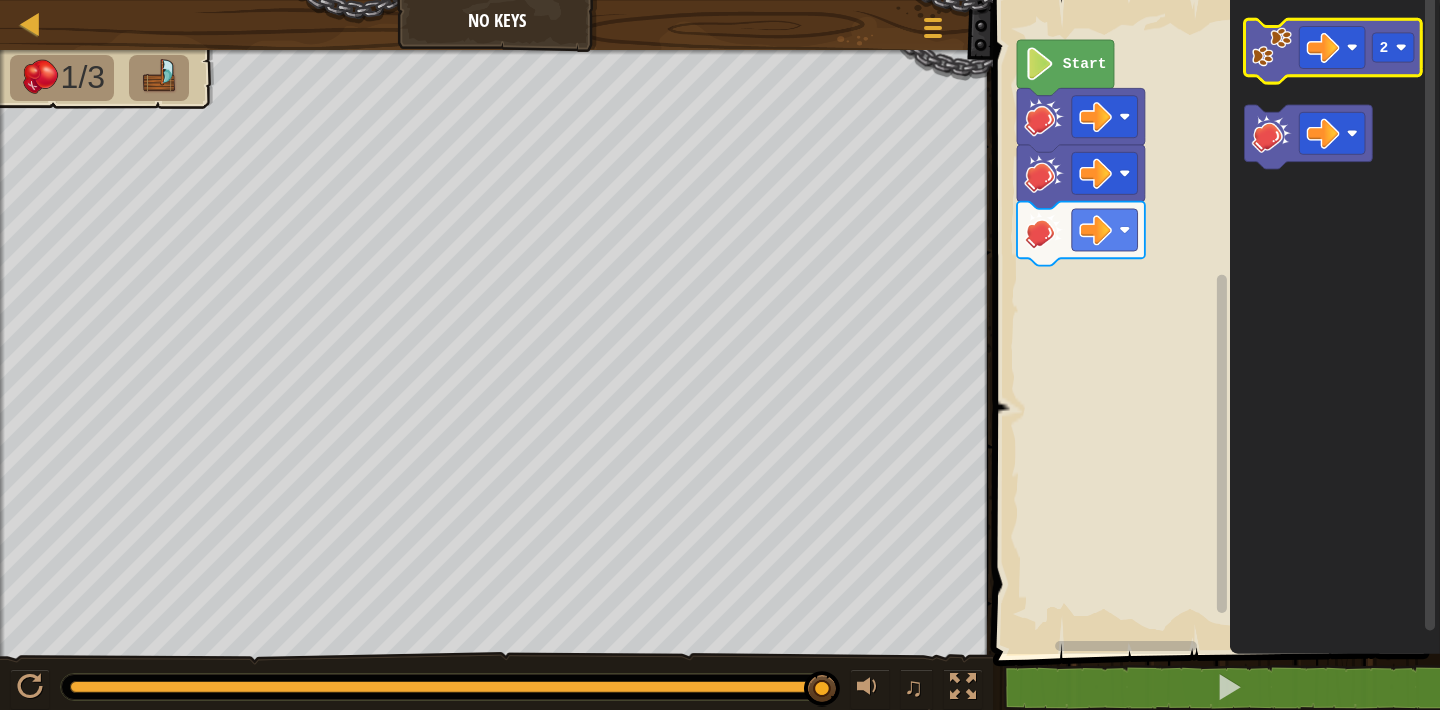 click 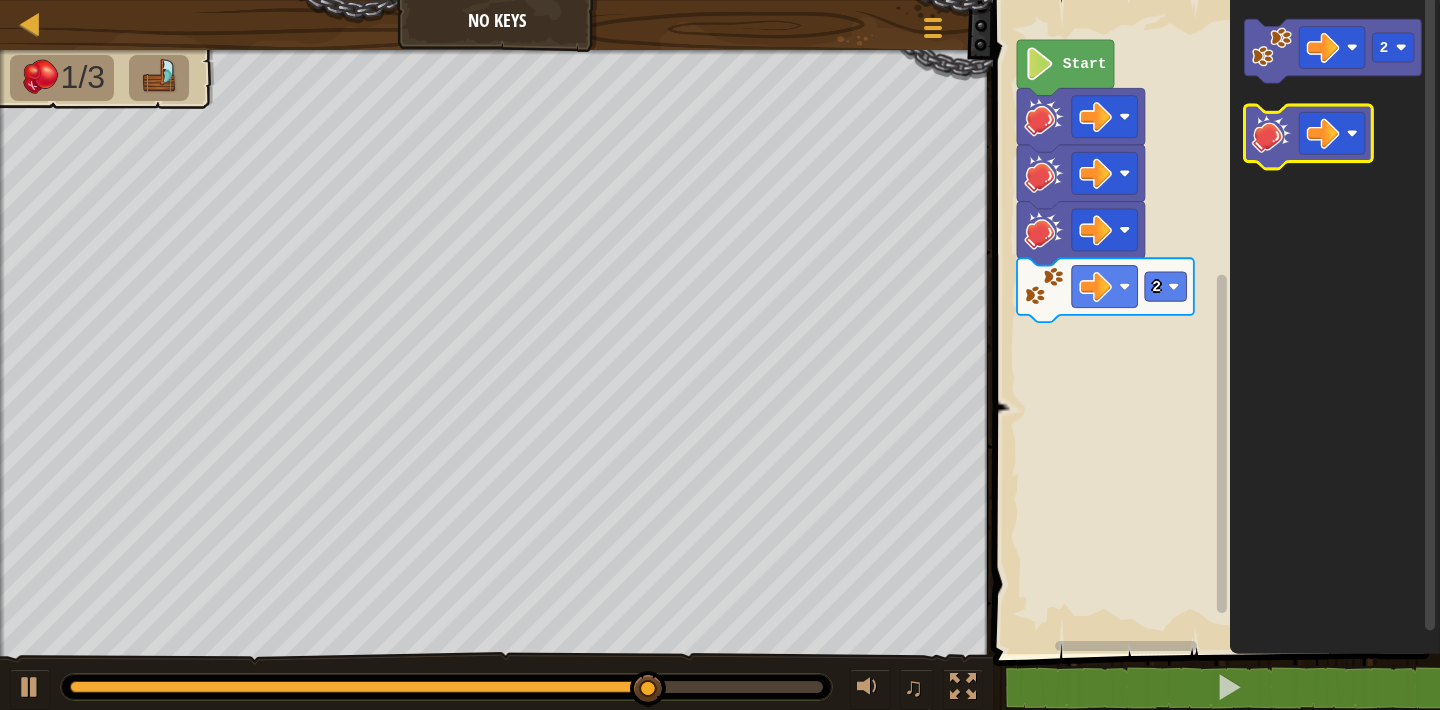 click 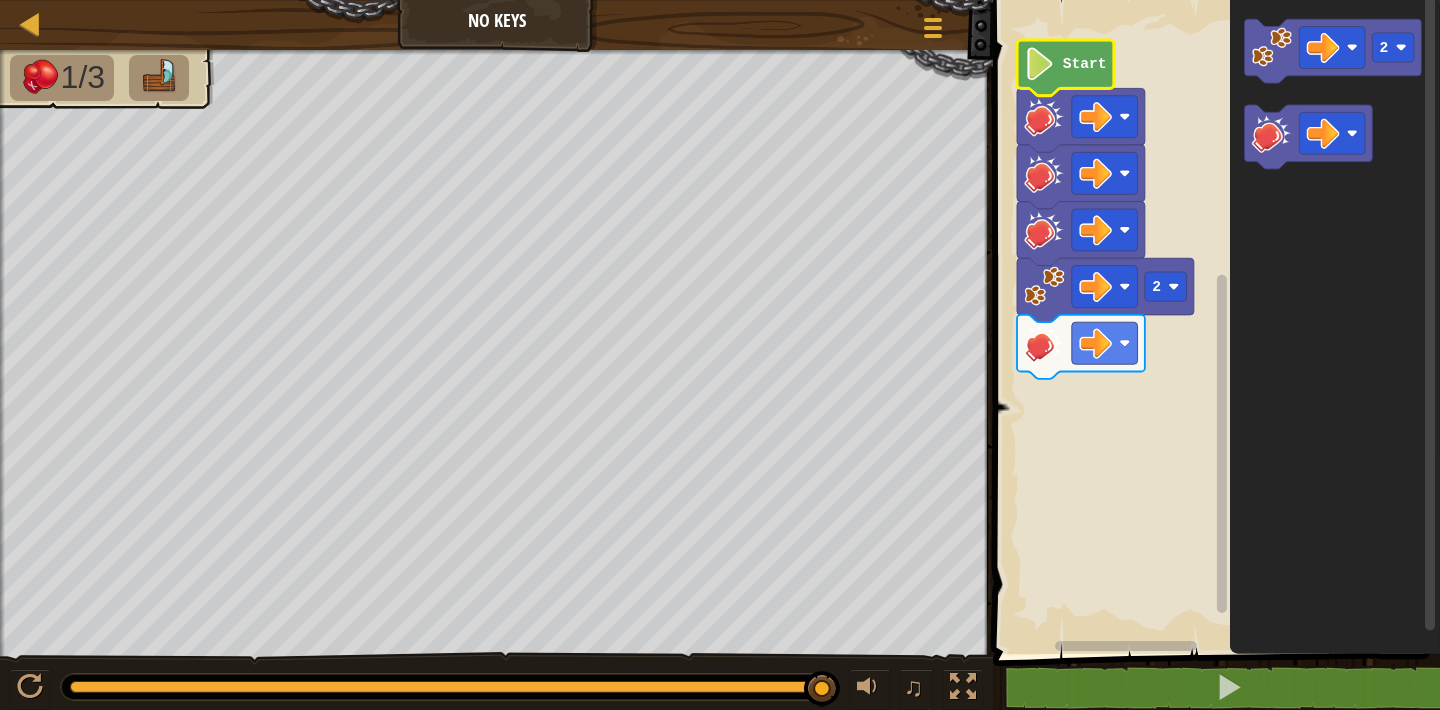 click on "Start" 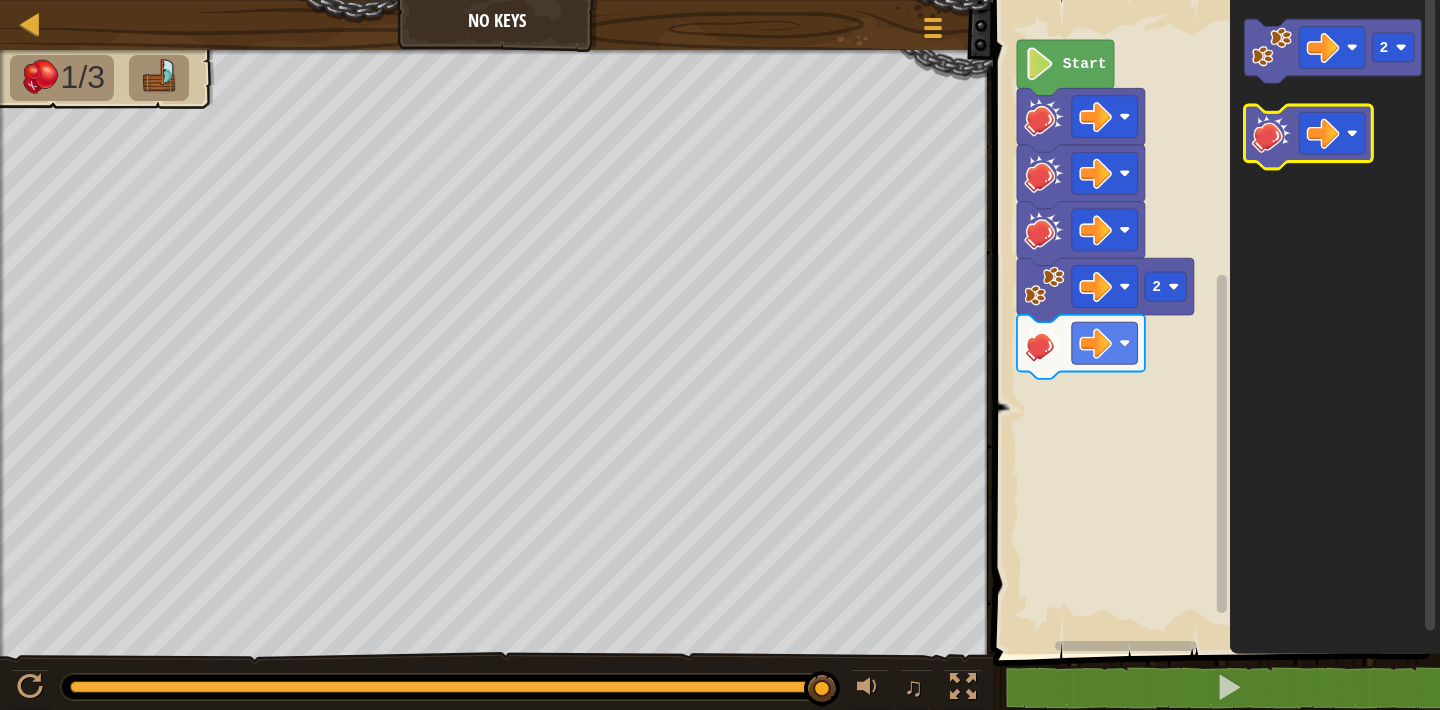 click 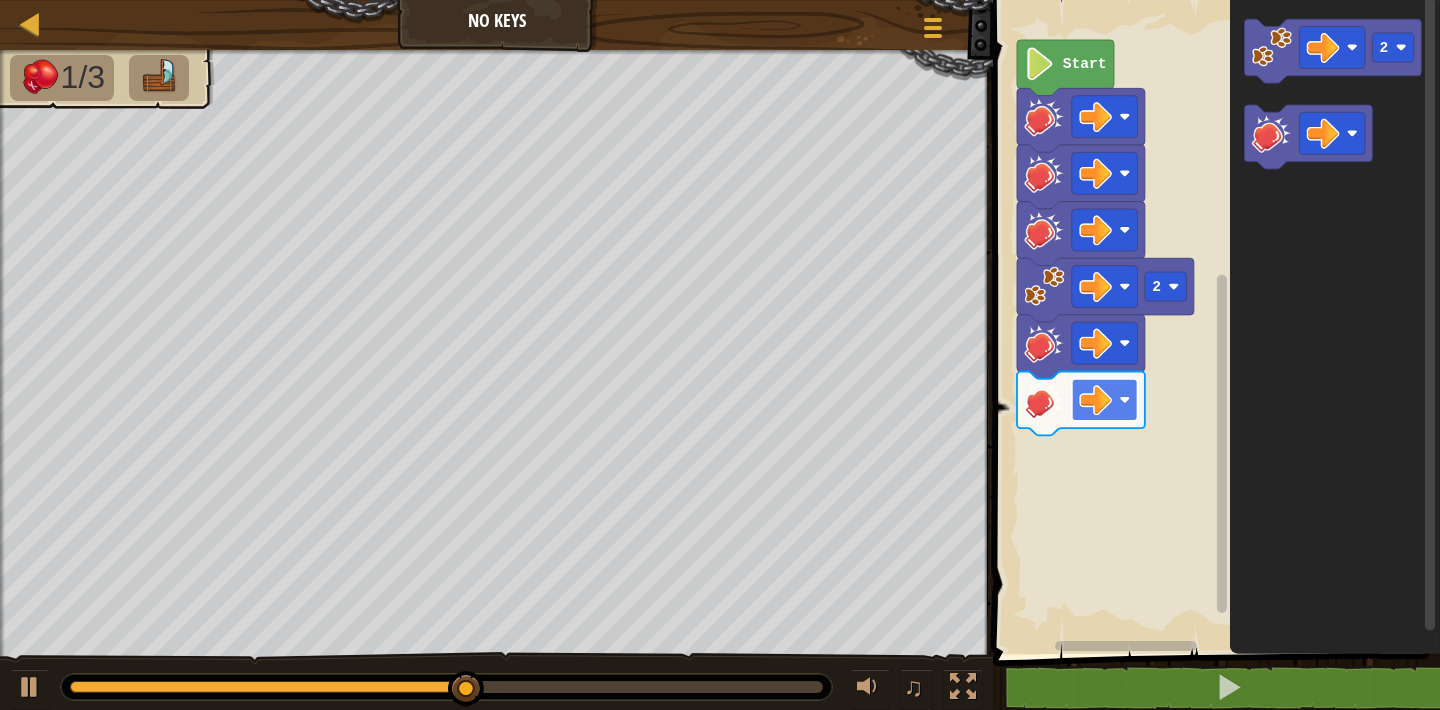 click 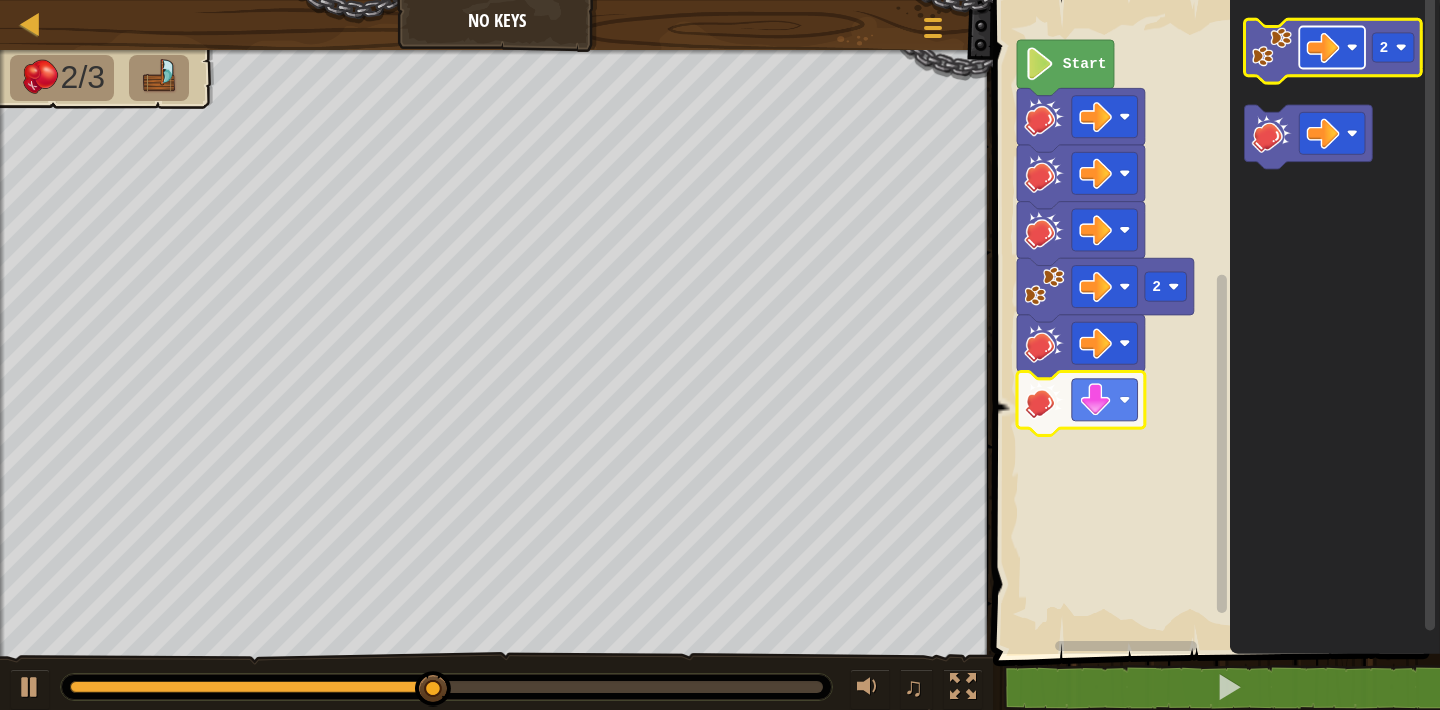 click 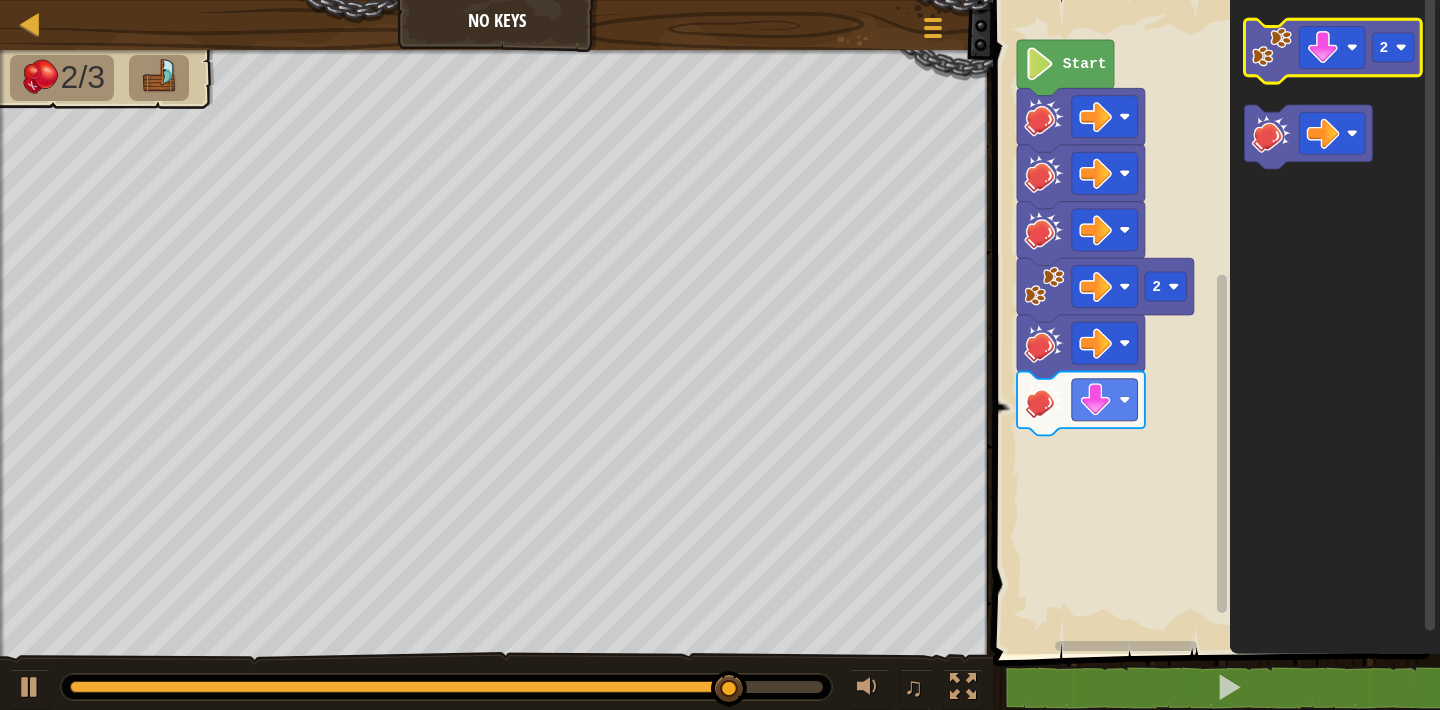 click 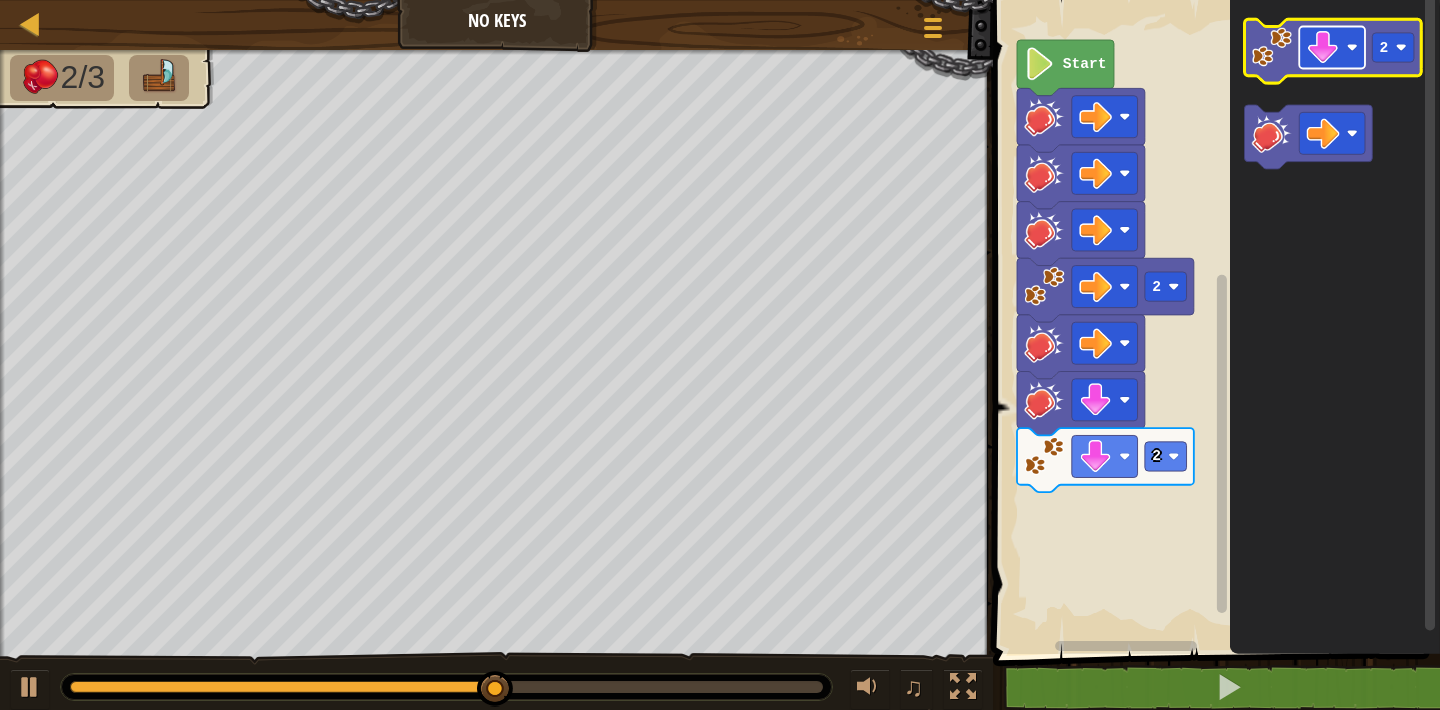 click 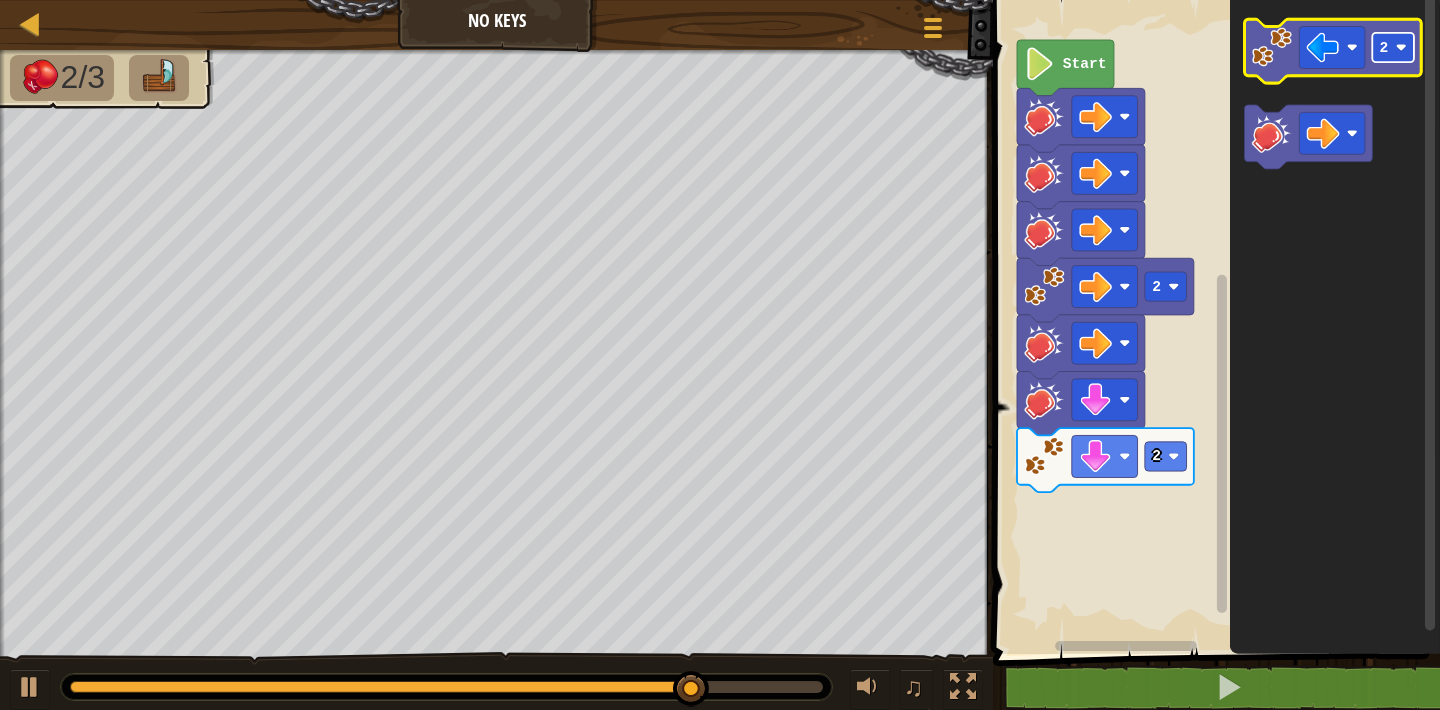 click 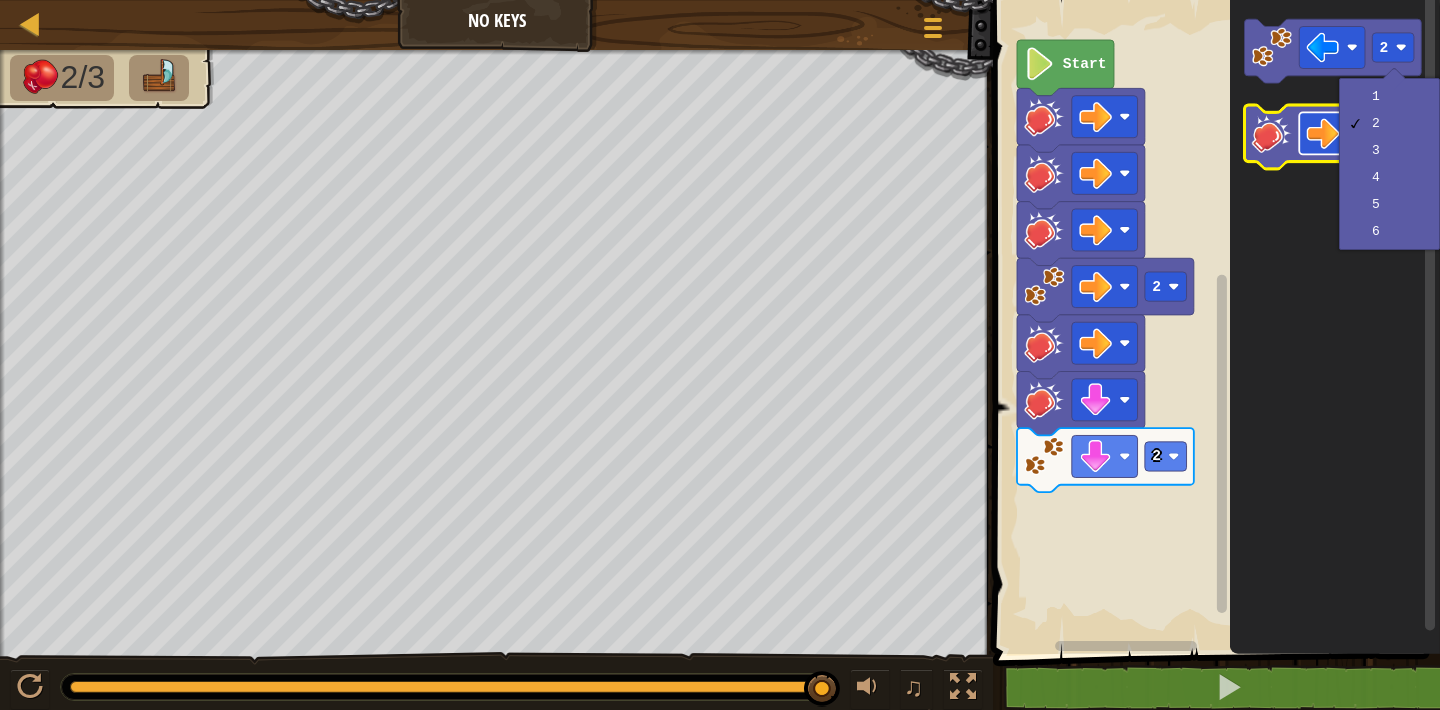 click 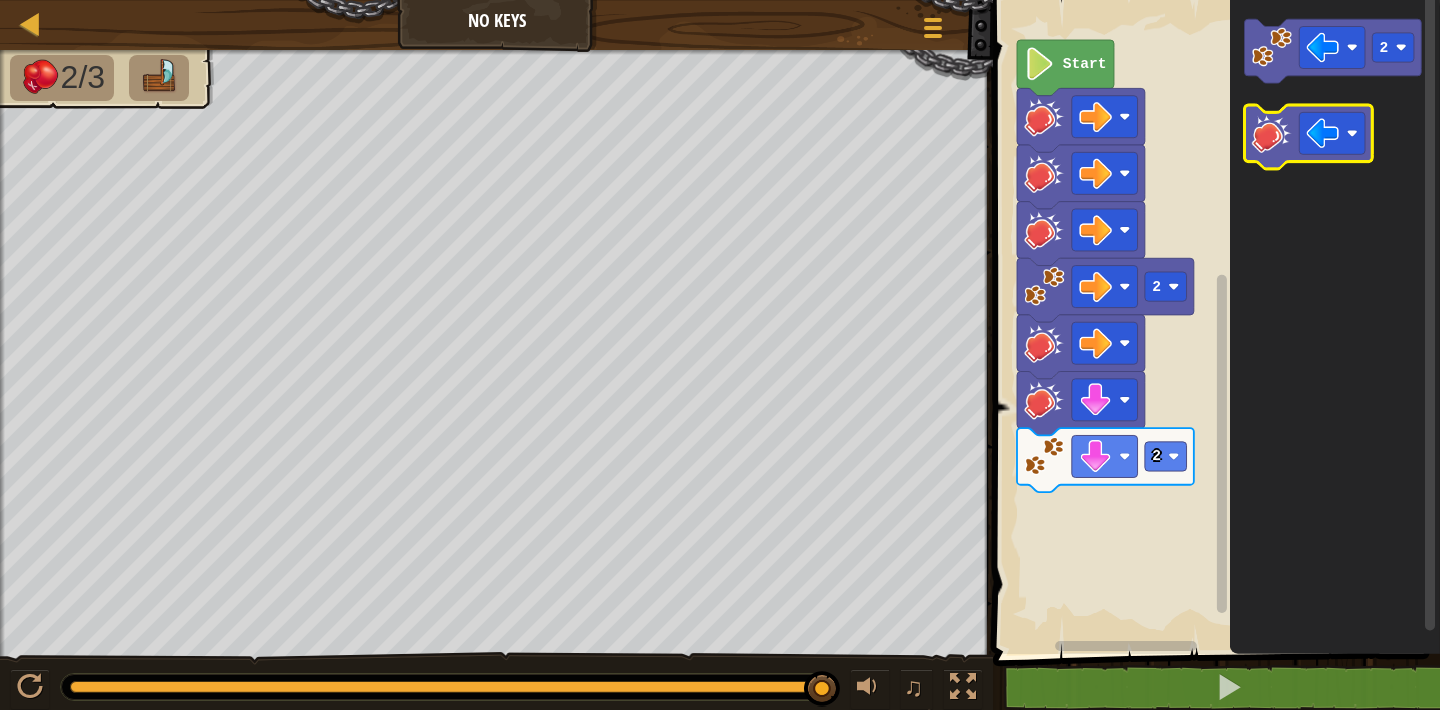 click 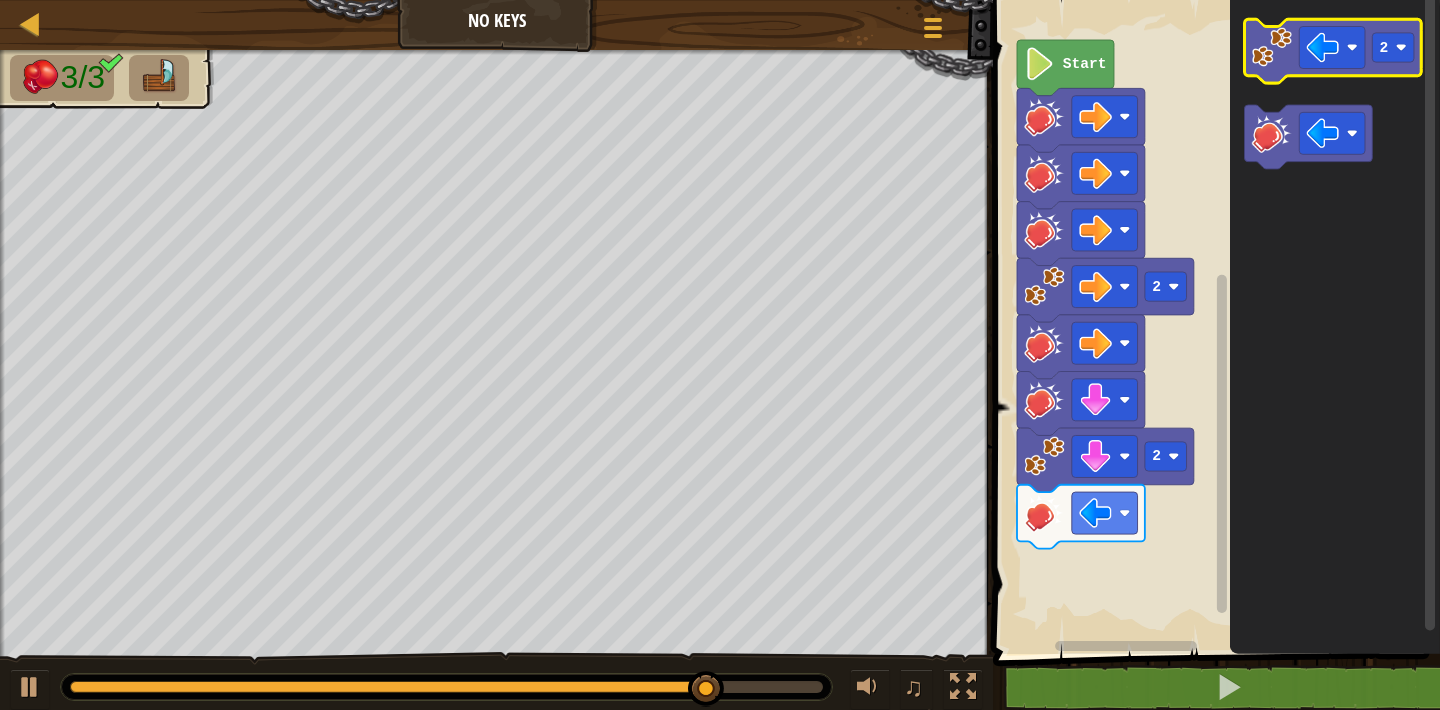click 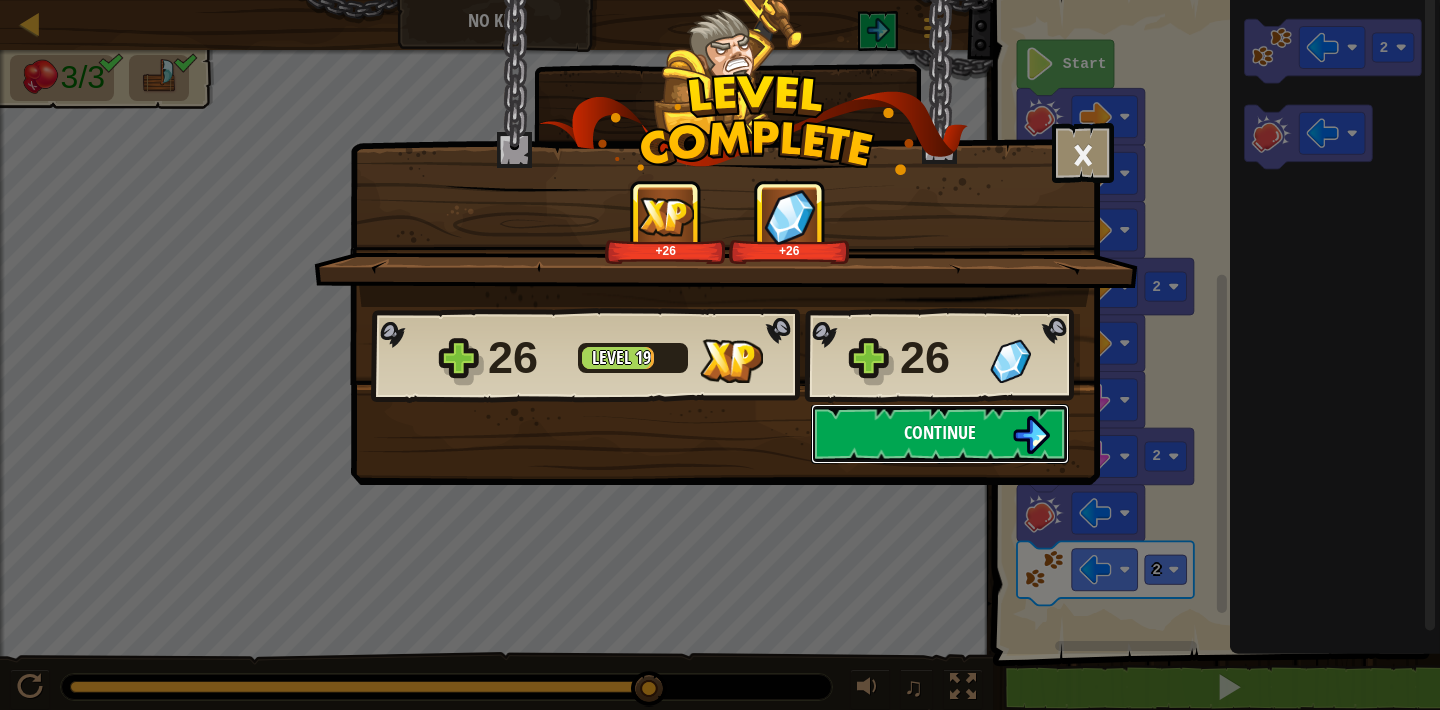 click on "Continue" at bounding box center (940, 432) 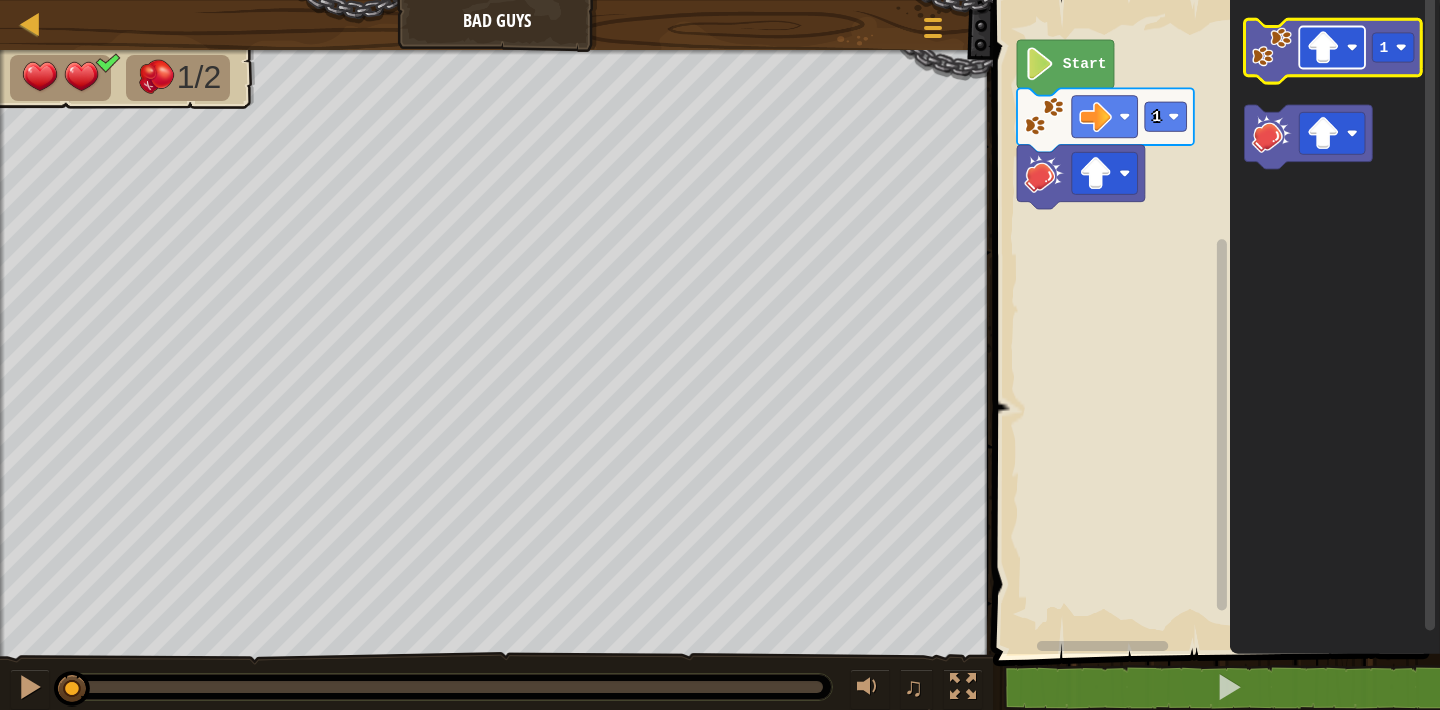 click 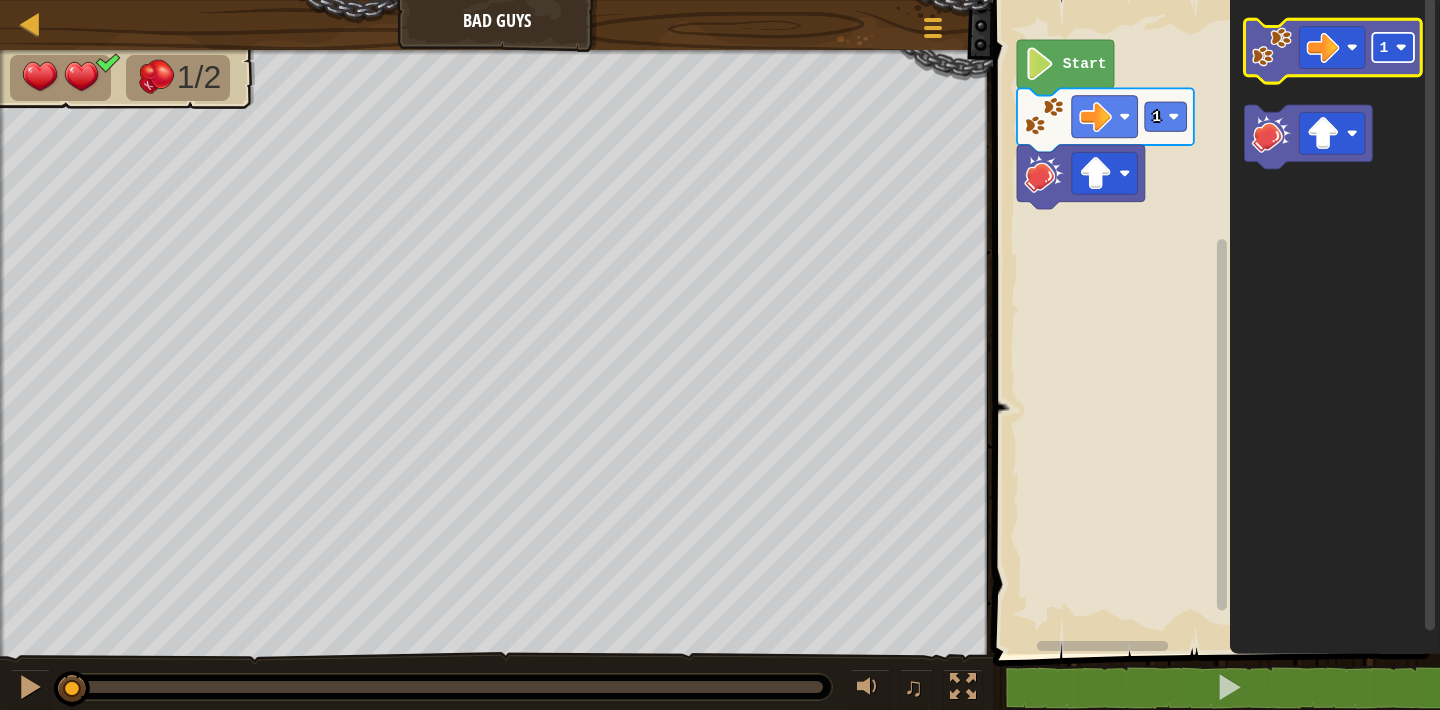 click 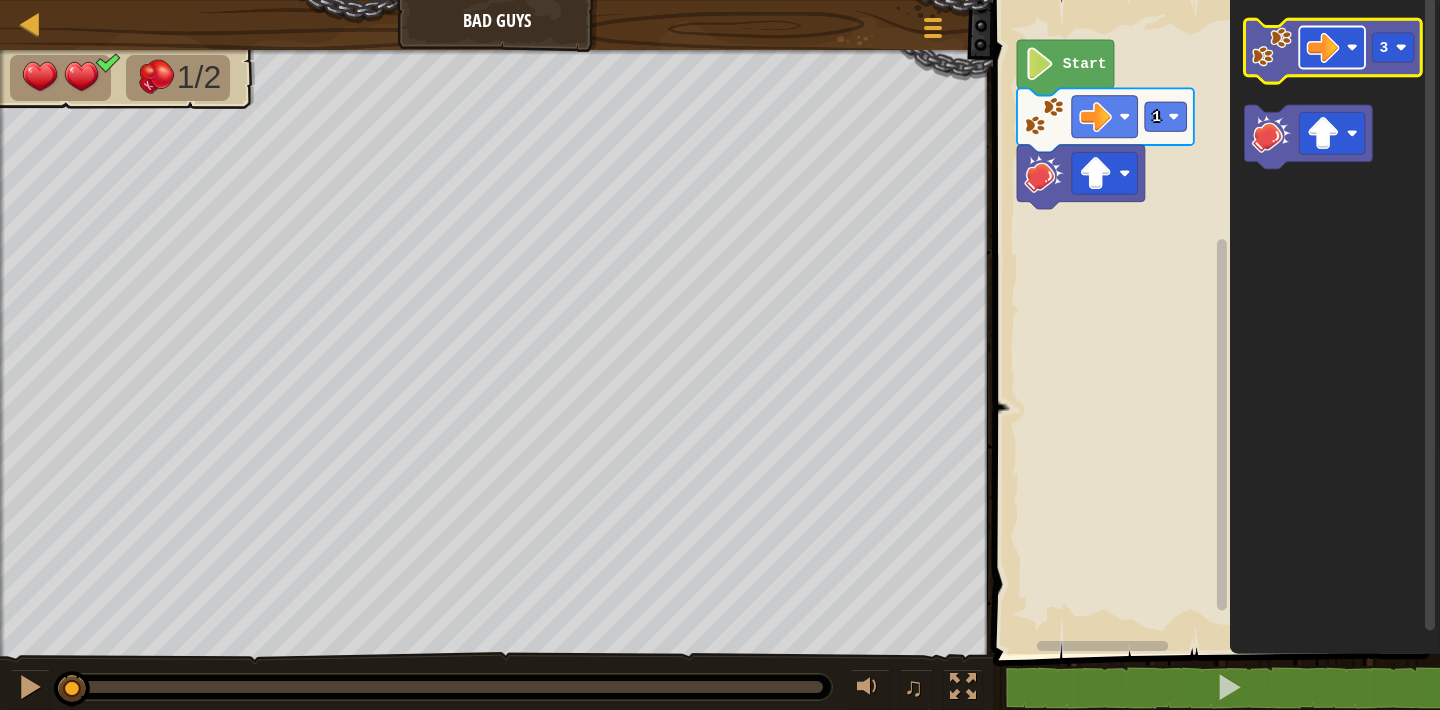 click 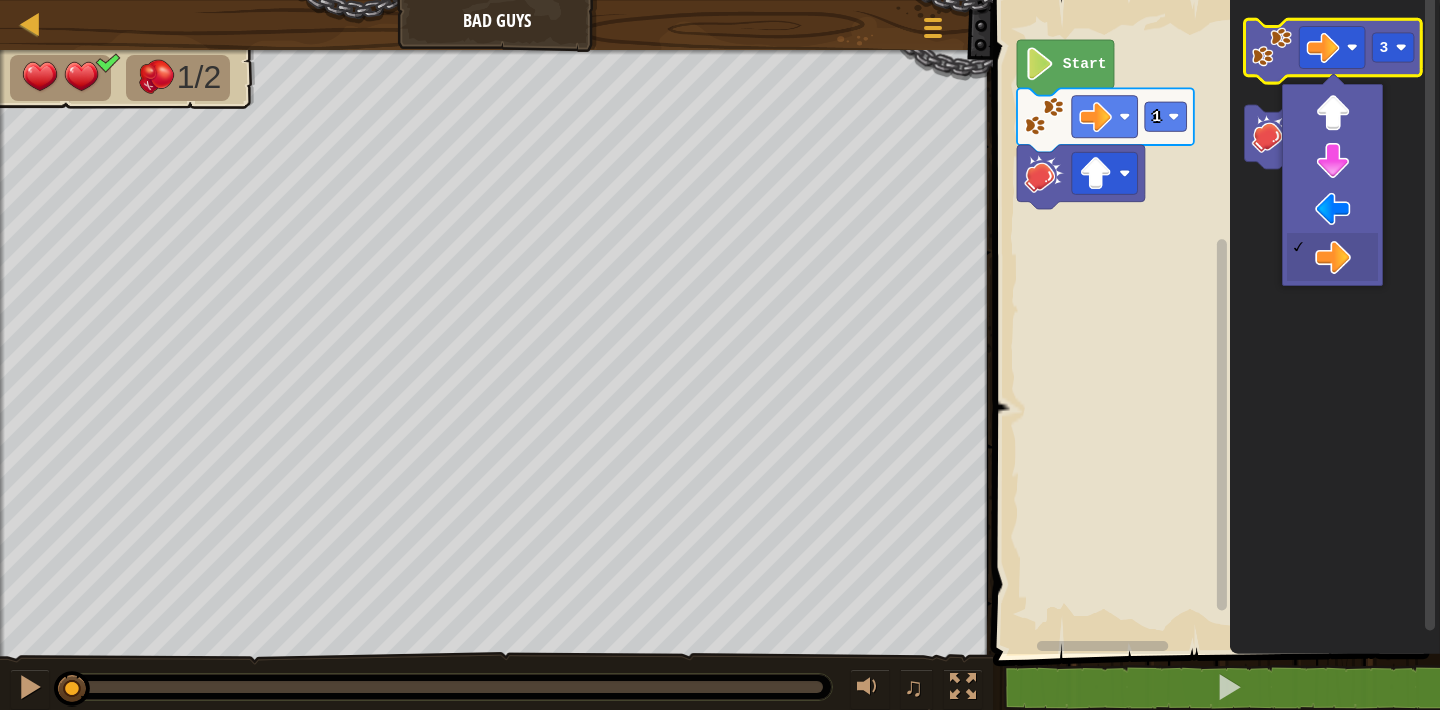 click 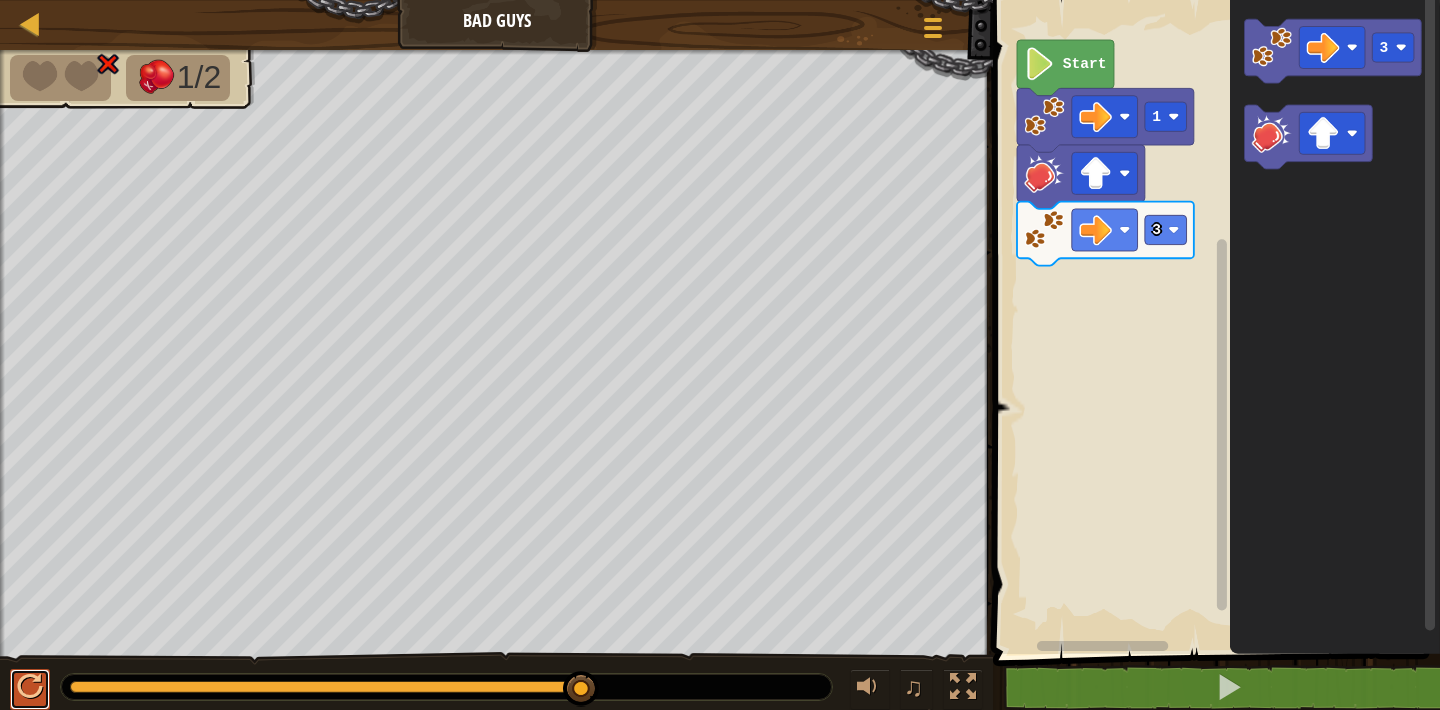 click at bounding box center (30, 687) 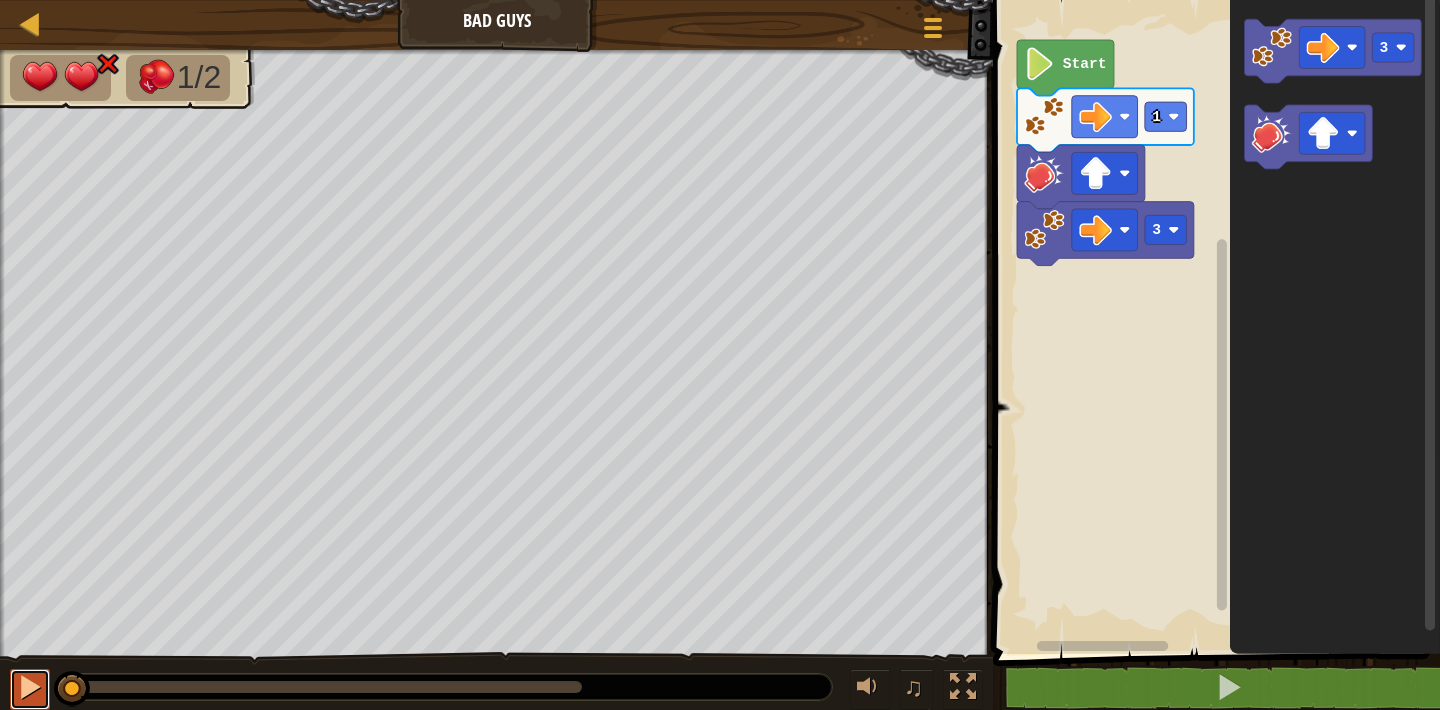 click at bounding box center (30, 687) 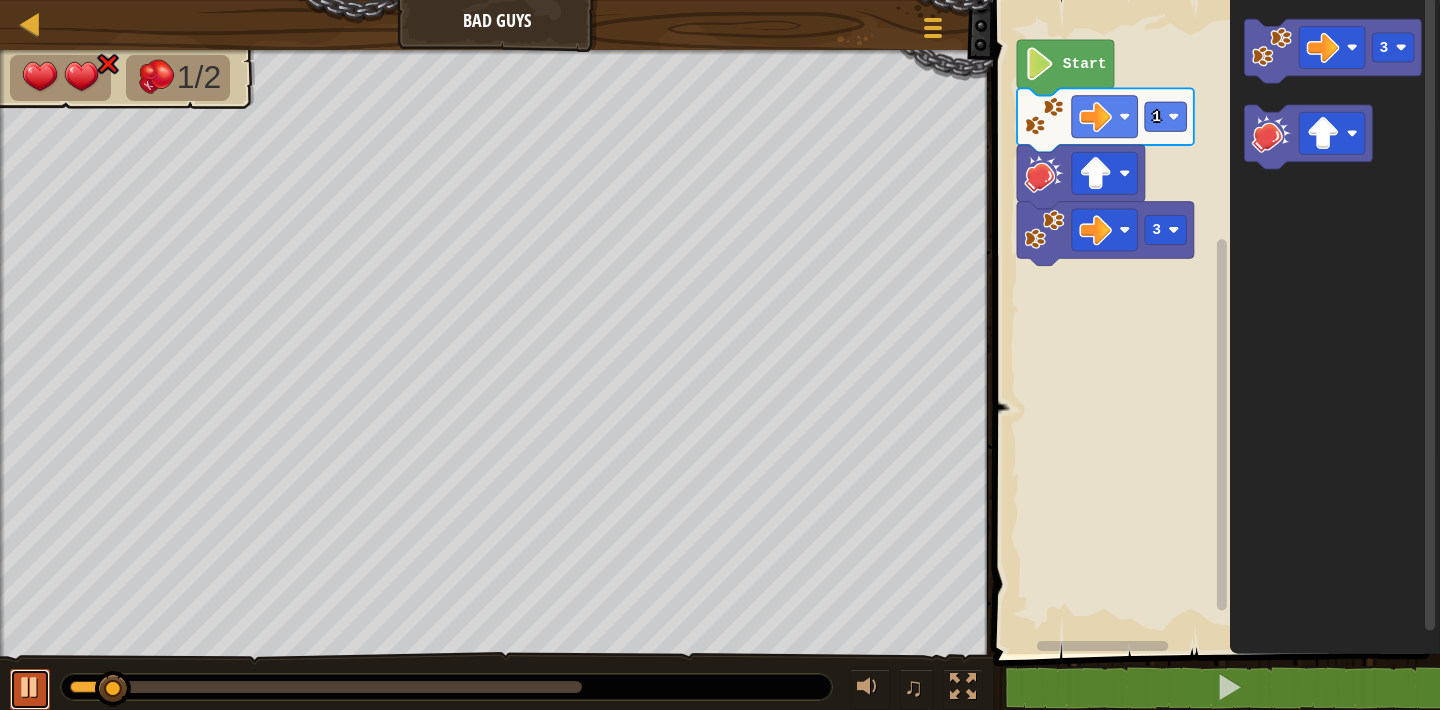 click at bounding box center [30, 687] 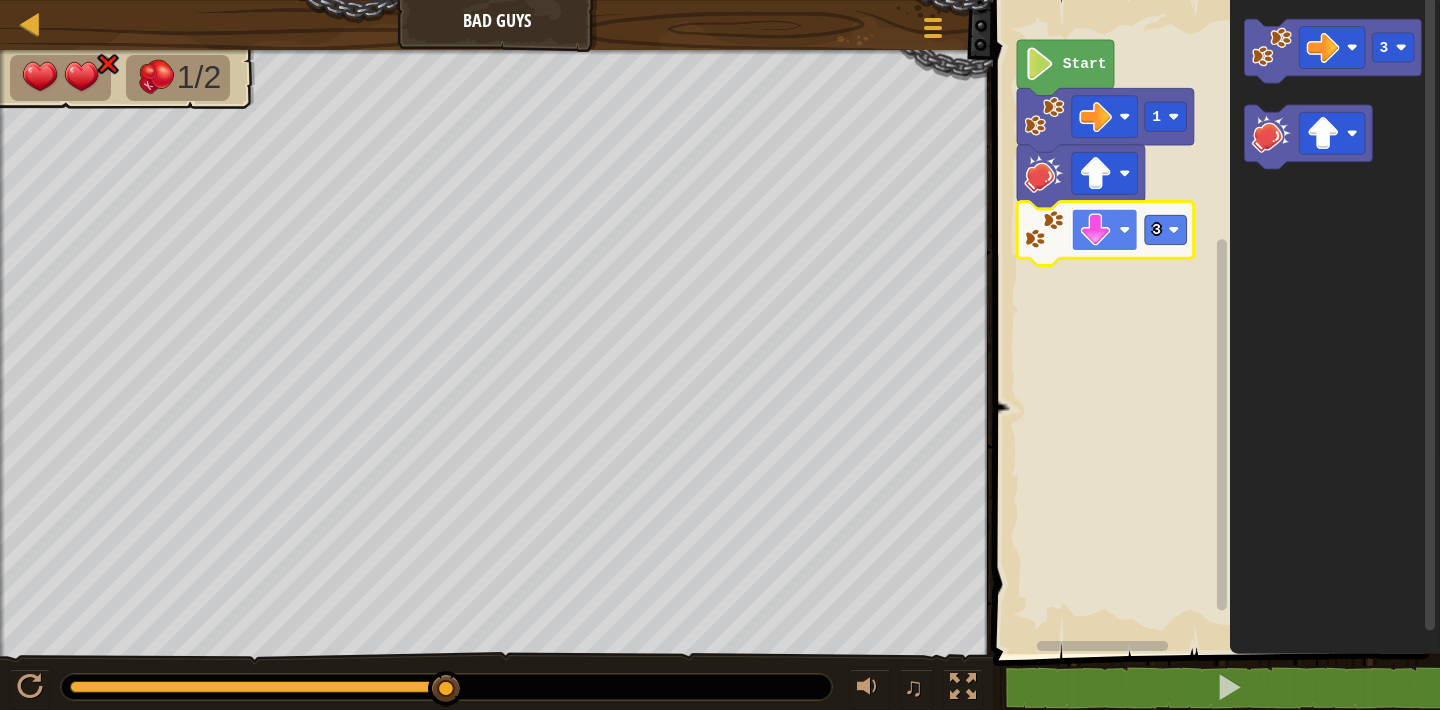 click 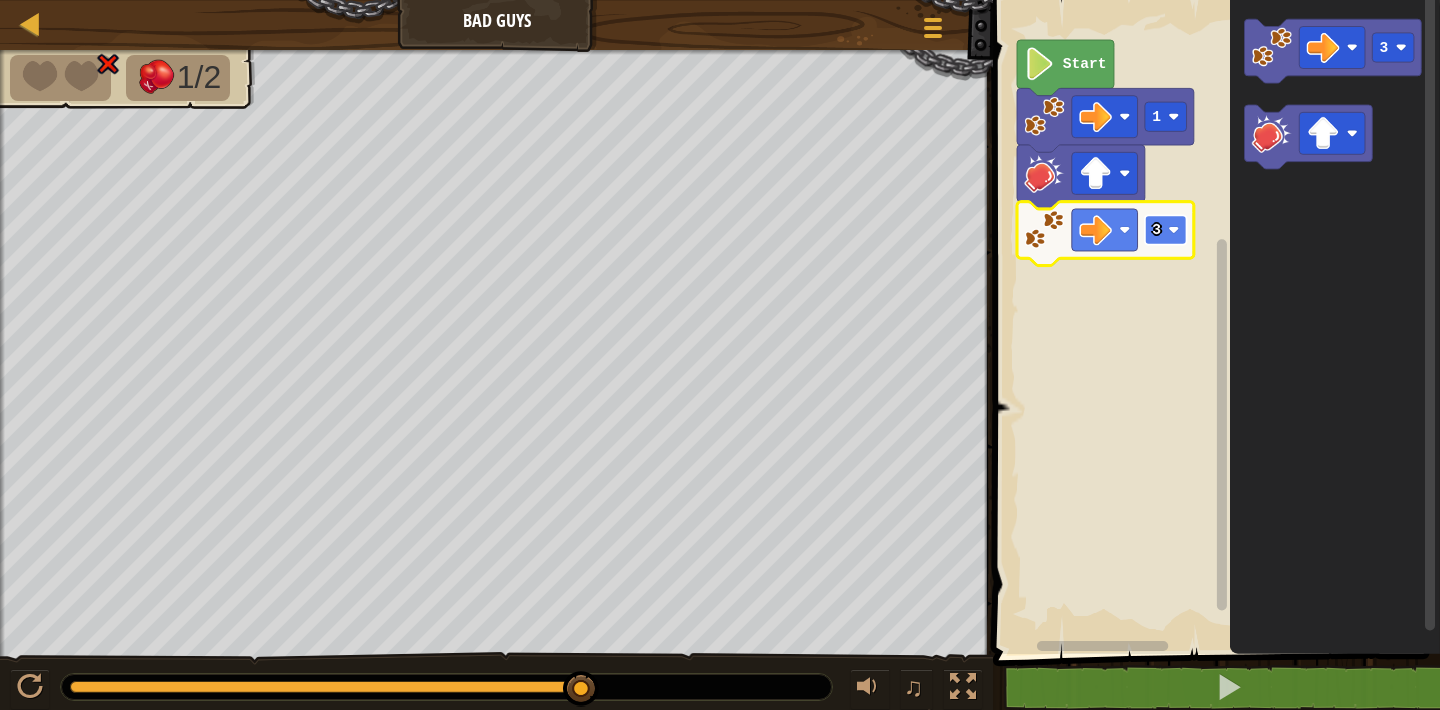 click 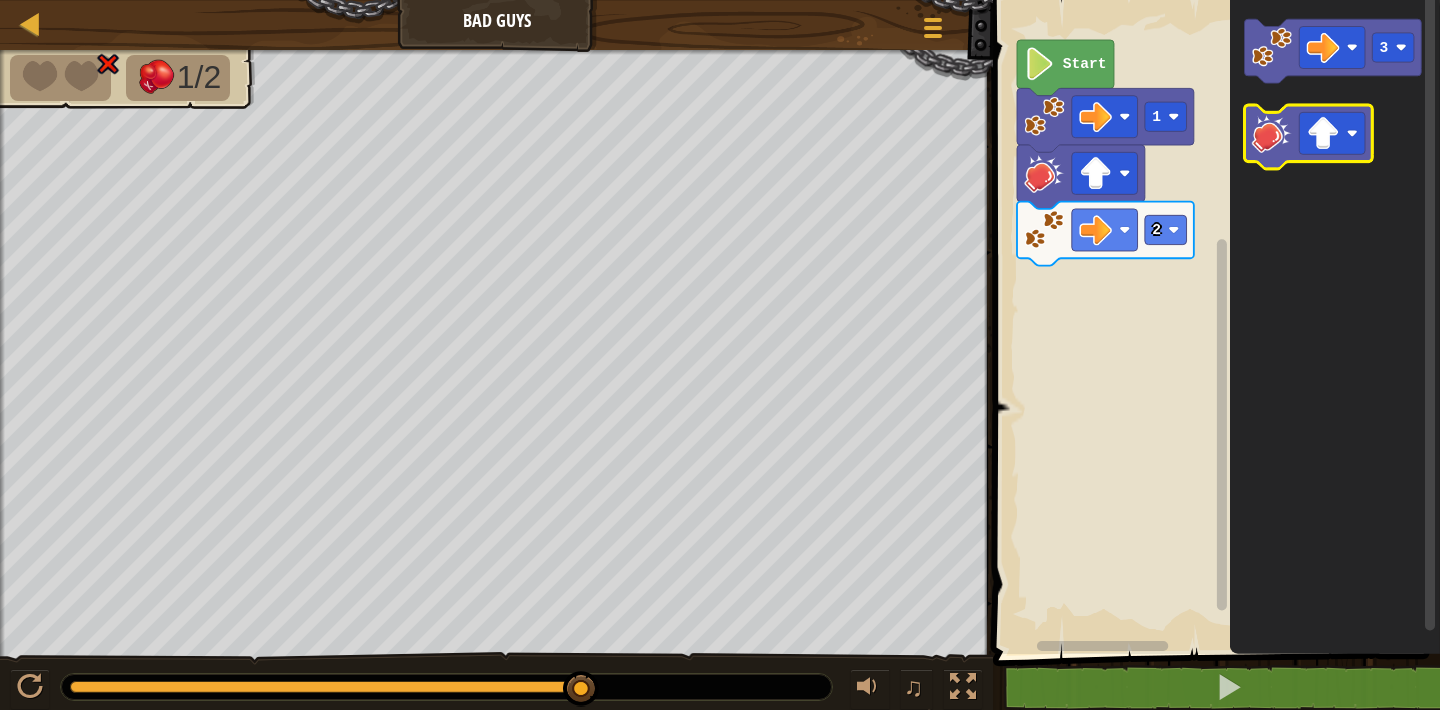 click 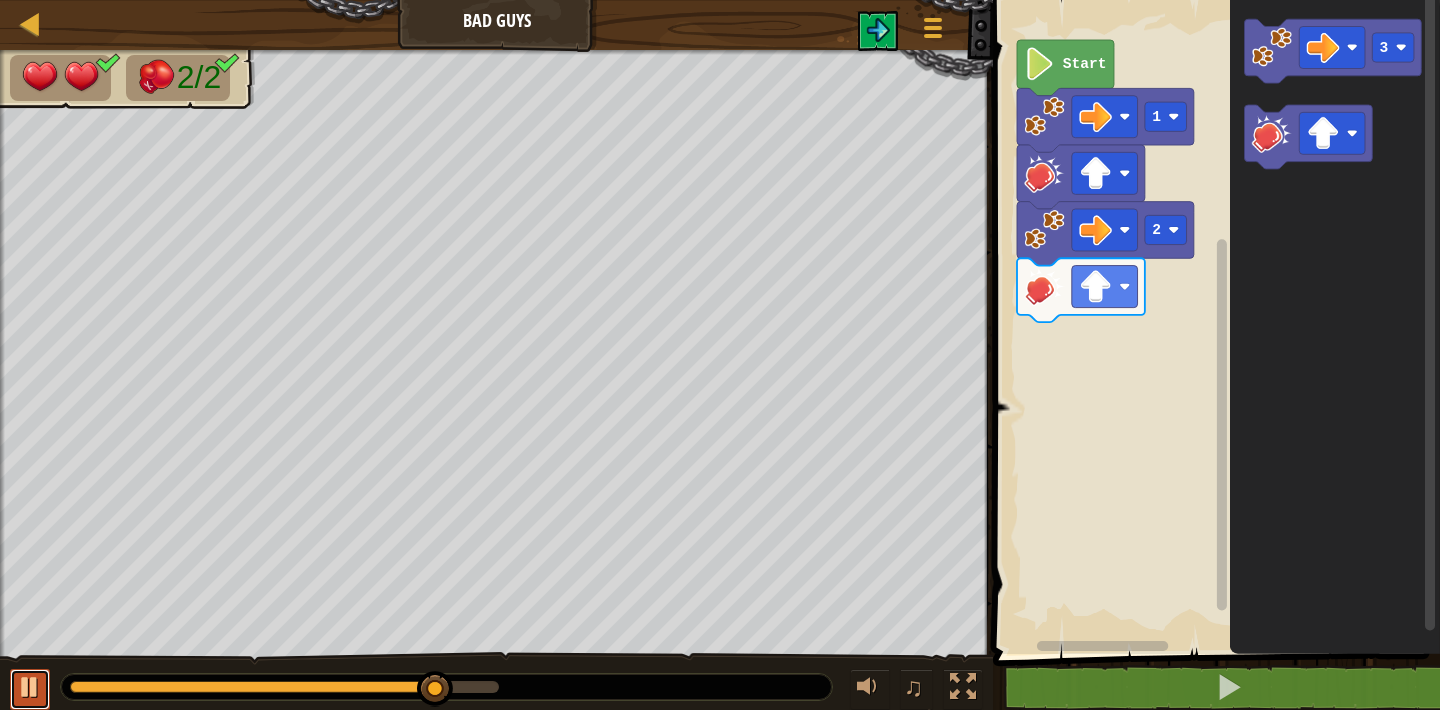 click at bounding box center (30, 689) 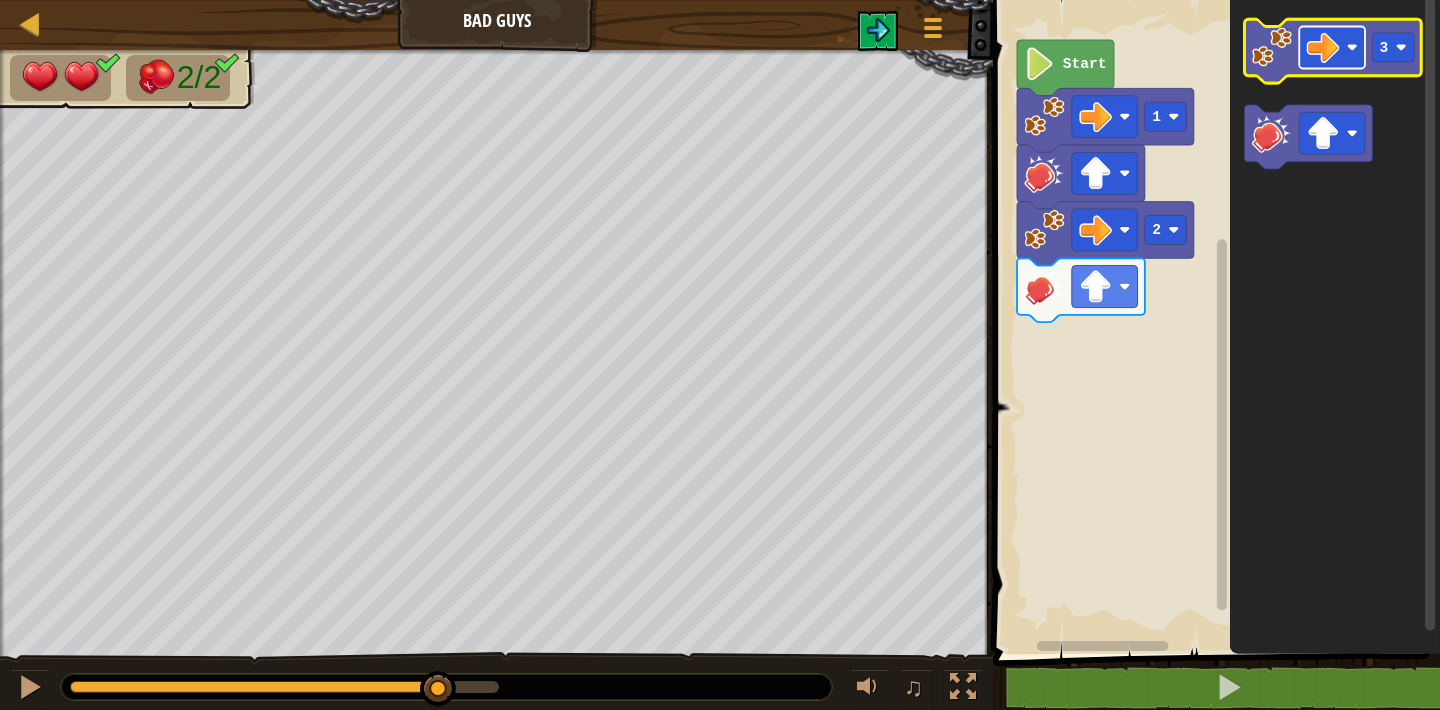 click 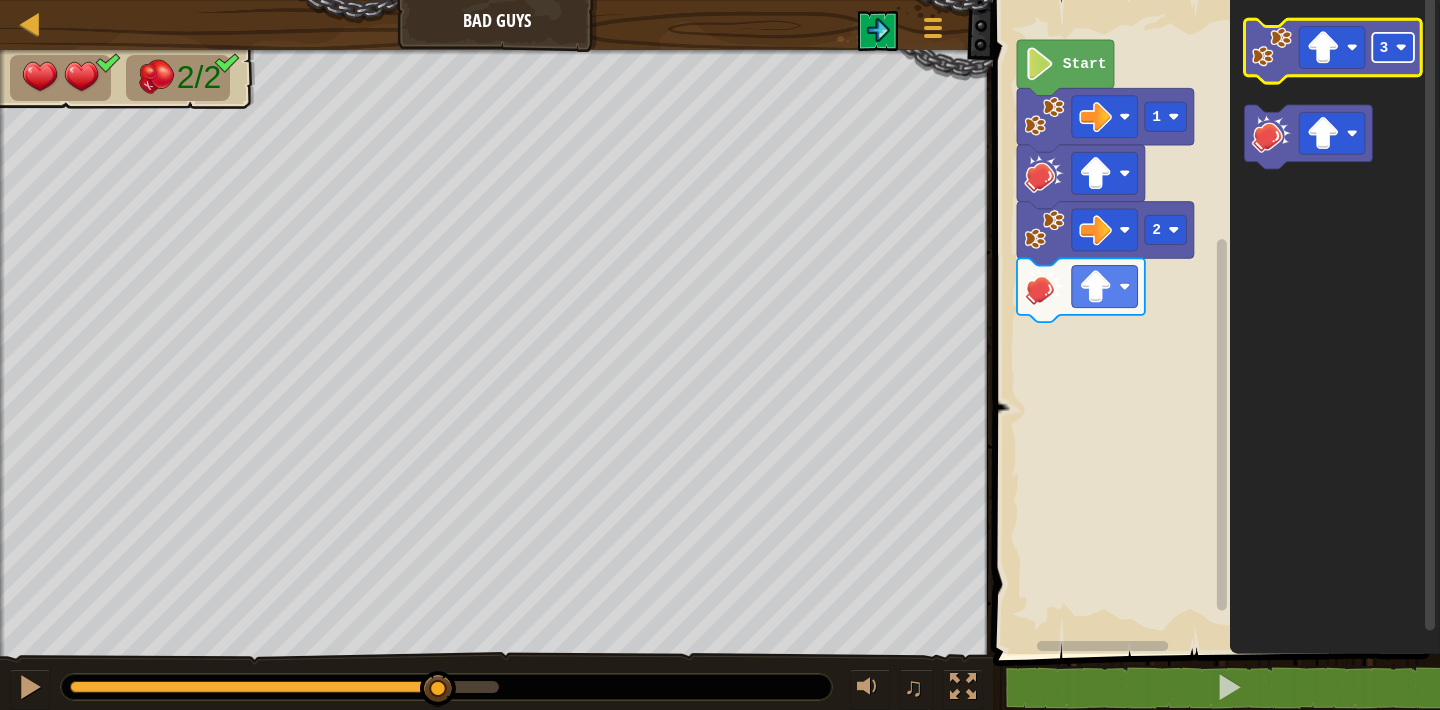 click 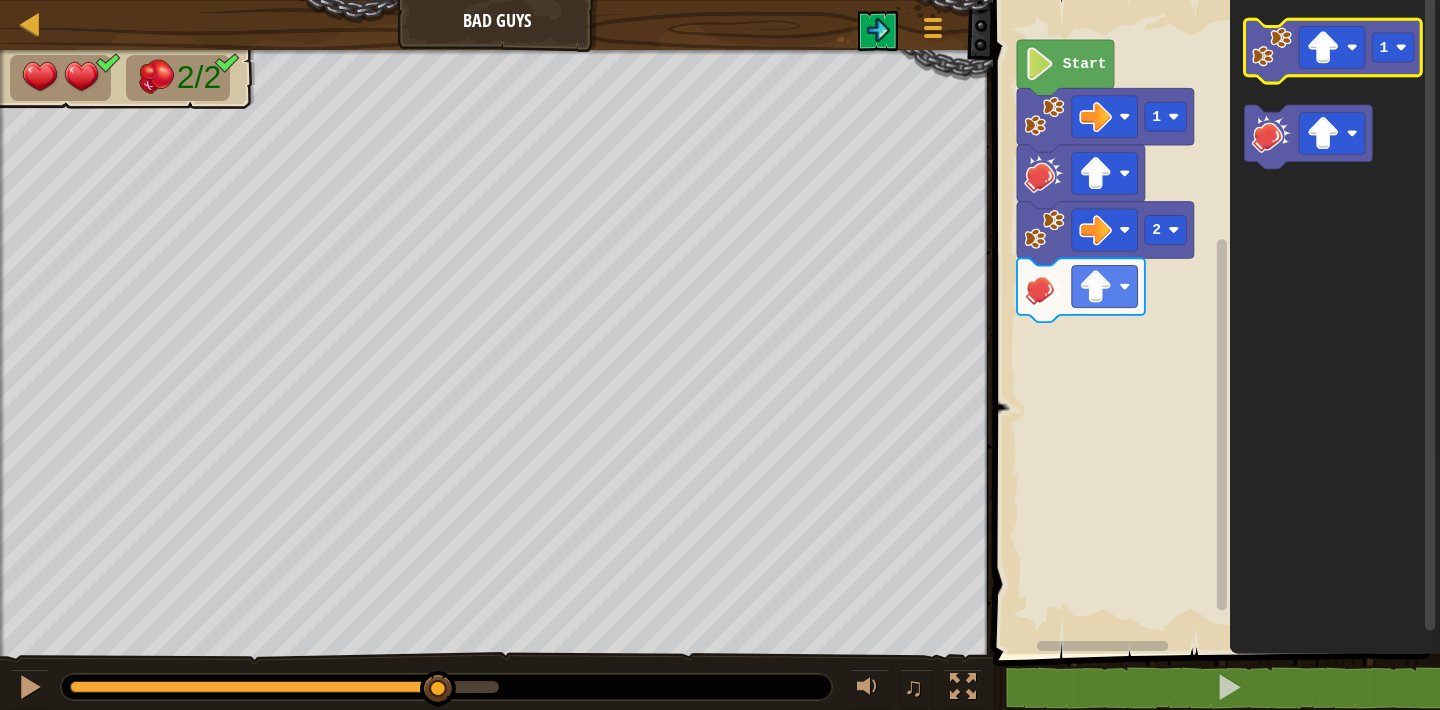 click 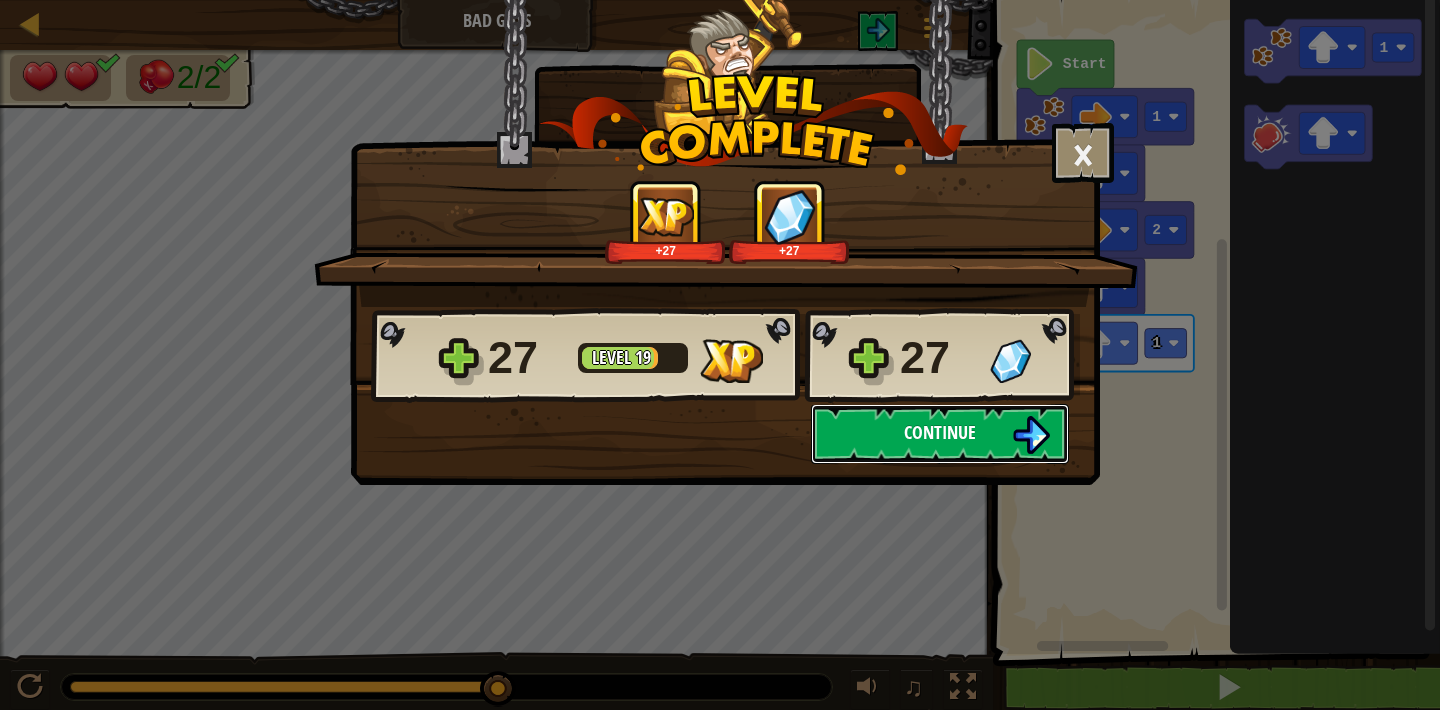 click on "Continue" at bounding box center (940, 434) 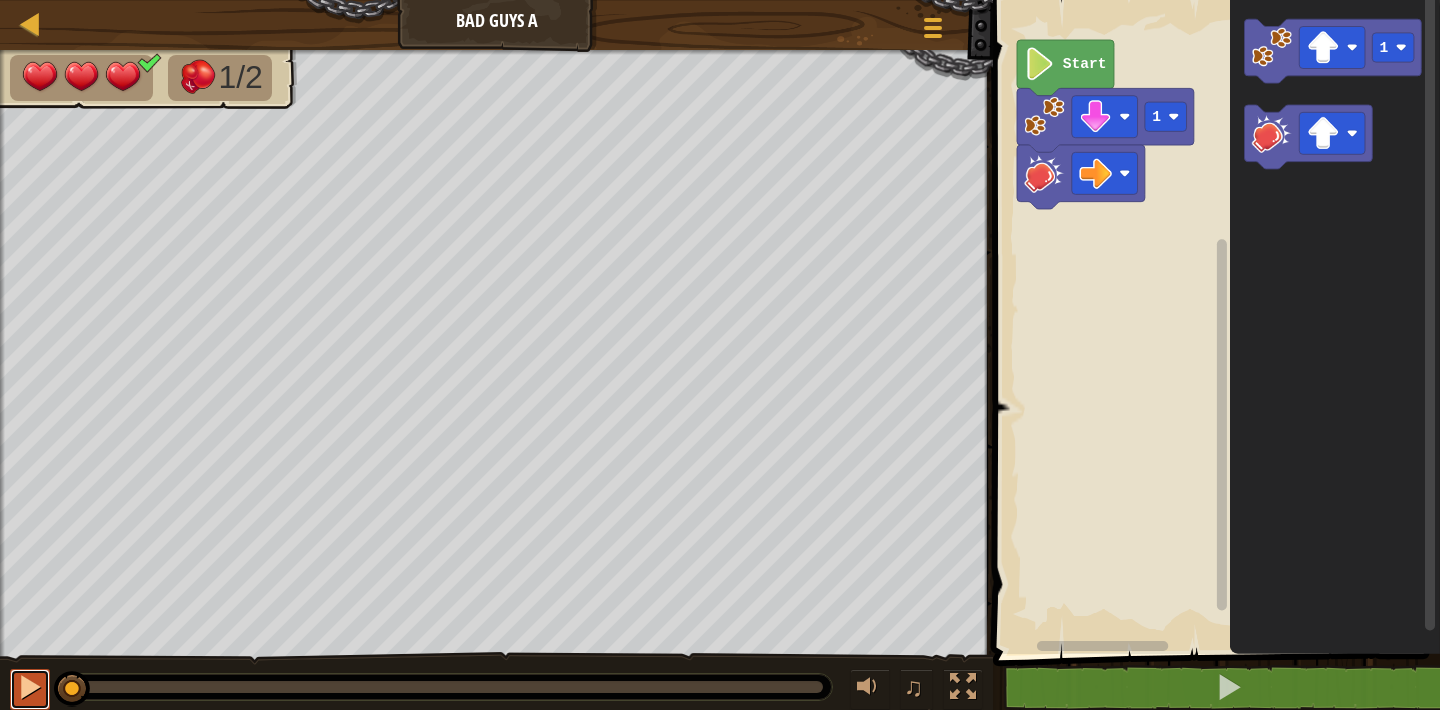 click at bounding box center [30, 687] 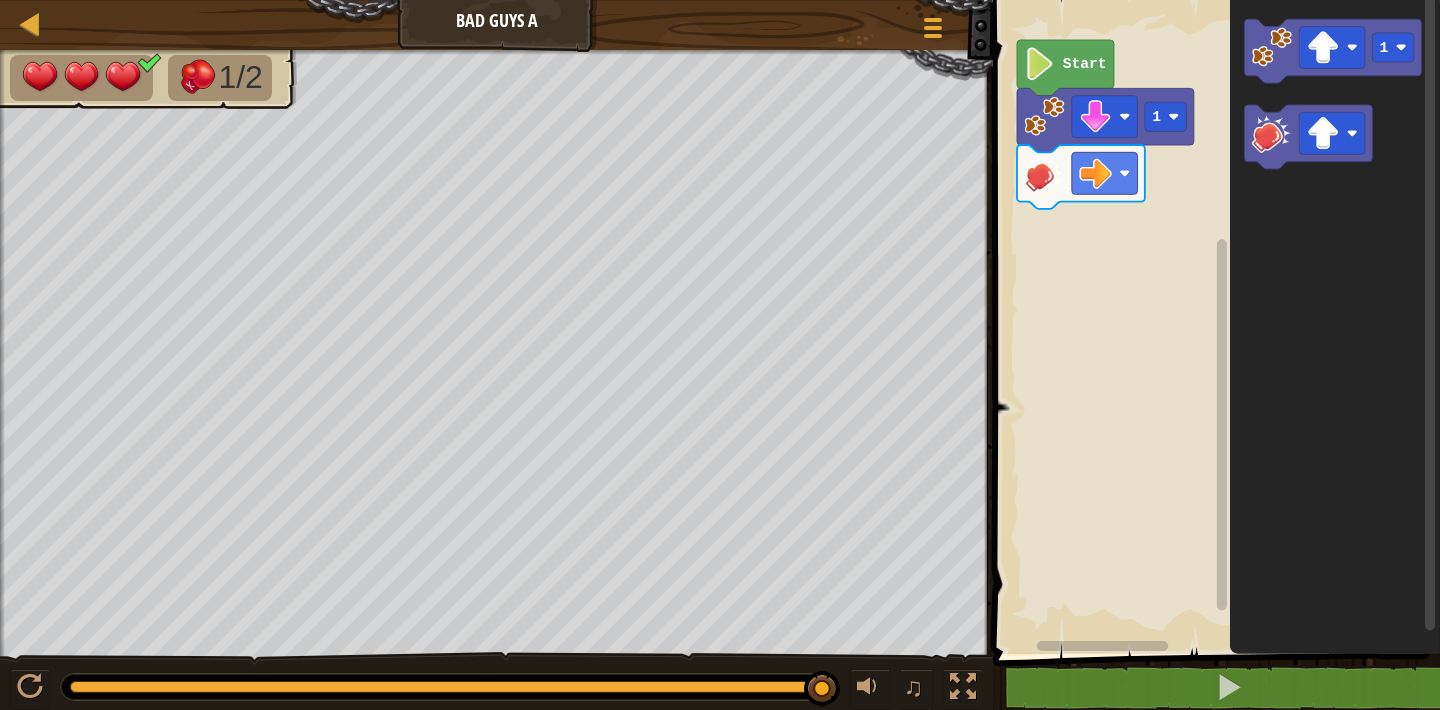 click 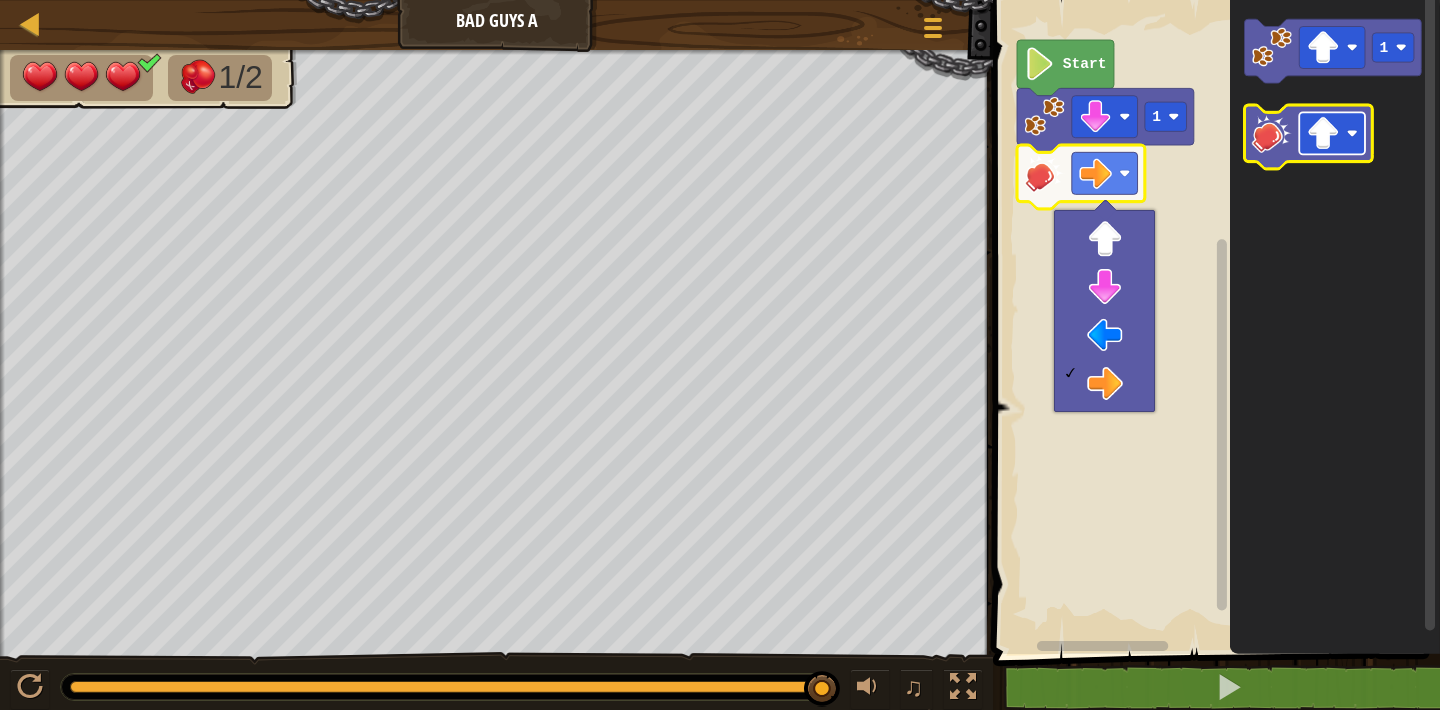 click 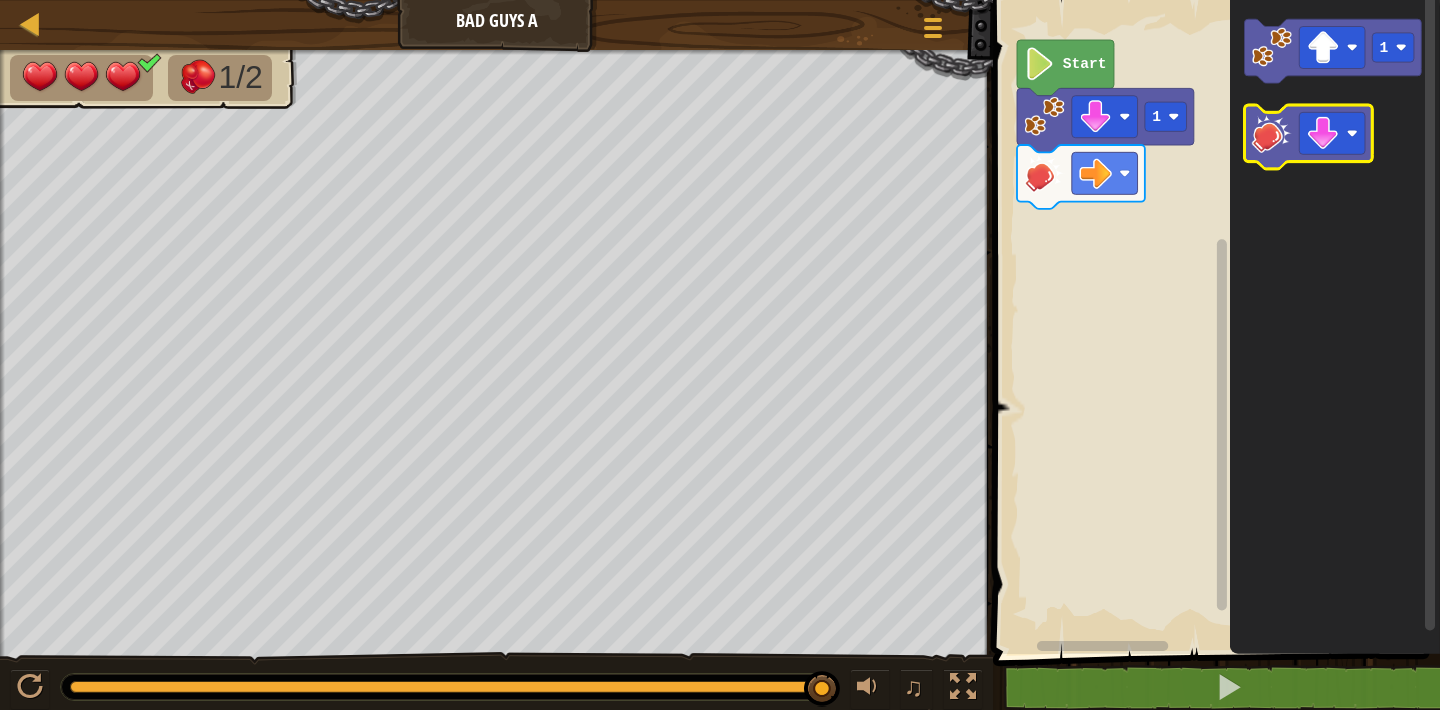 click 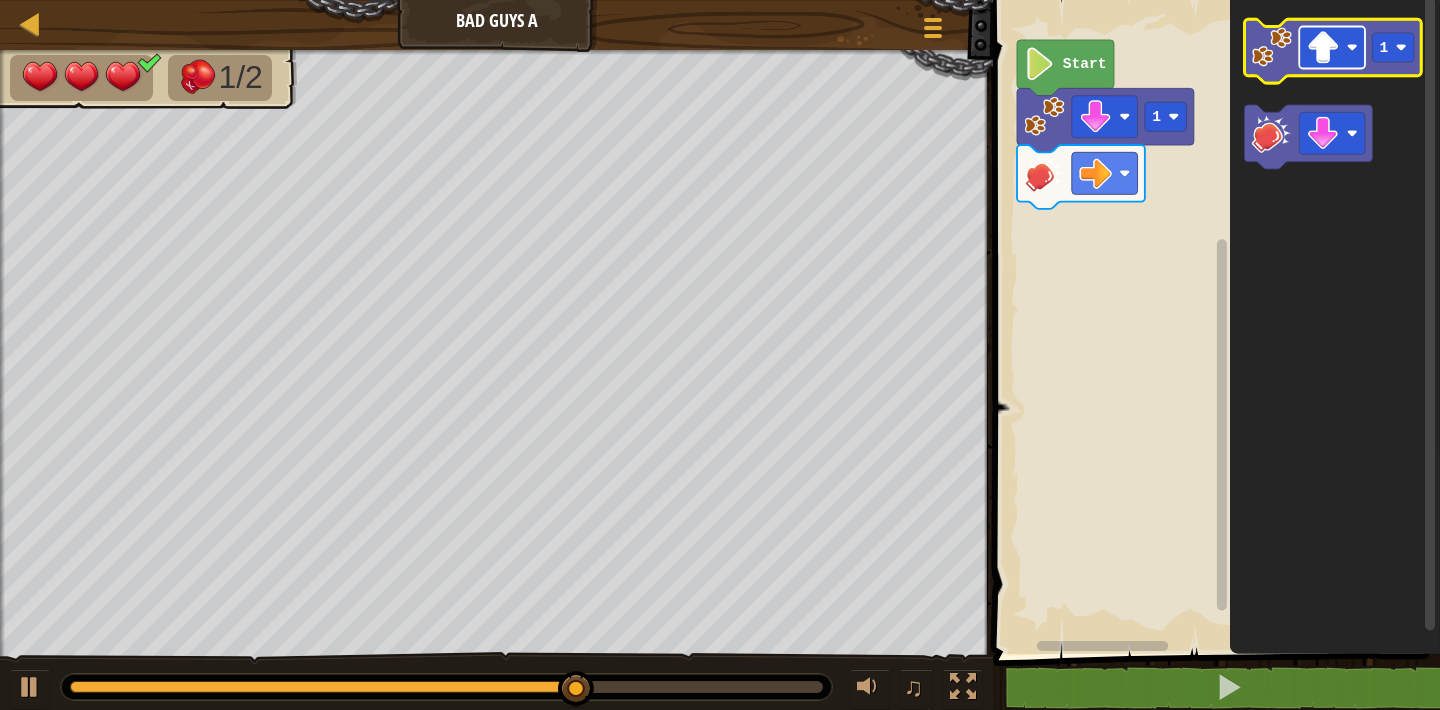 click 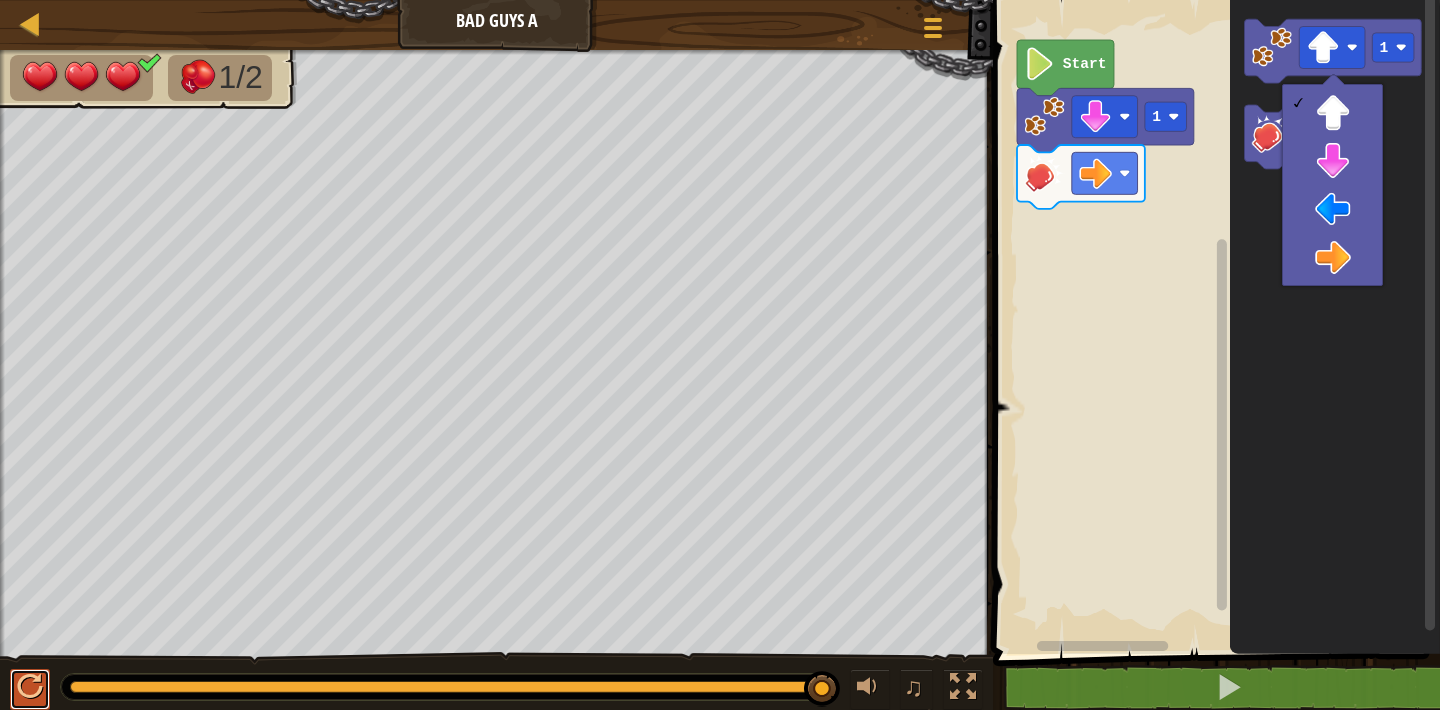 click at bounding box center (30, 687) 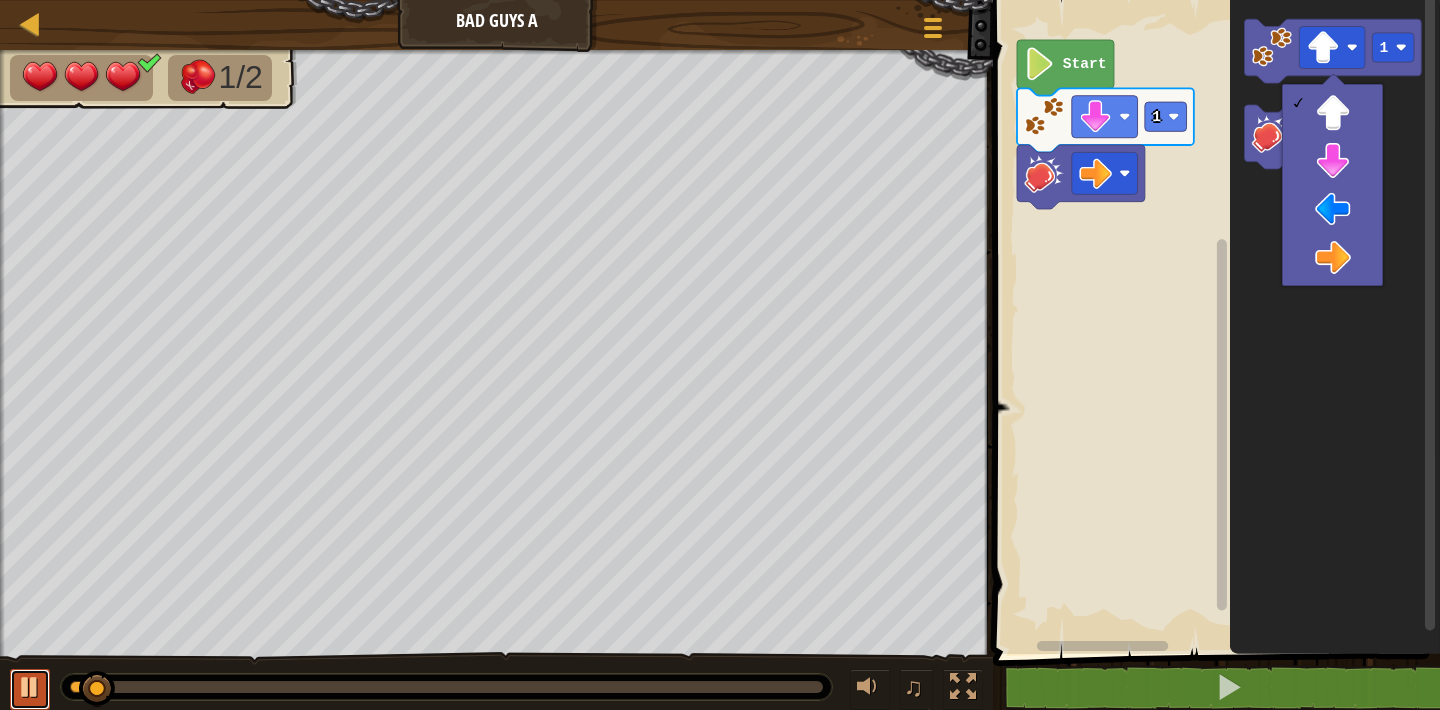 click at bounding box center (30, 687) 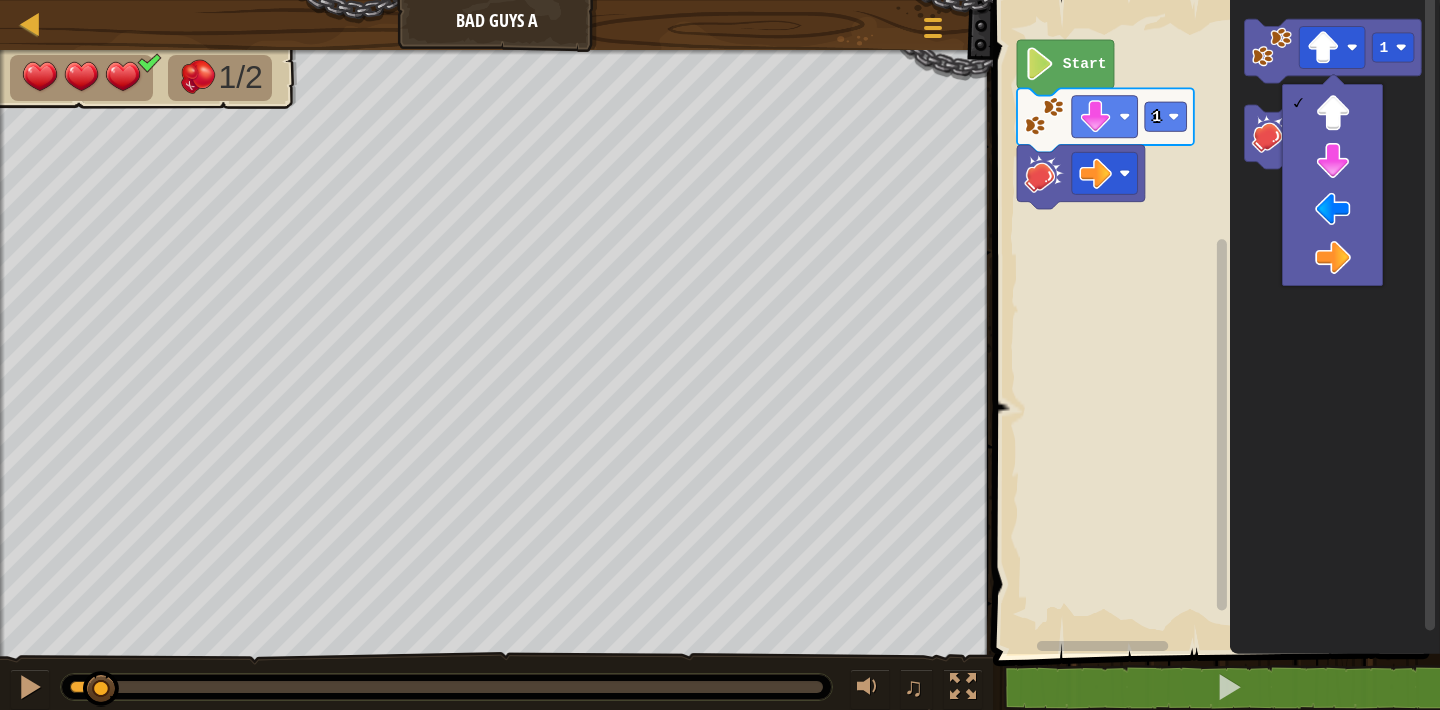 click 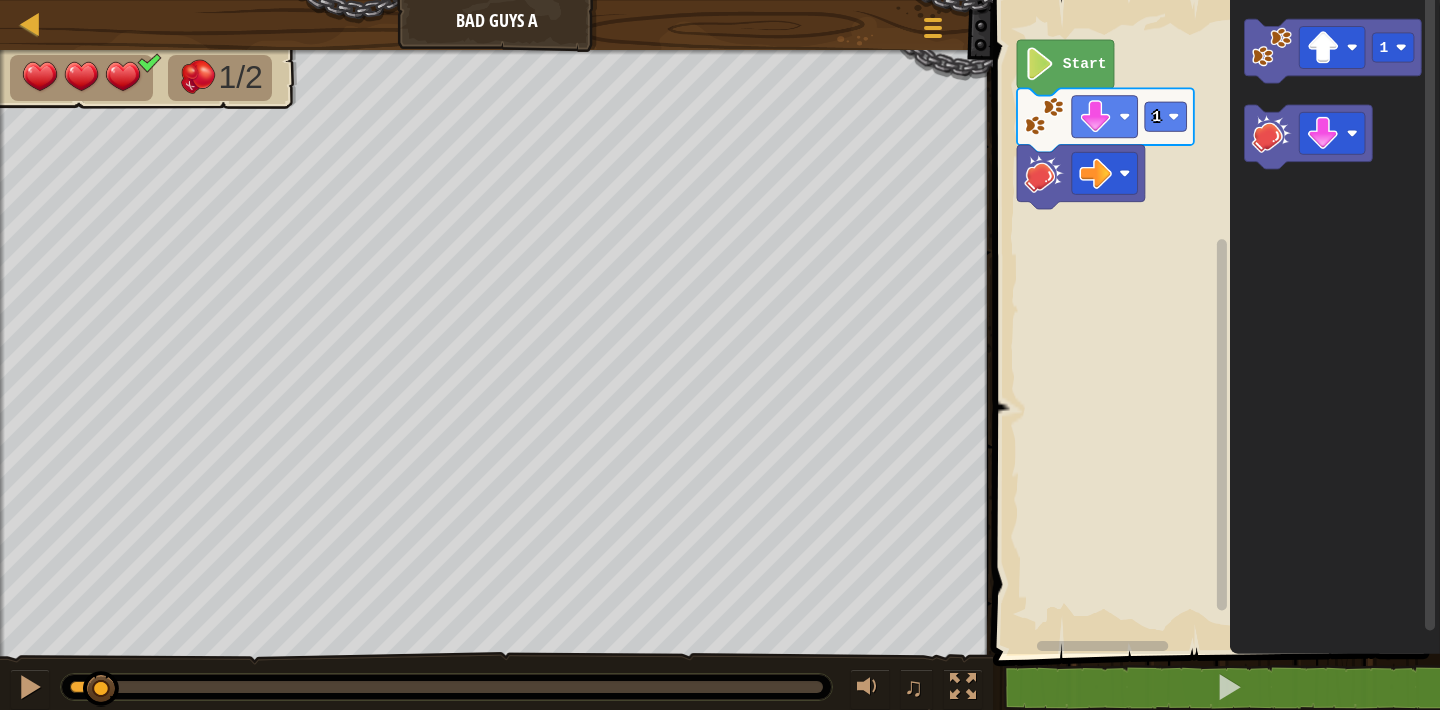 click 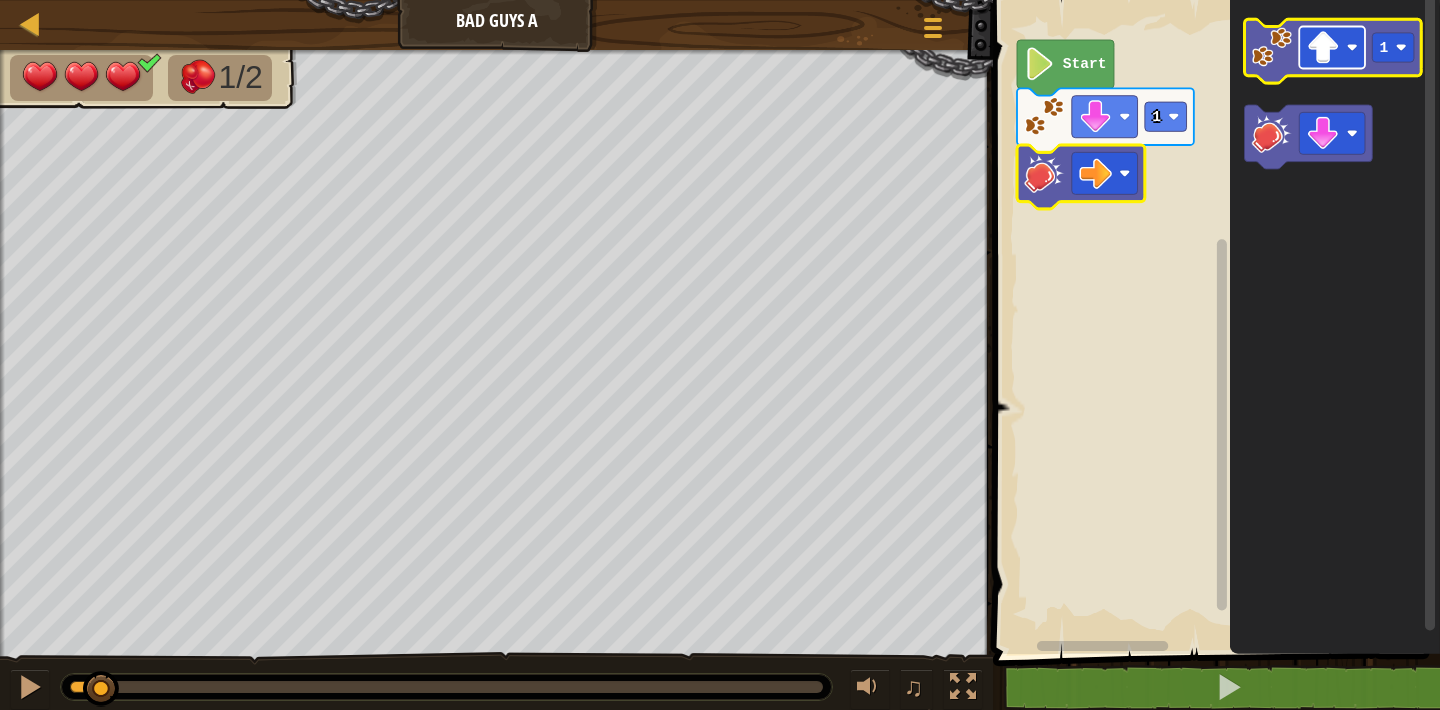 click 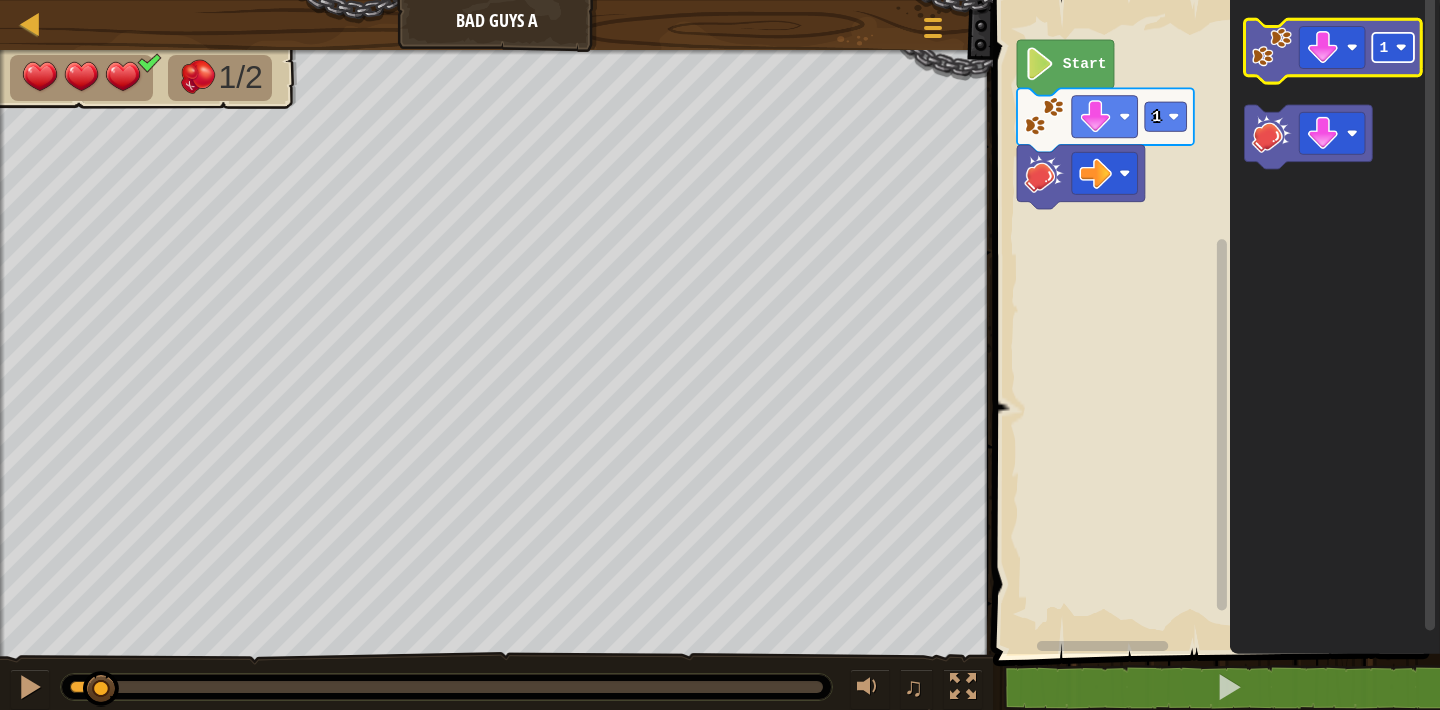 click 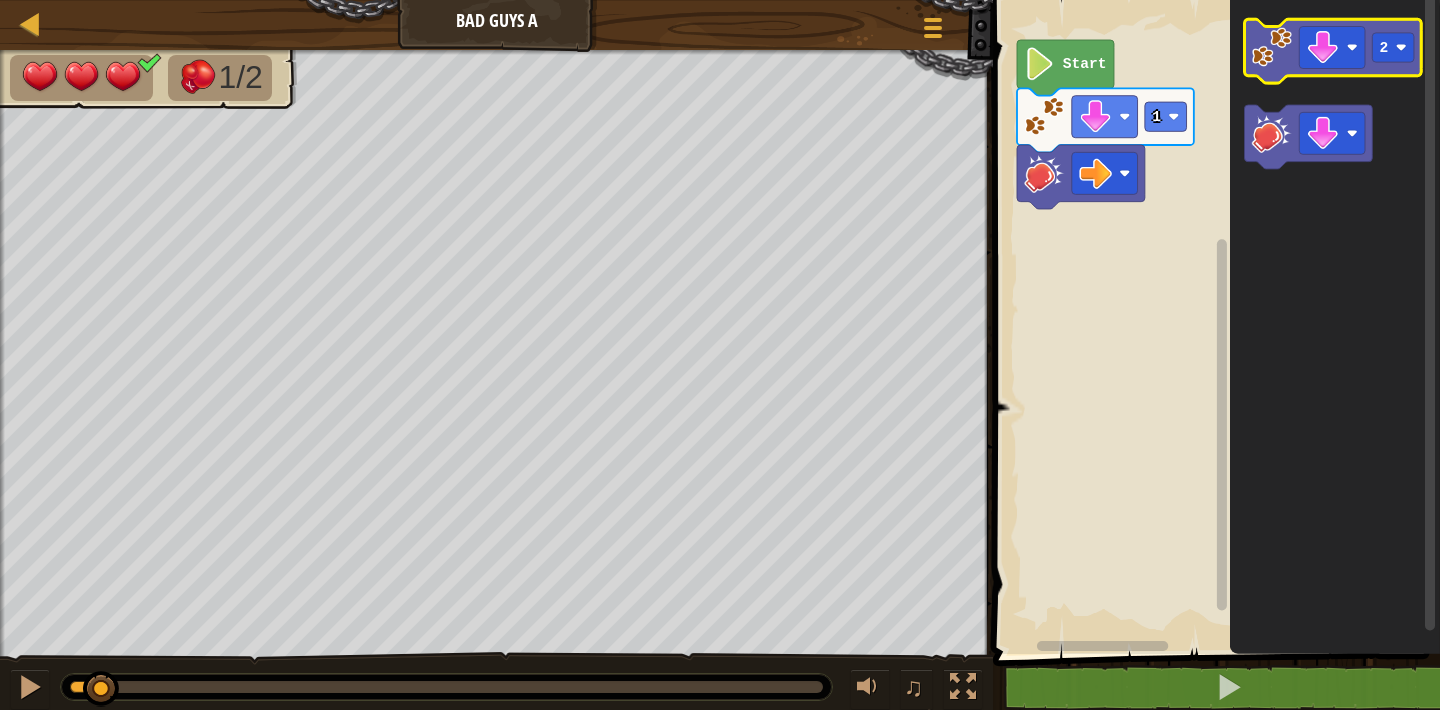 click 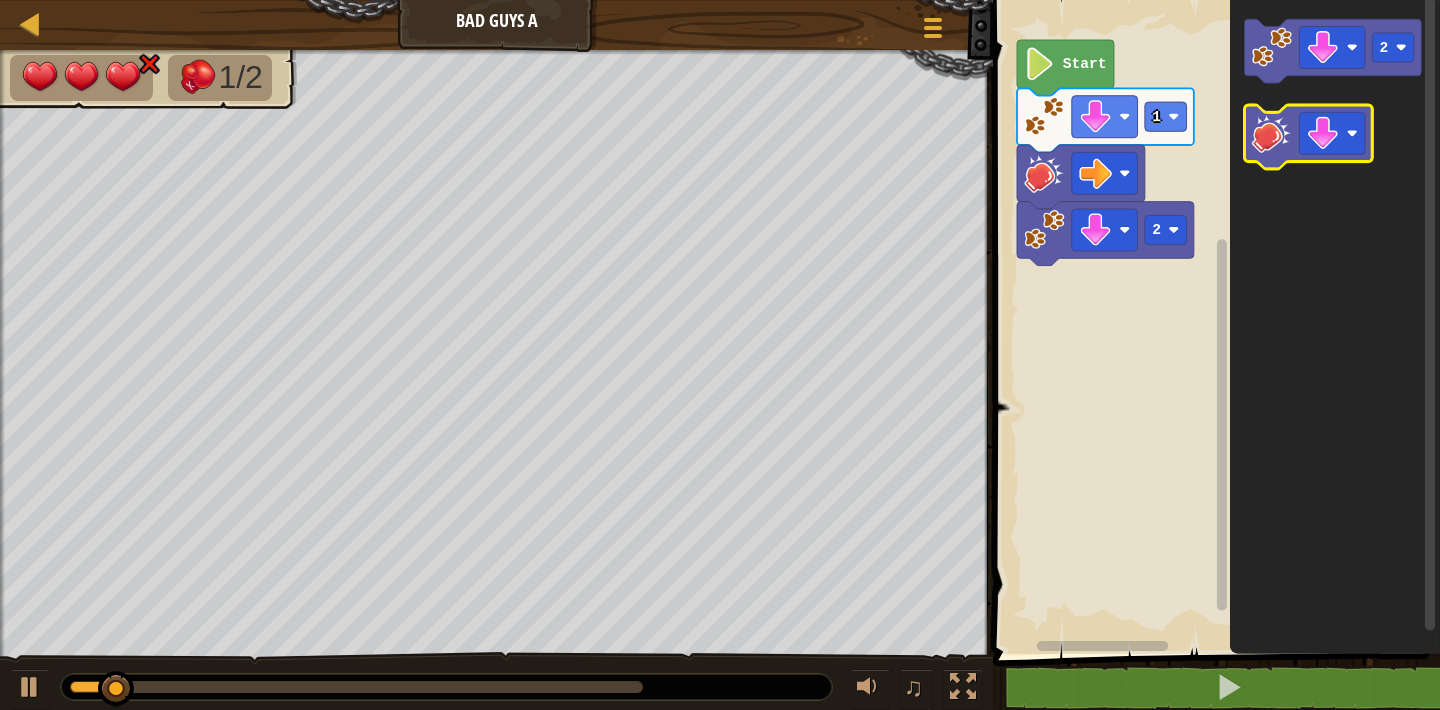 click 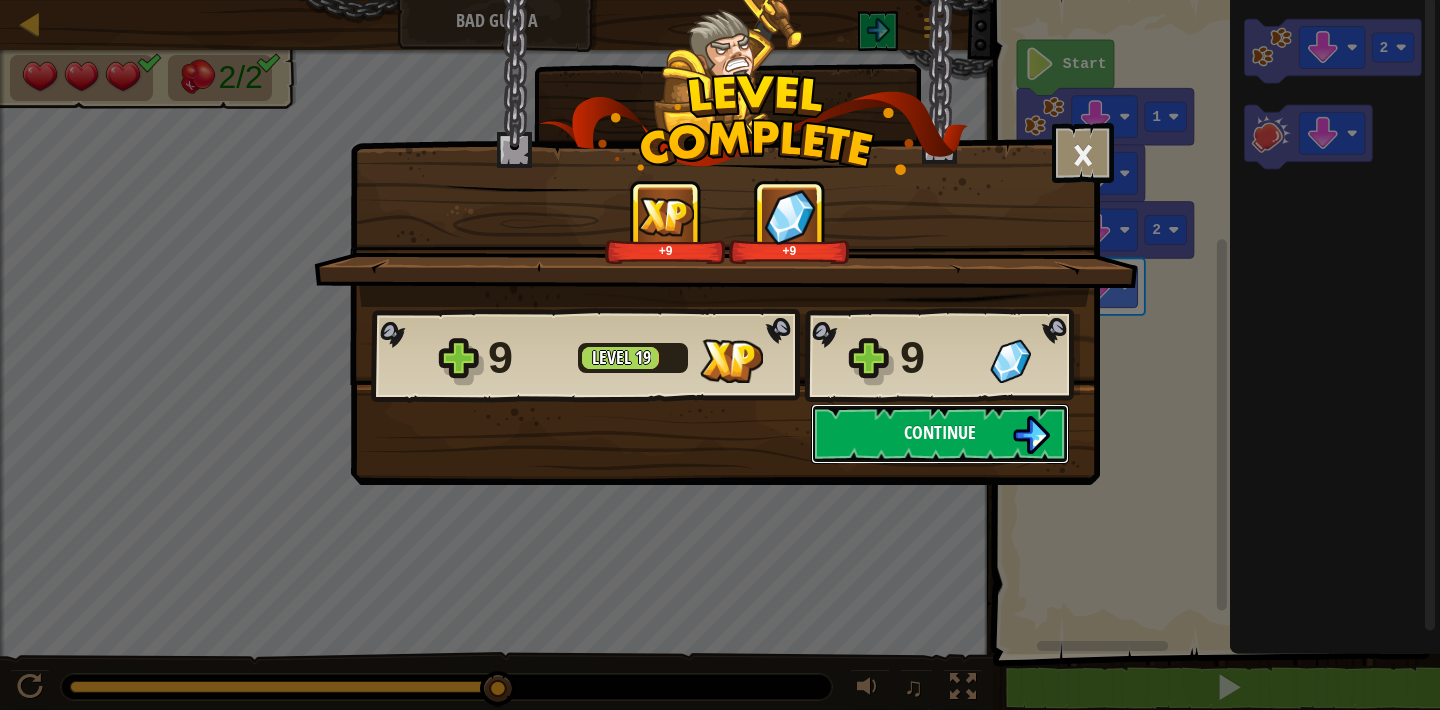 click at bounding box center (1031, 435) 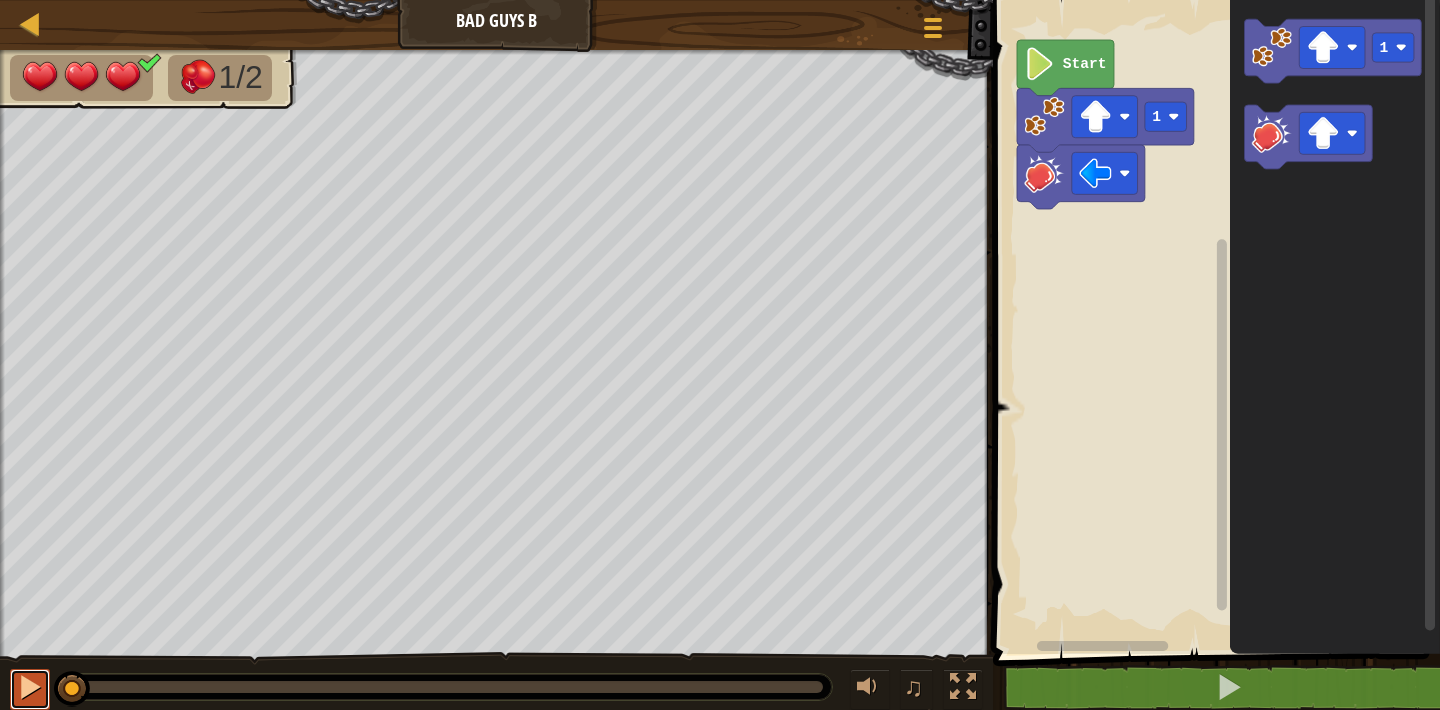 click at bounding box center (30, 687) 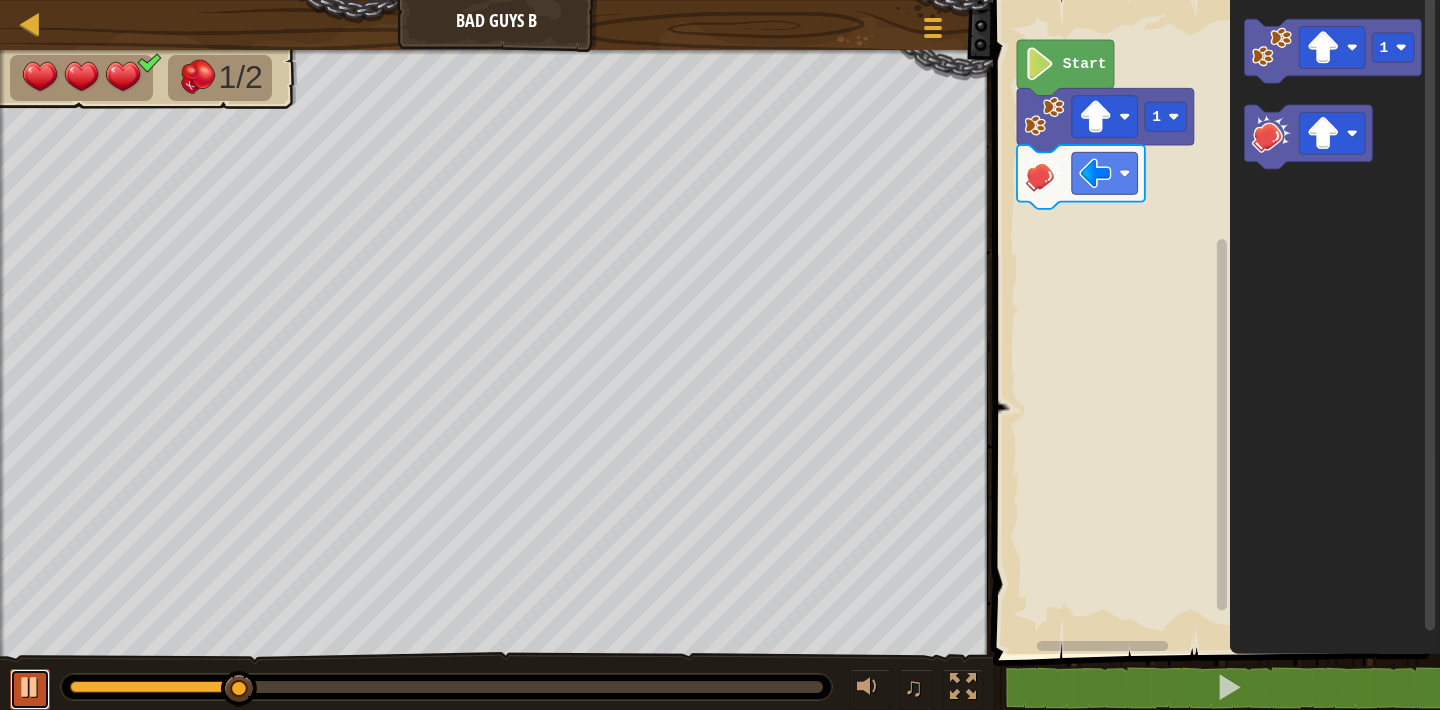 click at bounding box center [30, 687] 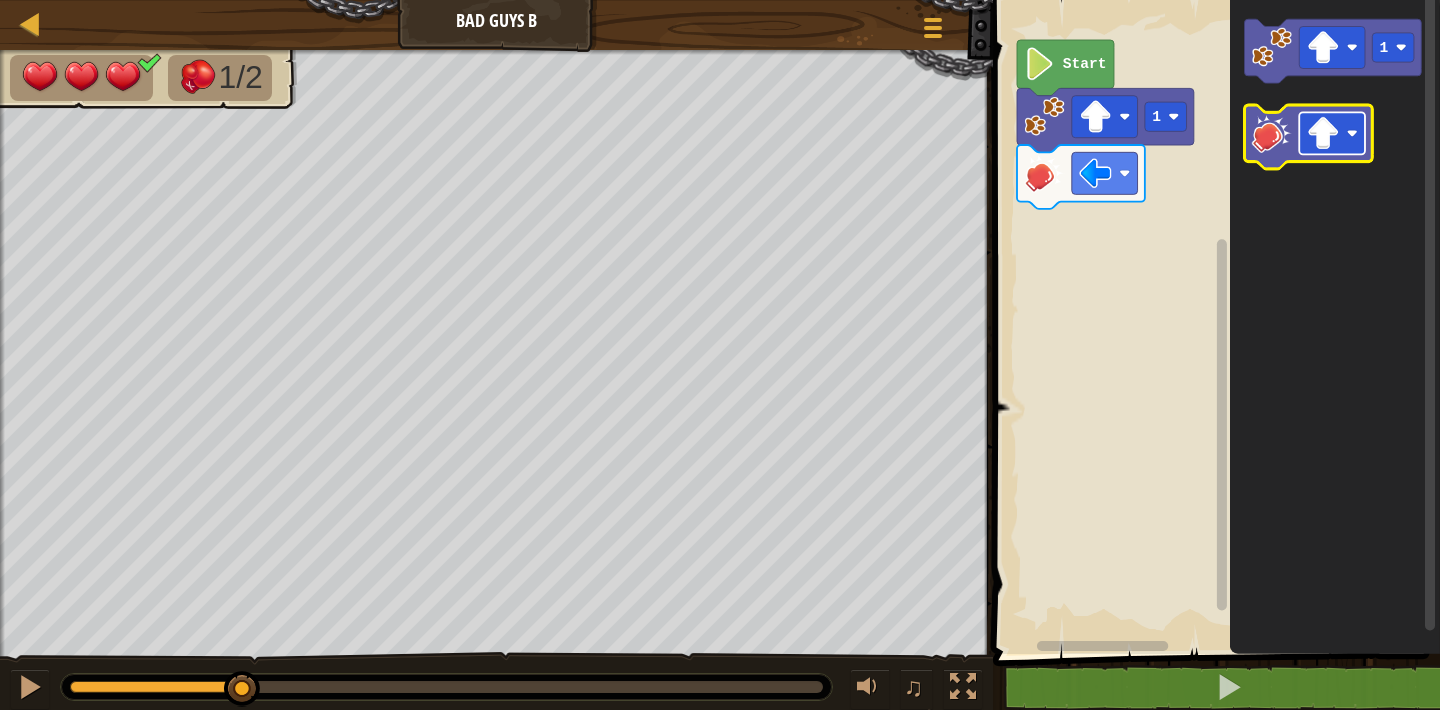 click 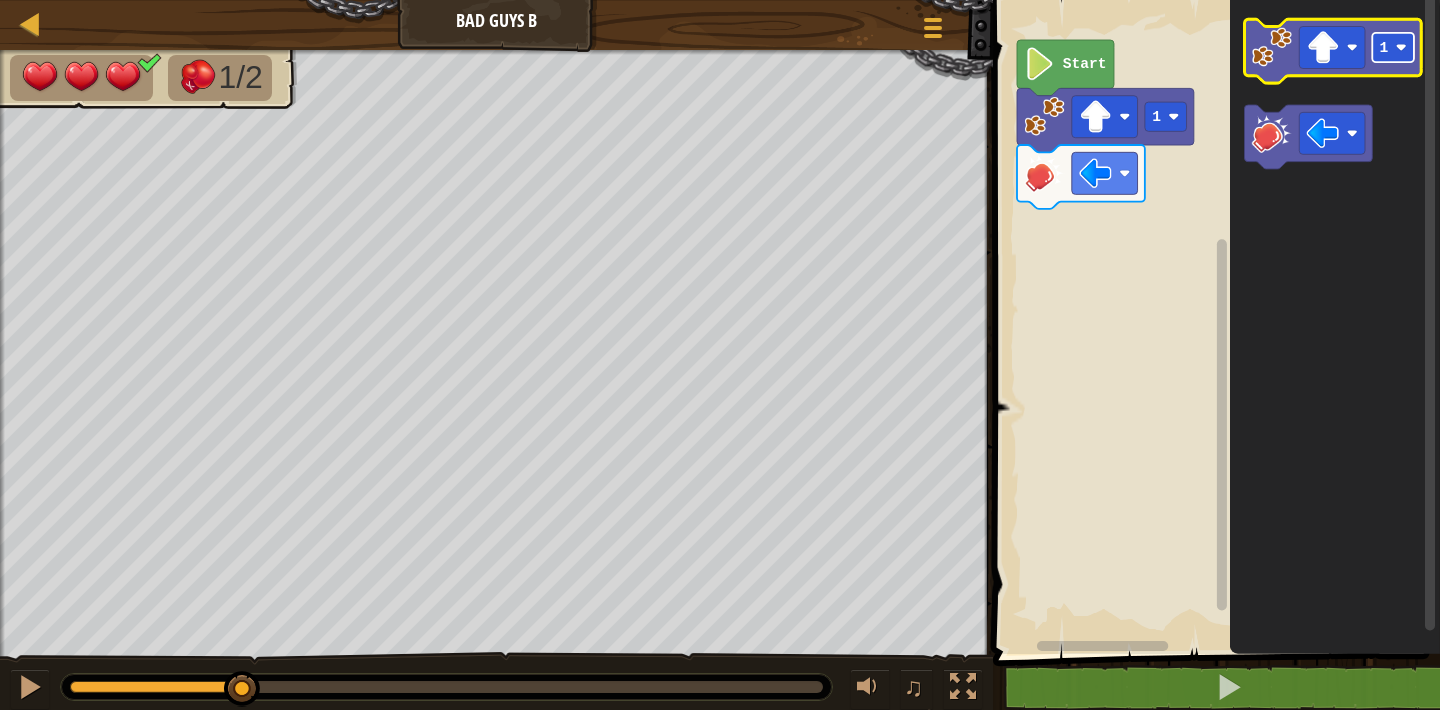 click on "1" 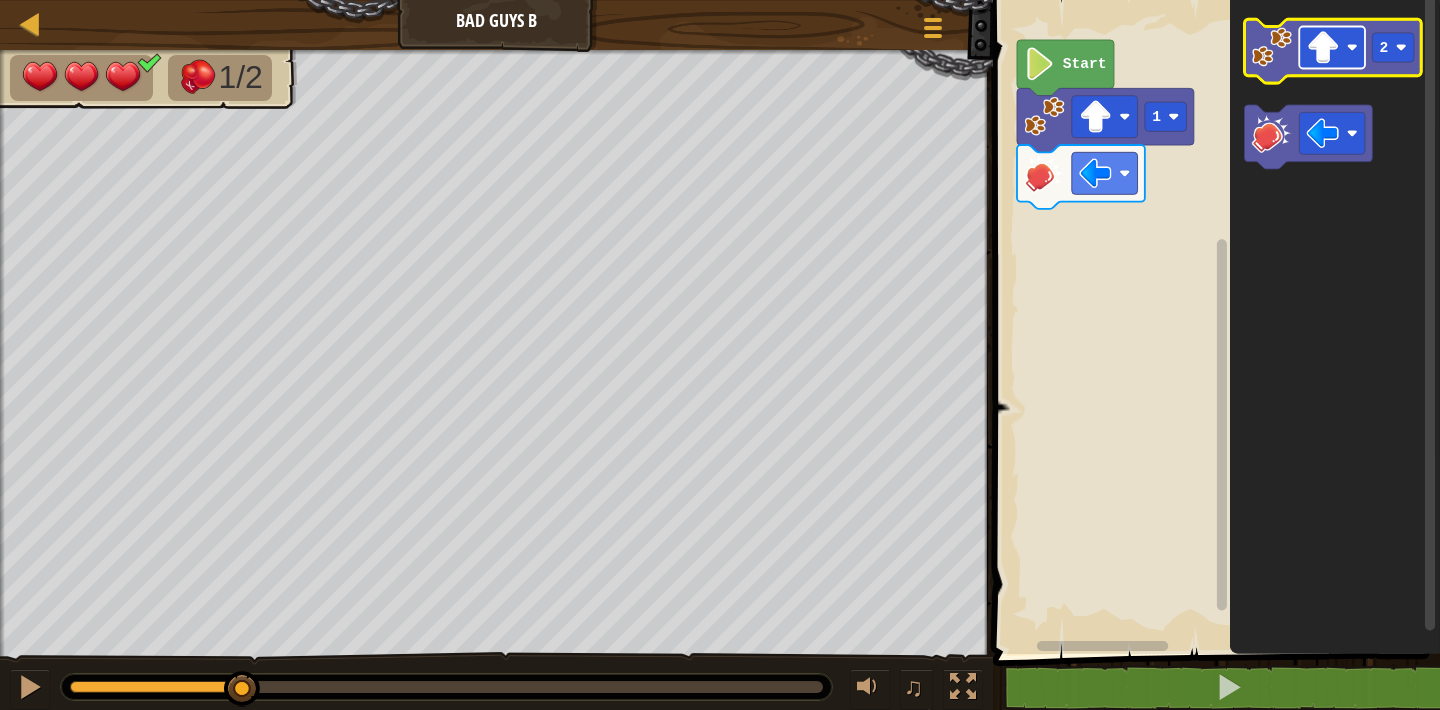 click 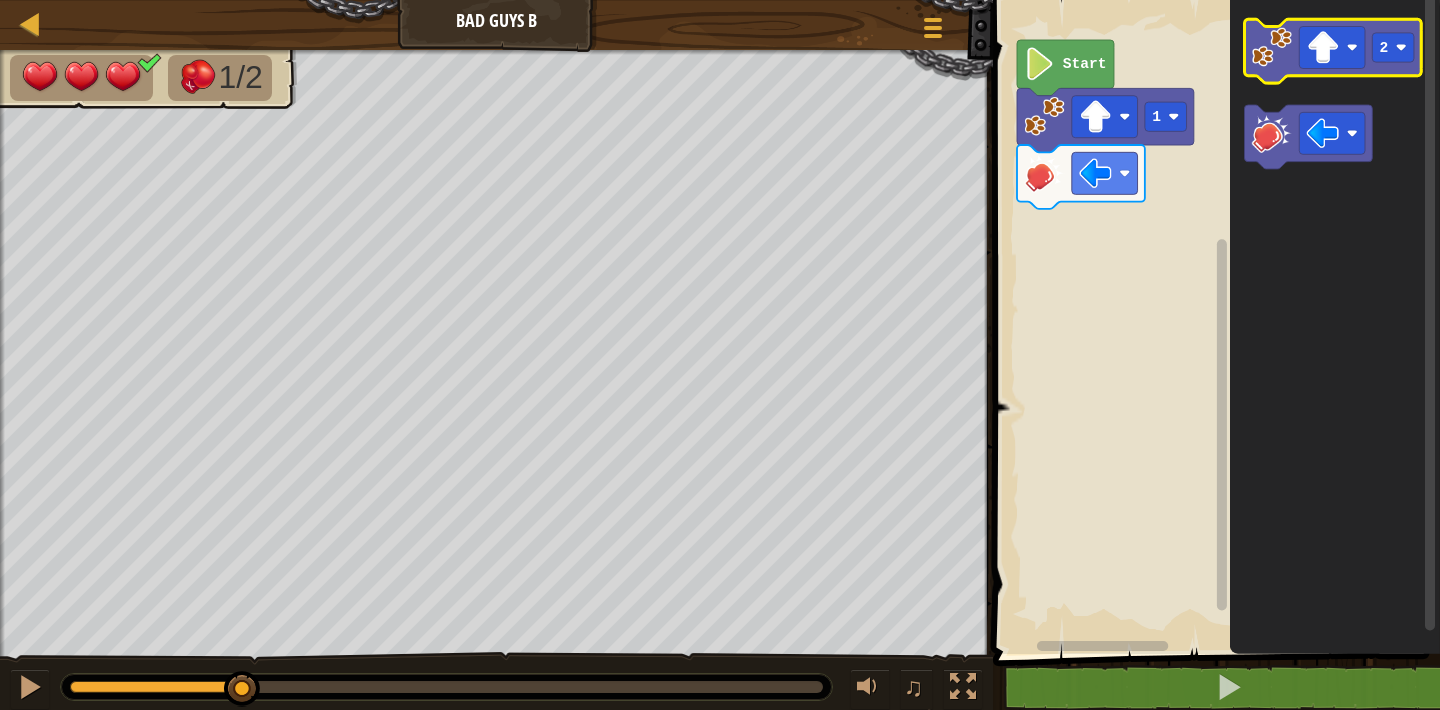 click 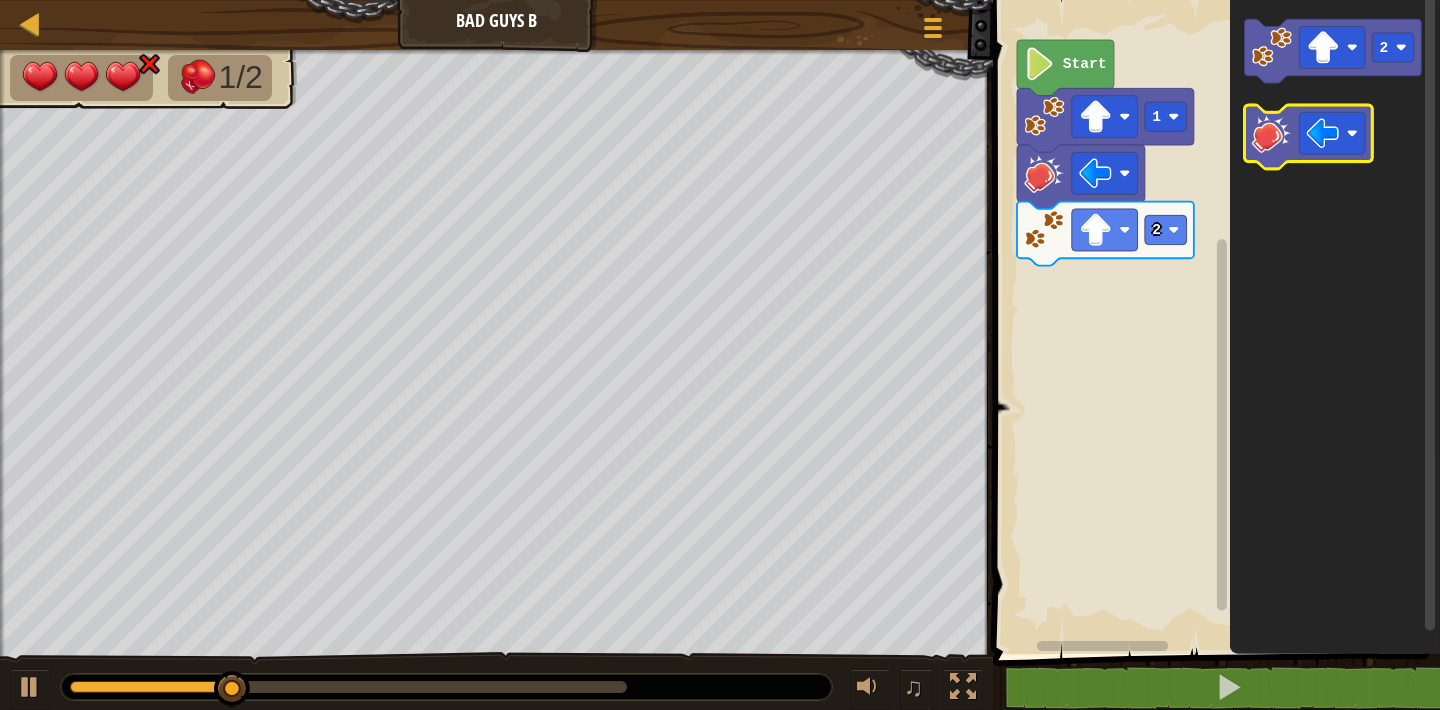 click 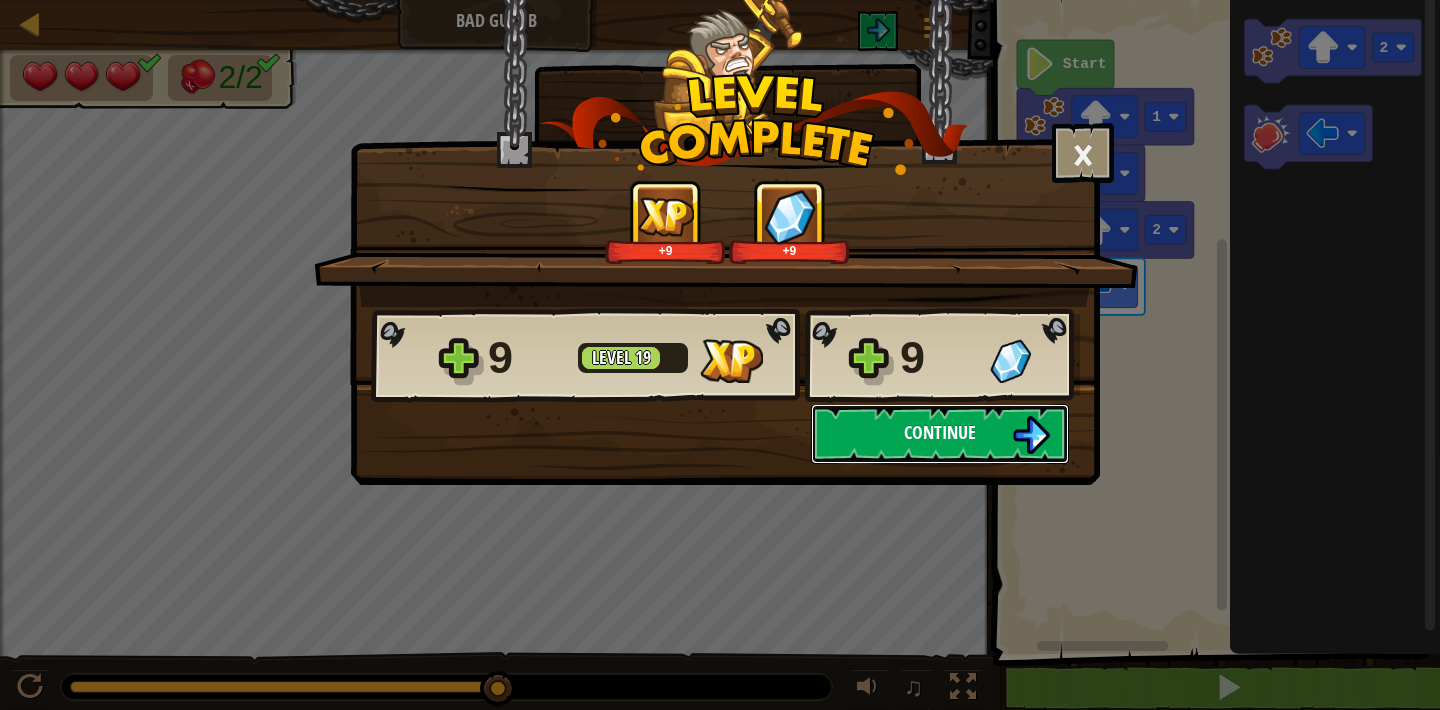 click at bounding box center (1031, 435) 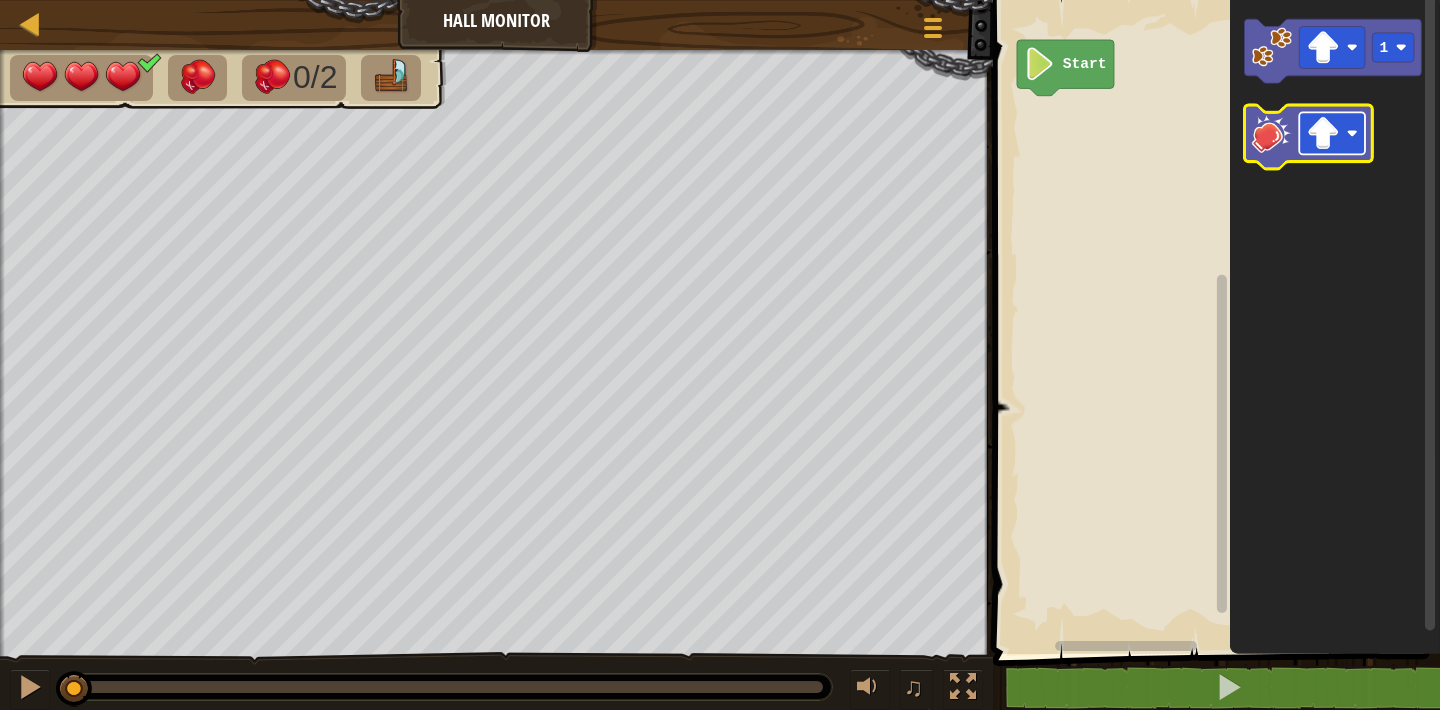 click 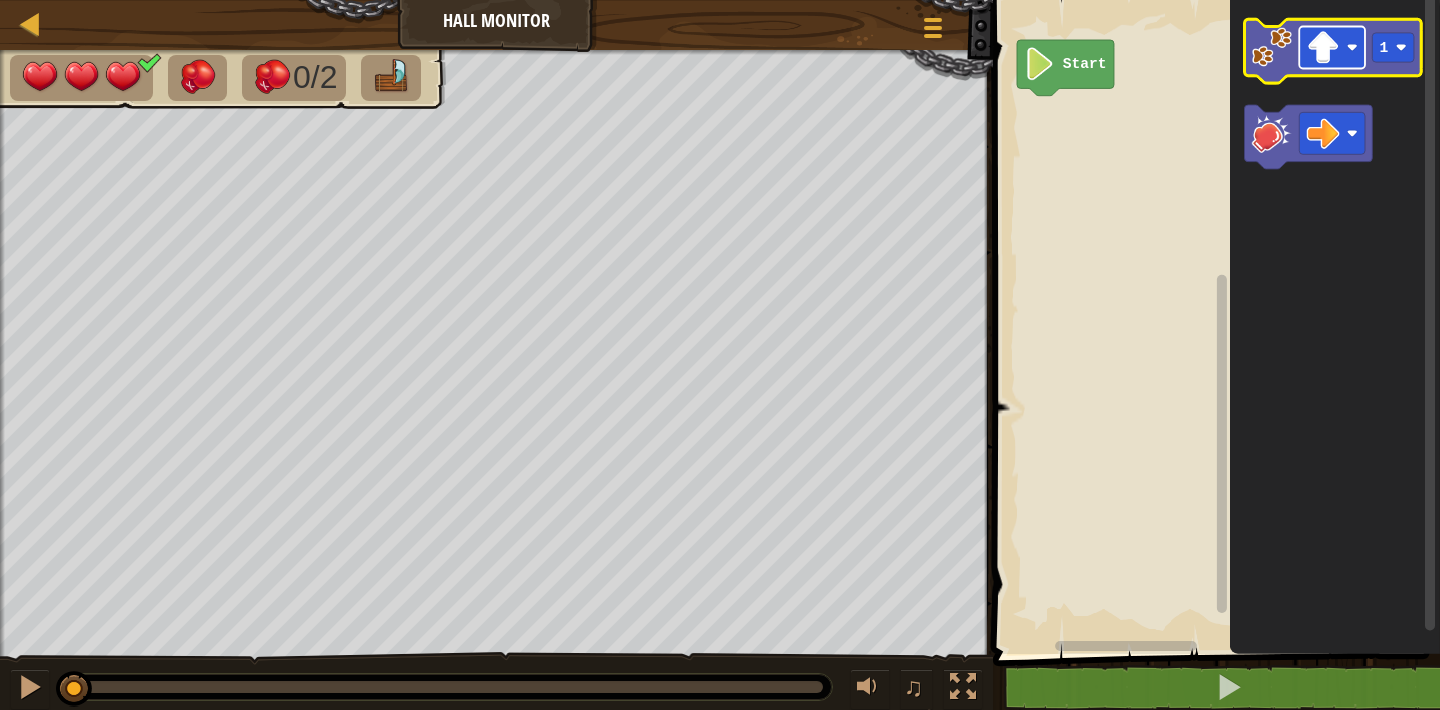 click 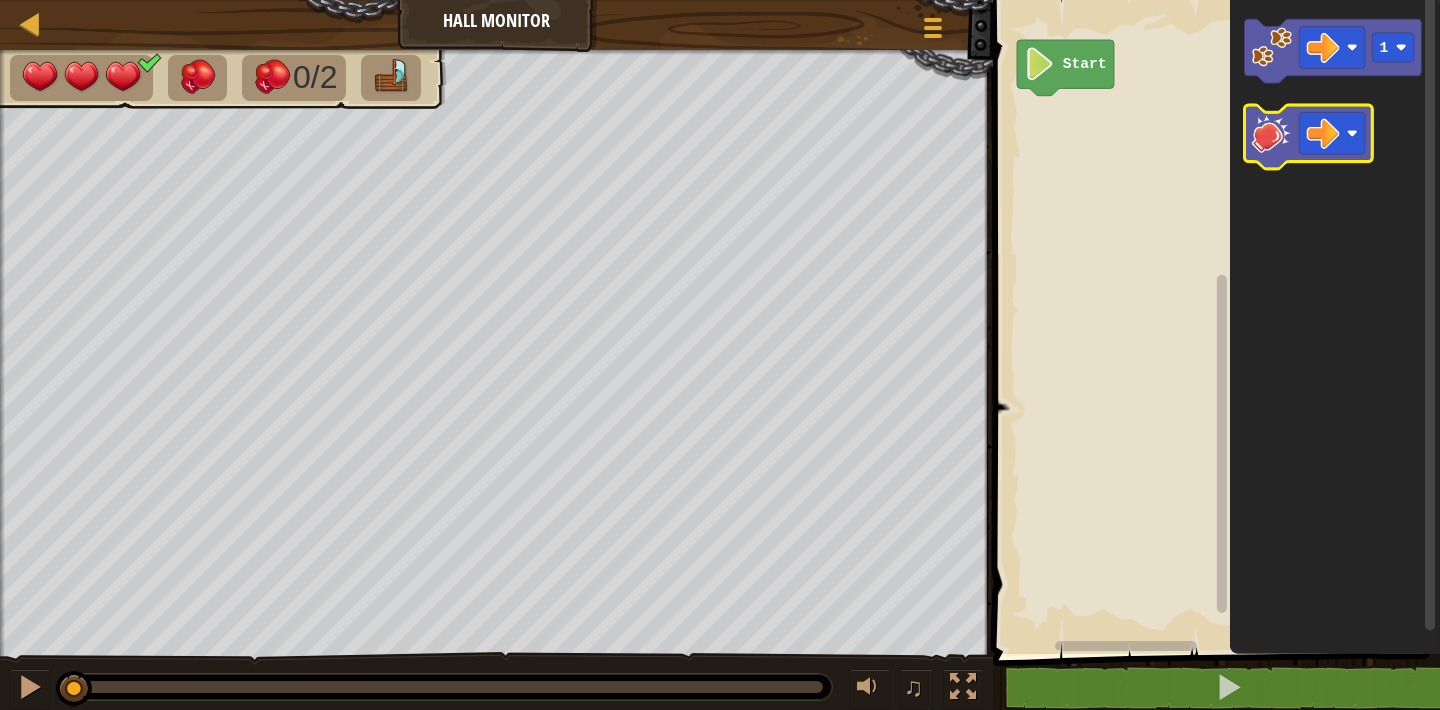 click 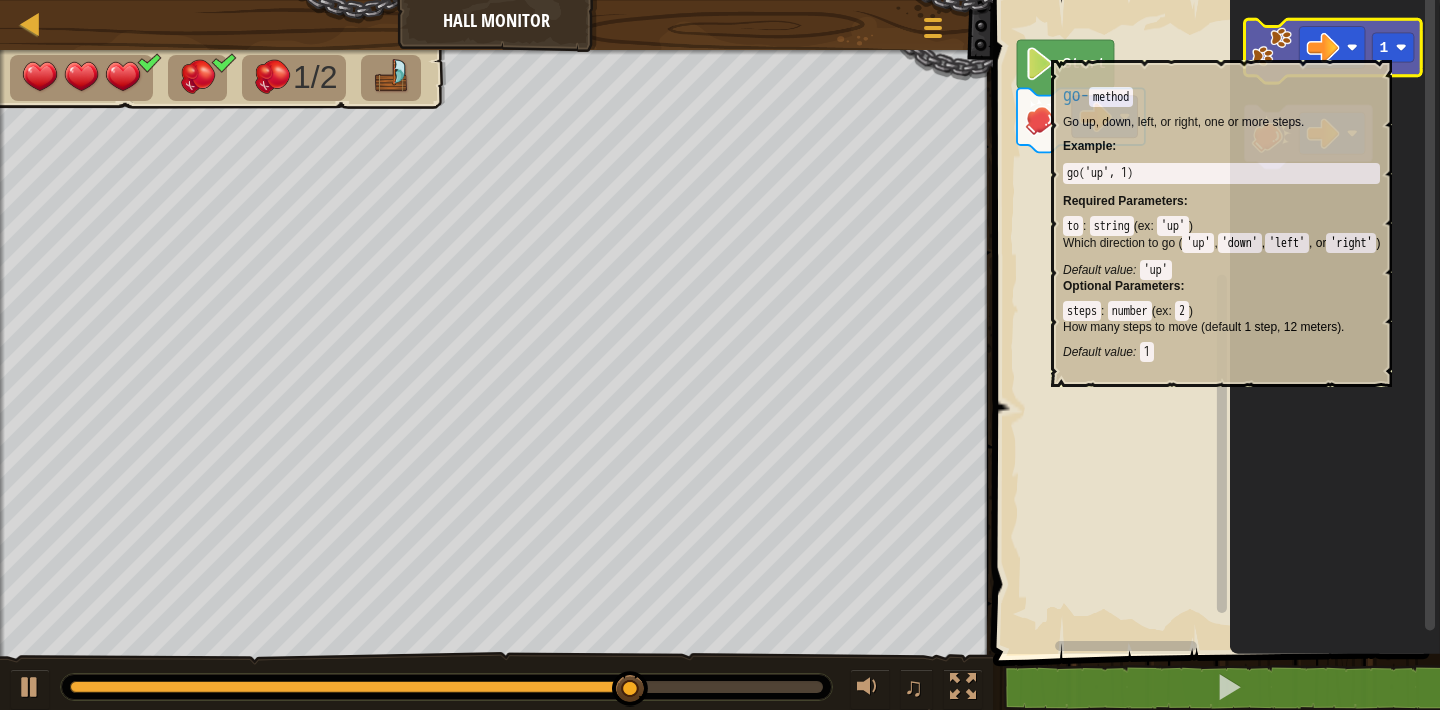 click 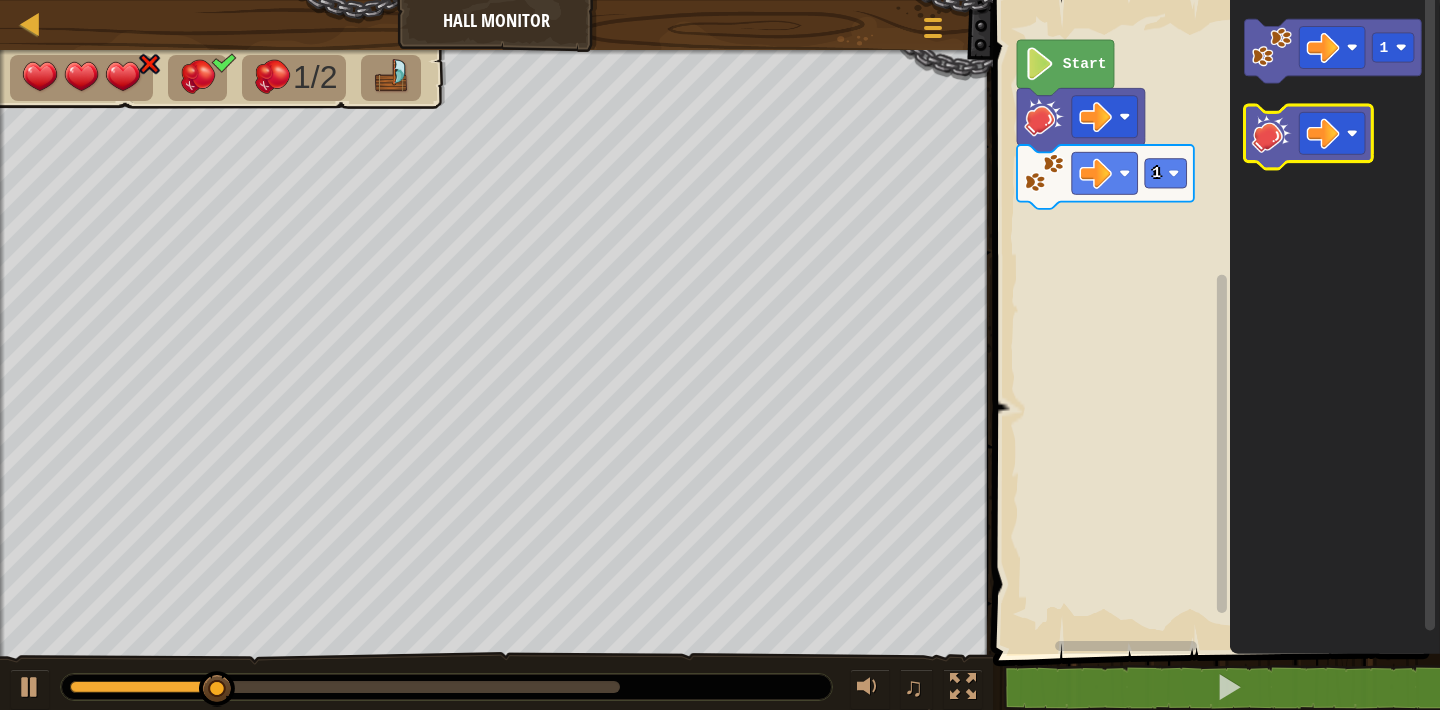 click 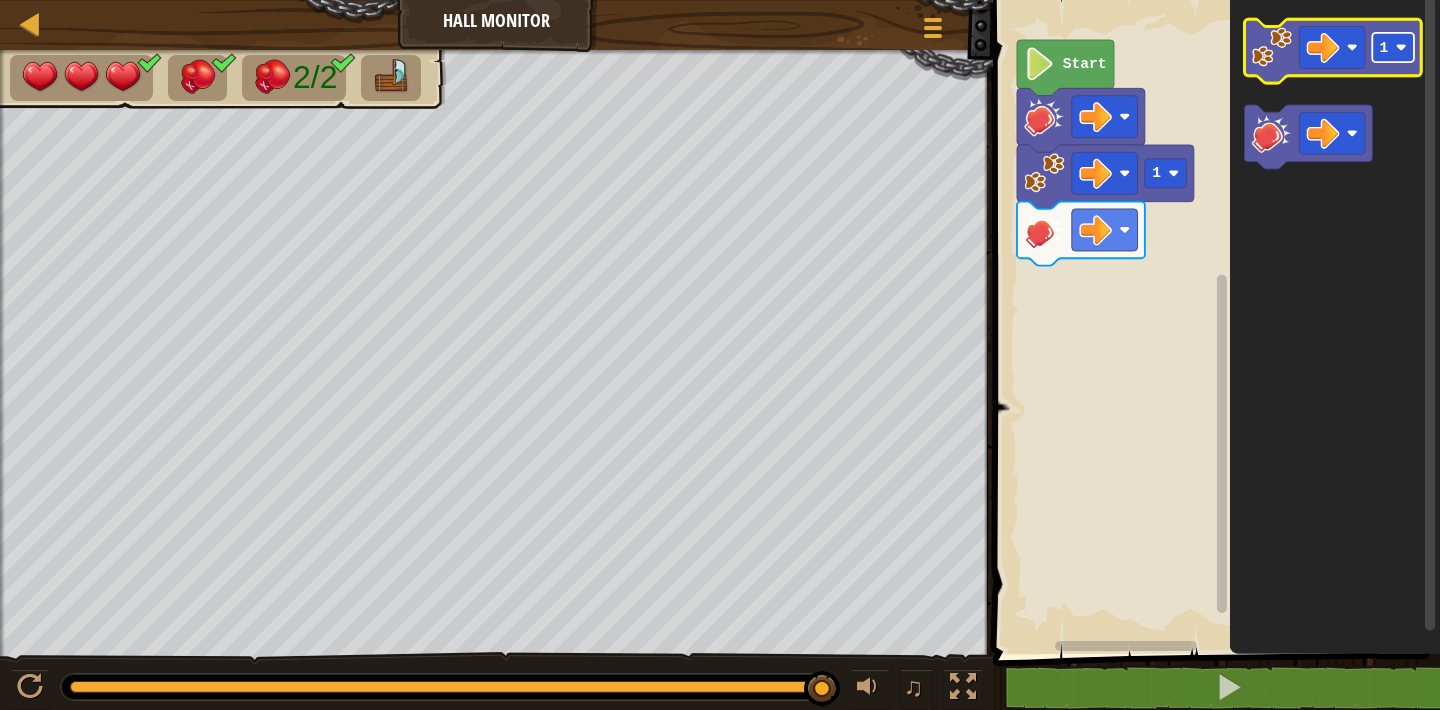 click on "1" 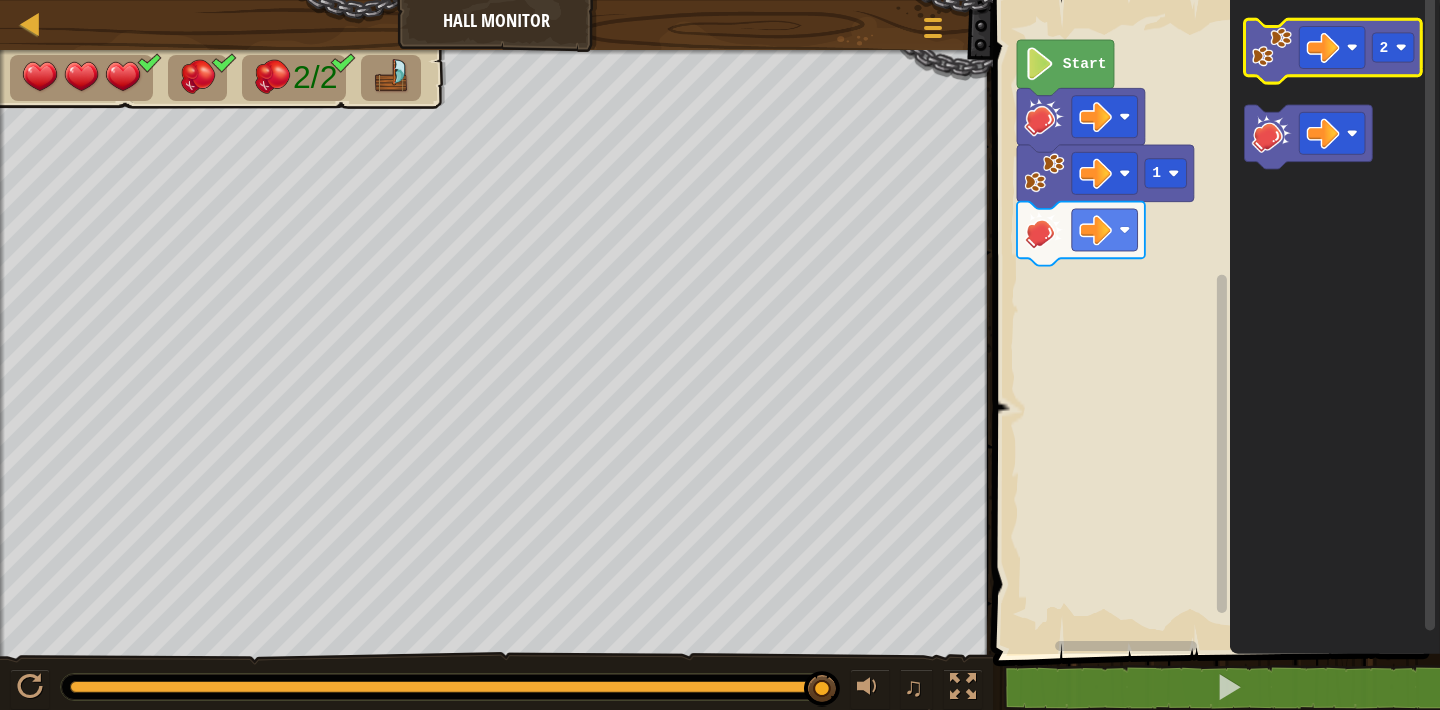 click 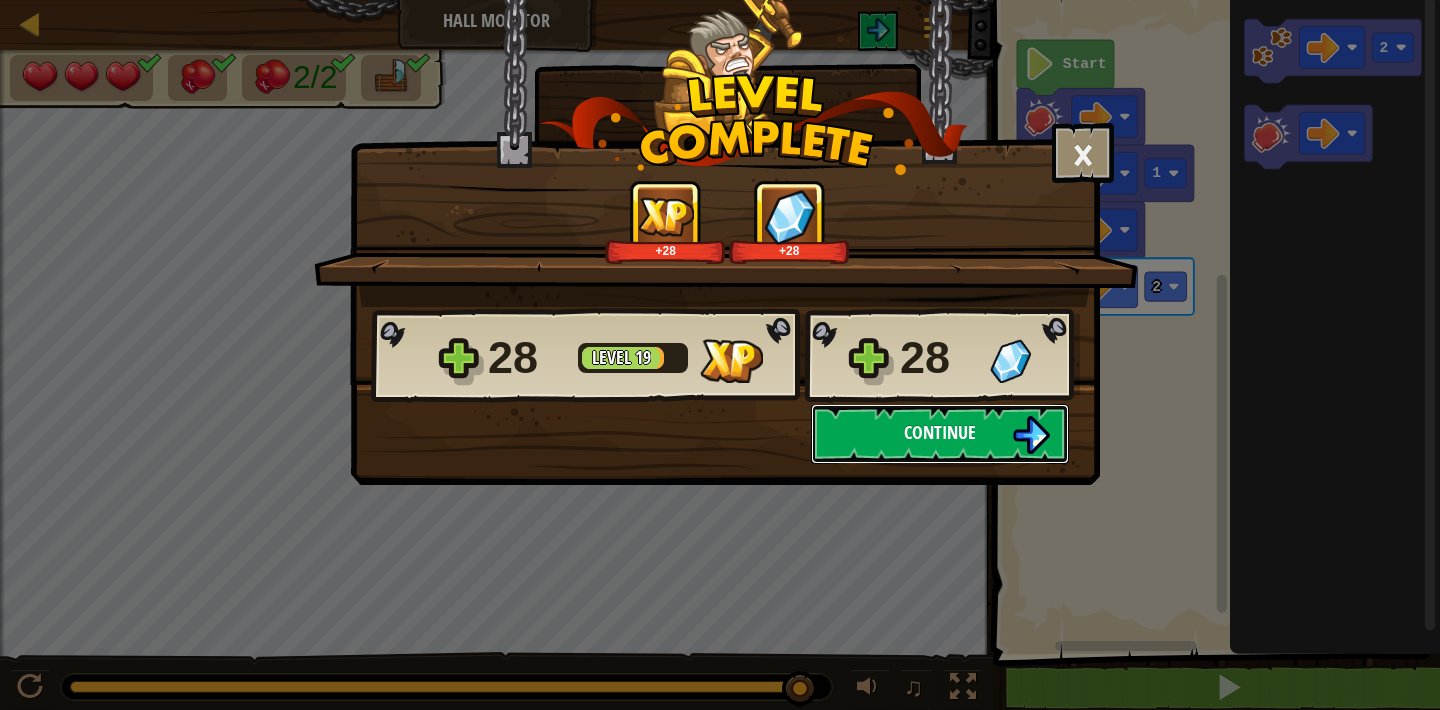 click on "Continue" at bounding box center [940, 434] 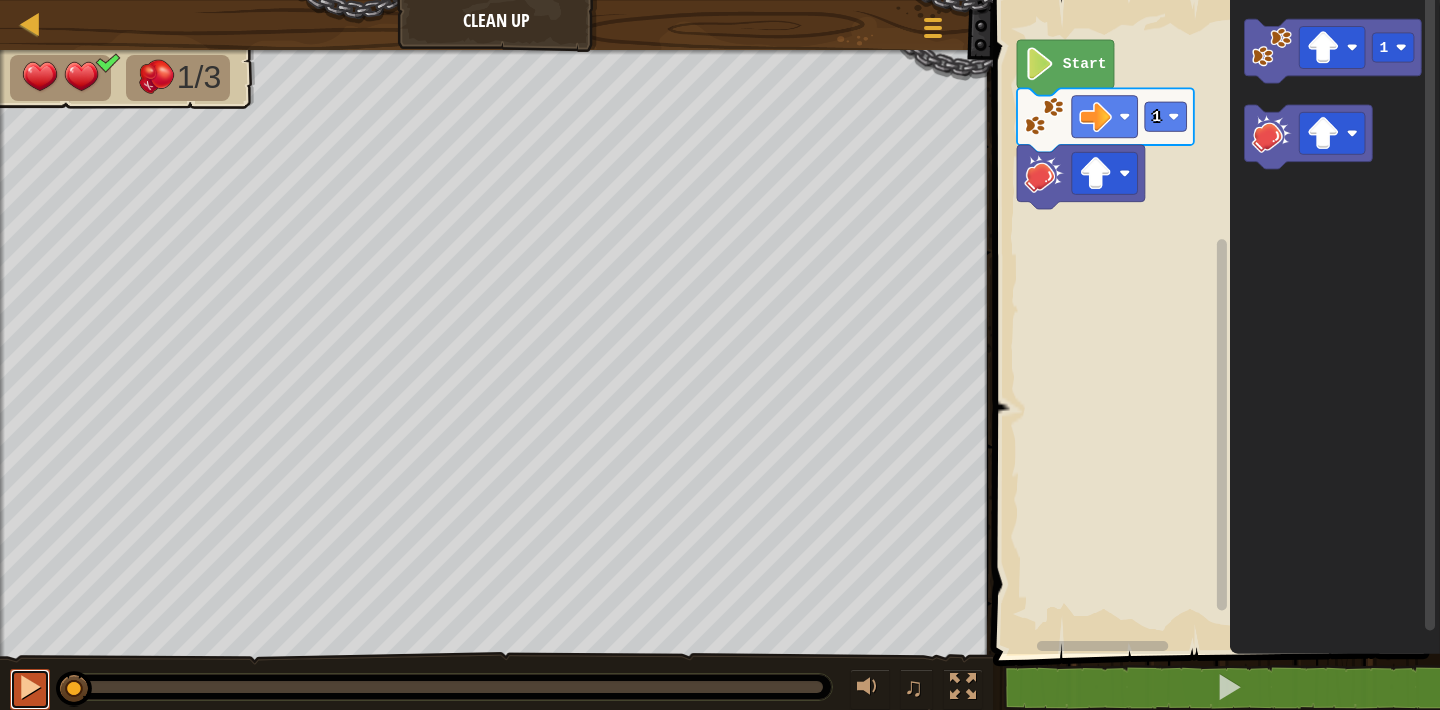 click at bounding box center (30, 687) 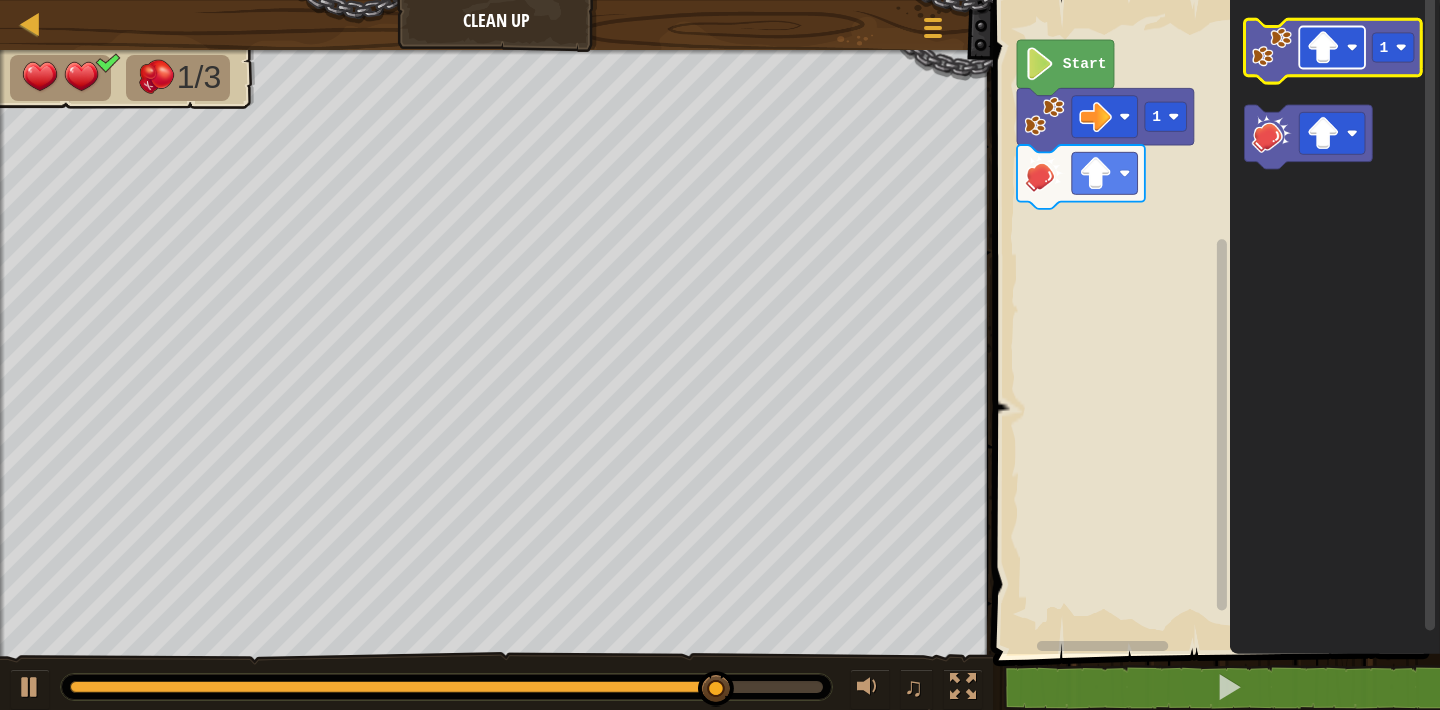 click 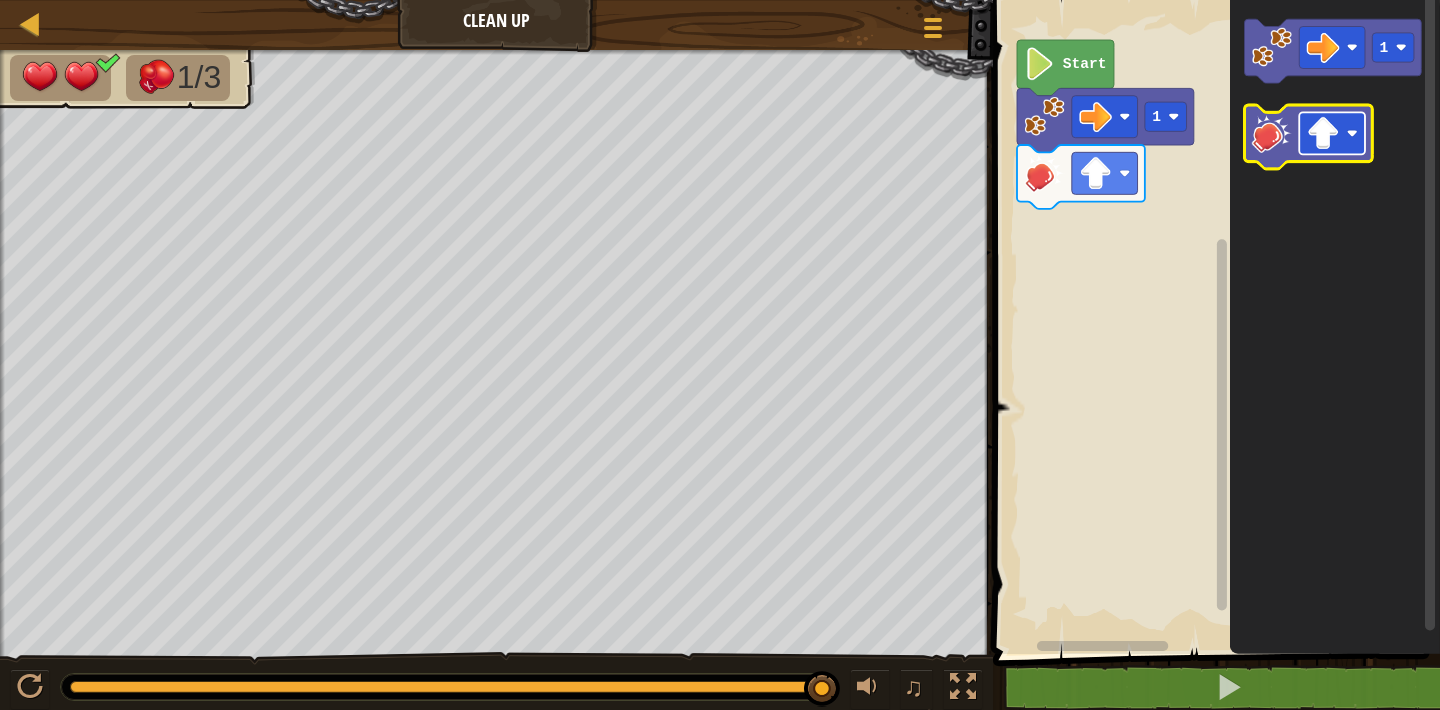 click 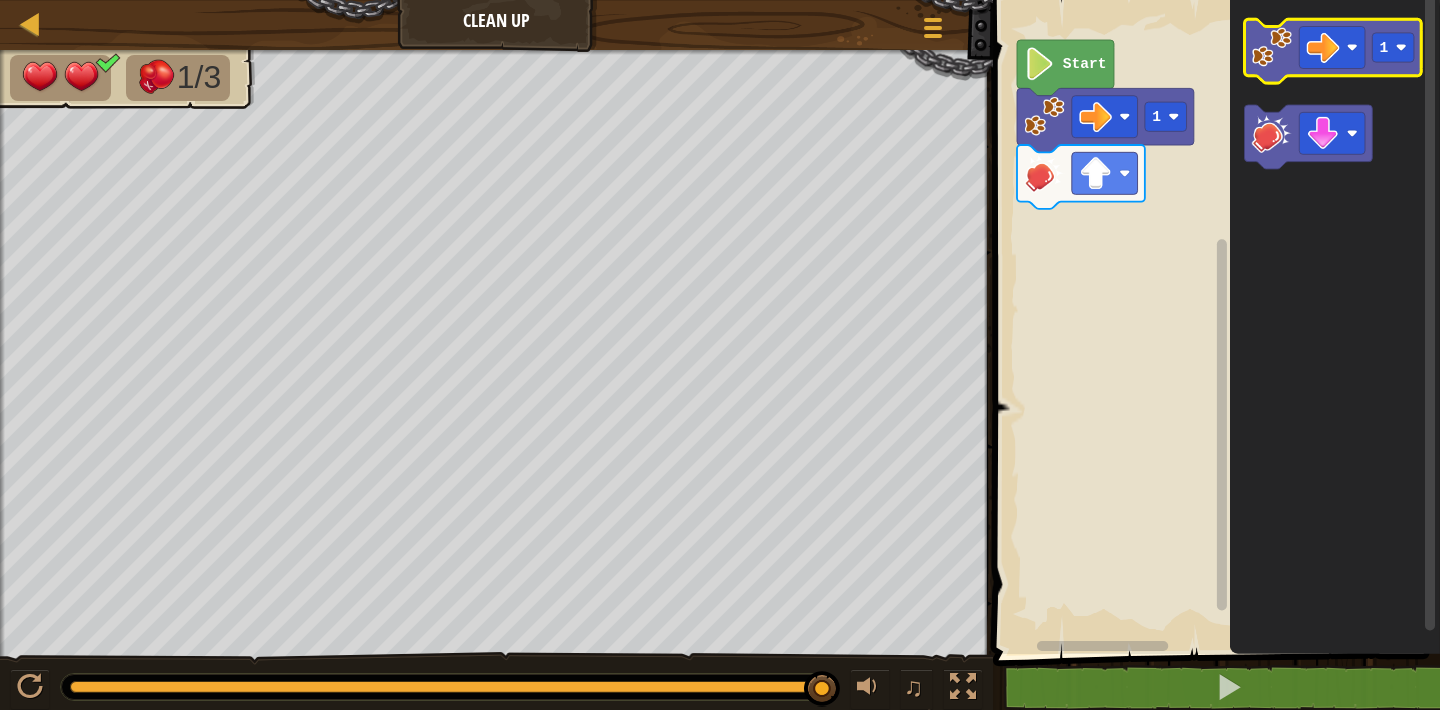 click 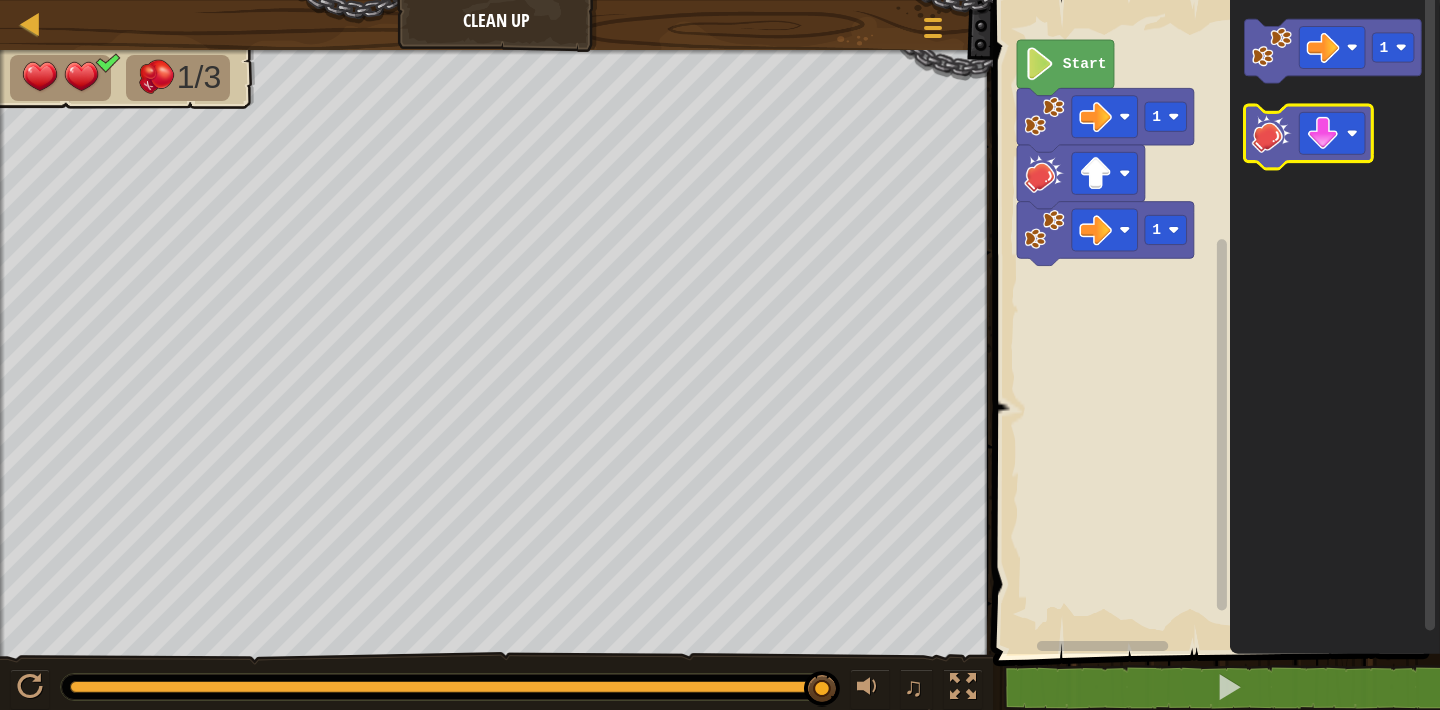 click 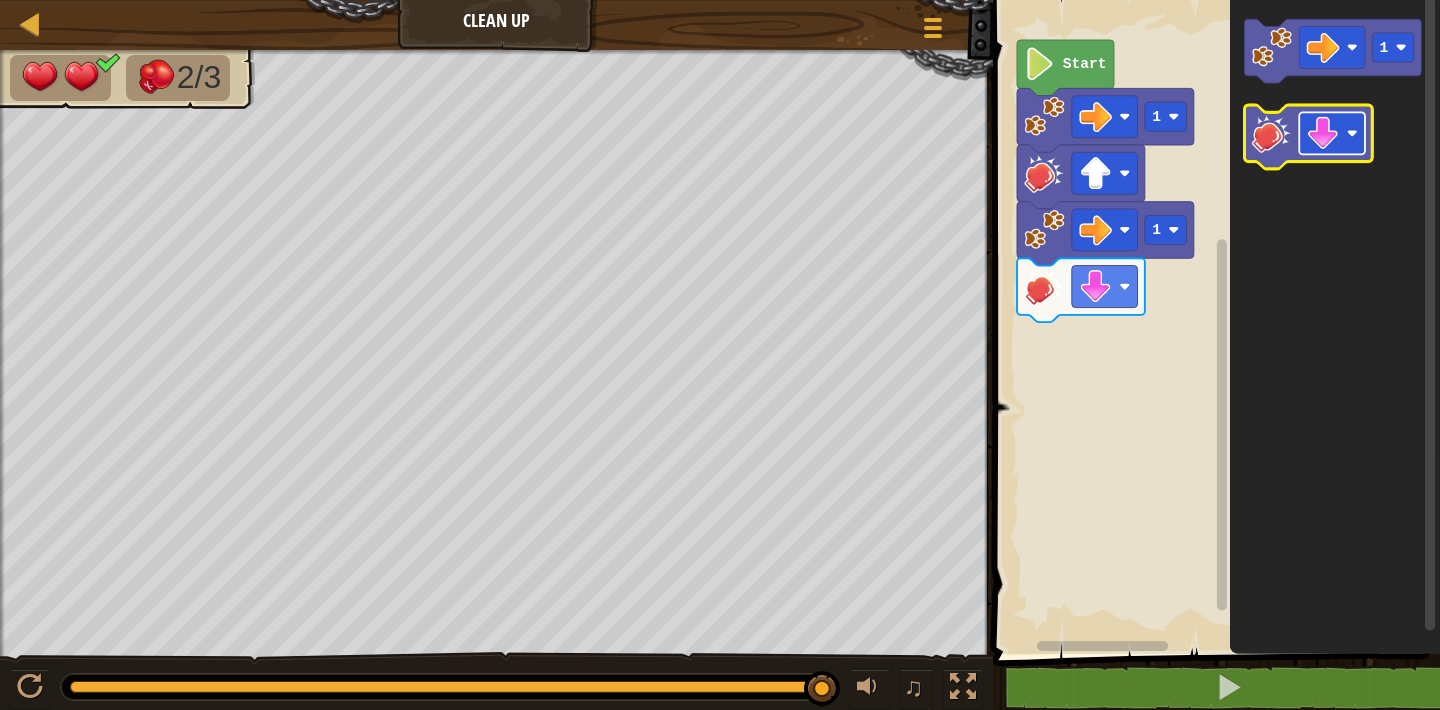 click 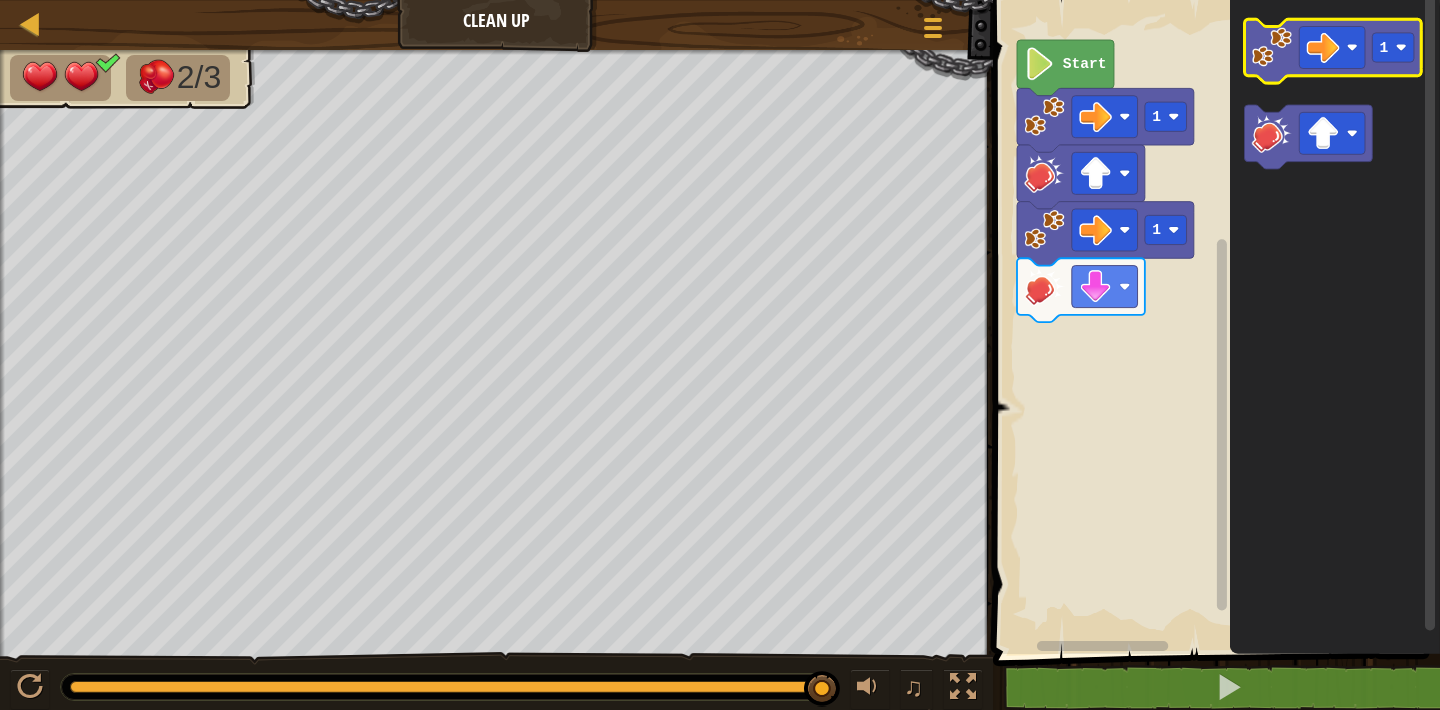 click 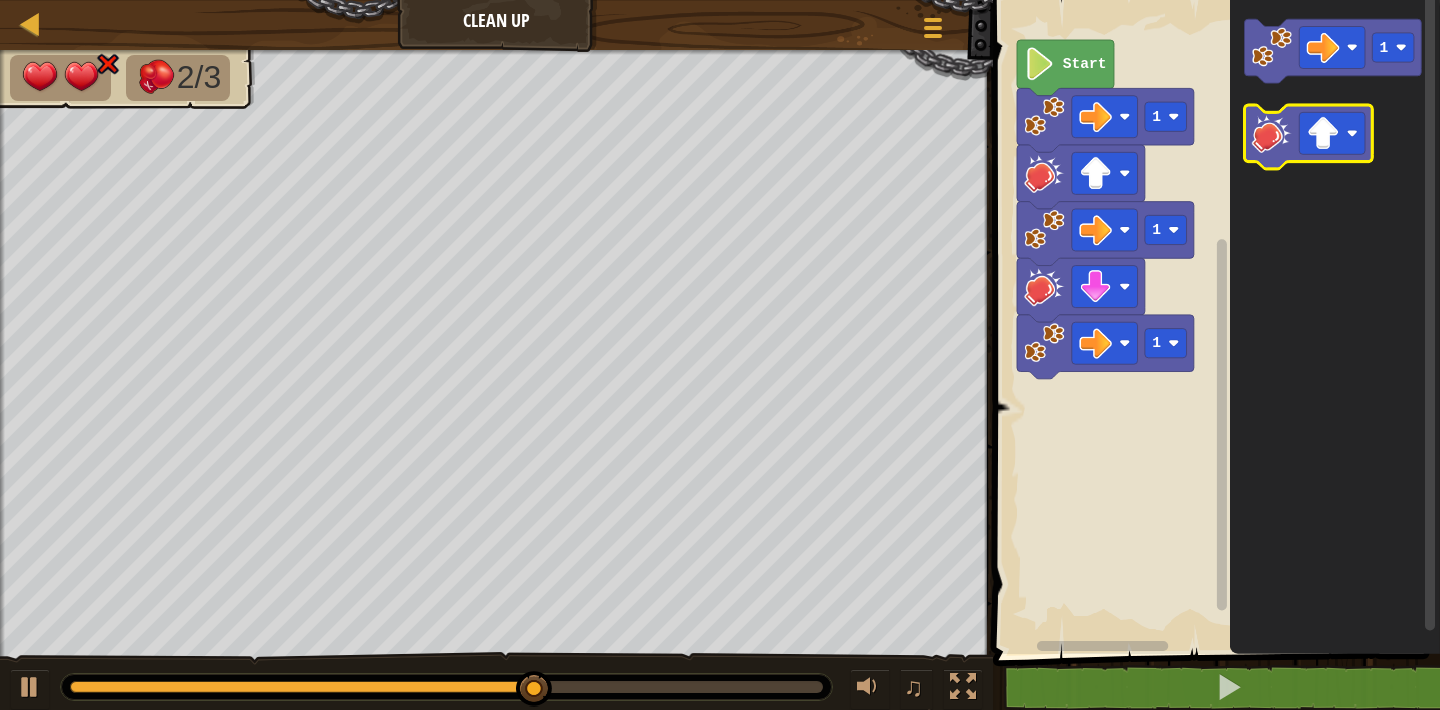 click 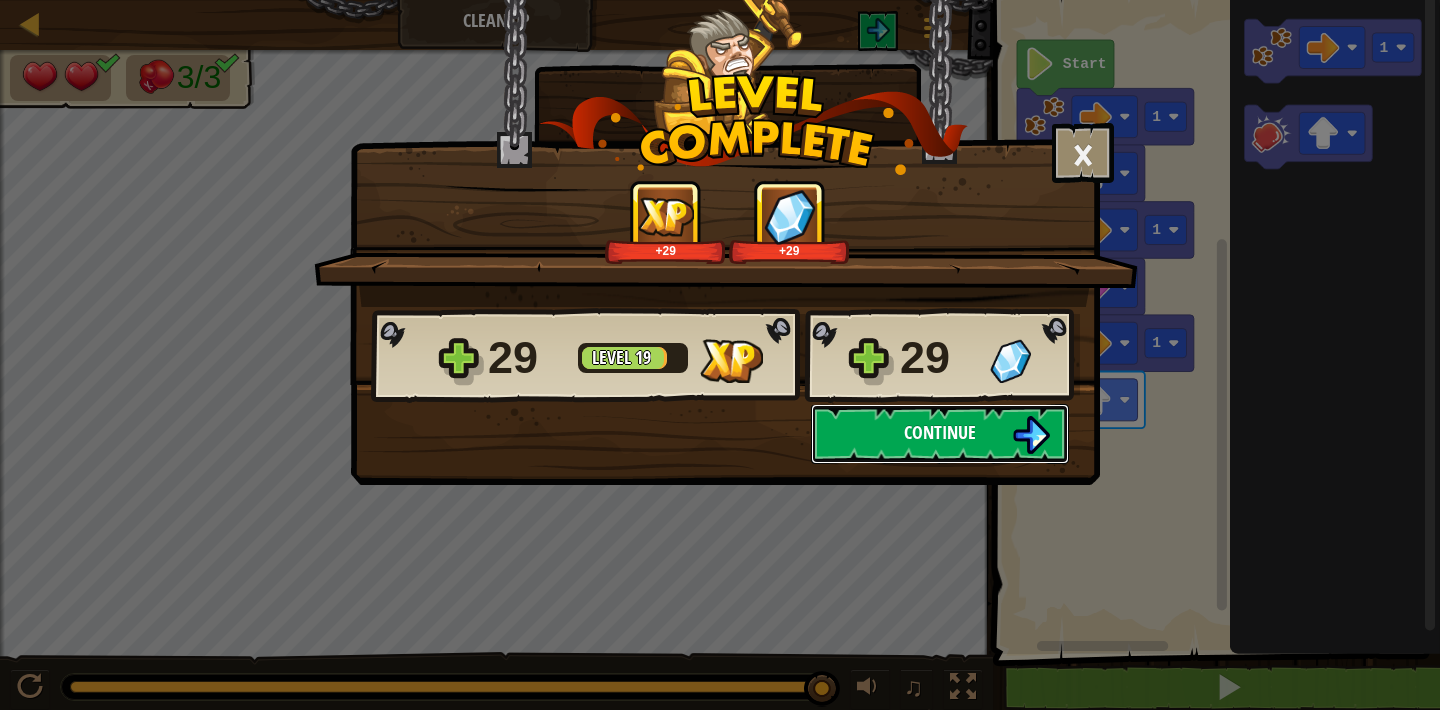 click on "Continue" at bounding box center (940, 432) 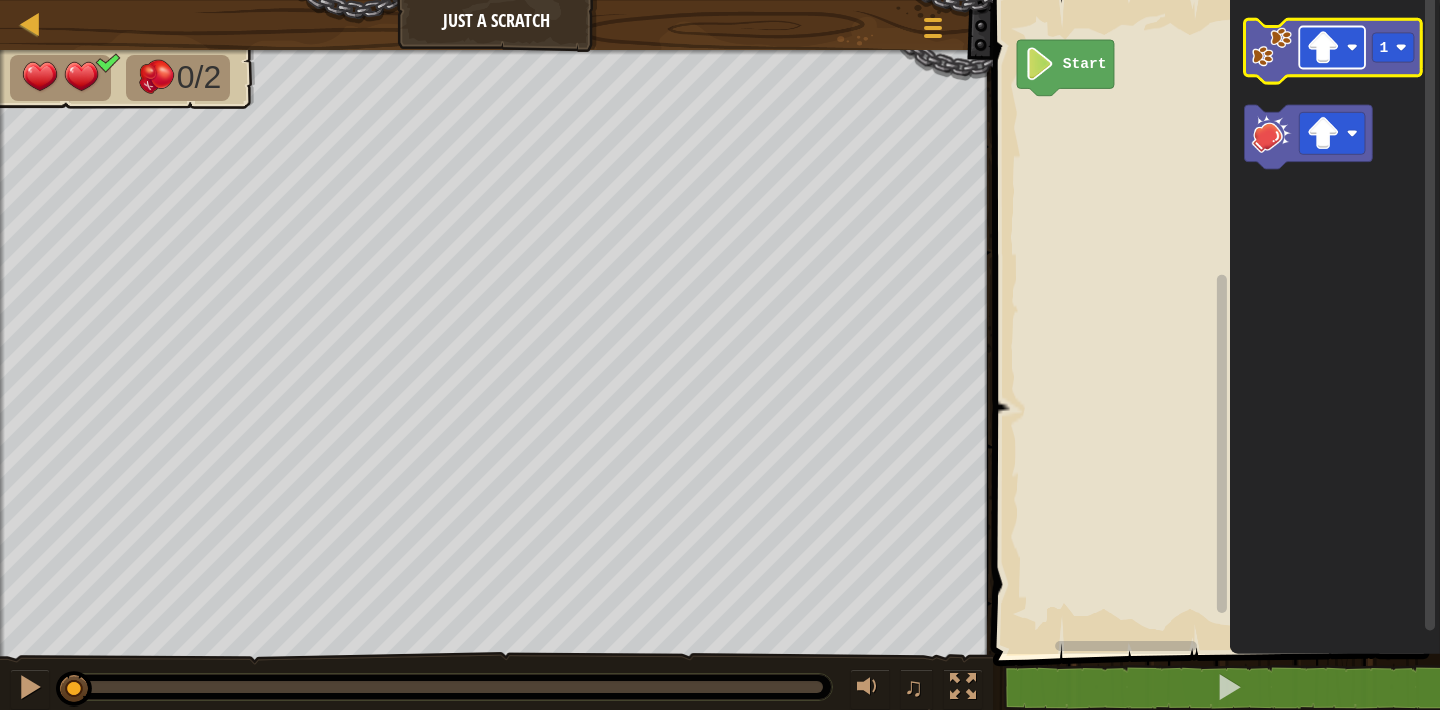 click 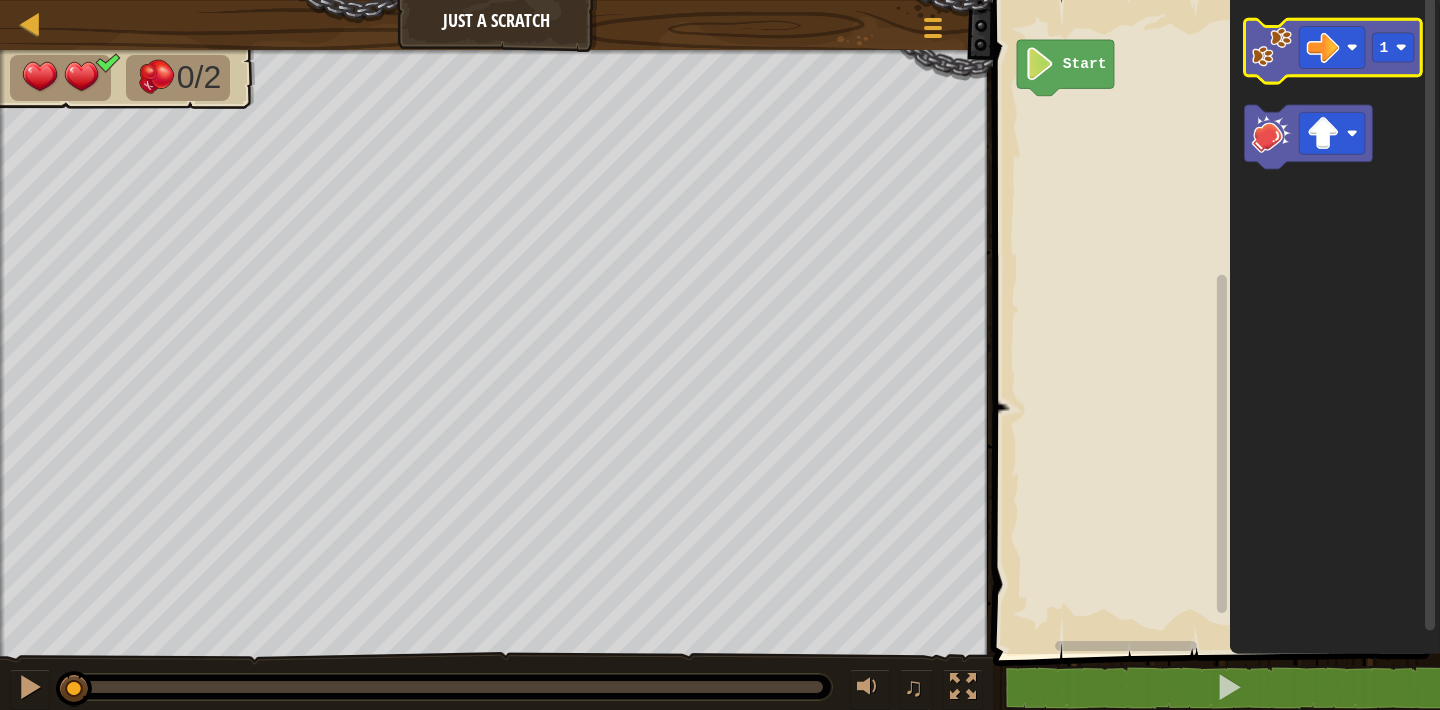 click 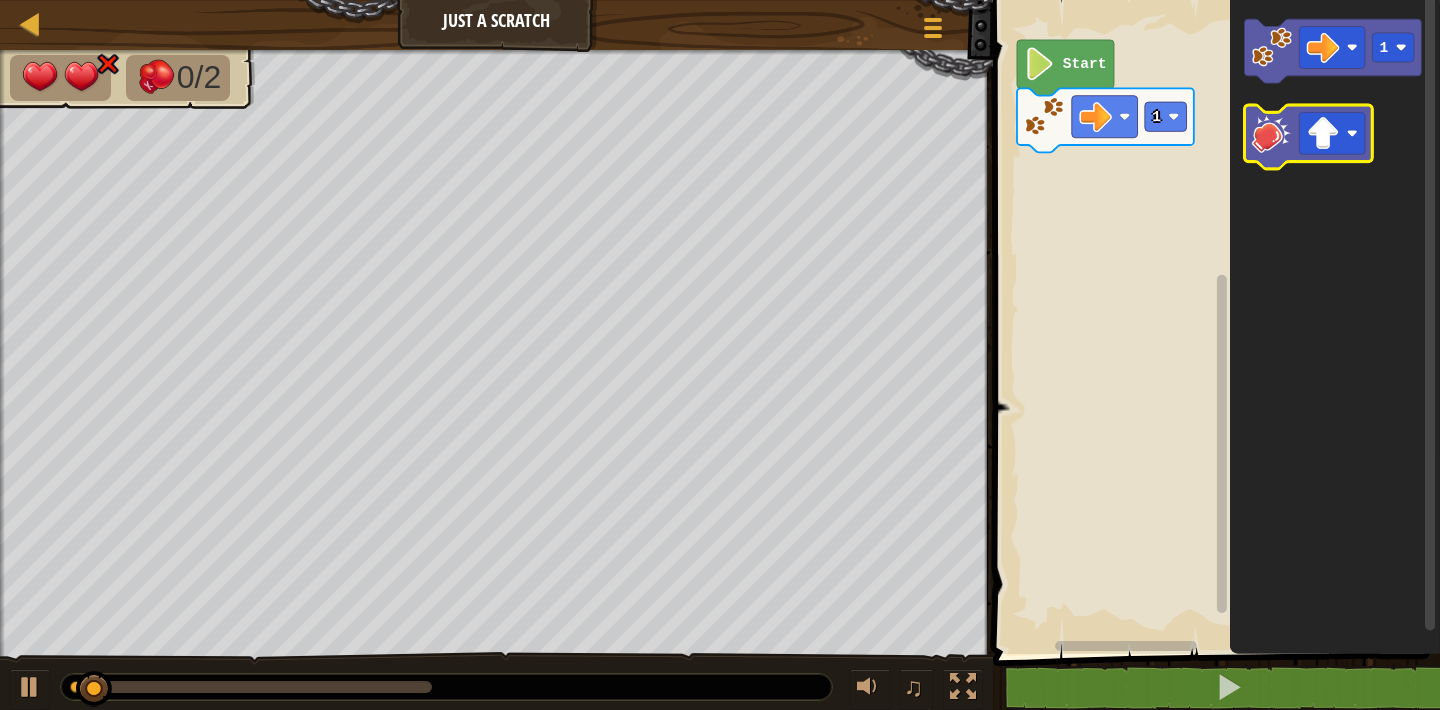click 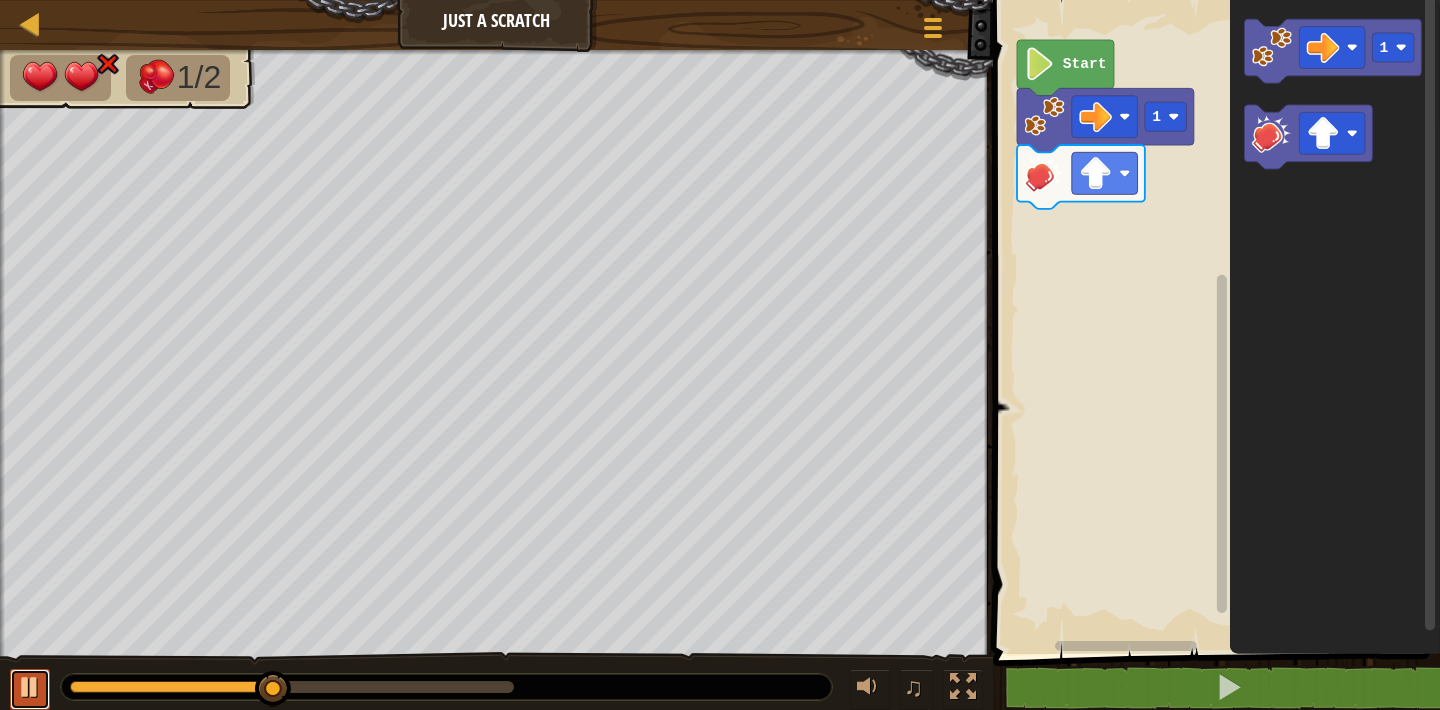 click at bounding box center (30, 687) 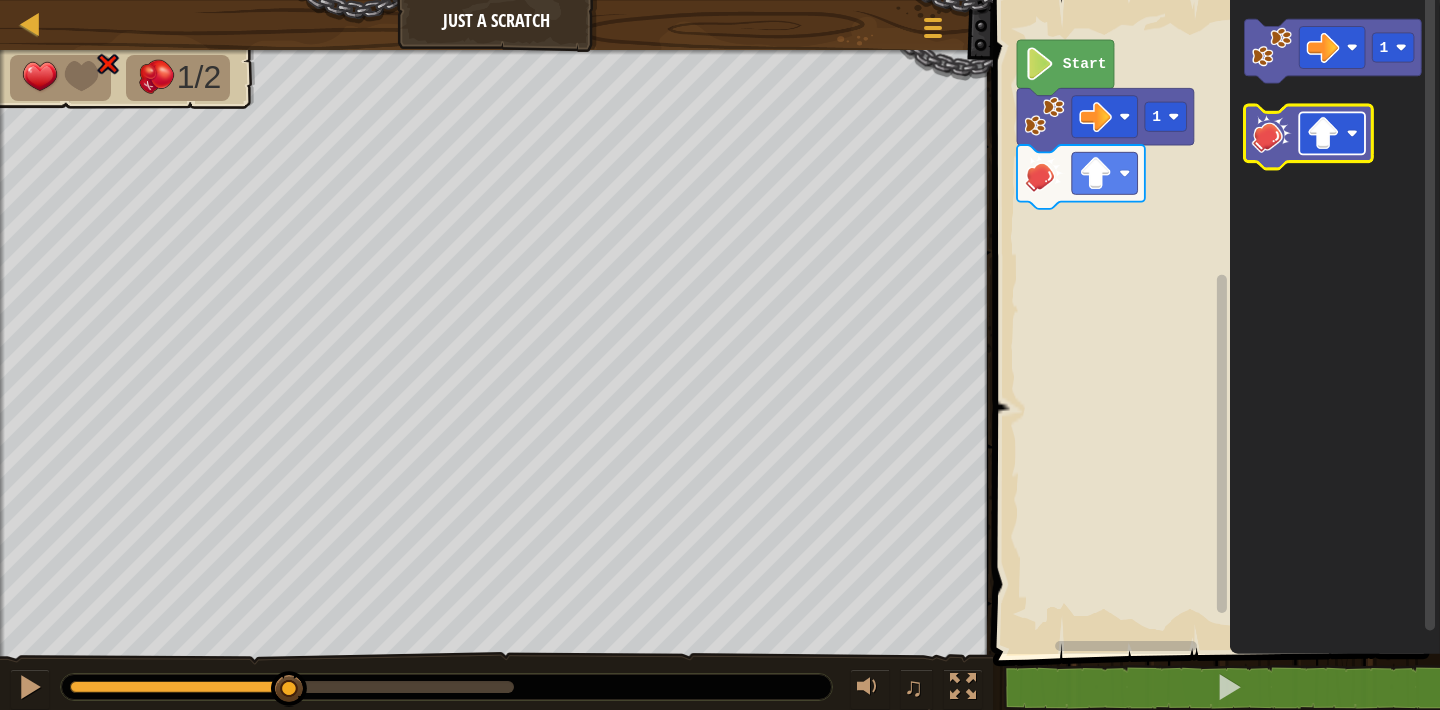 click 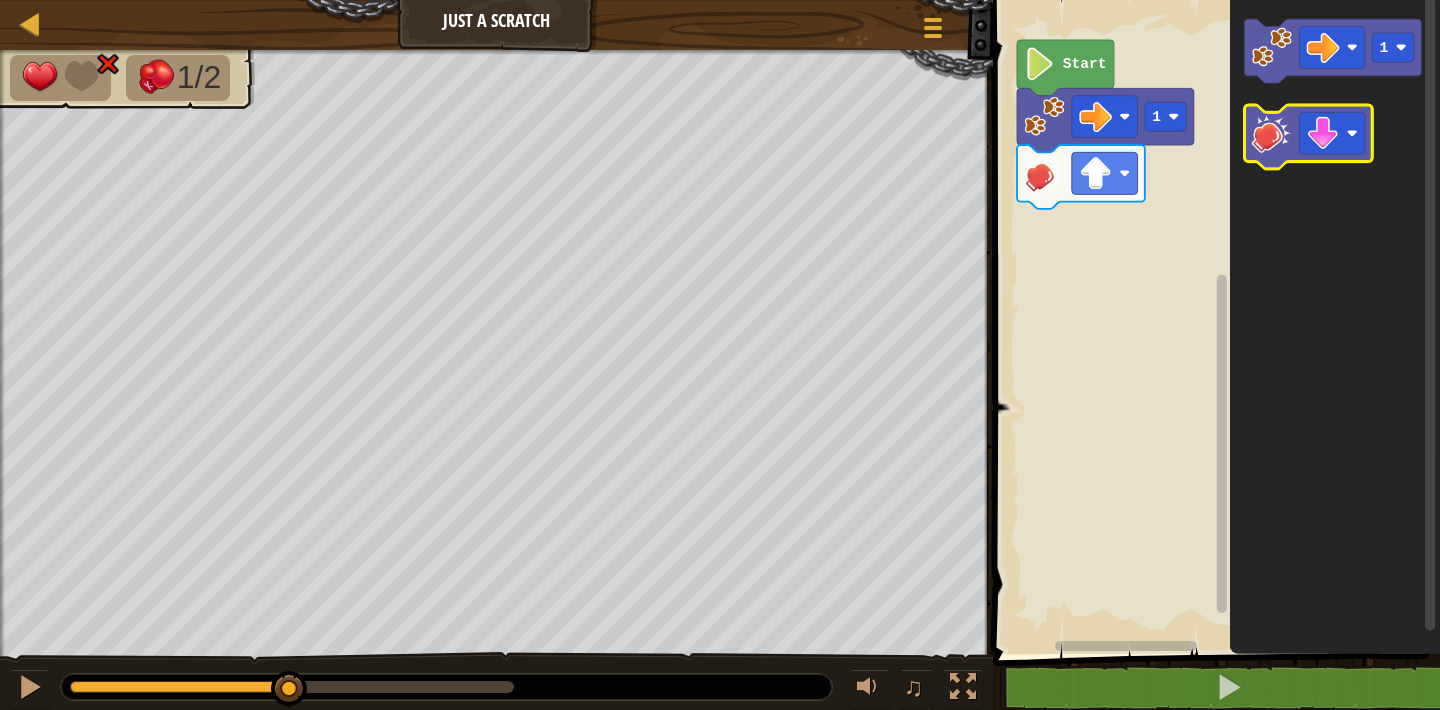 click 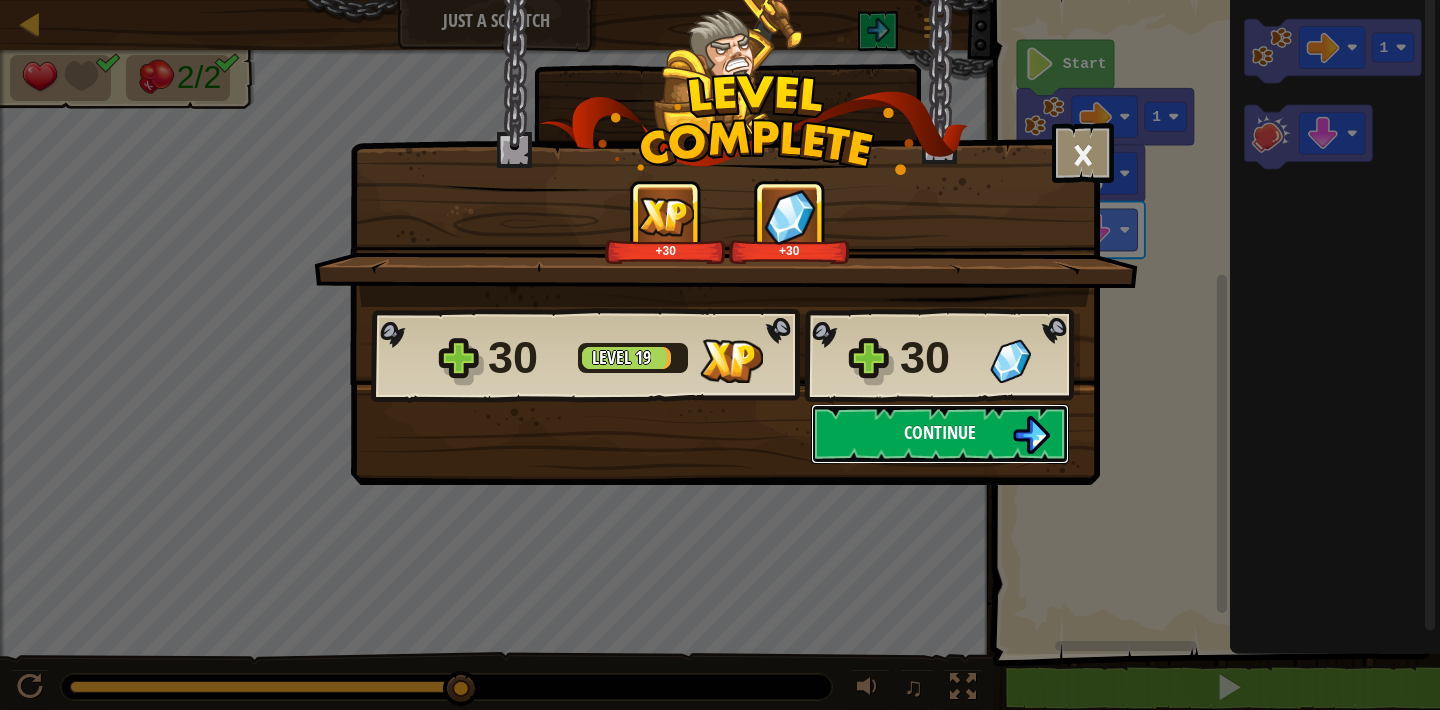 click on "Continue" at bounding box center (940, 432) 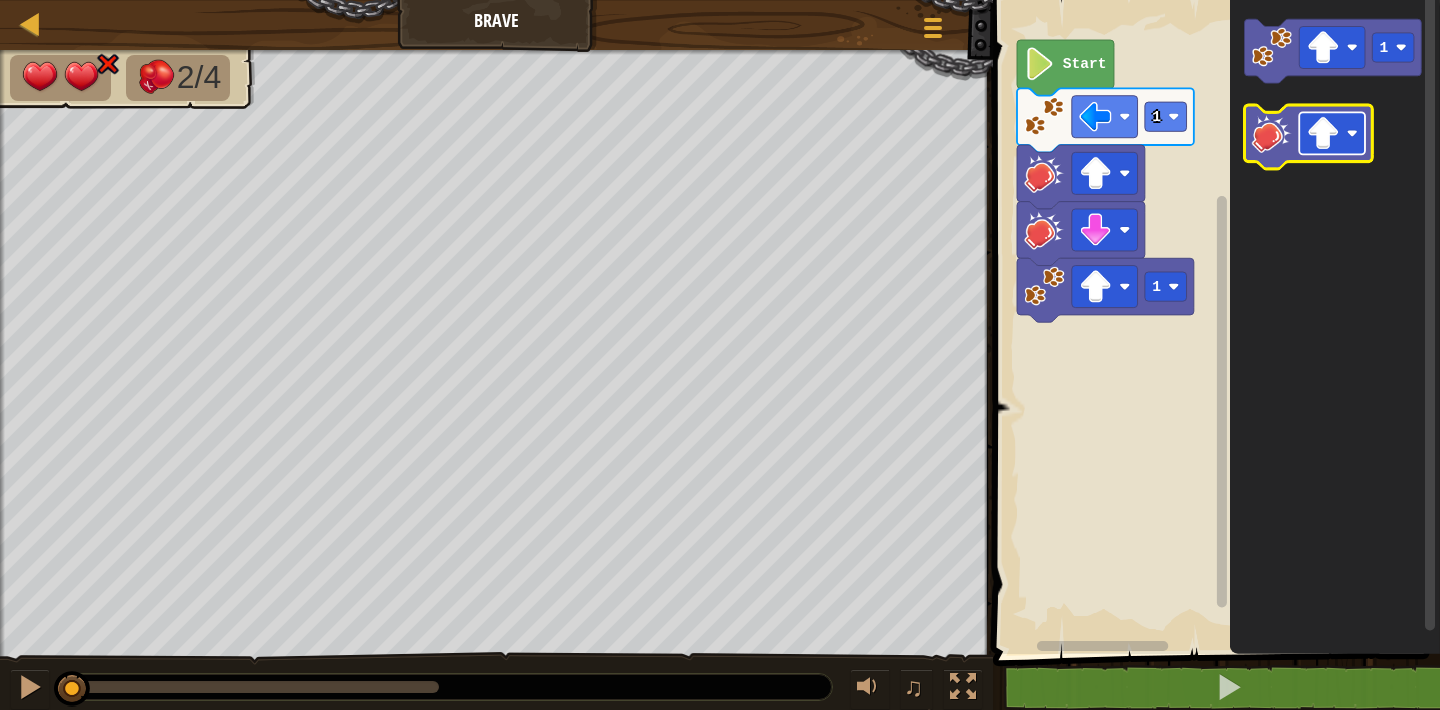 click 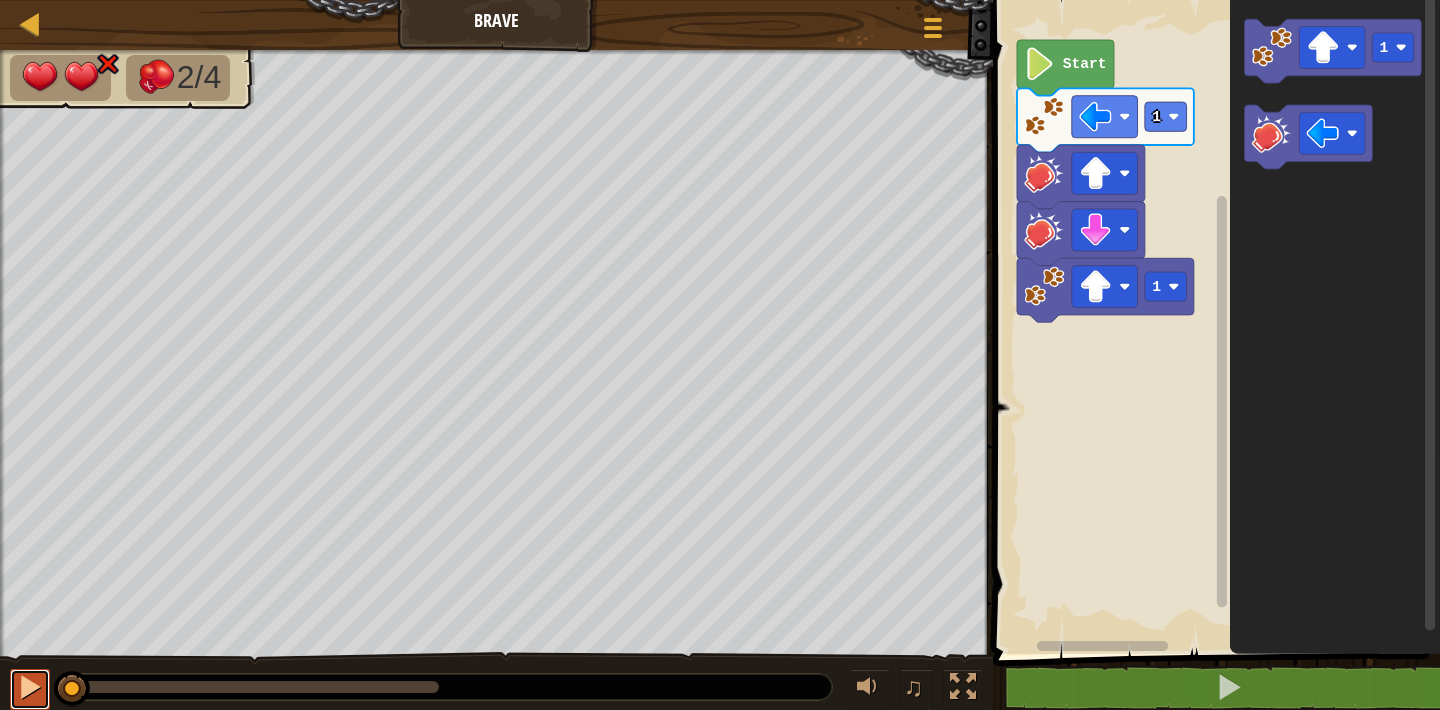 click at bounding box center (30, 687) 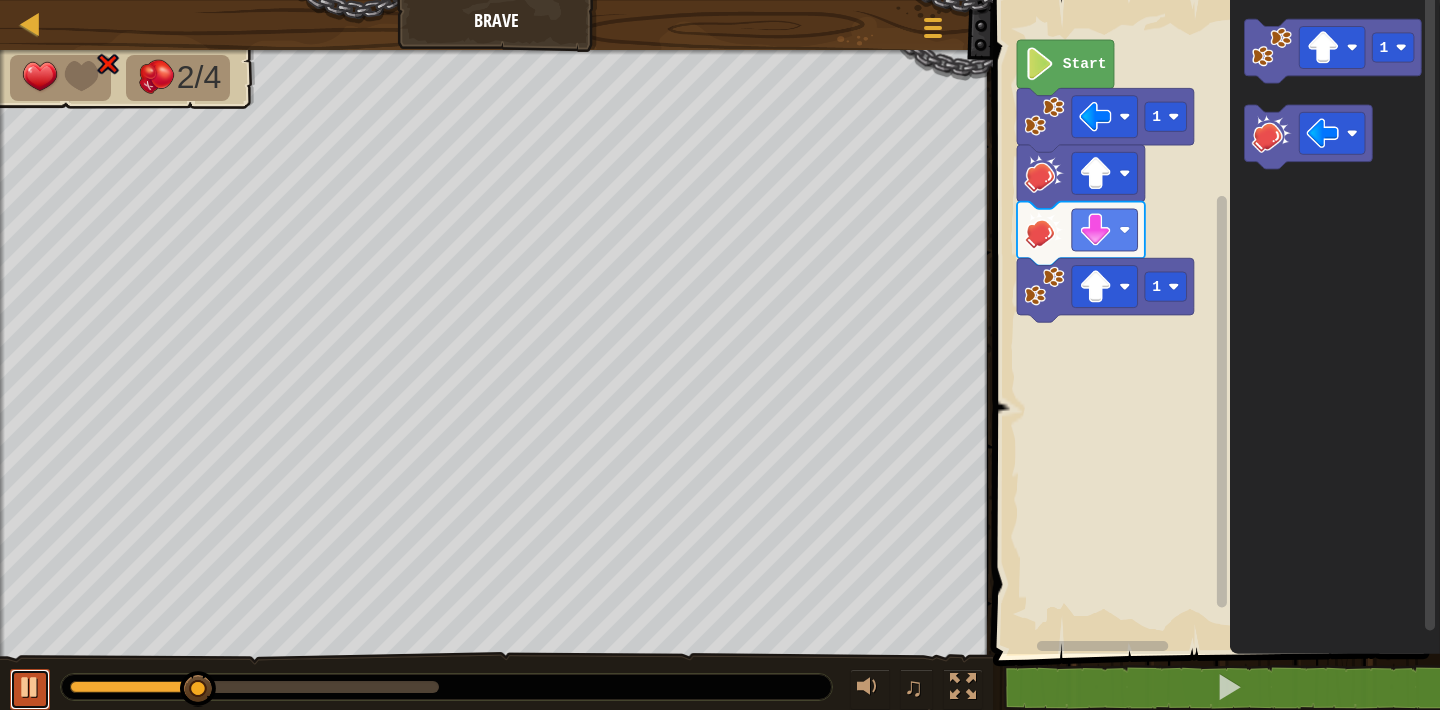 click at bounding box center (30, 687) 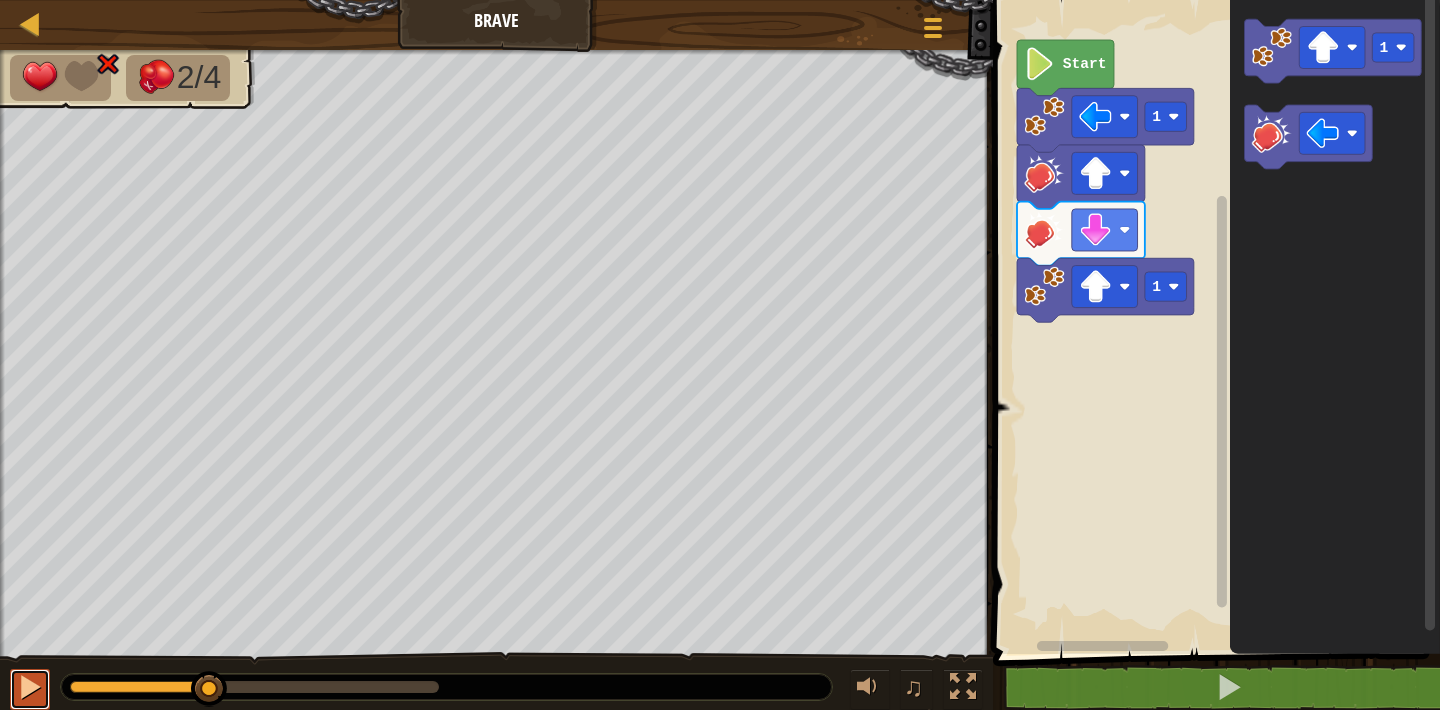 click at bounding box center [30, 687] 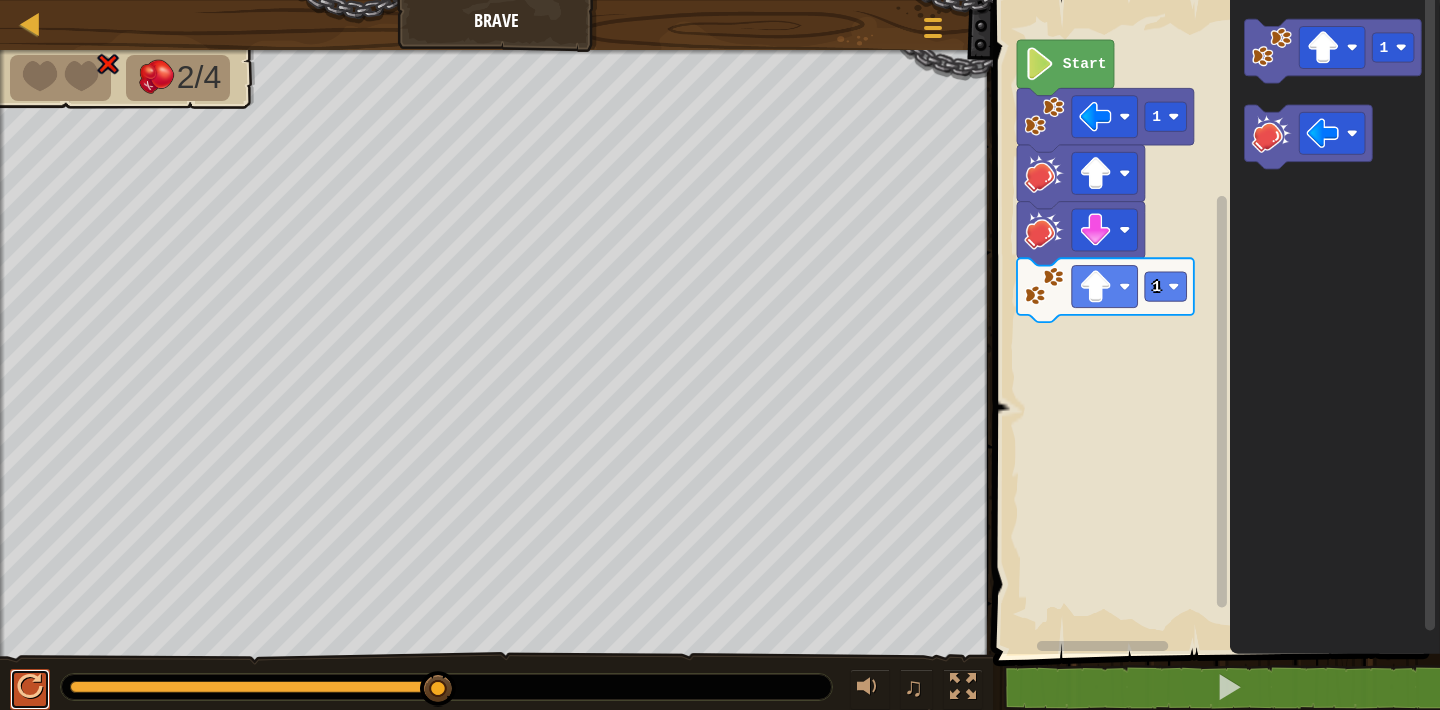 click at bounding box center [30, 687] 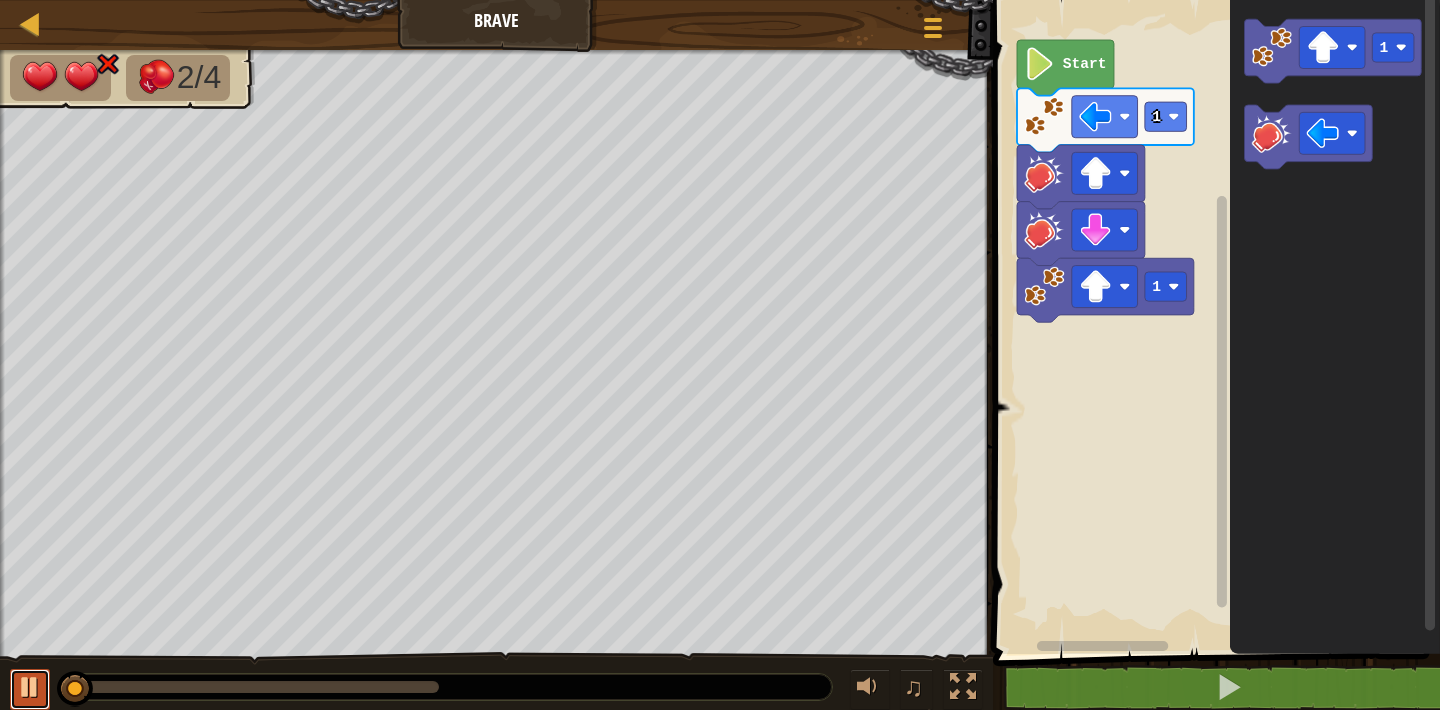 click at bounding box center [30, 687] 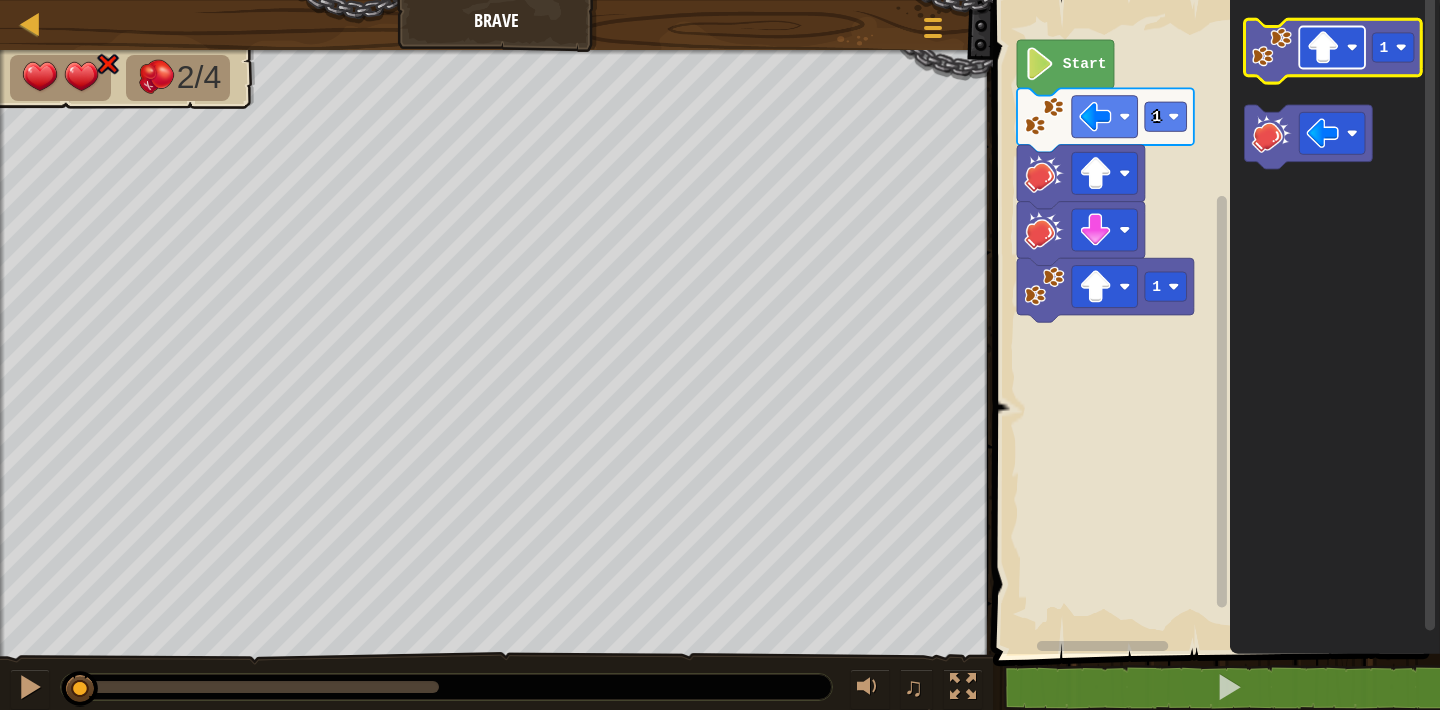 click 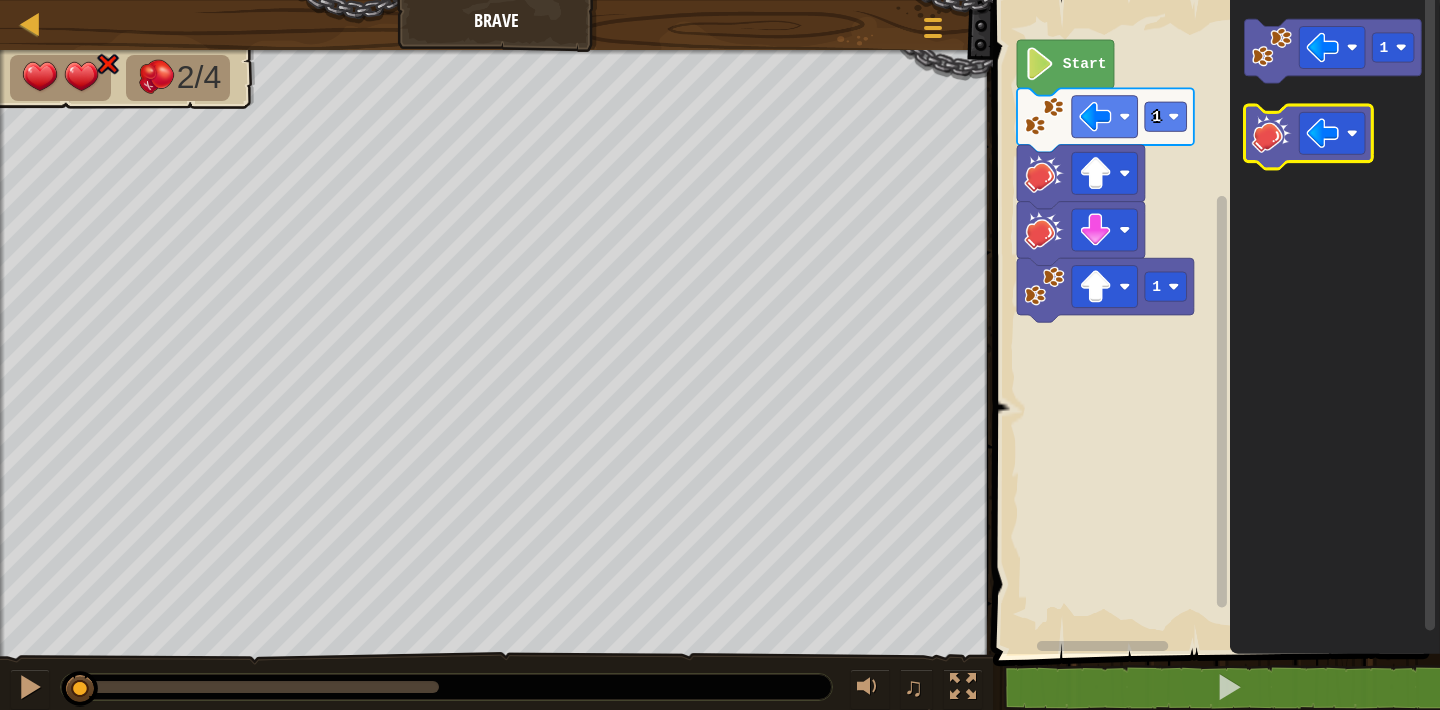 click 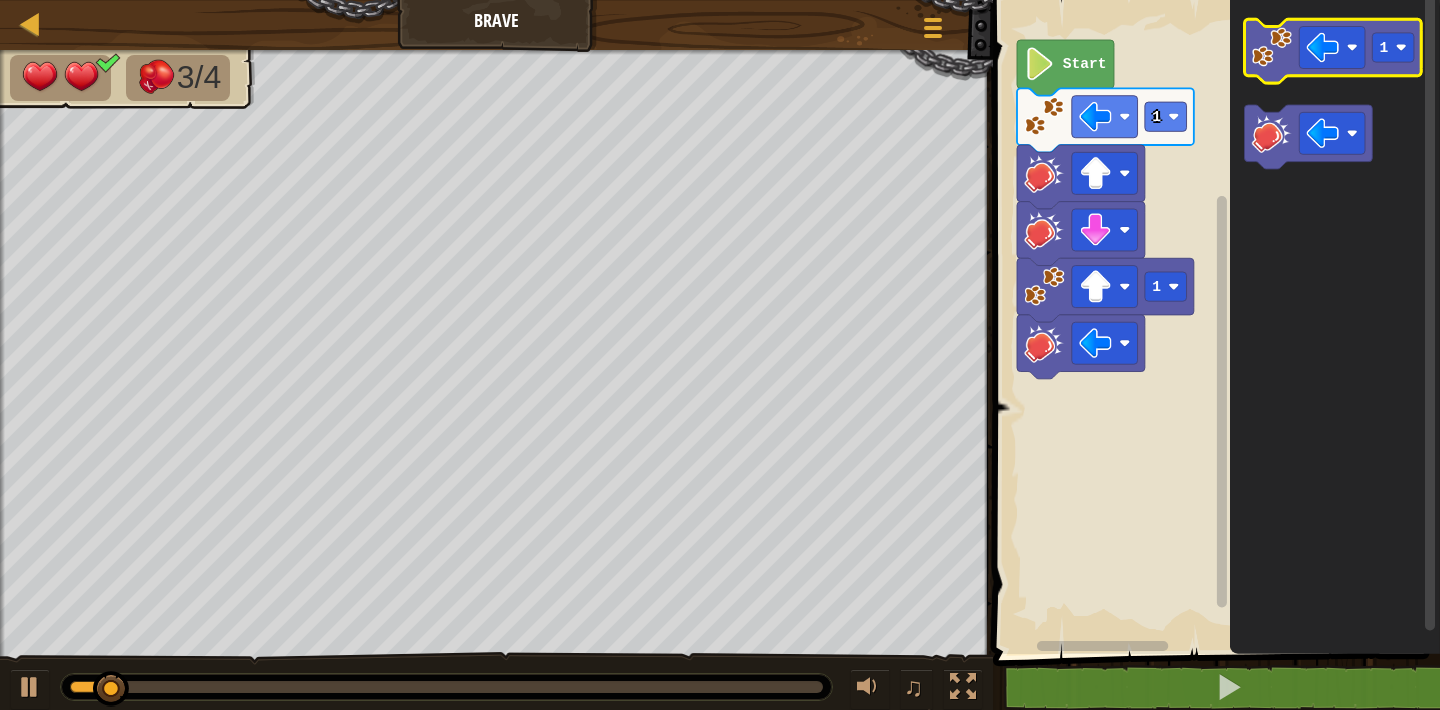 click 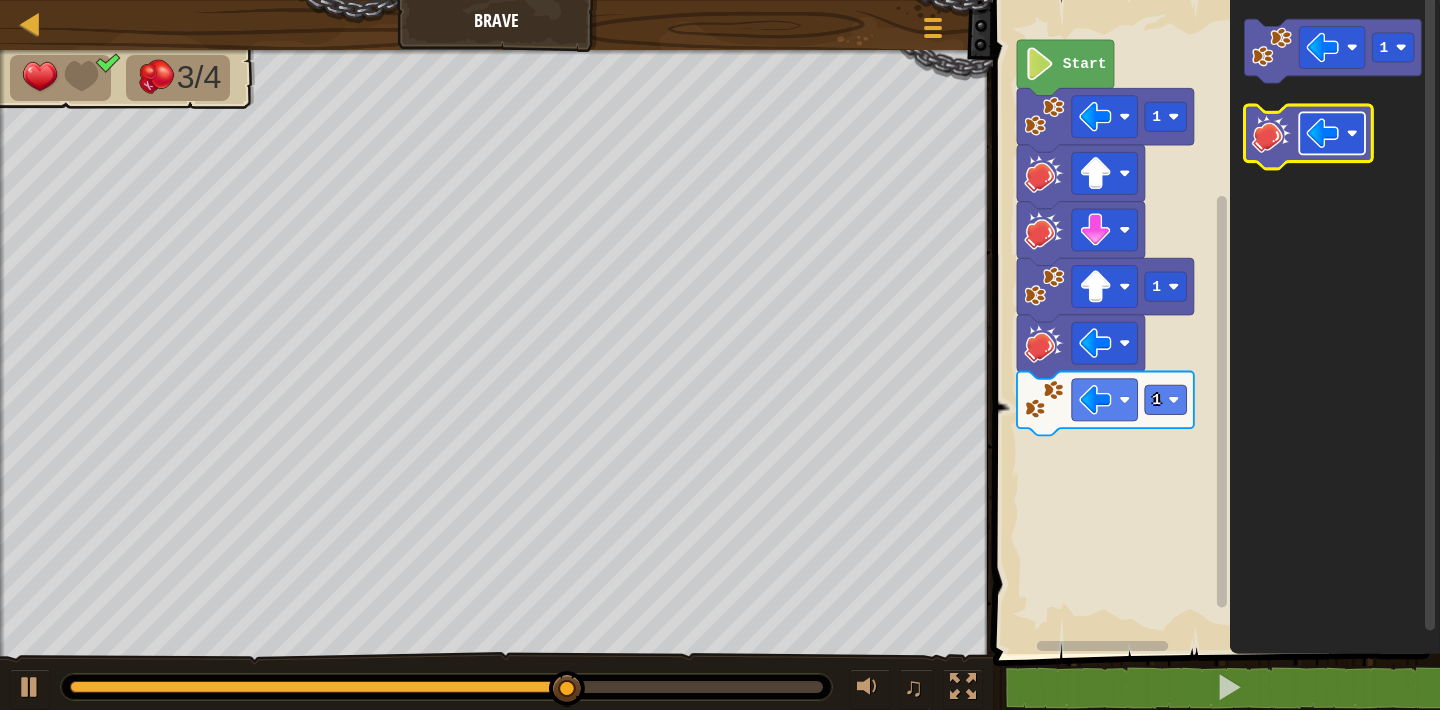click 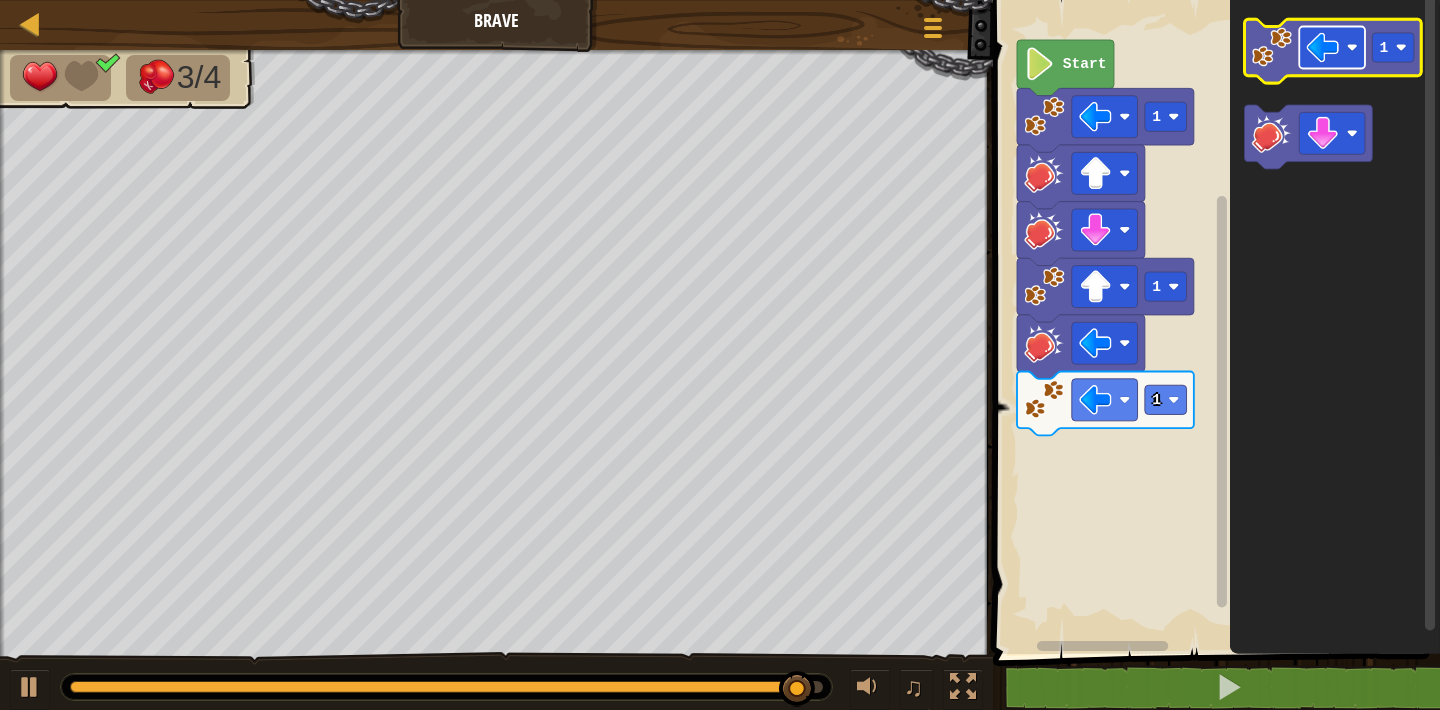 click 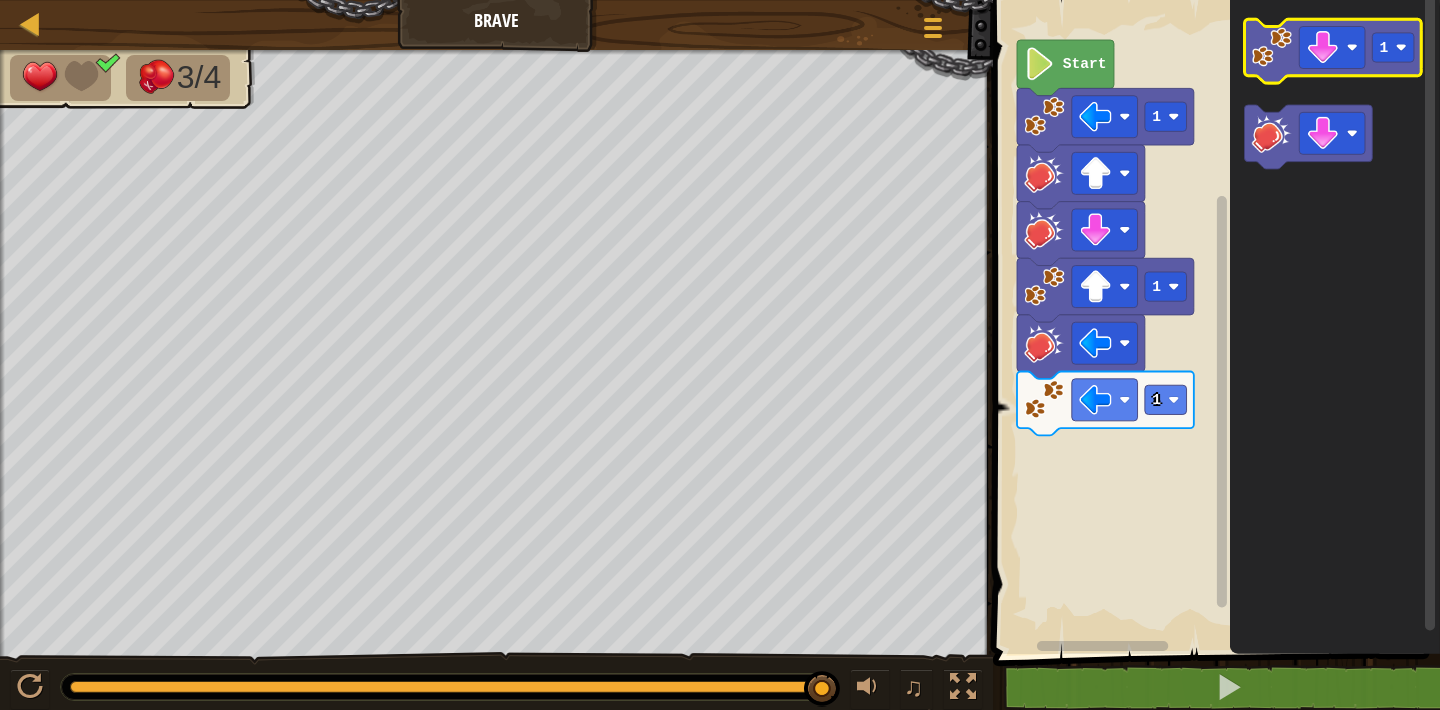 click 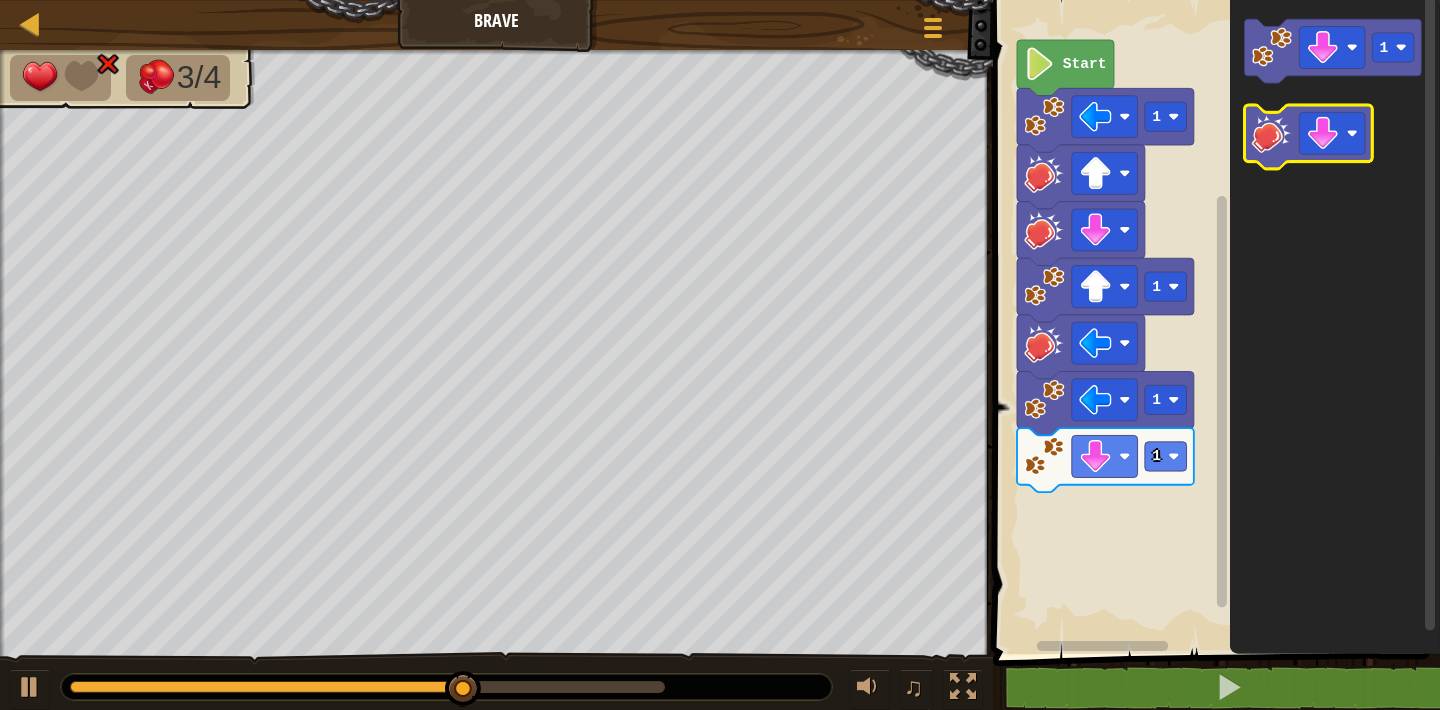 click 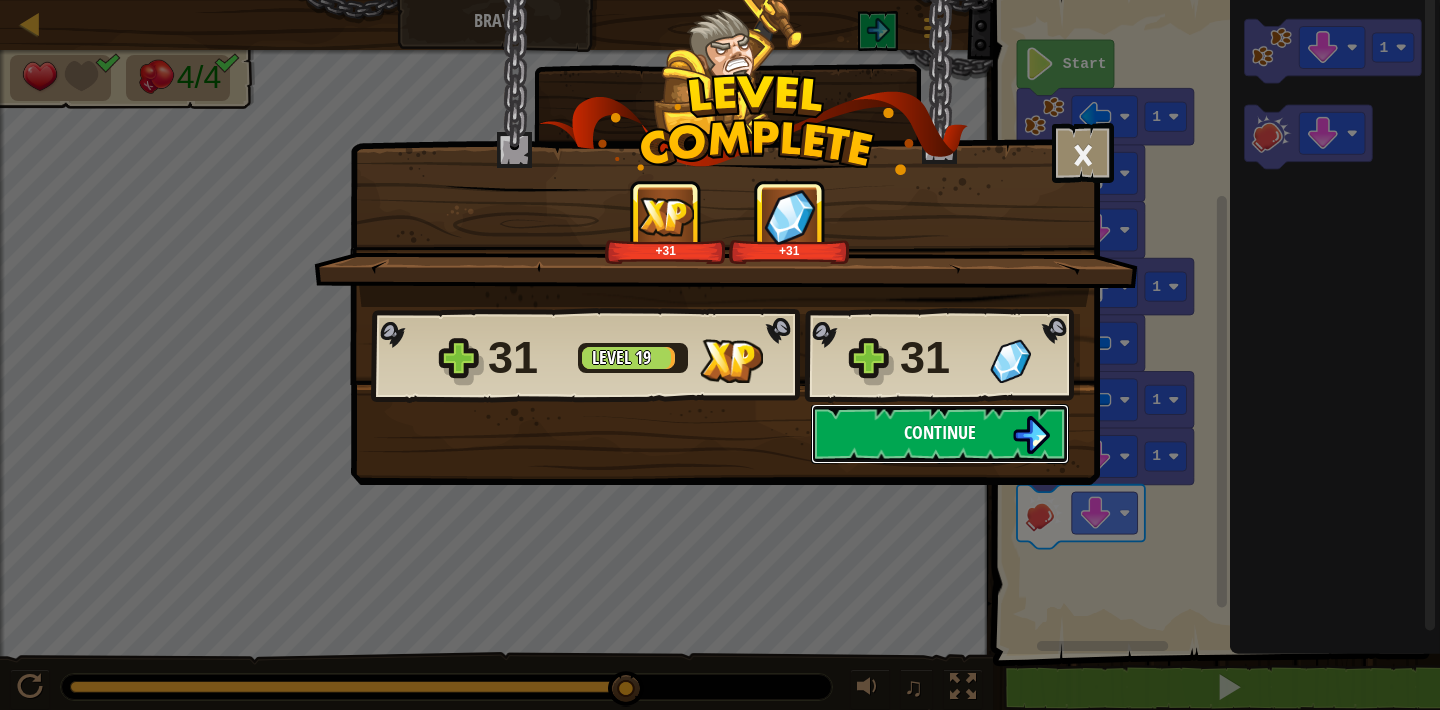 click on "Continue" at bounding box center [940, 434] 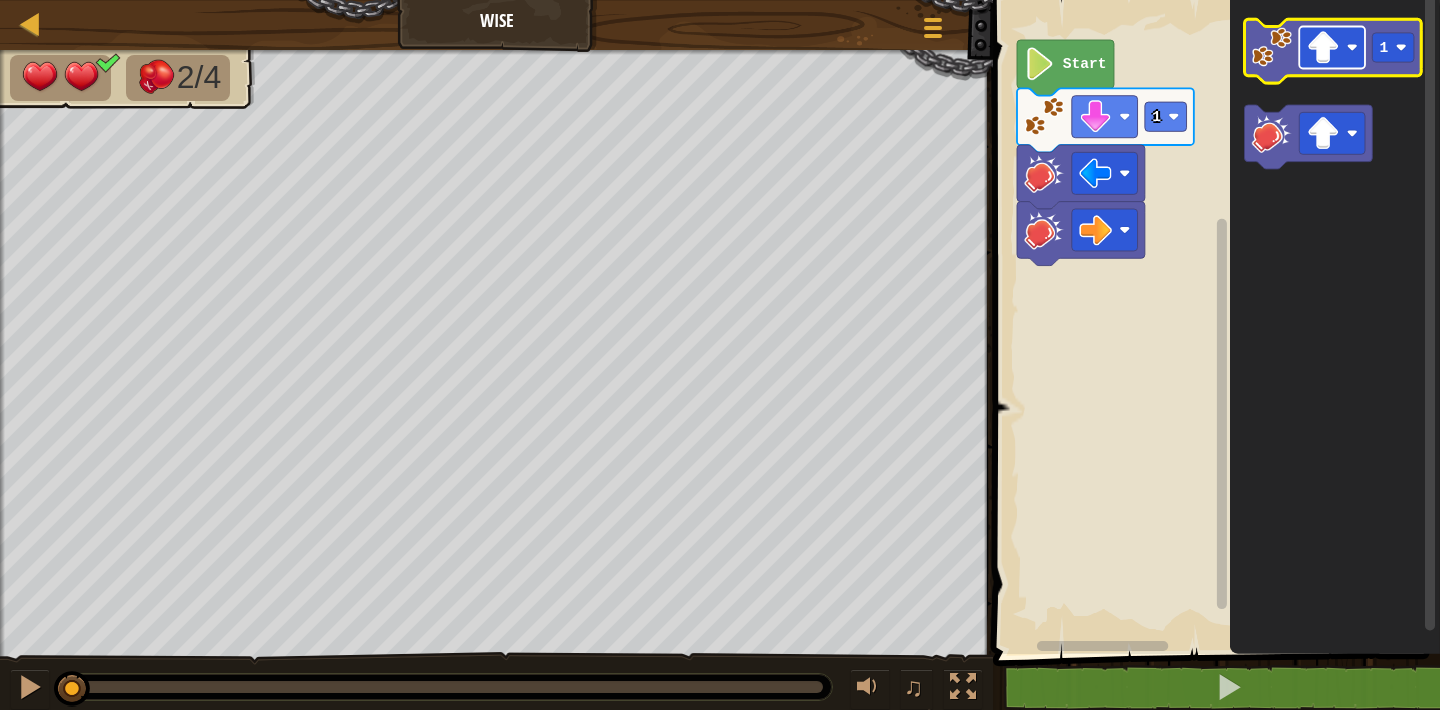 click 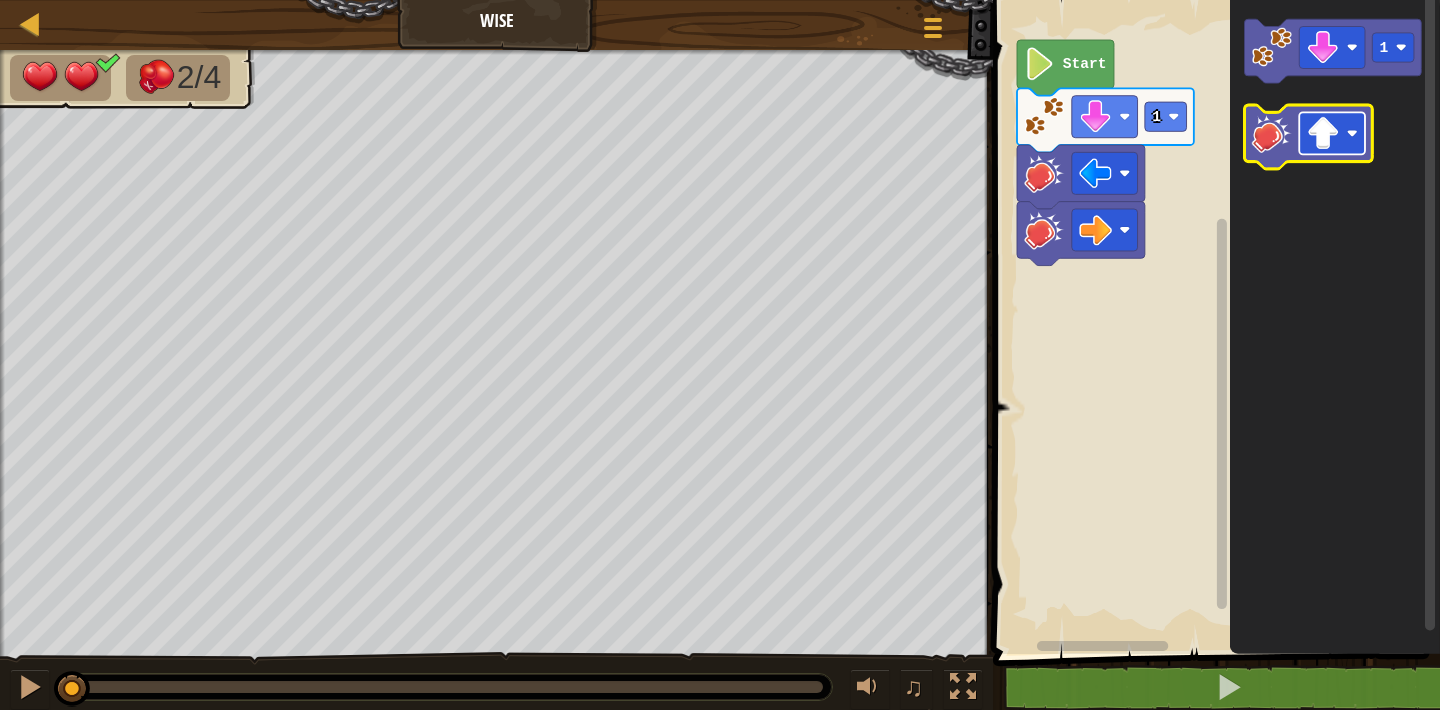 click 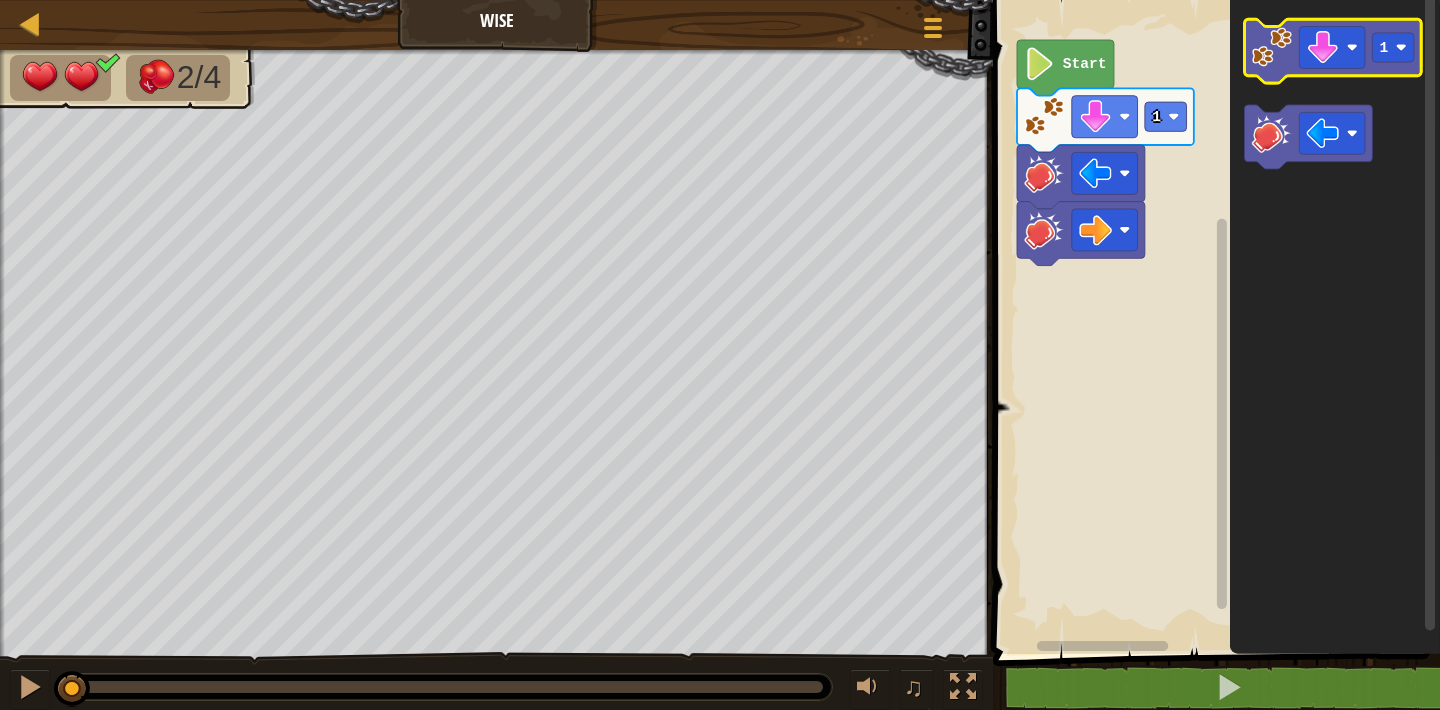 click 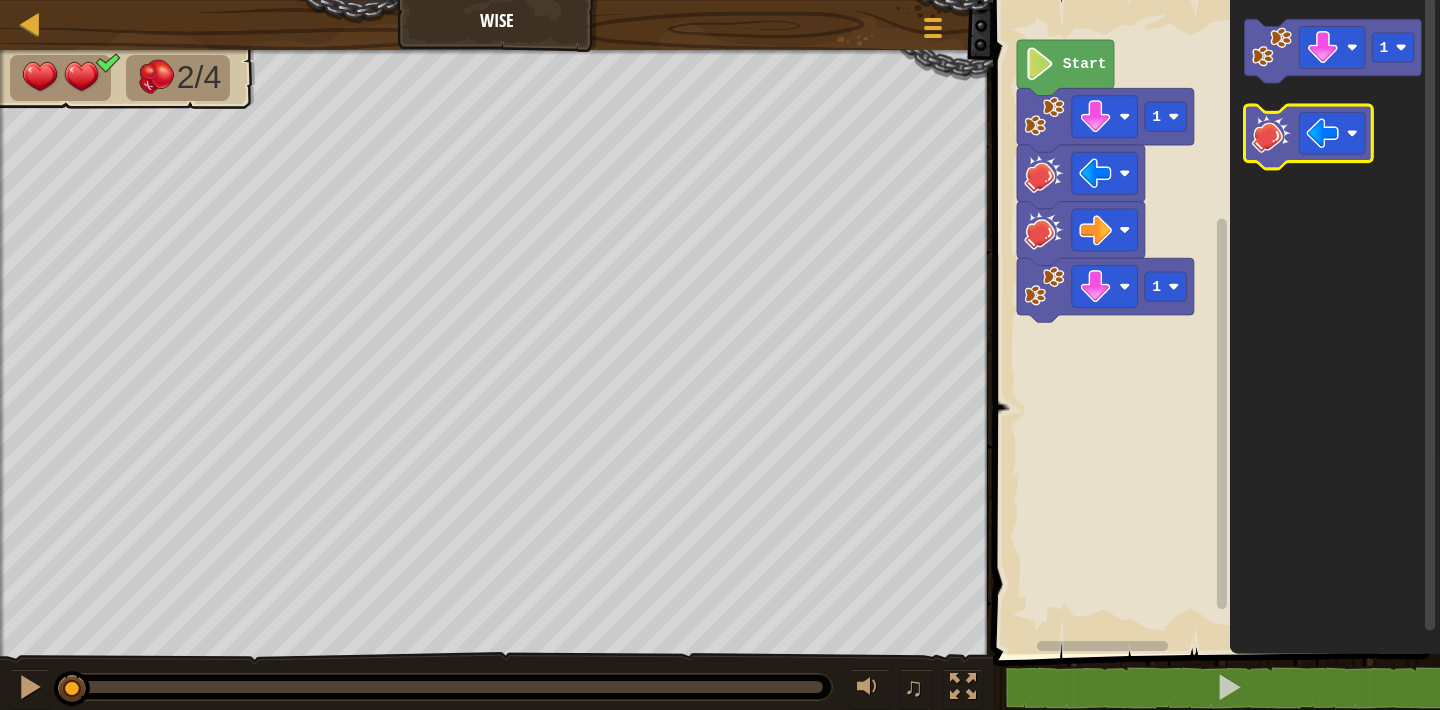 click 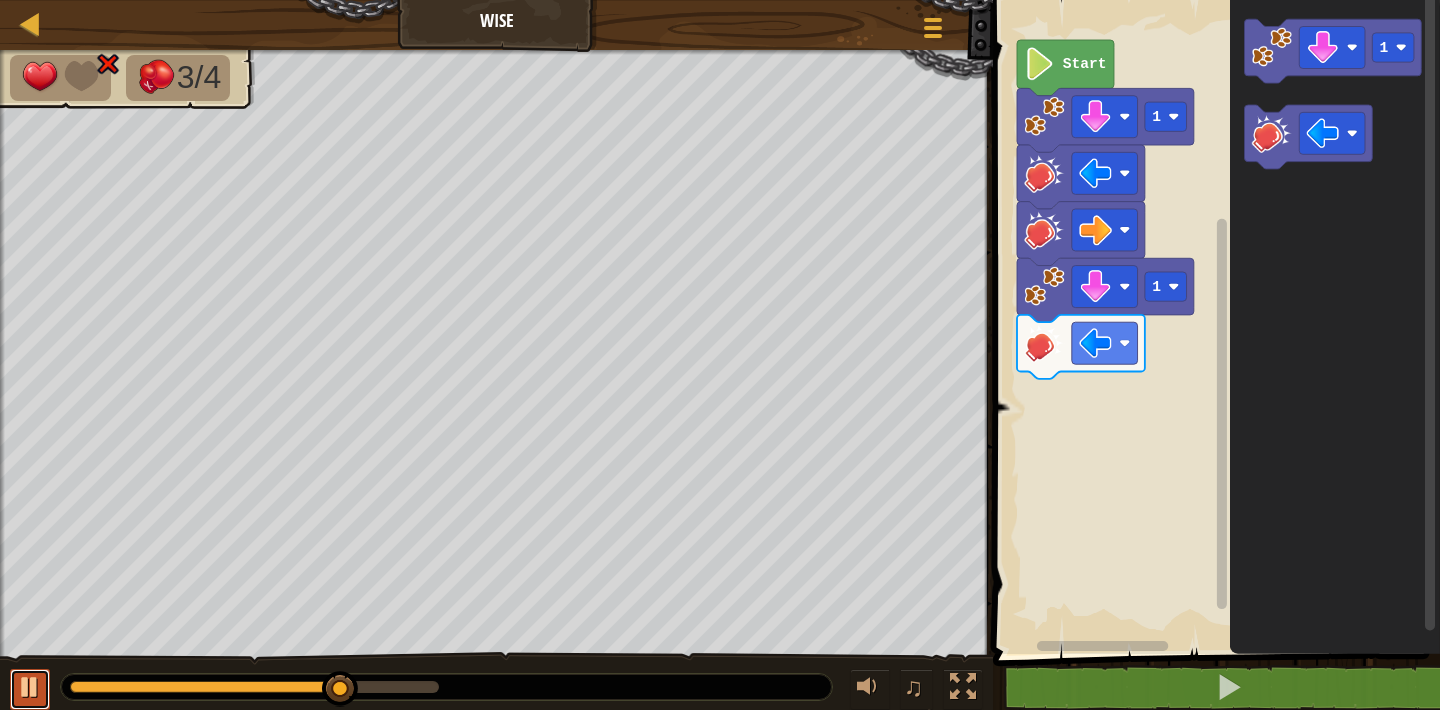 click at bounding box center [30, 687] 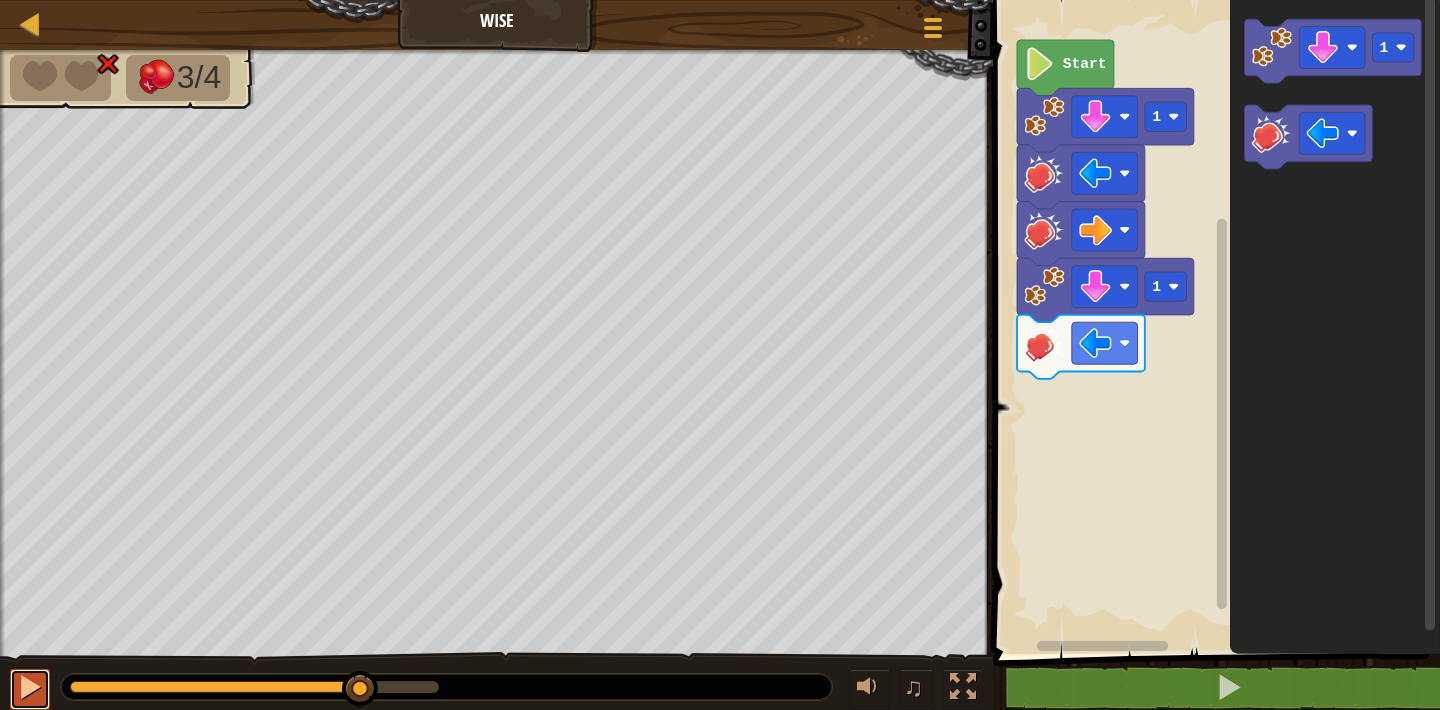 click at bounding box center (30, 687) 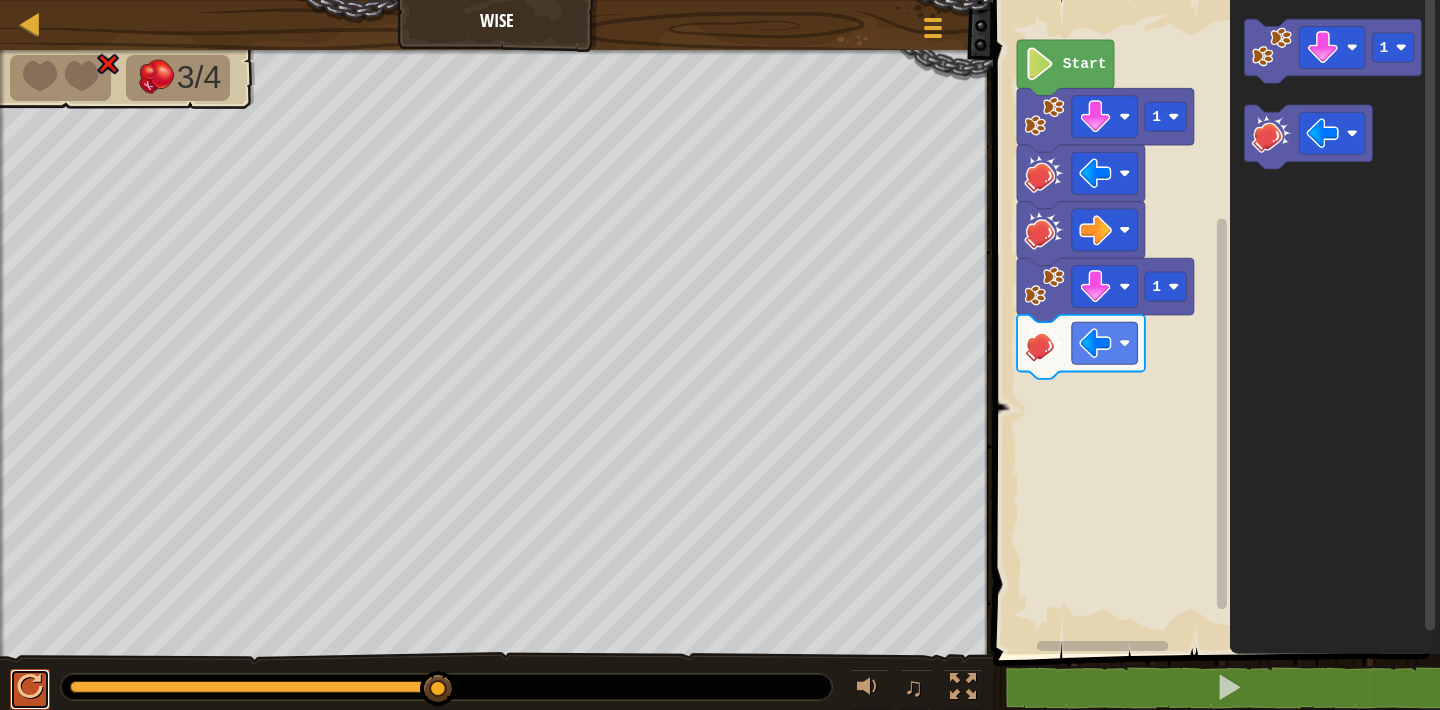 click at bounding box center [30, 687] 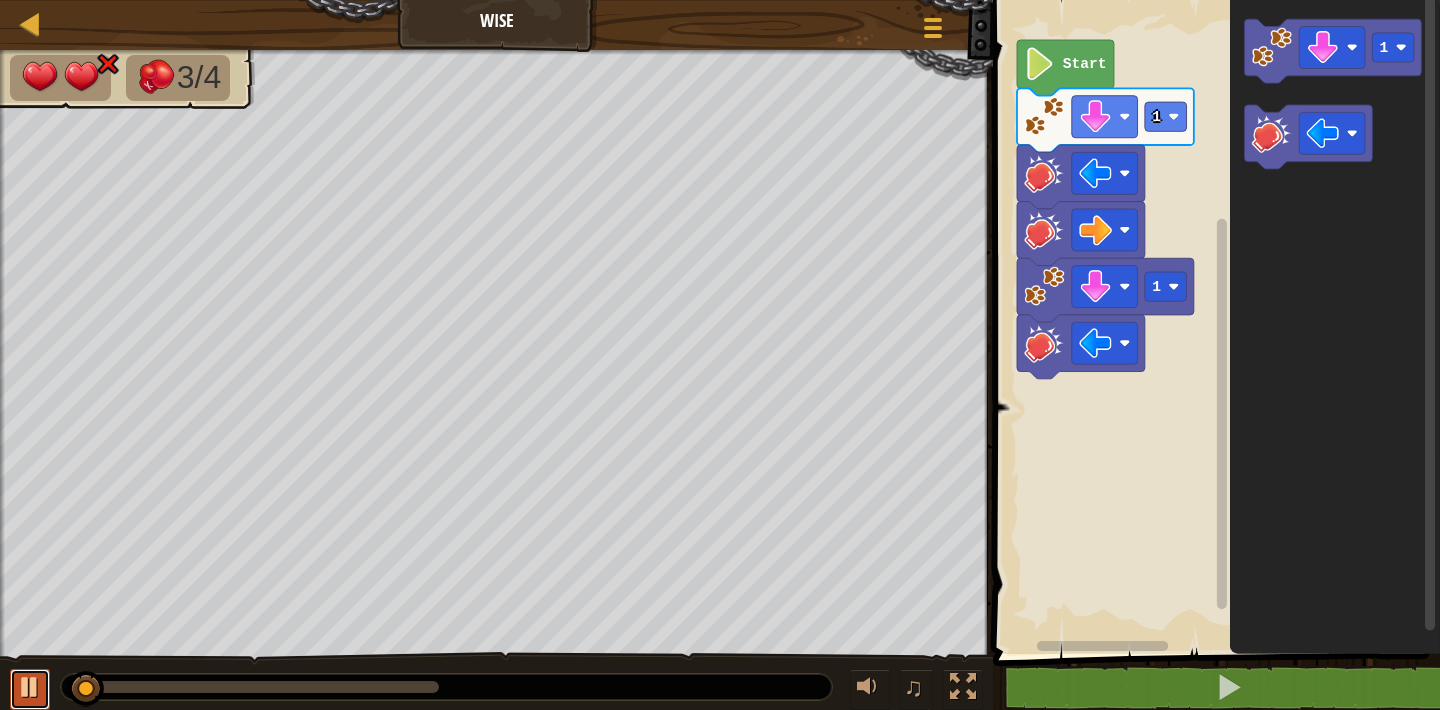 click at bounding box center (30, 687) 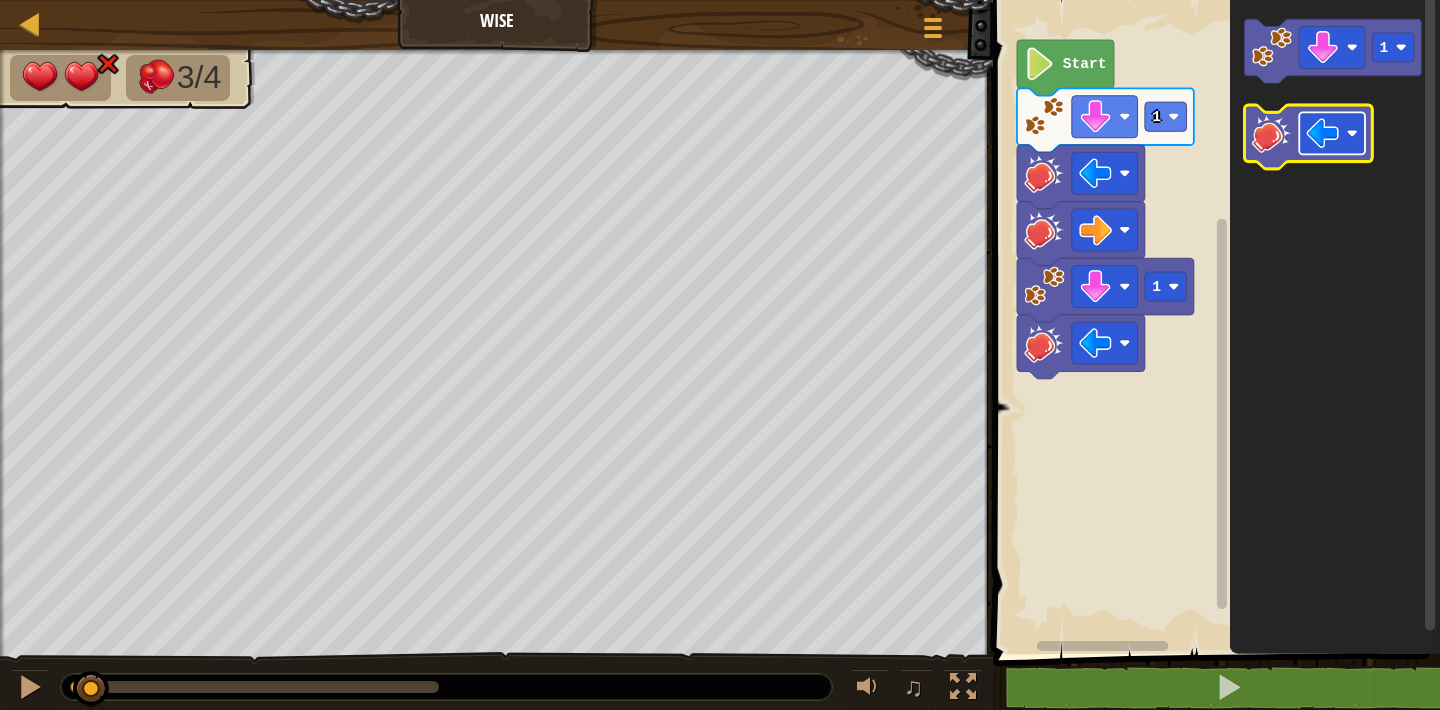 click 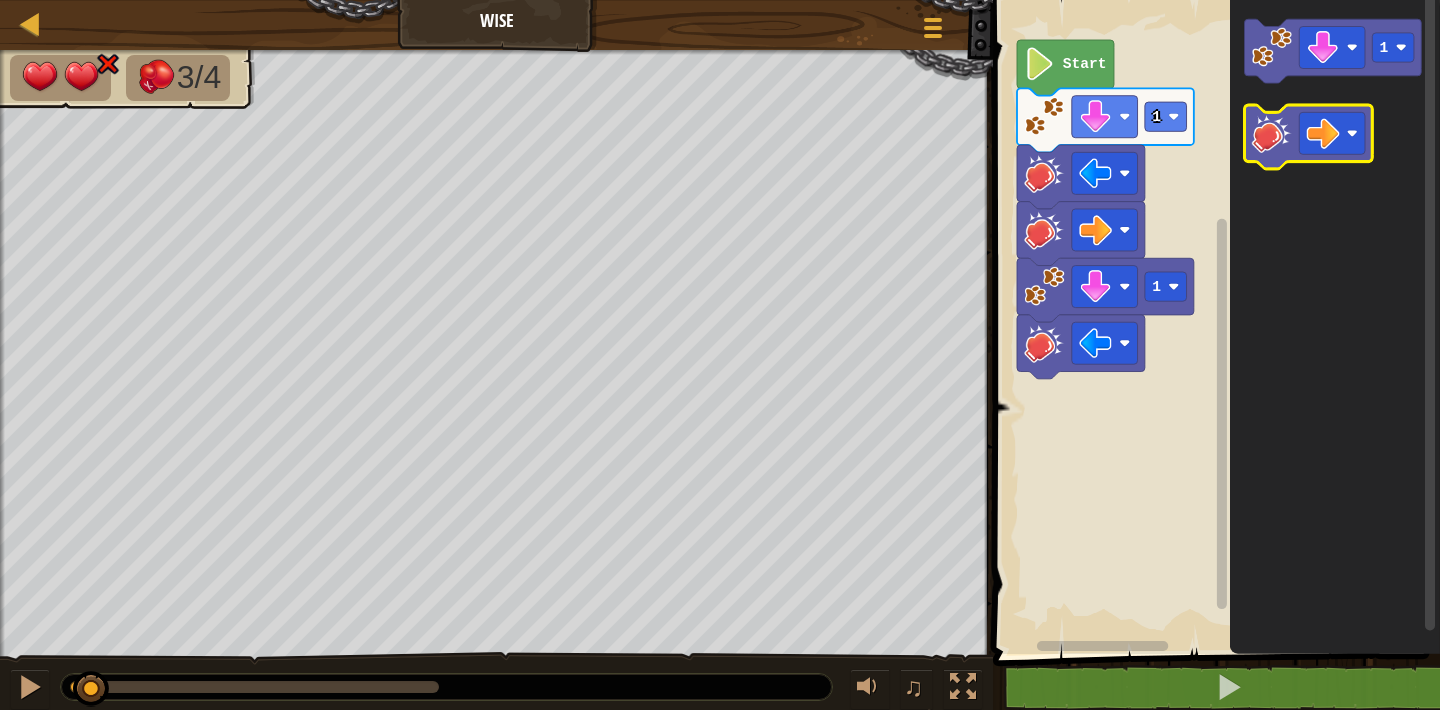 click 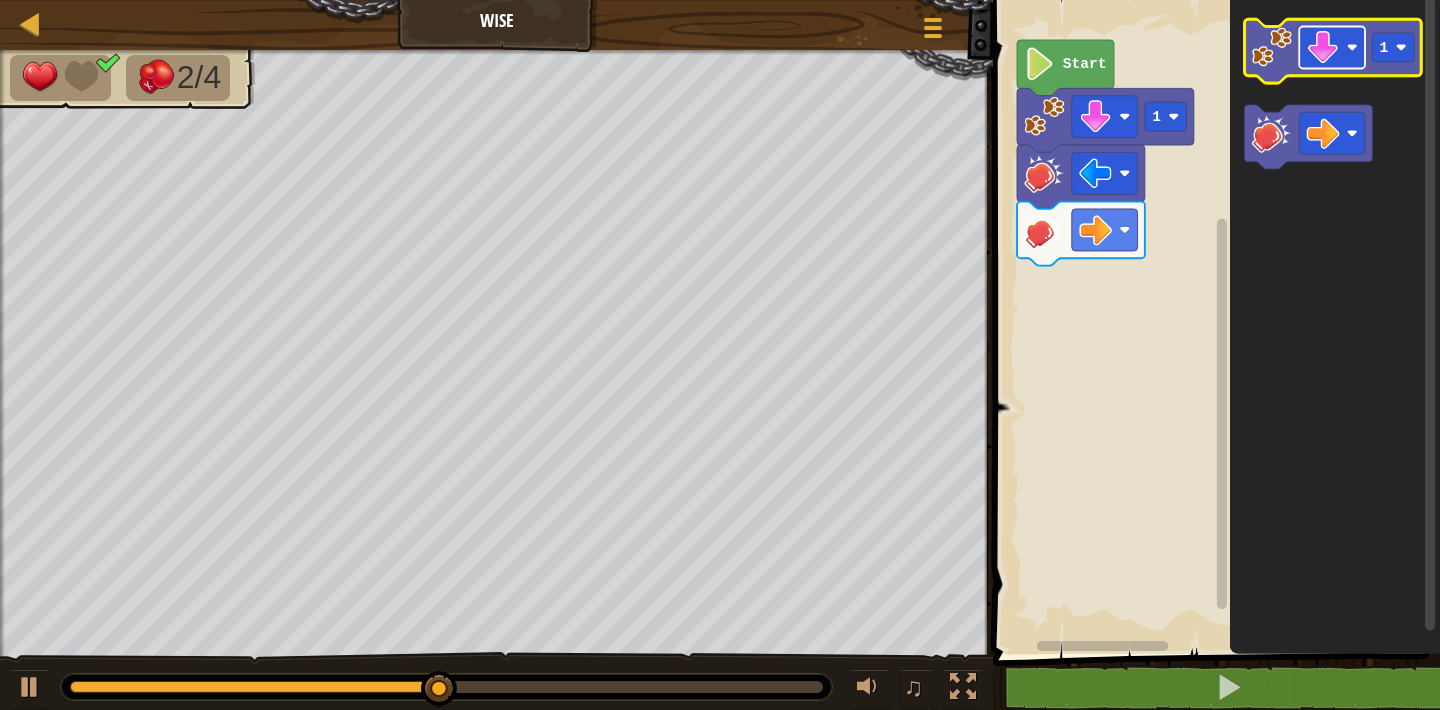 click 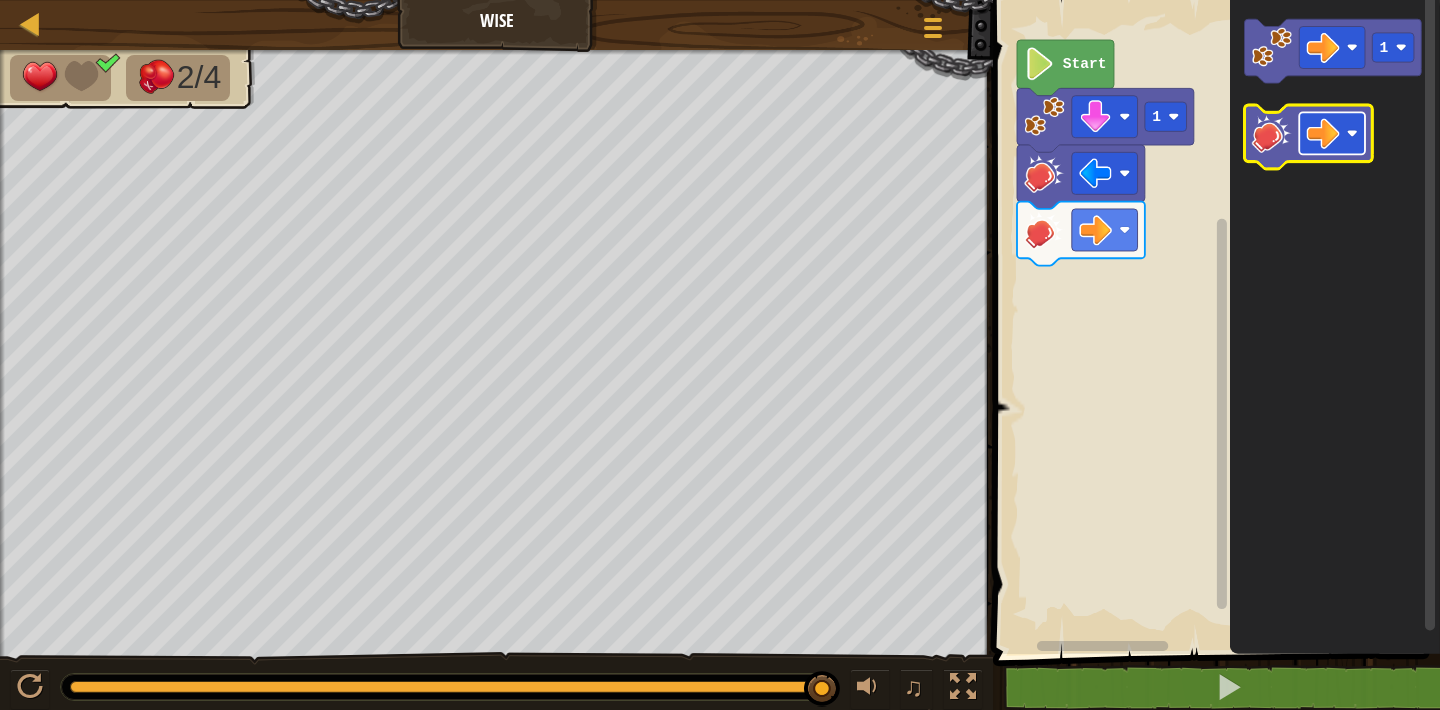 click 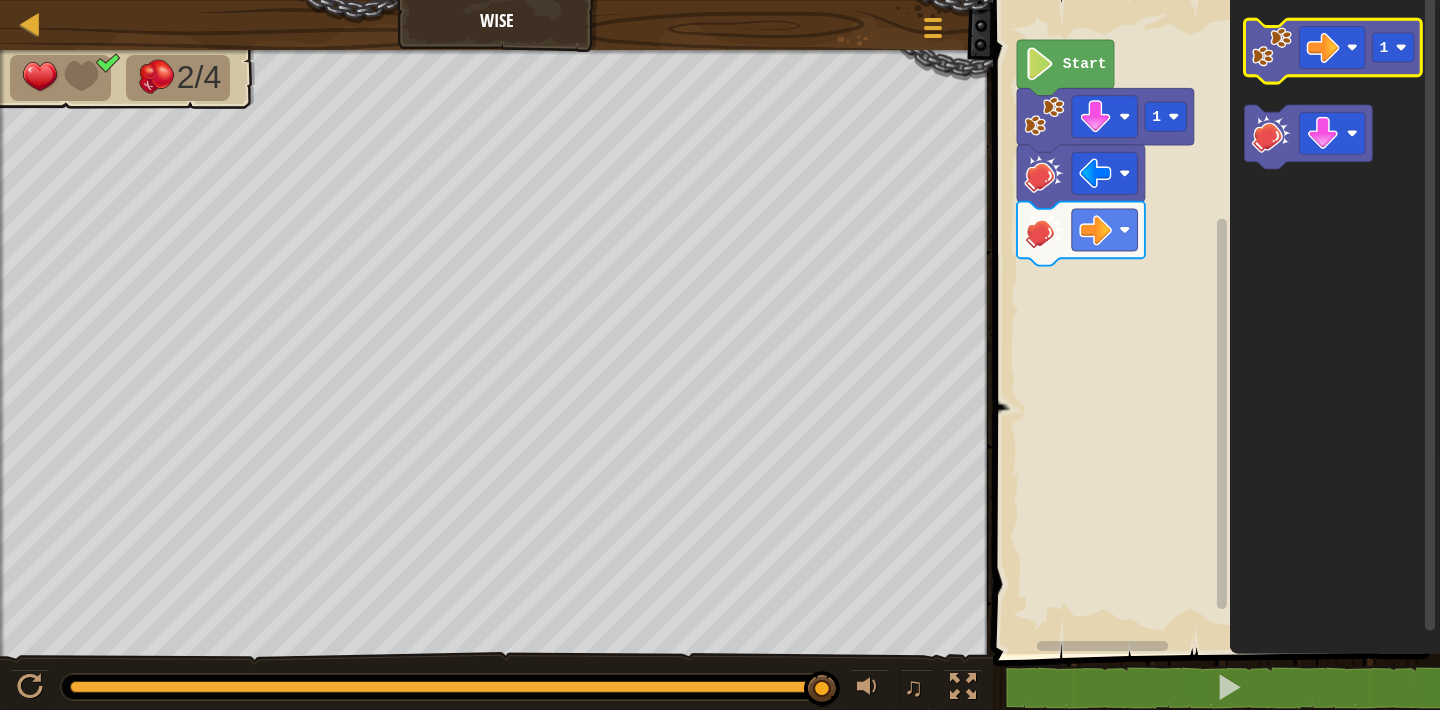 click 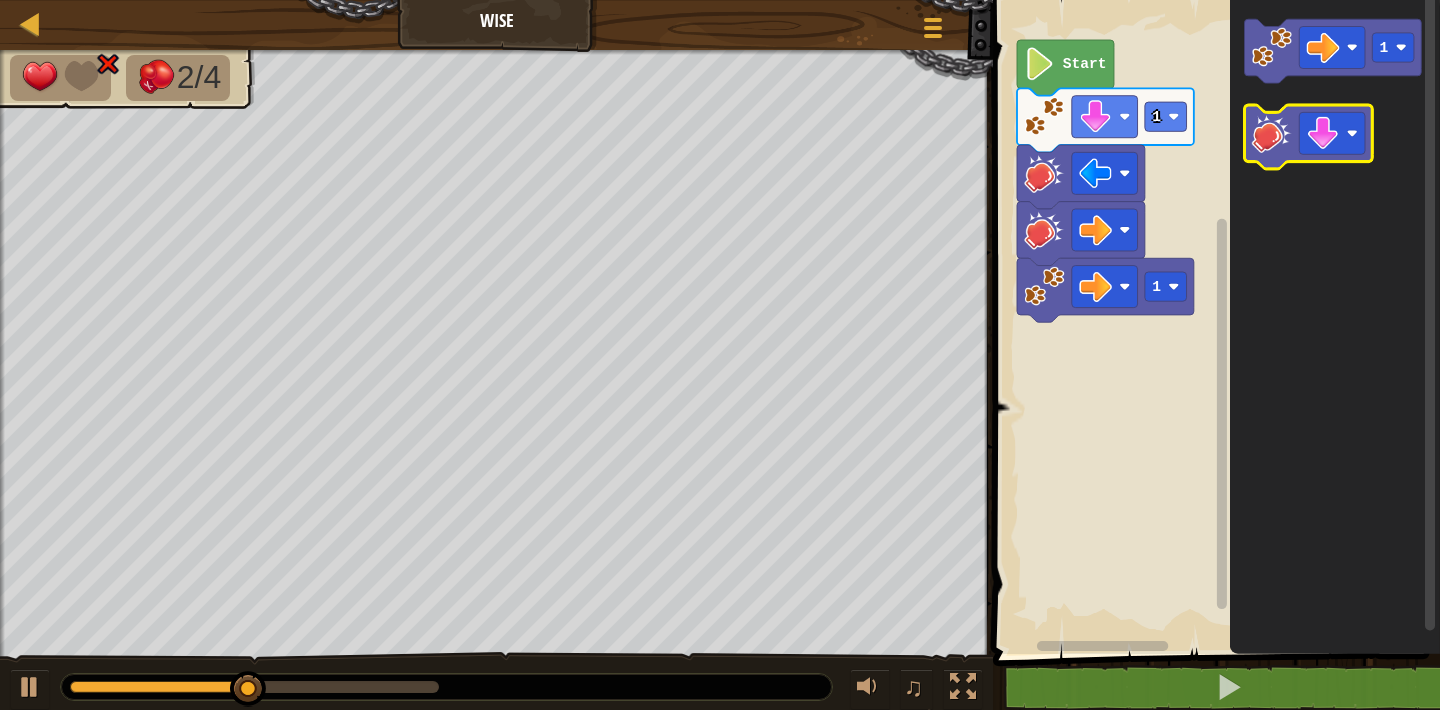click 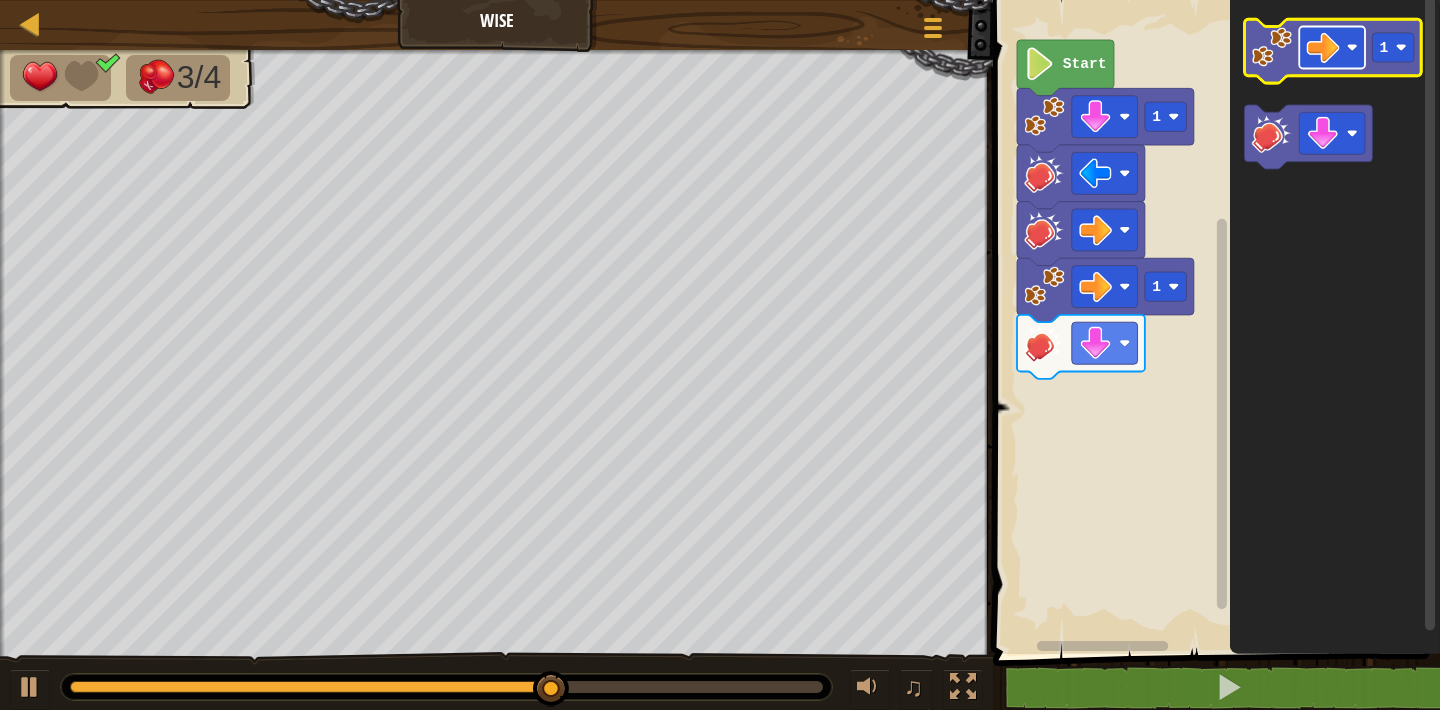 click 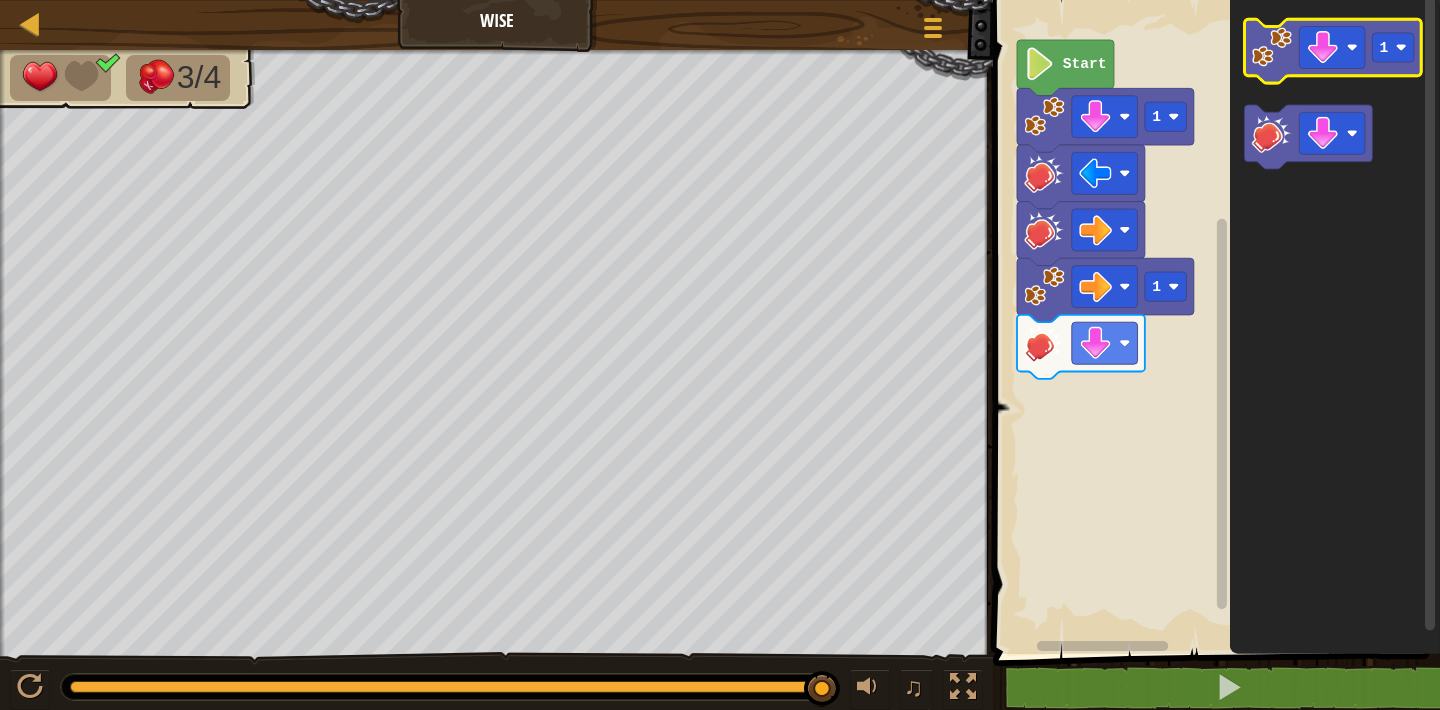 click 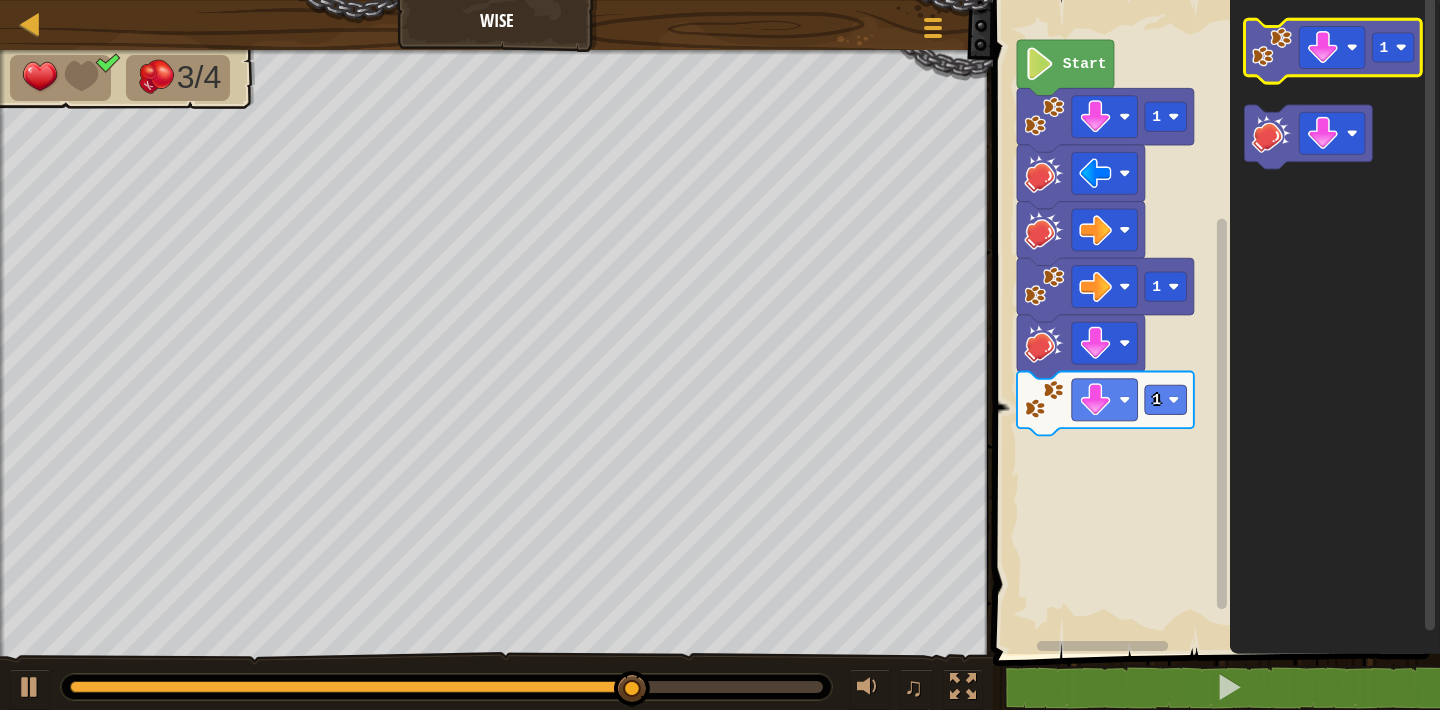 click 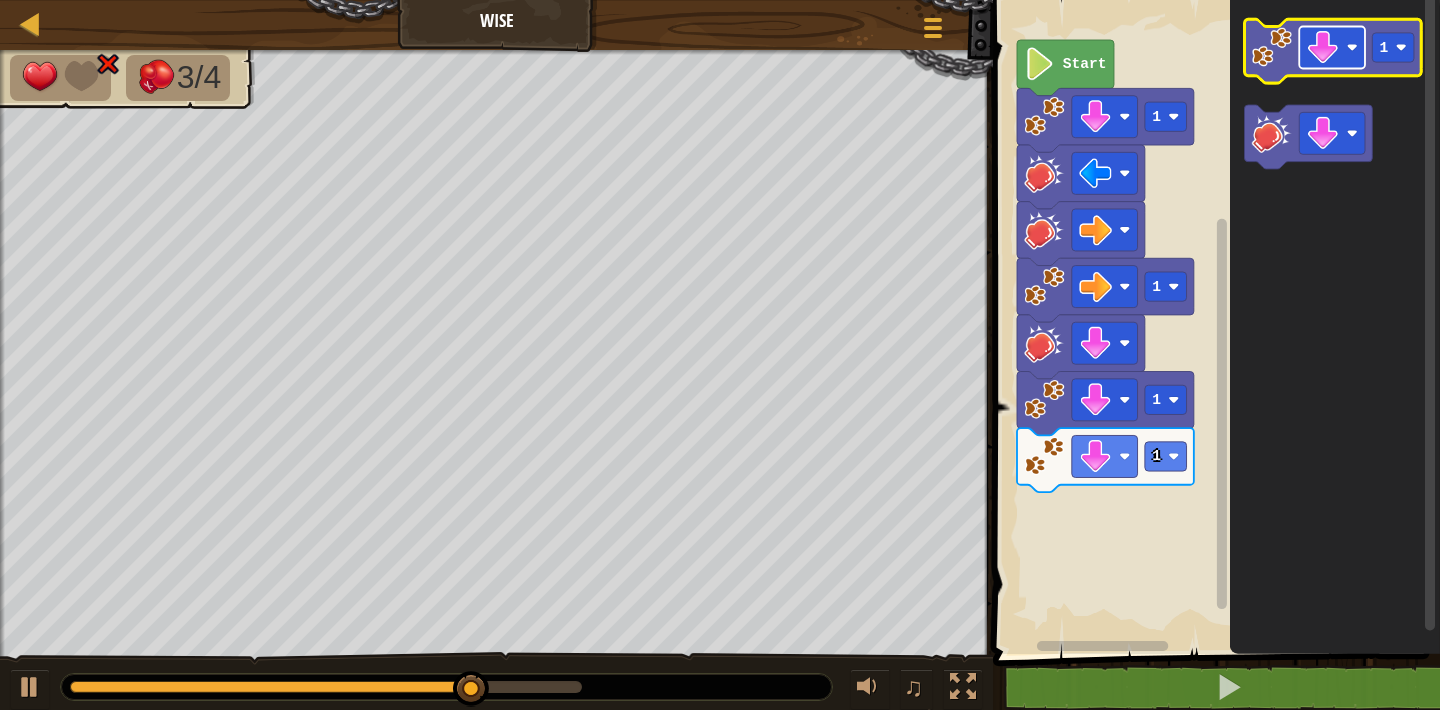 click 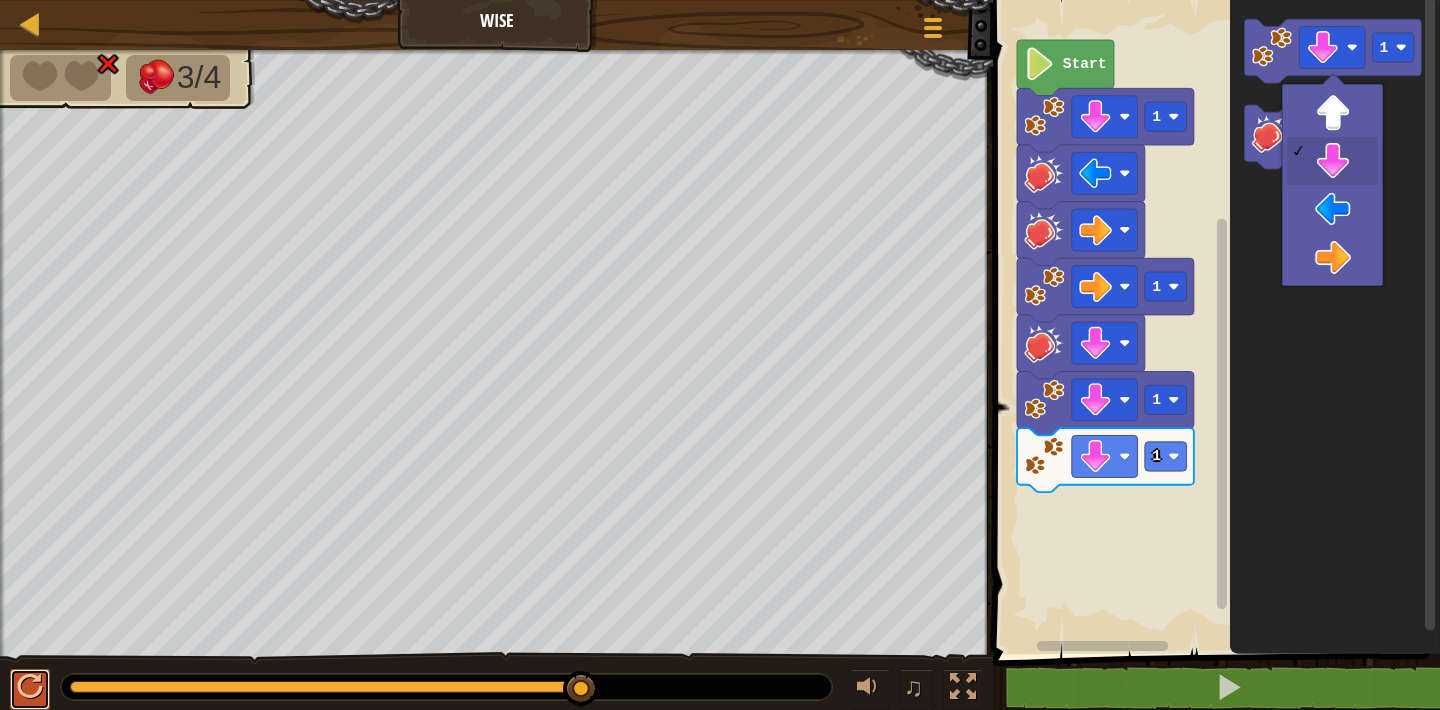click at bounding box center (30, 687) 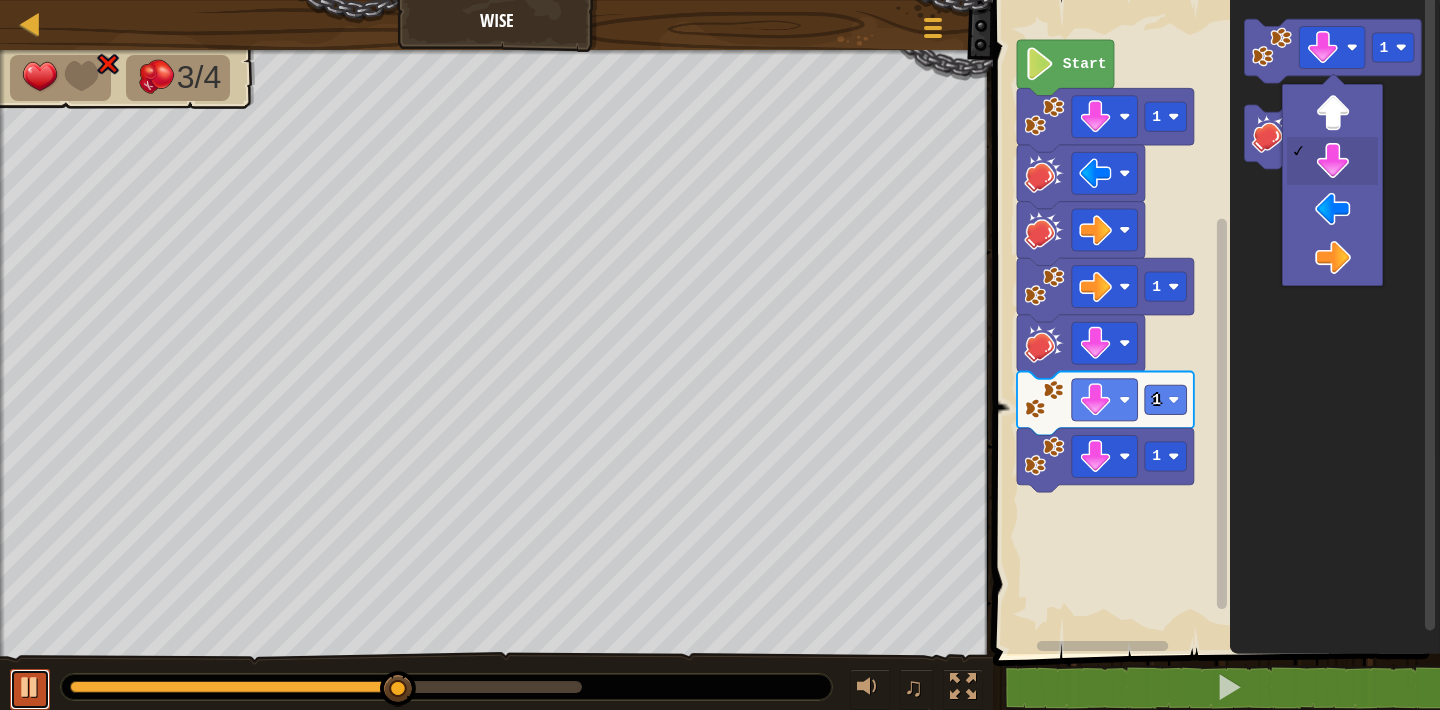 click at bounding box center (30, 687) 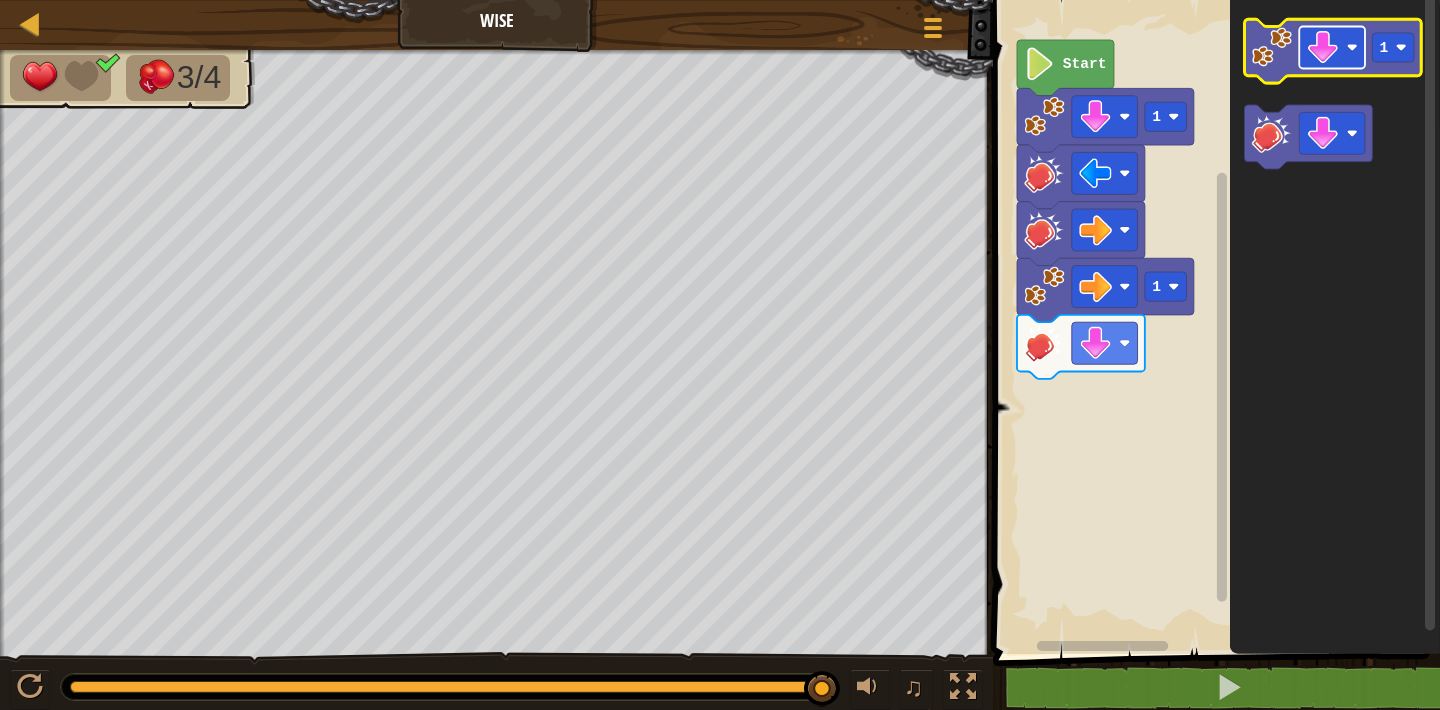 click 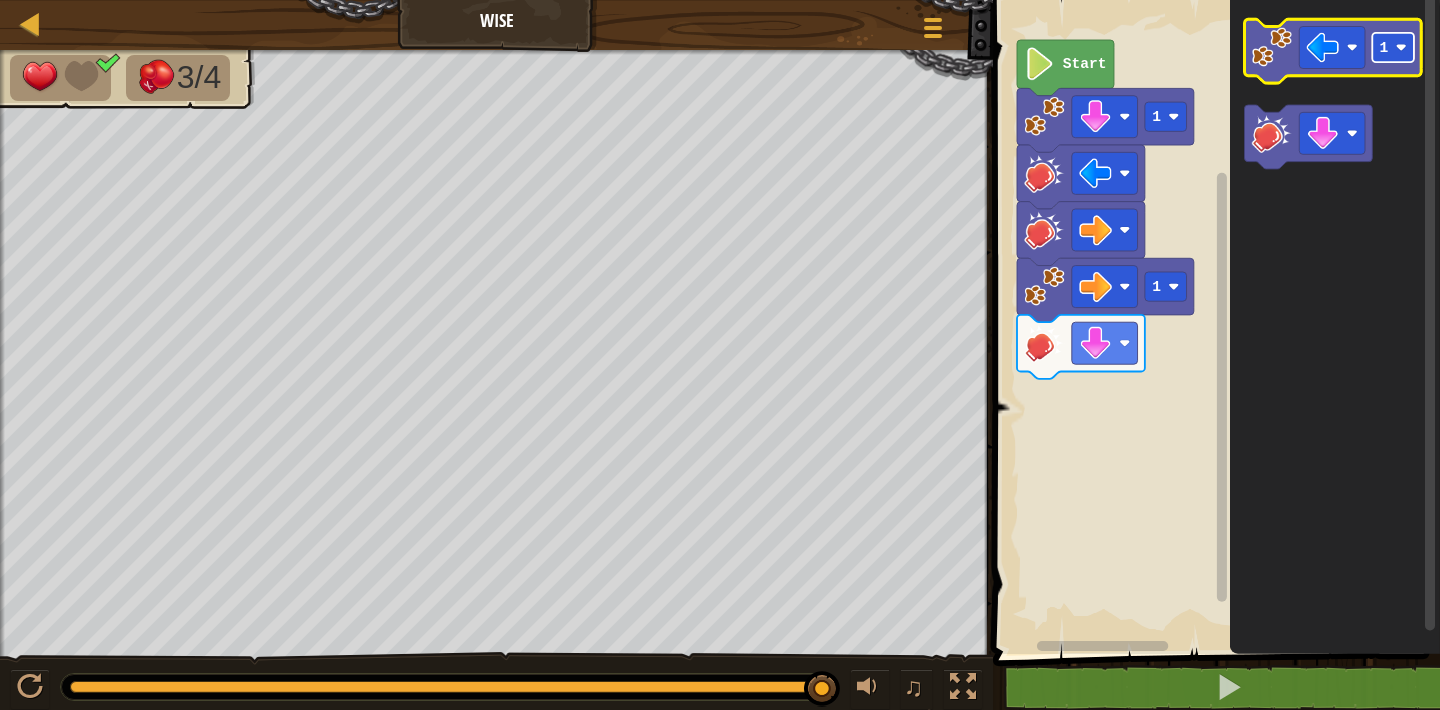 click 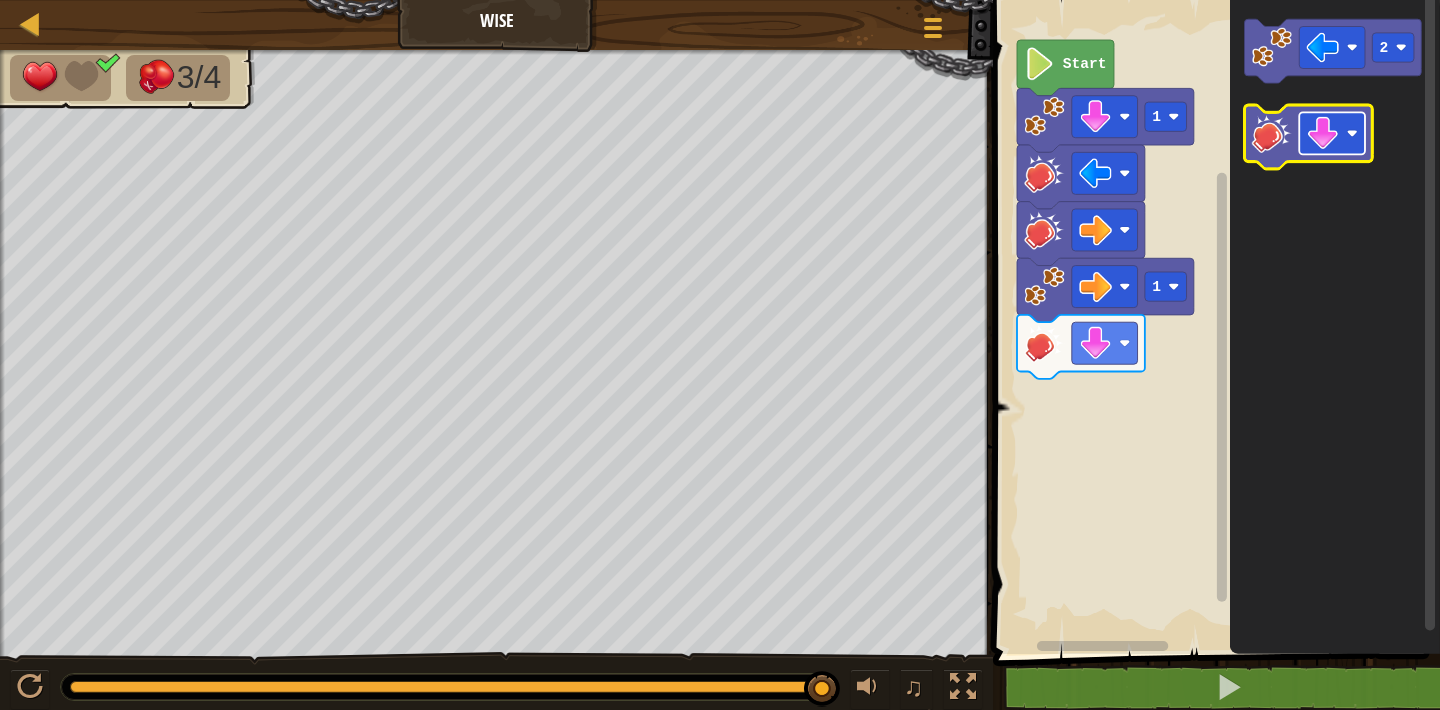 click 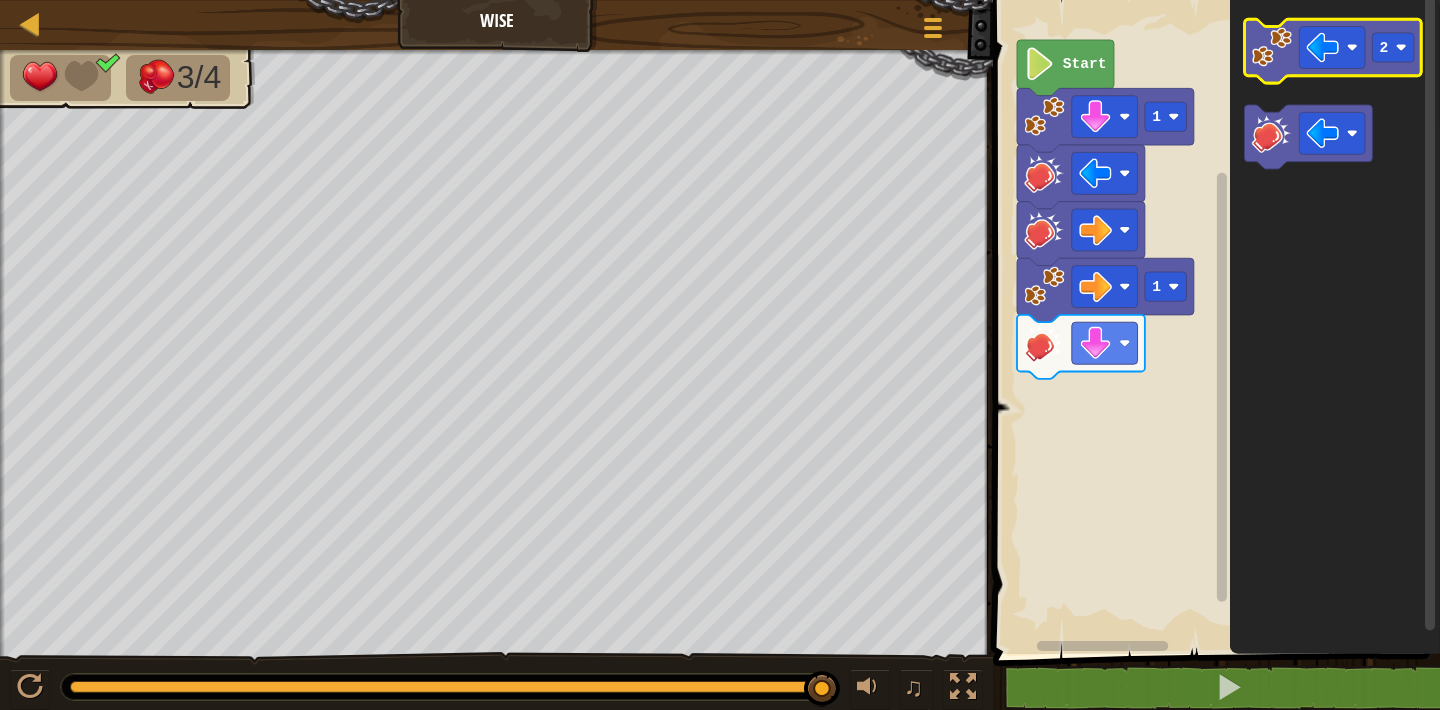 click 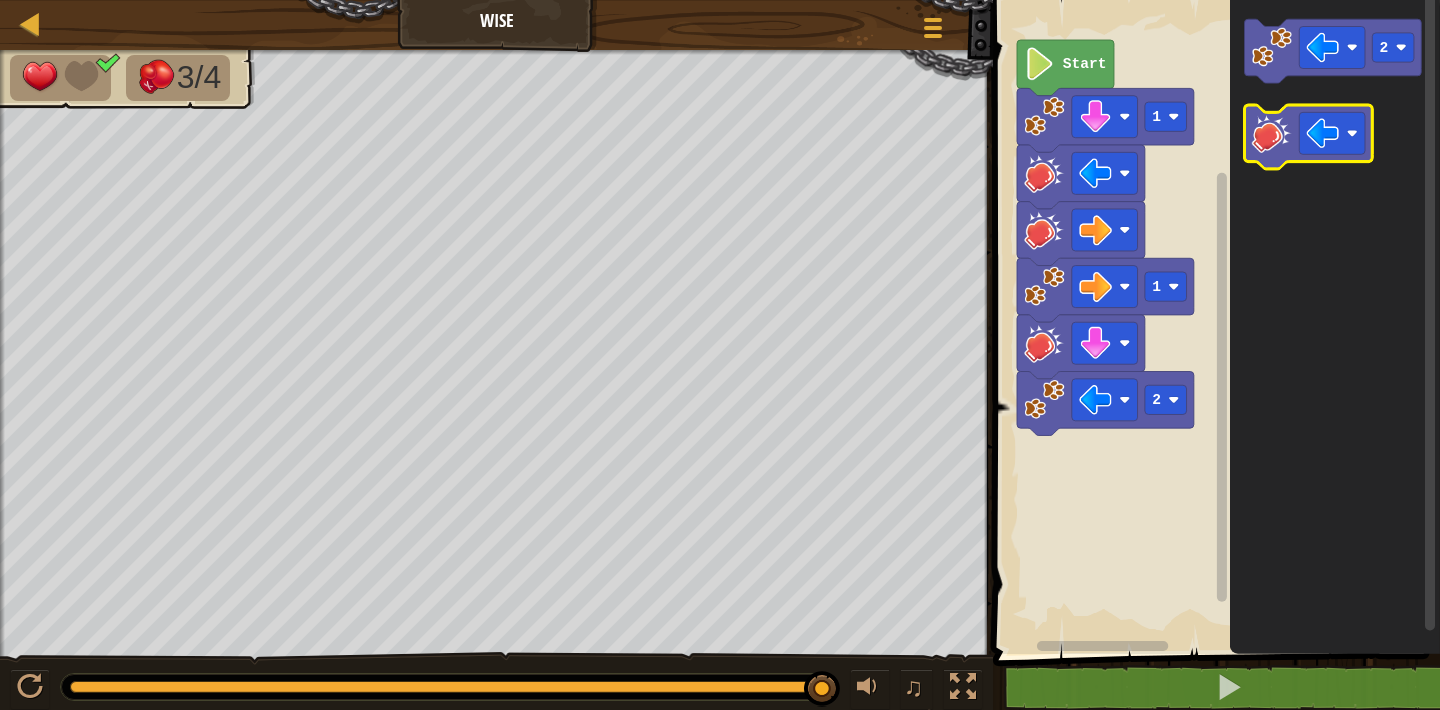 click 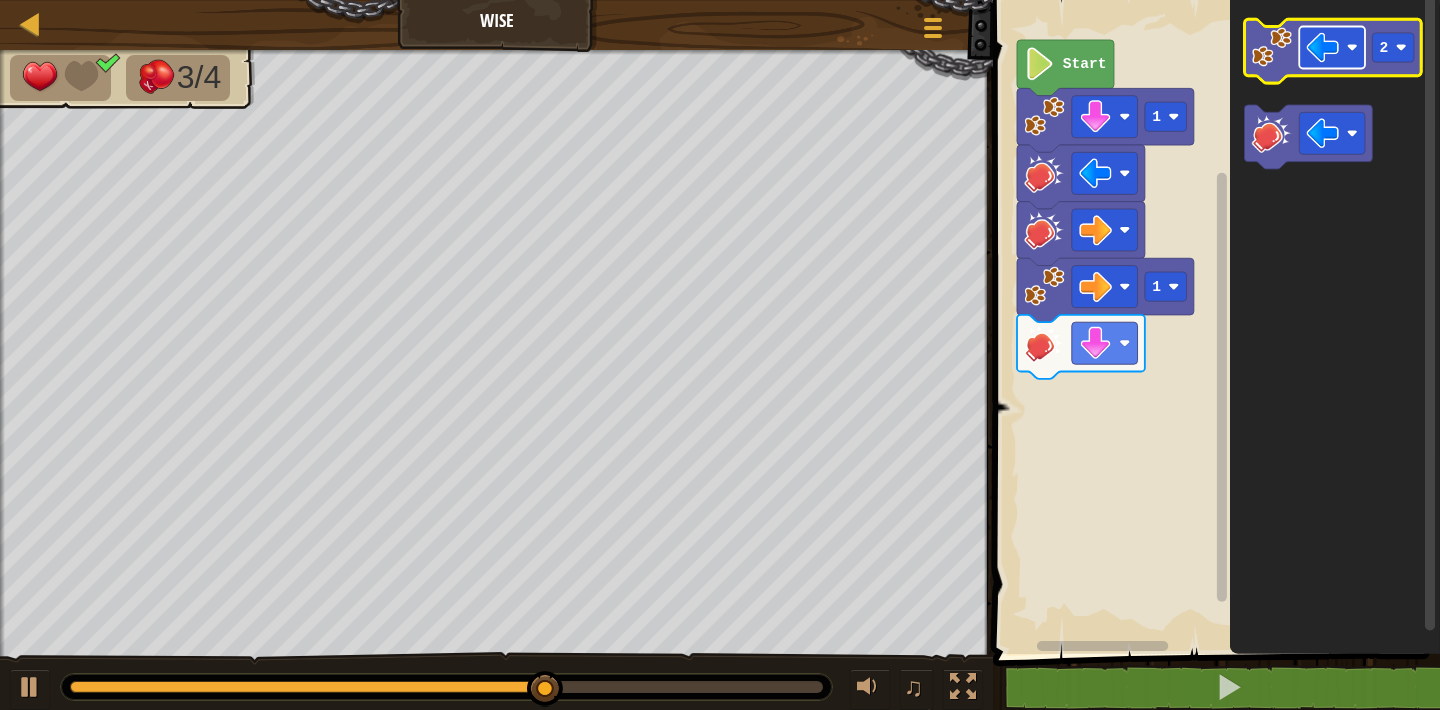 click 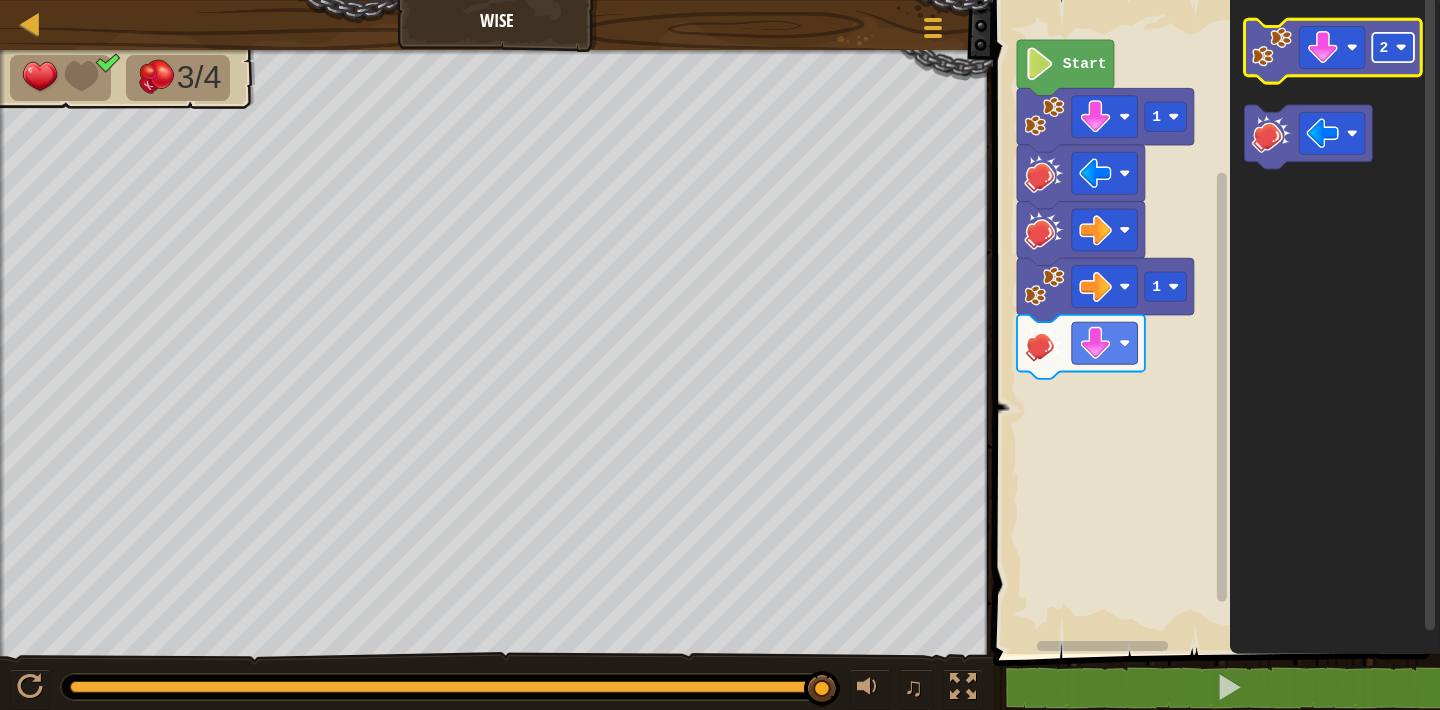 click 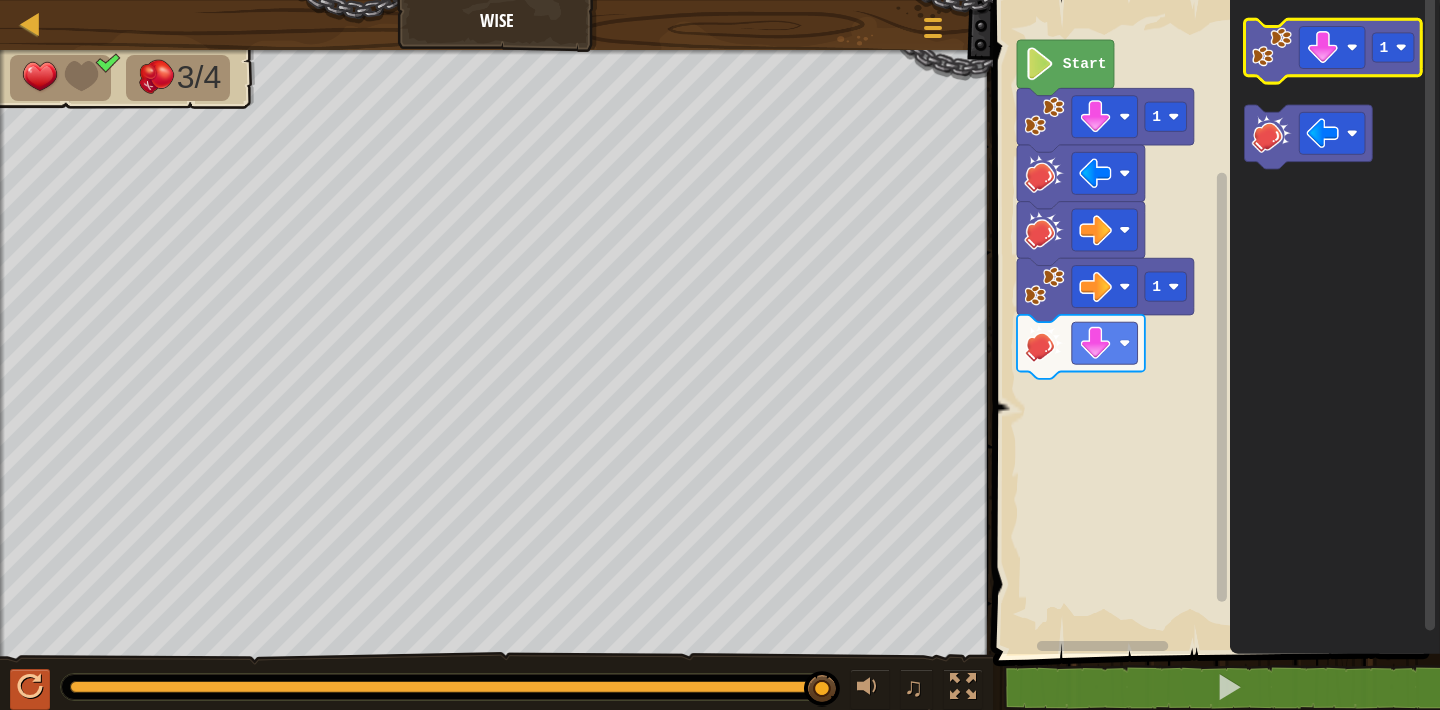 click 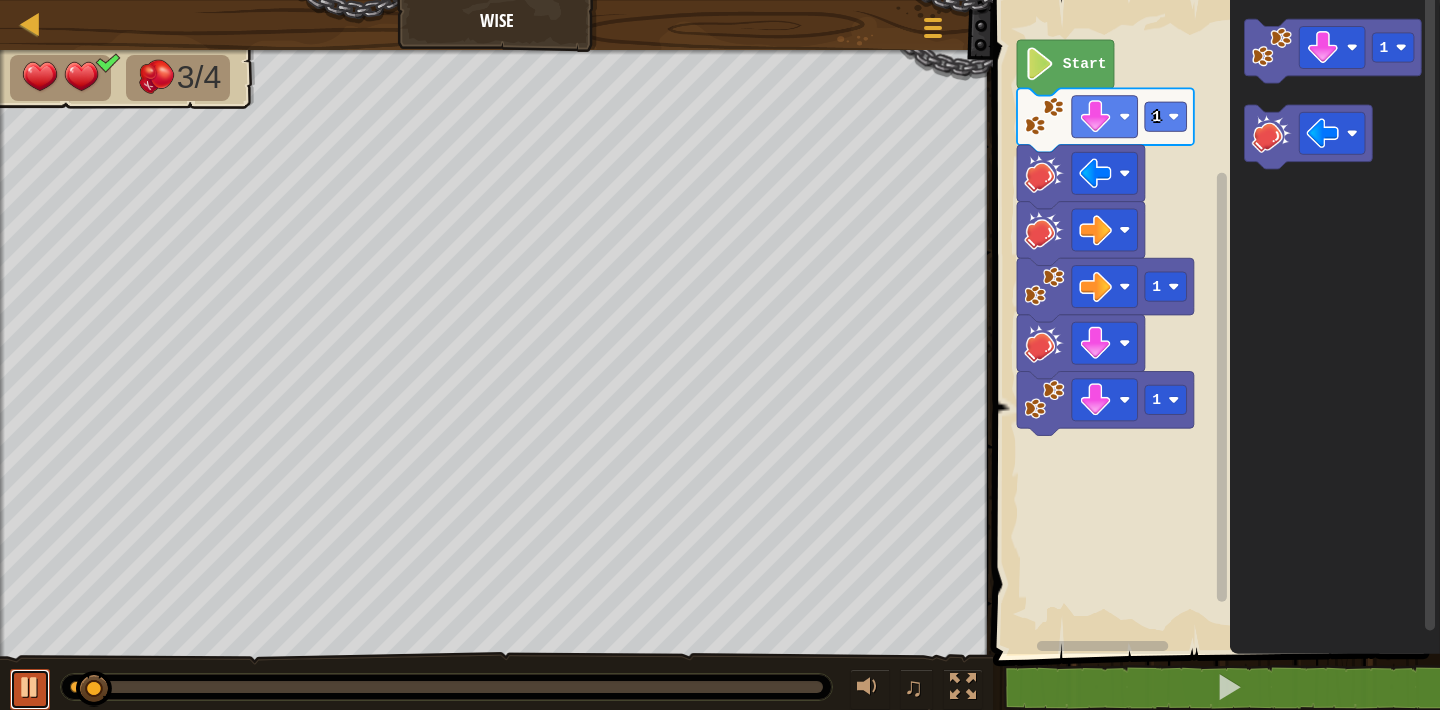 click at bounding box center [30, 687] 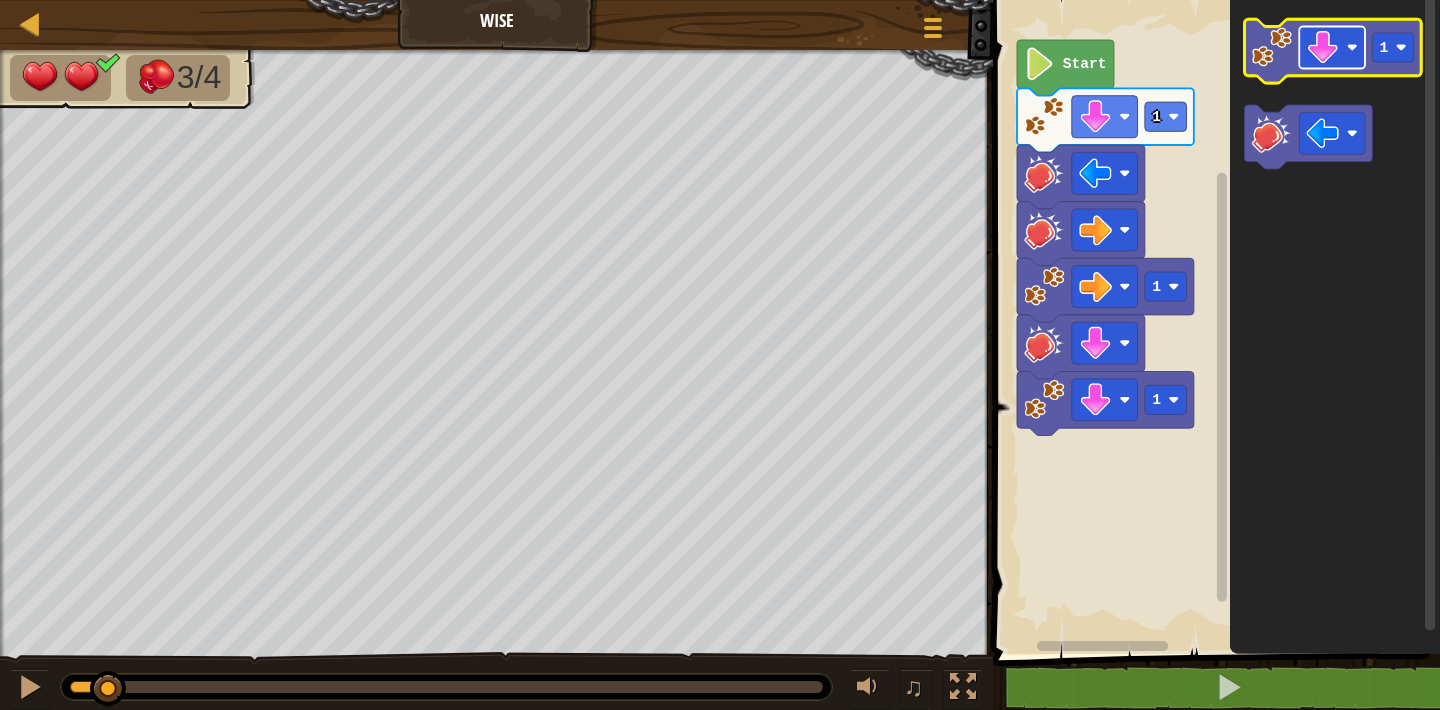 click 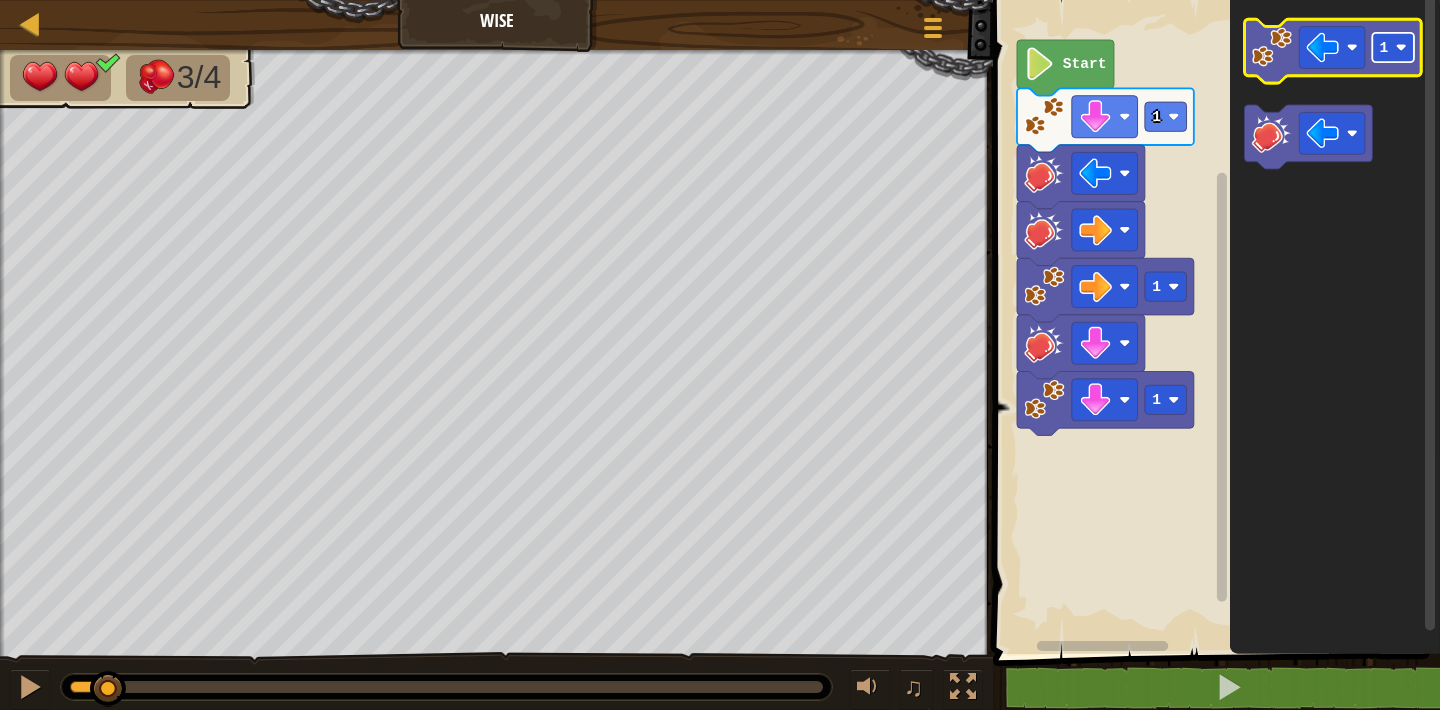 click 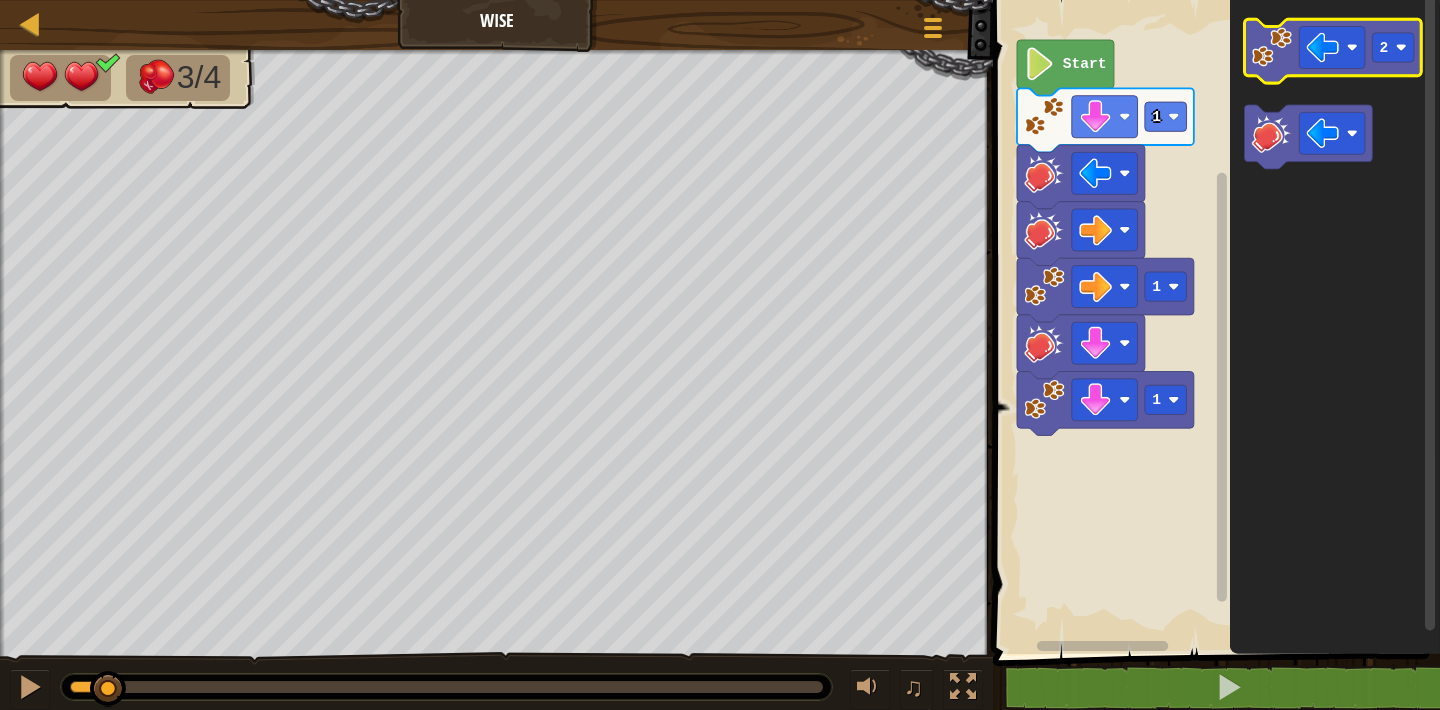 click 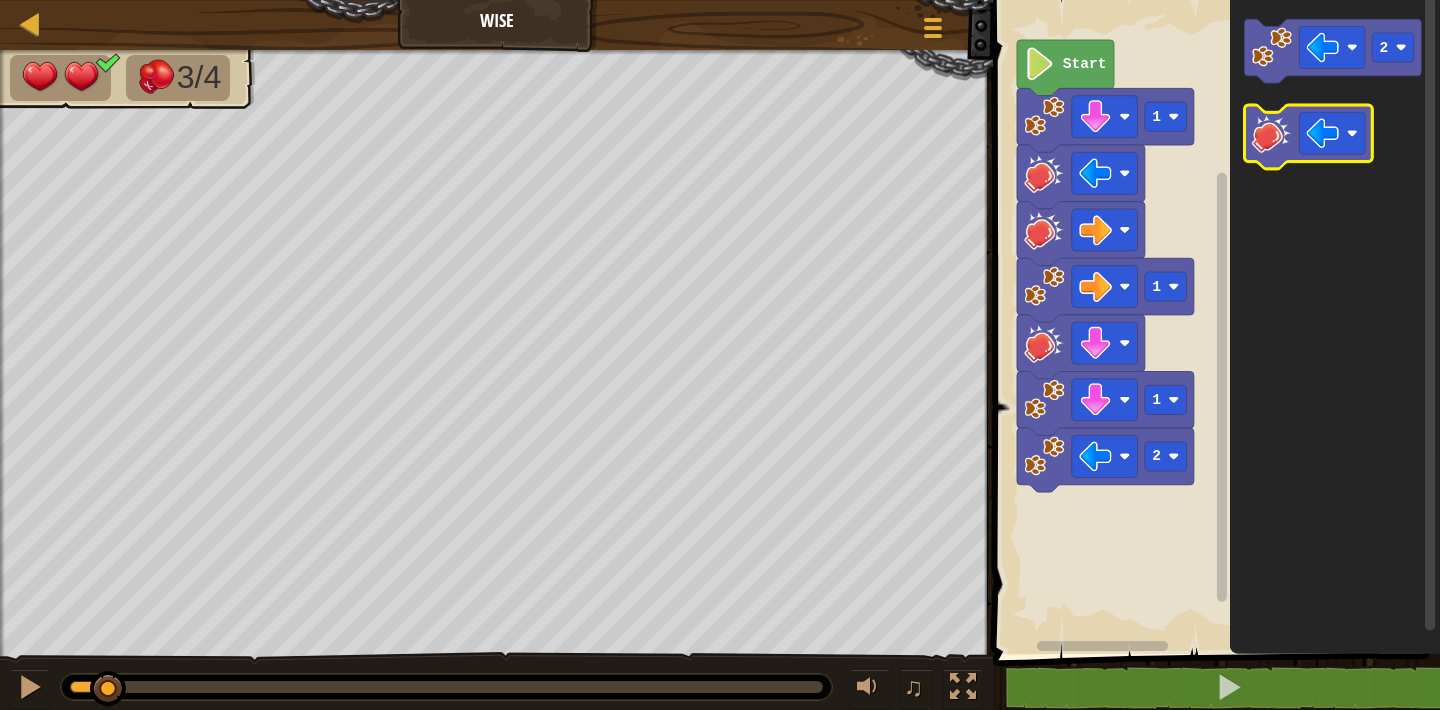 click 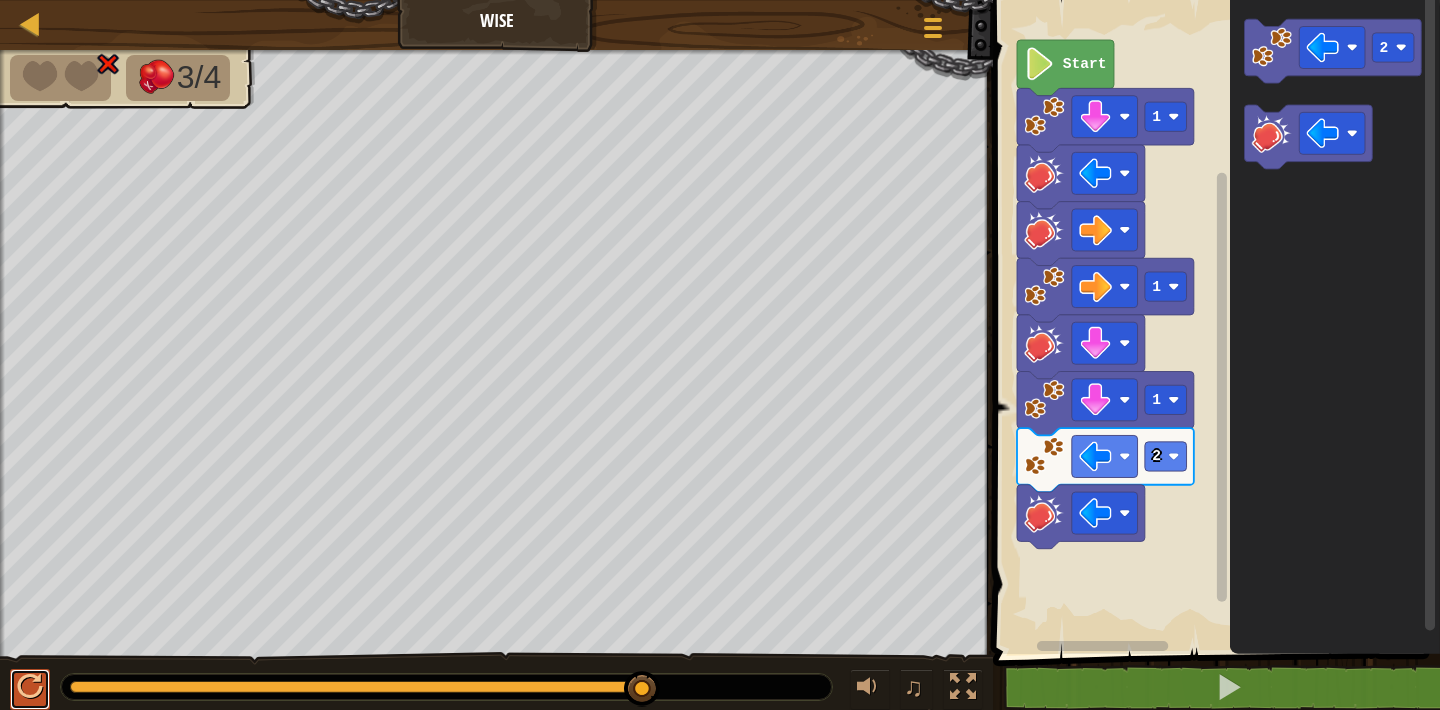 click at bounding box center [30, 687] 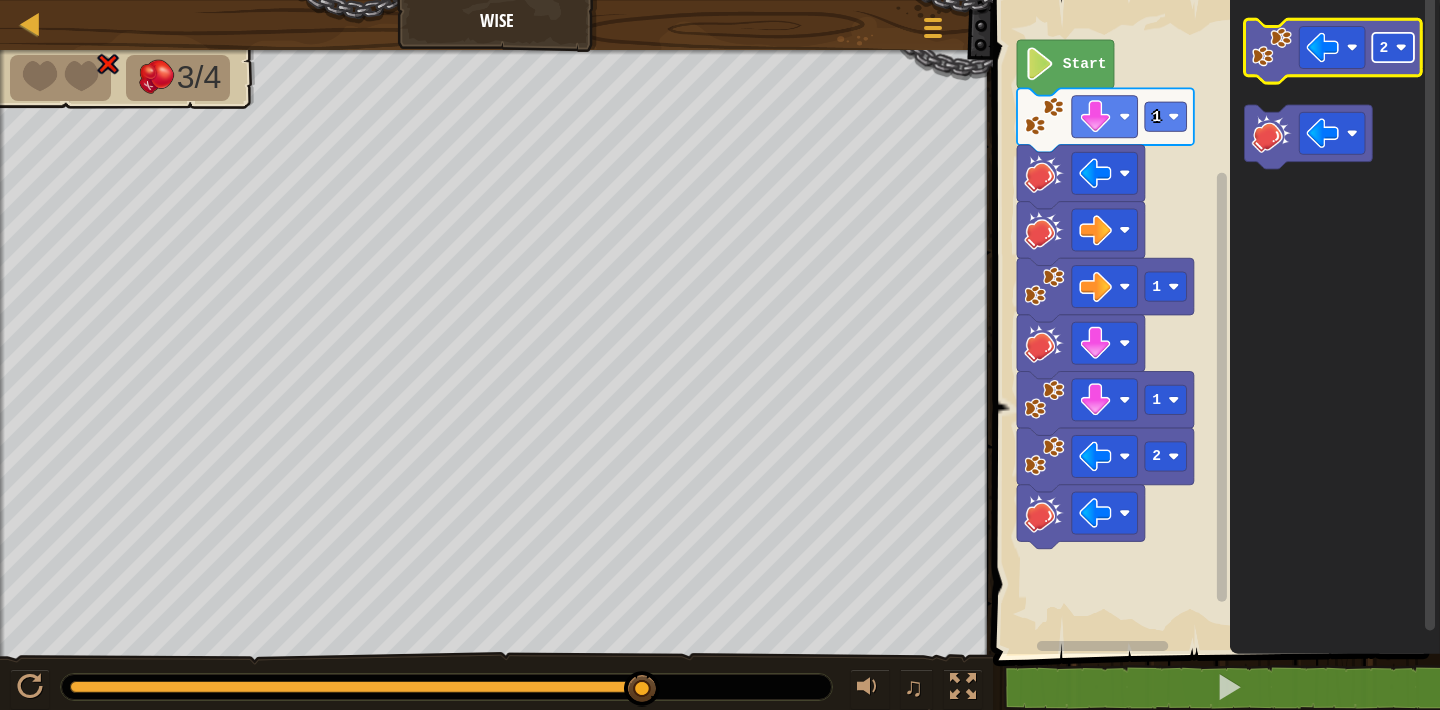 click on "2" 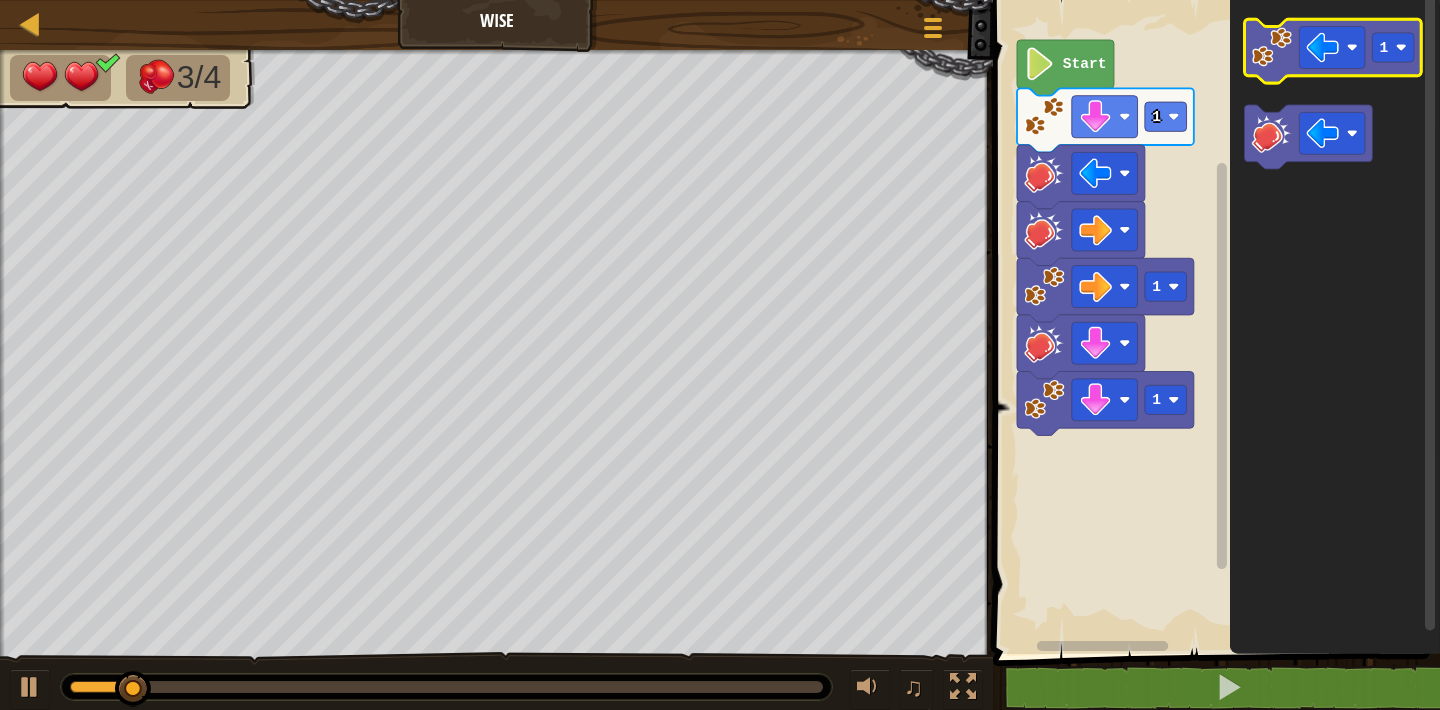 click 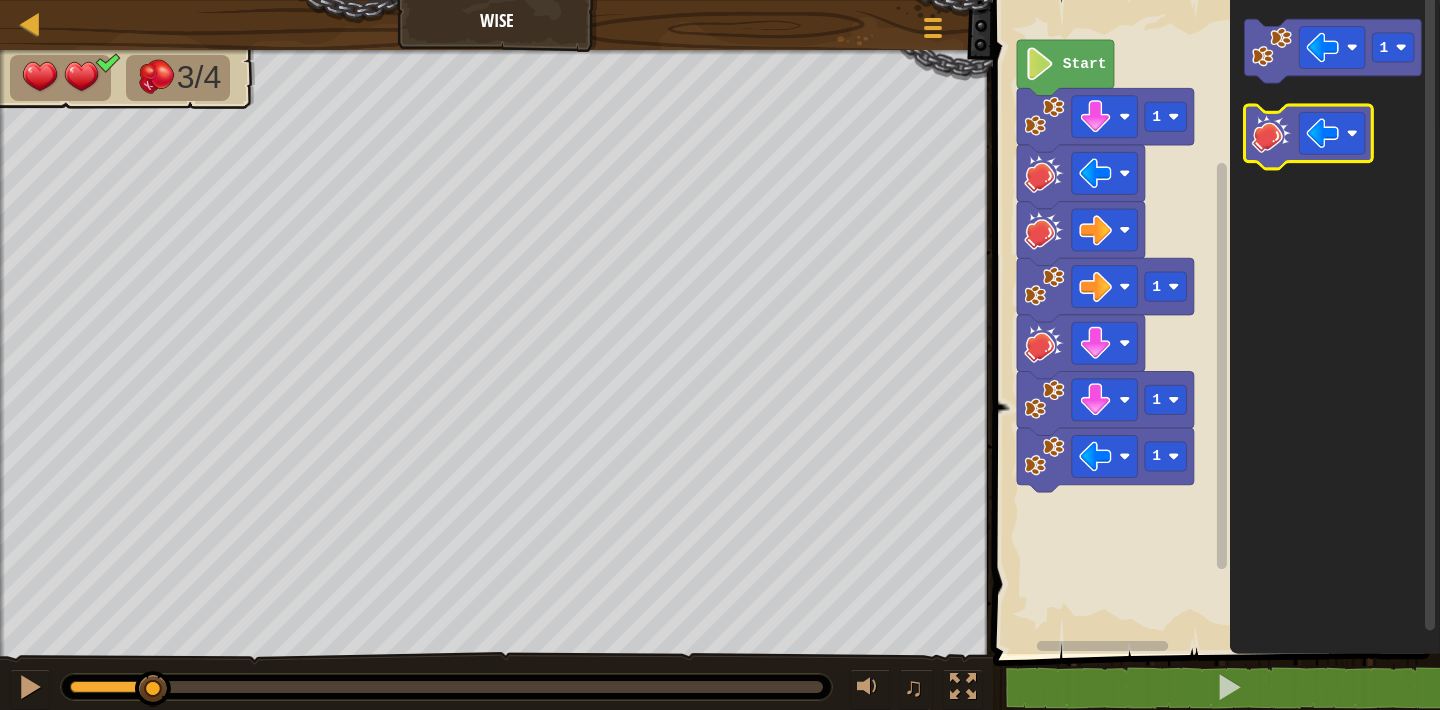 click 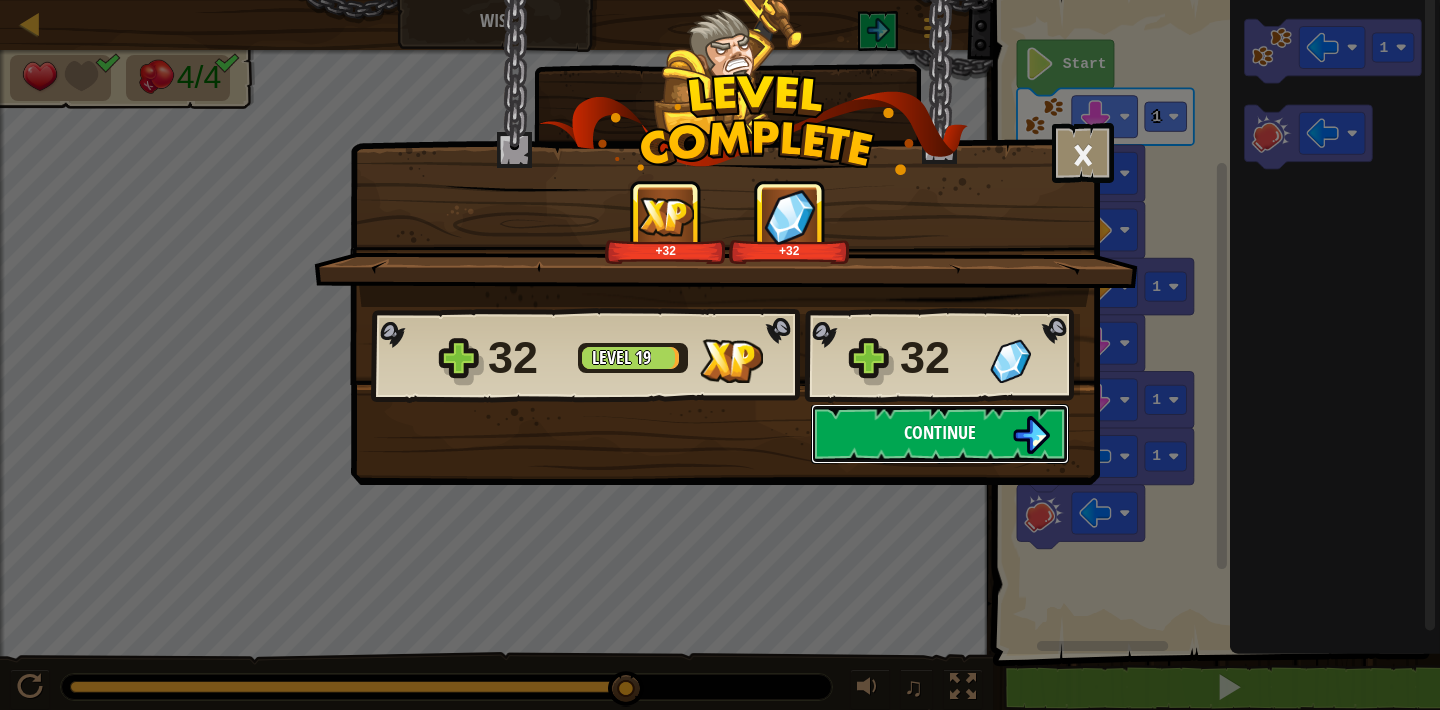 click on "Continue" at bounding box center (940, 434) 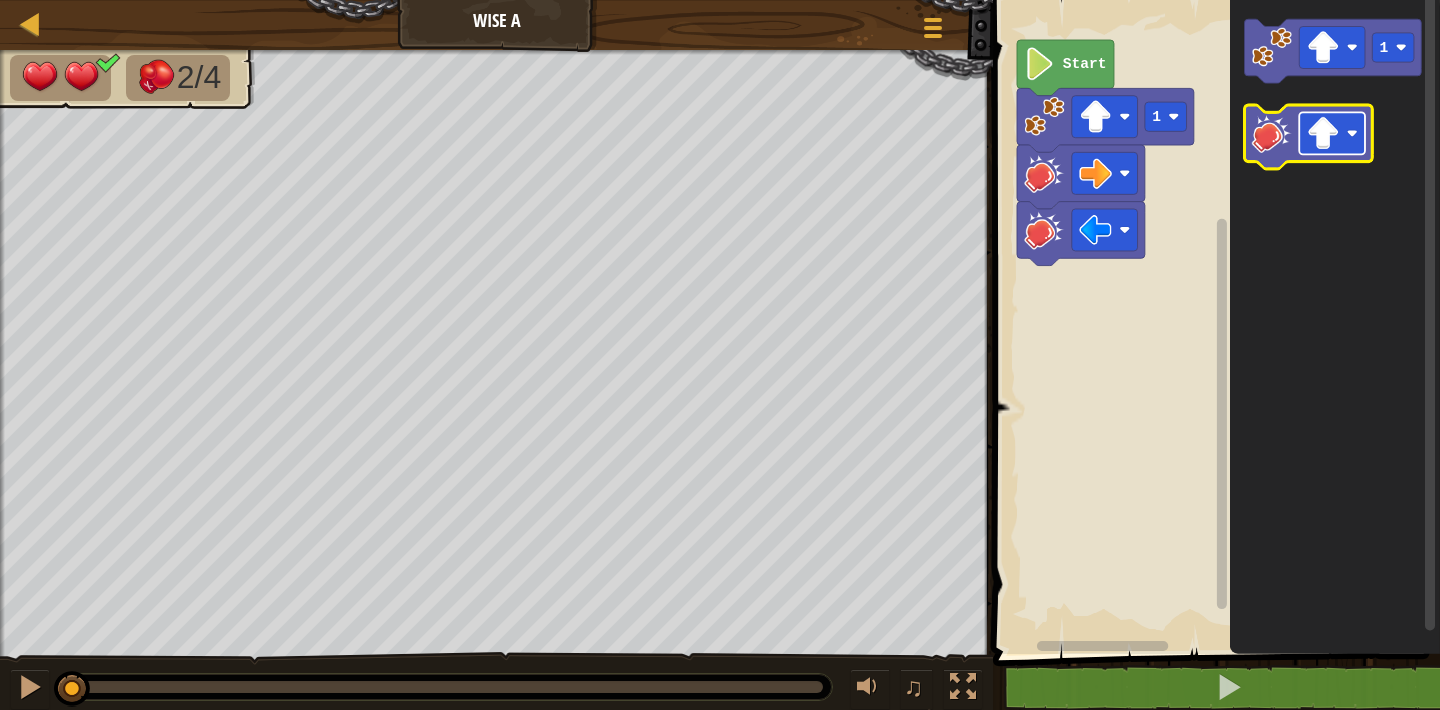 click 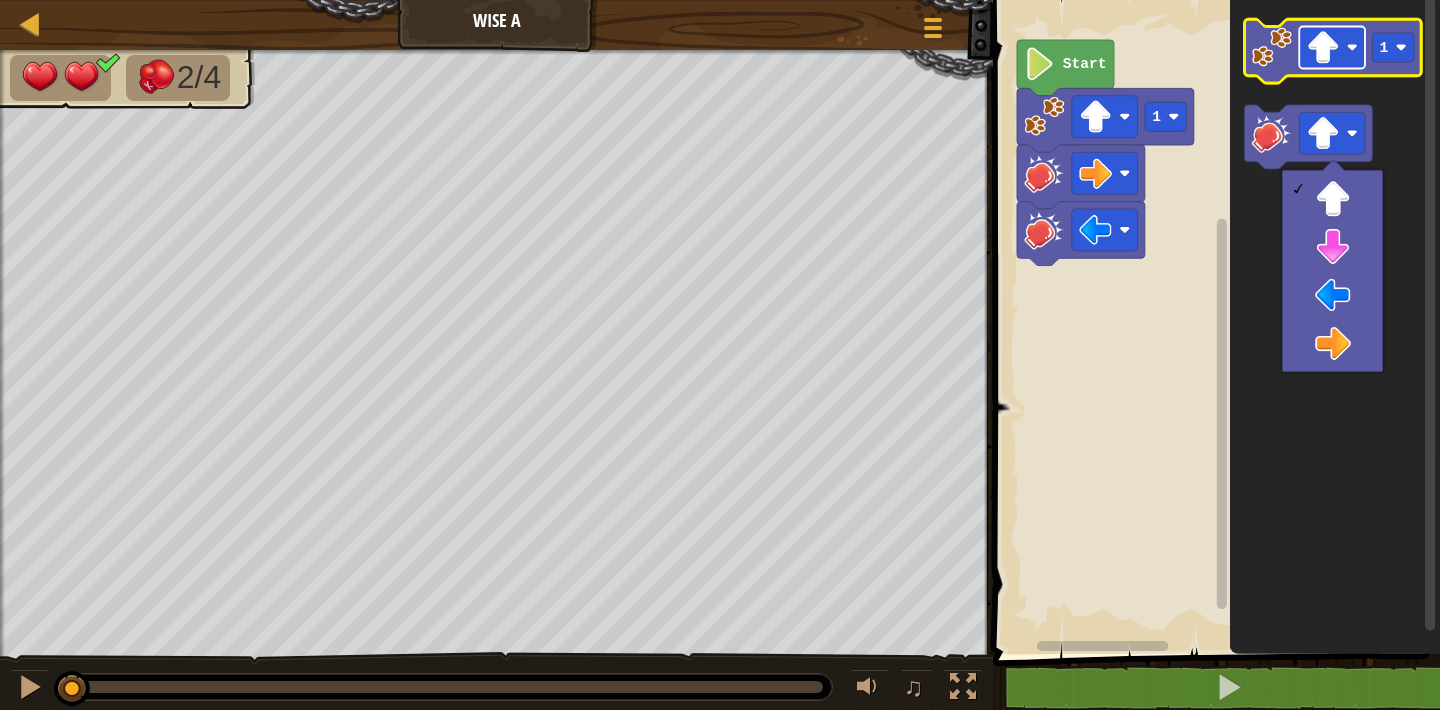 click 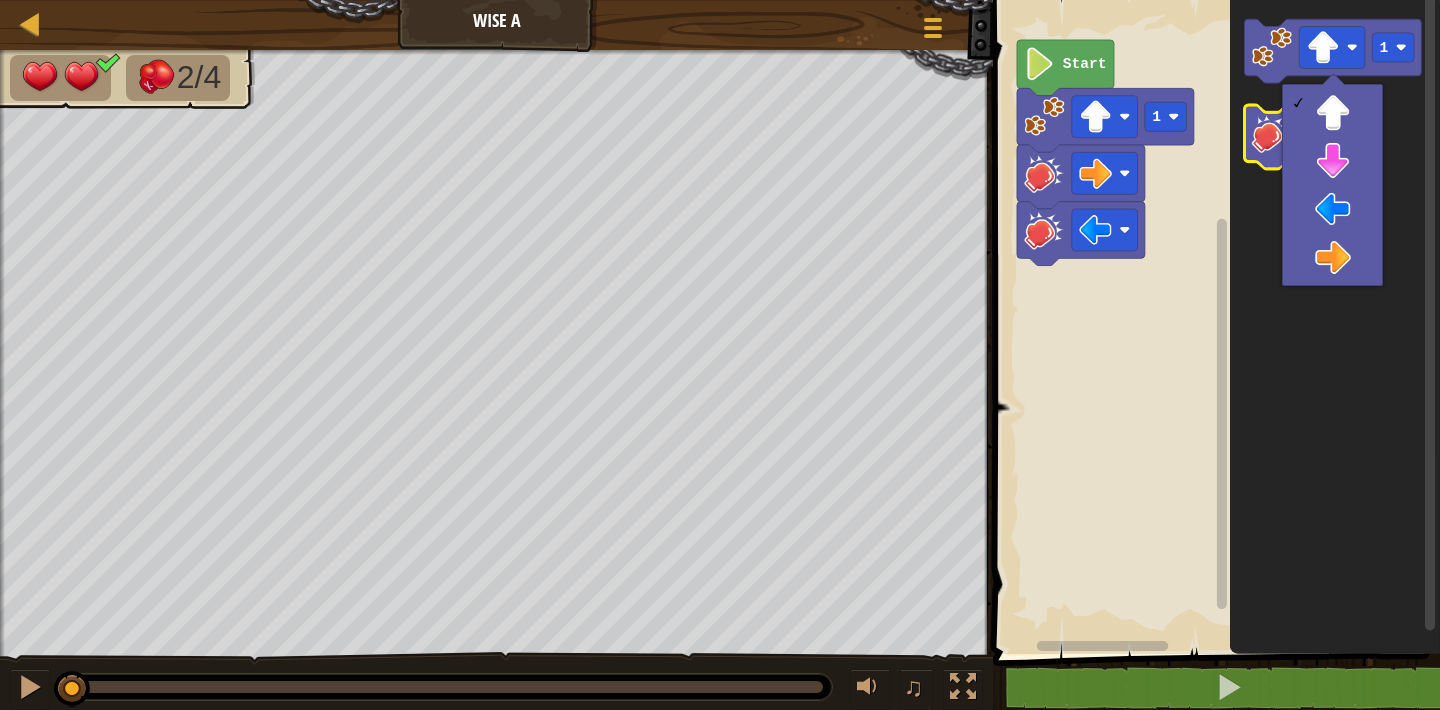 click 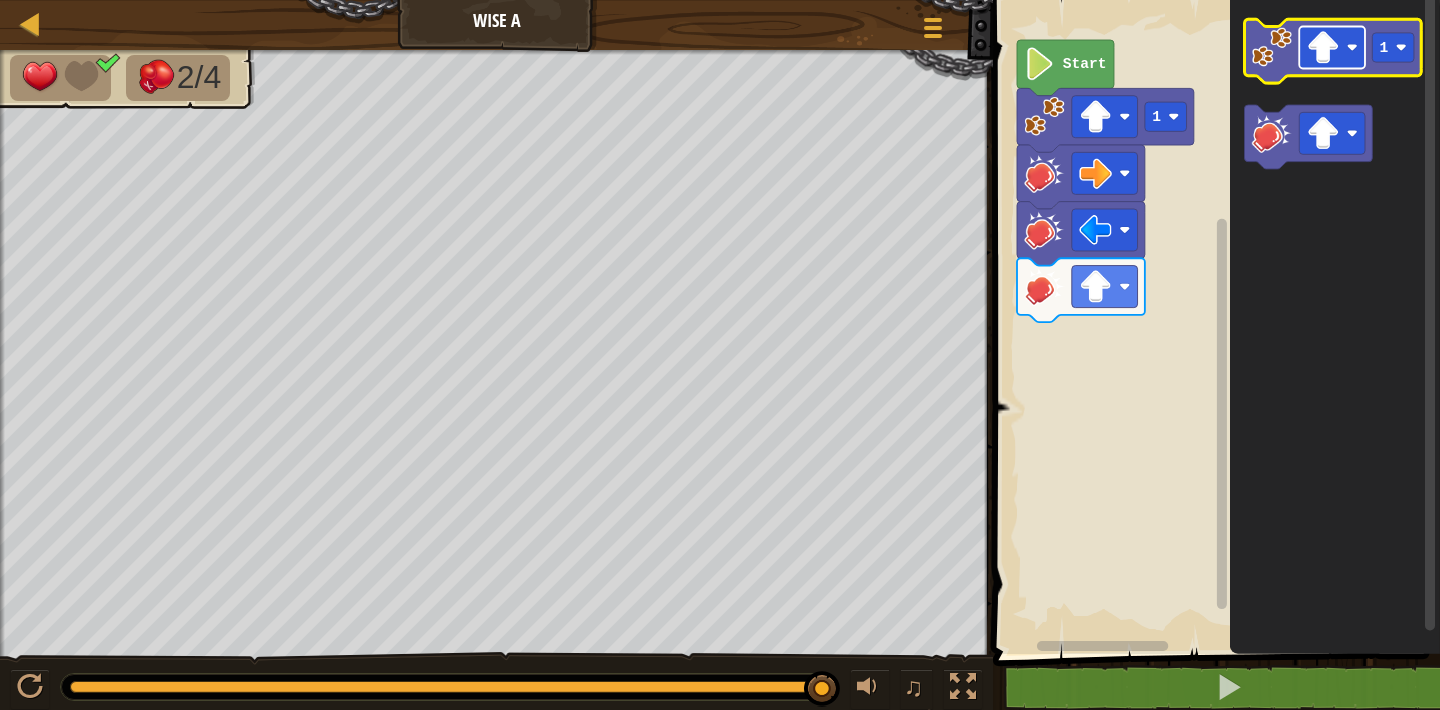 click 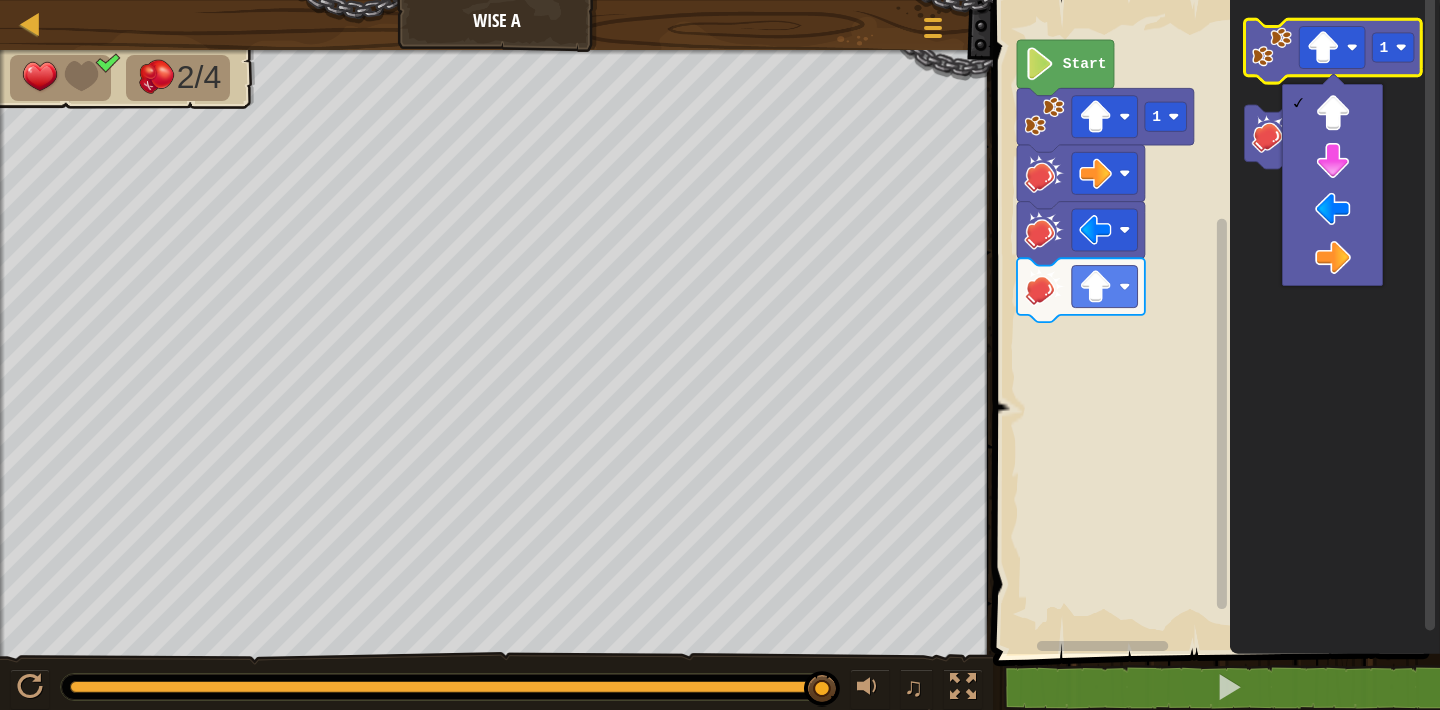 click 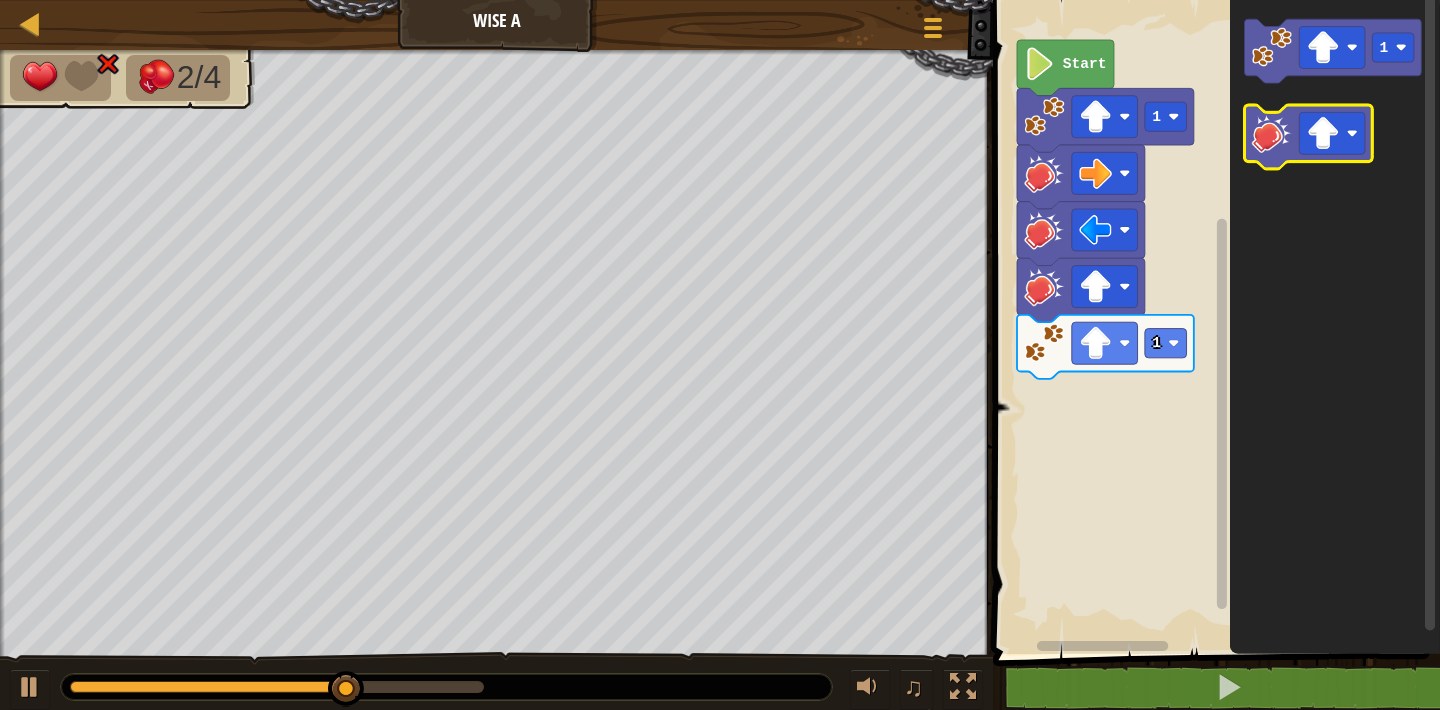 click 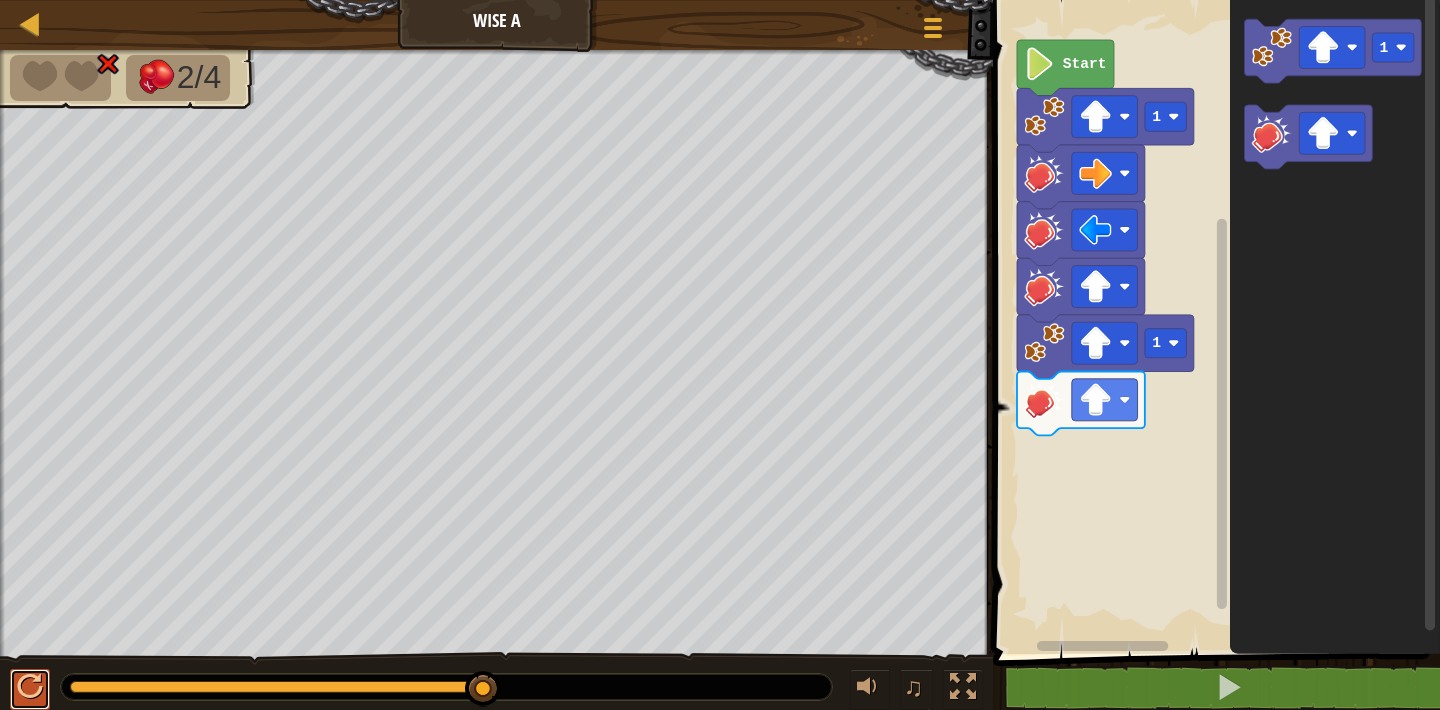click at bounding box center (30, 687) 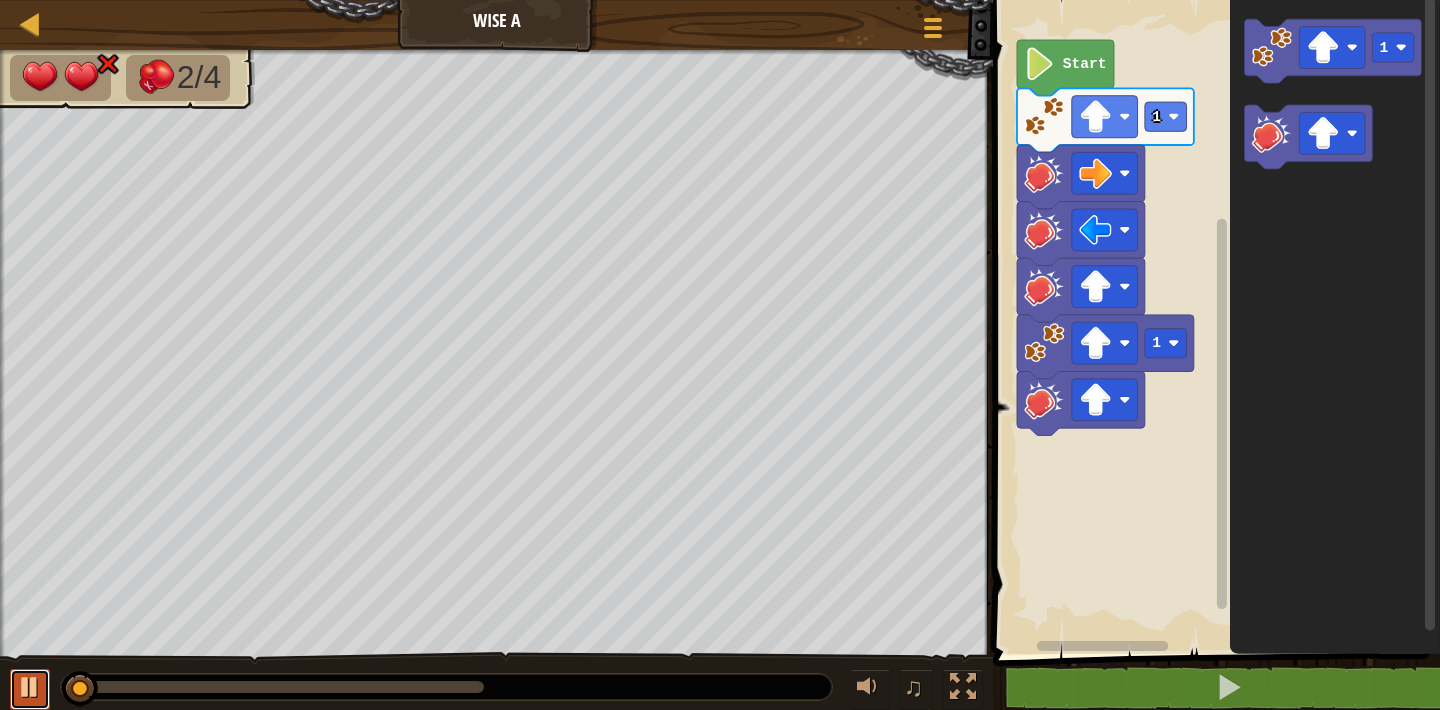 click at bounding box center [30, 687] 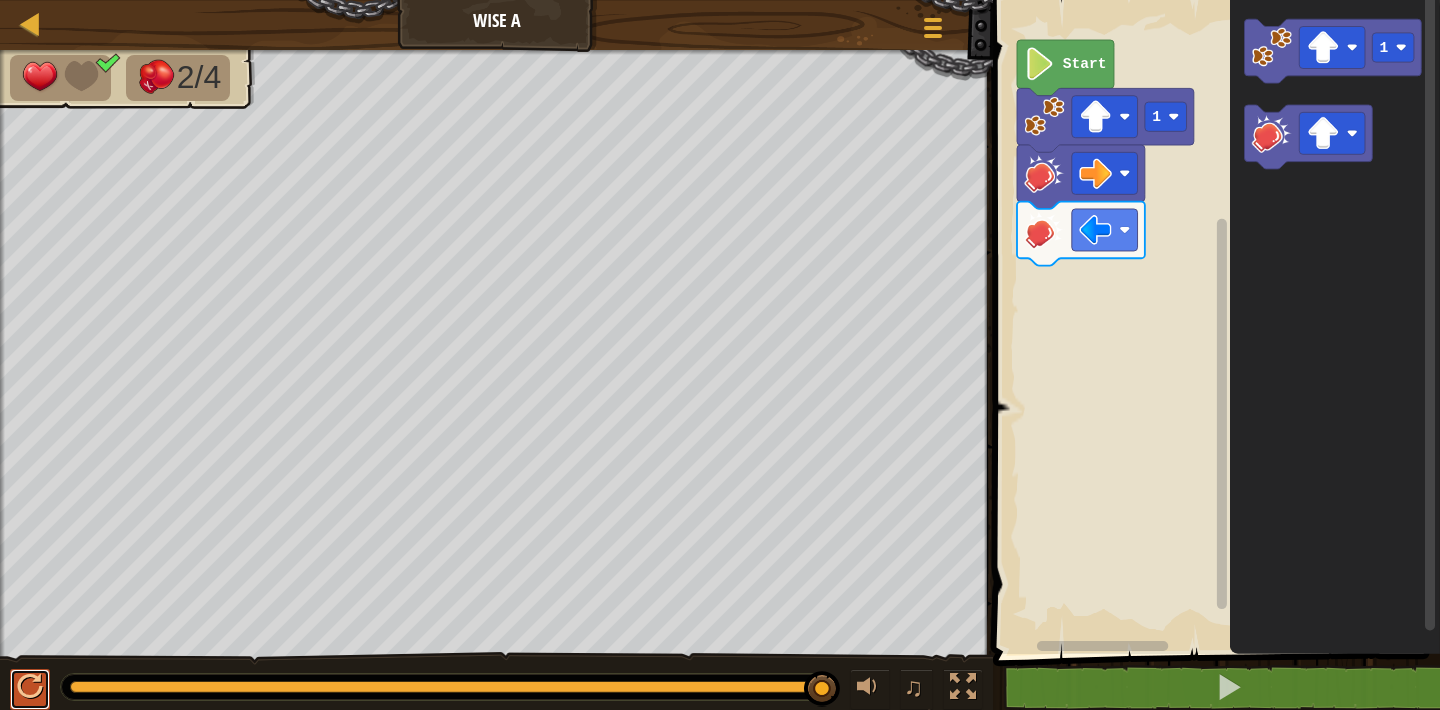 click at bounding box center (30, 687) 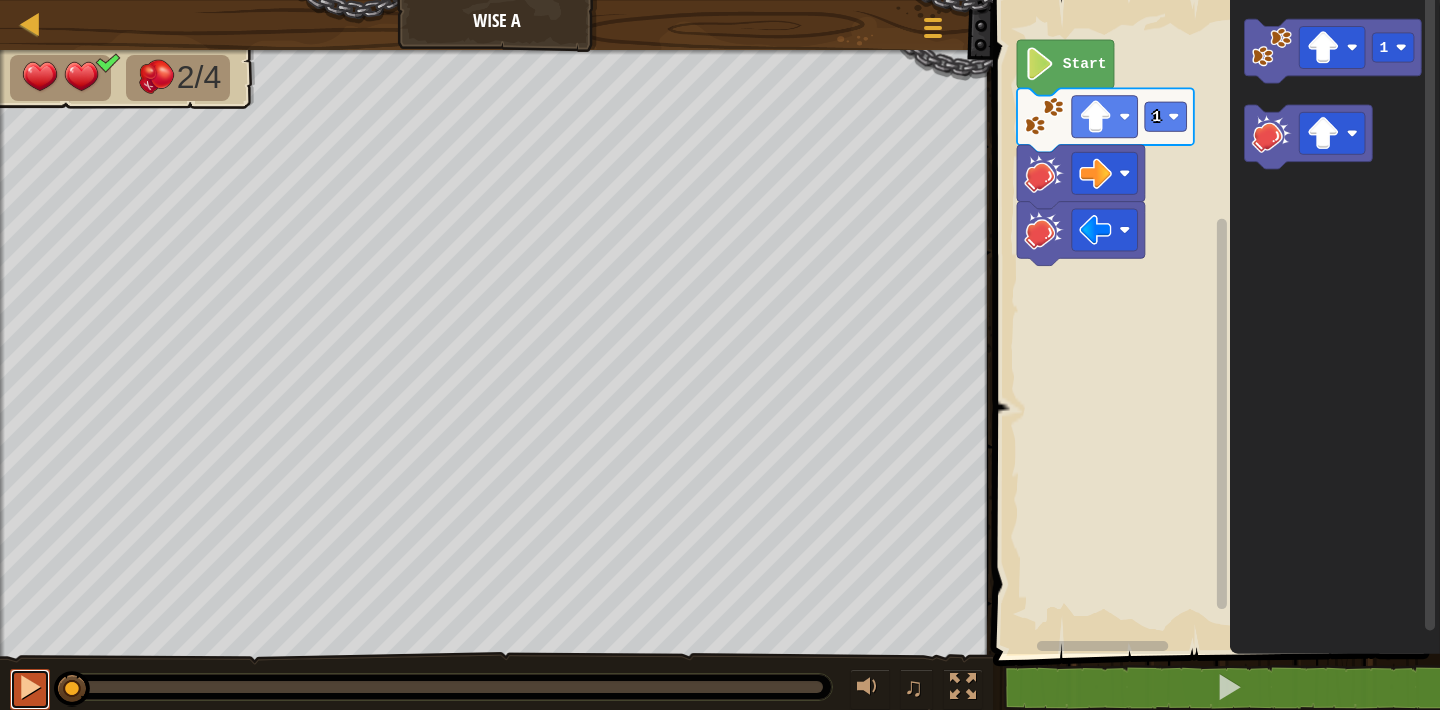 click at bounding box center [30, 687] 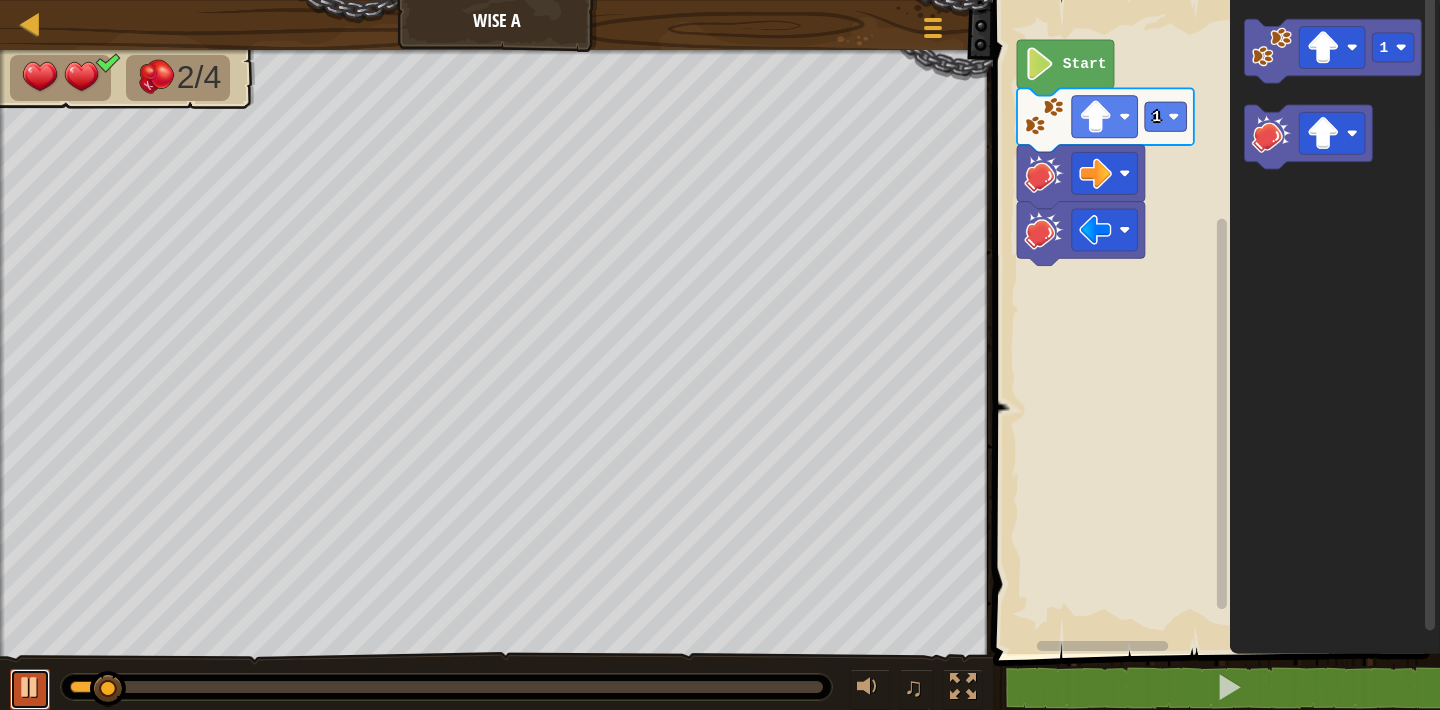 click at bounding box center [30, 687] 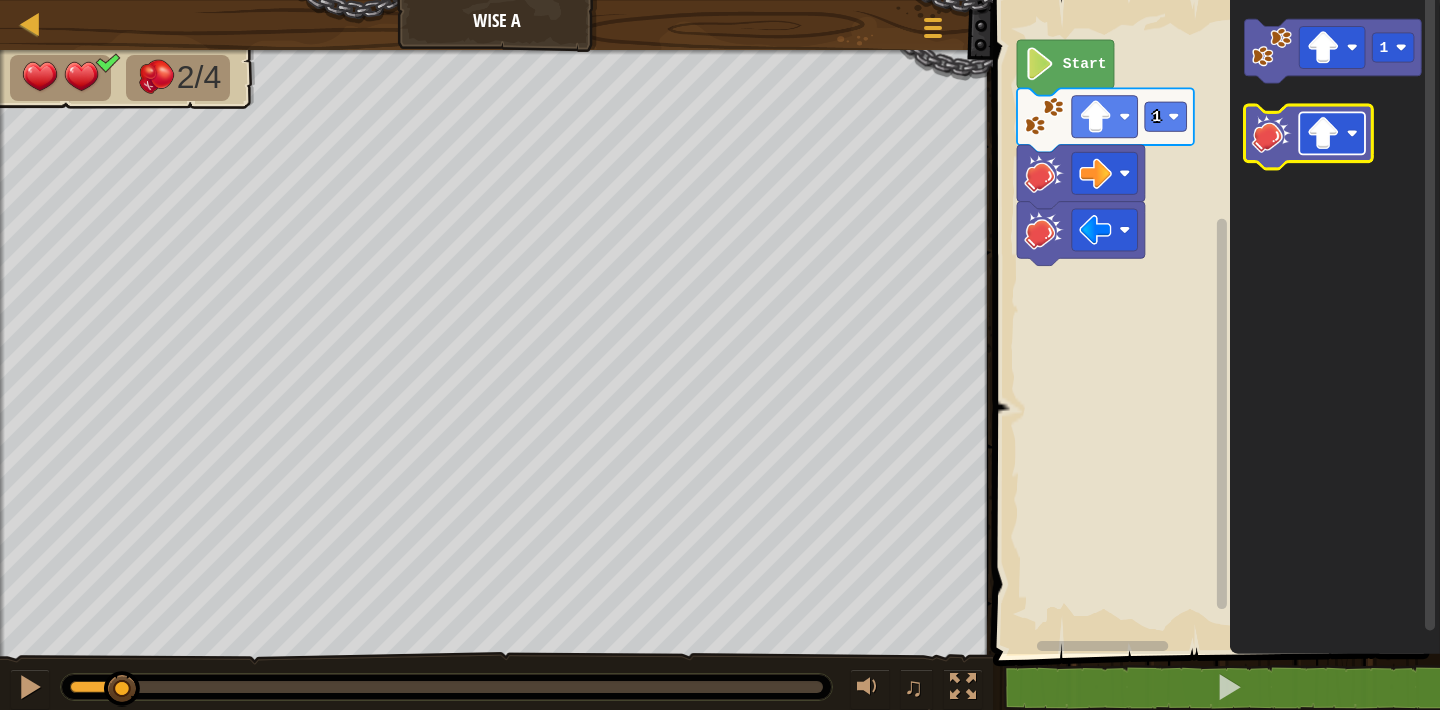 click 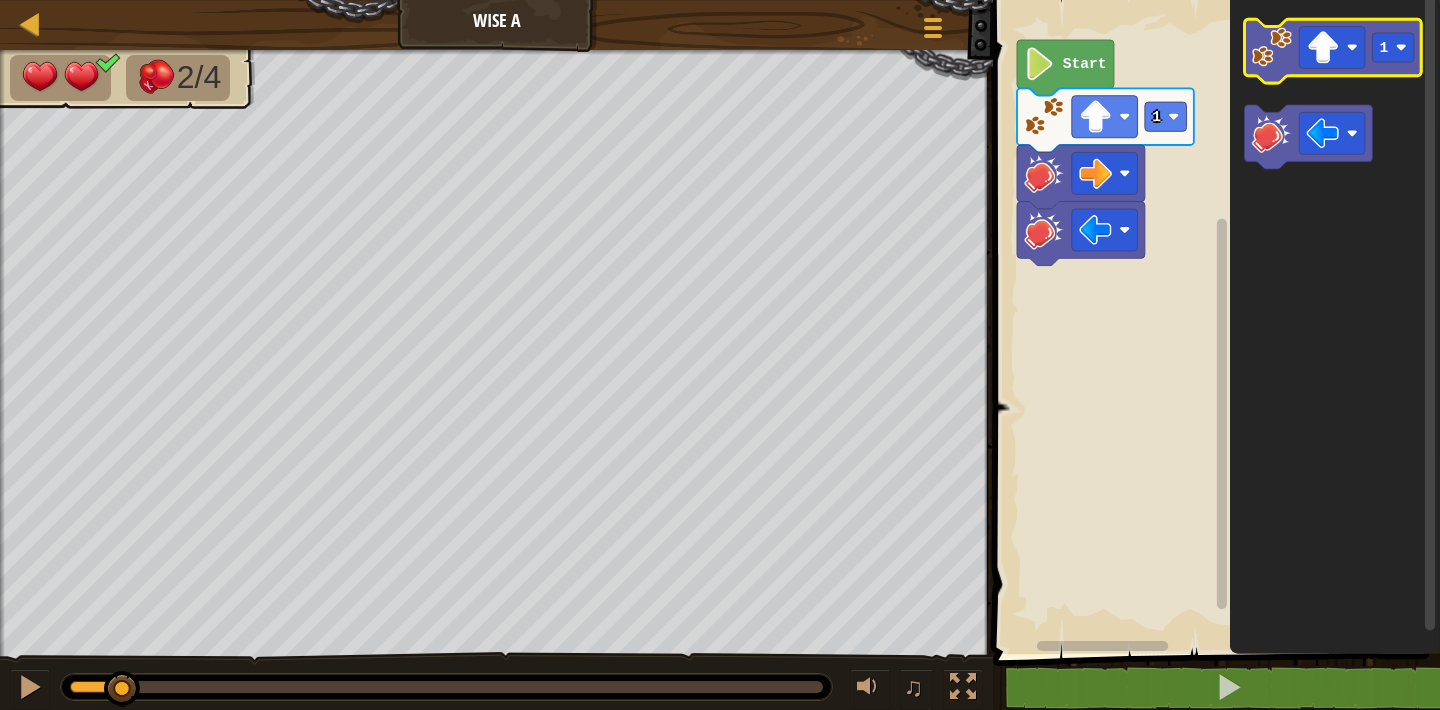 click 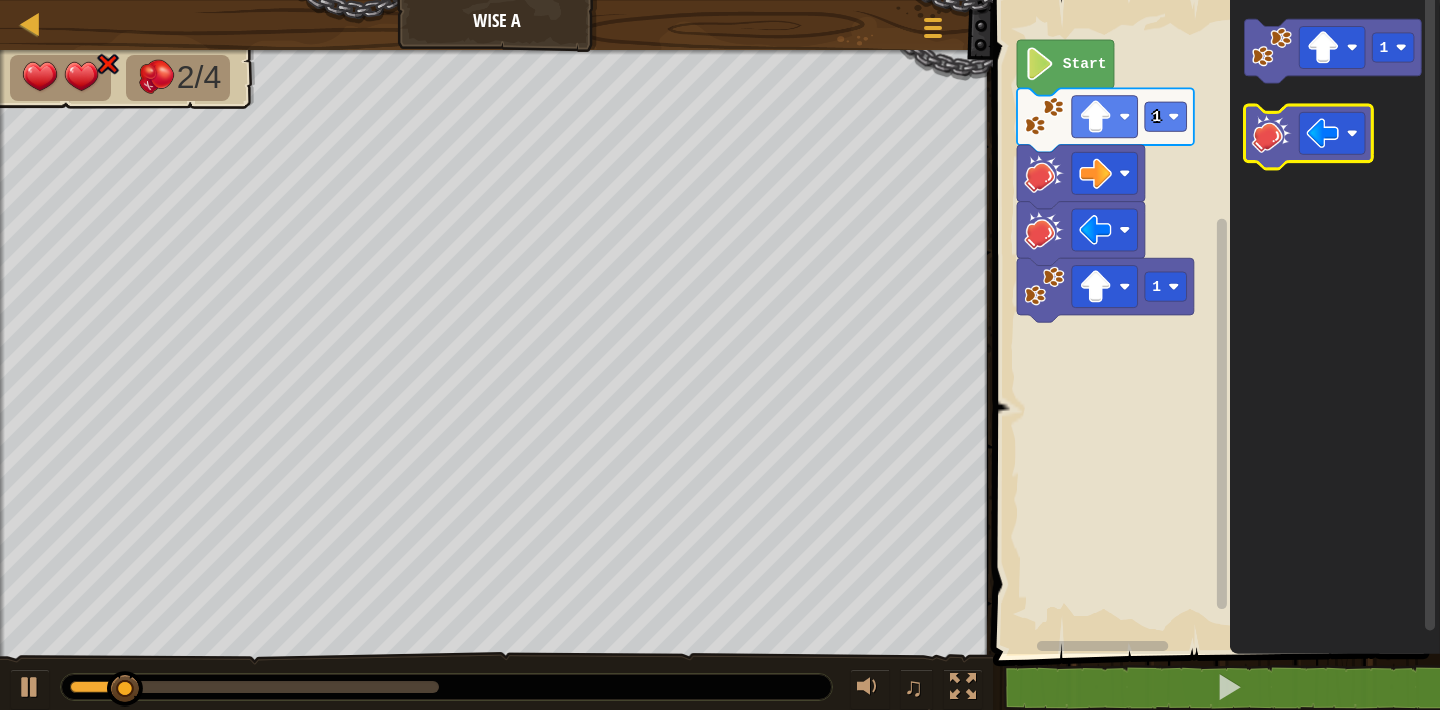 click 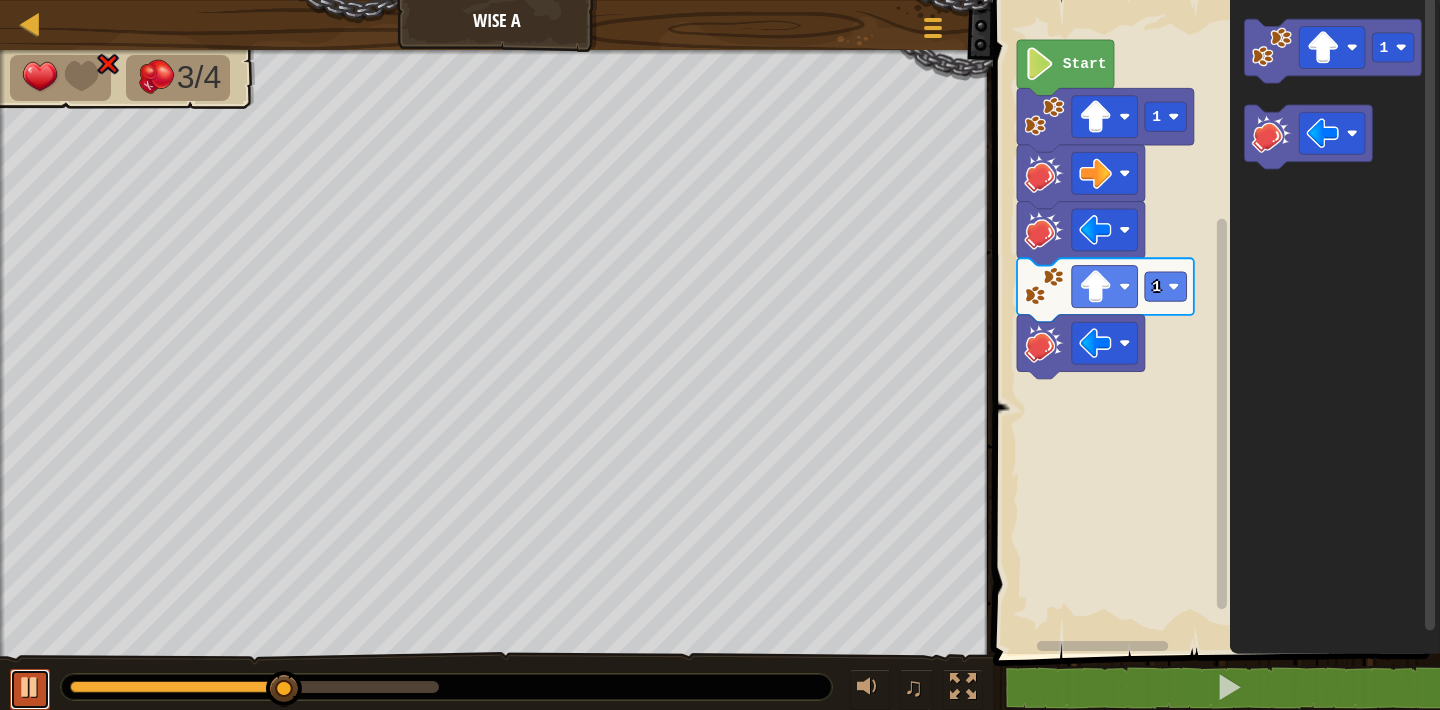 click at bounding box center (30, 687) 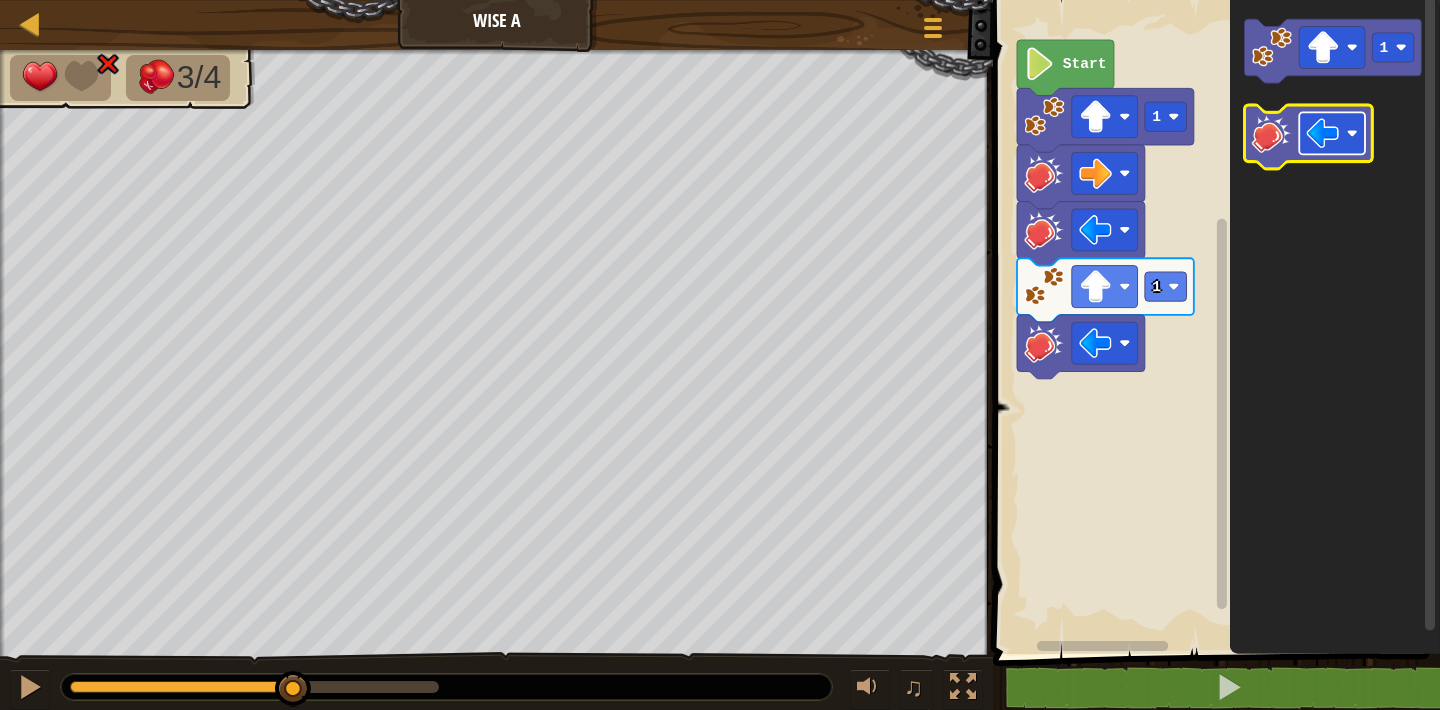click 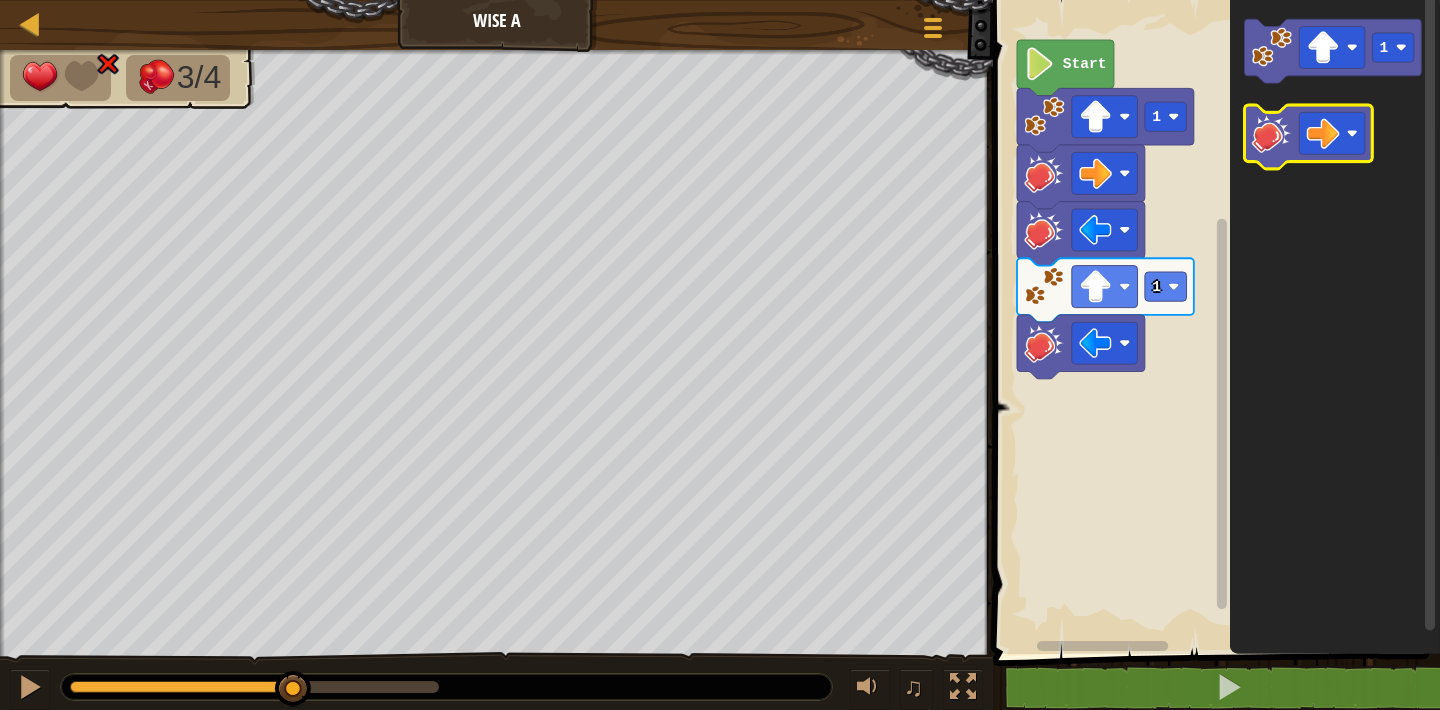 click 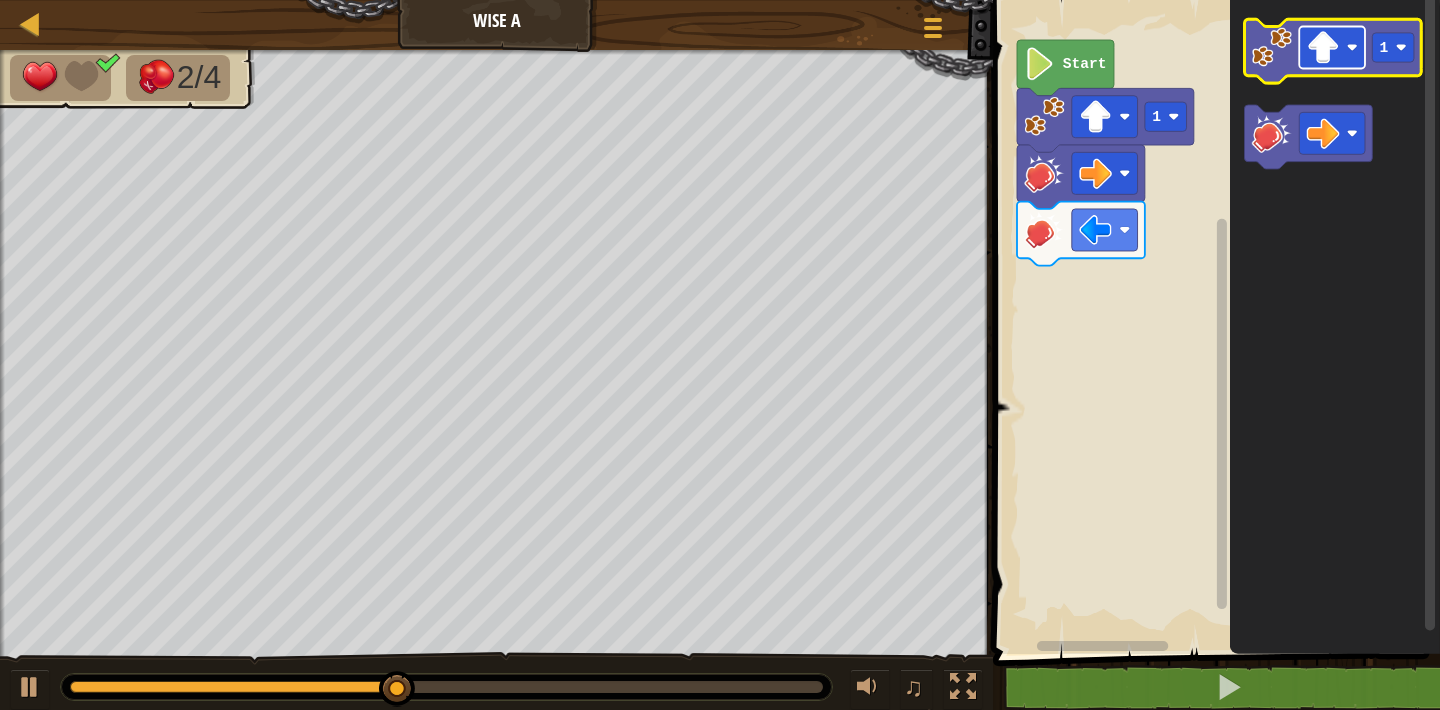 click 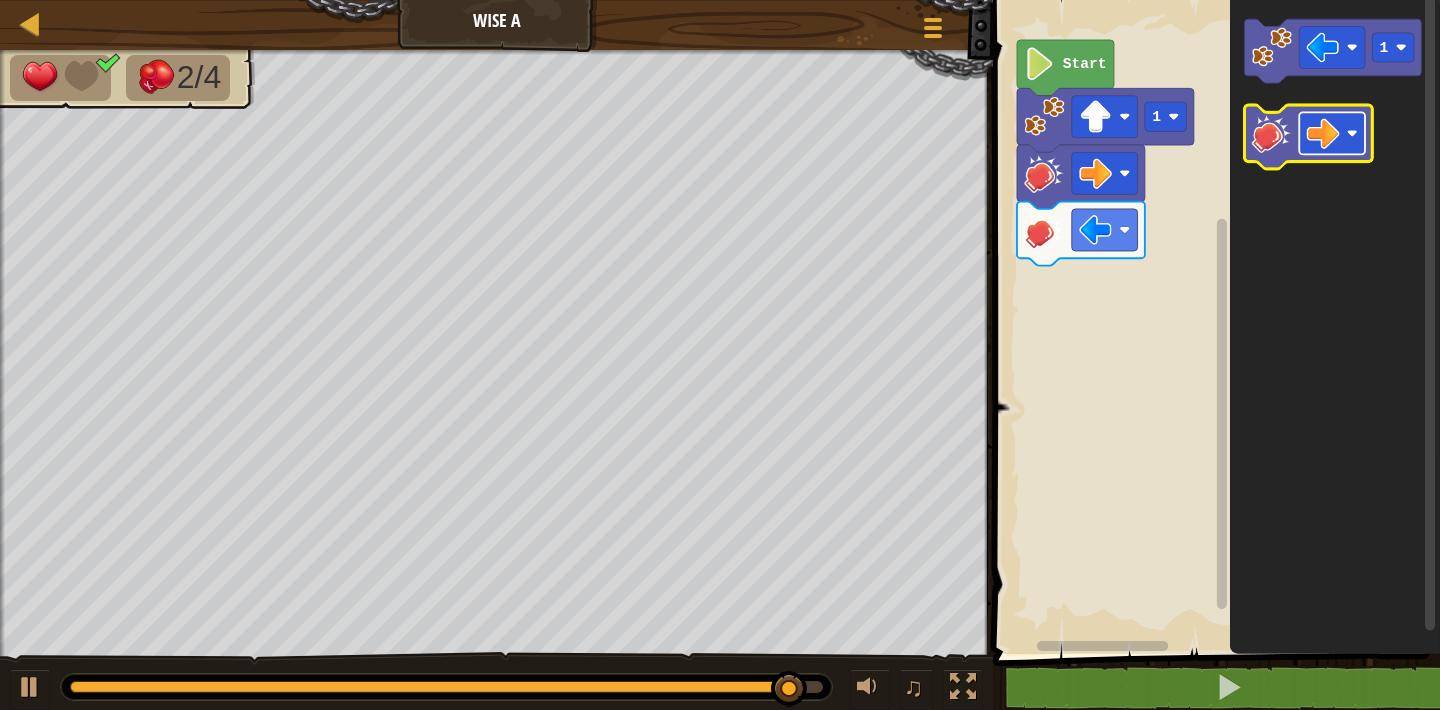 click 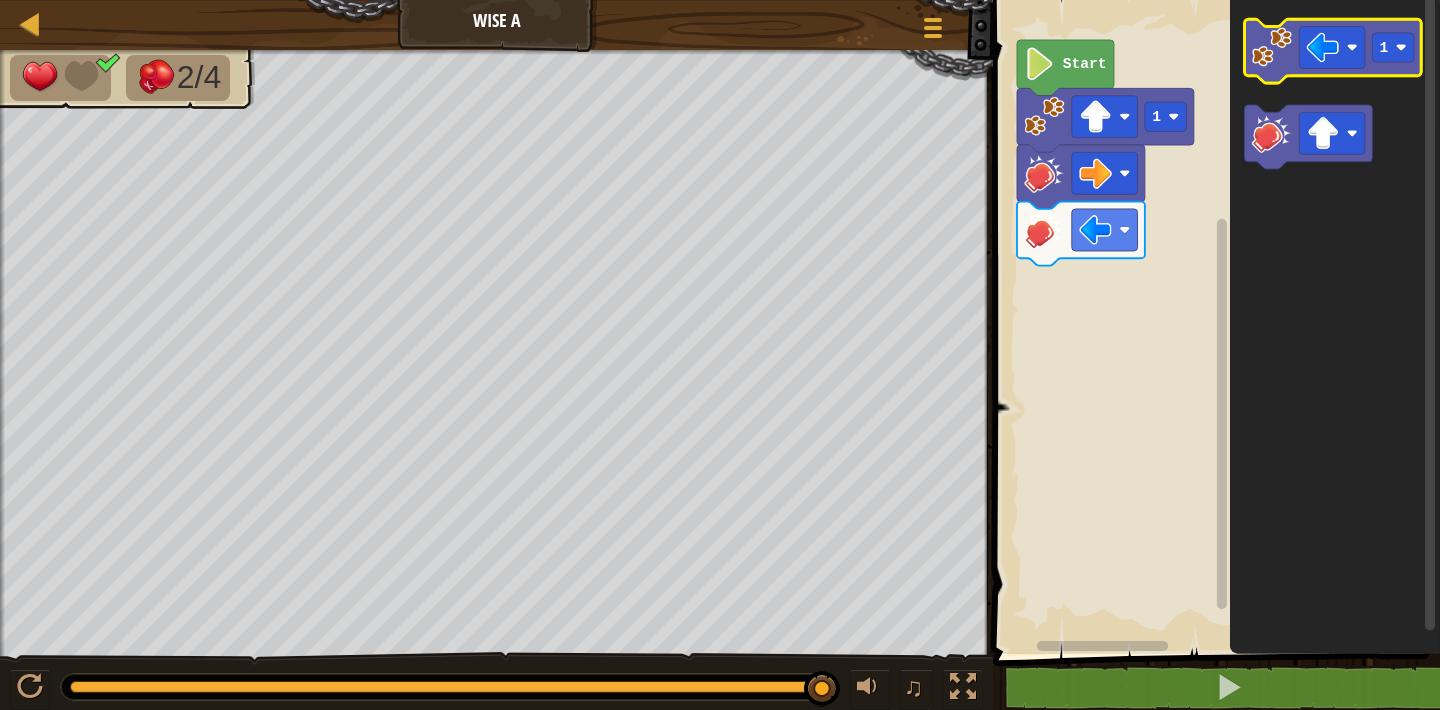 click 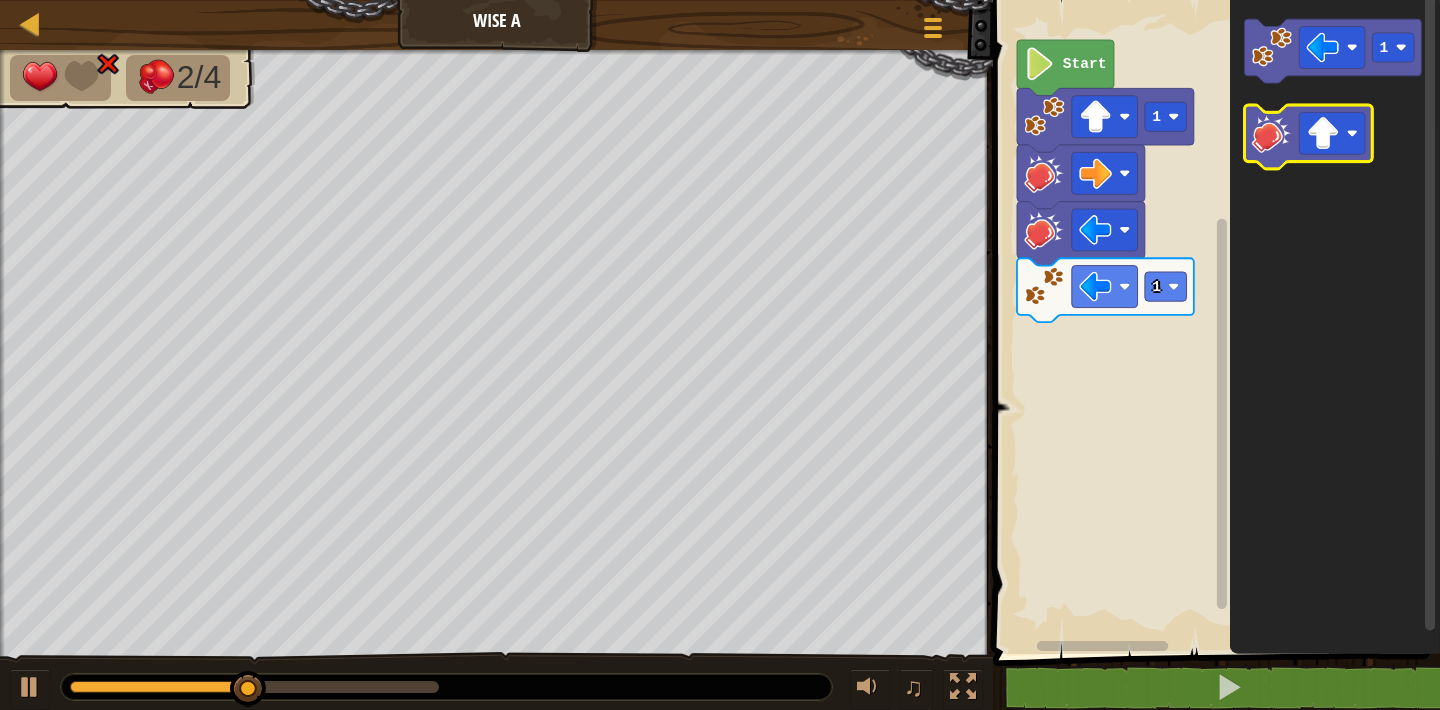 click 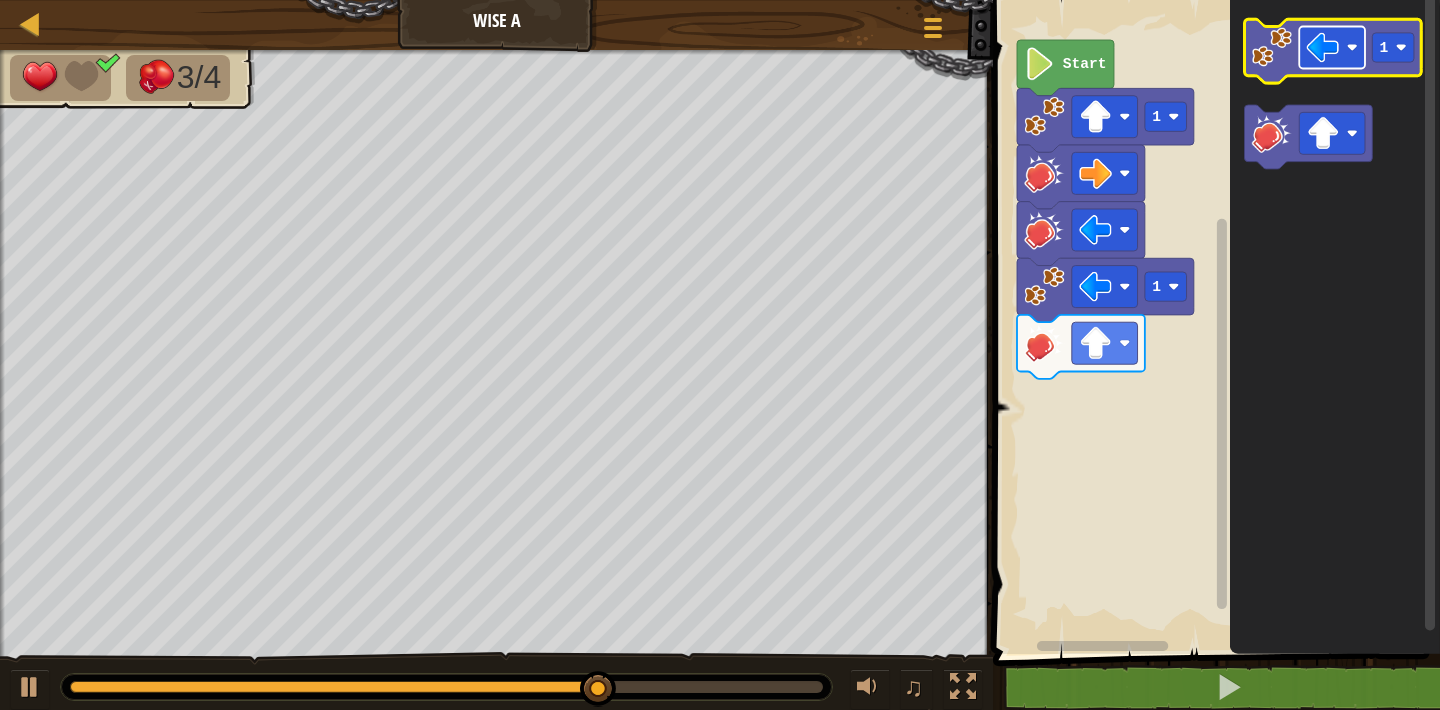 click 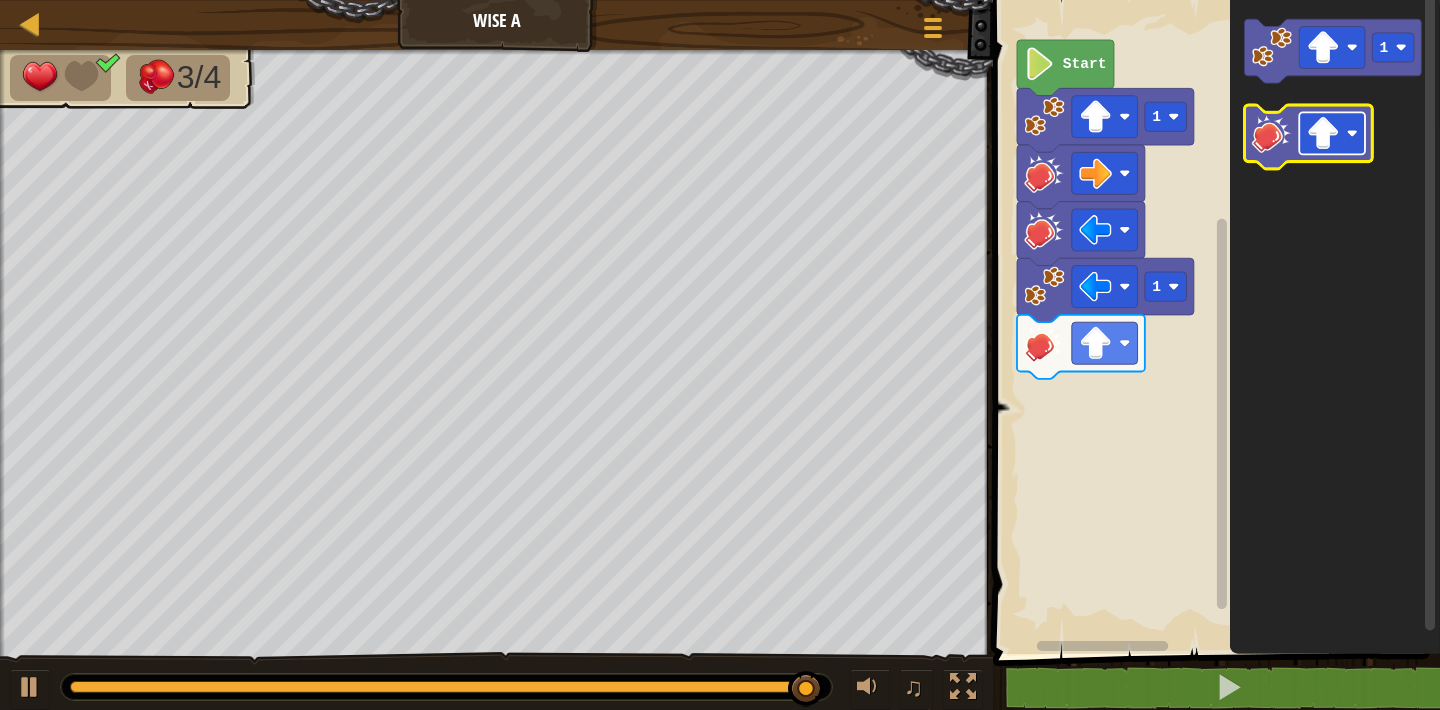 click 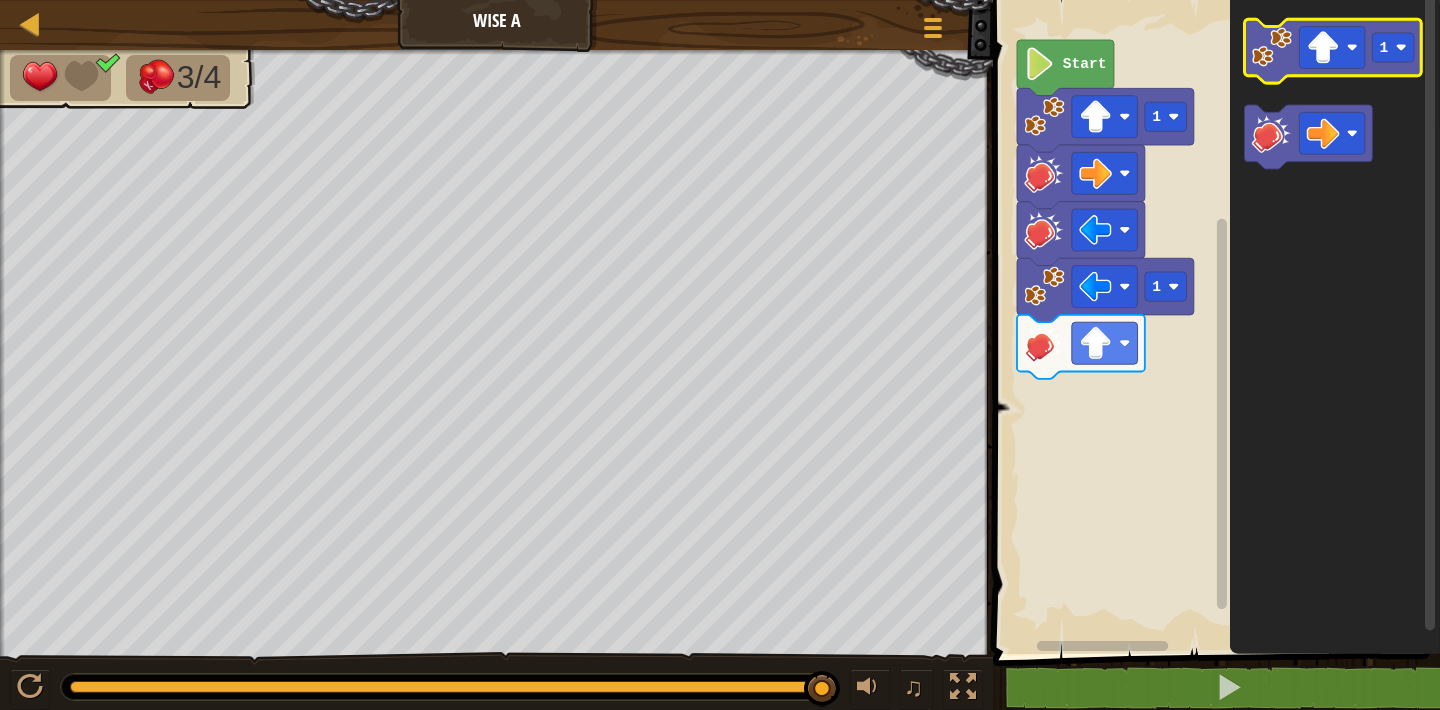 click 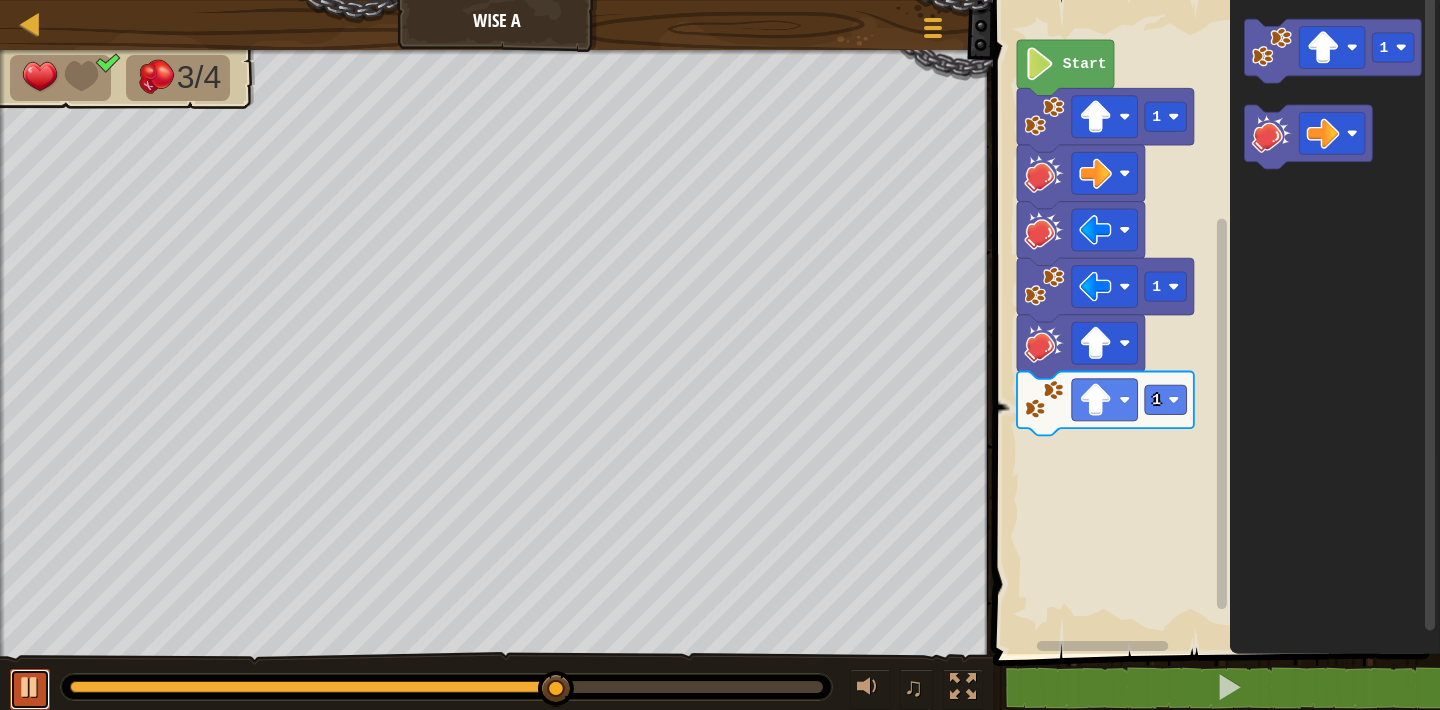 click at bounding box center (30, 687) 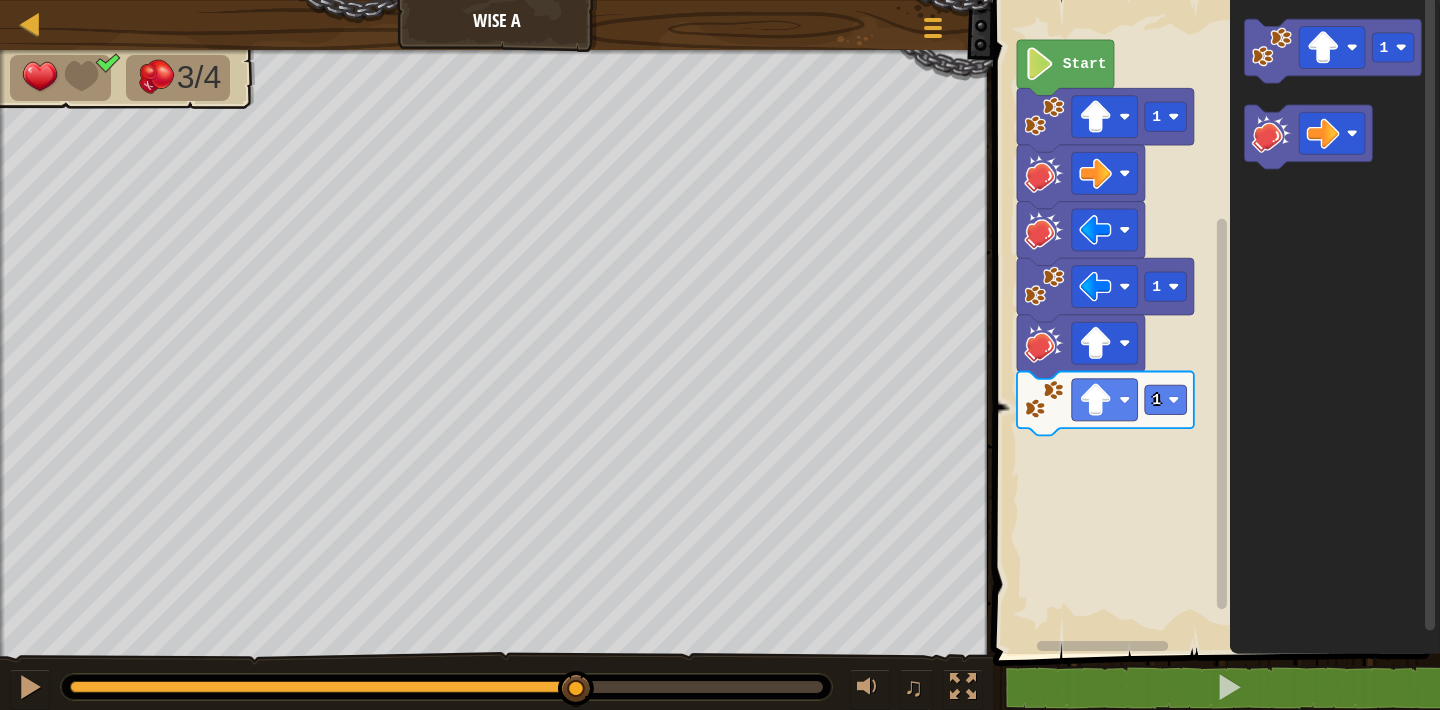 scroll, scrollTop: 0, scrollLeft: 0, axis: both 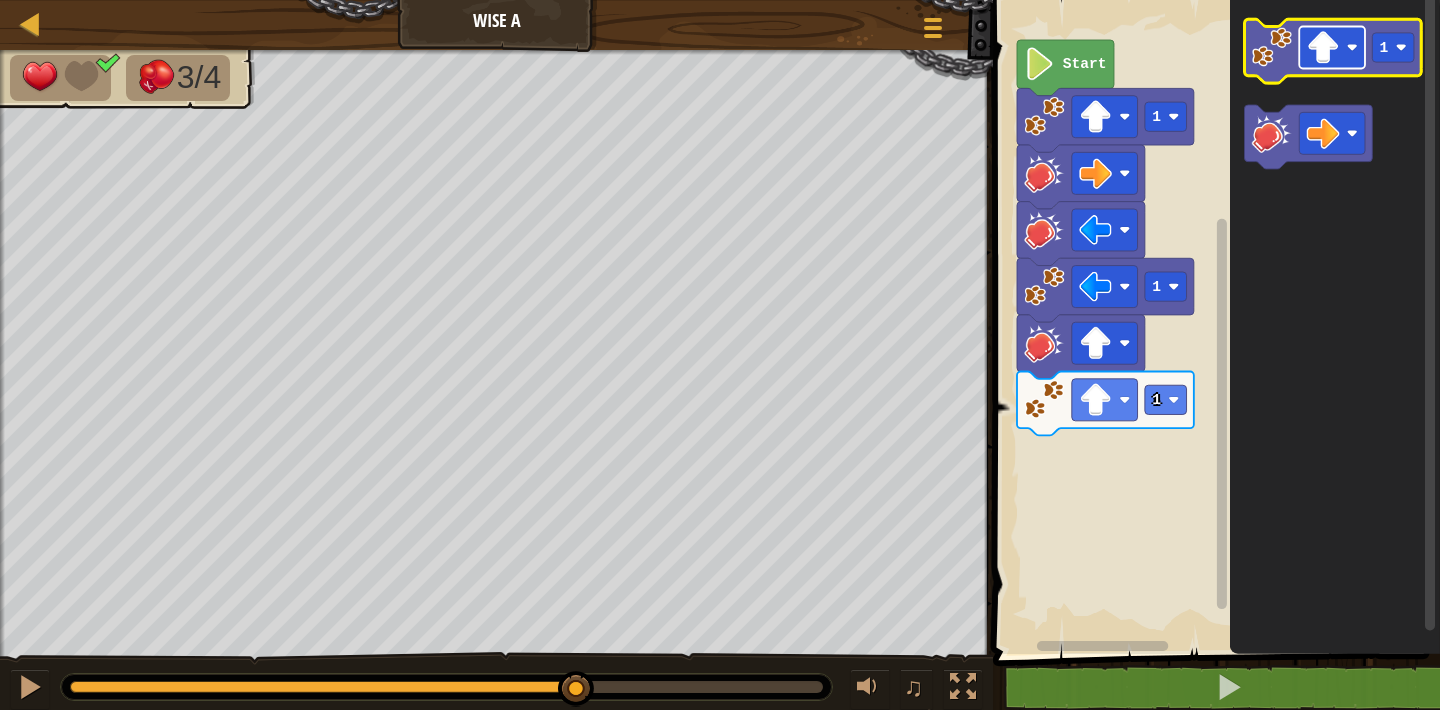 click 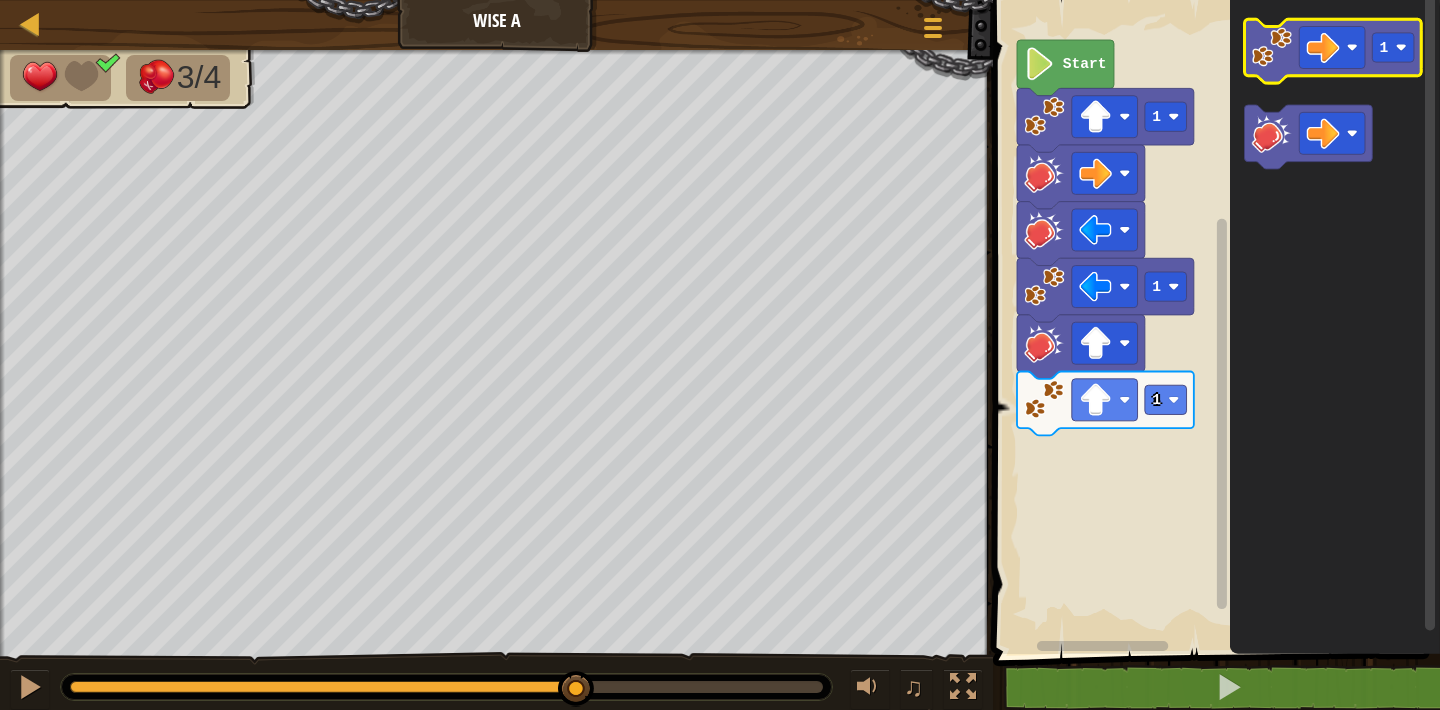 click 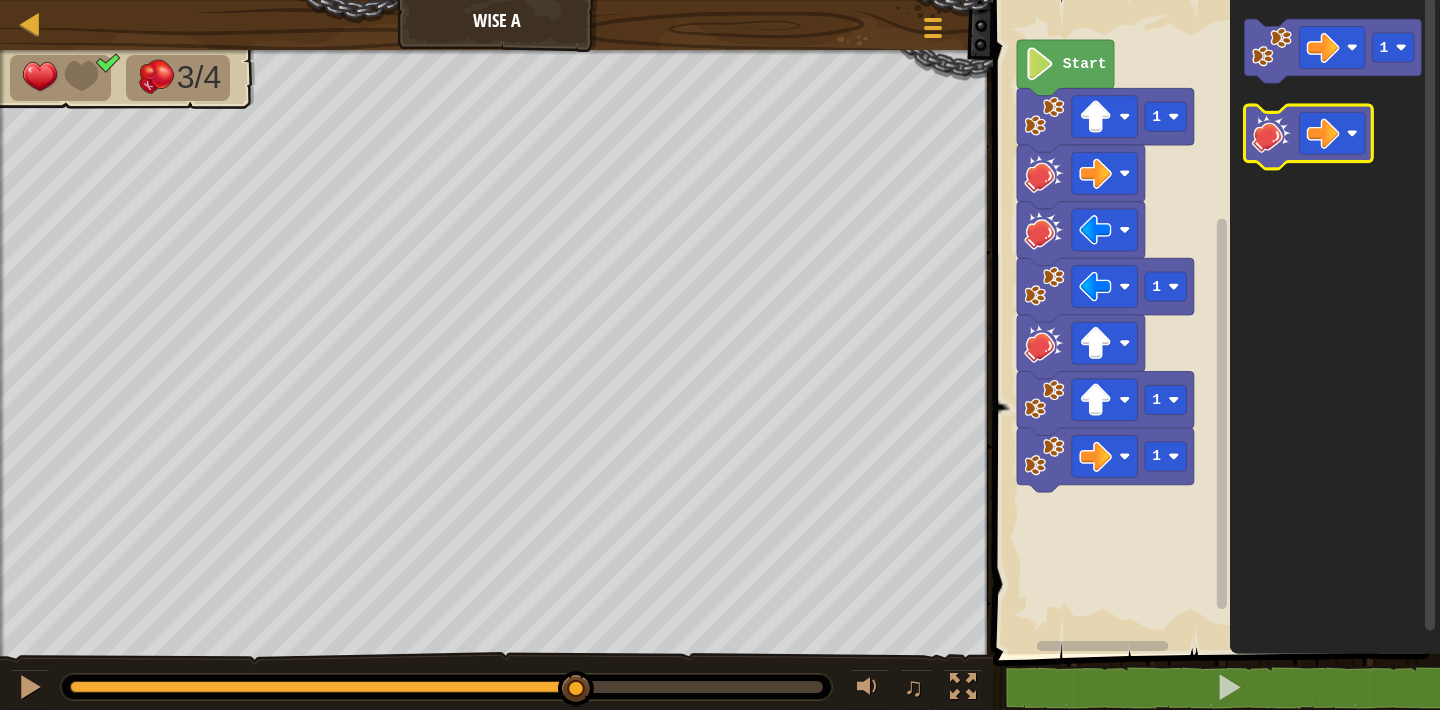 click 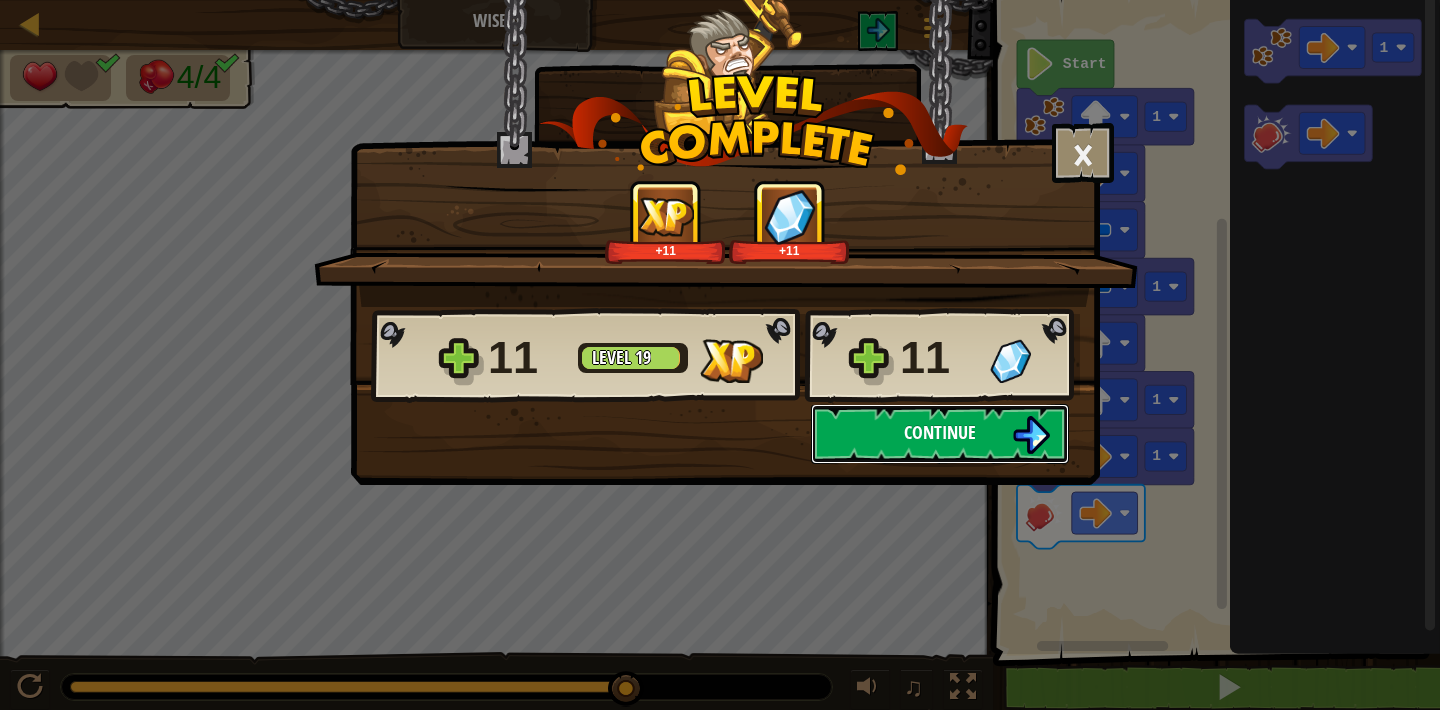 click at bounding box center (1031, 435) 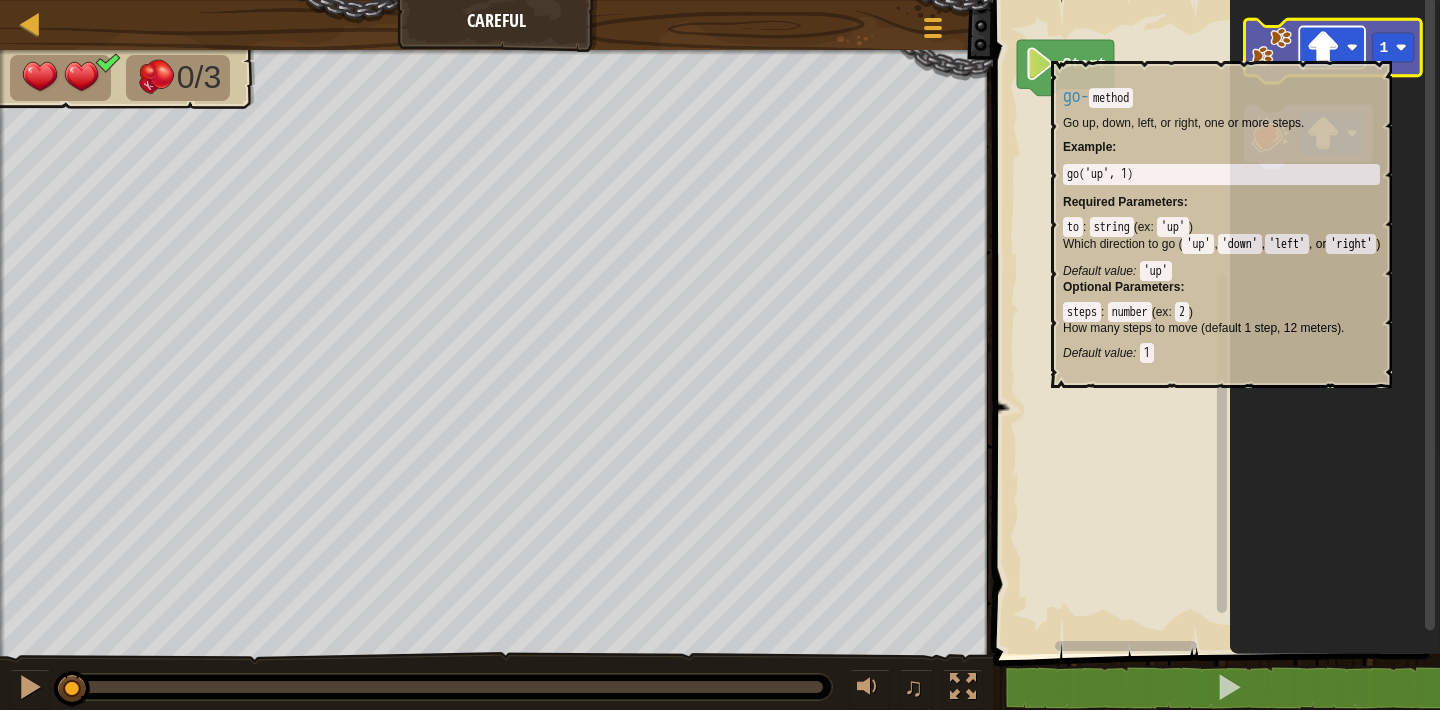 click 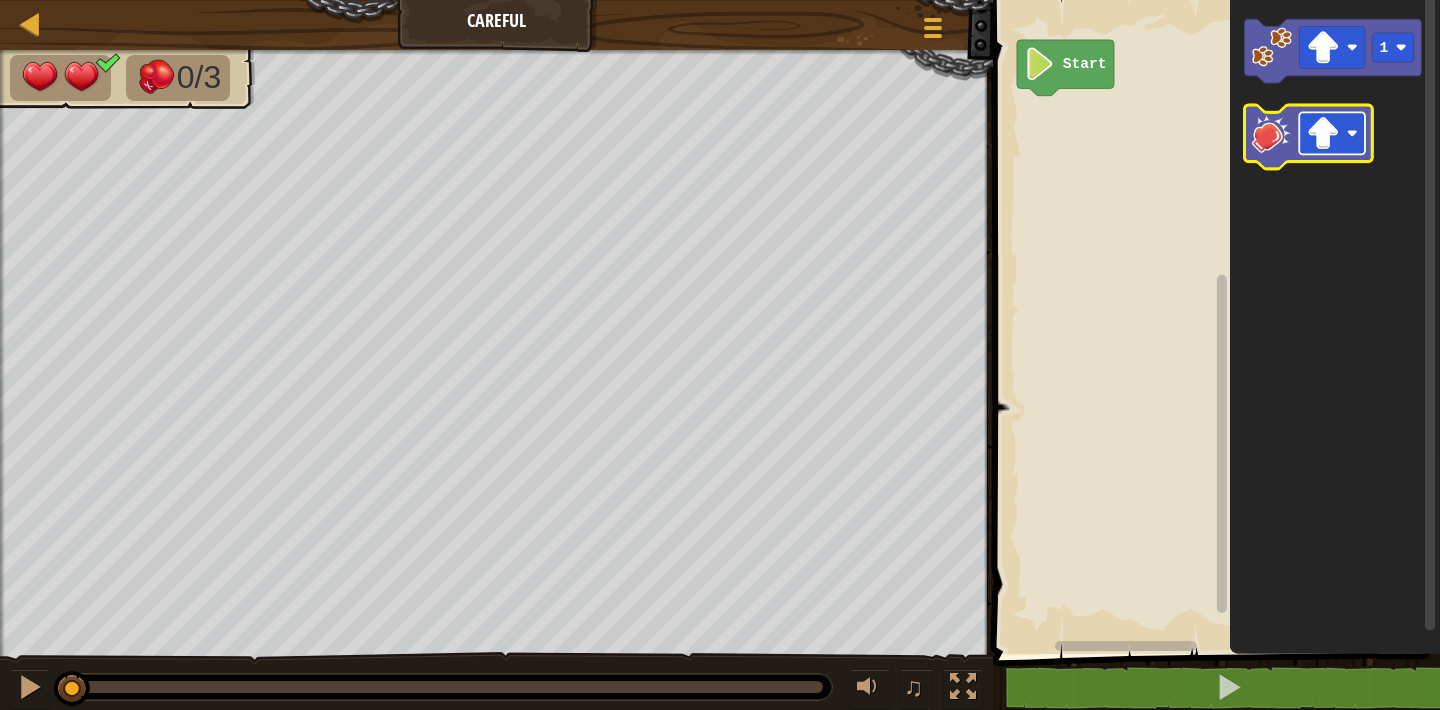 click 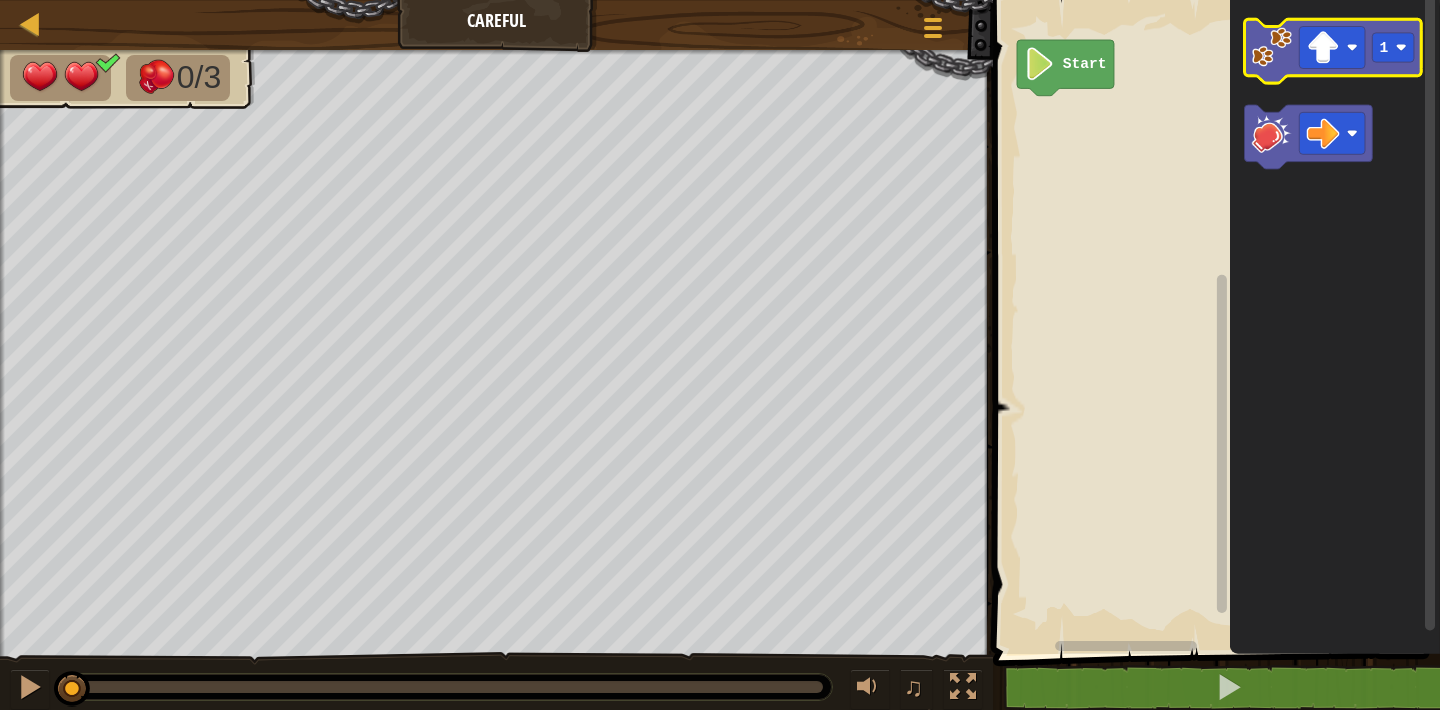click 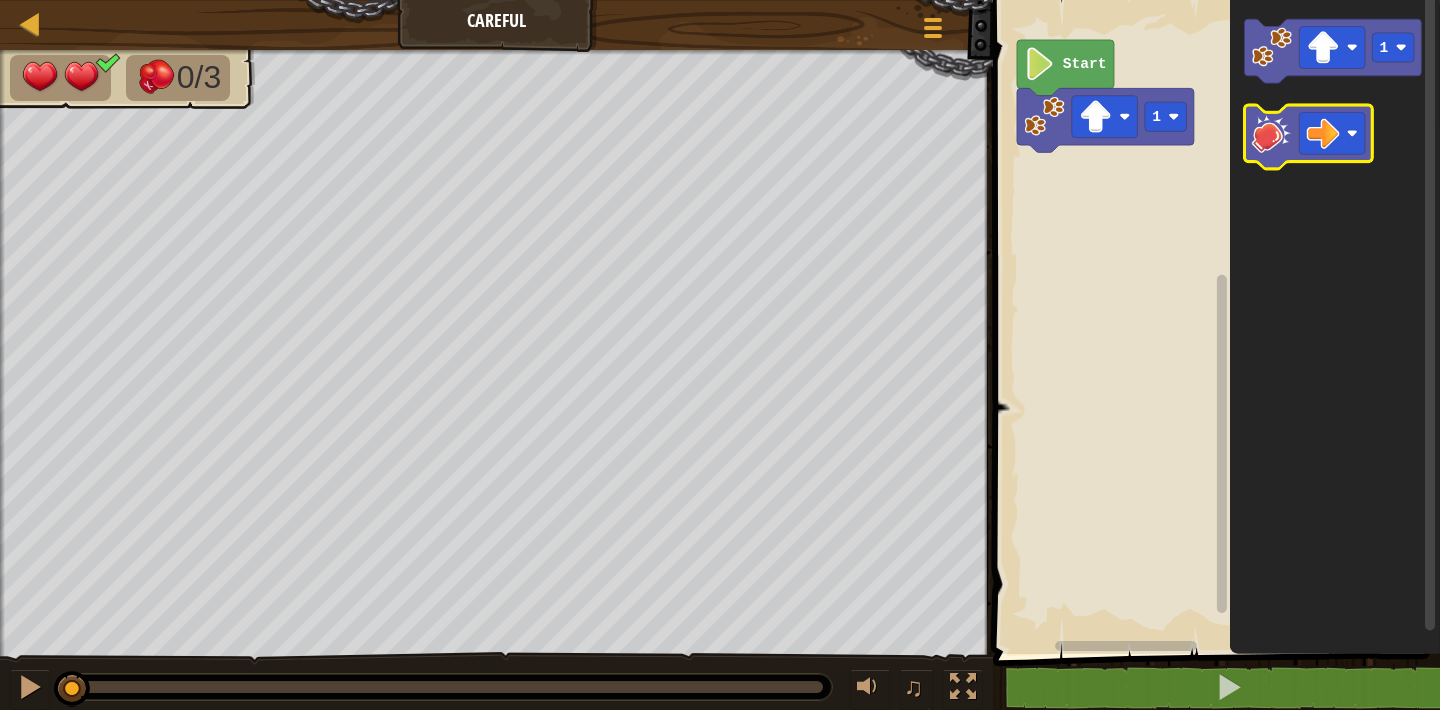 click 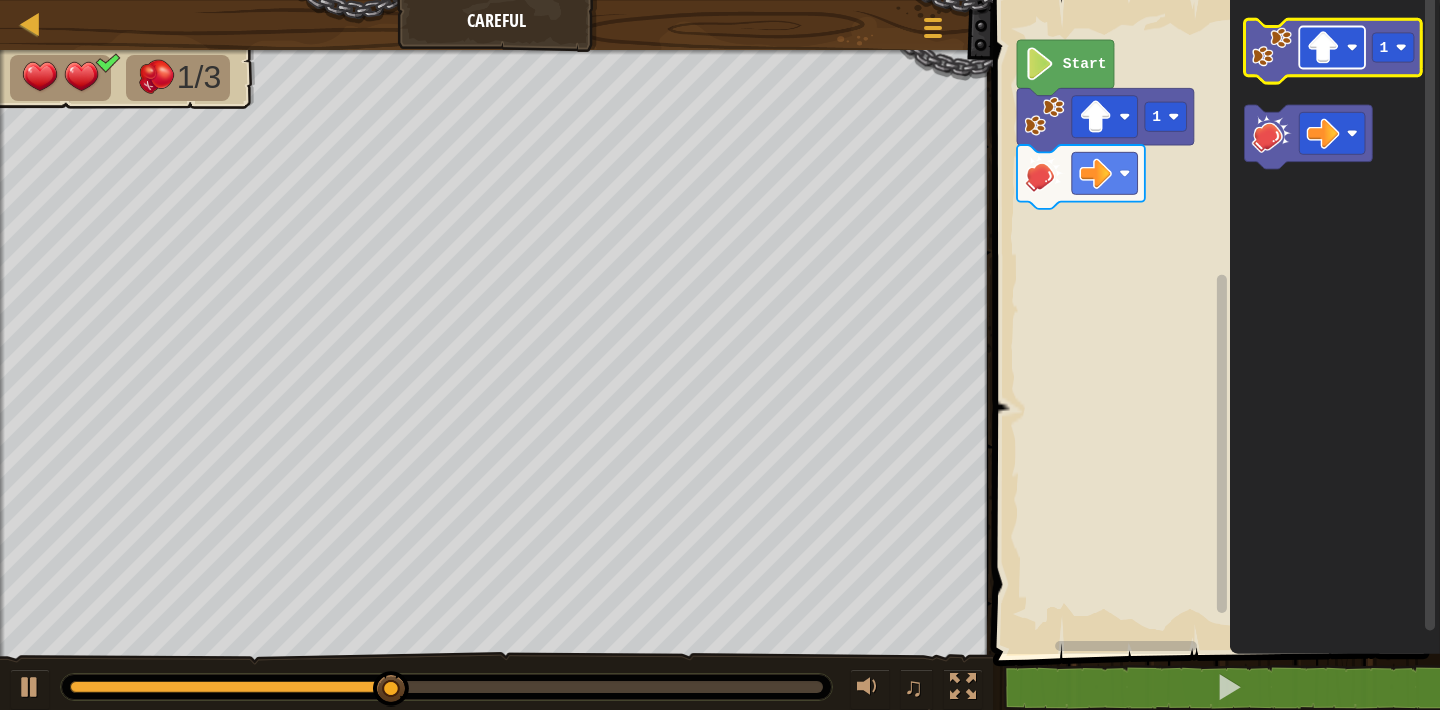 click 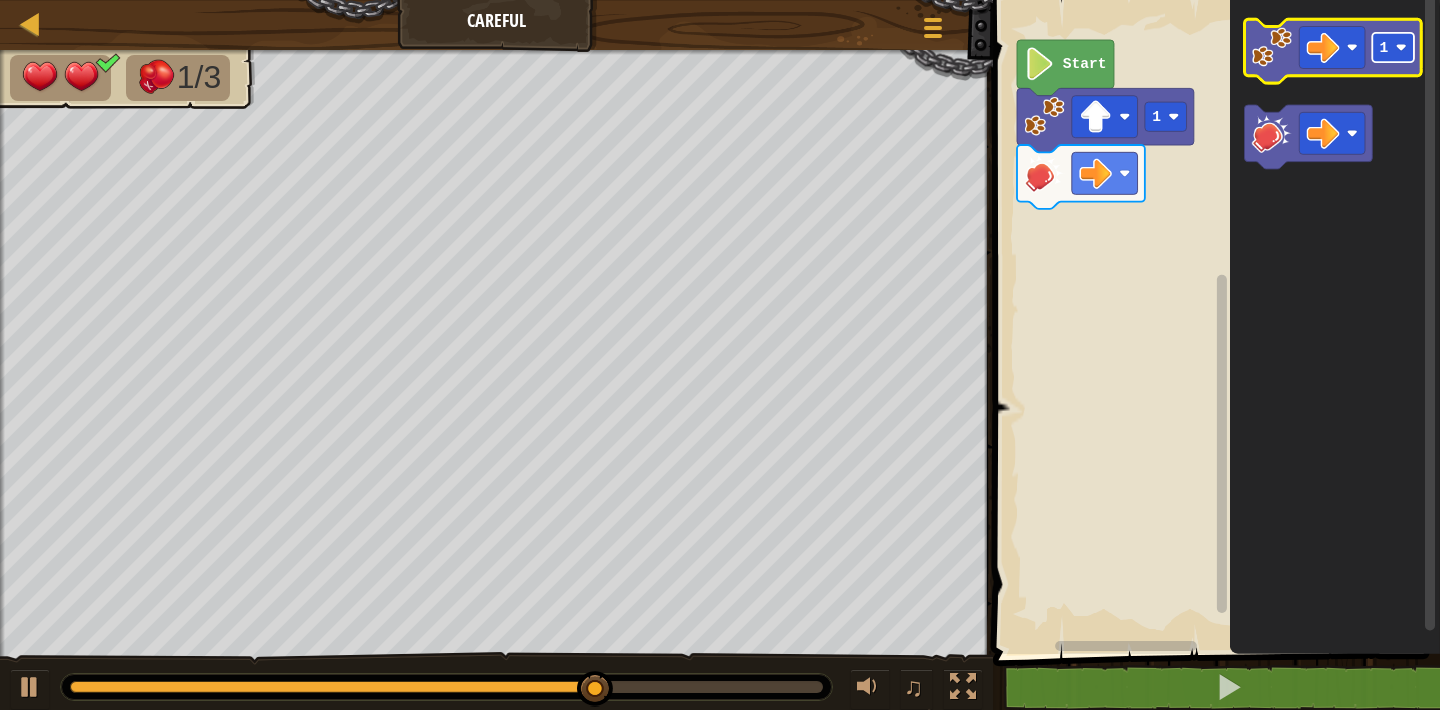click 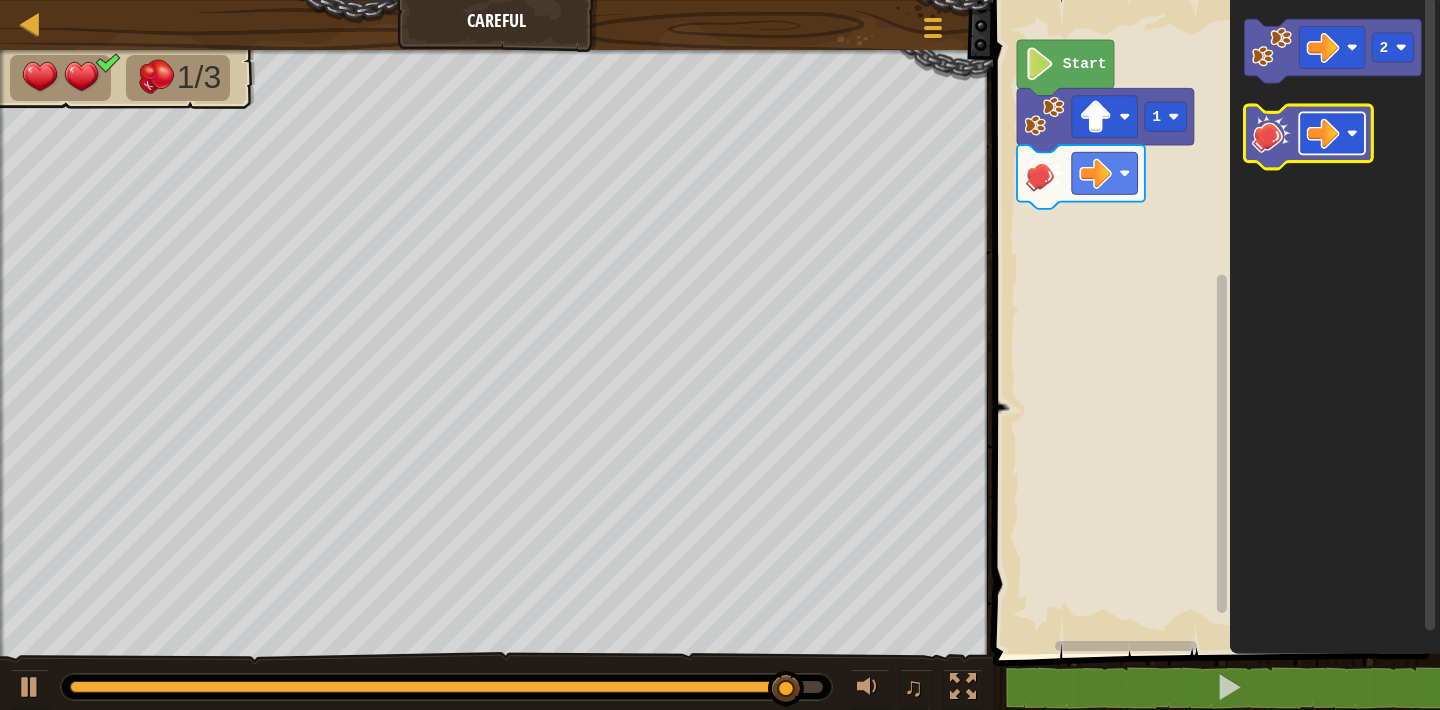 click 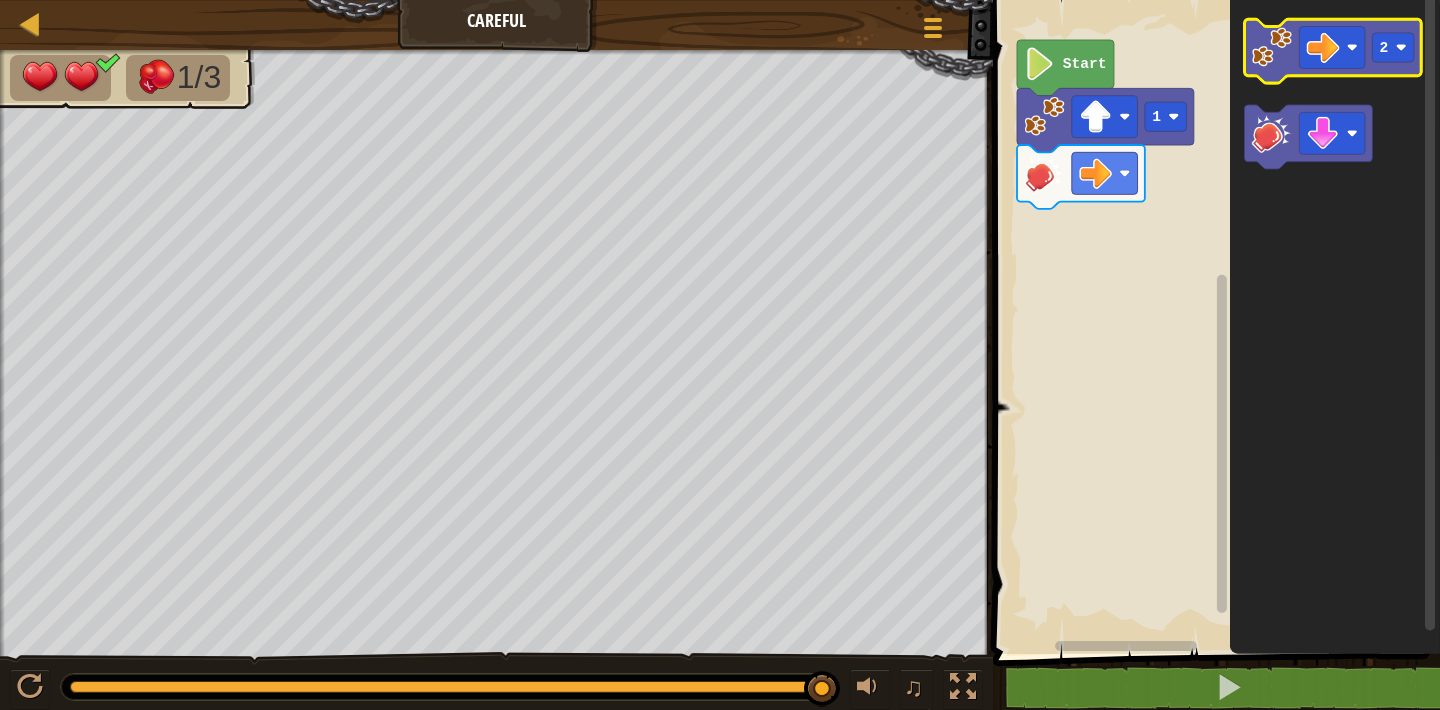 click 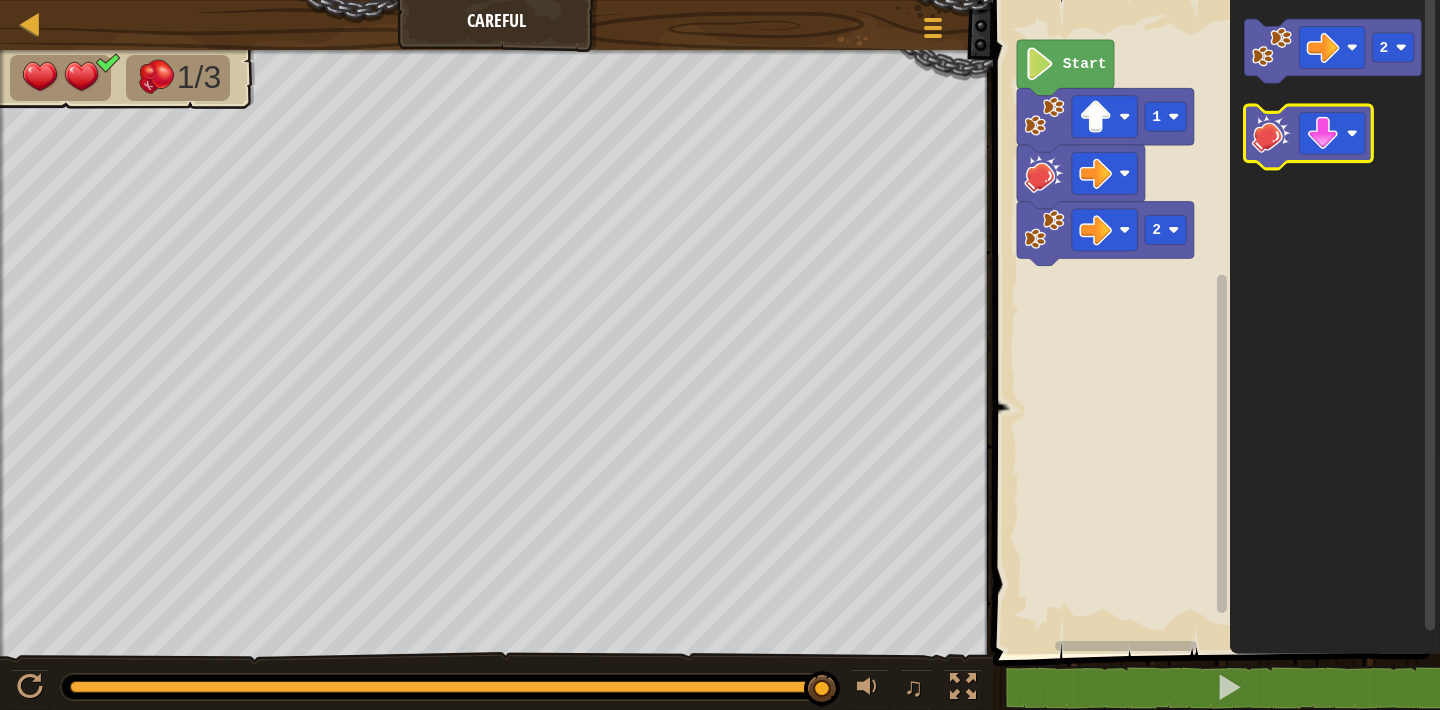 click 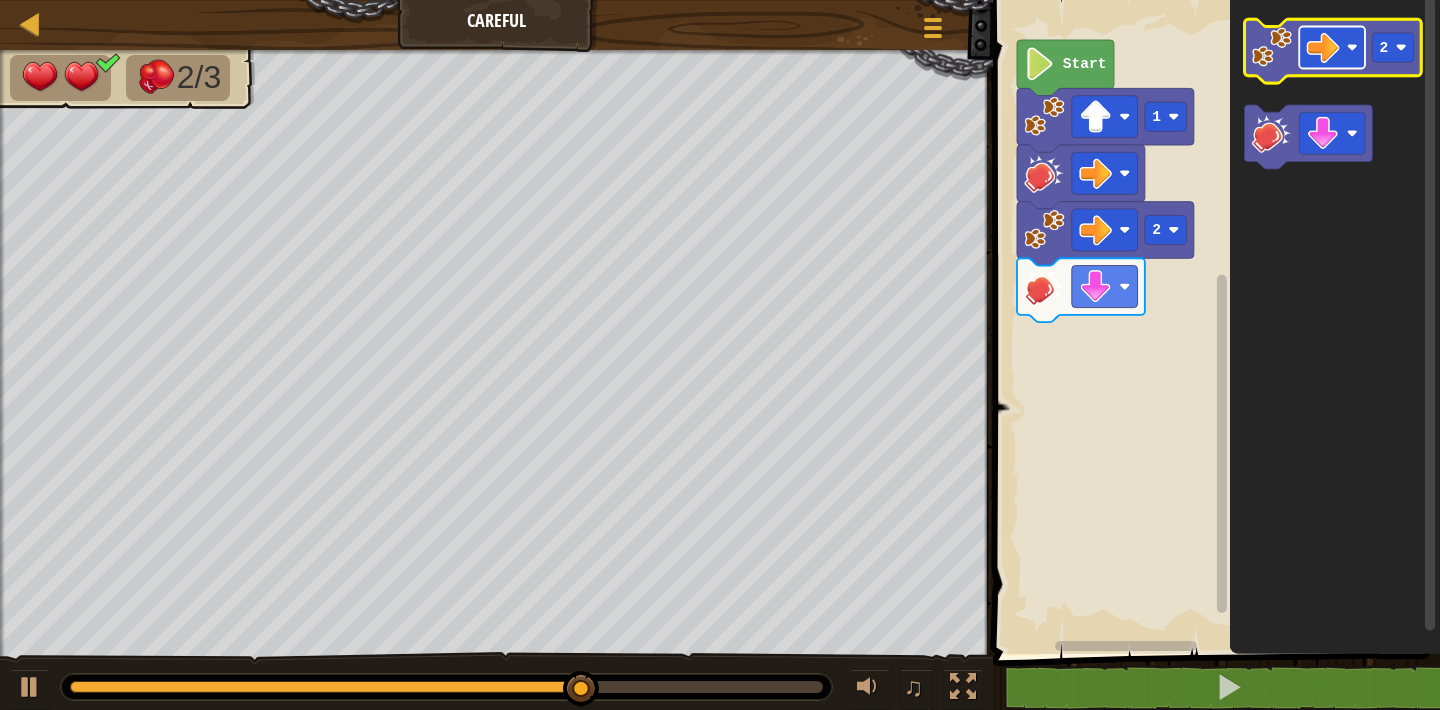 click 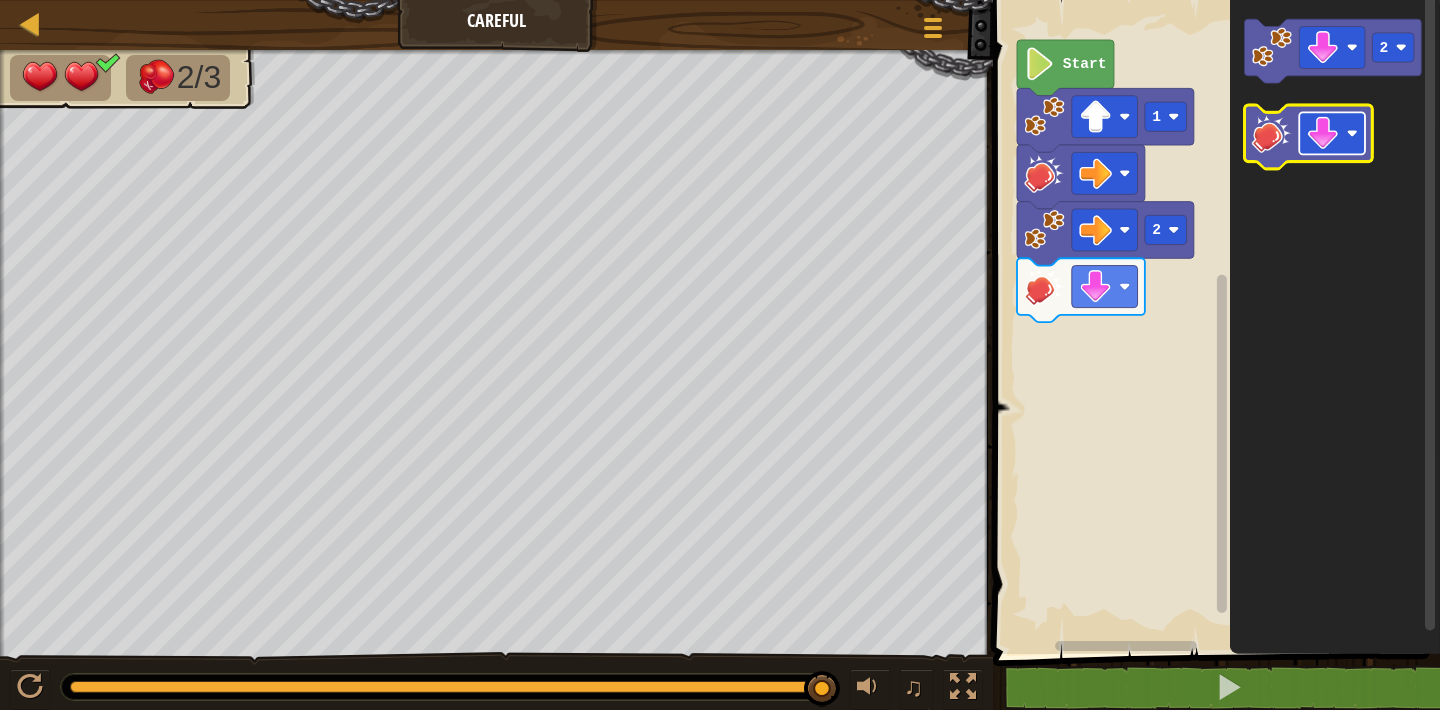 click 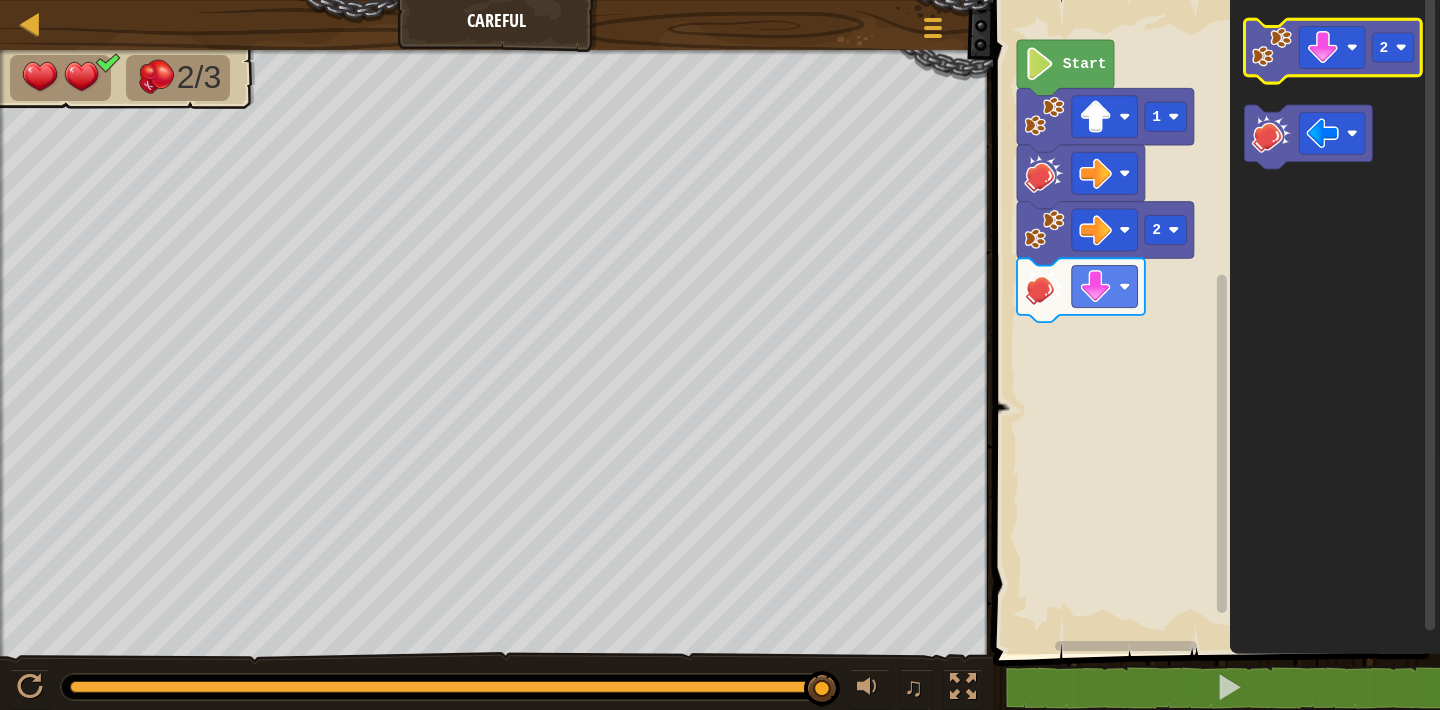click 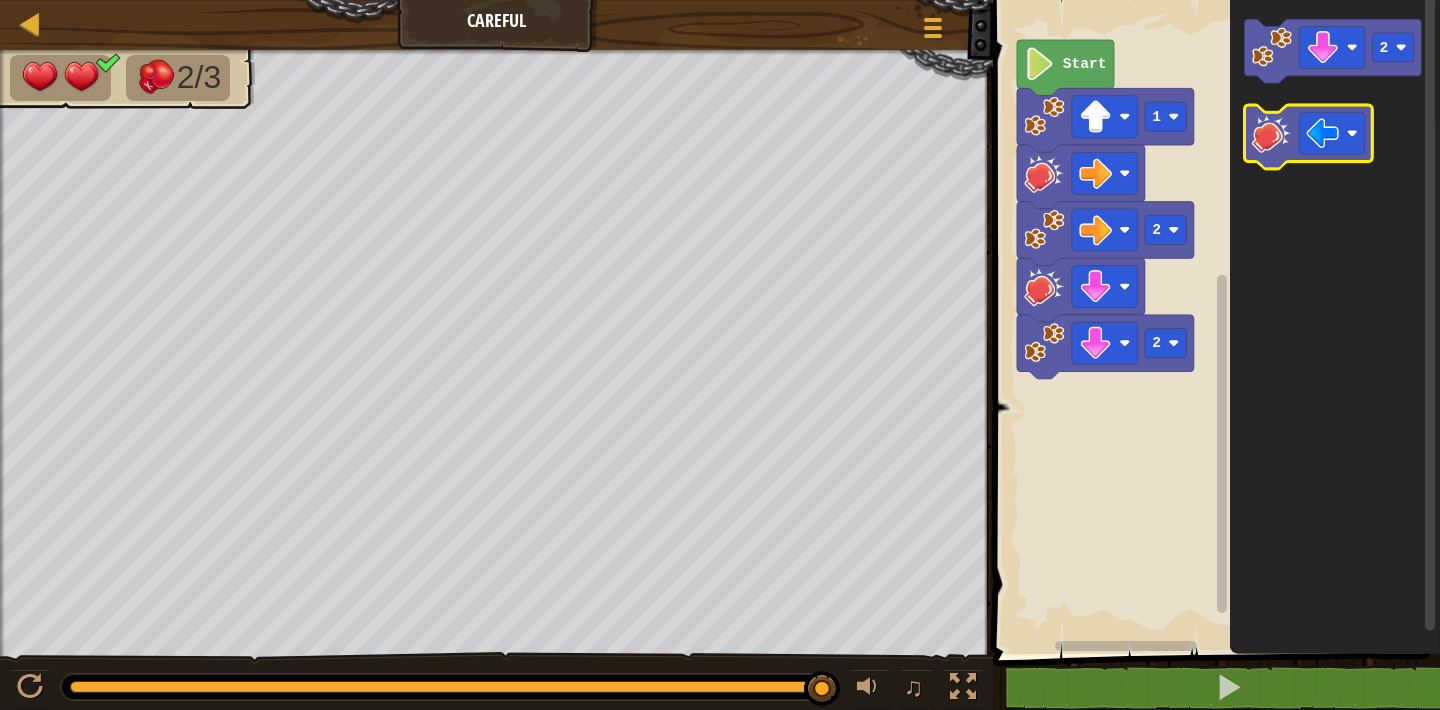 click 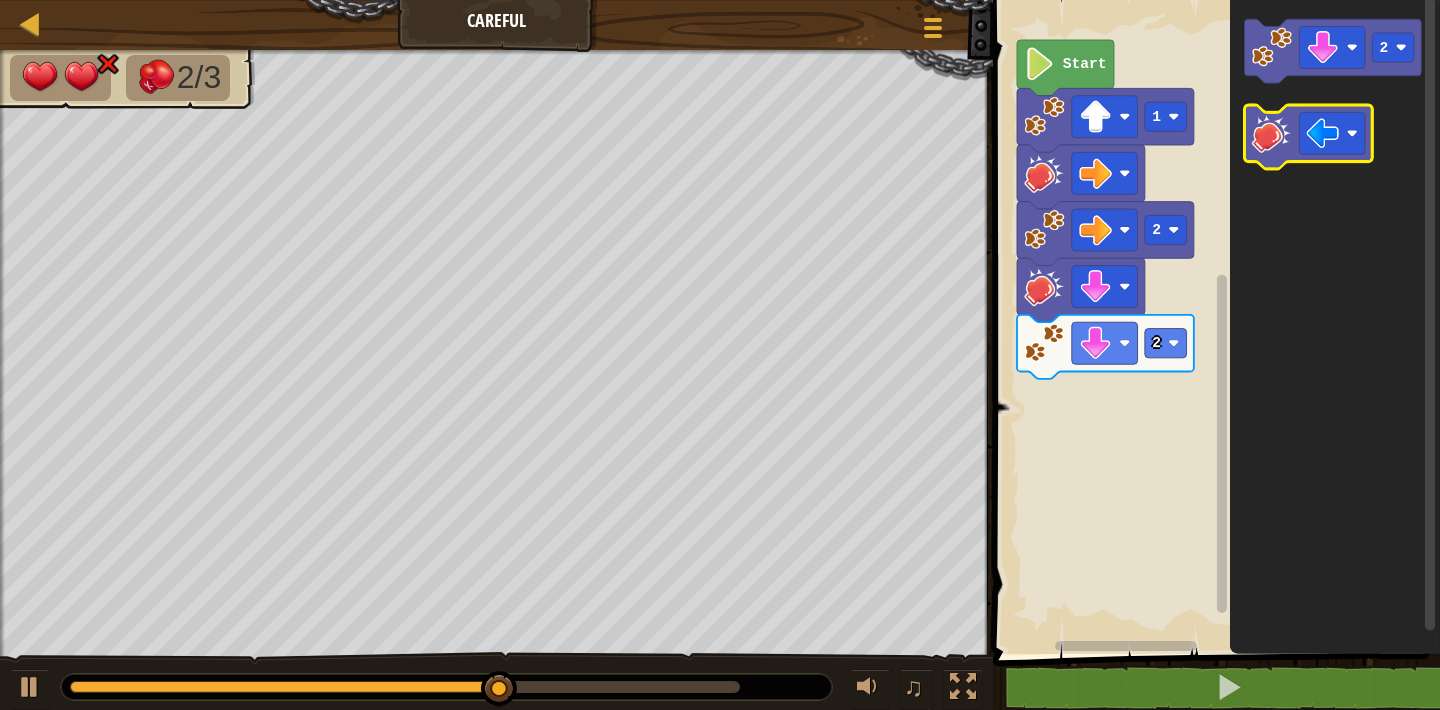 click 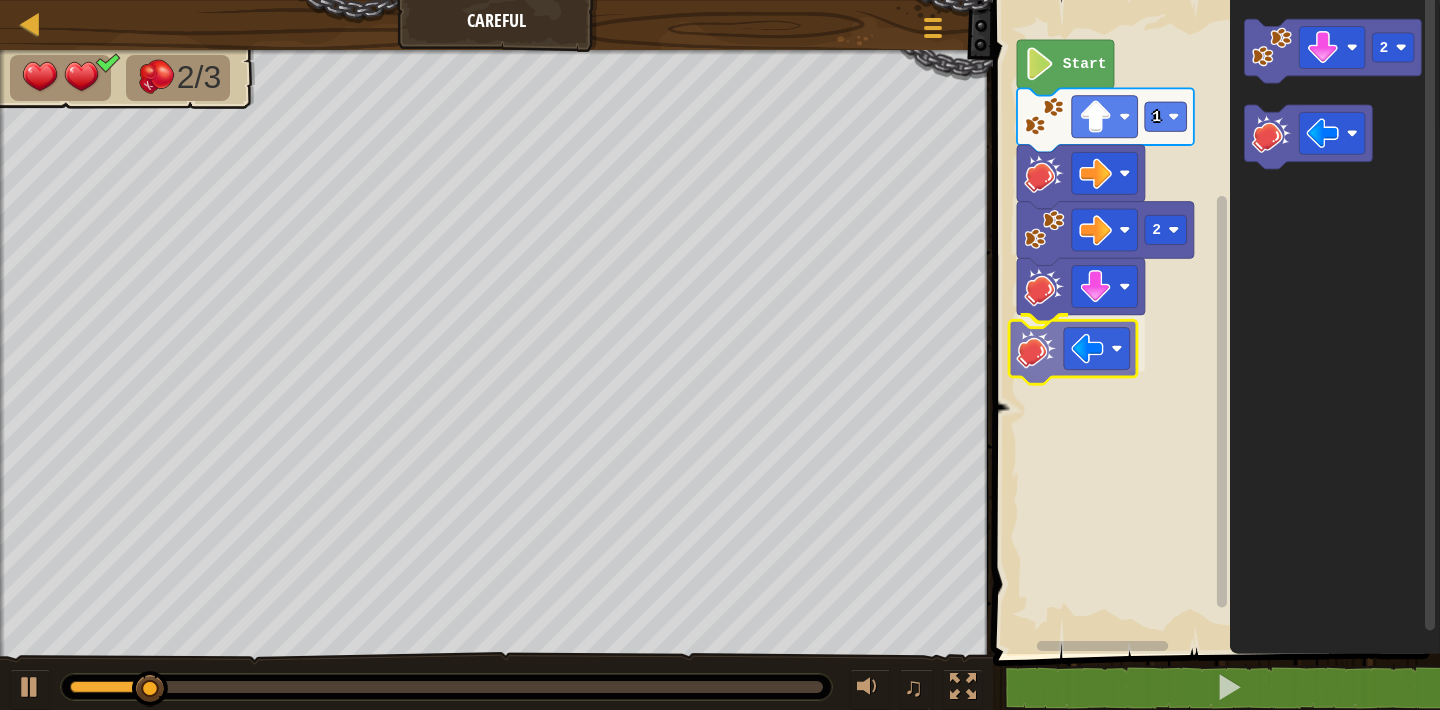 click on "Start 1 2 2" at bounding box center [1213, 322] 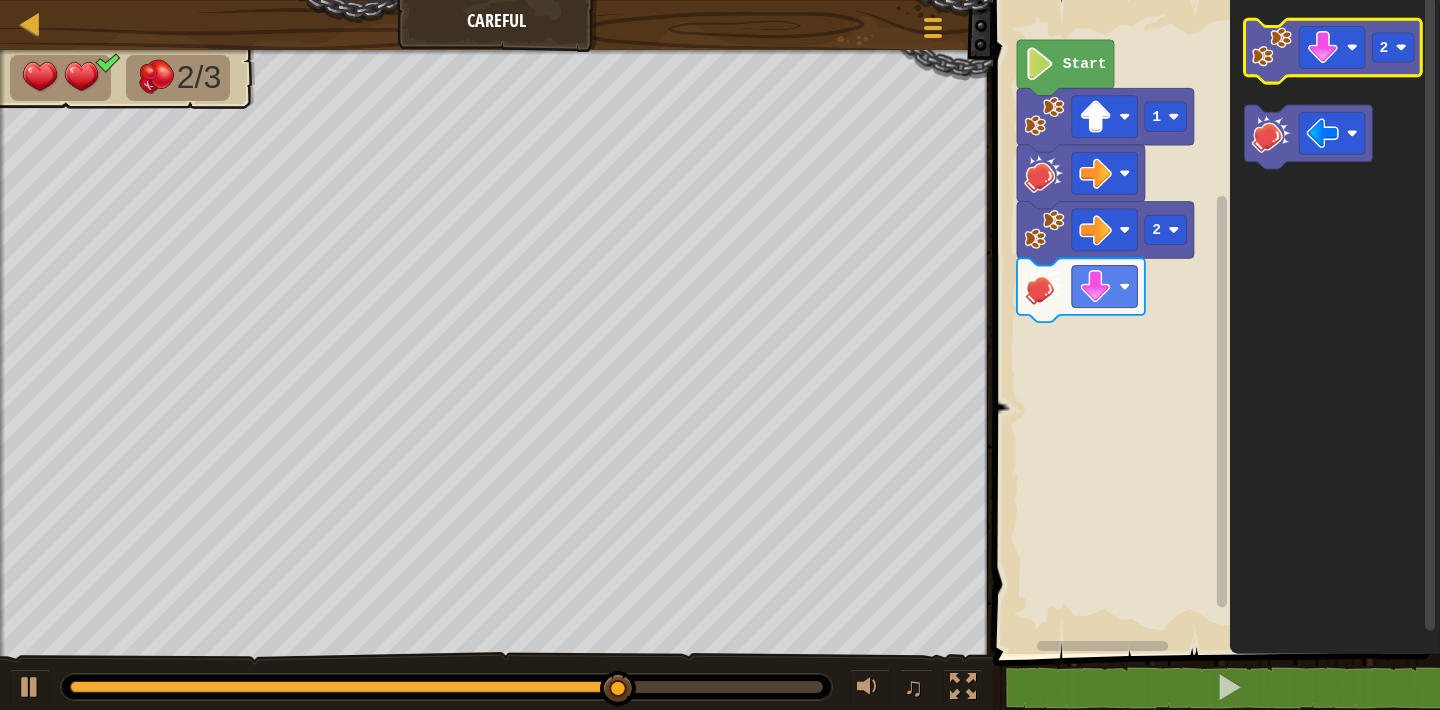 click 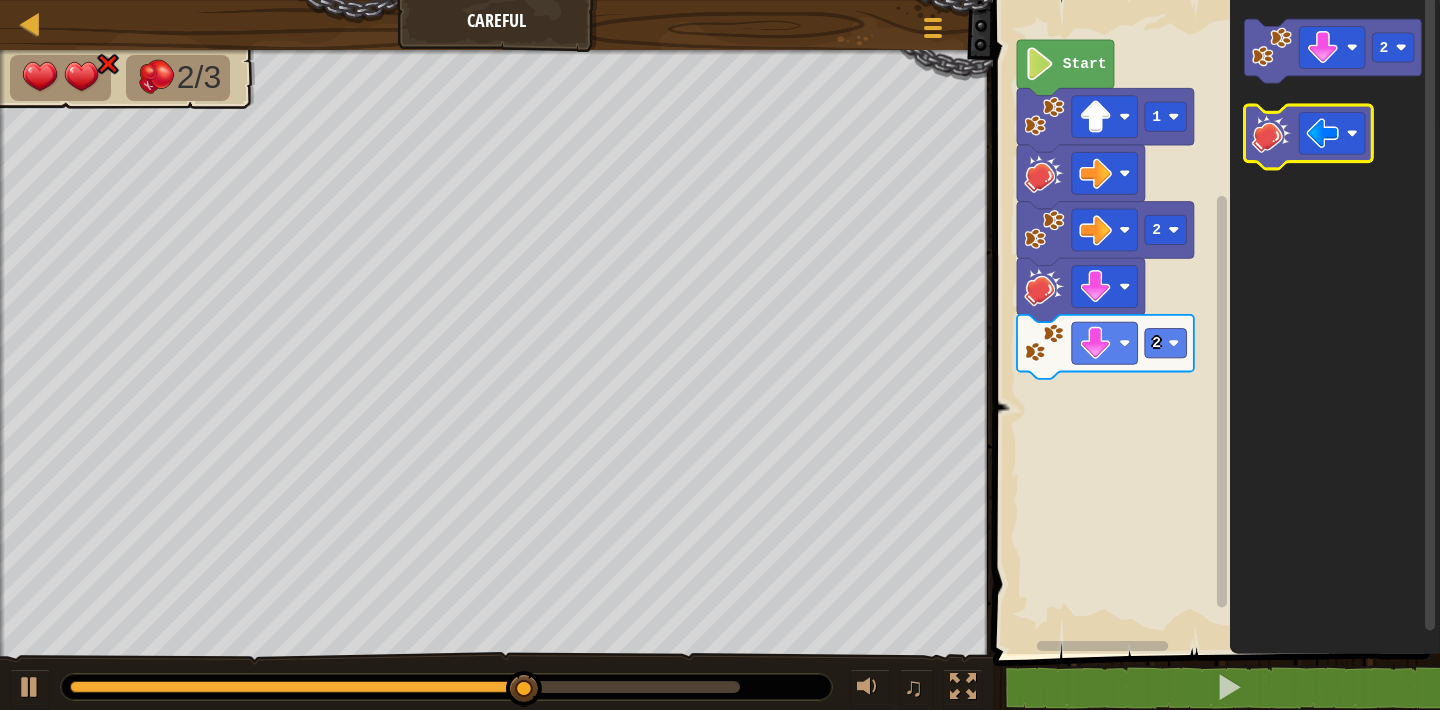 click 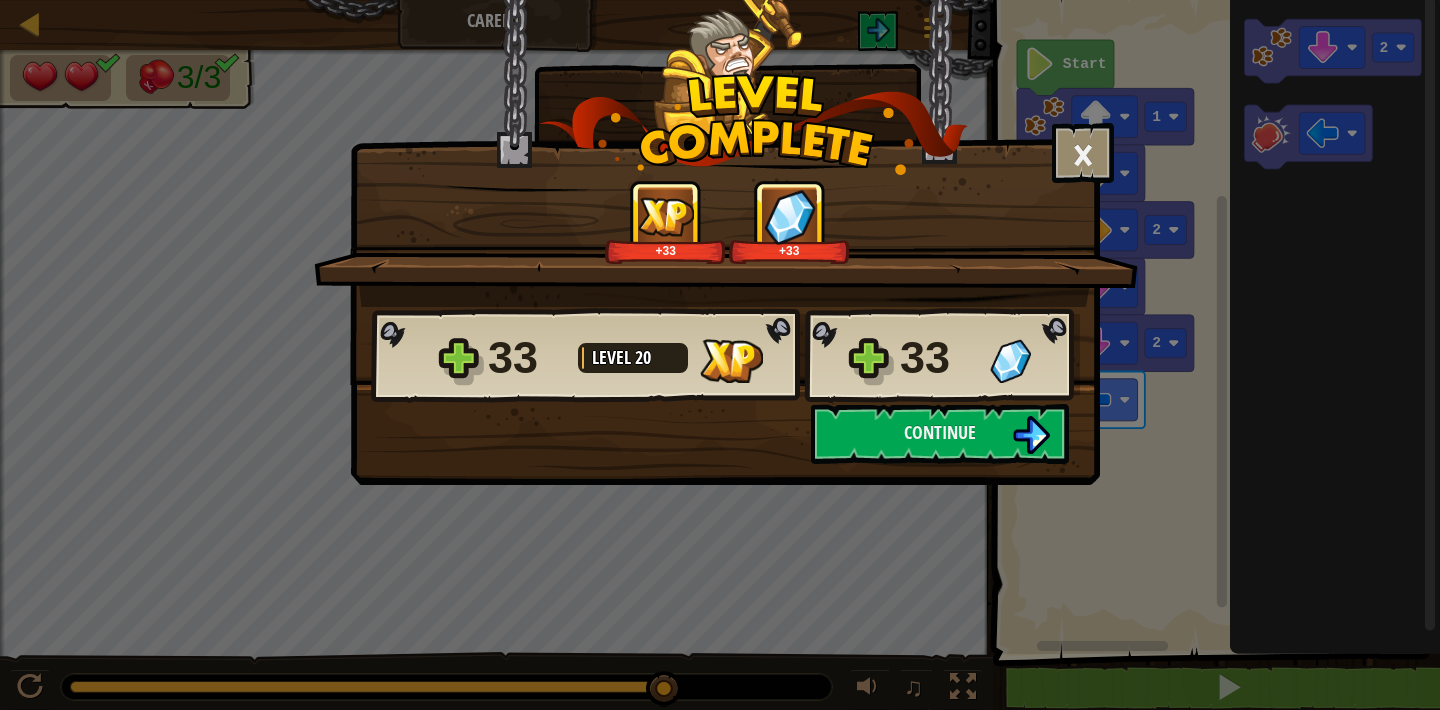 click on "+33 +33" at bounding box center [726, 243] 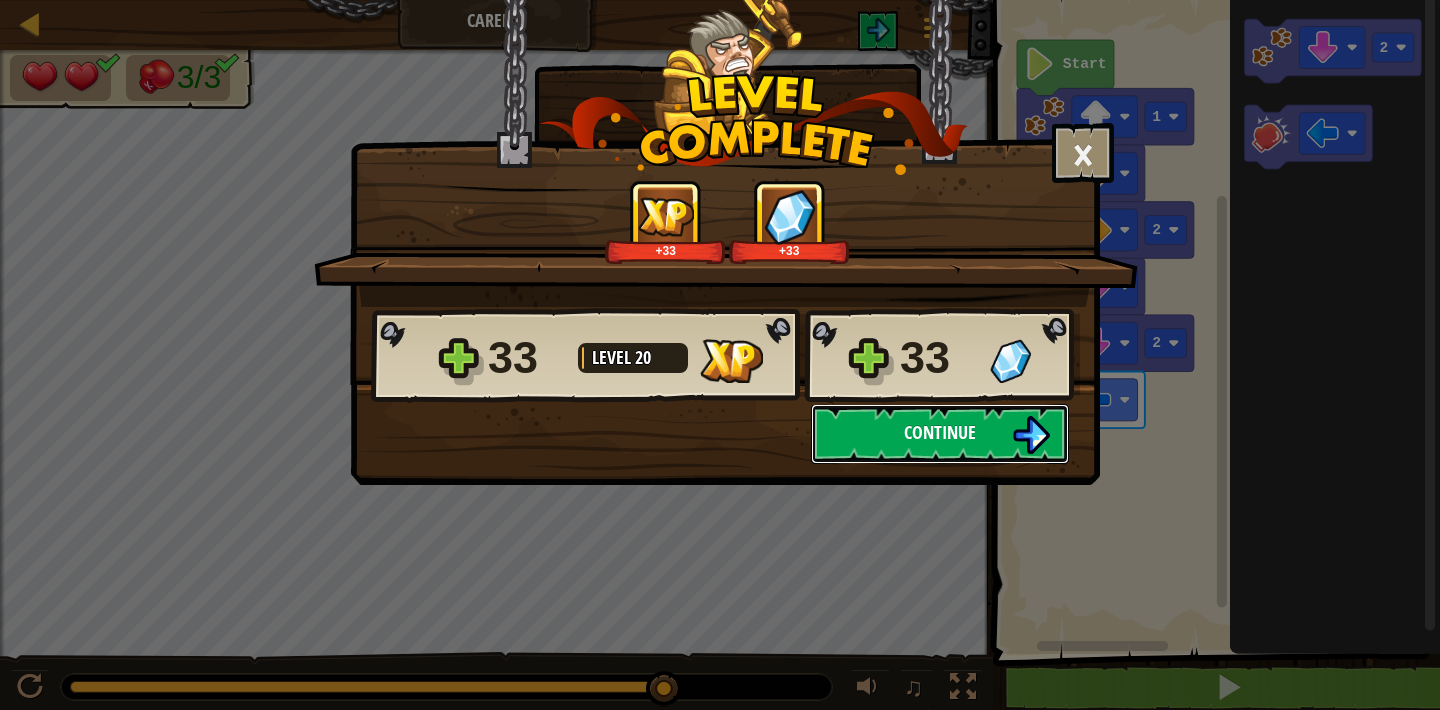 click on "Continue" at bounding box center [940, 432] 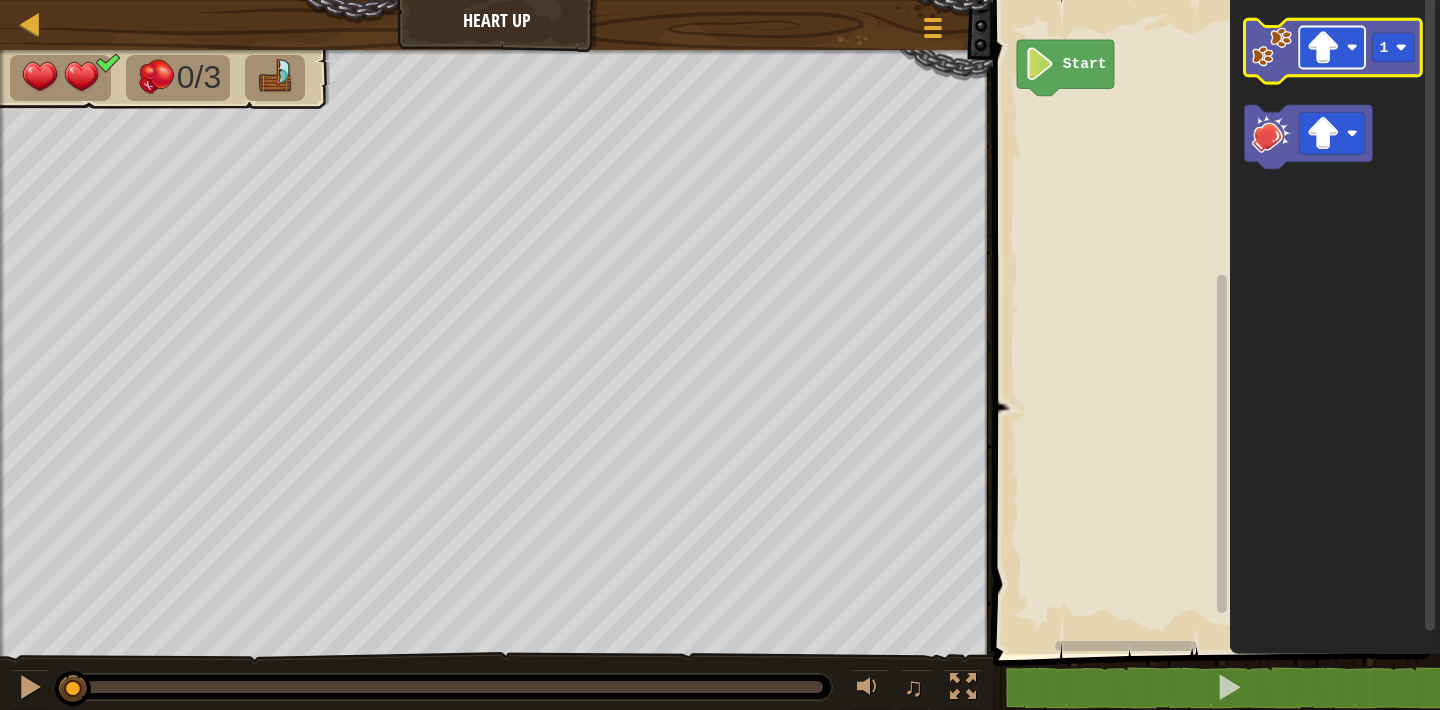 click 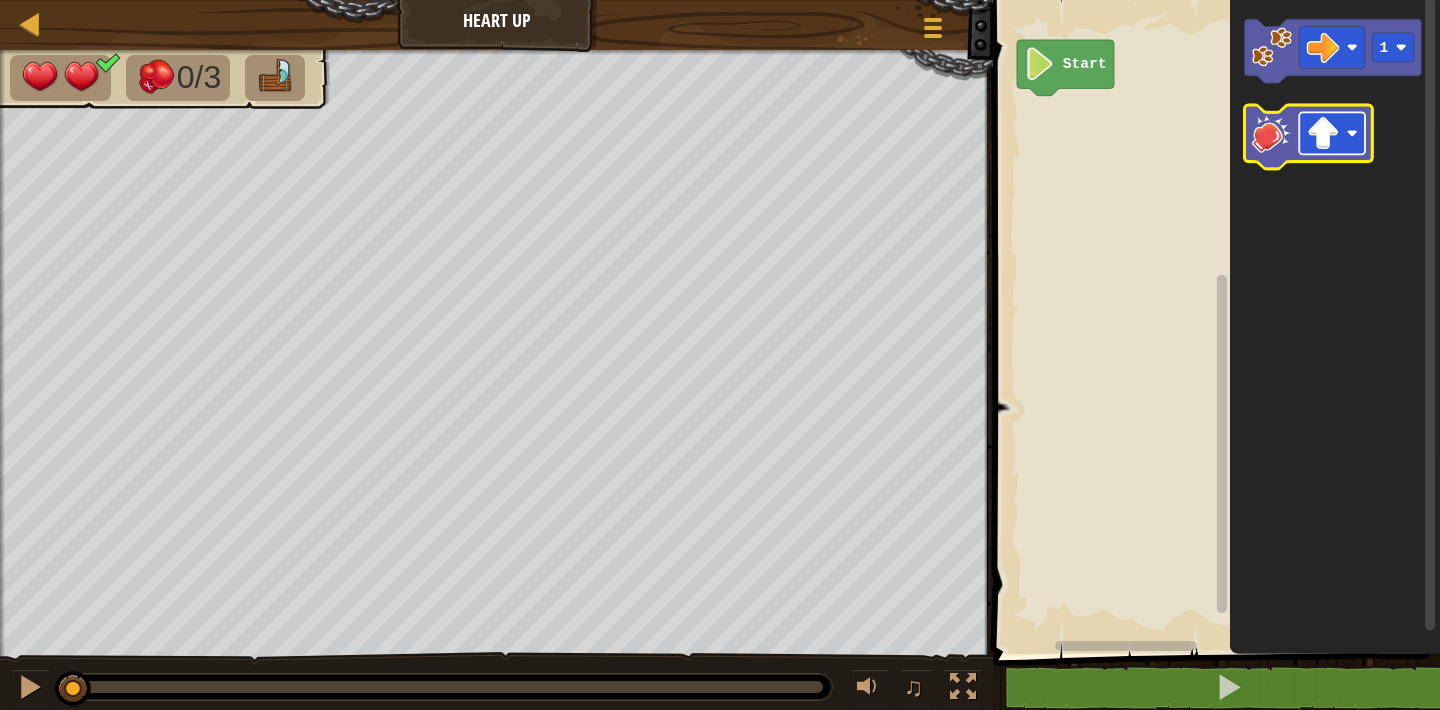click 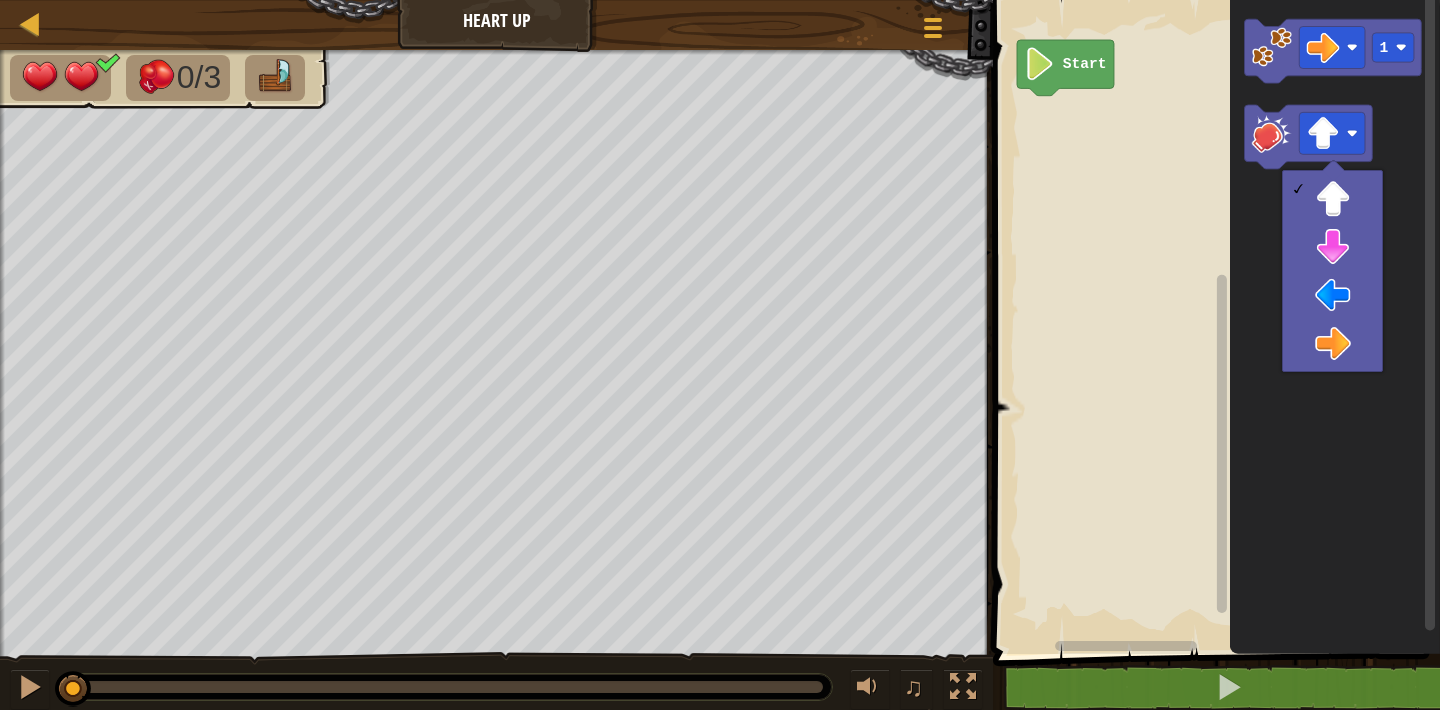 click 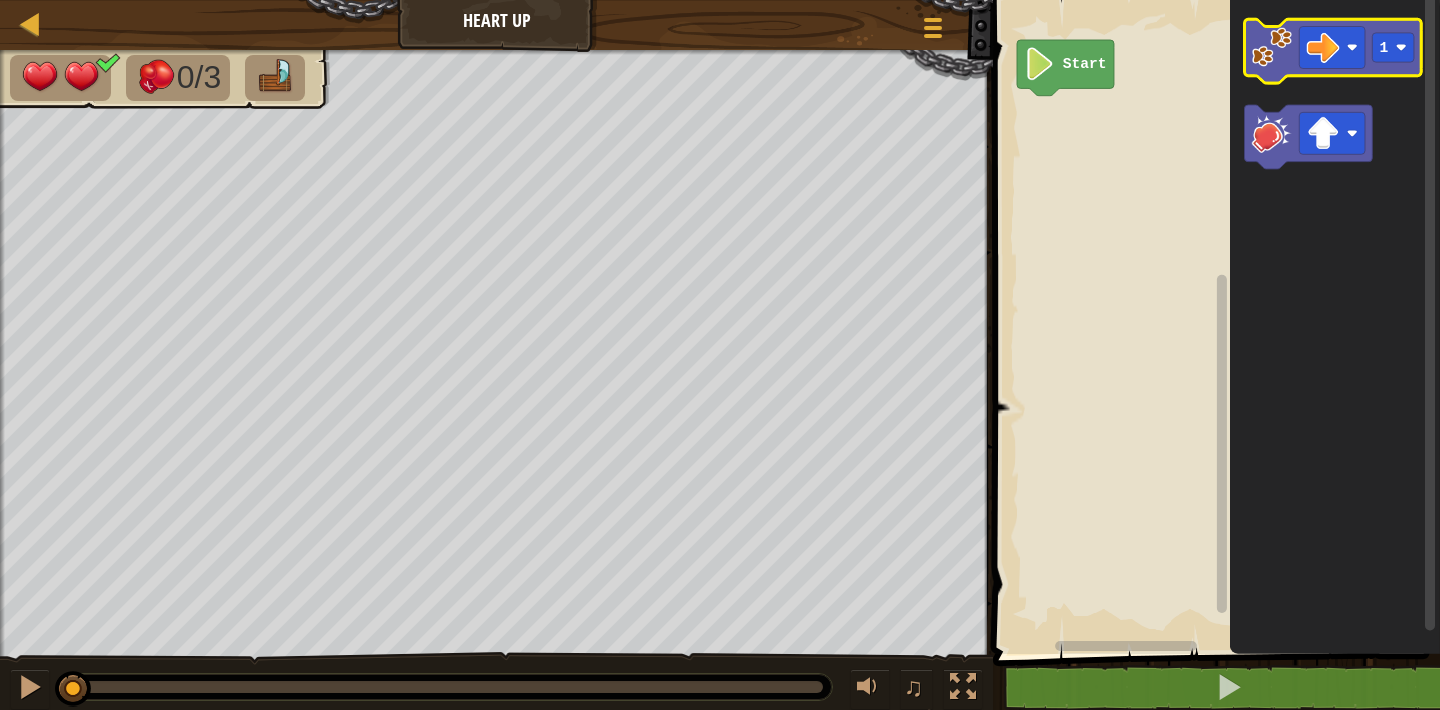 click 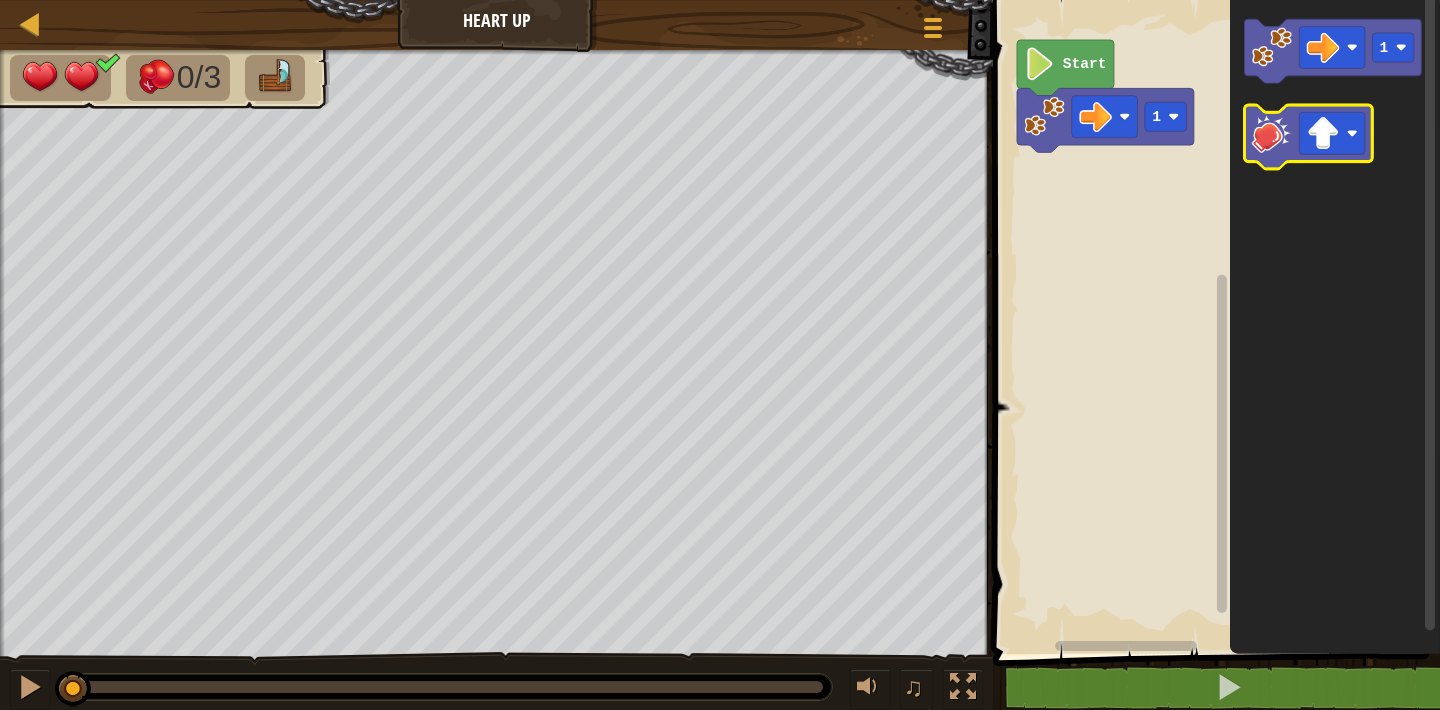 click 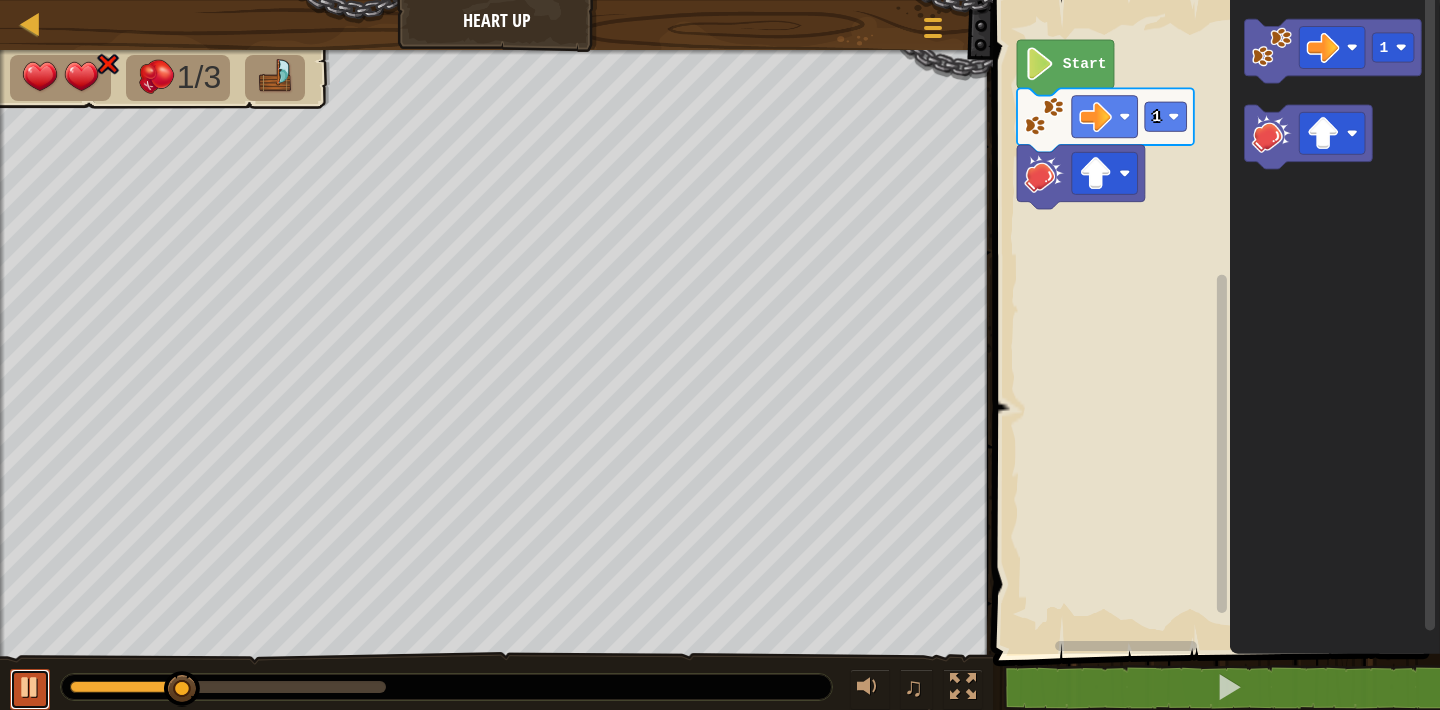 click at bounding box center (30, 687) 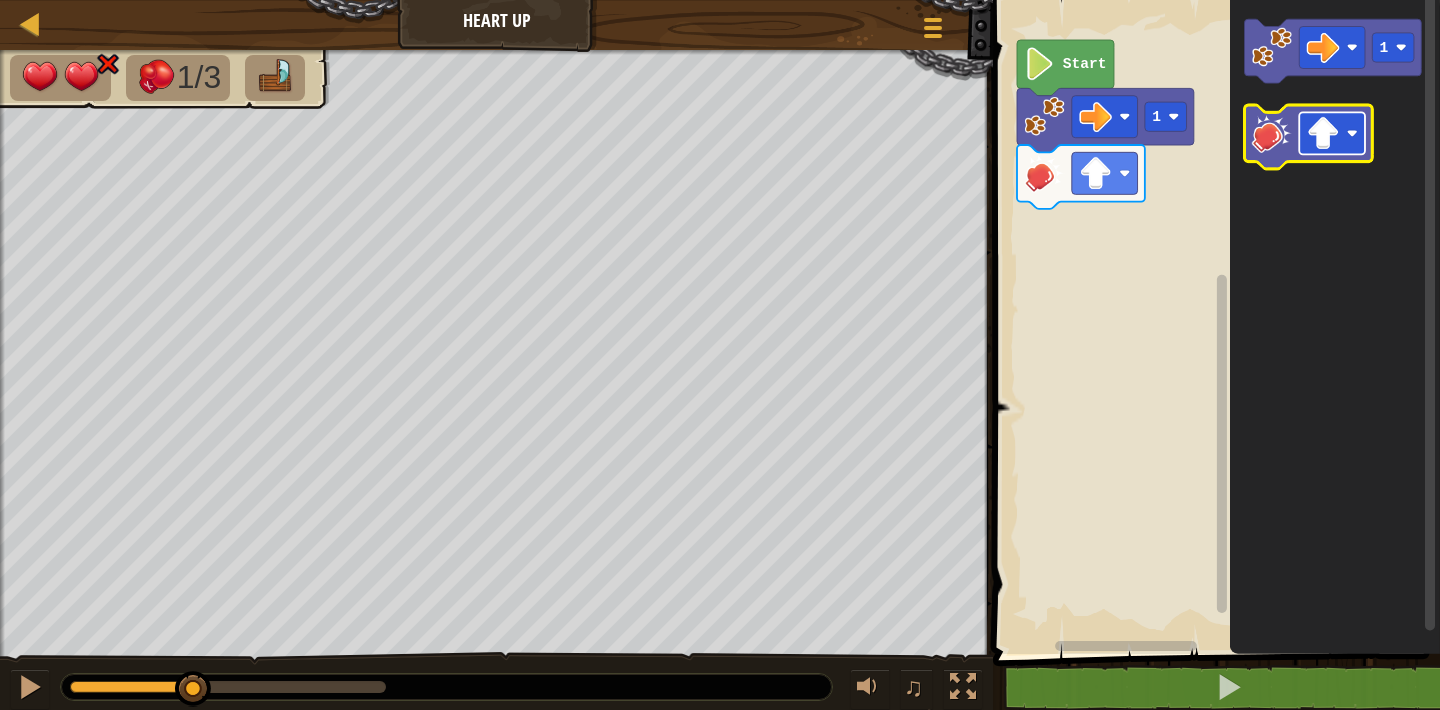 click 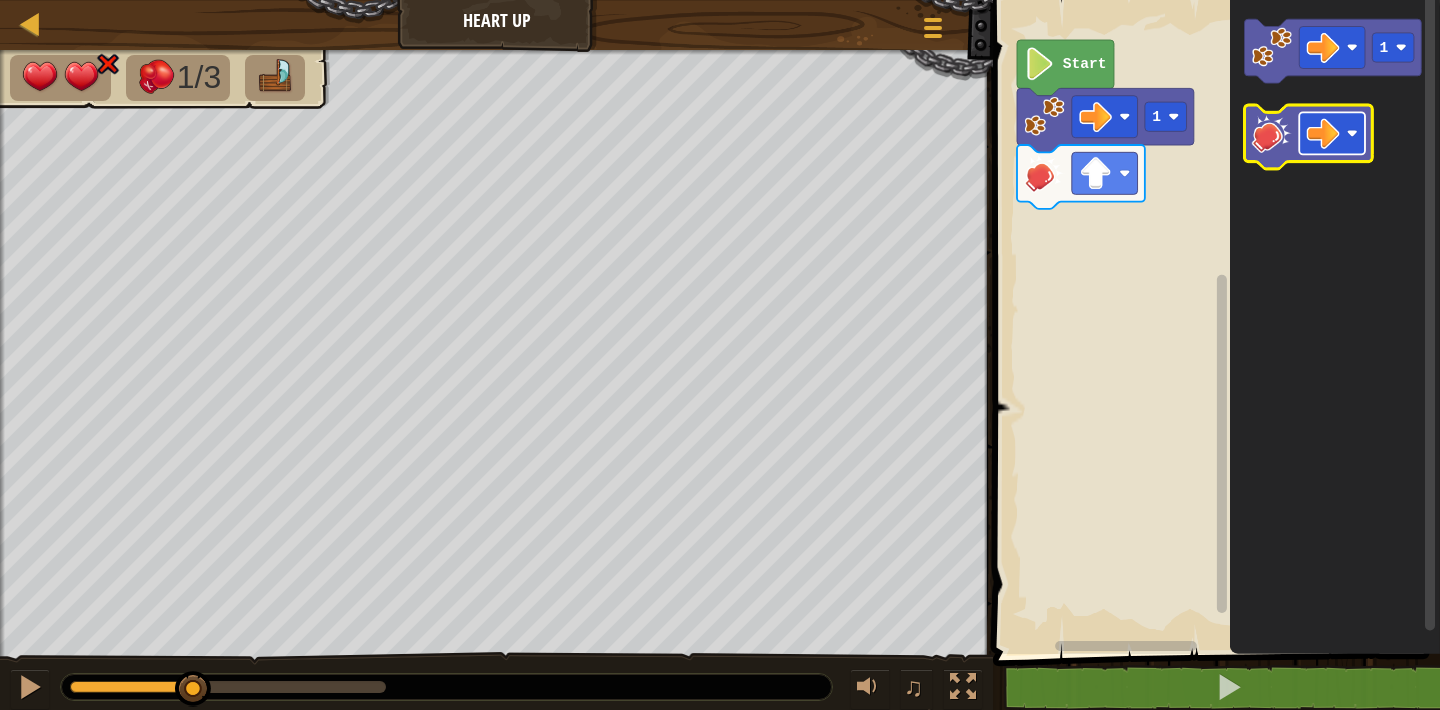 click 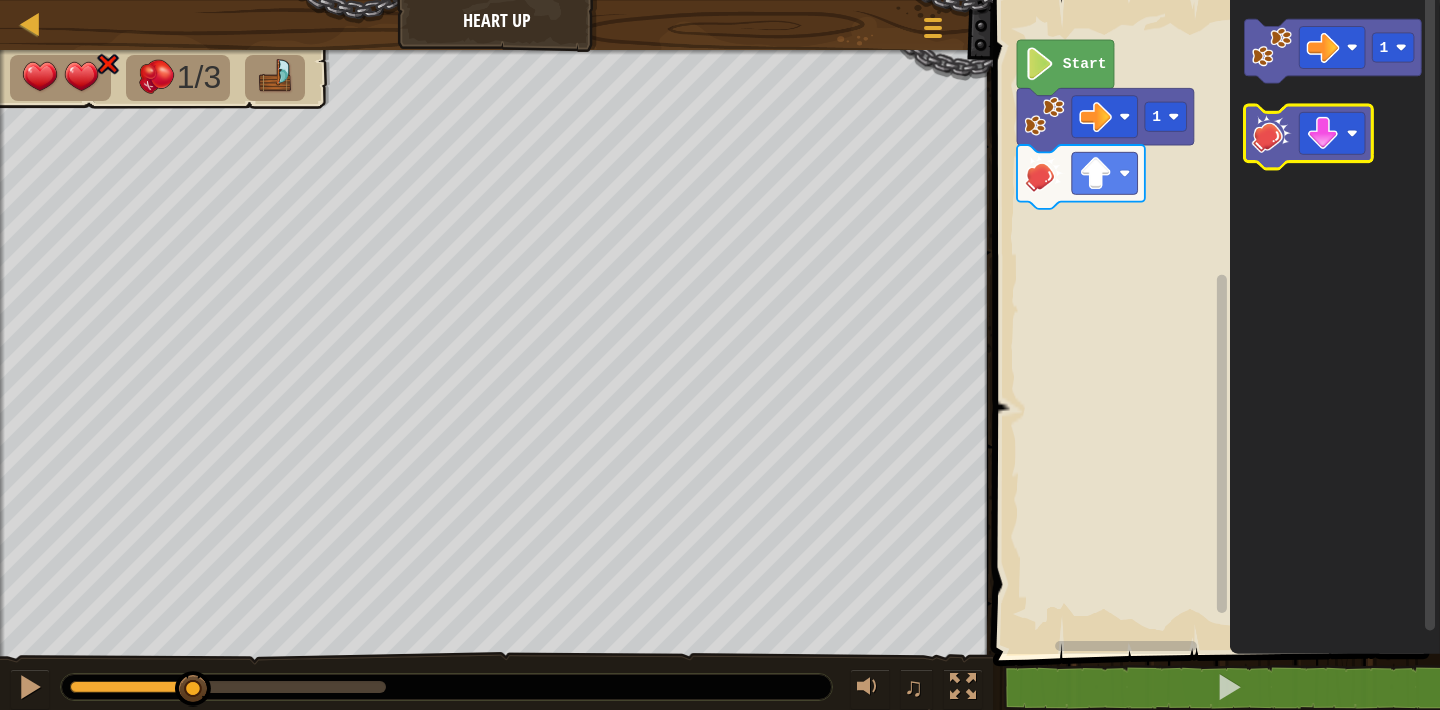 click 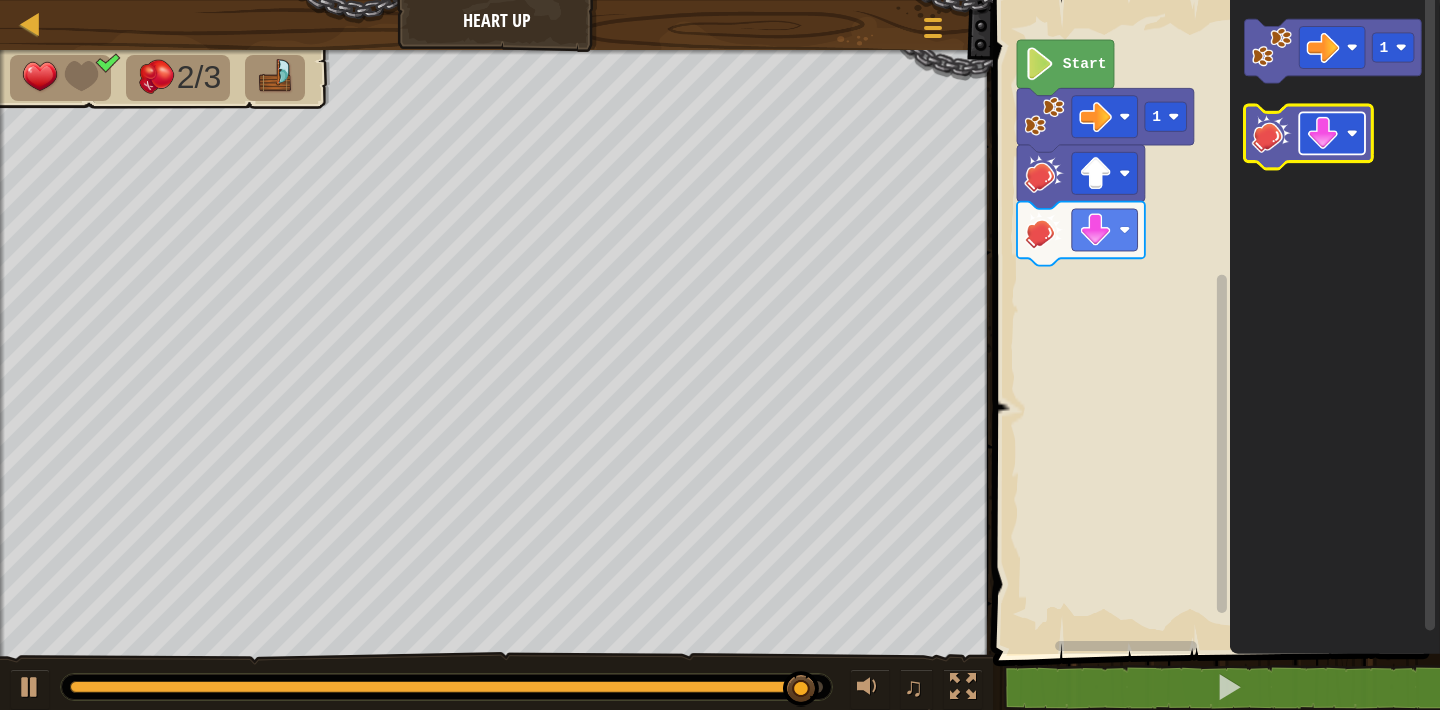 click 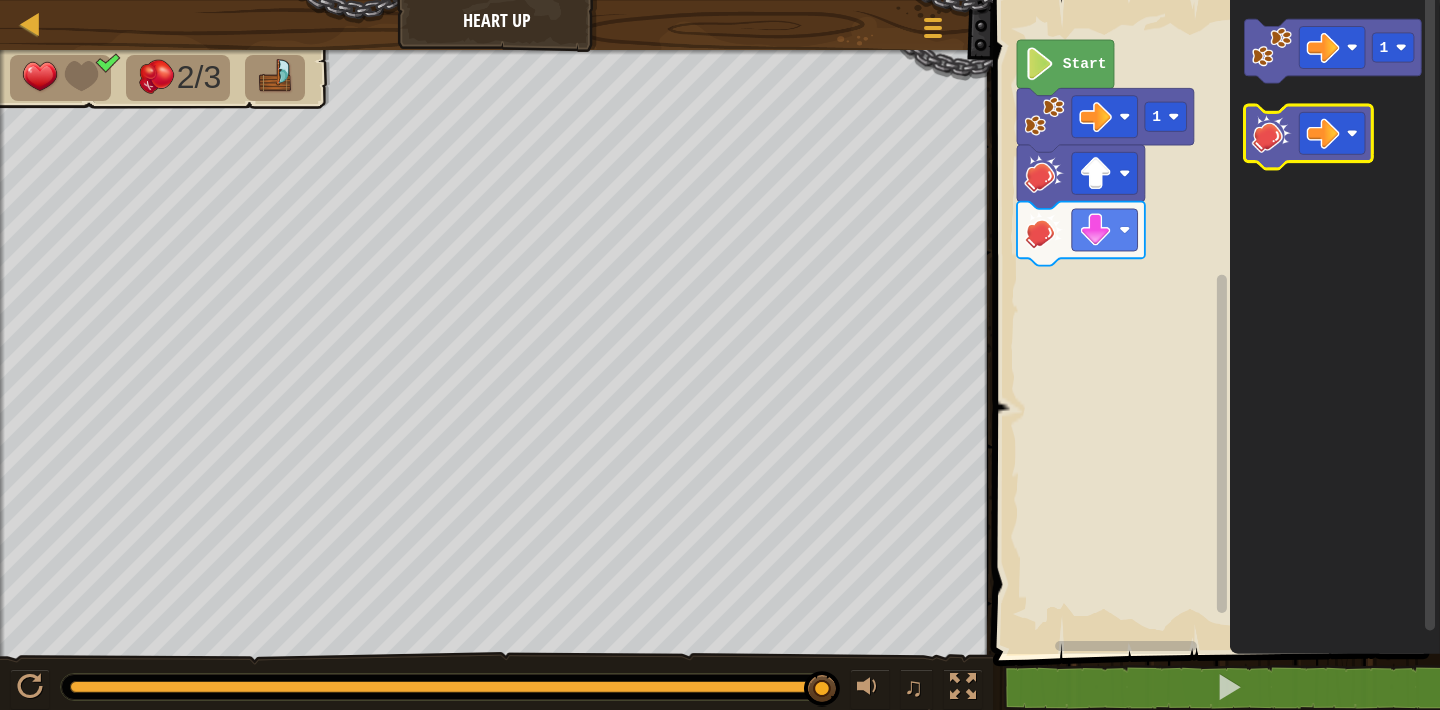 click 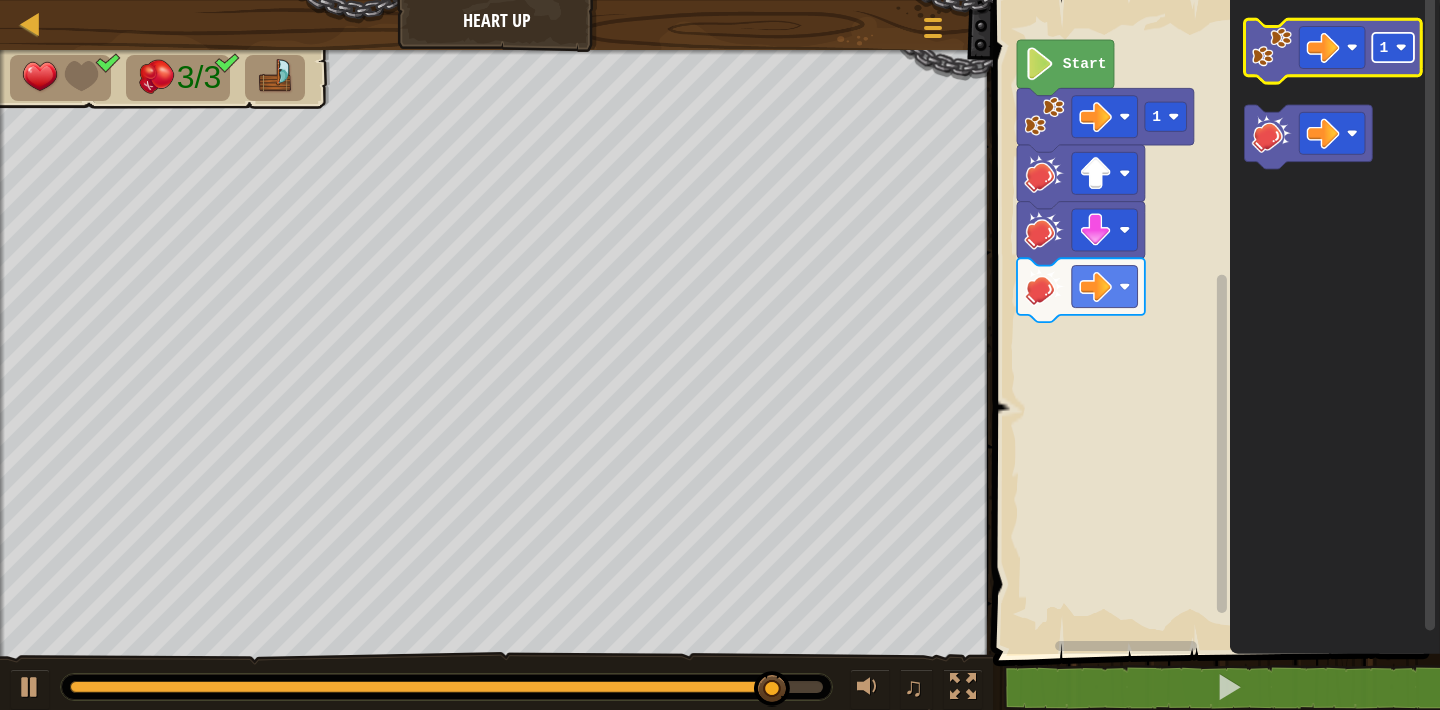 click 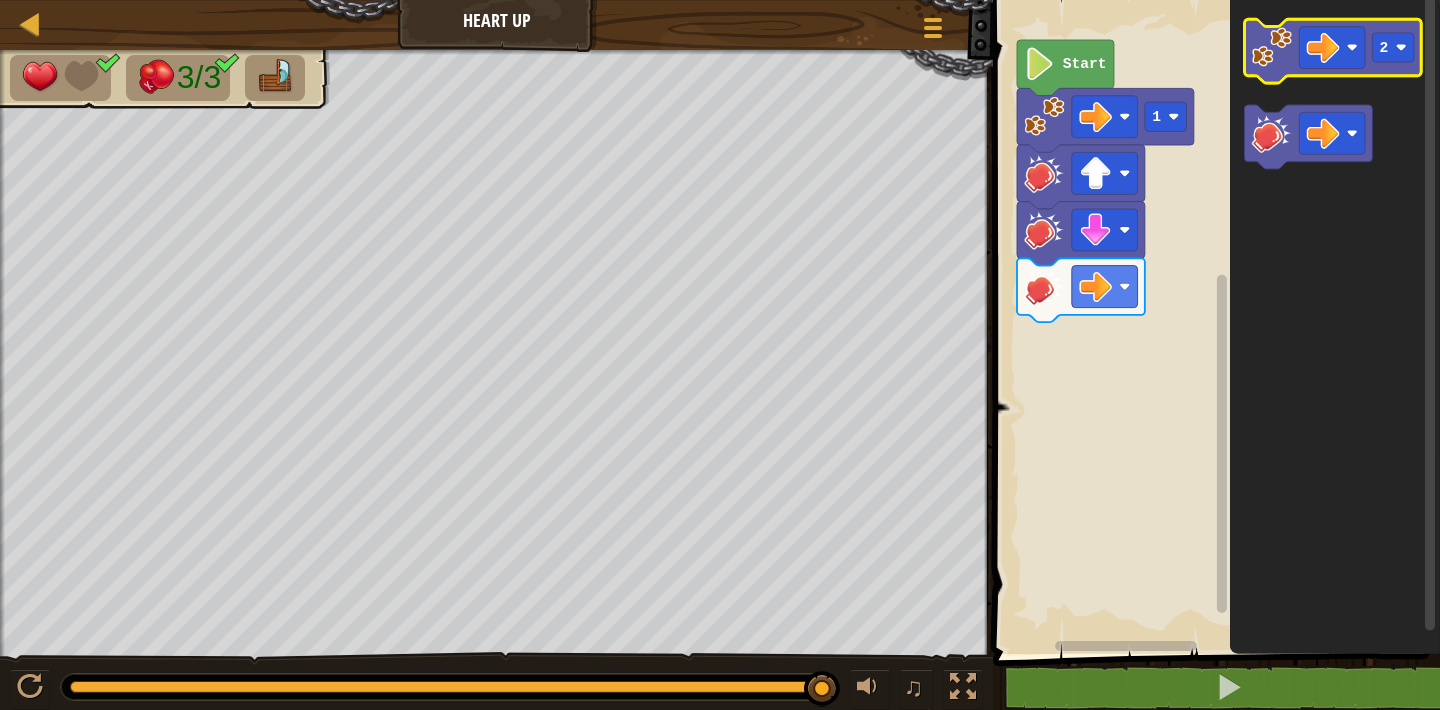click 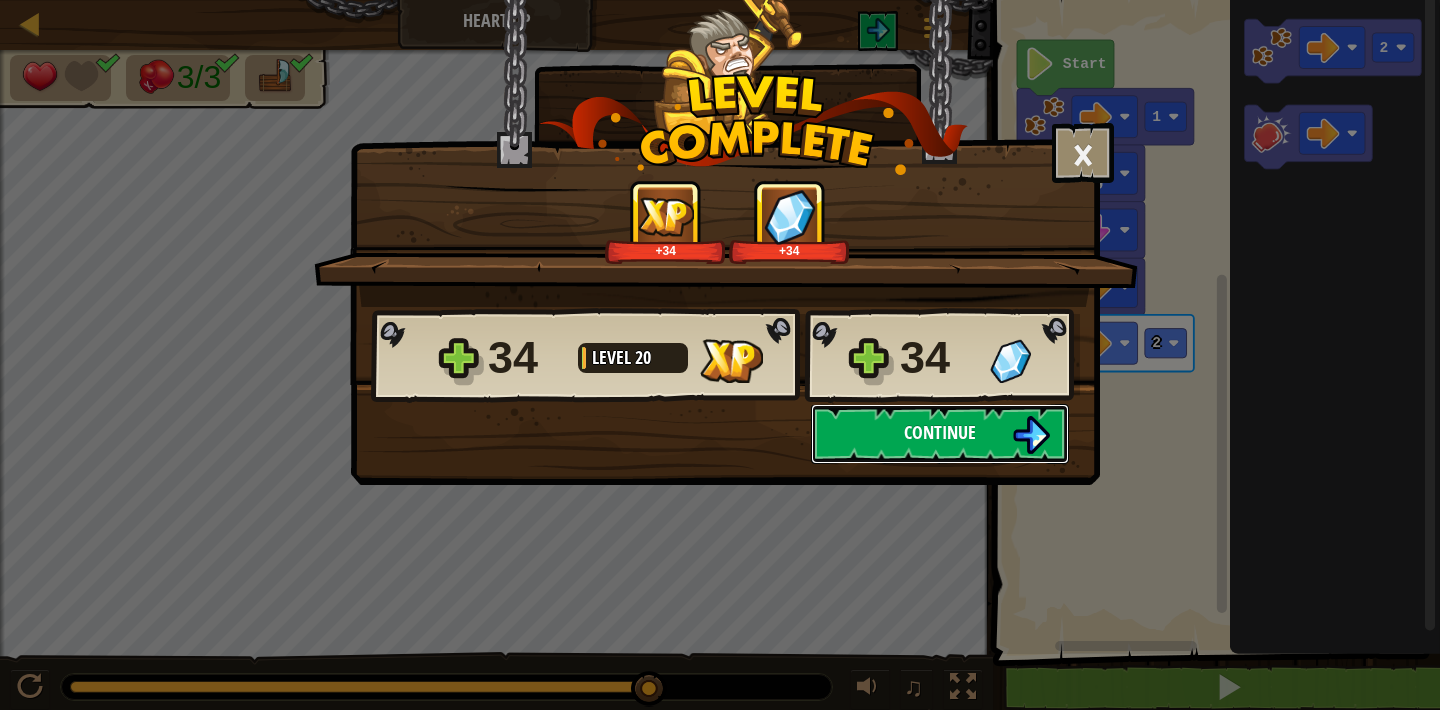 click on "Continue" at bounding box center [940, 432] 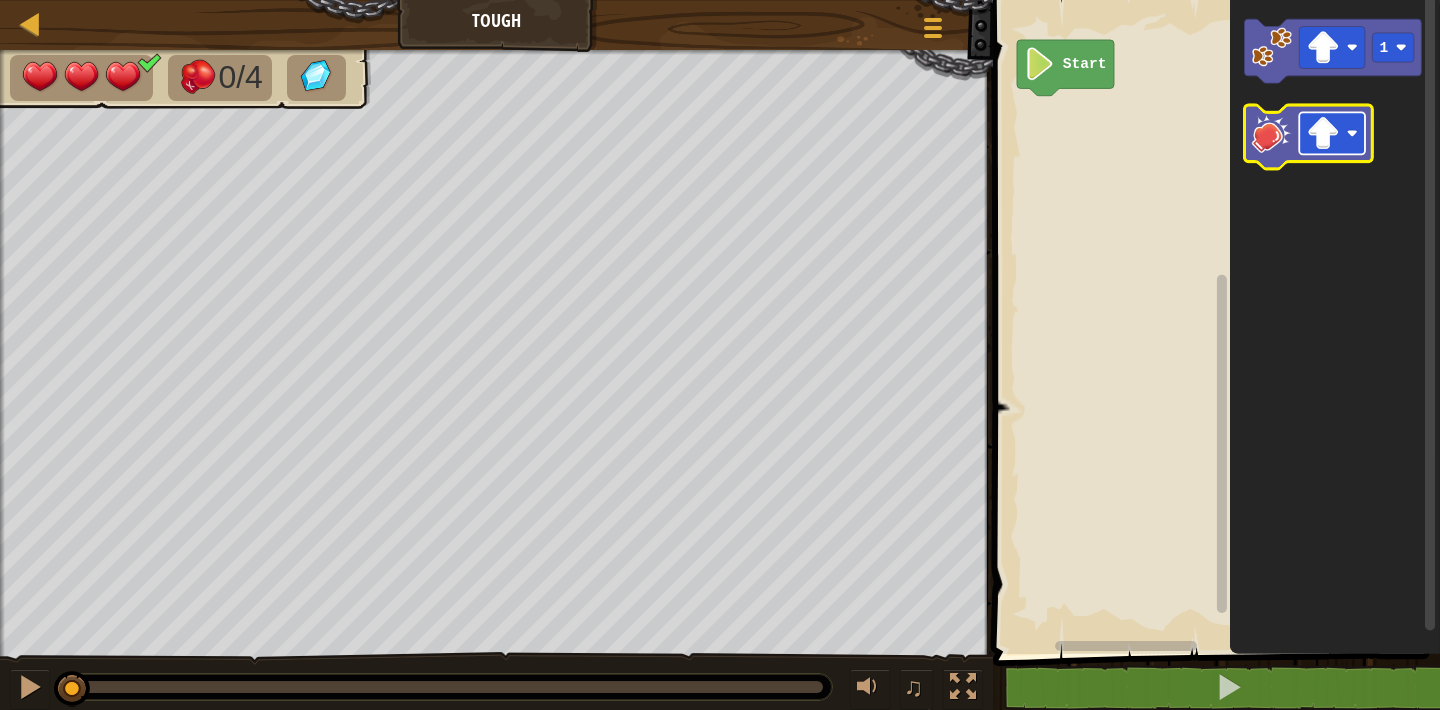 click 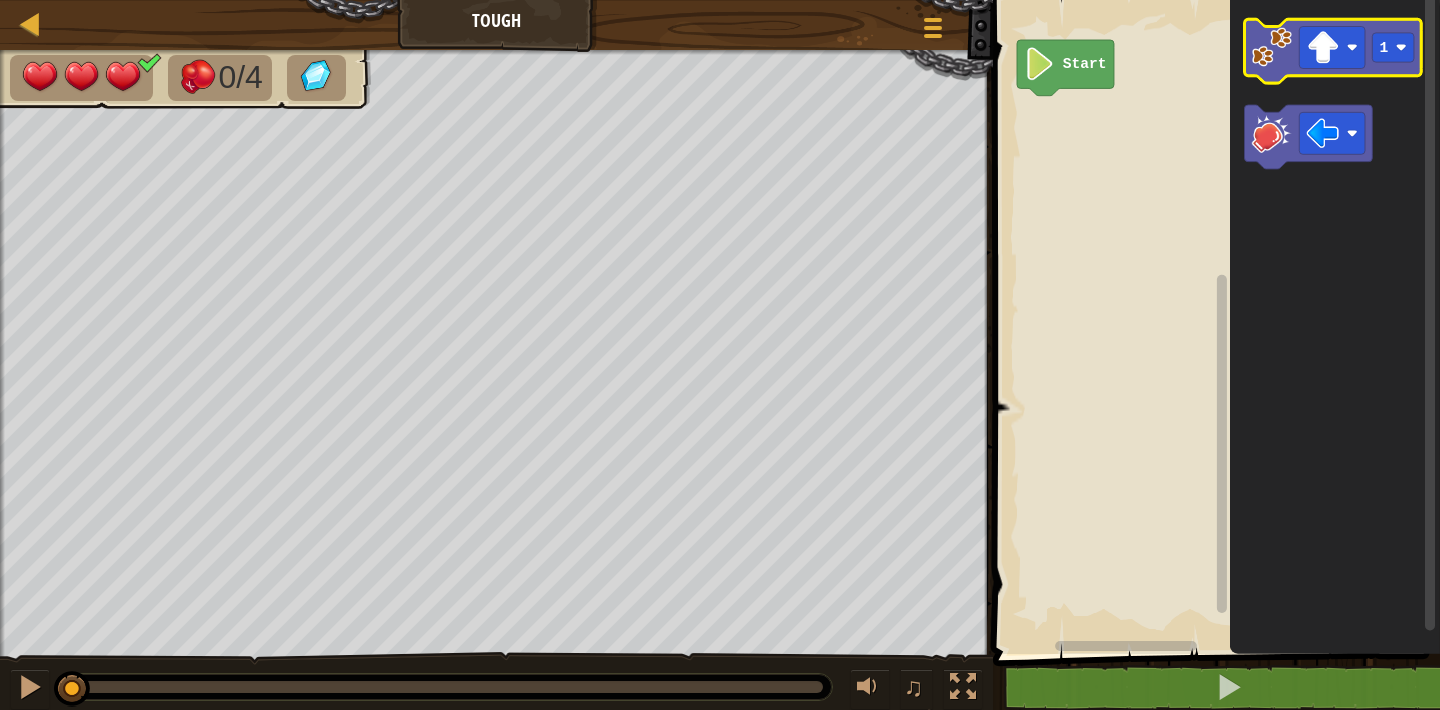 click 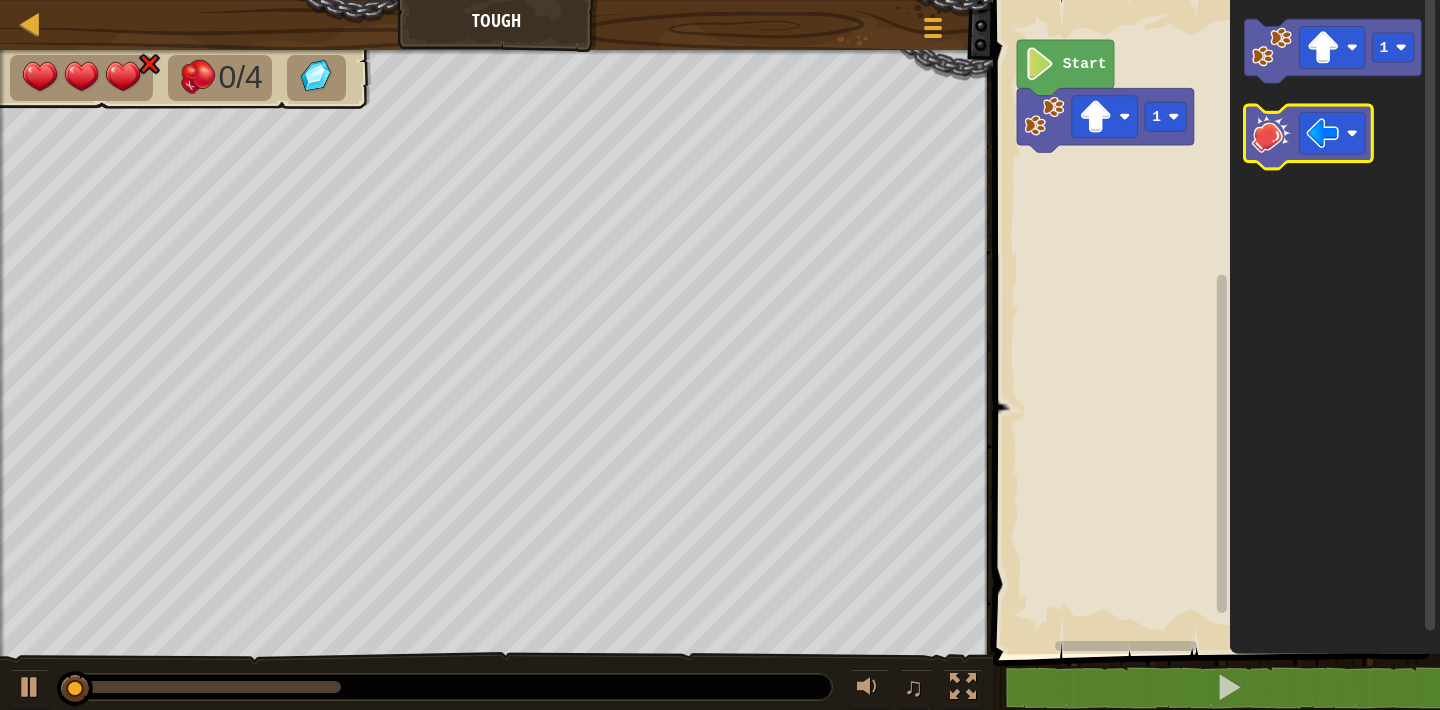 click 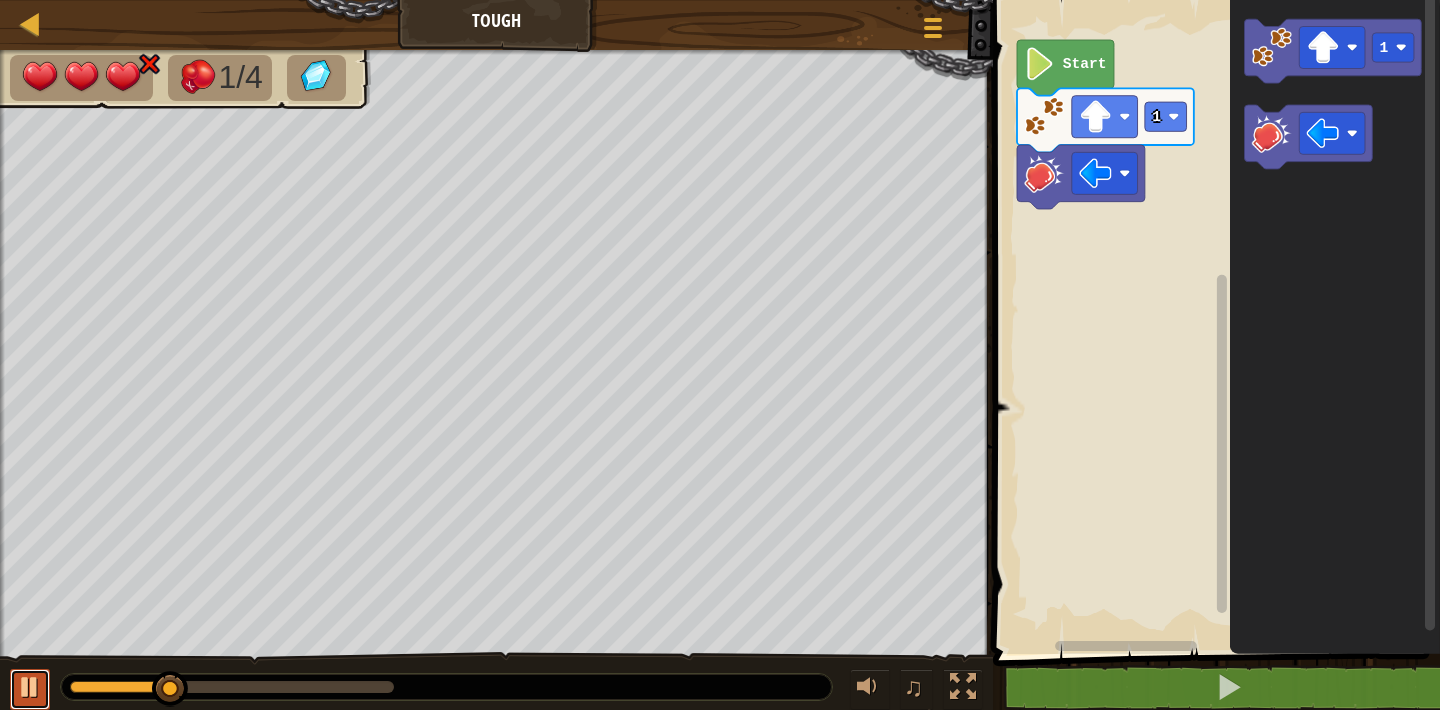 click at bounding box center (30, 687) 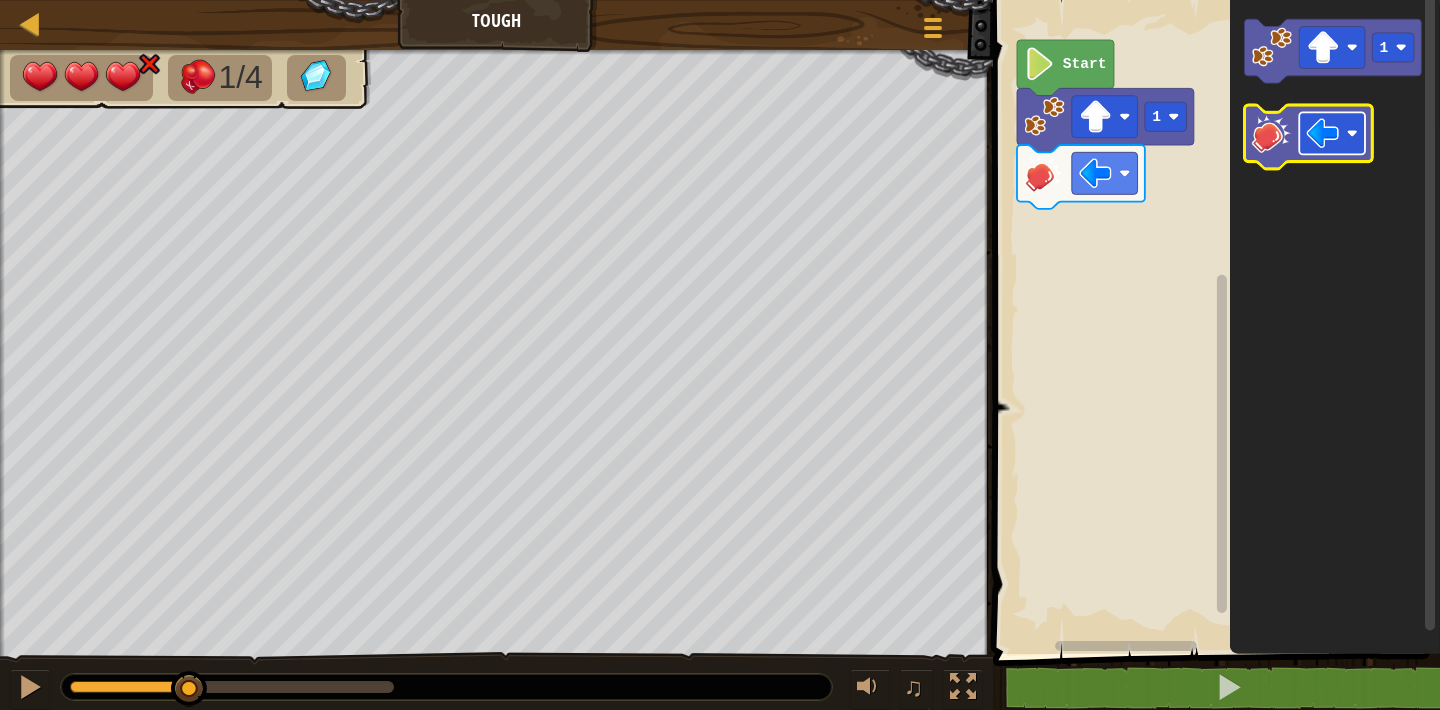 click 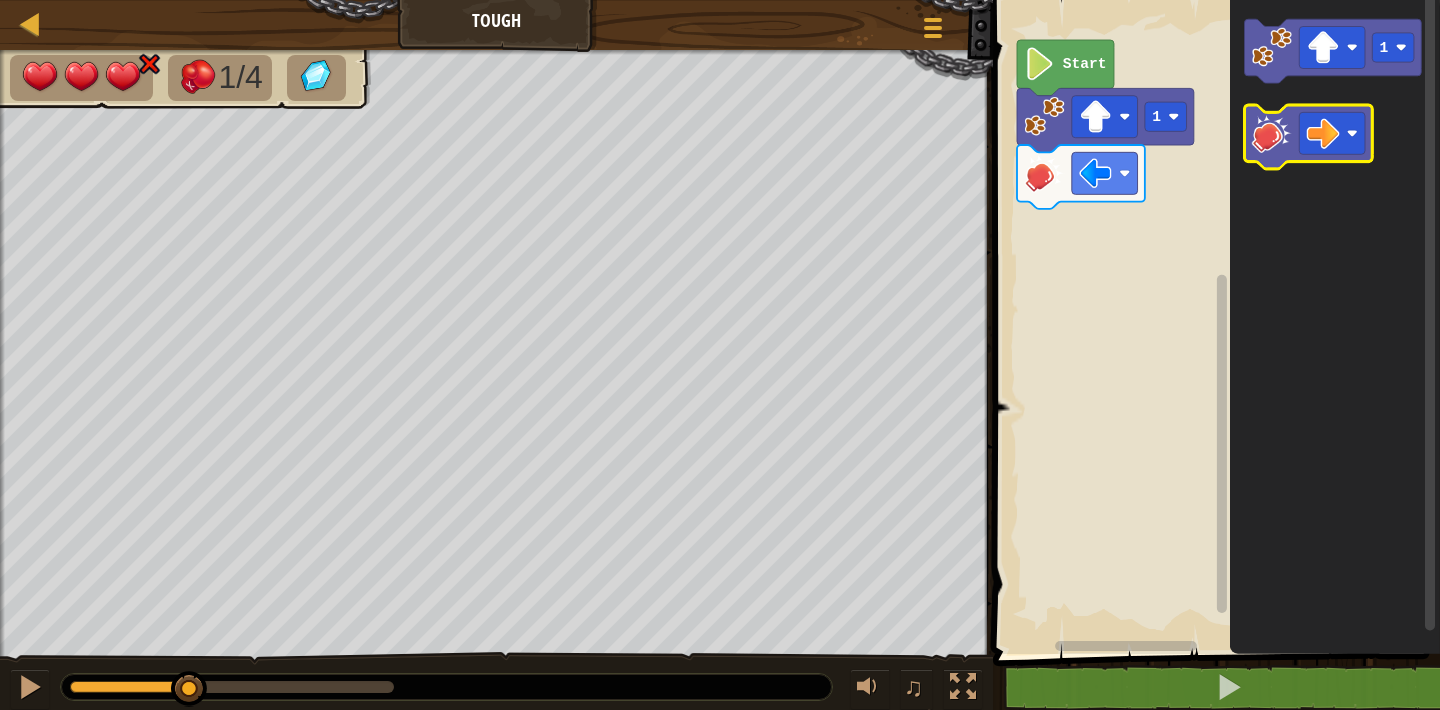 click 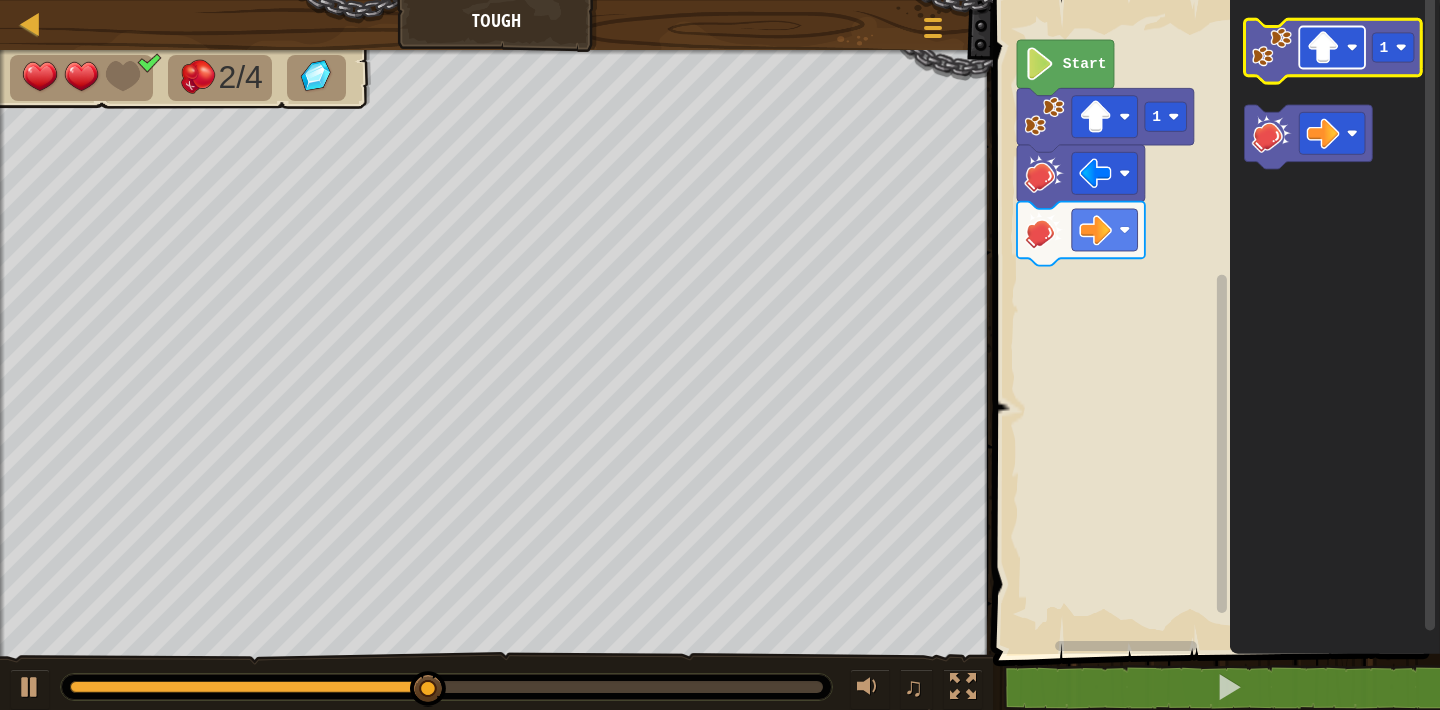 click 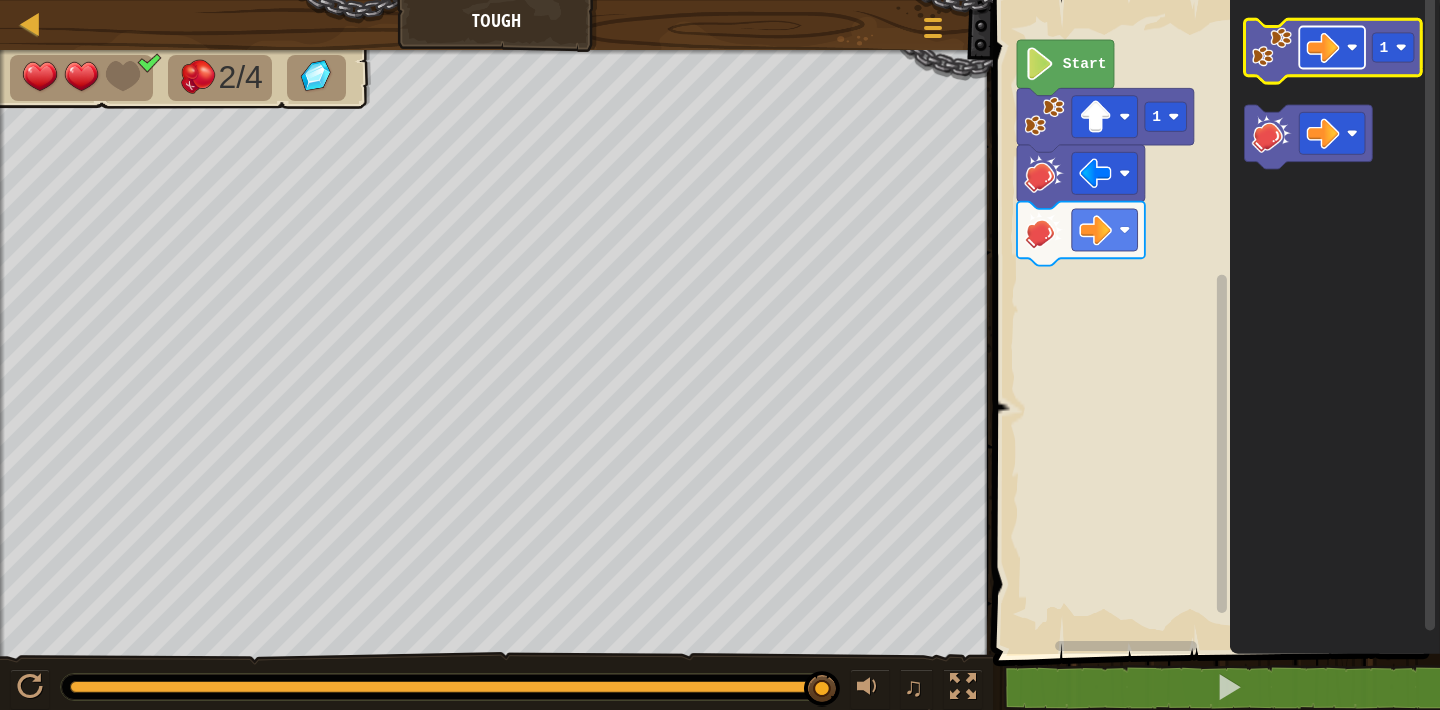click 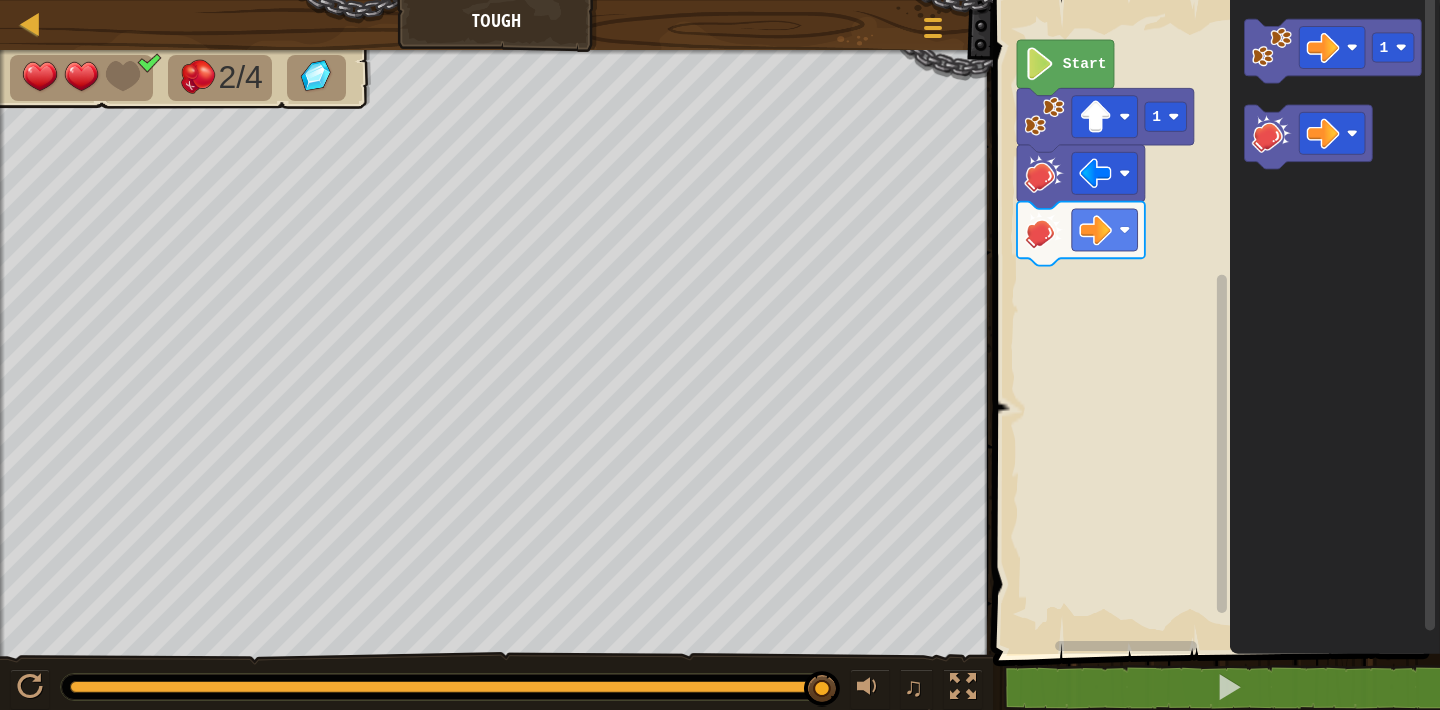 click 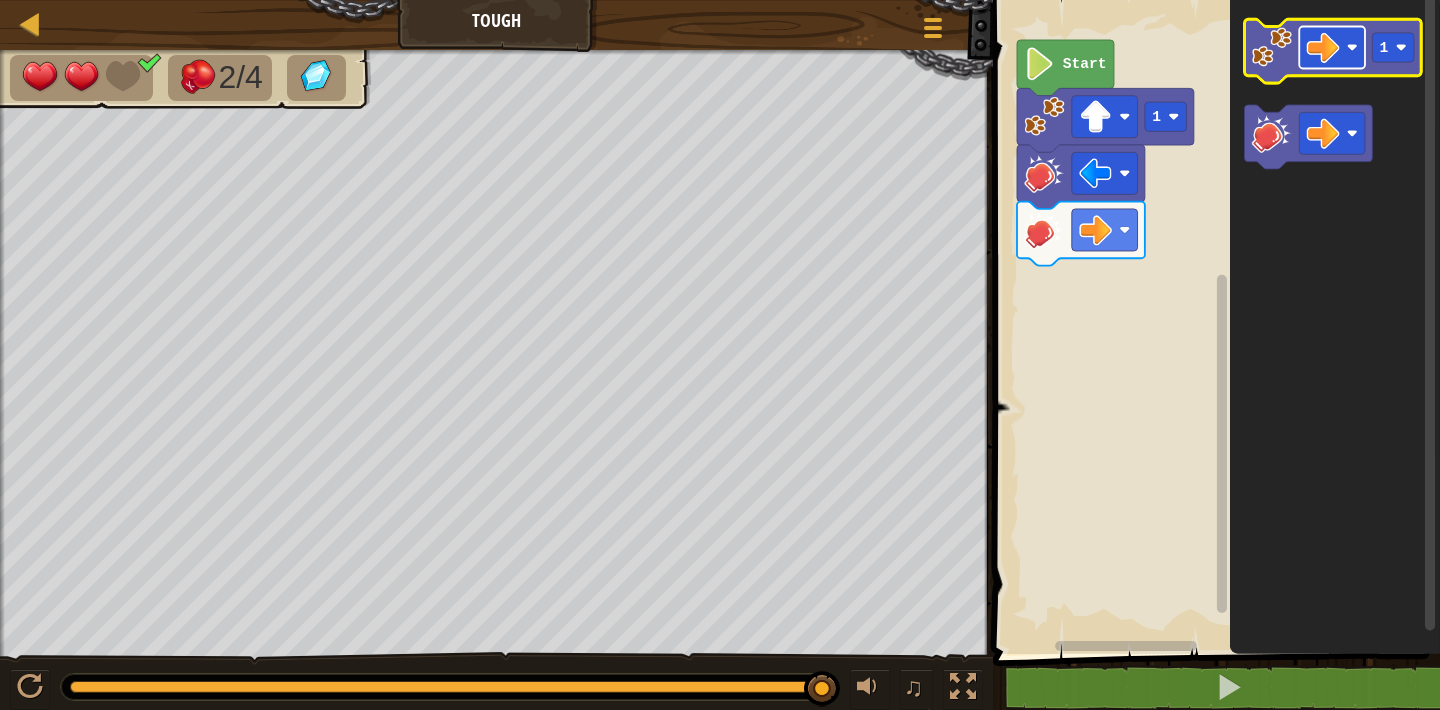 click 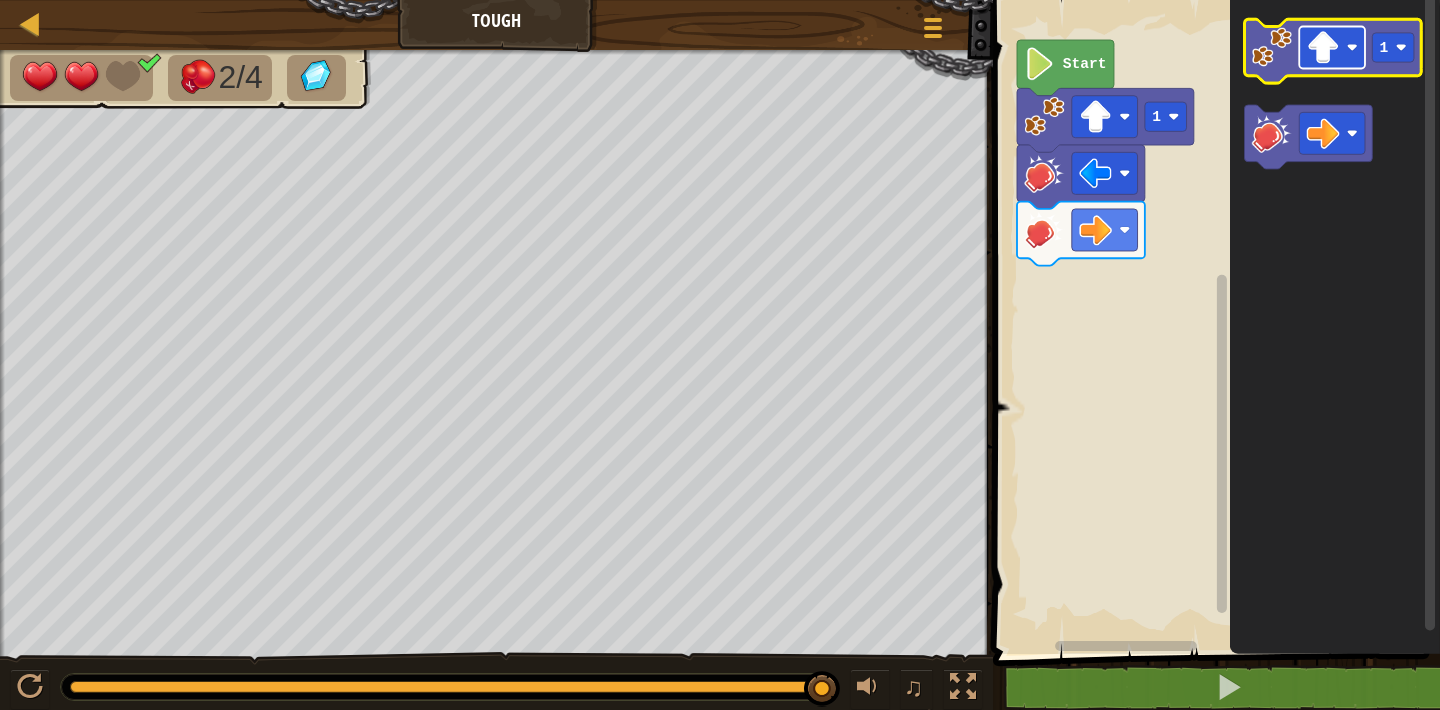 click 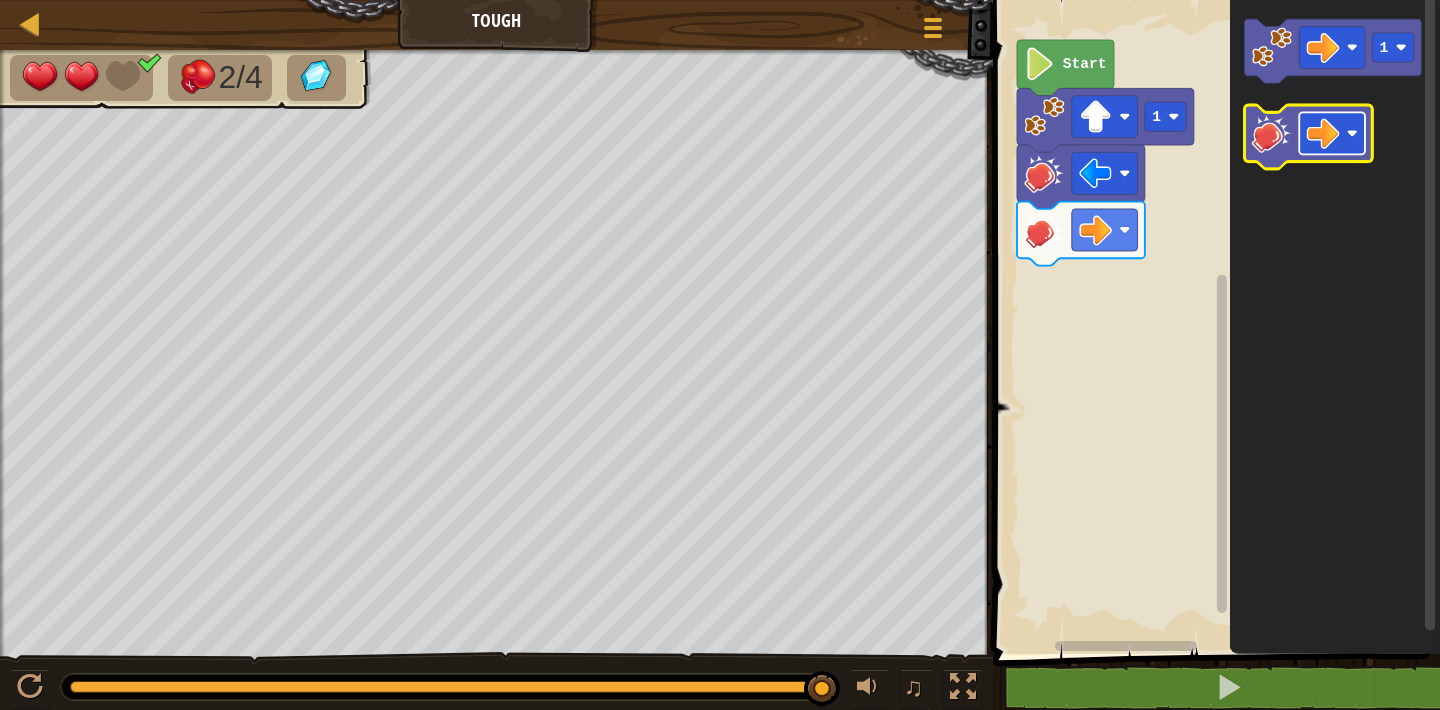 click 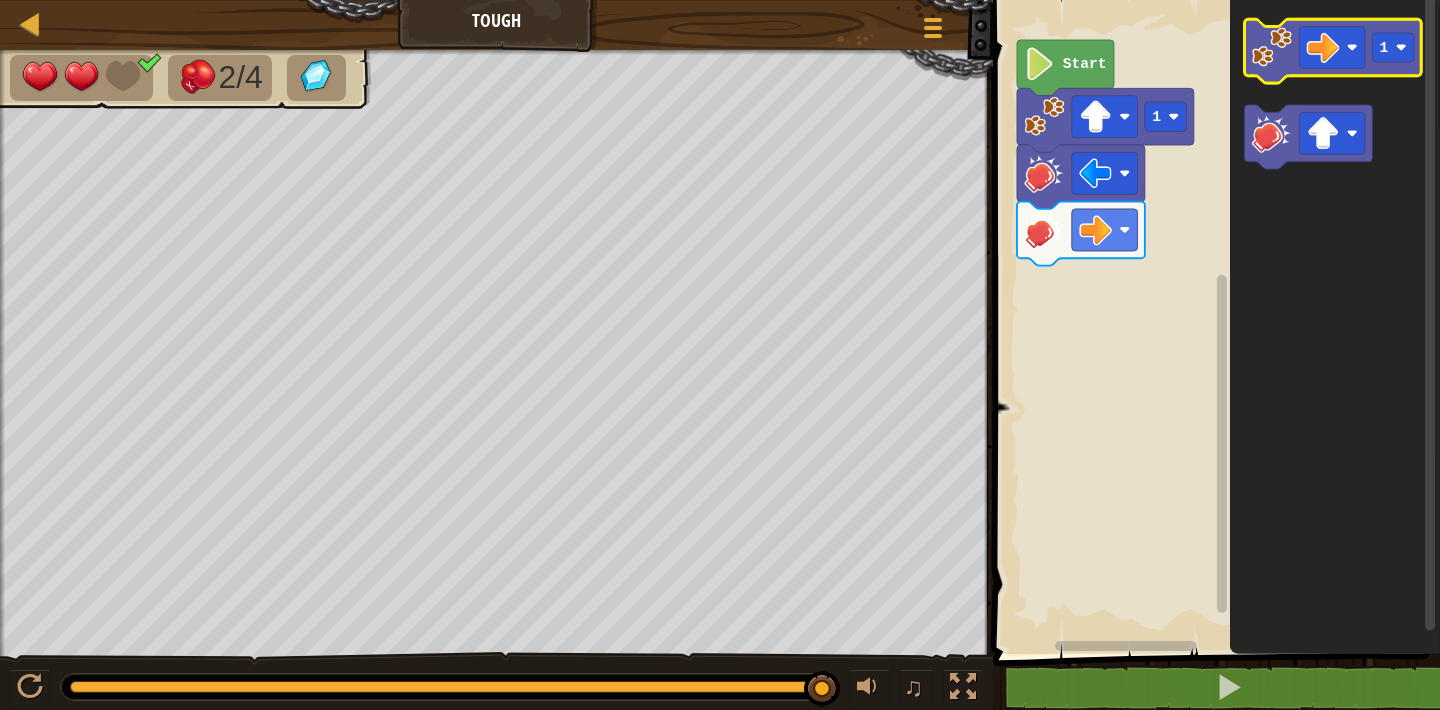 click 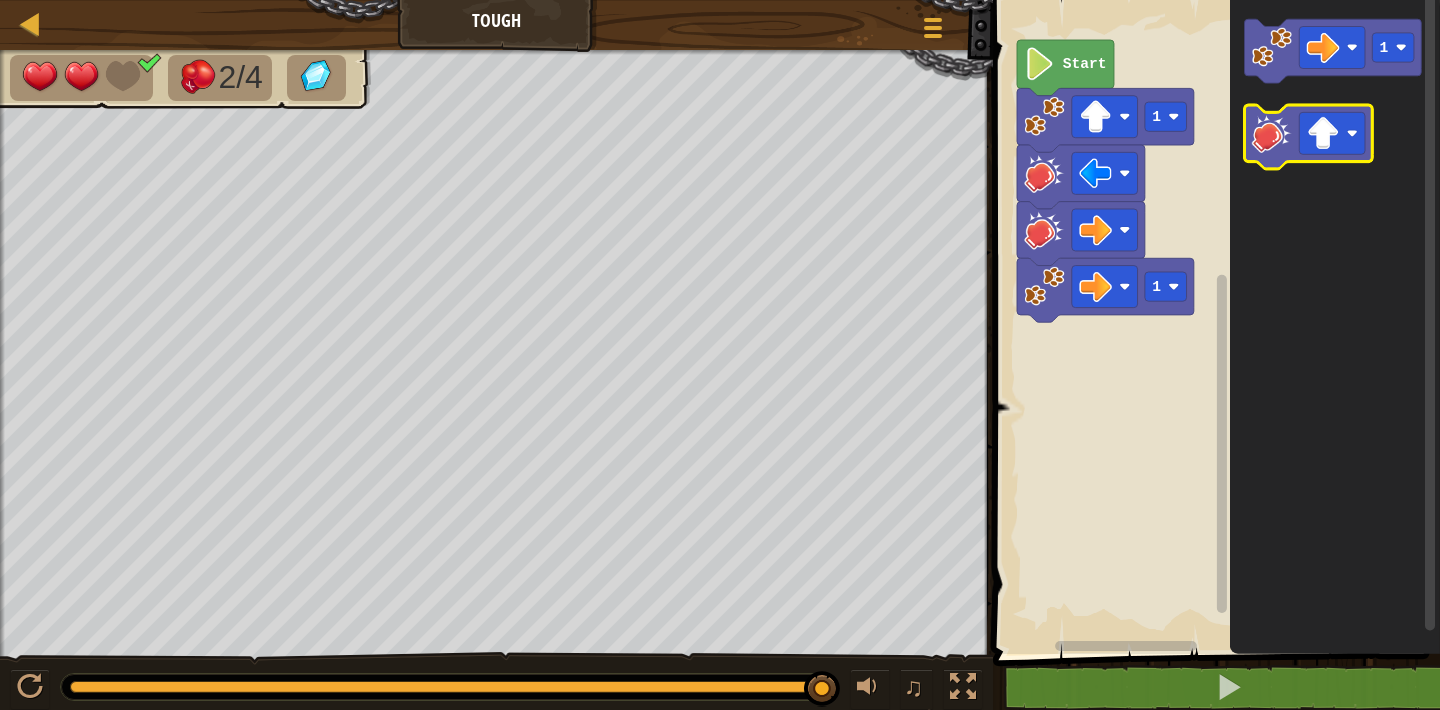 click 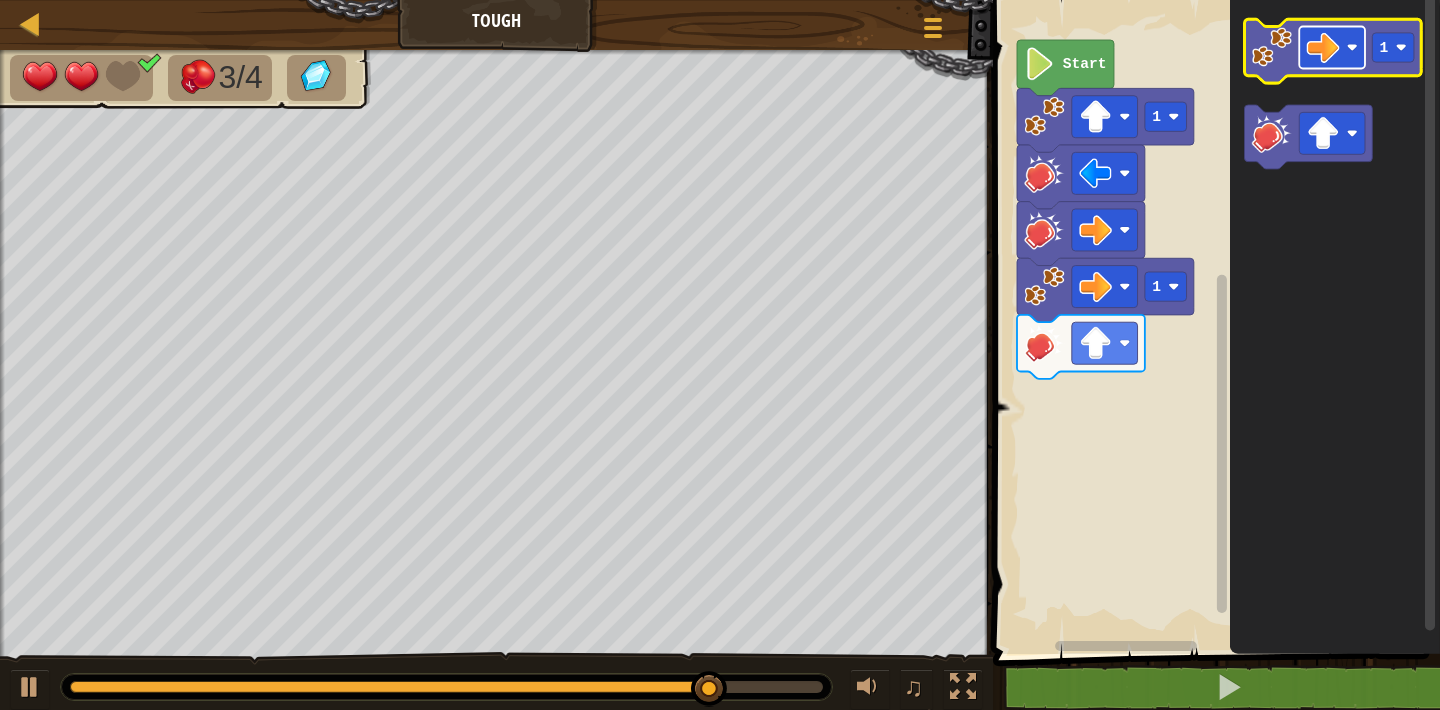 click 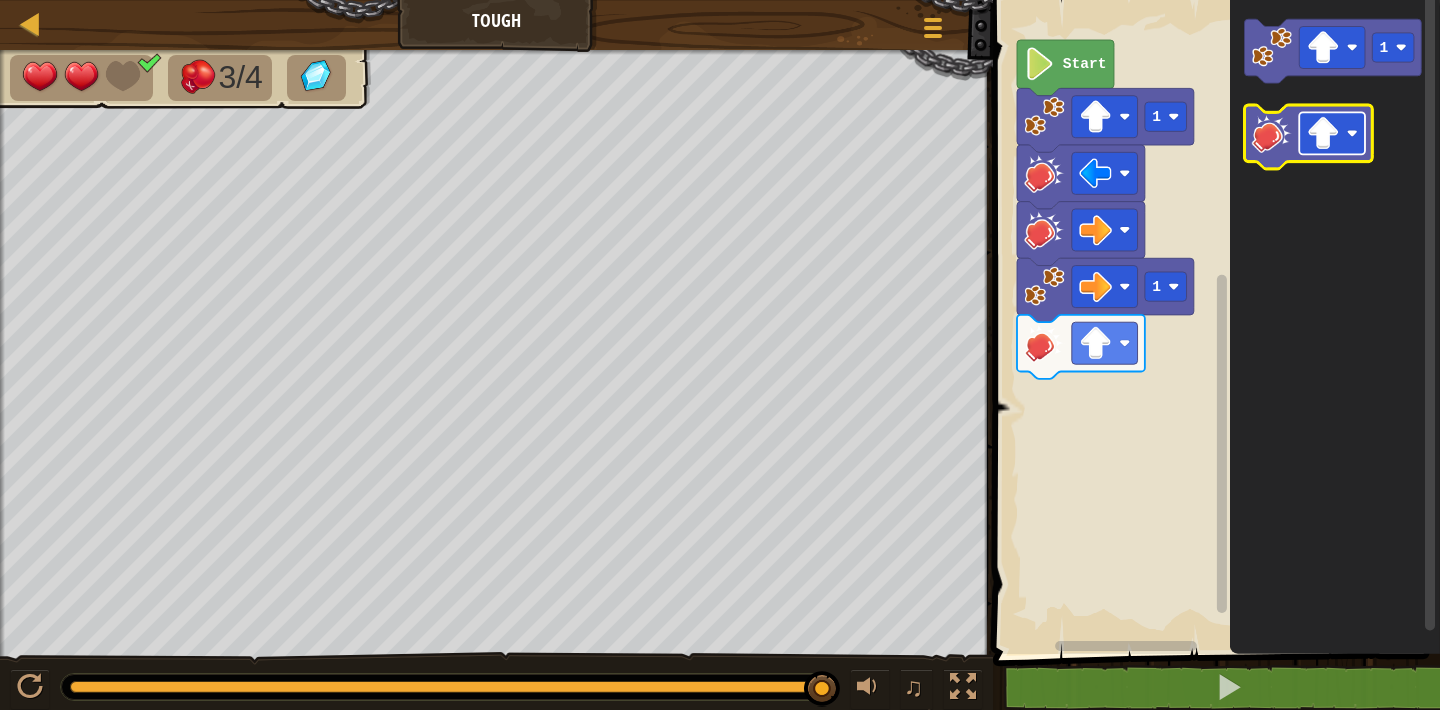 click 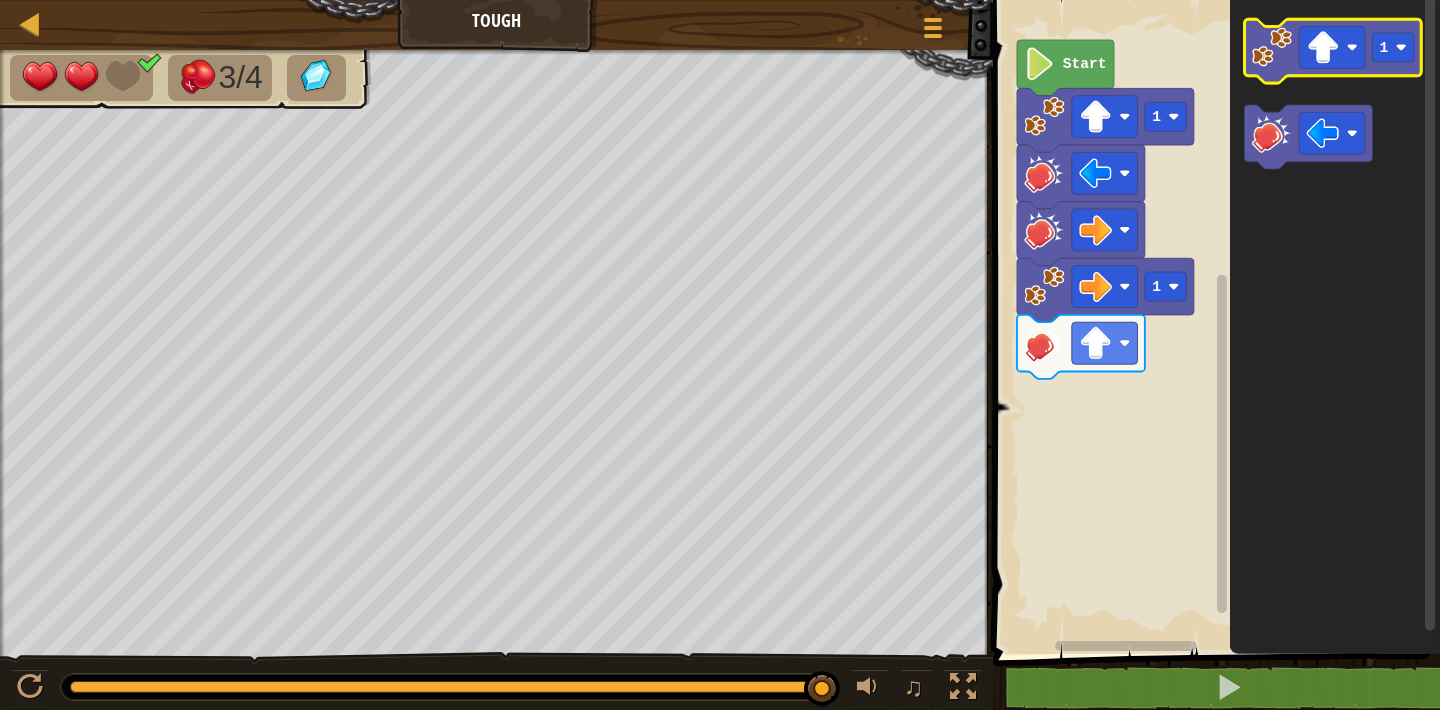 click 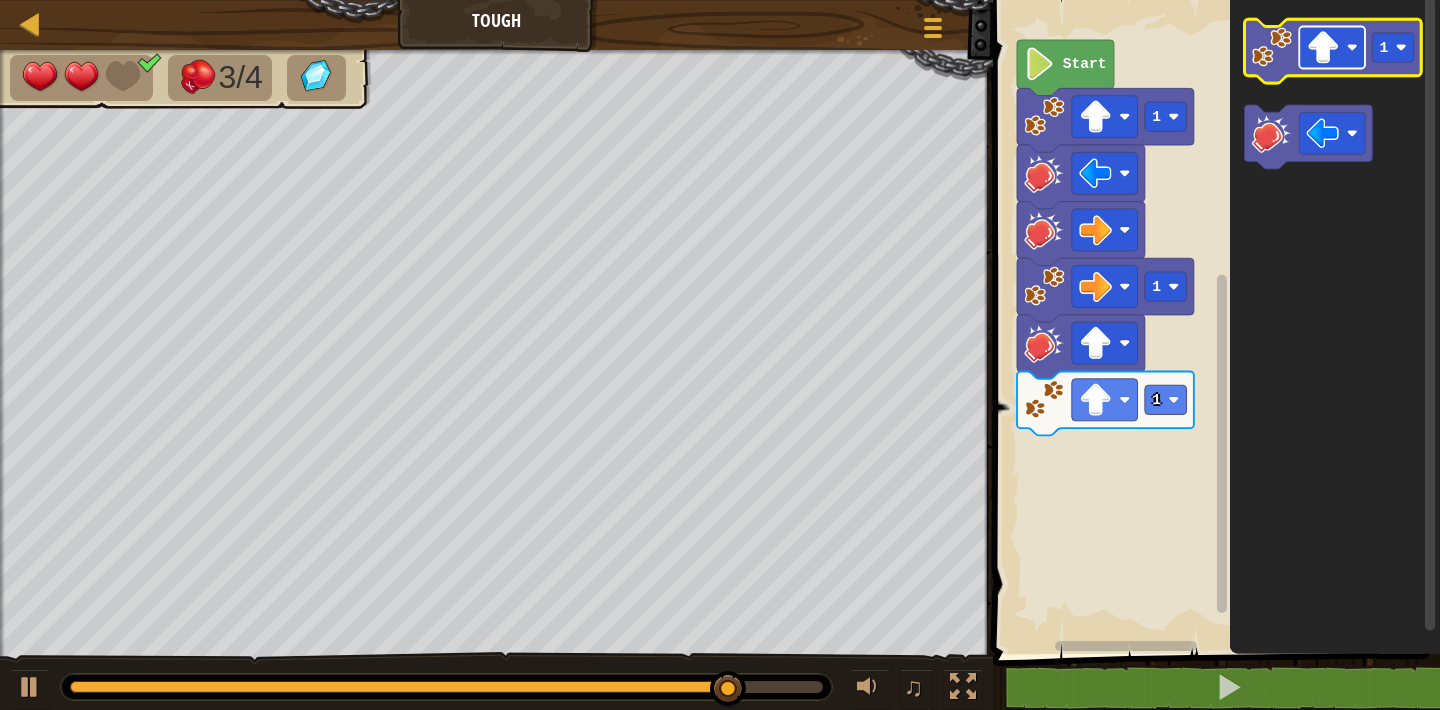 click 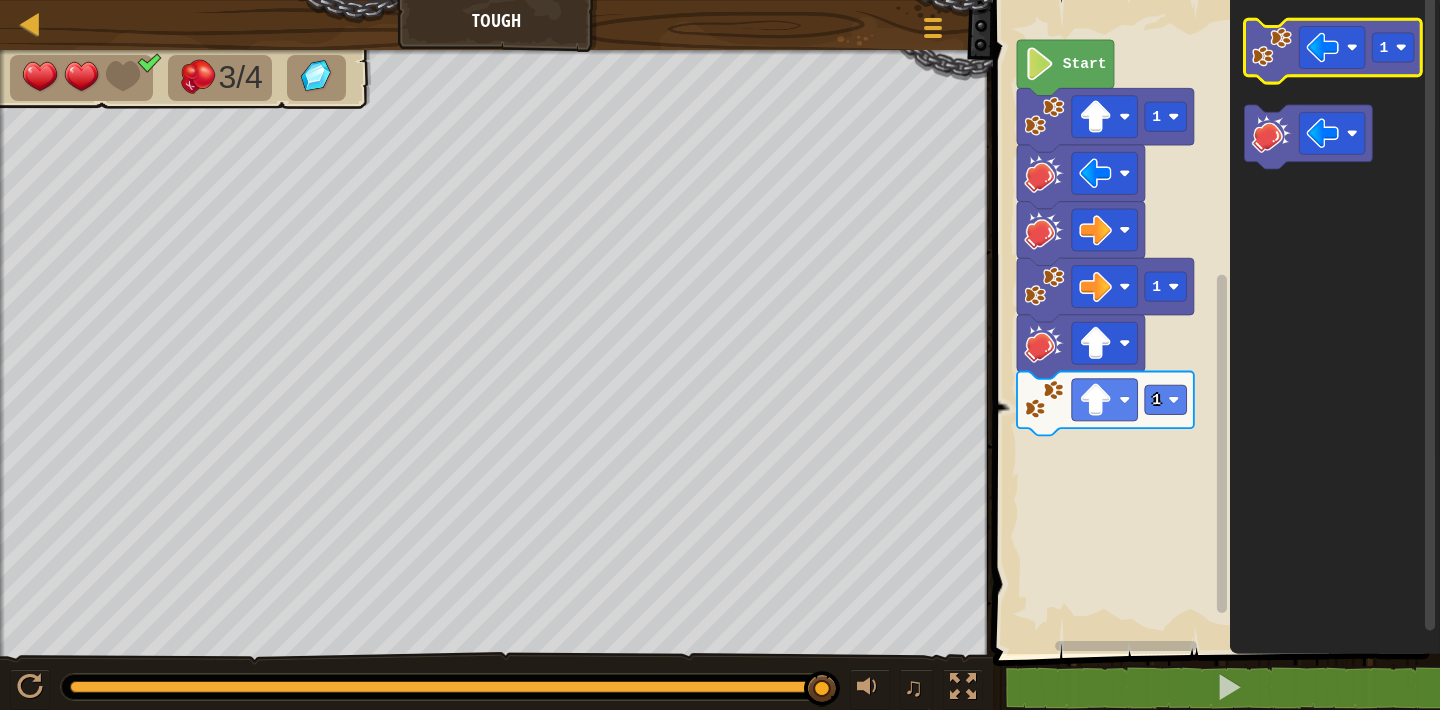 click 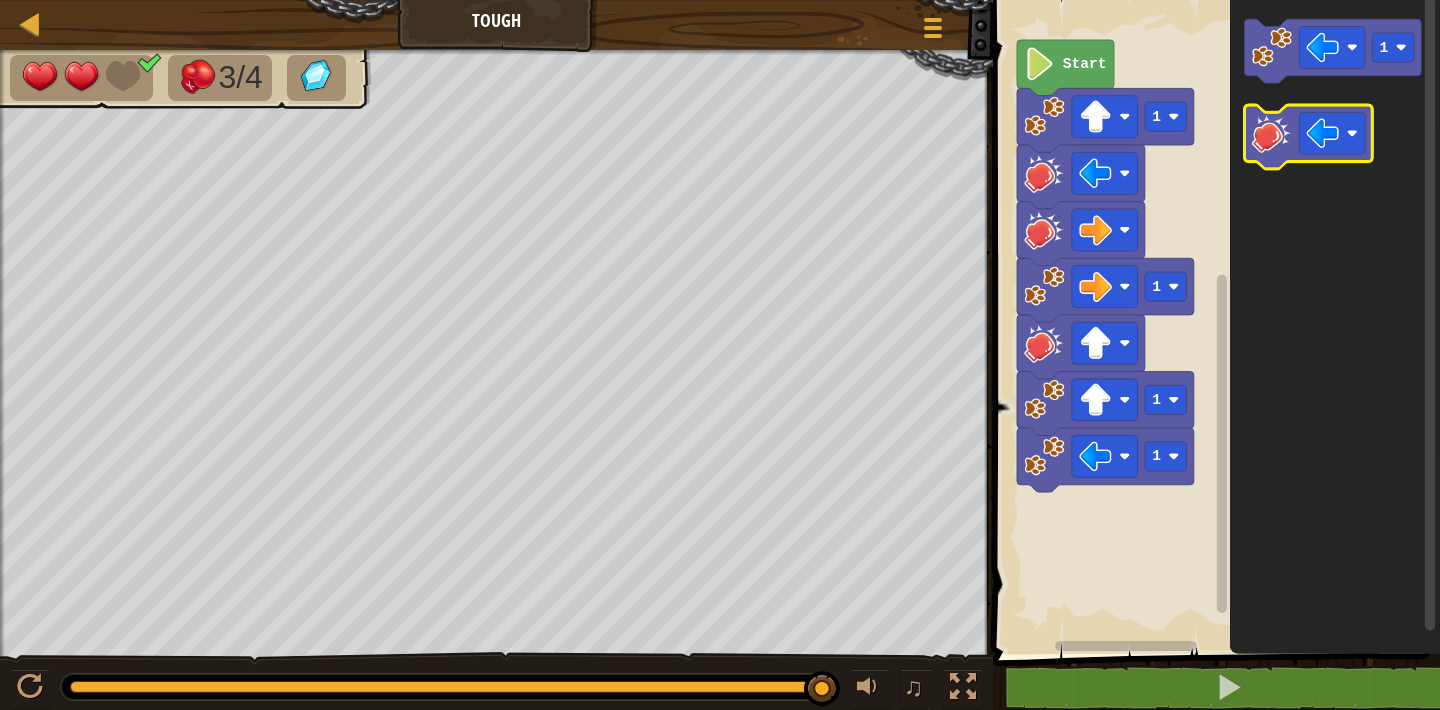 click 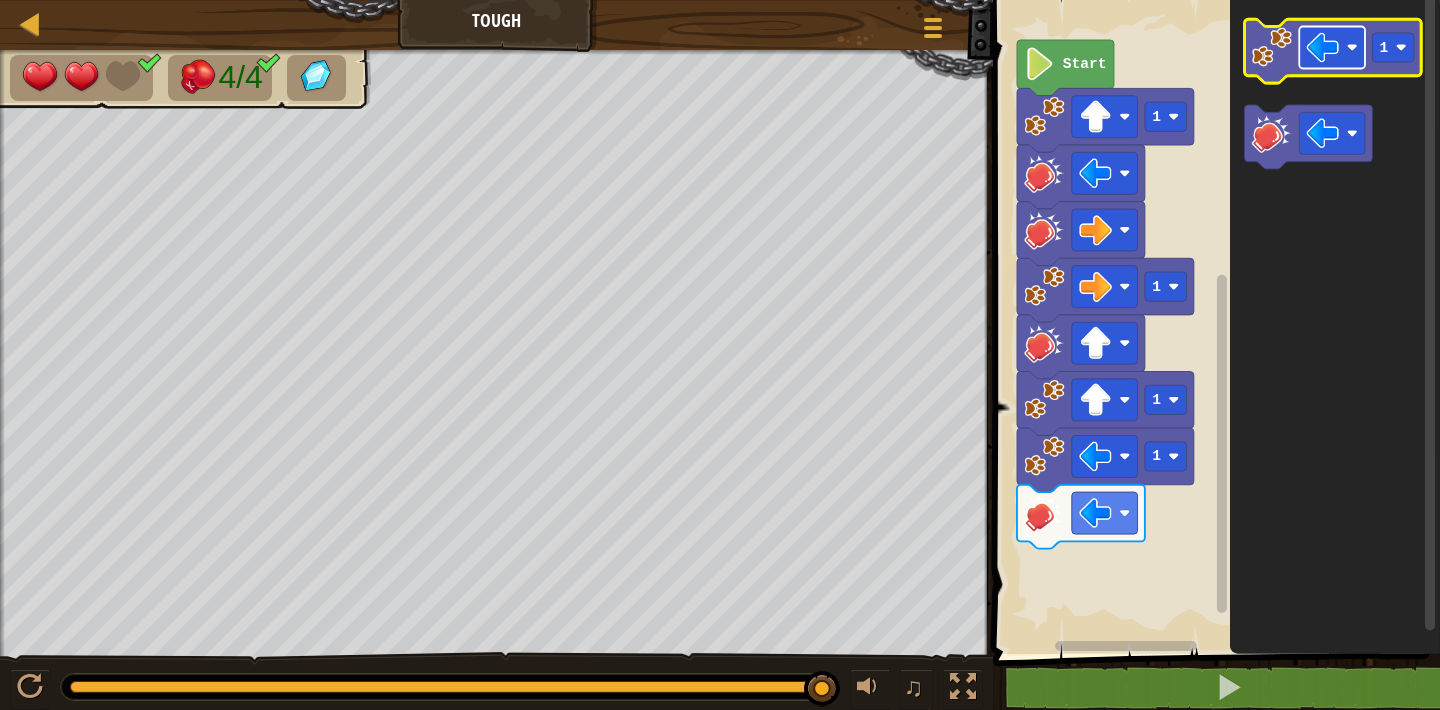 click 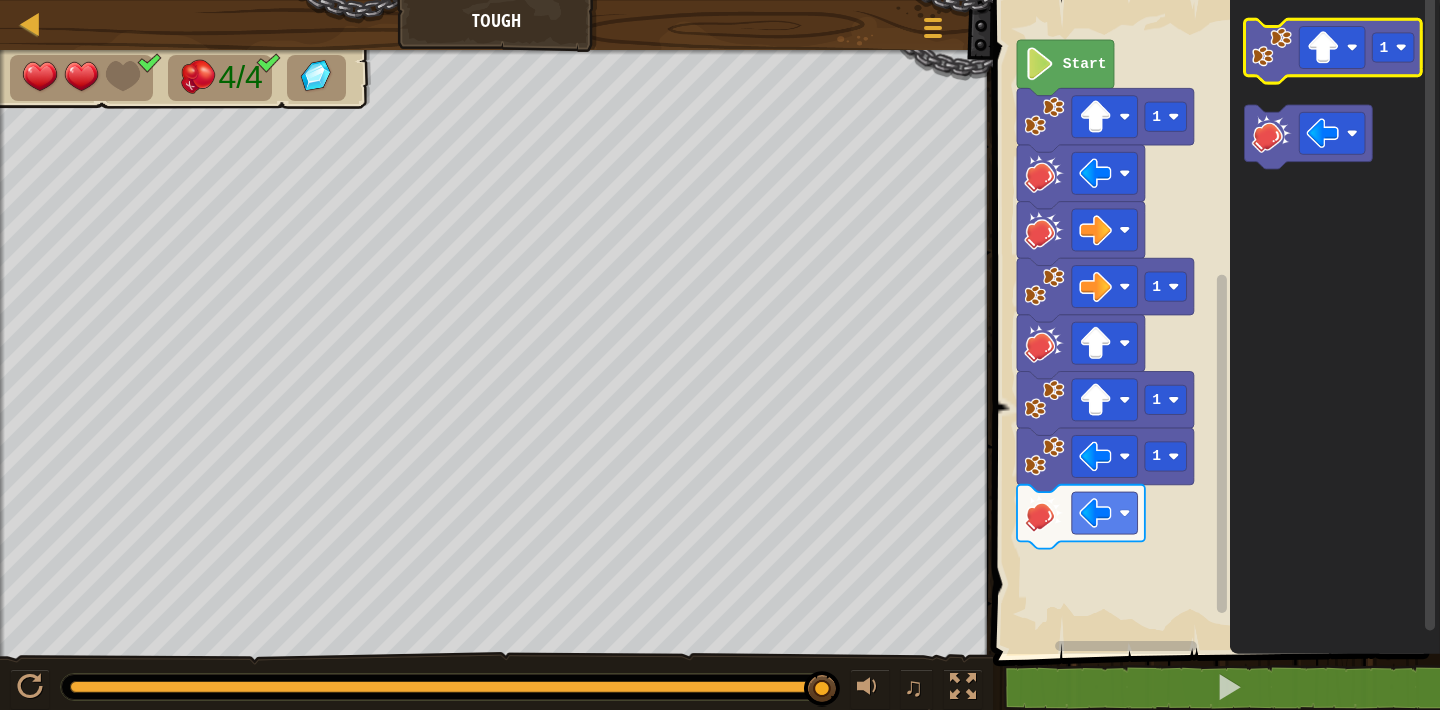 click 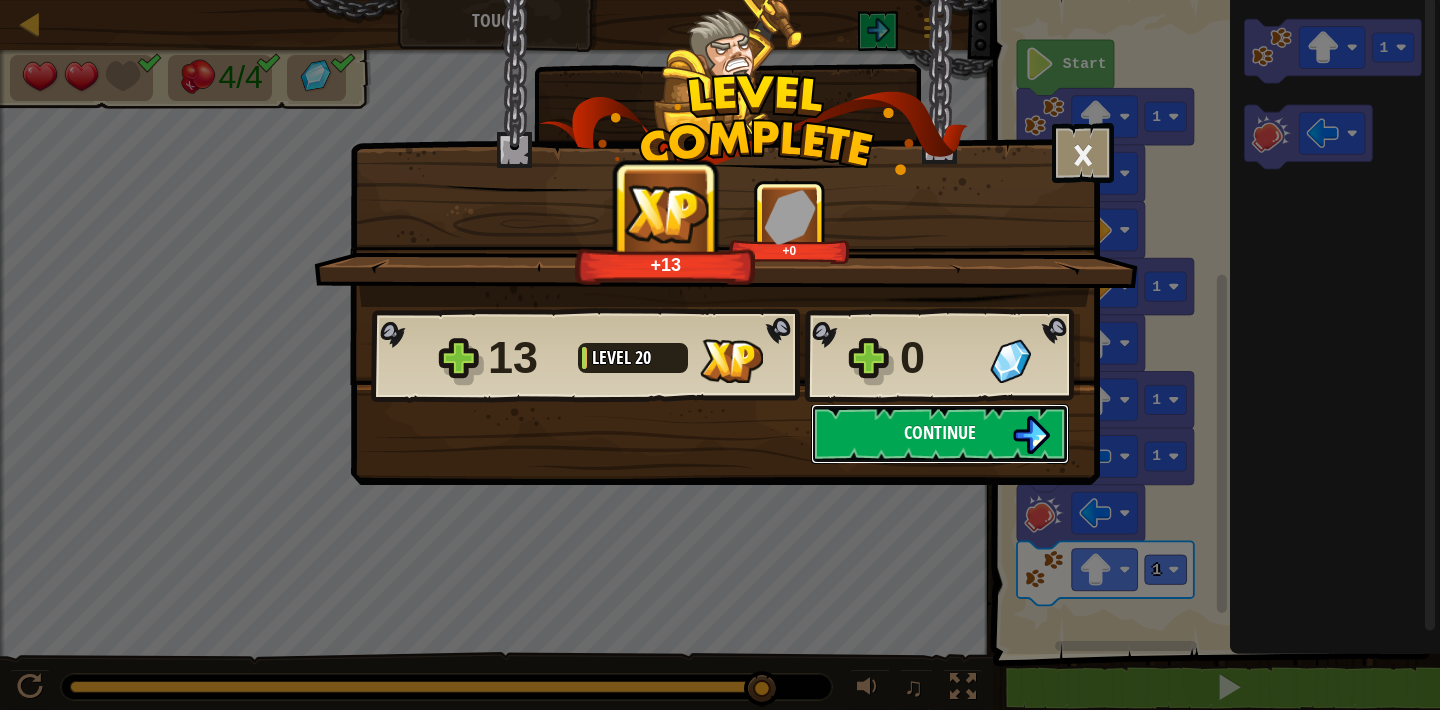 click at bounding box center [1031, 435] 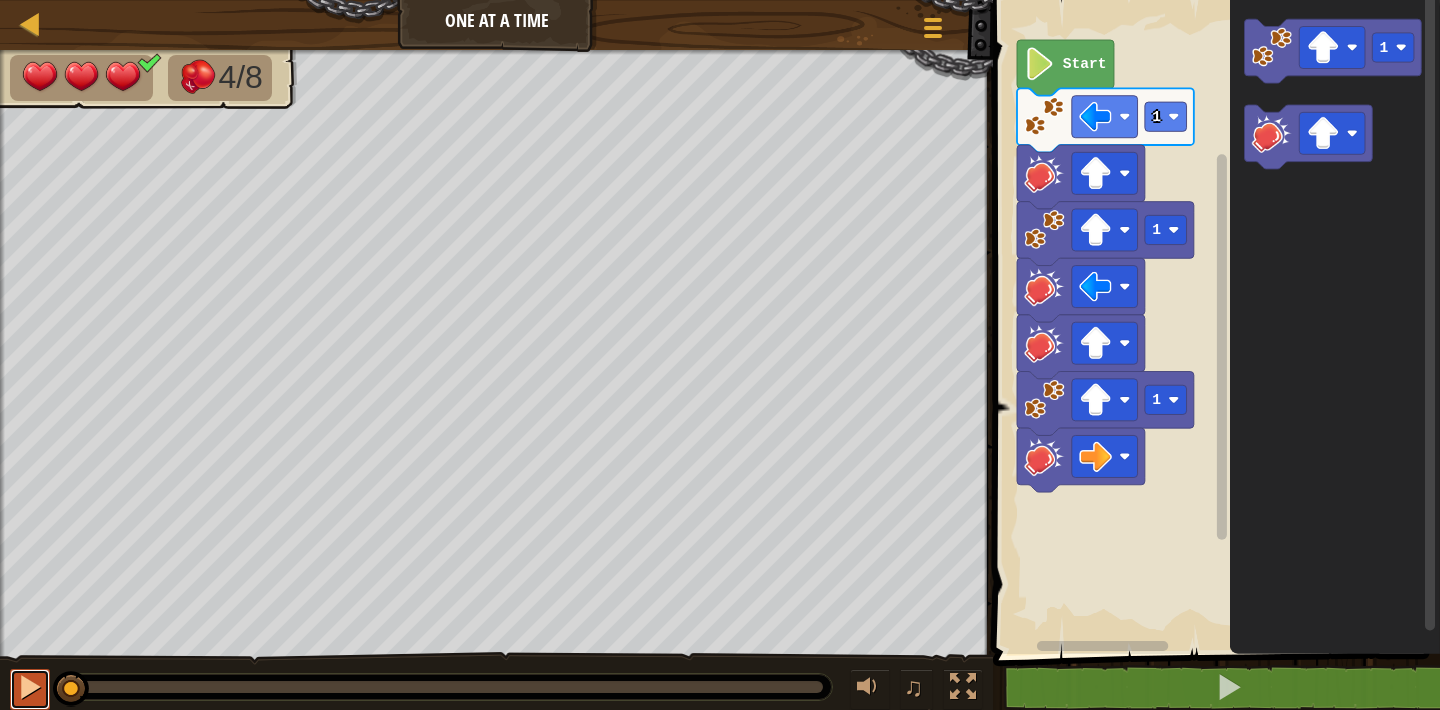 click at bounding box center [30, 687] 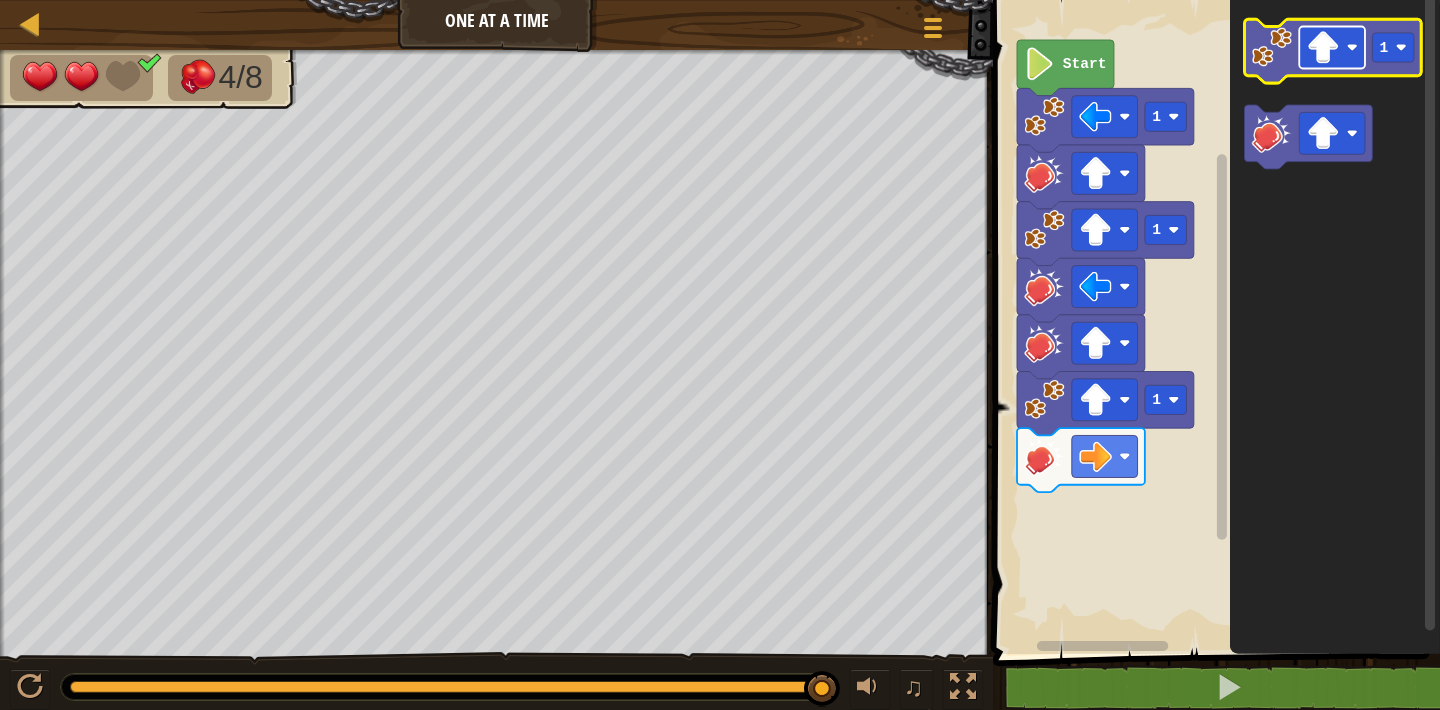 click 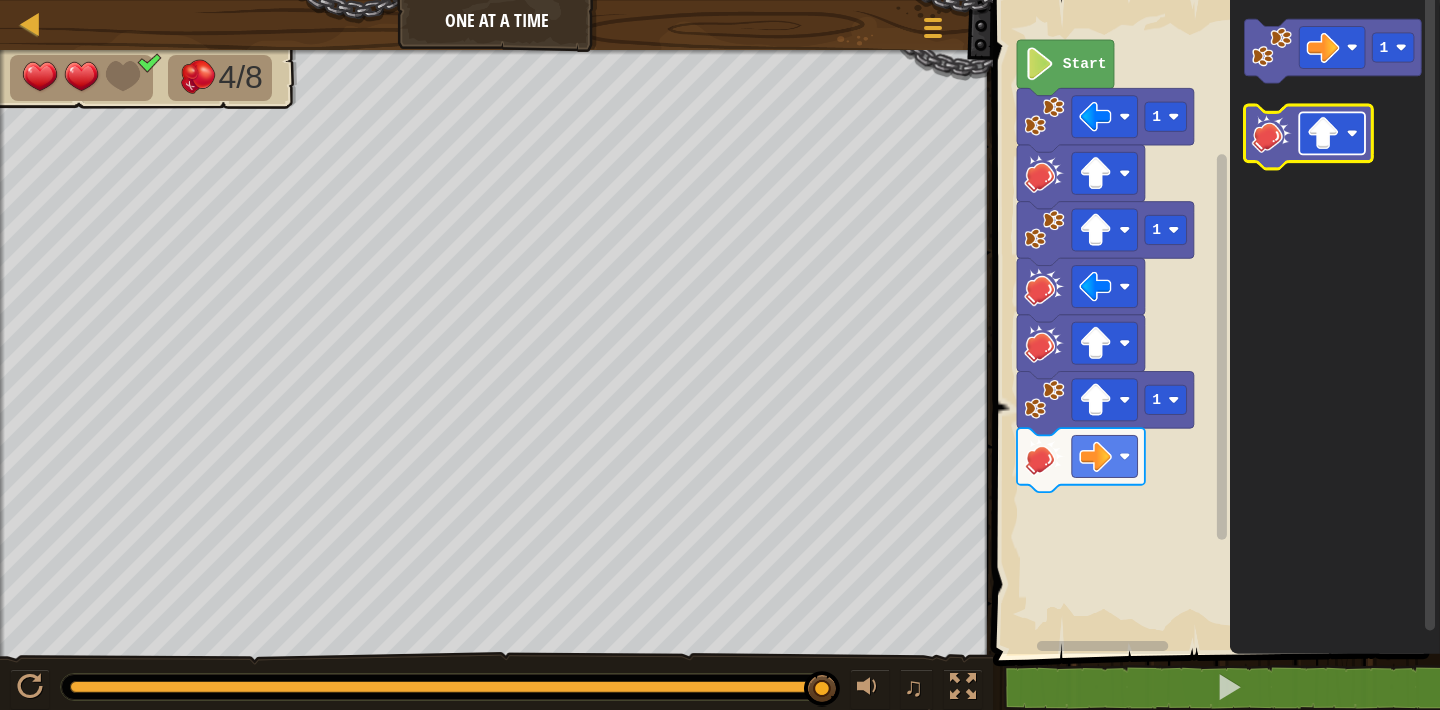 click 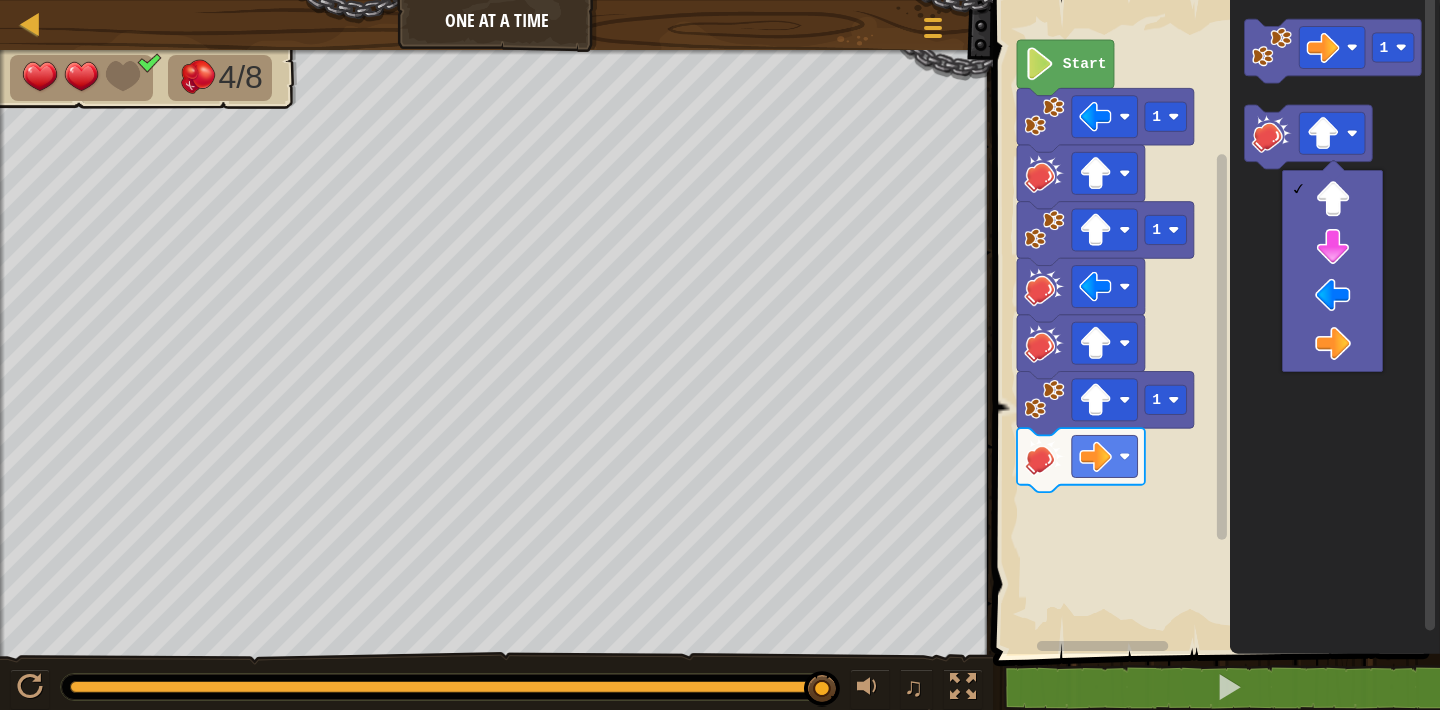 click 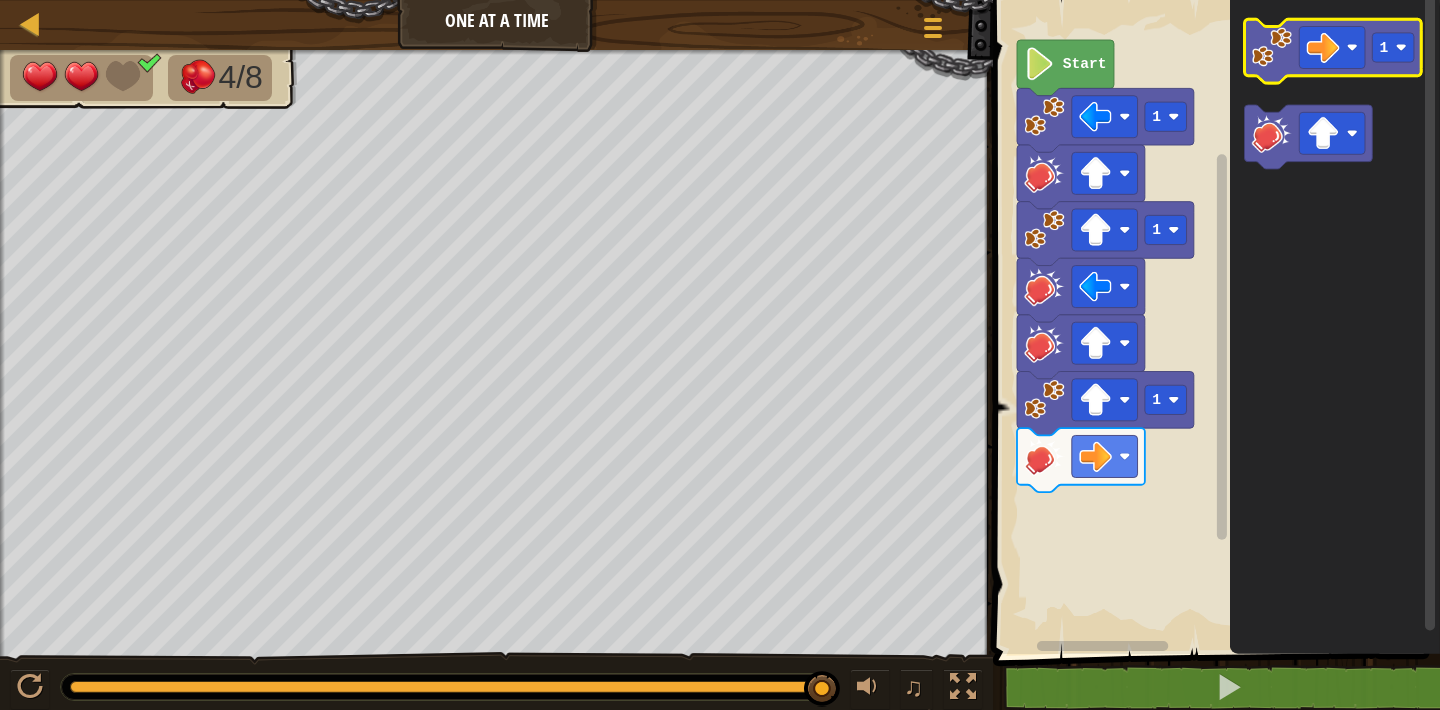 click 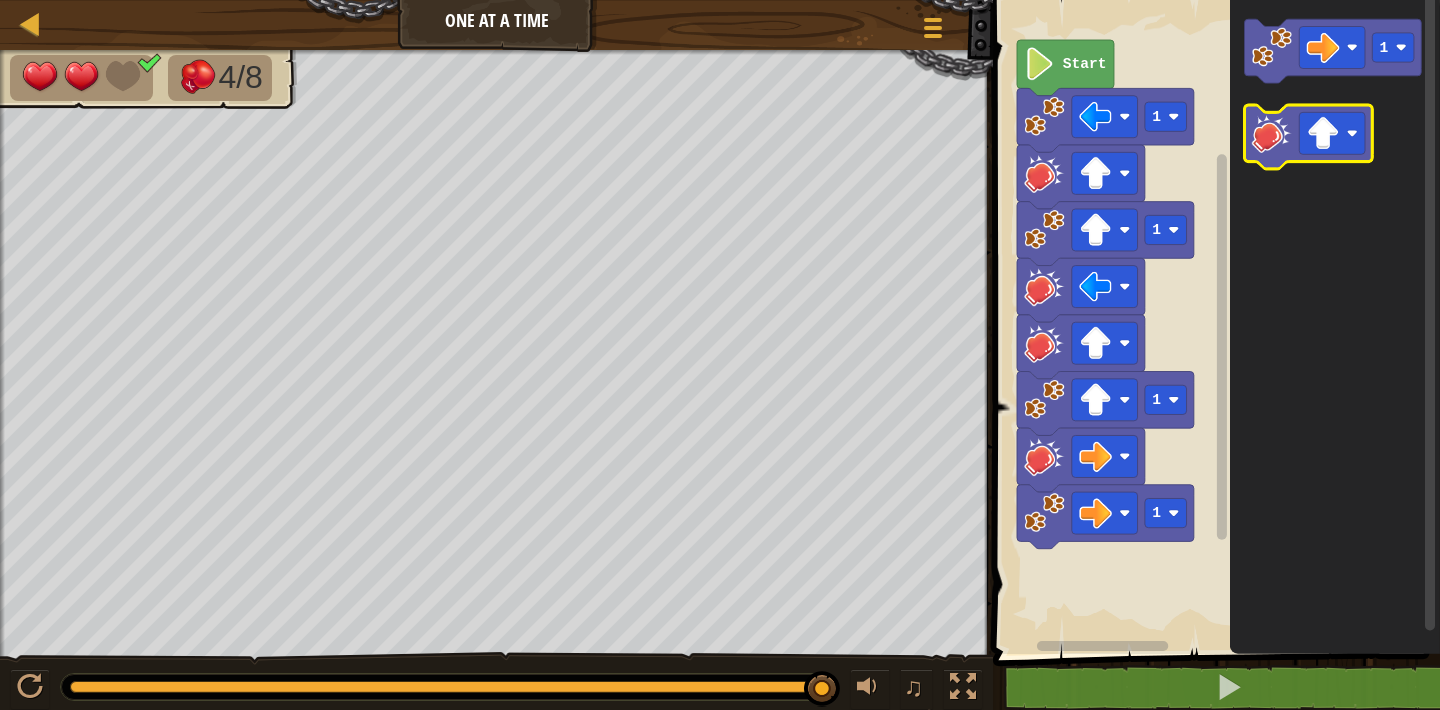 click 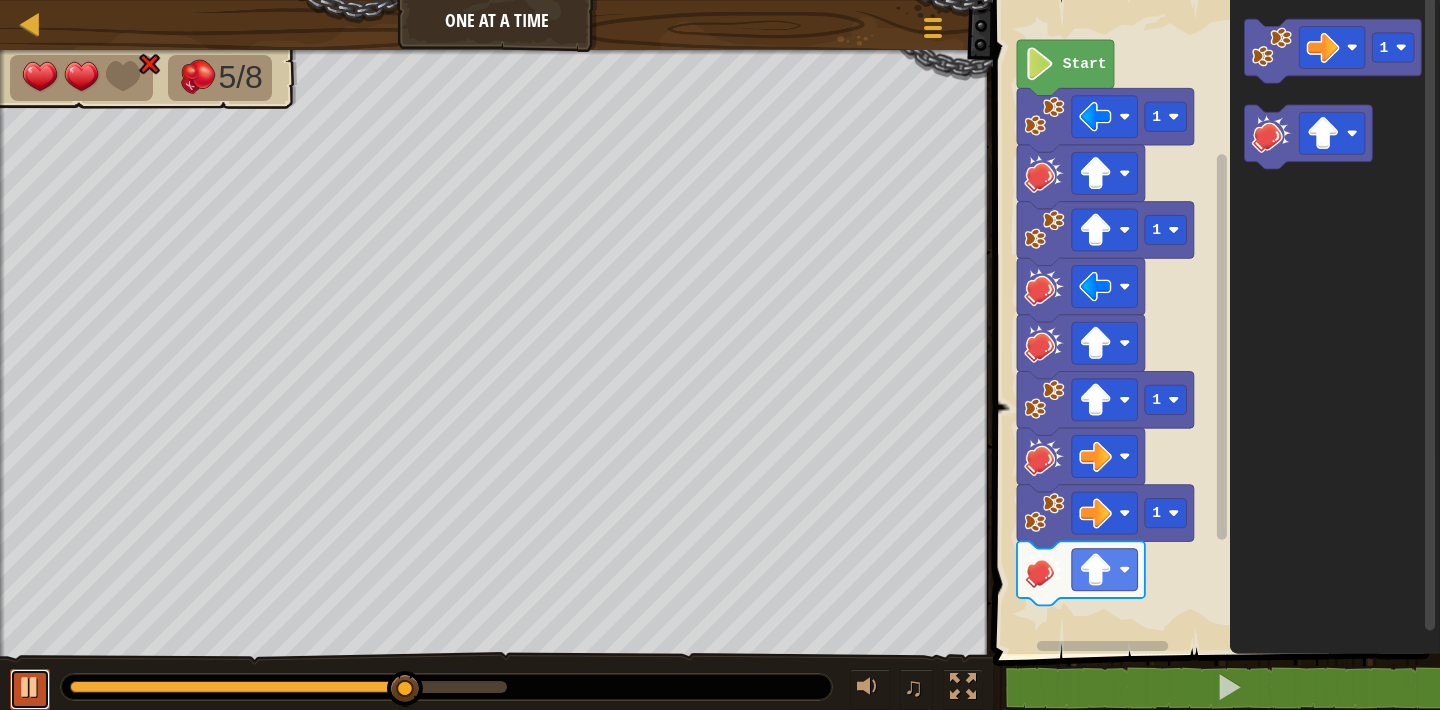 click at bounding box center (30, 687) 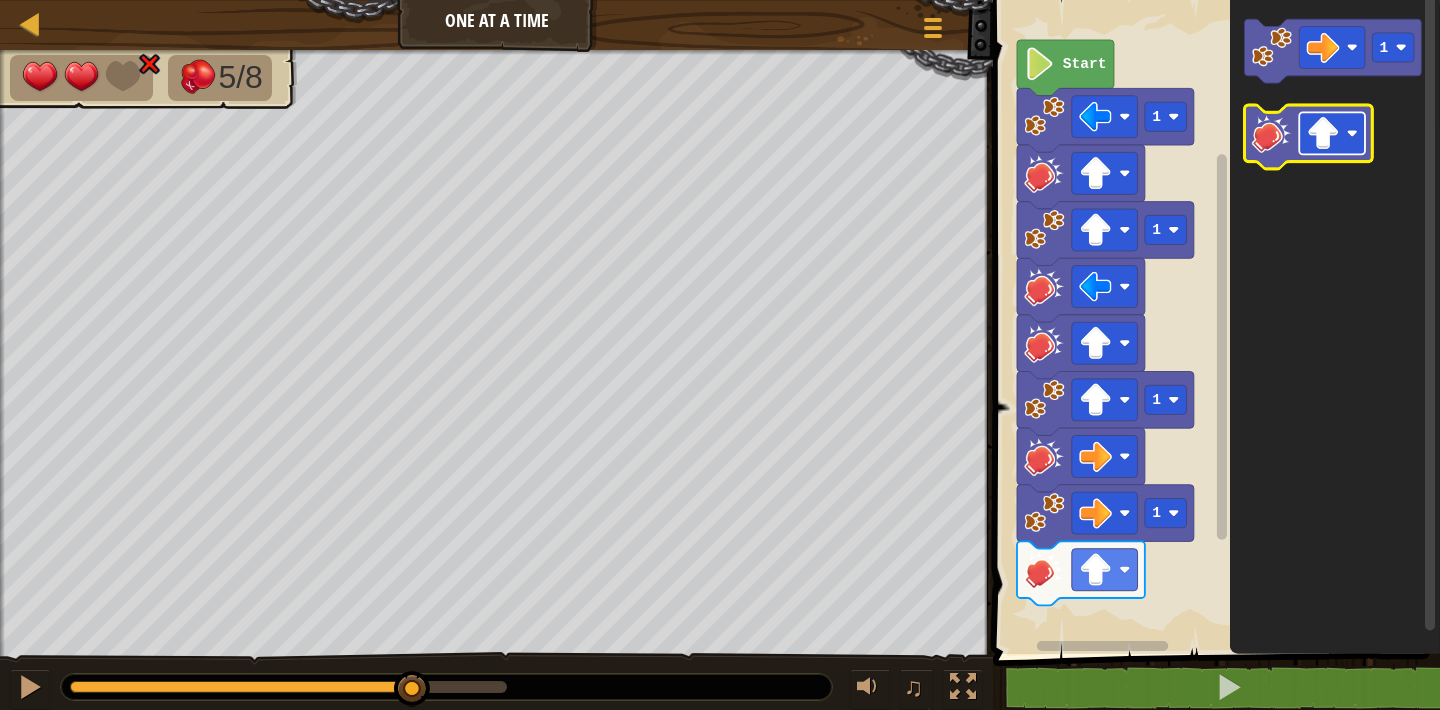 click 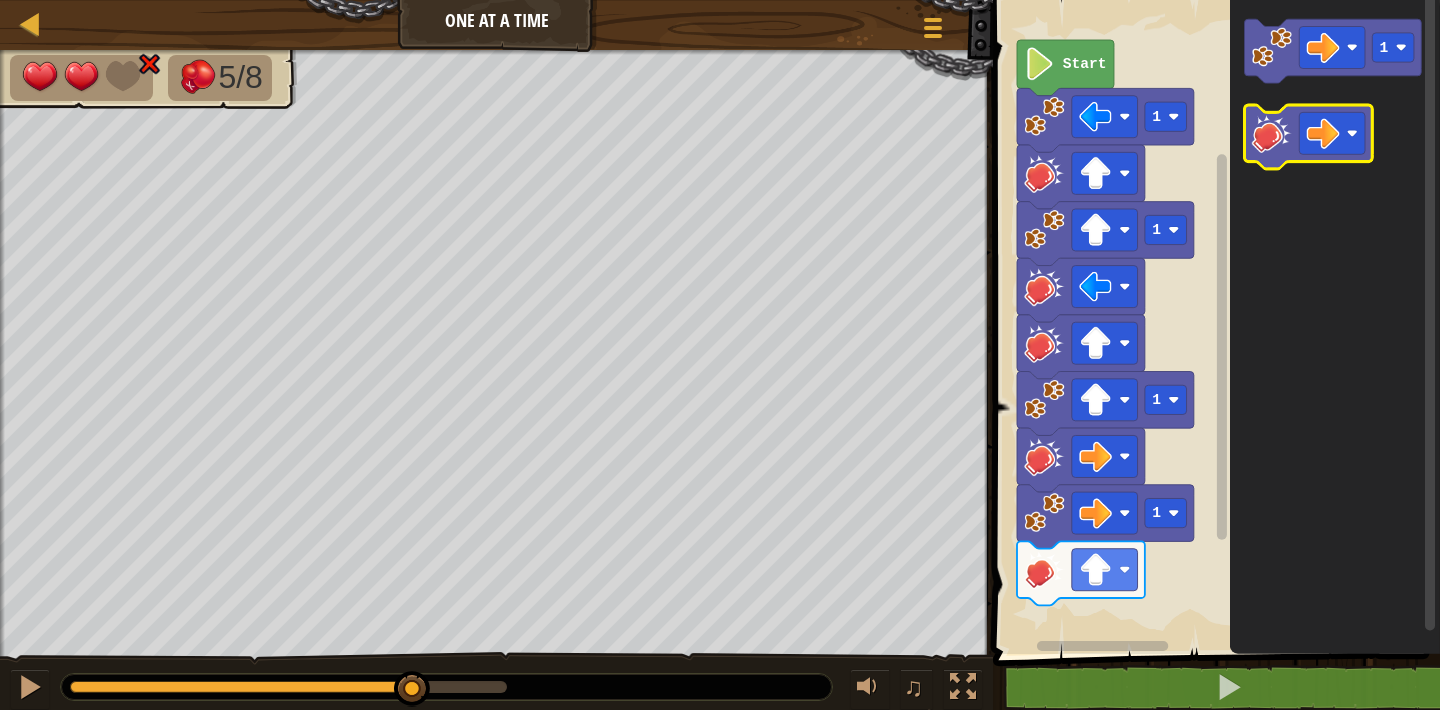 click 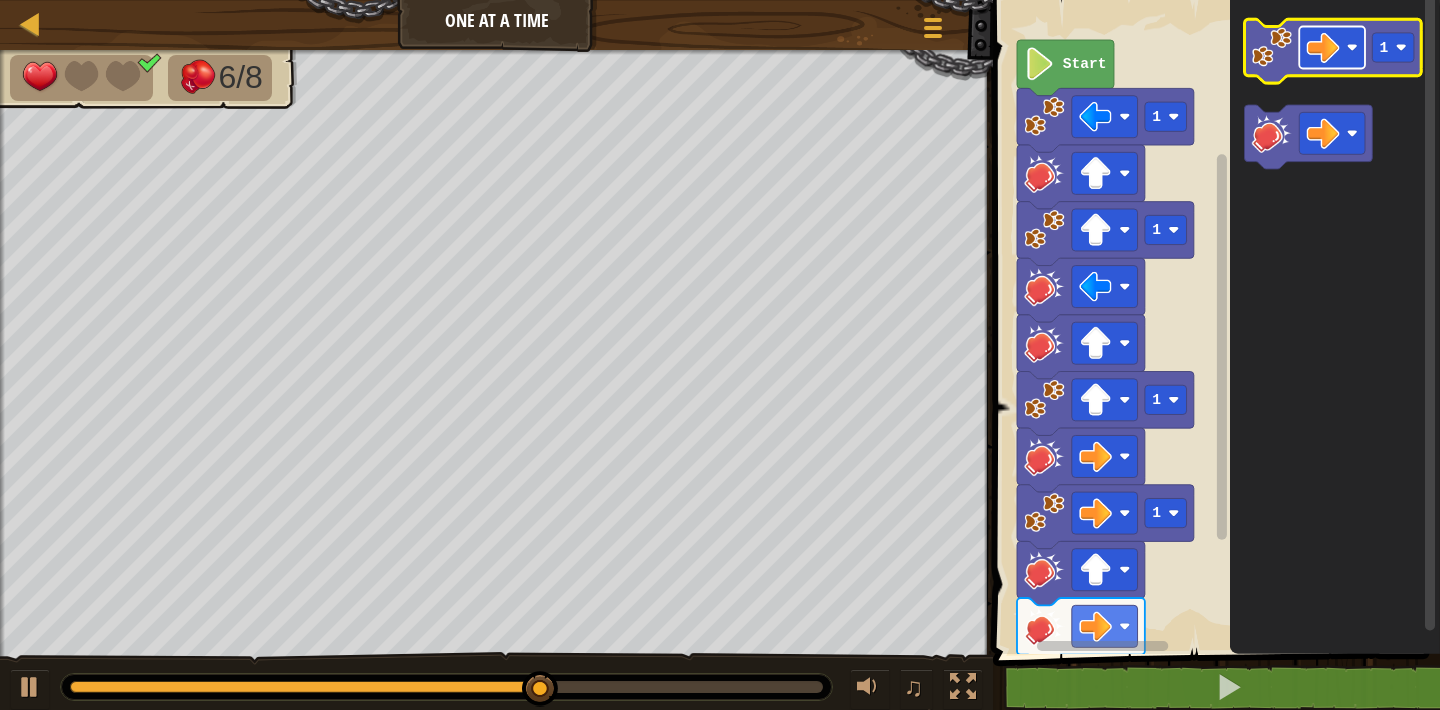 click 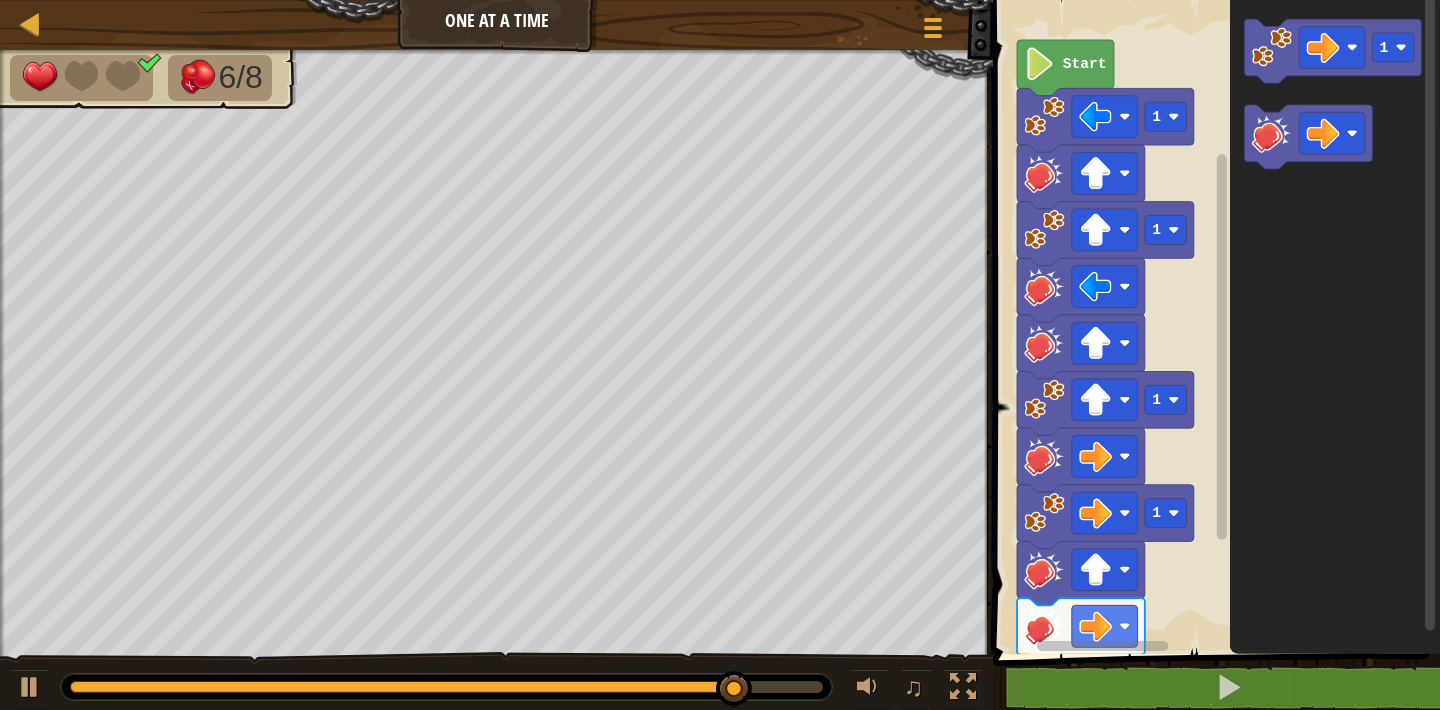 click 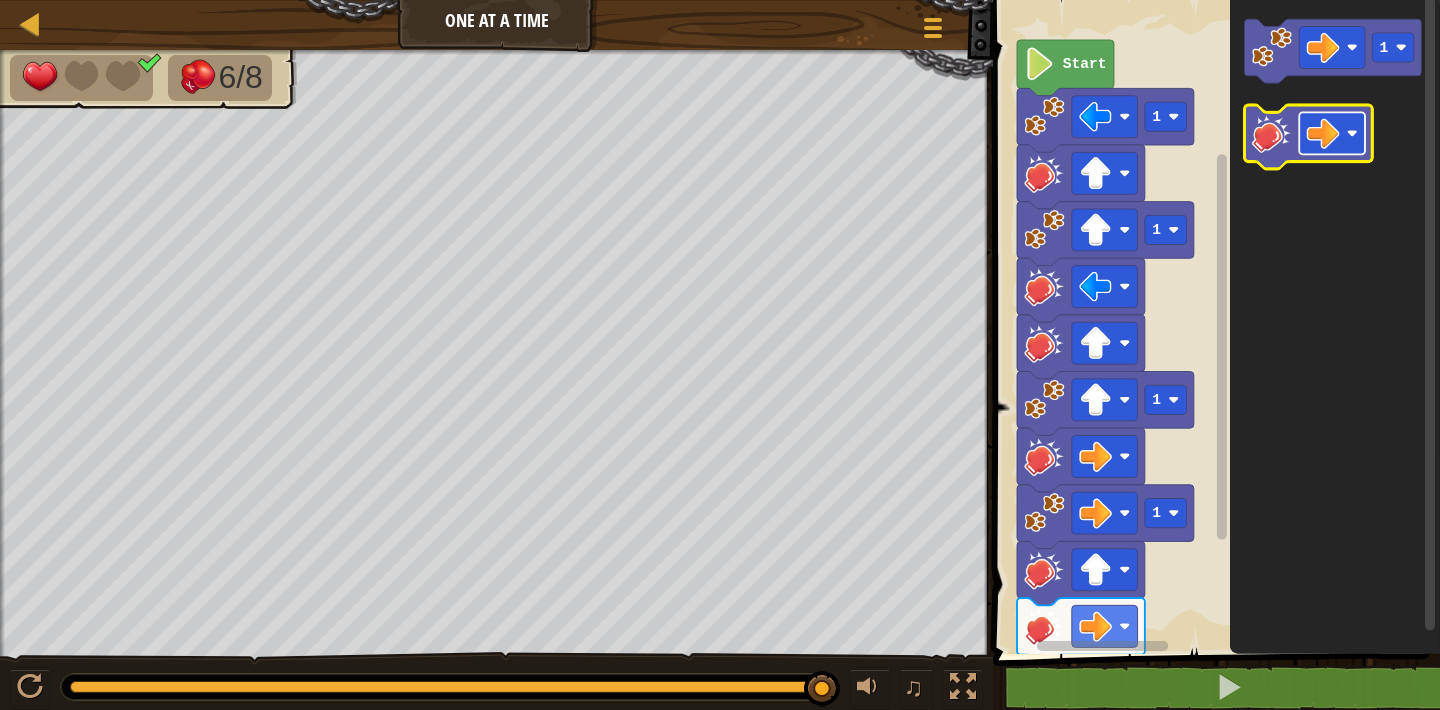 click 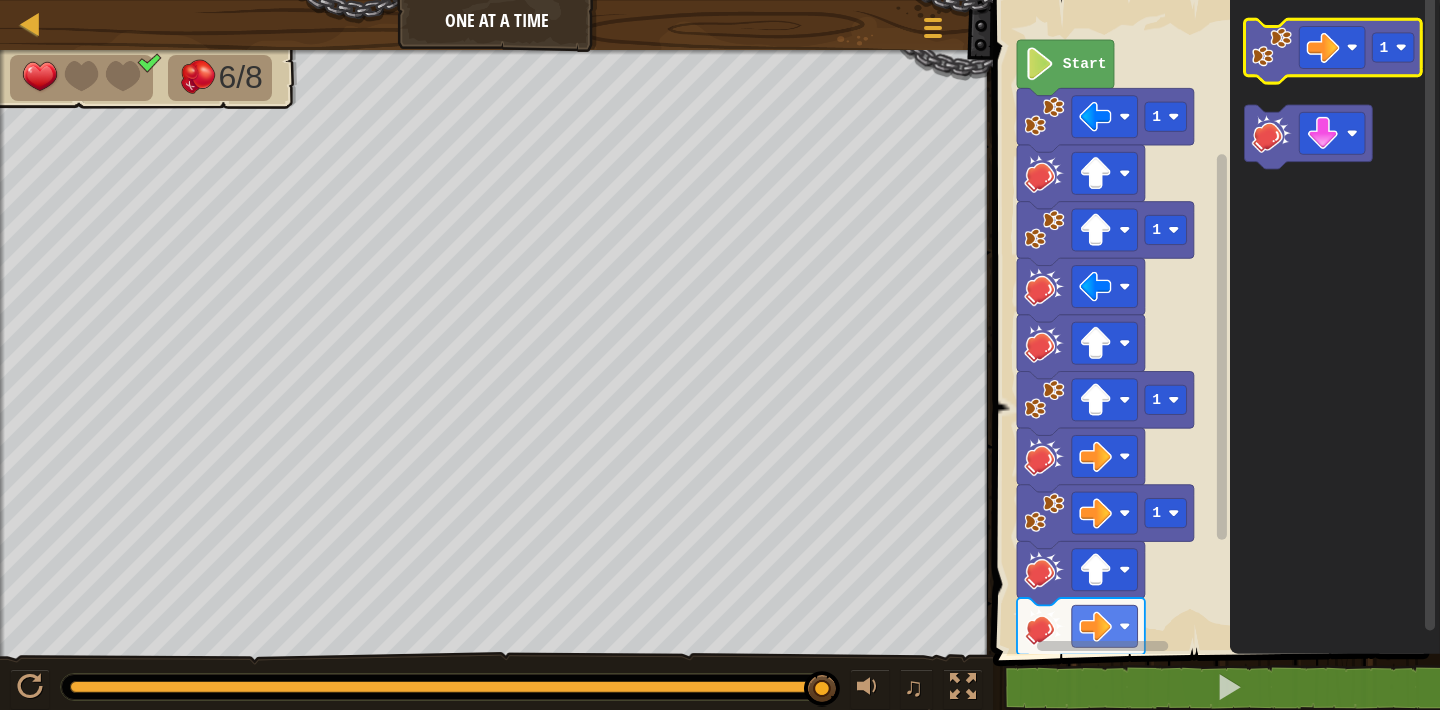 click 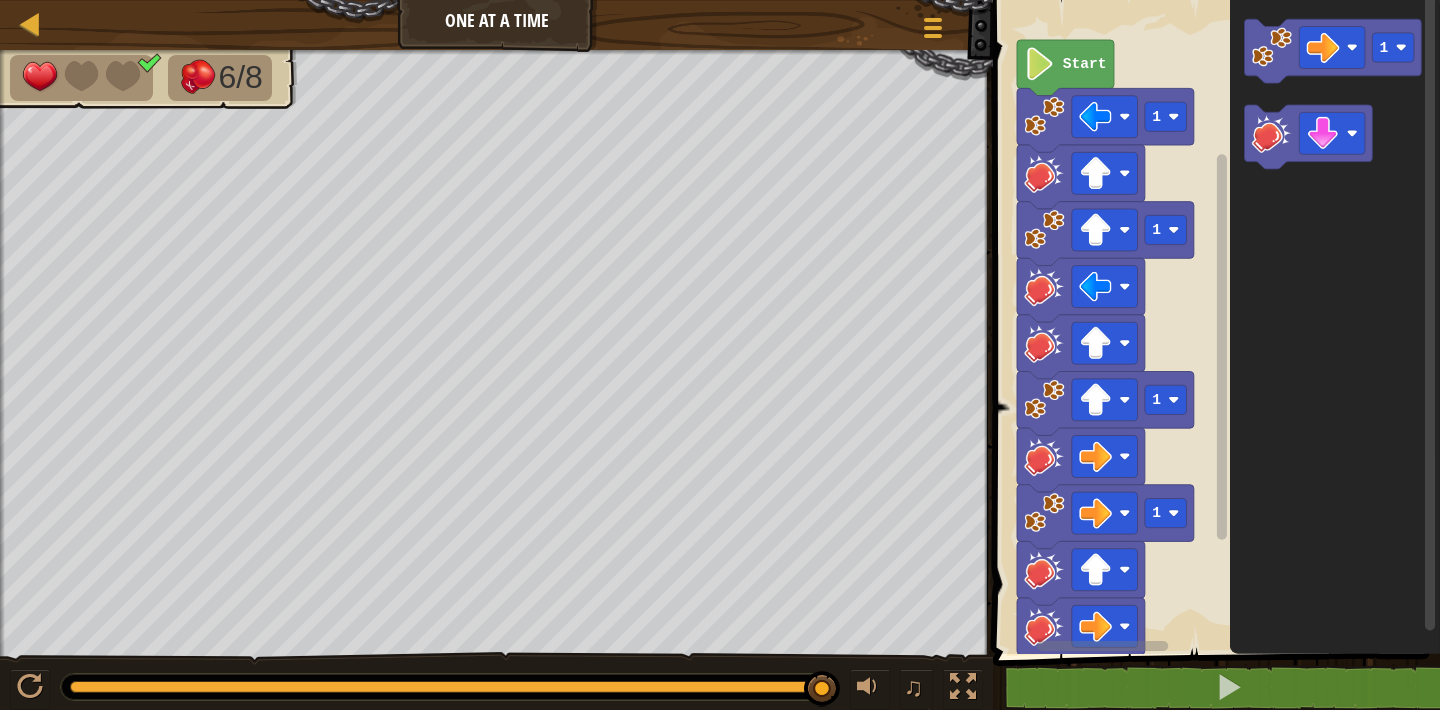 click 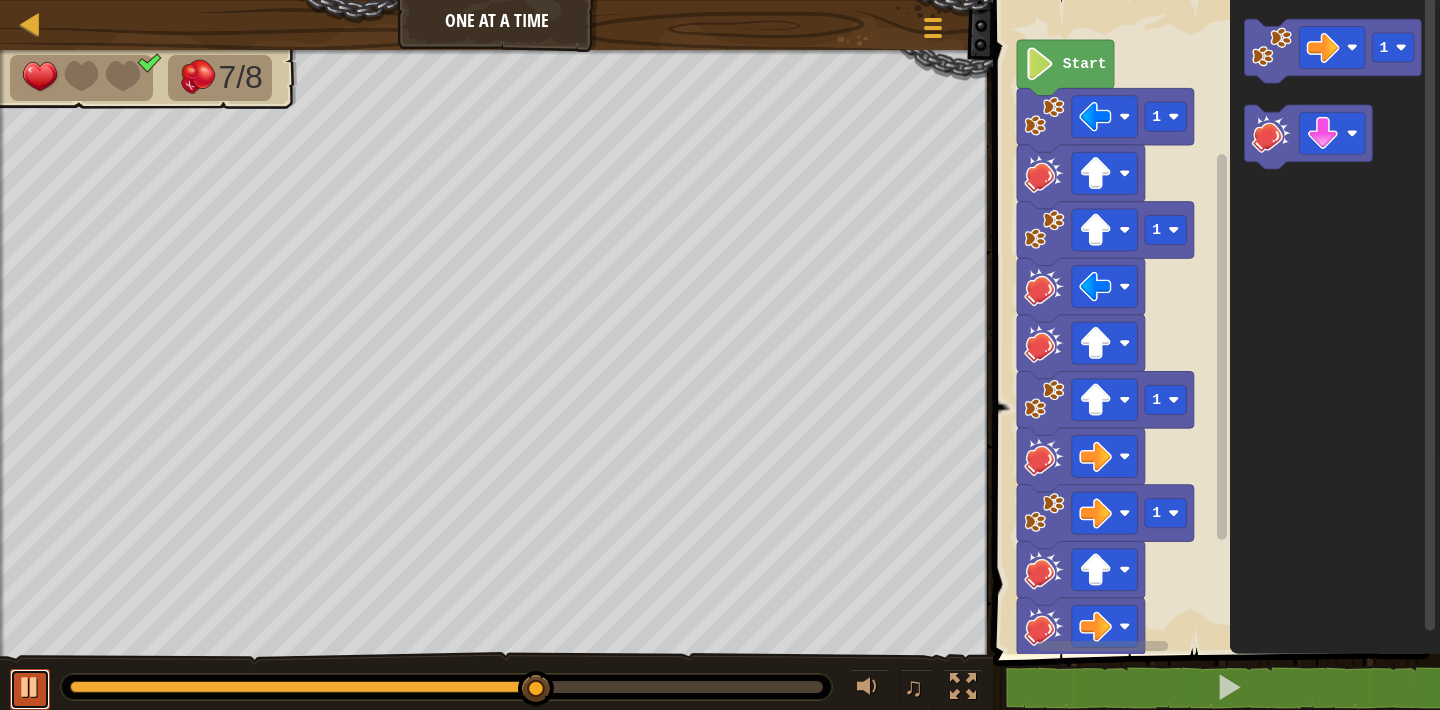 click at bounding box center [30, 687] 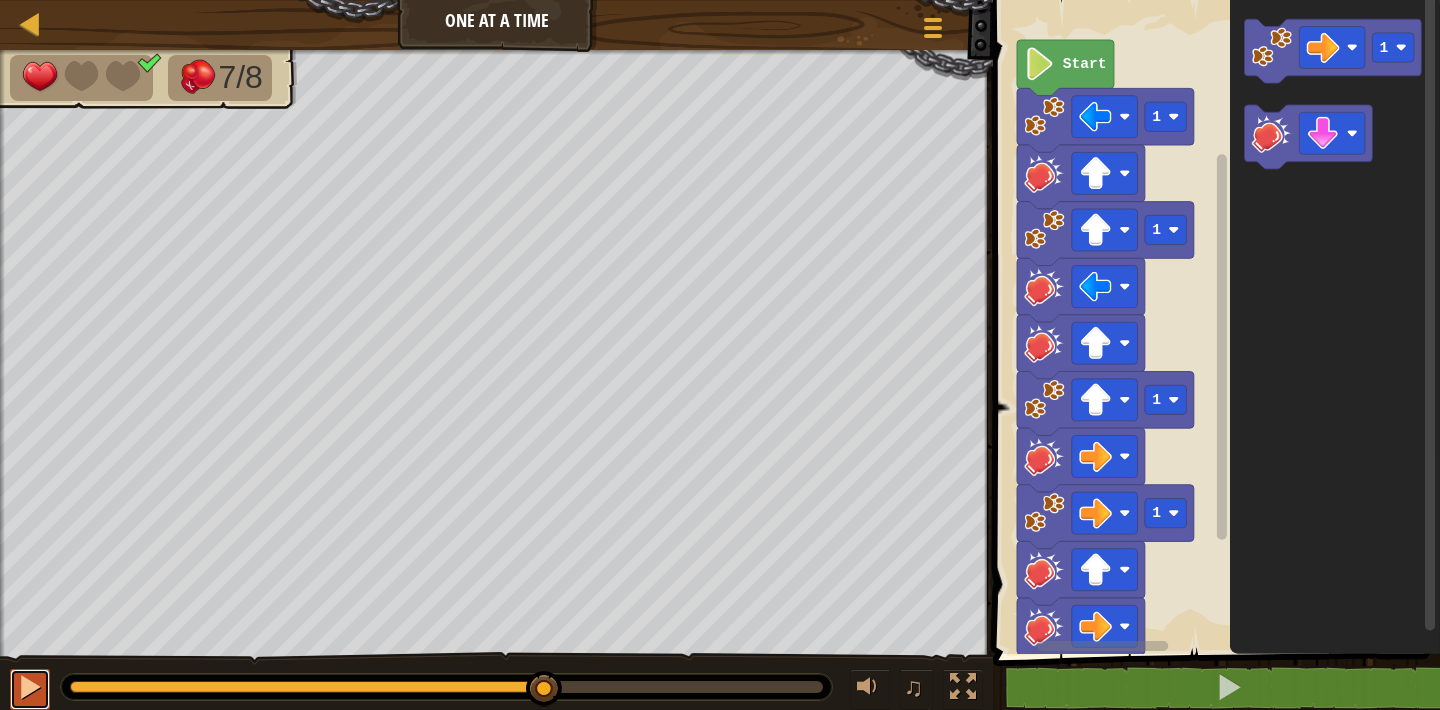 click at bounding box center [30, 687] 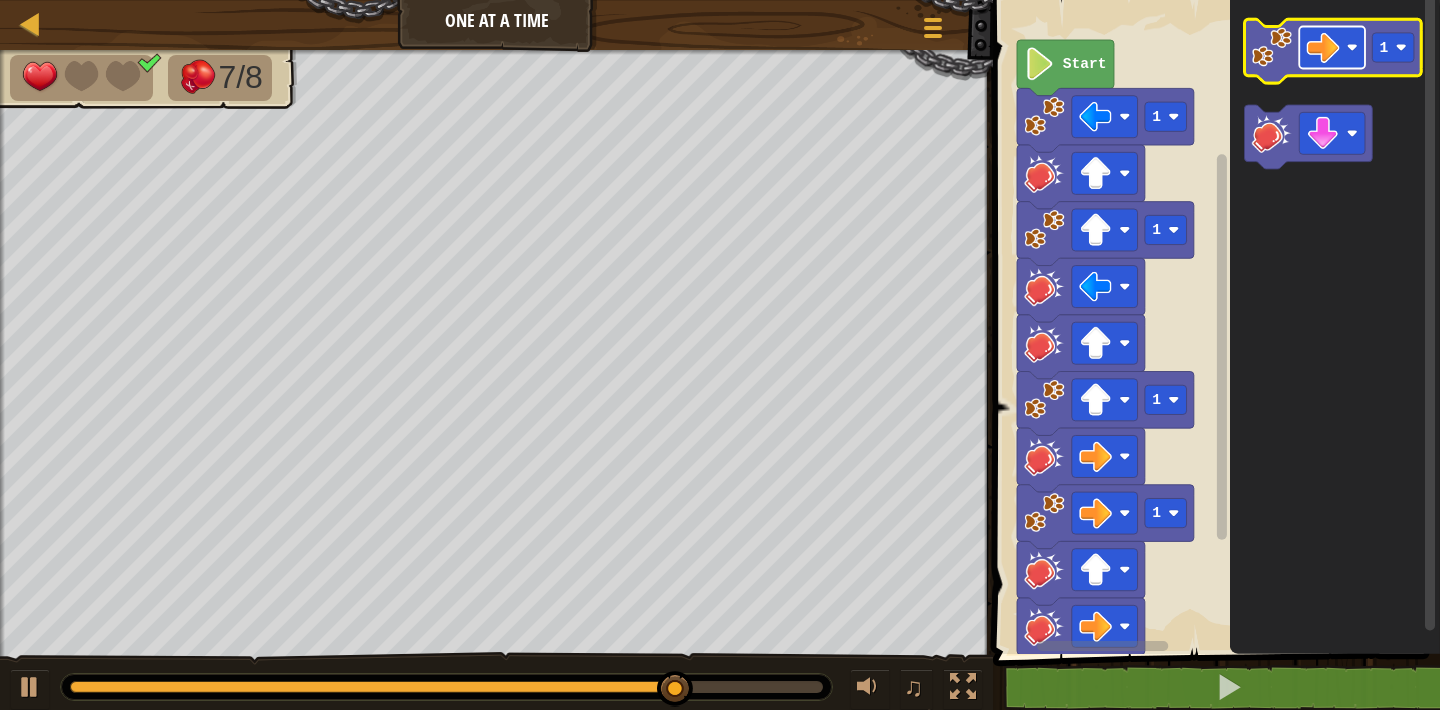 click 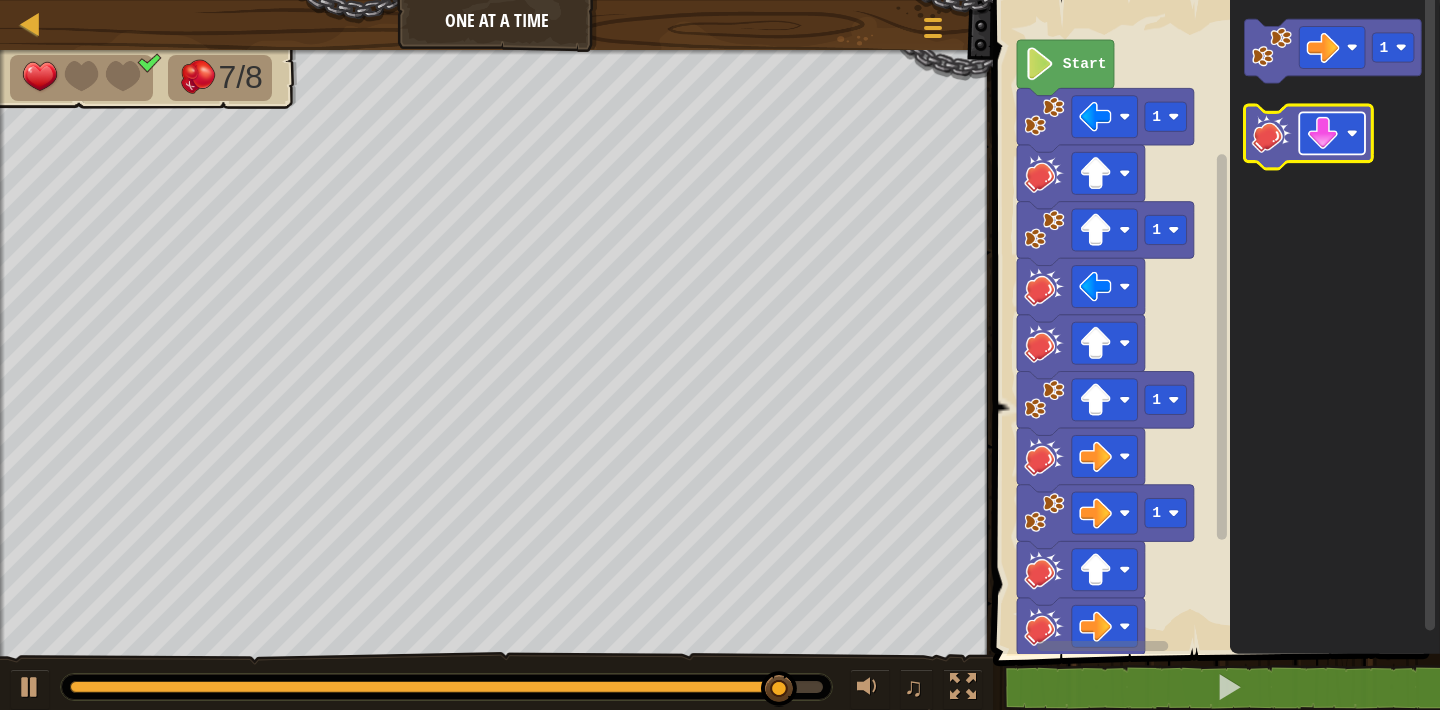 click 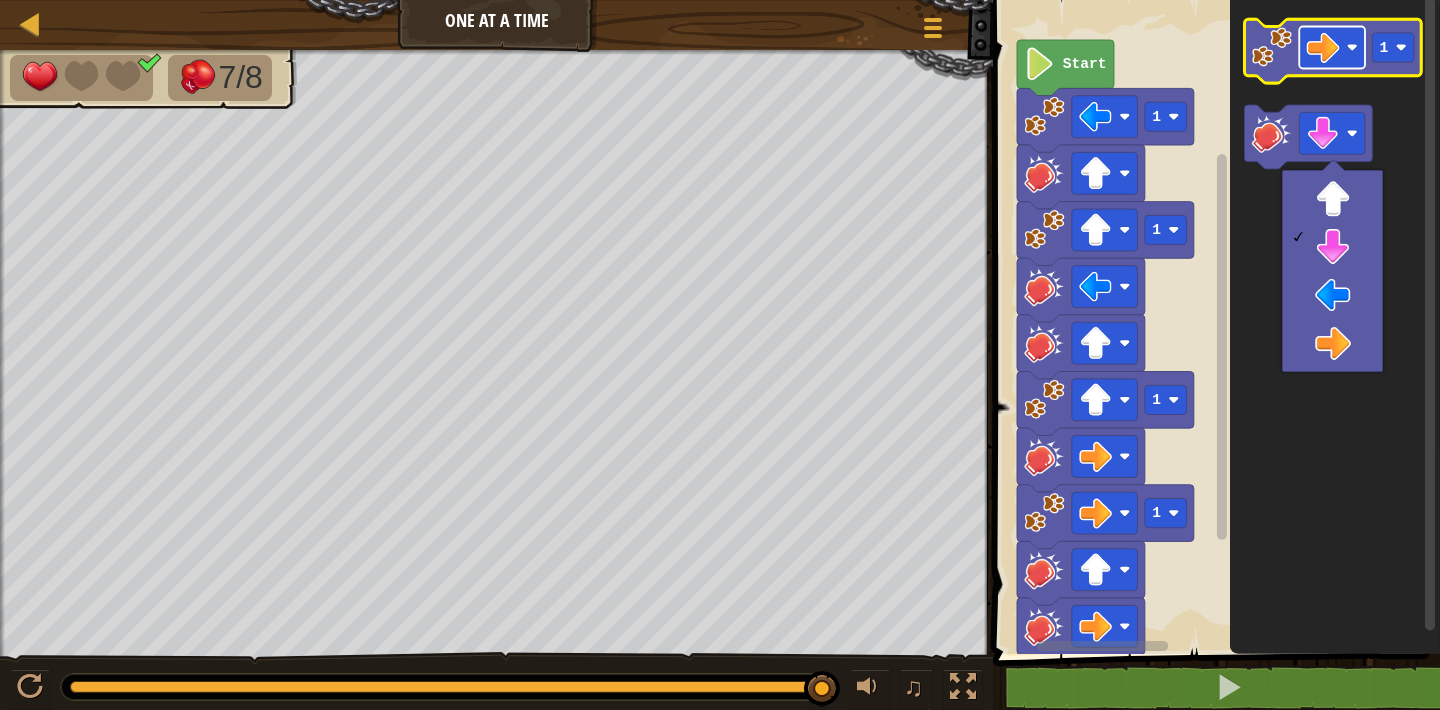 click 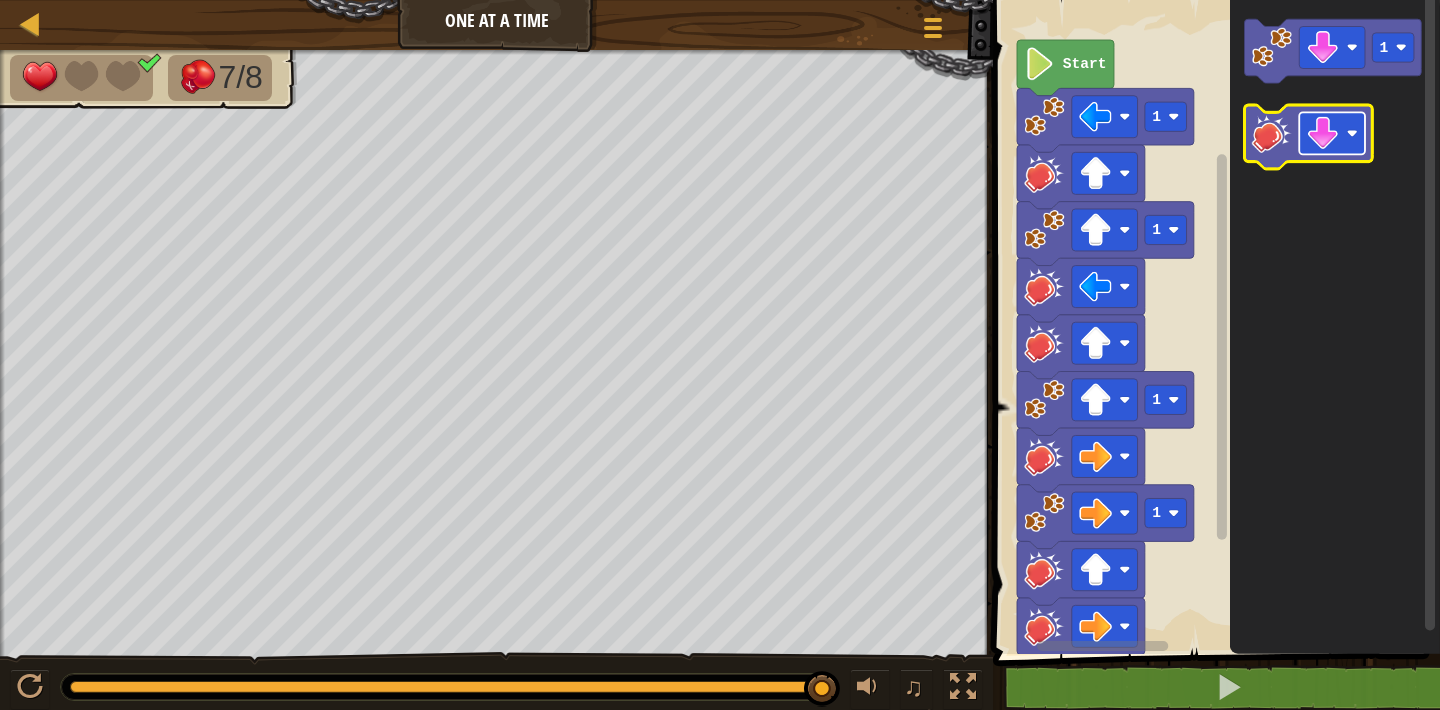 click 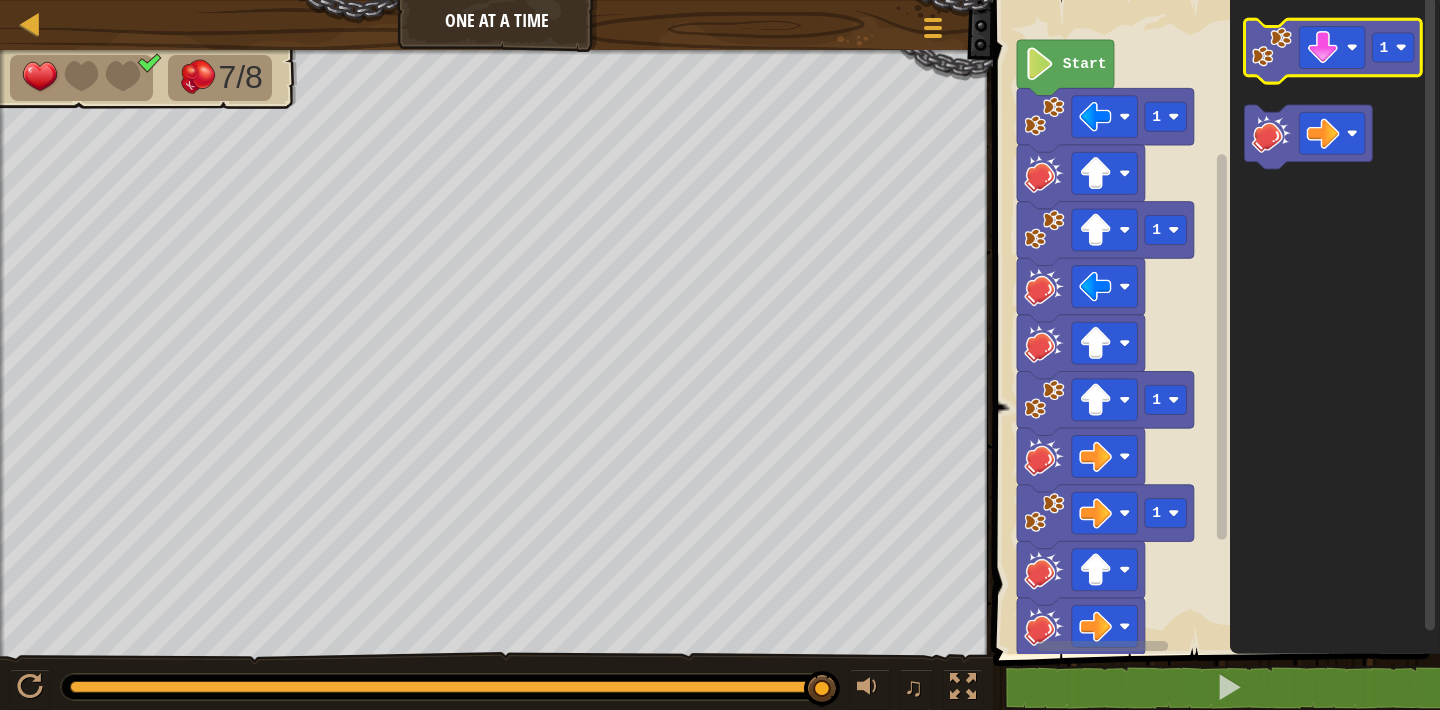 click 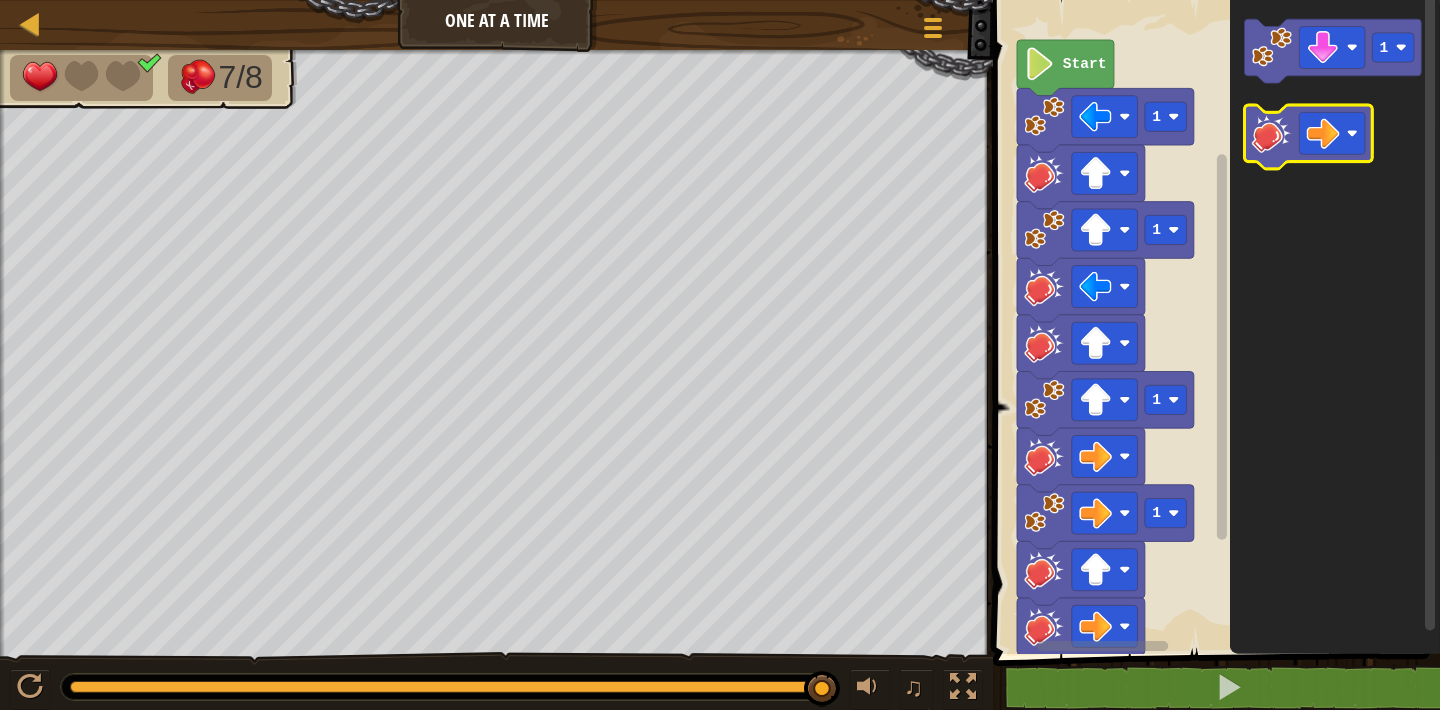 click 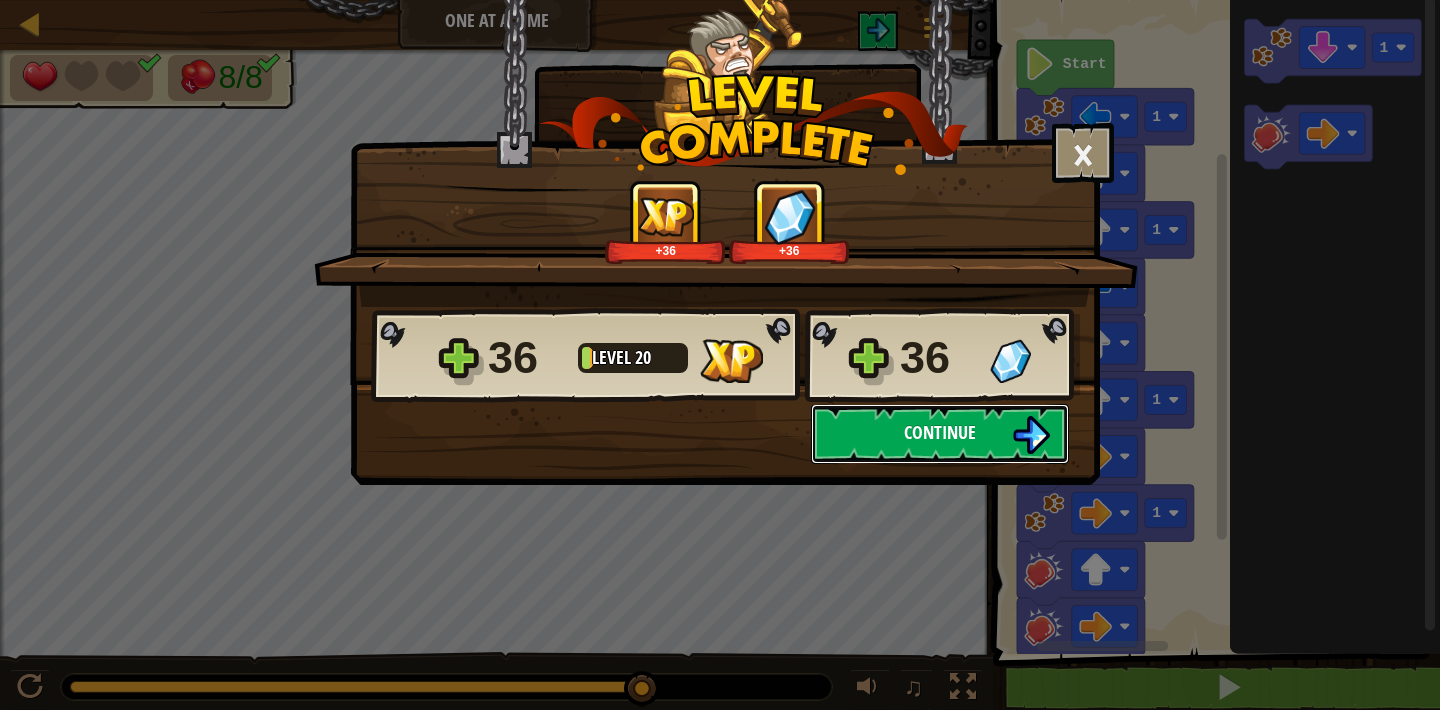 click at bounding box center [1031, 435] 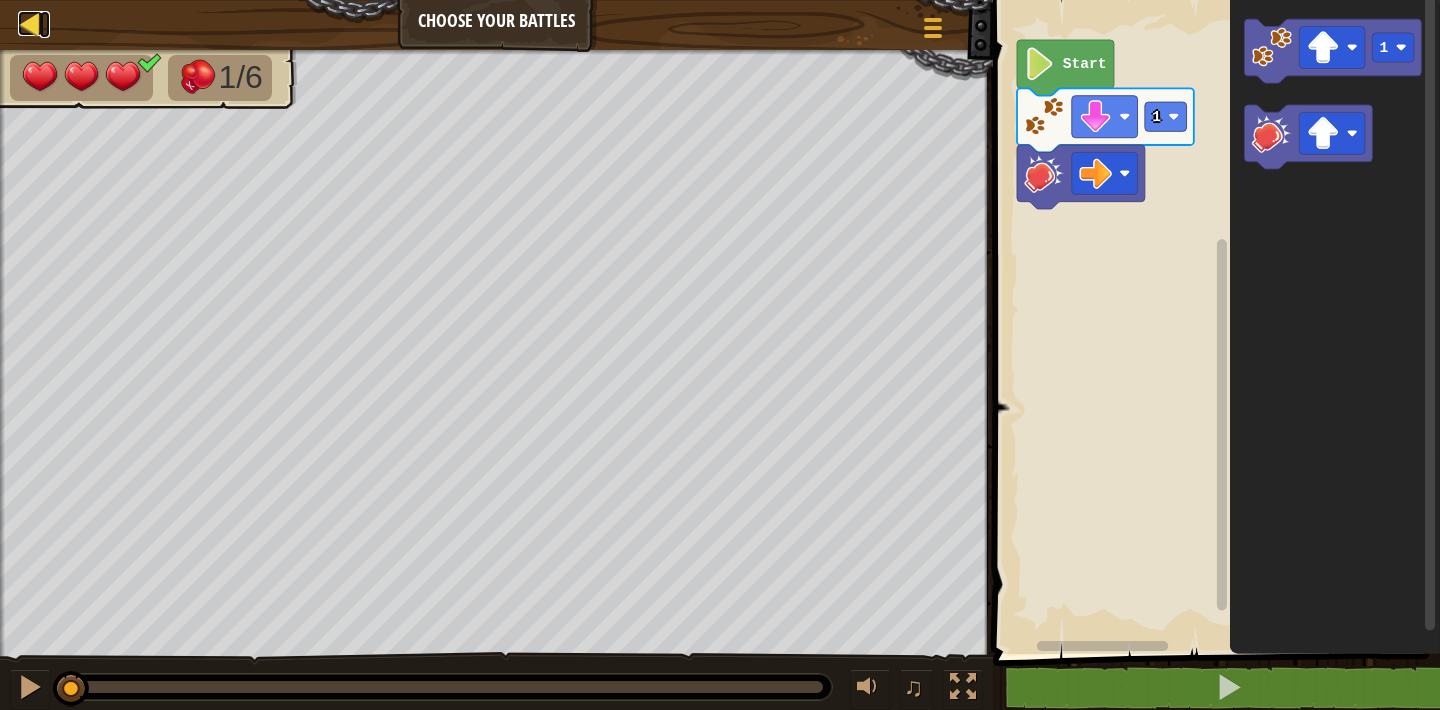 click at bounding box center [30, 23] 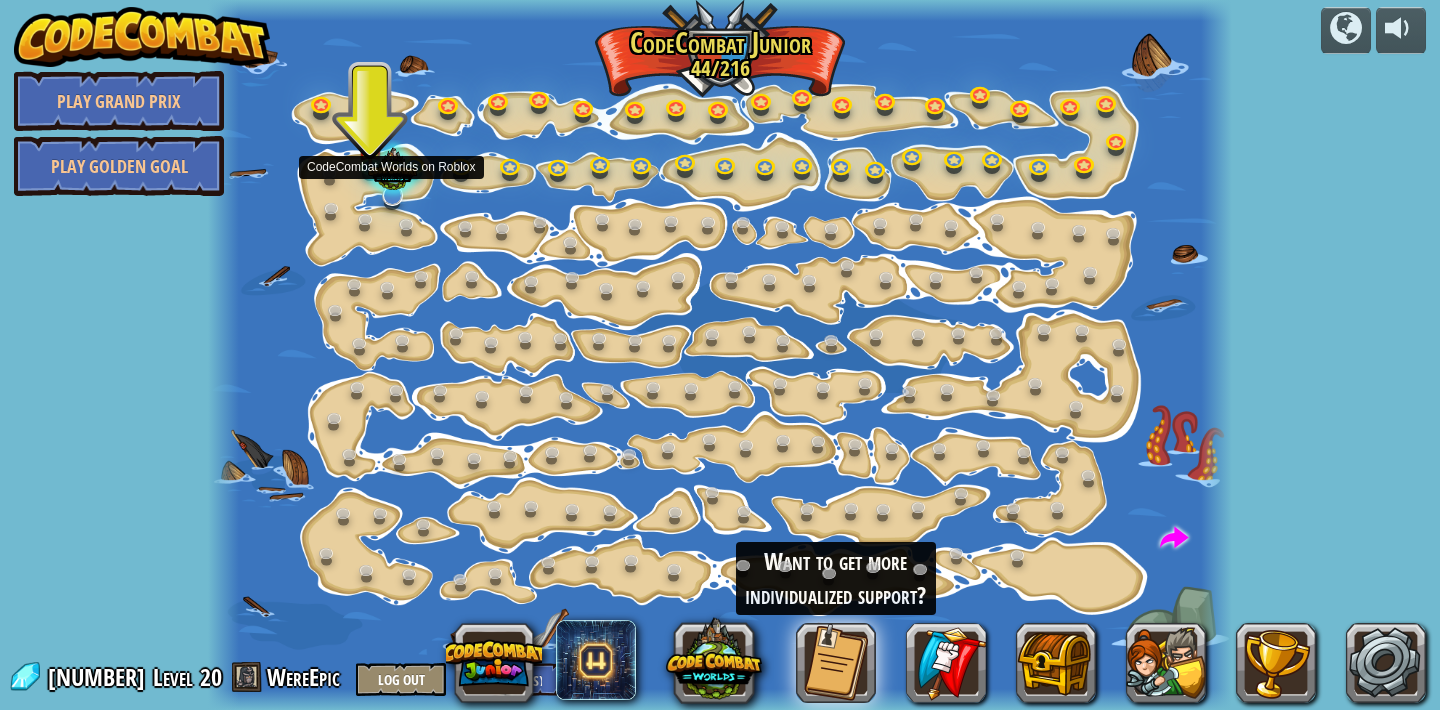 click at bounding box center (392, 172) 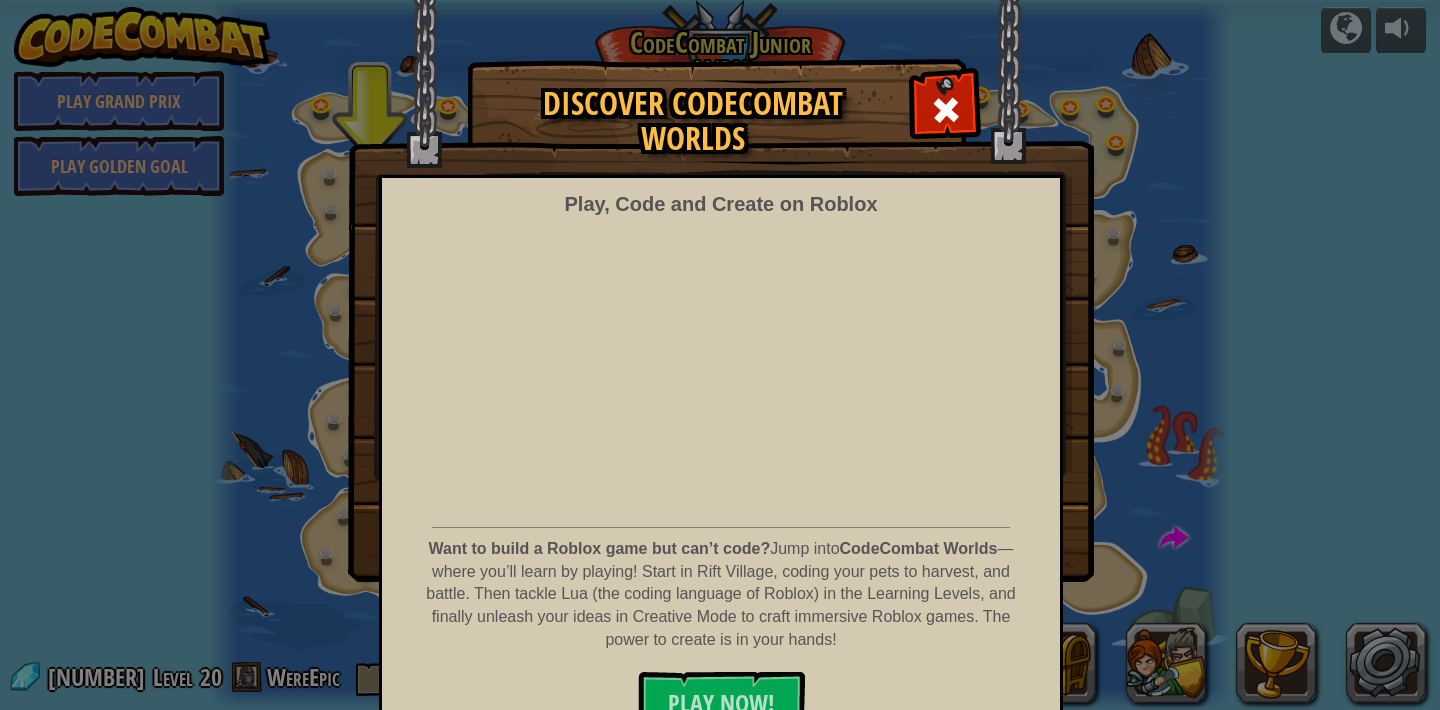 scroll, scrollTop: 35, scrollLeft: 0, axis: vertical 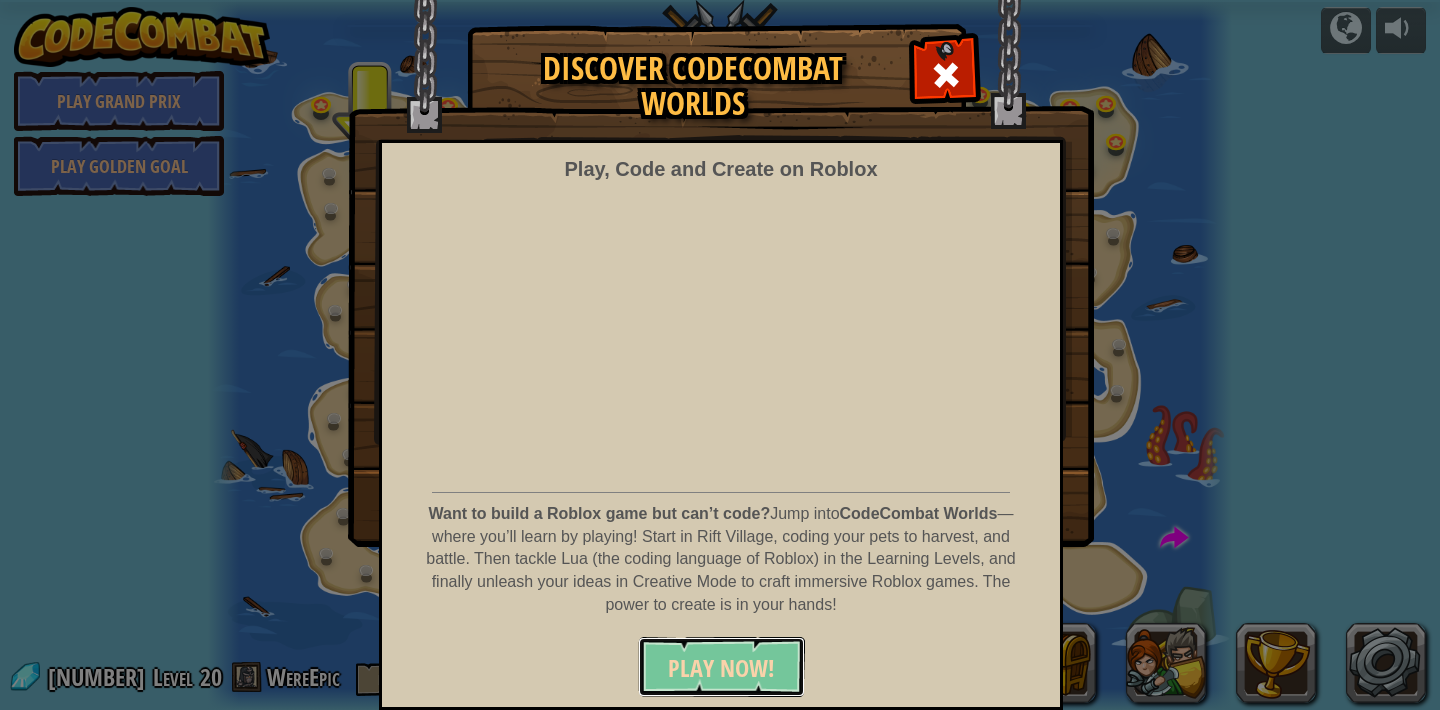 click on "PLAY NOW!" at bounding box center [721, 668] 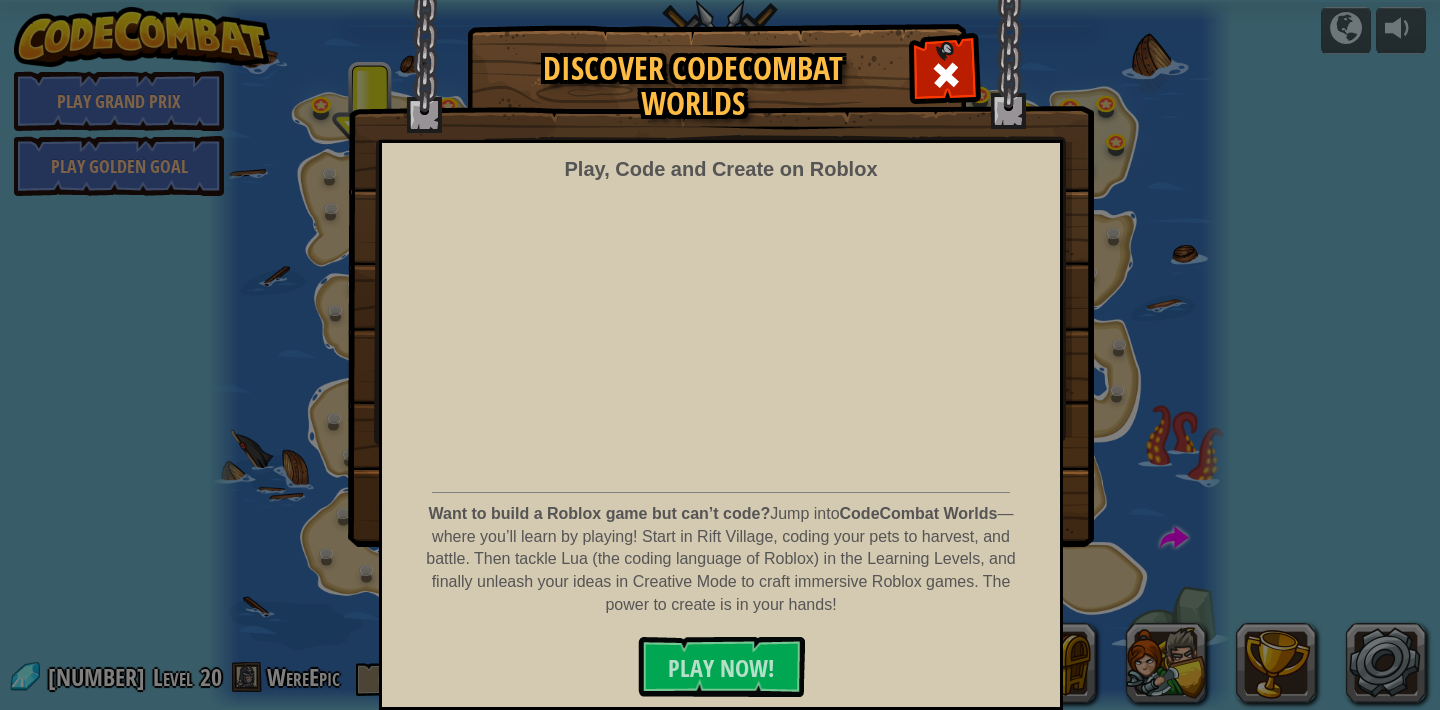 click on "Discover CodeCombat Worlds Play, Code and Create on Roblox Want to build a Roblox game but can’t code?  Jump into  CodeCombat Worlds  — where you’ll learn by playing! Start in Rift Village, coding your pets to harvest, and battle. Then tackle Lua (the coding language of Roblox) in the Learning Levels, and finally unleash your ideas in Creative Mode to craft immersive Roblox games. The power to create is in your hands!
PLAY NOW!" at bounding box center [720, 285] 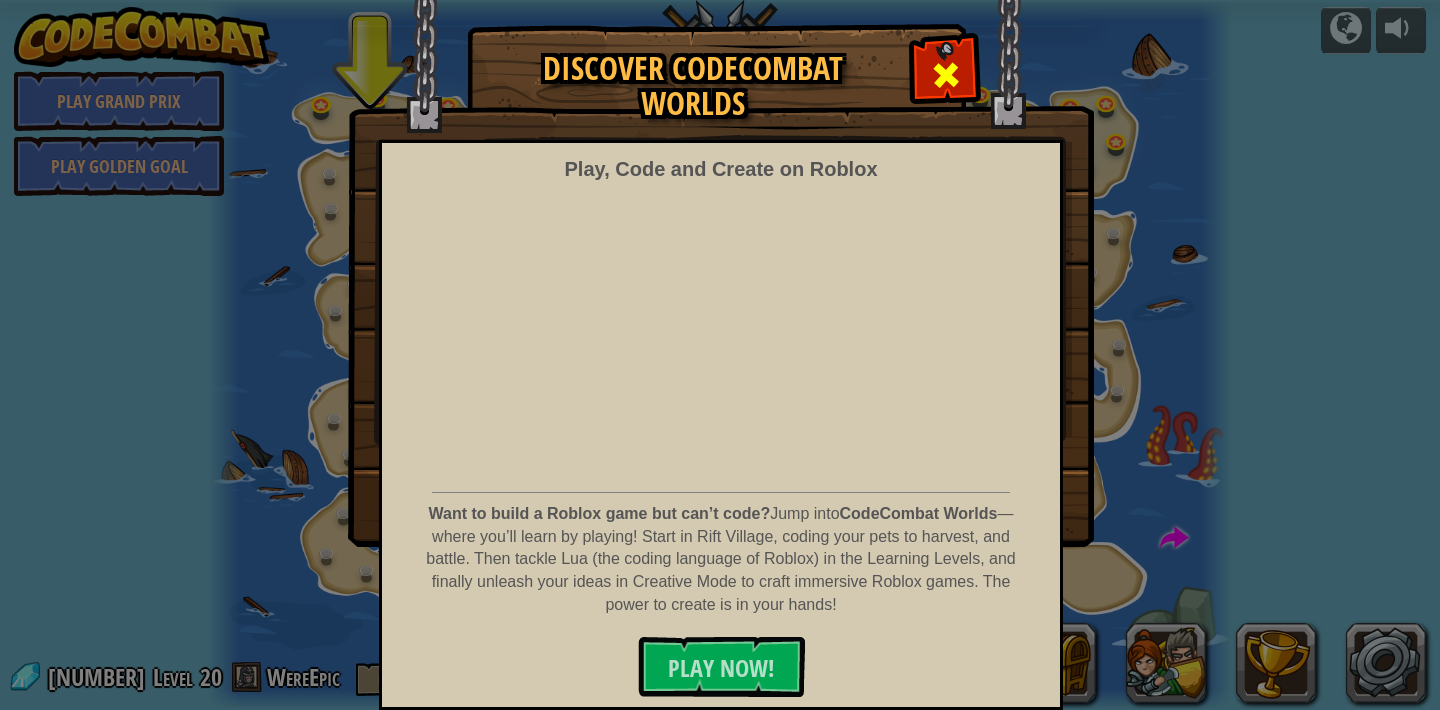 click at bounding box center [946, 75] 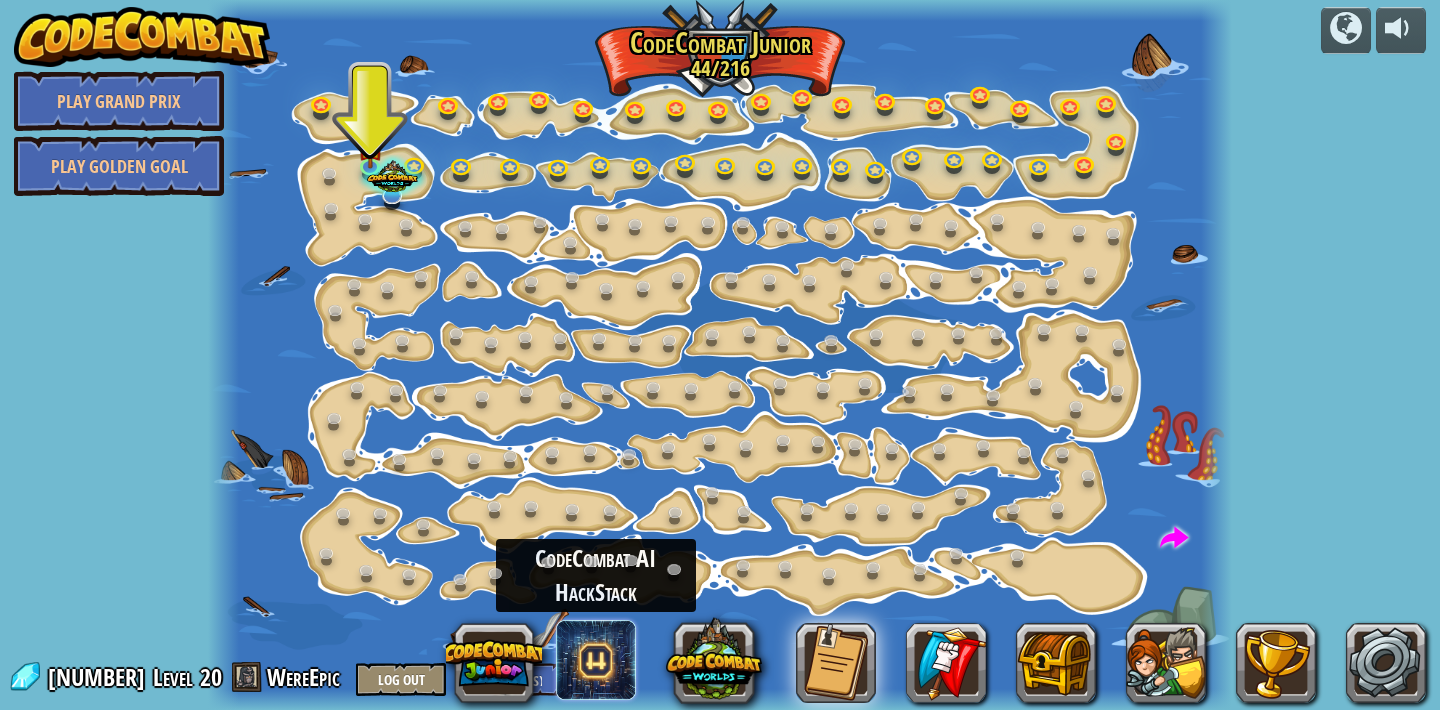 click at bounding box center [596, 660] 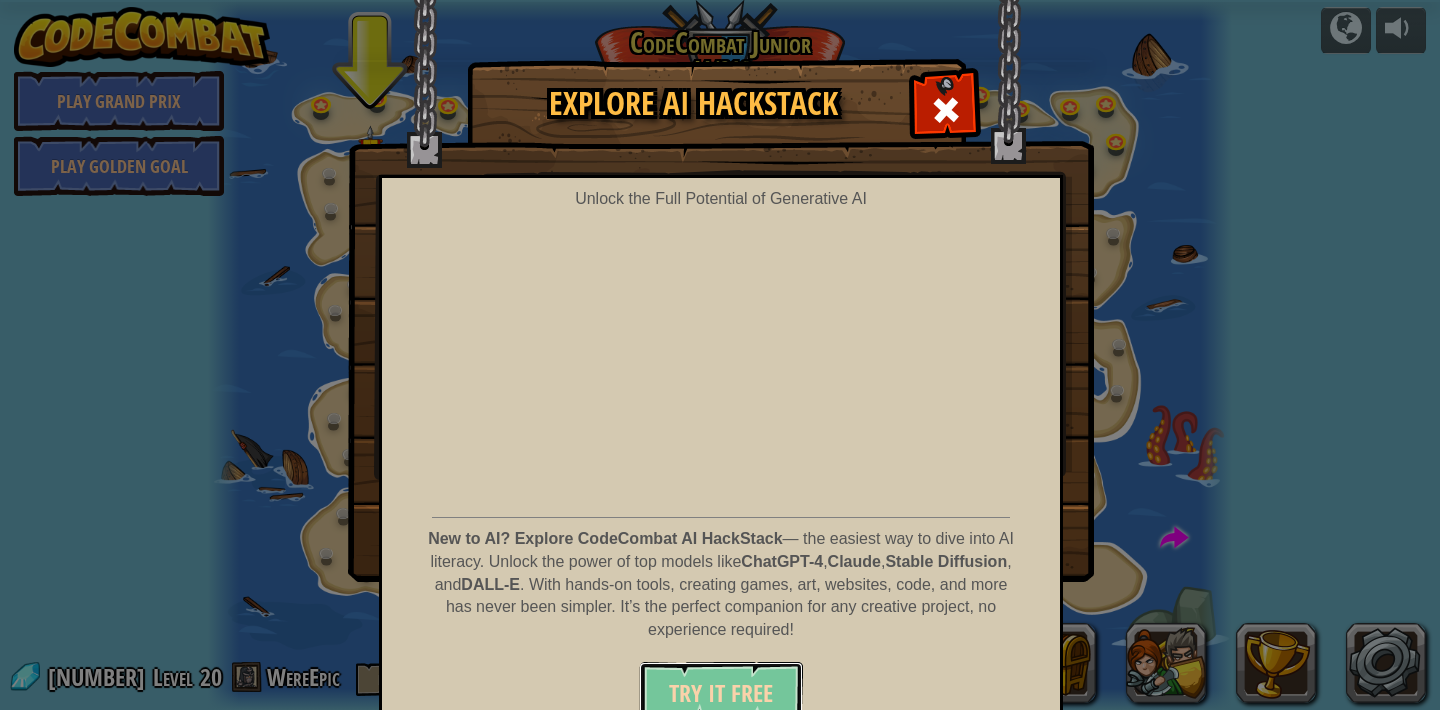 click on "Try It Free" at bounding box center (721, 692) 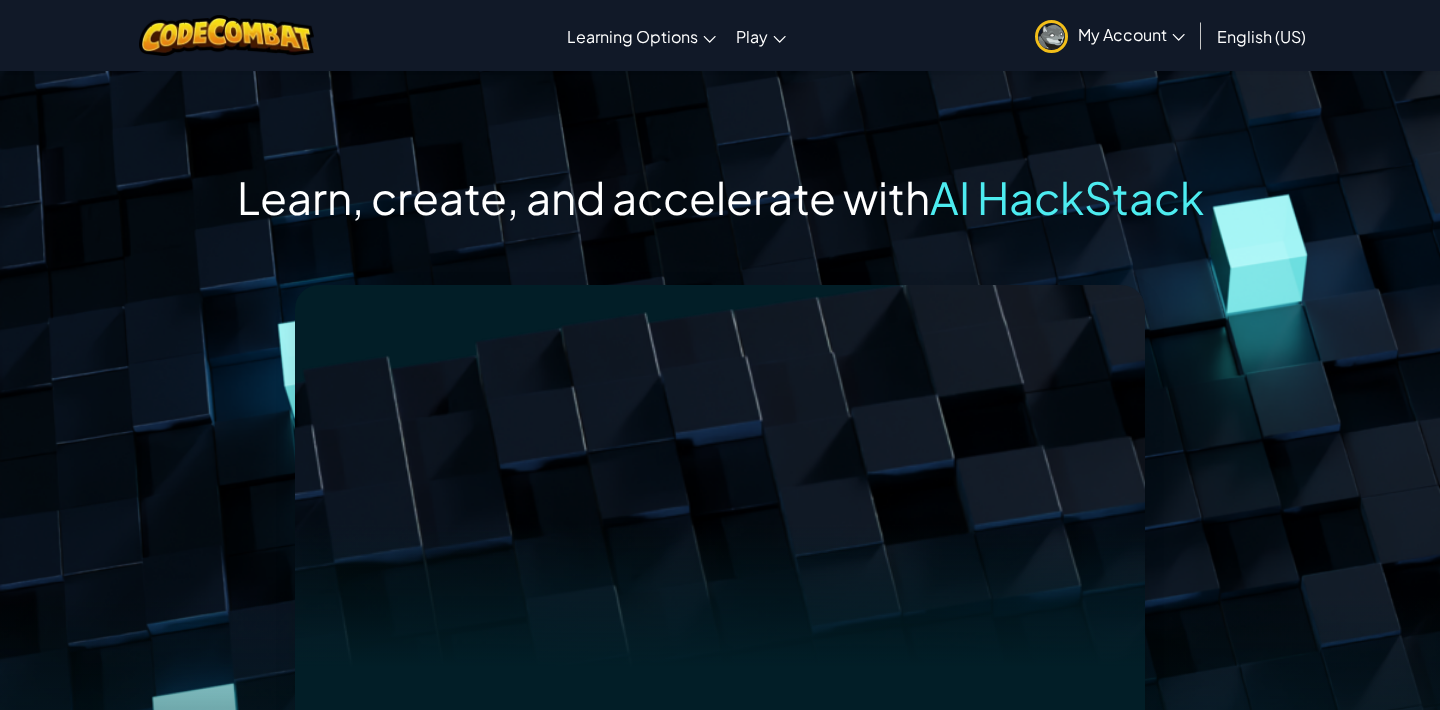 scroll, scrollTop: 0, scrollLeft: 0, axis: both 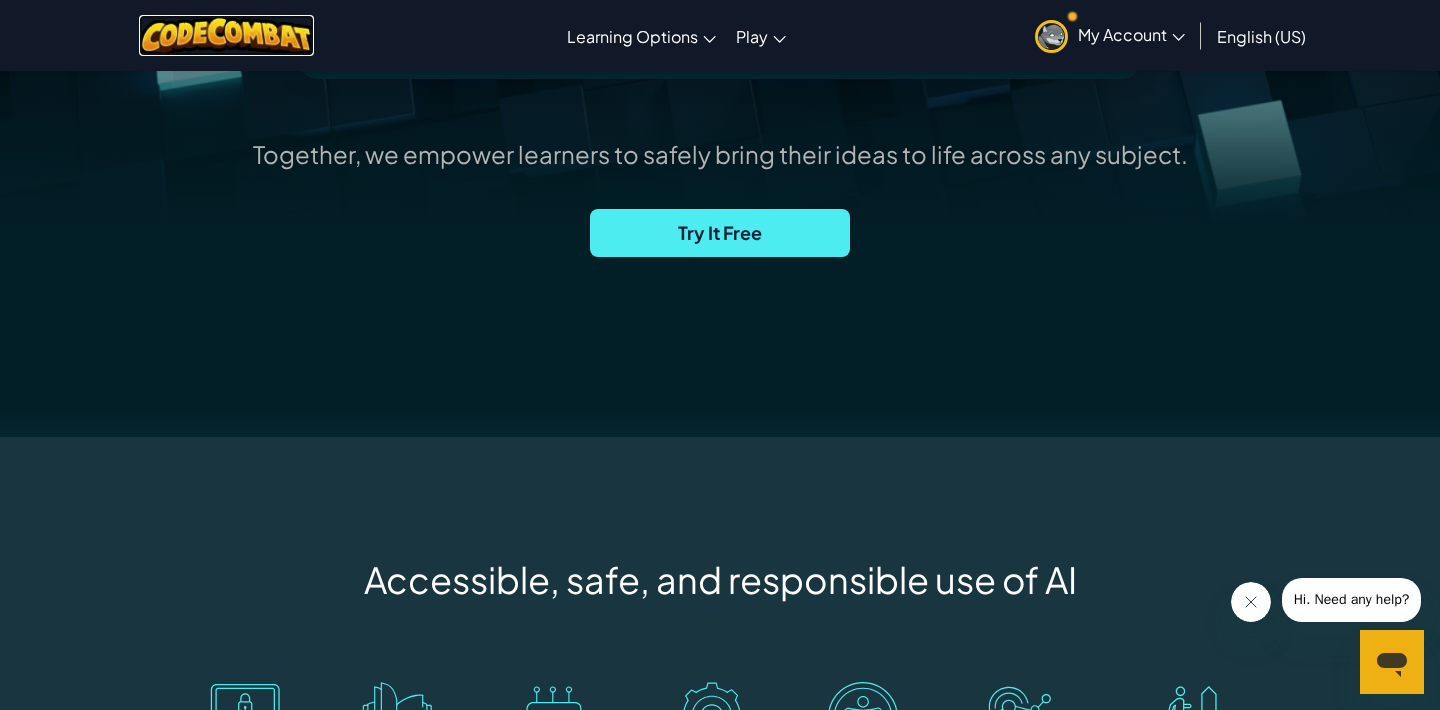 click at bounding box center [226, 35] 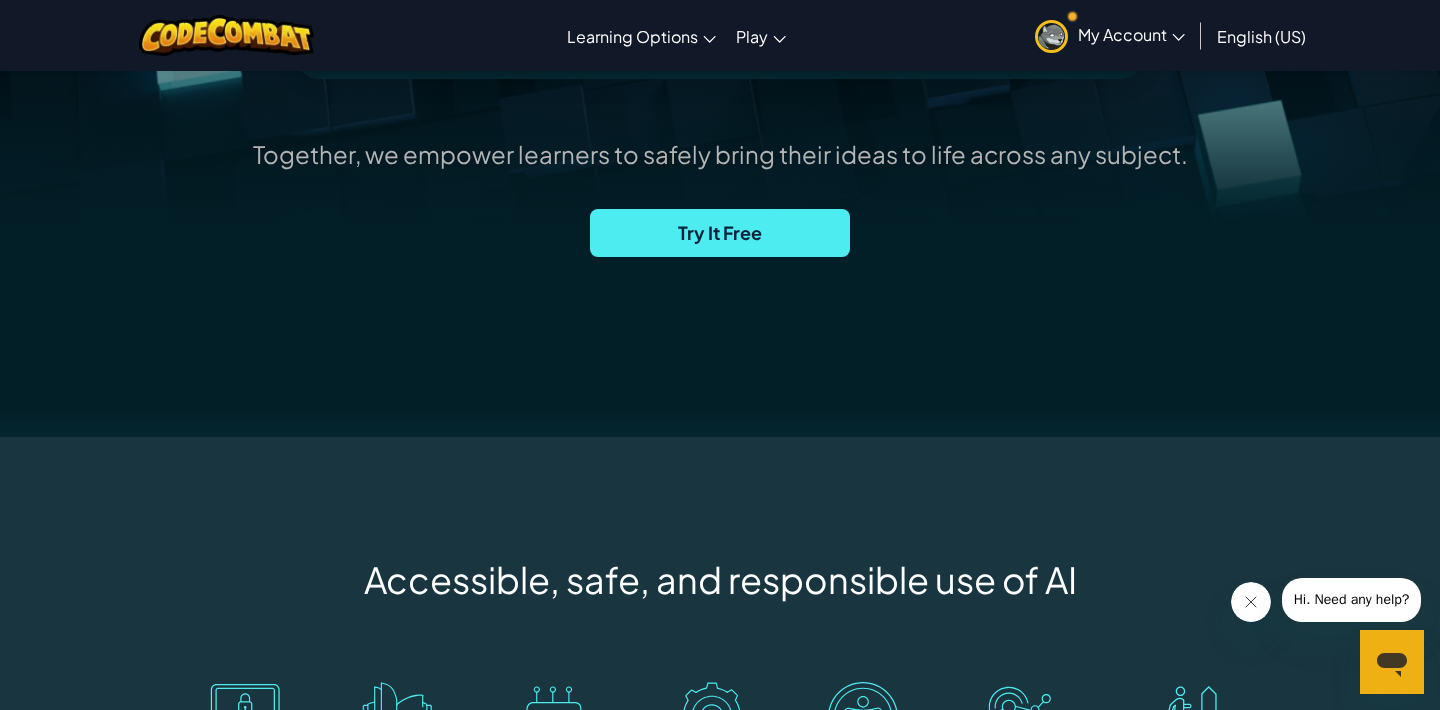 scroll, scrollTop: 0, scrollLeft: 0, axis: both 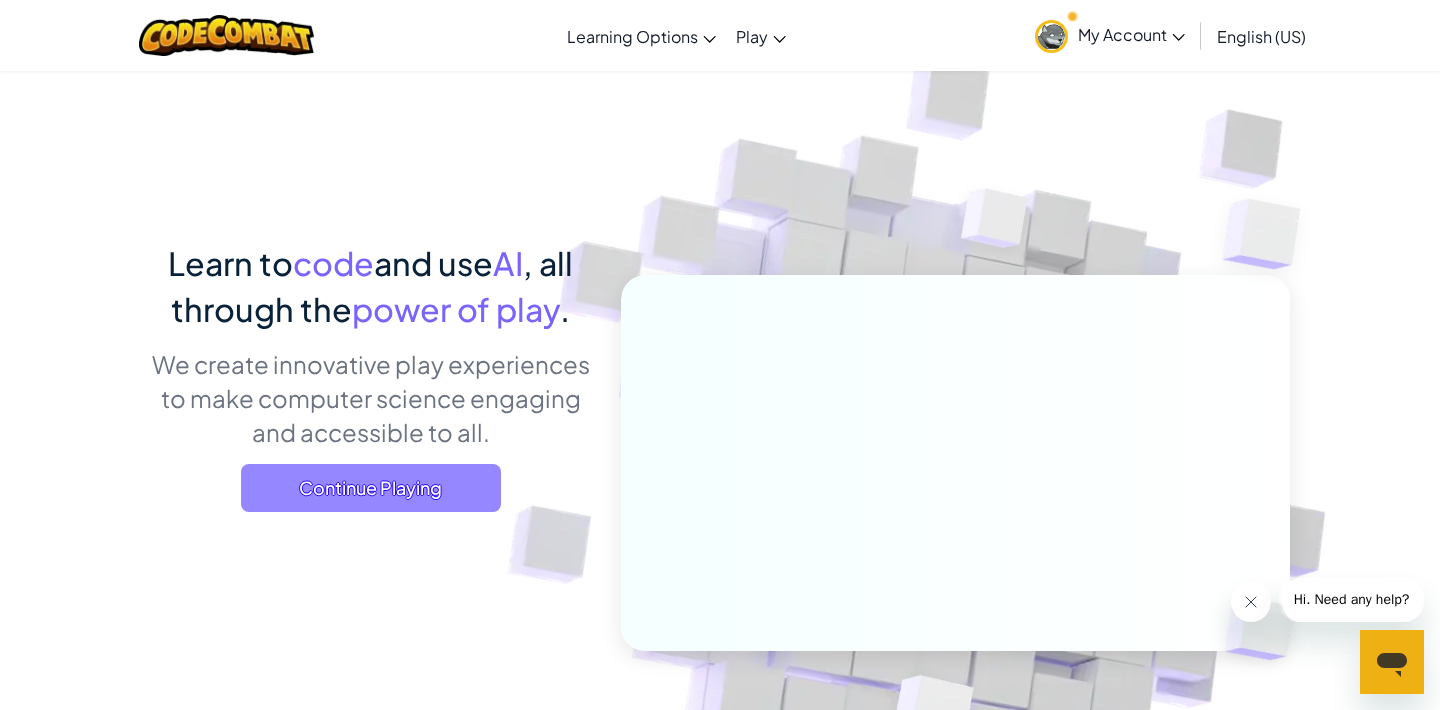 click on "Continue Playing" at bounding box center (371, 488) 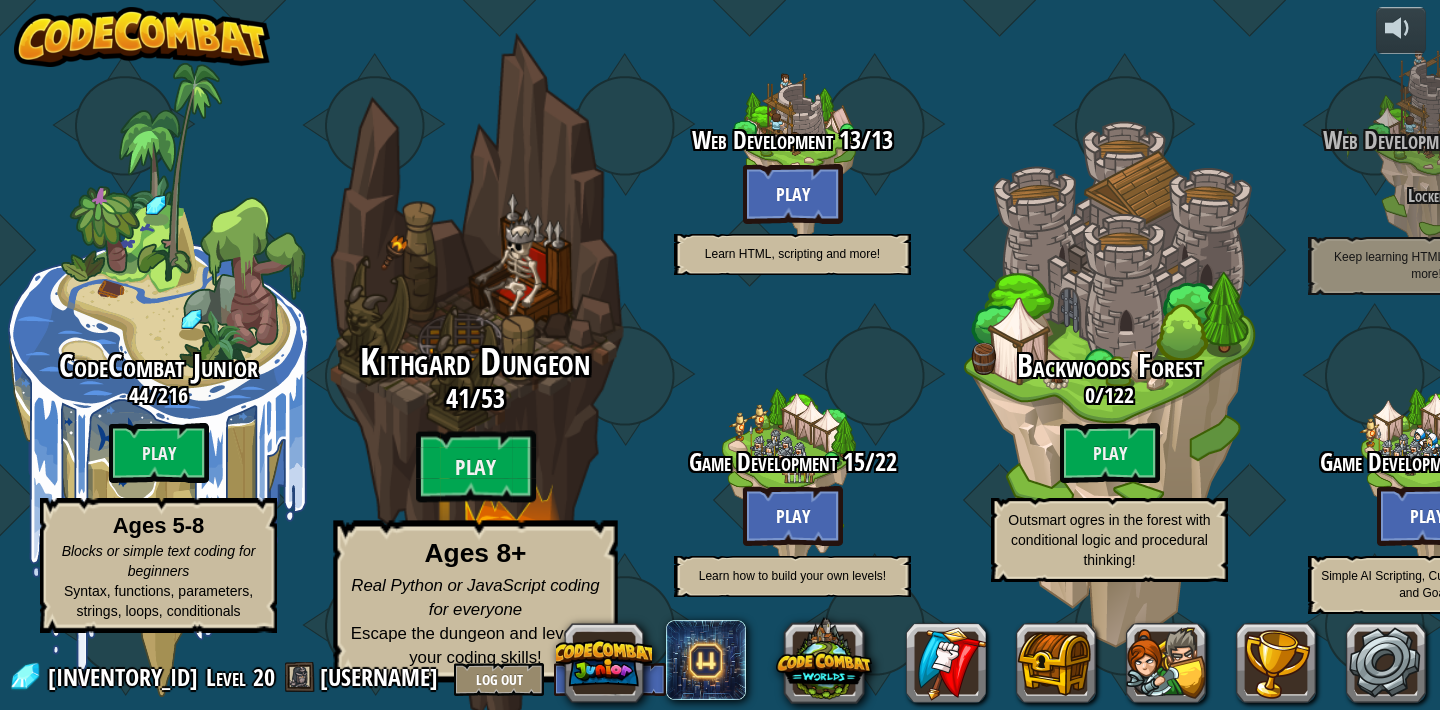 click on "Kithgard Dungeon 41 / 53 Play Ages 8+ Real Python or JavaScript coding for everyone Escape the dungeon and level up your coding skills!" at bounding box center [475, 380] 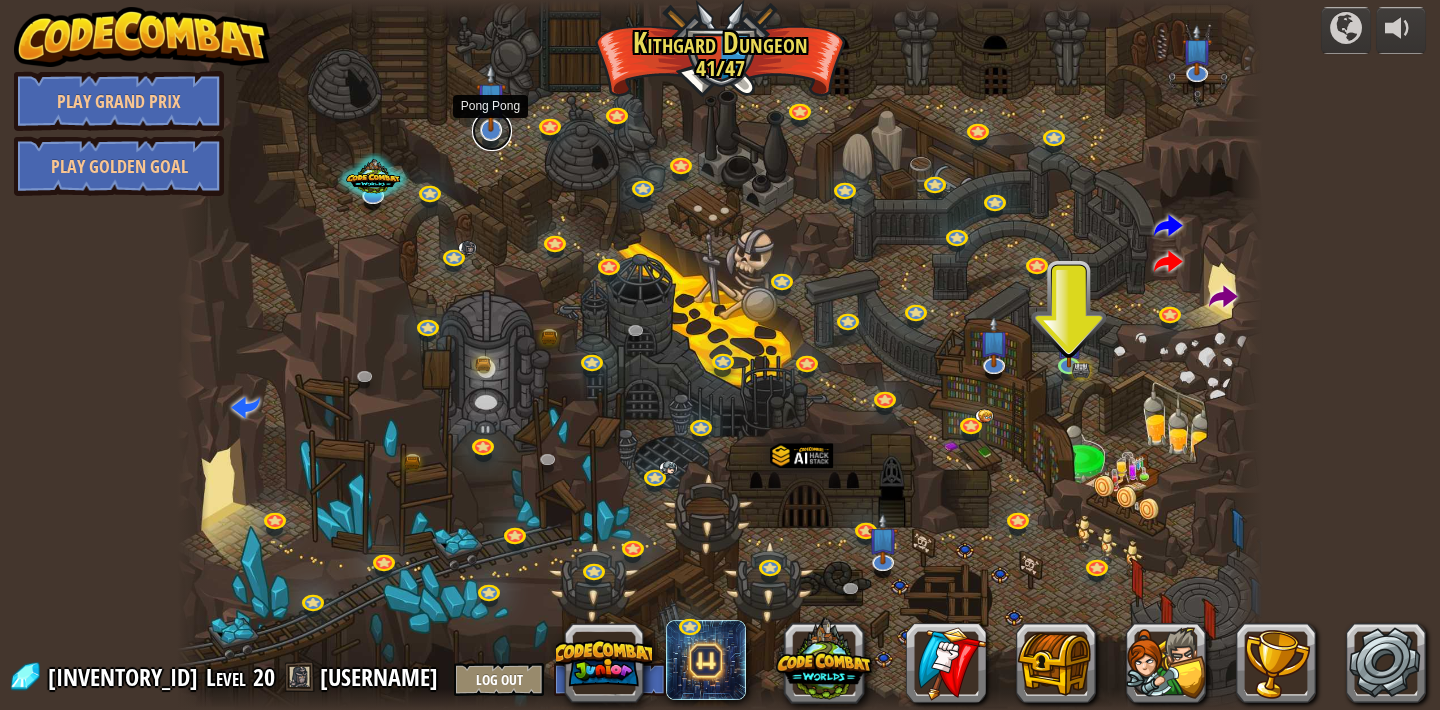 click at bounding box center (492, 131) 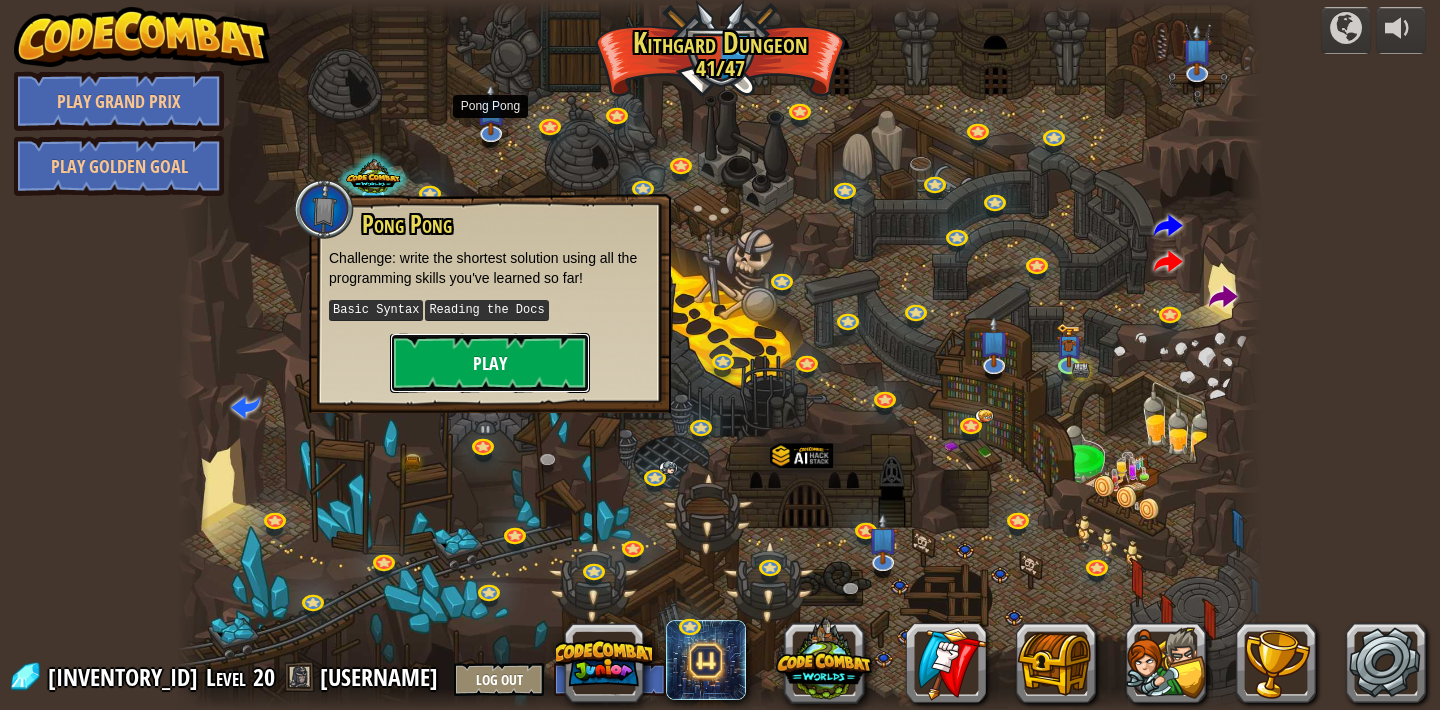 click on "Play" at bounding box center [490, 363] 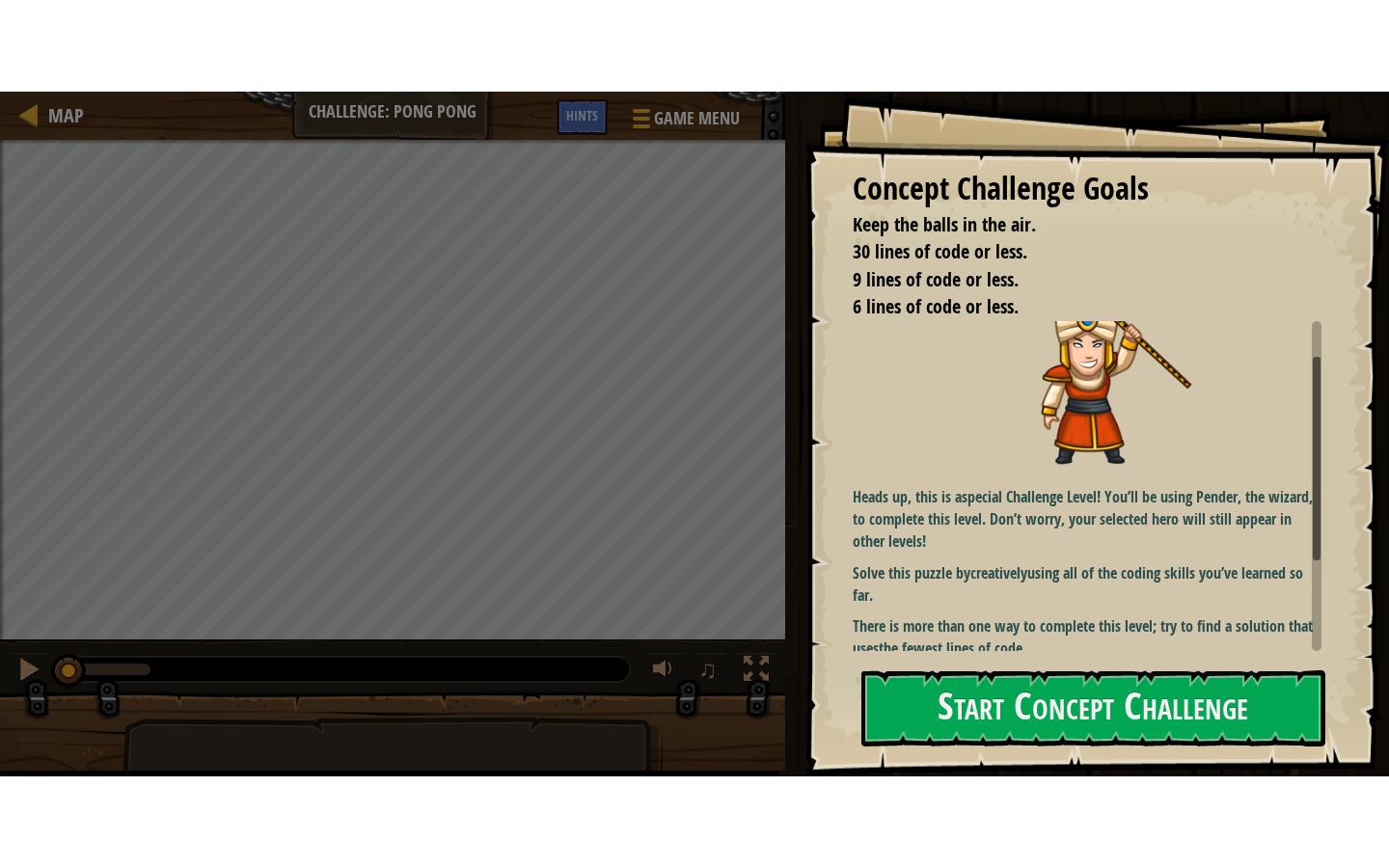 scroll, scrollTop: 60, scrollLeft: 0, axis: vertical 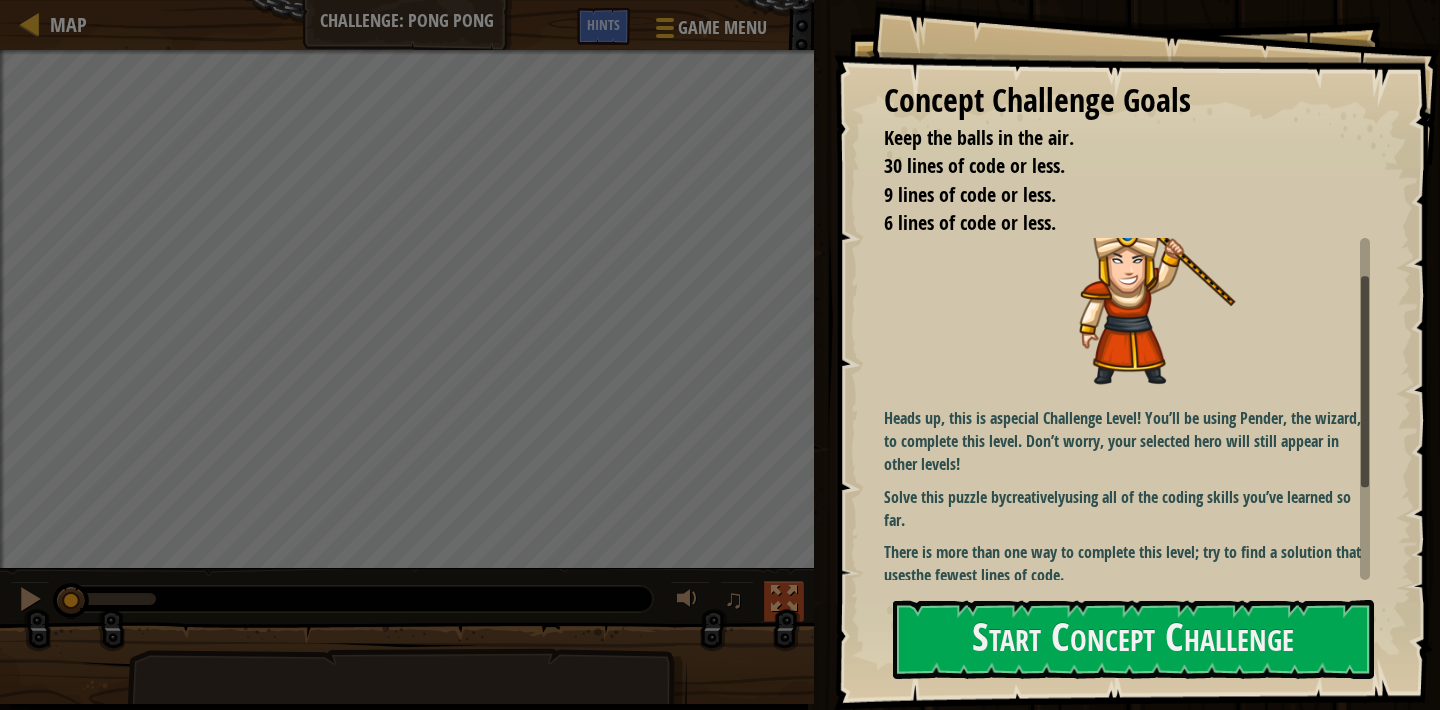 click at bounding box center (784, 599) 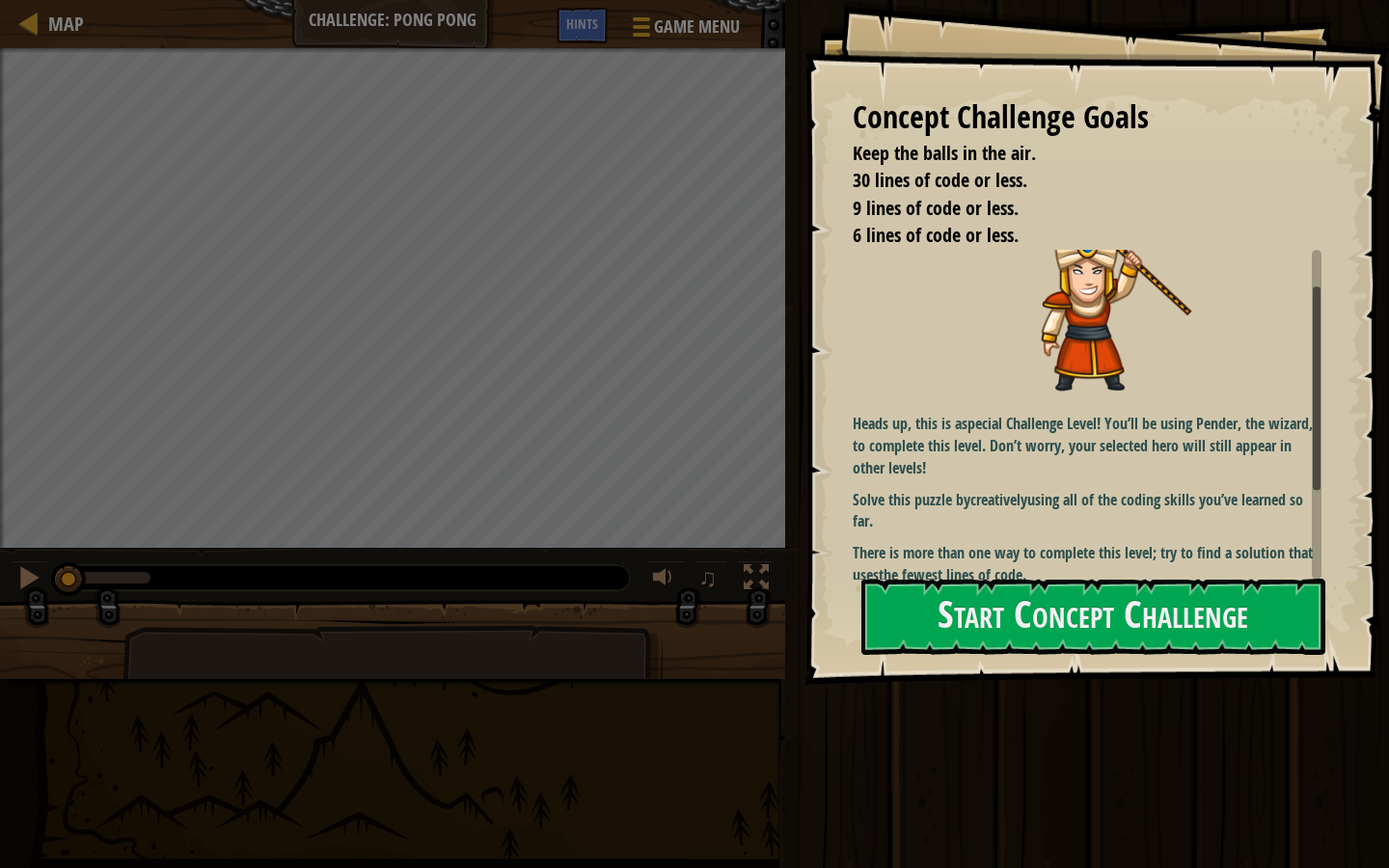 scroll, scrollTop: 42, scrollLeft: 0, axis: vertical 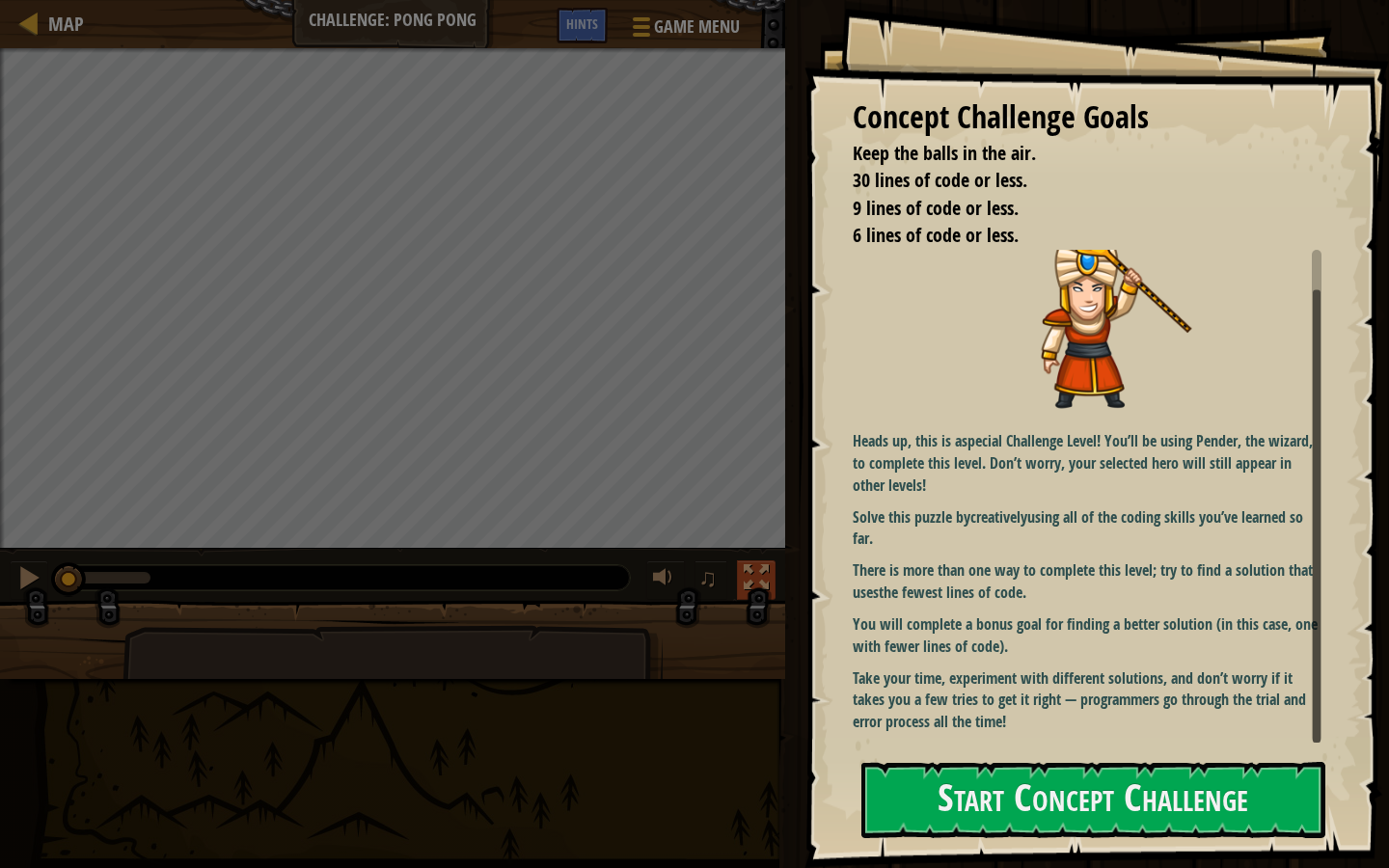 click at bounding box center (756, 578) 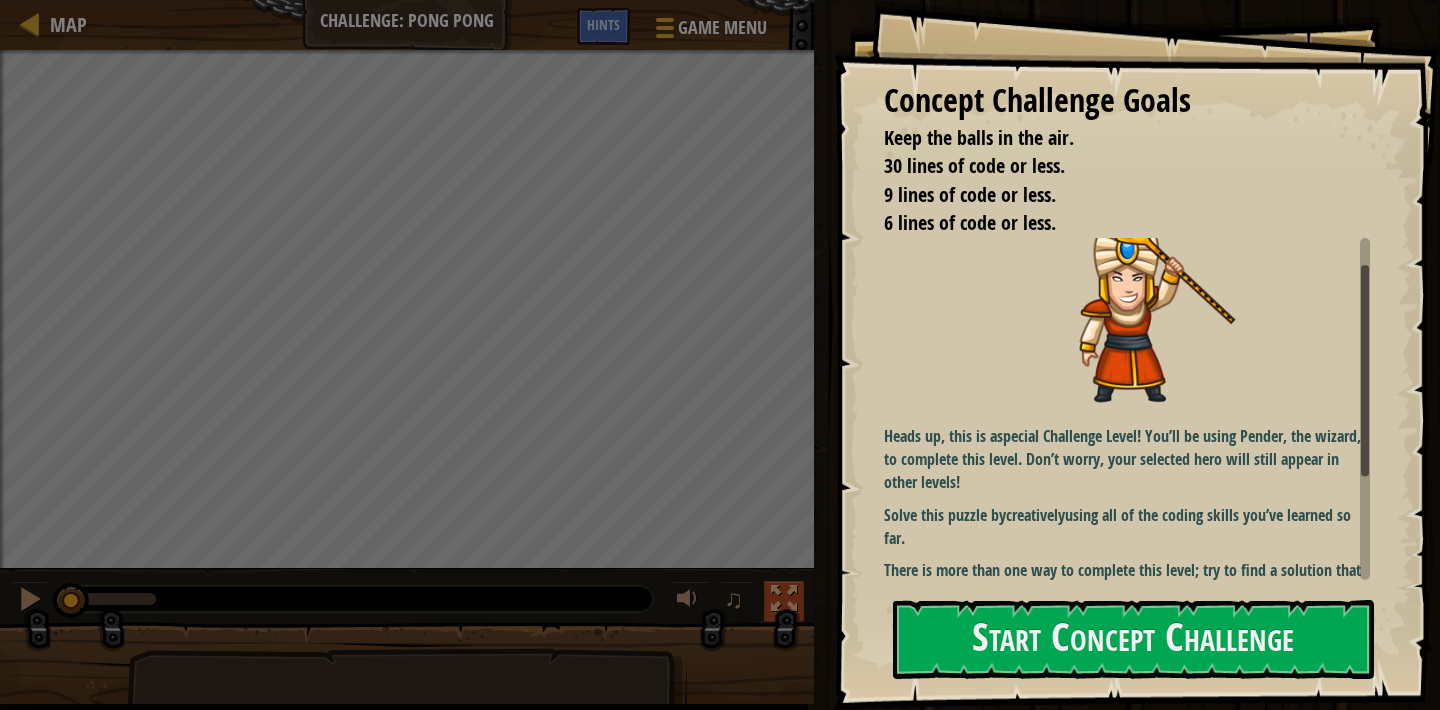 click at bounding box center (784, 599) 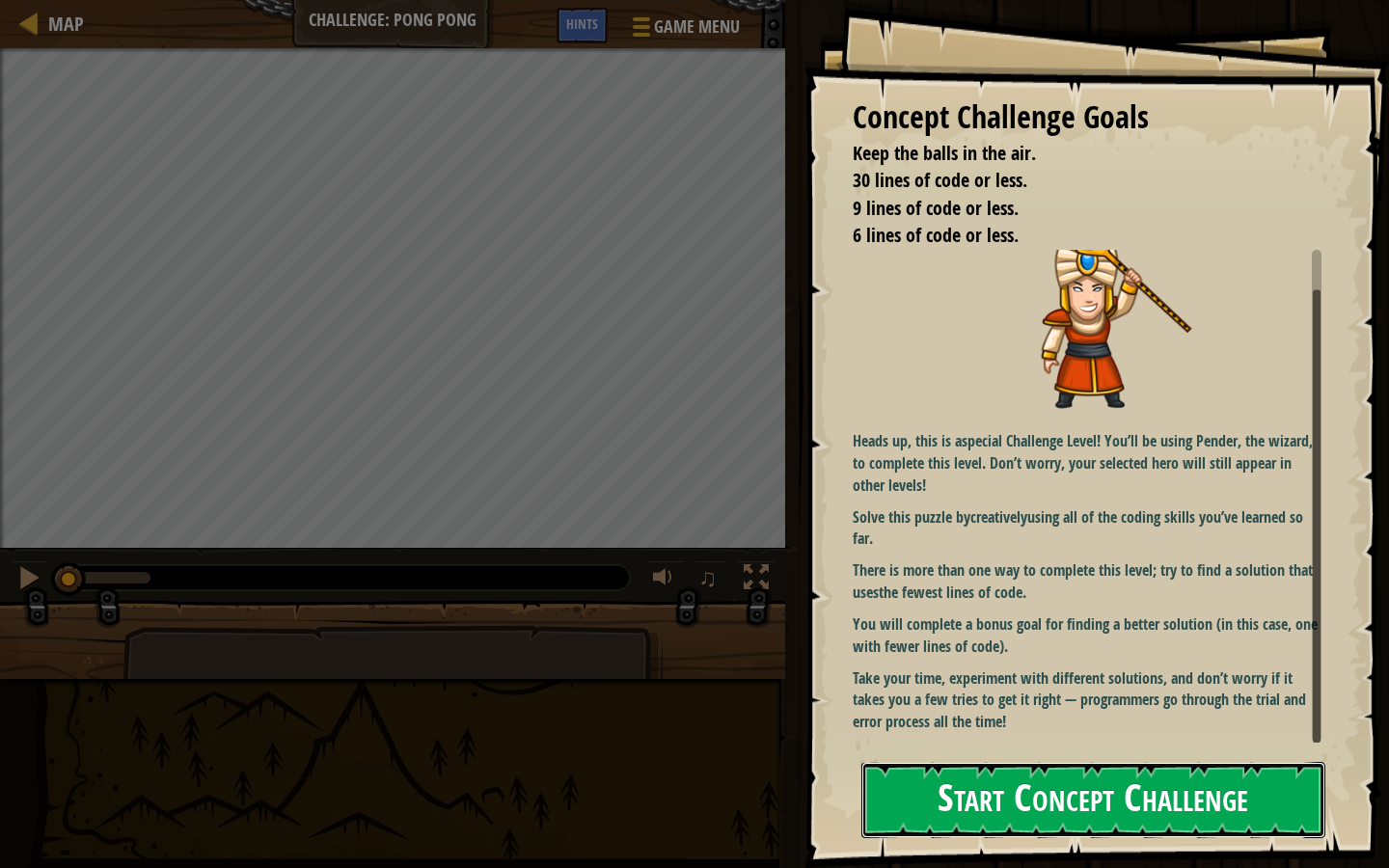 click on "Start Concept Challenge" at bounding box center (1093, 800) 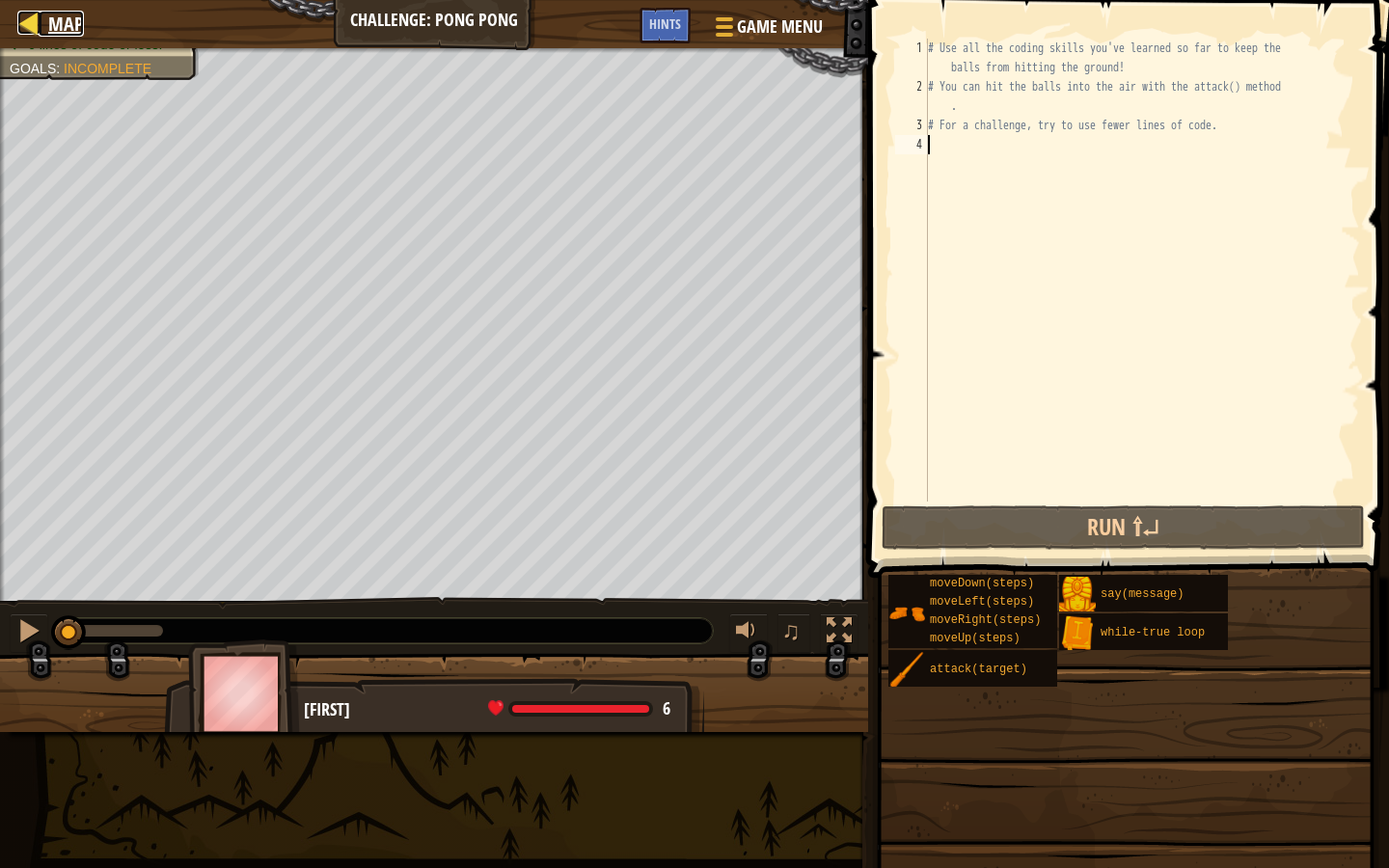 click at bounding box center (29, 22) 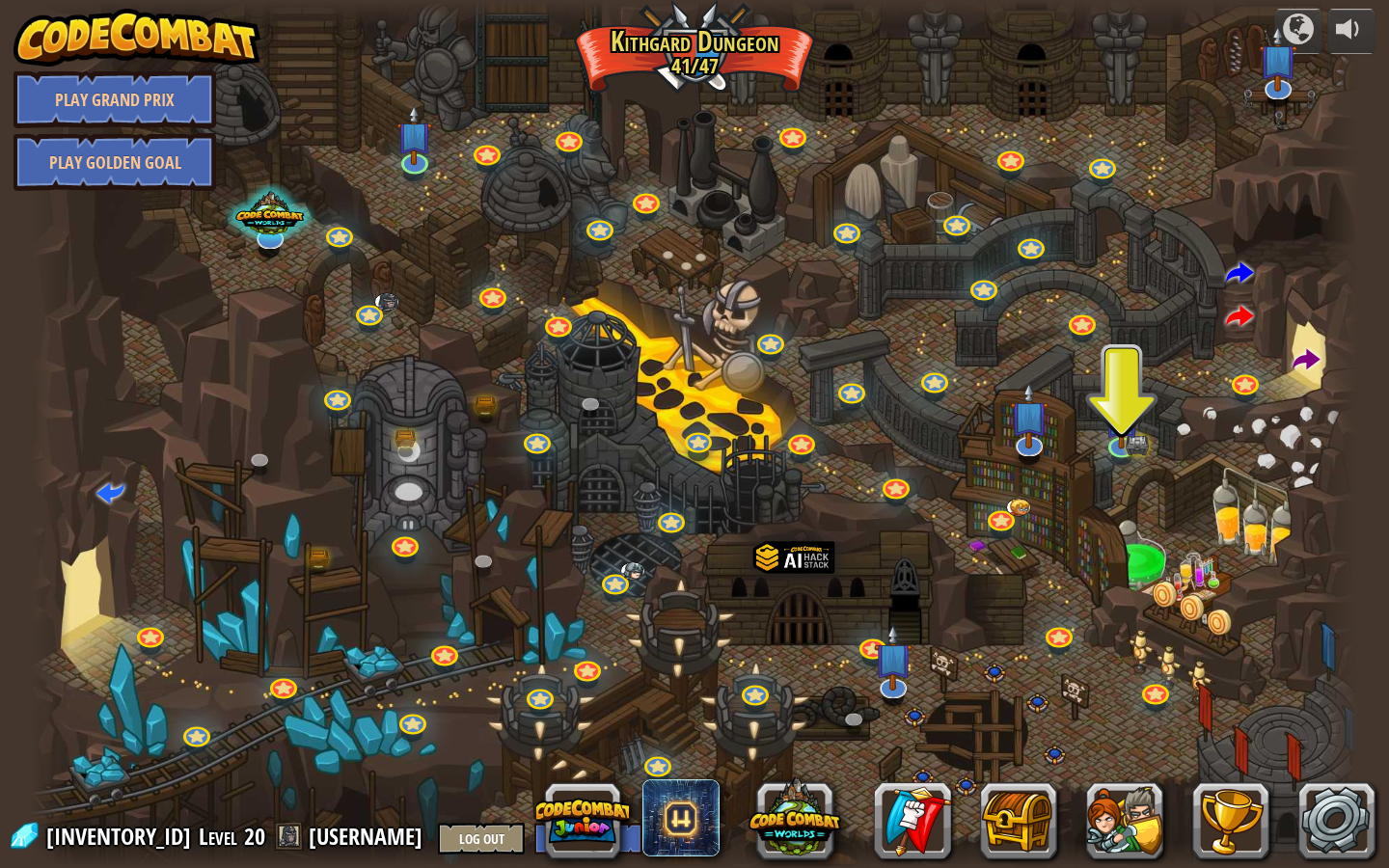 click at bounding box center (694, 434) 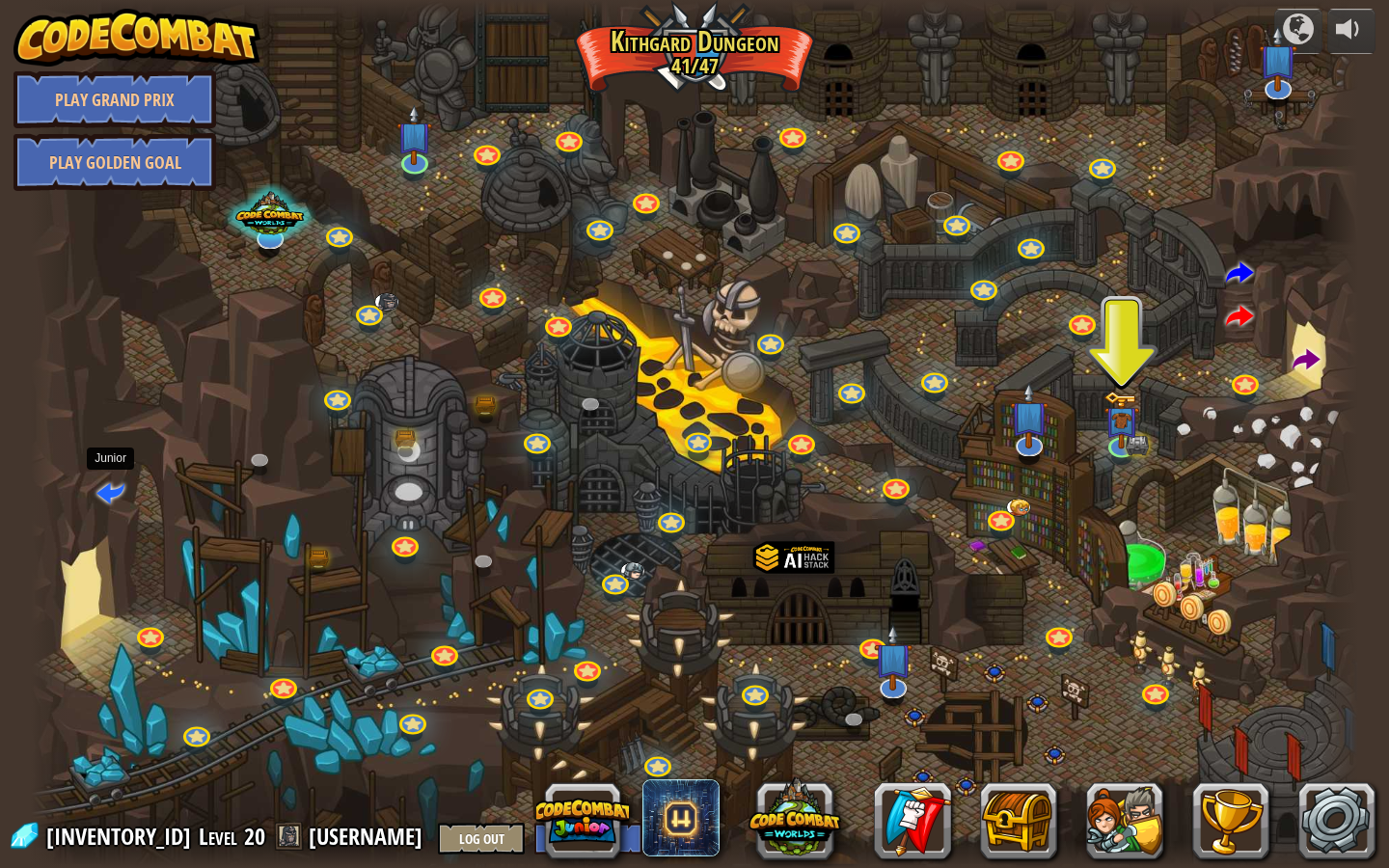 click at bounding box center (110, 491) 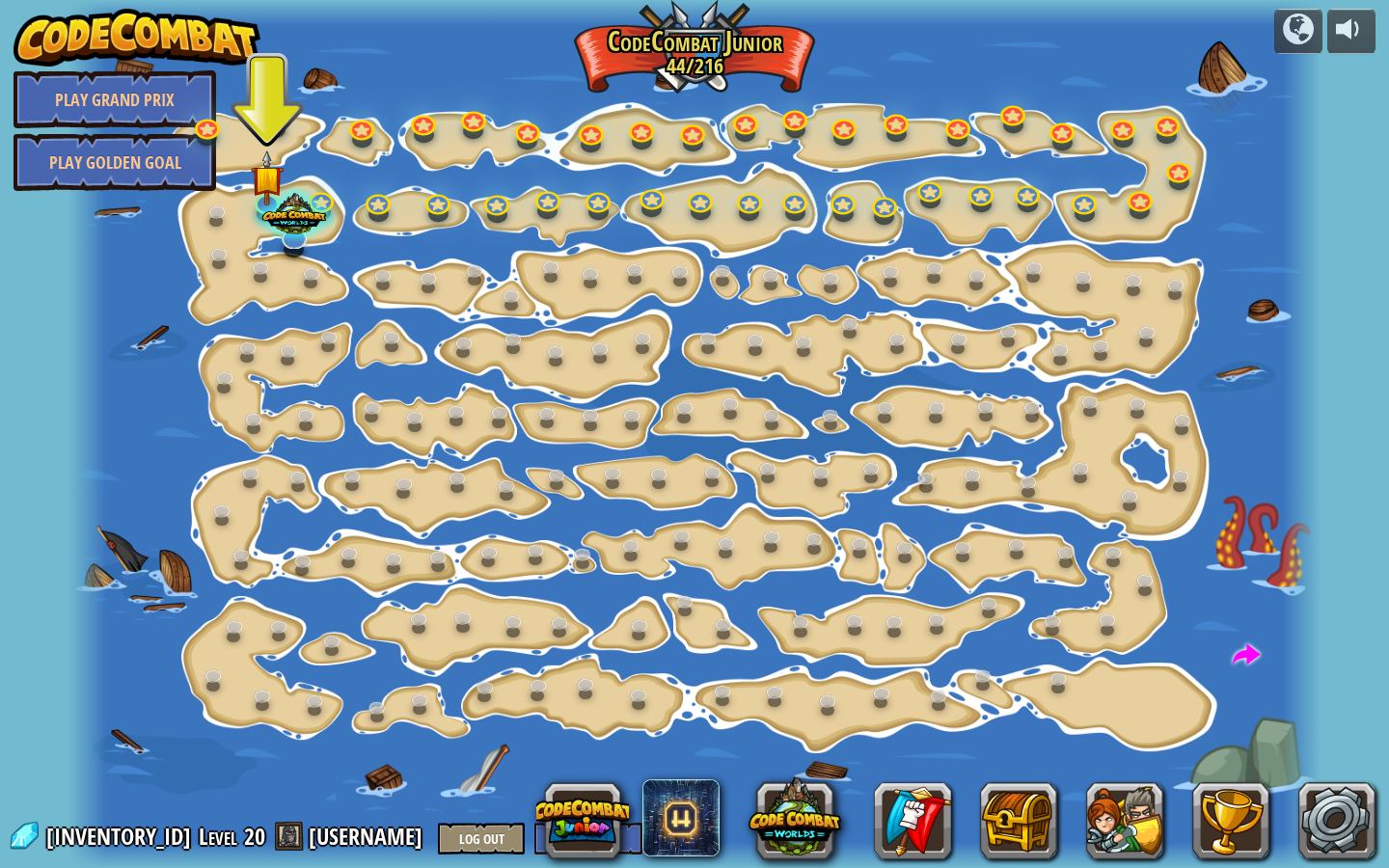 click at bounding box center (694, 434) 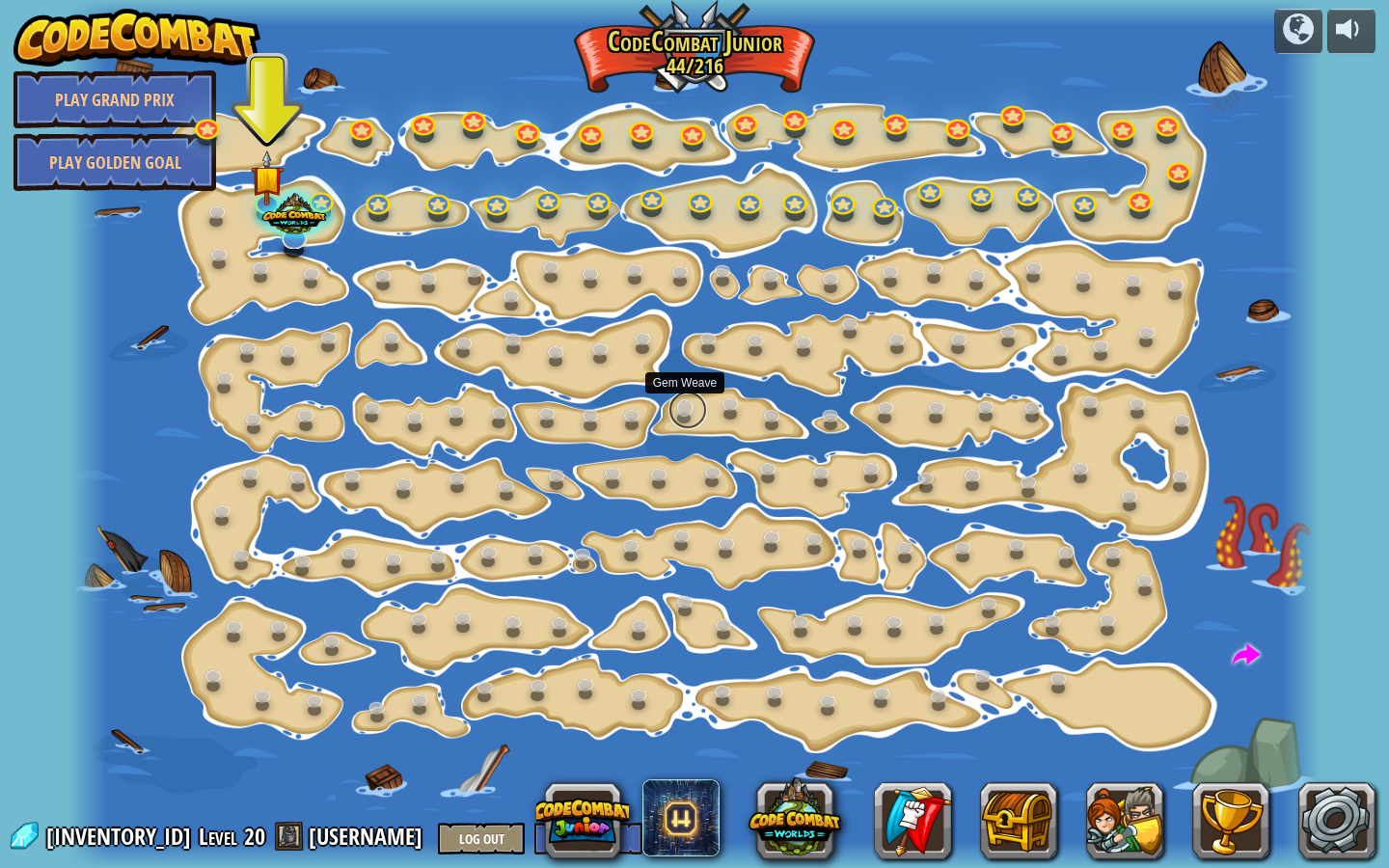 click at bounding box center (688, 410) 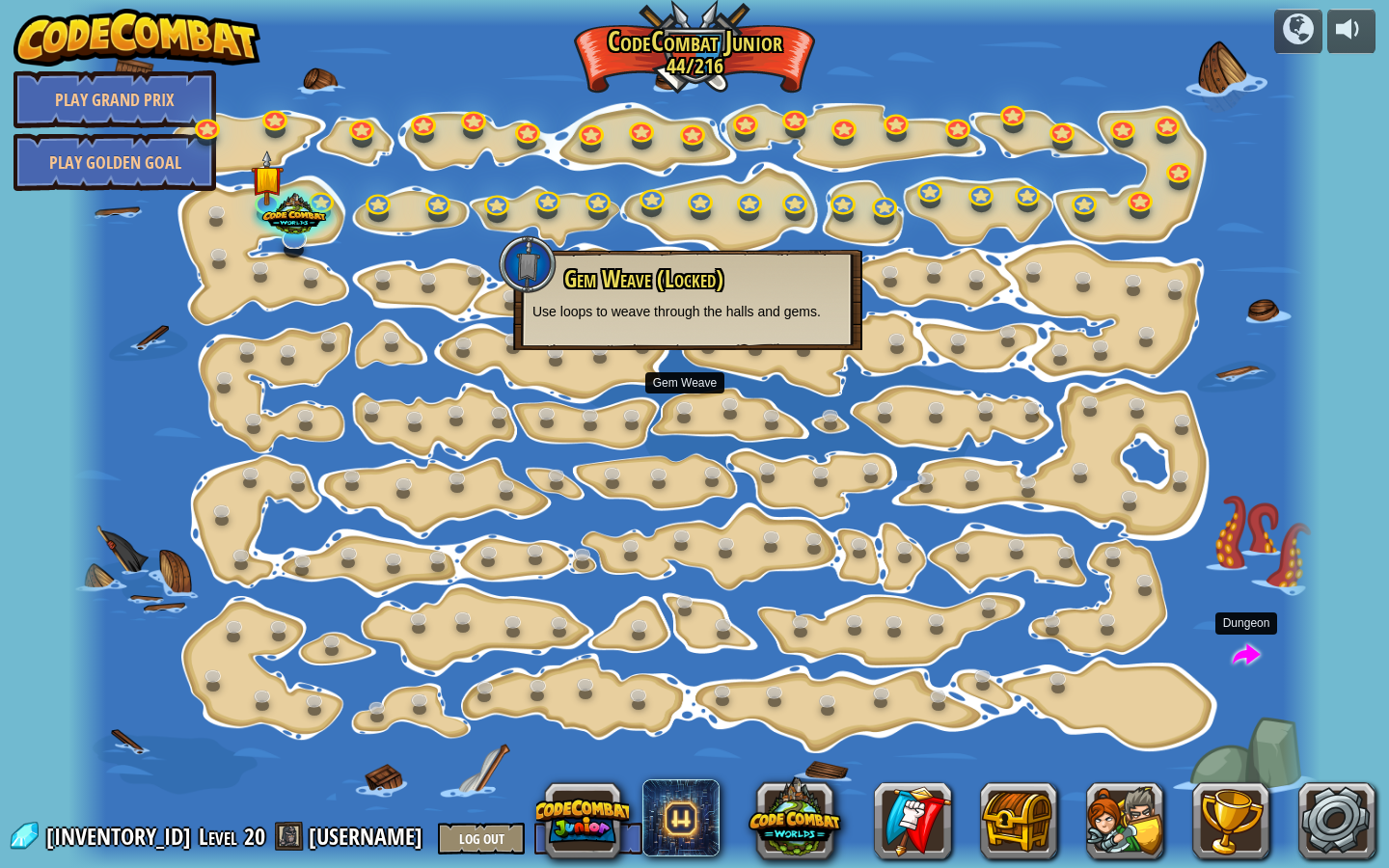 click at bounding box center [1246, 656] 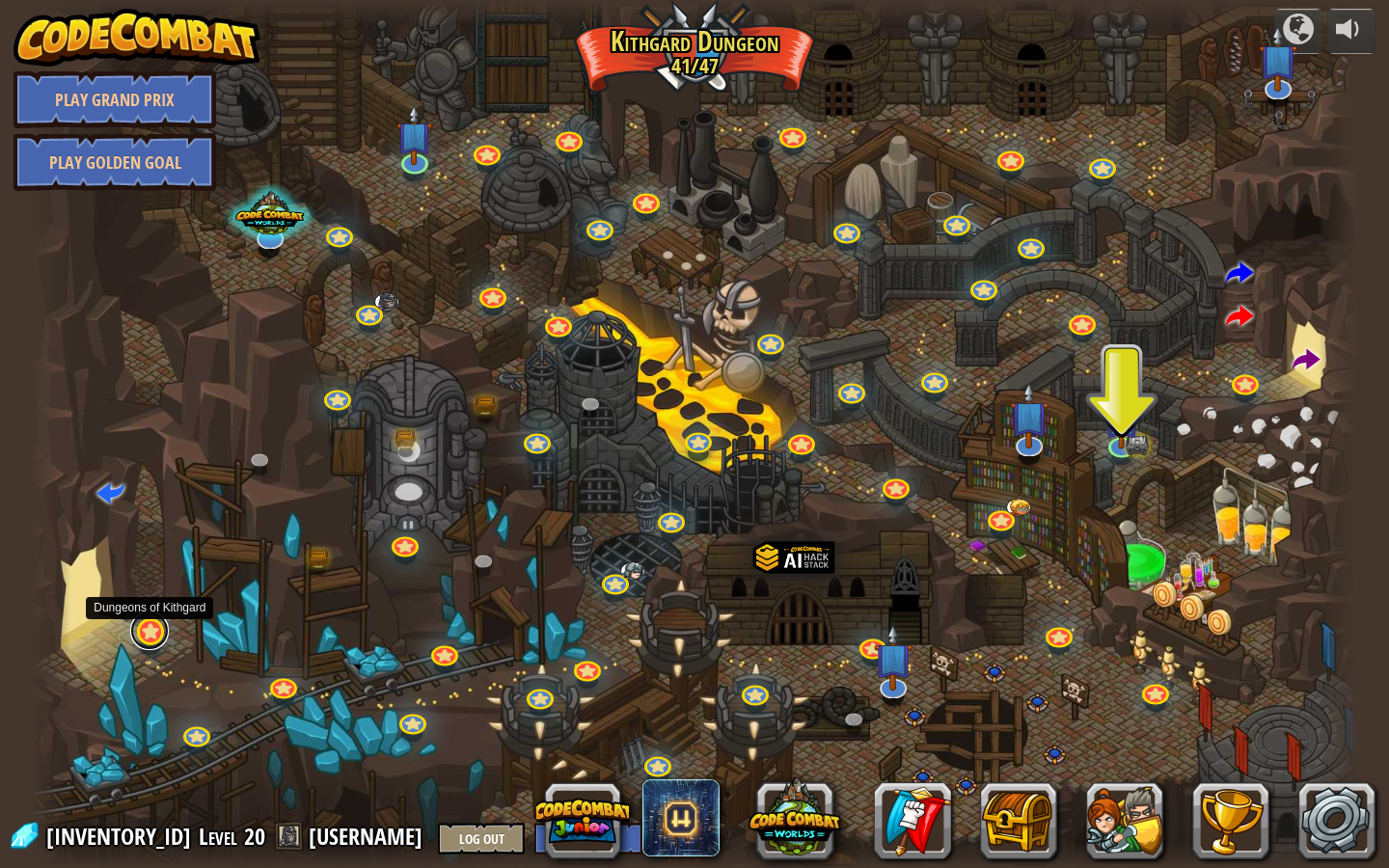 click at bounding box center [150, 631] 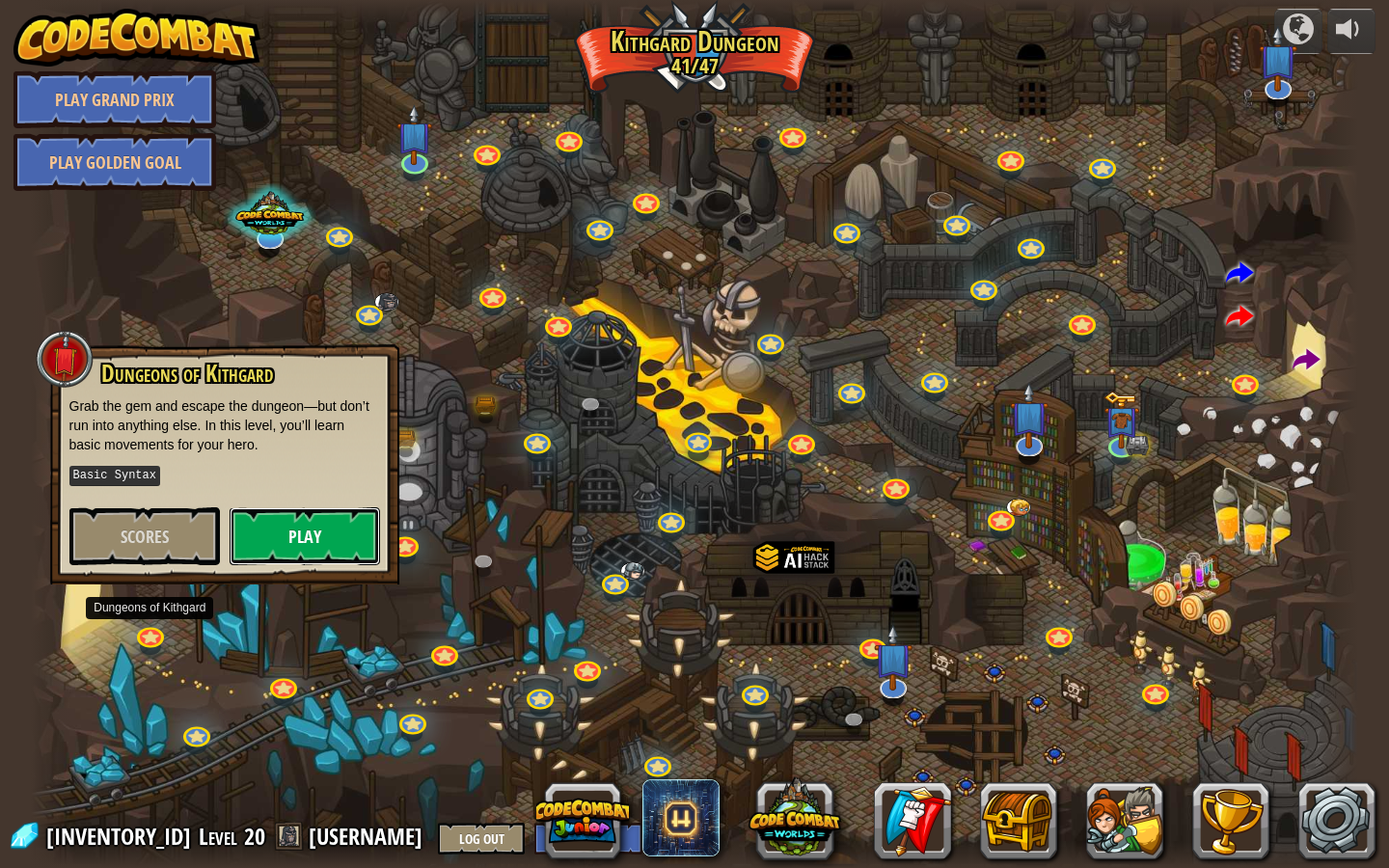 click on "Play" at bounding box center (305, 536) 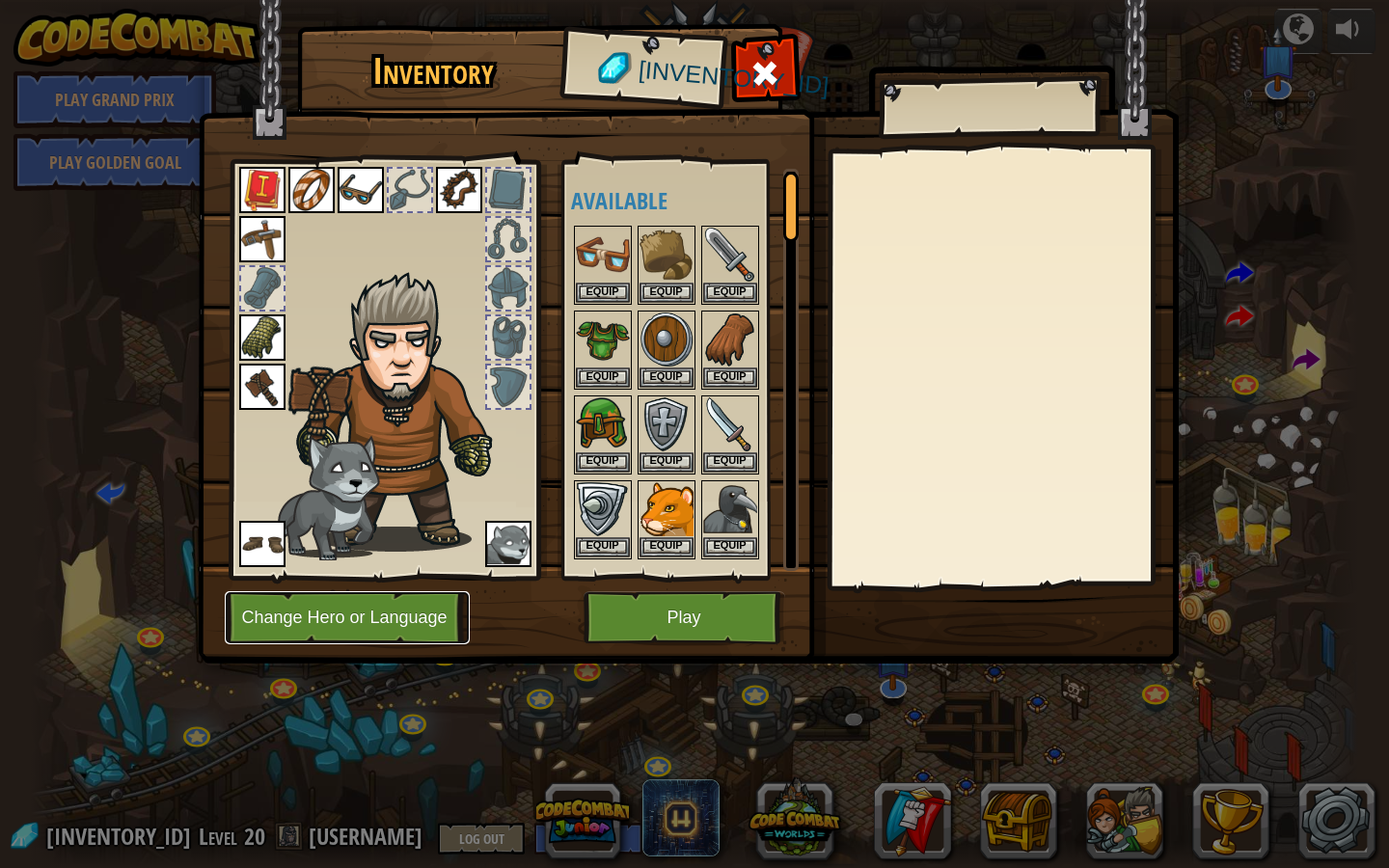 click on "Change Hero or Language" at bounding box center [347, 617] 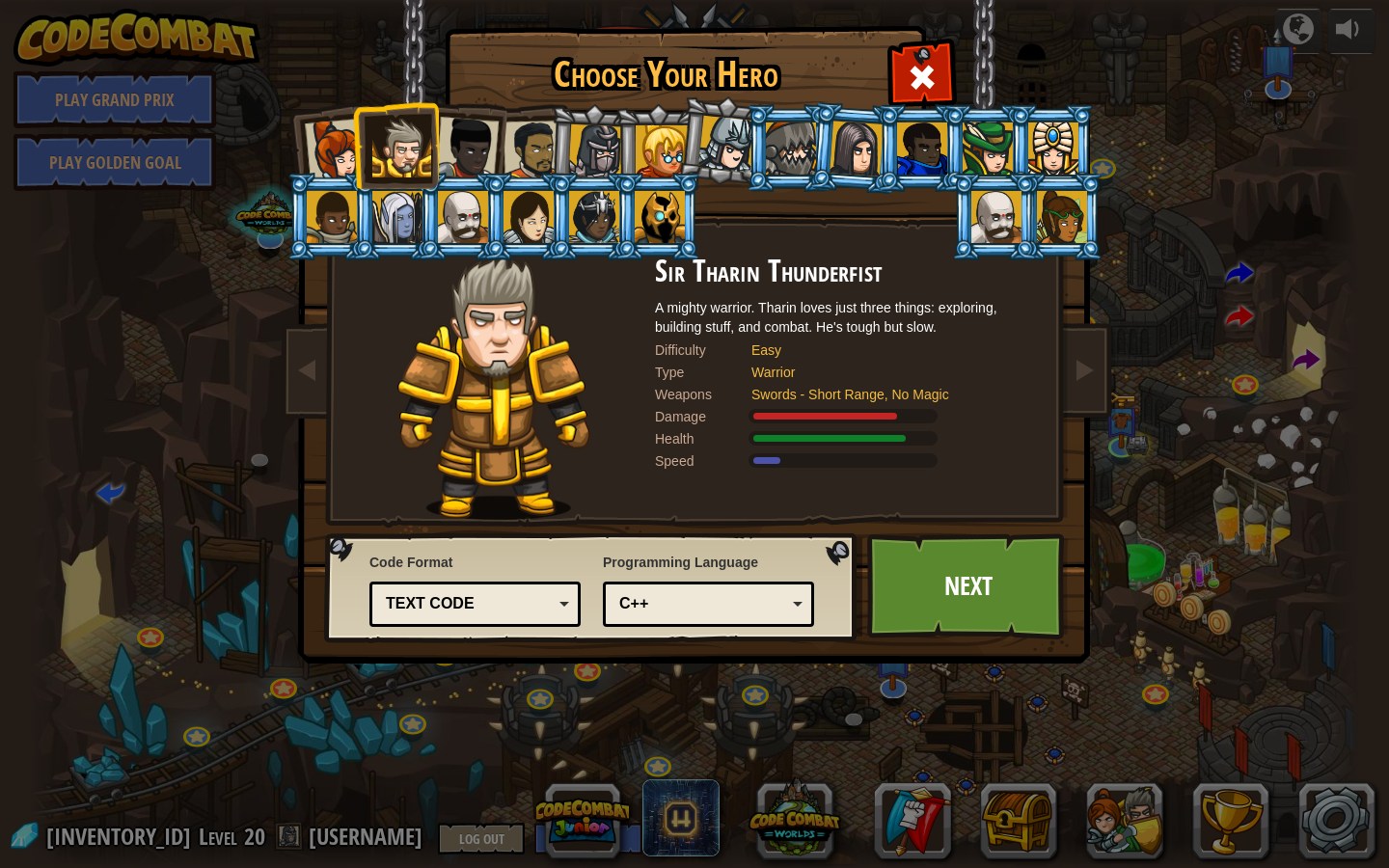click at bounding box center (726, 144) 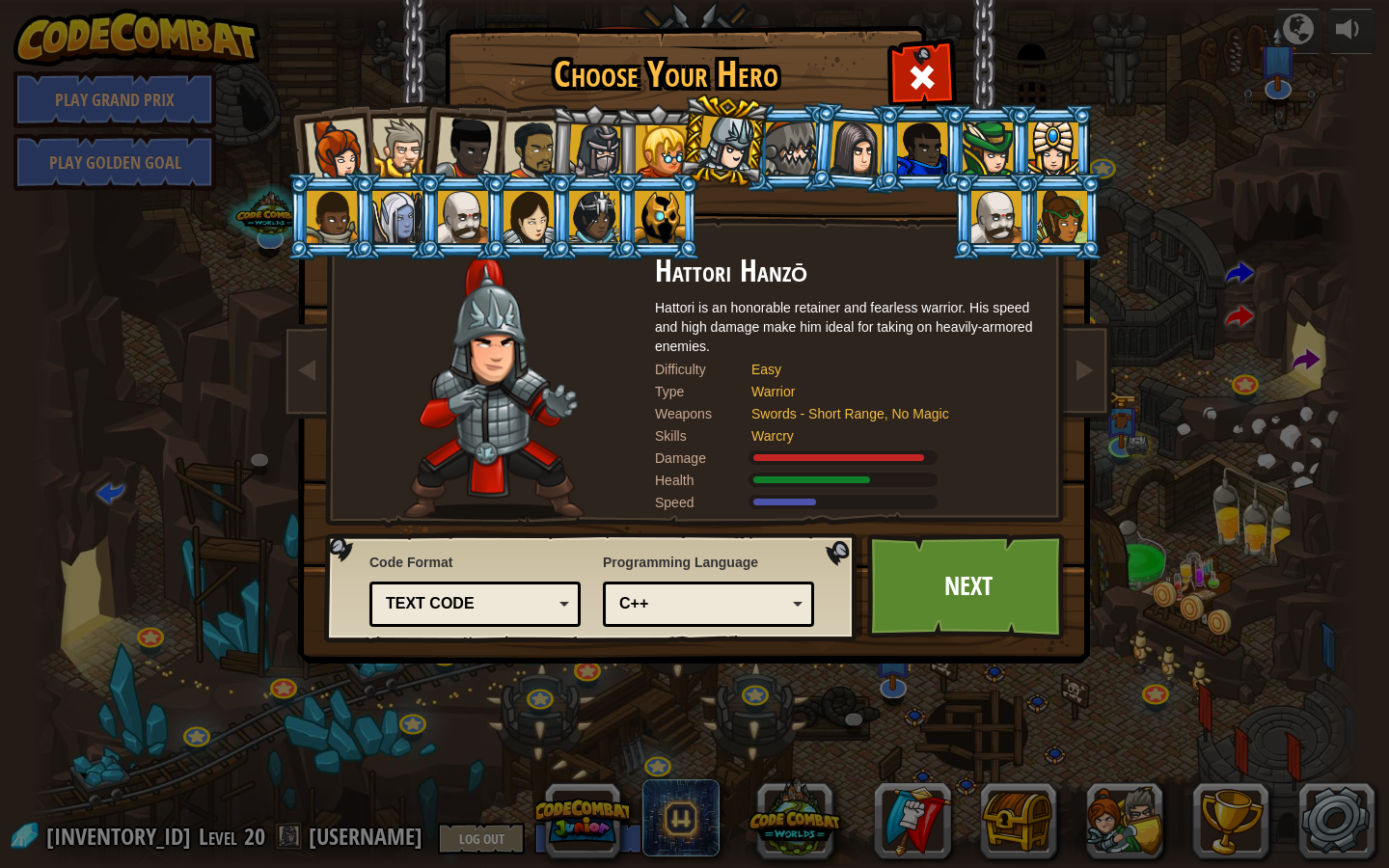 click on "C++" at bounding box center [702, 604] 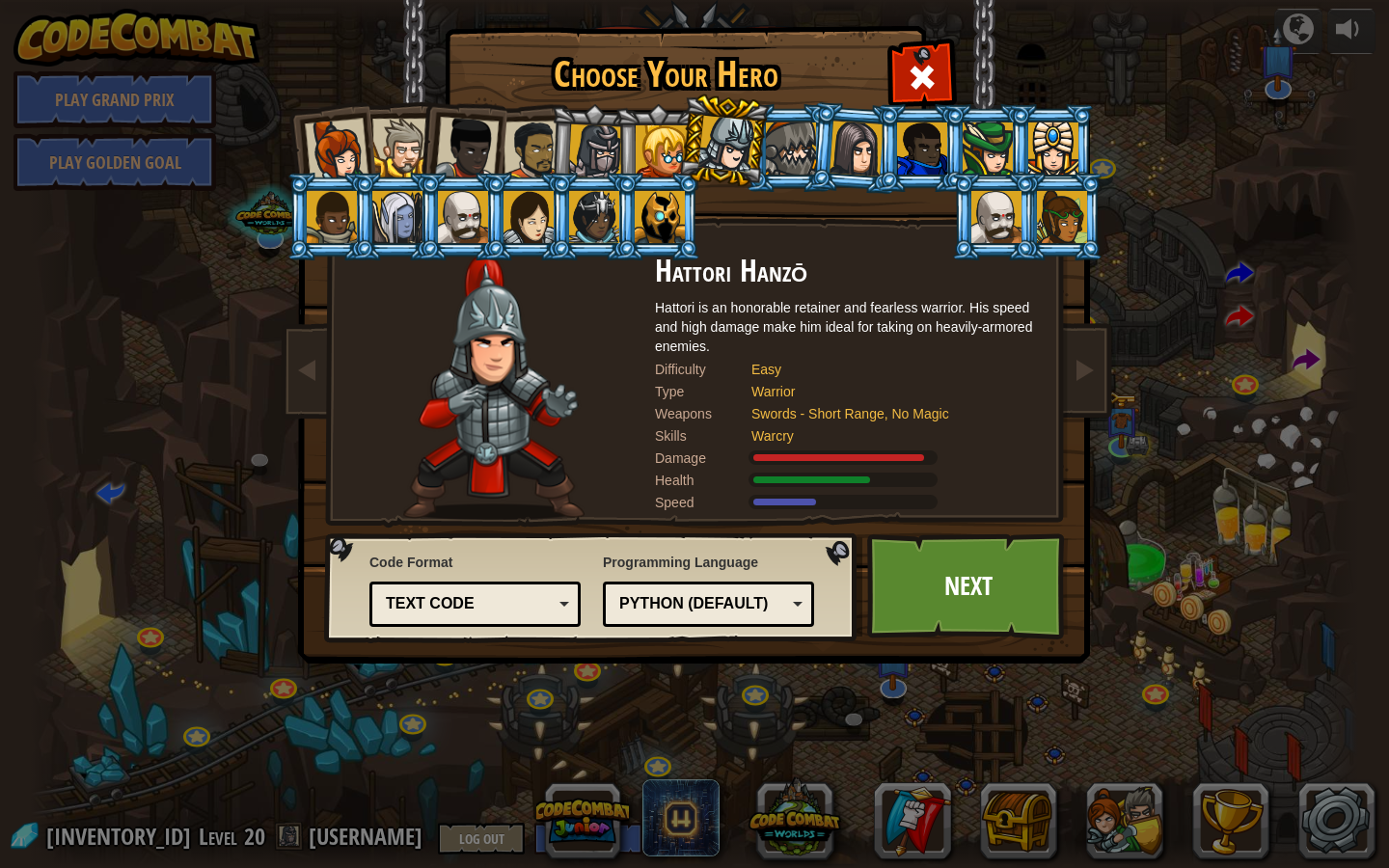 click on "Text code" at bounding box center (475, 604) 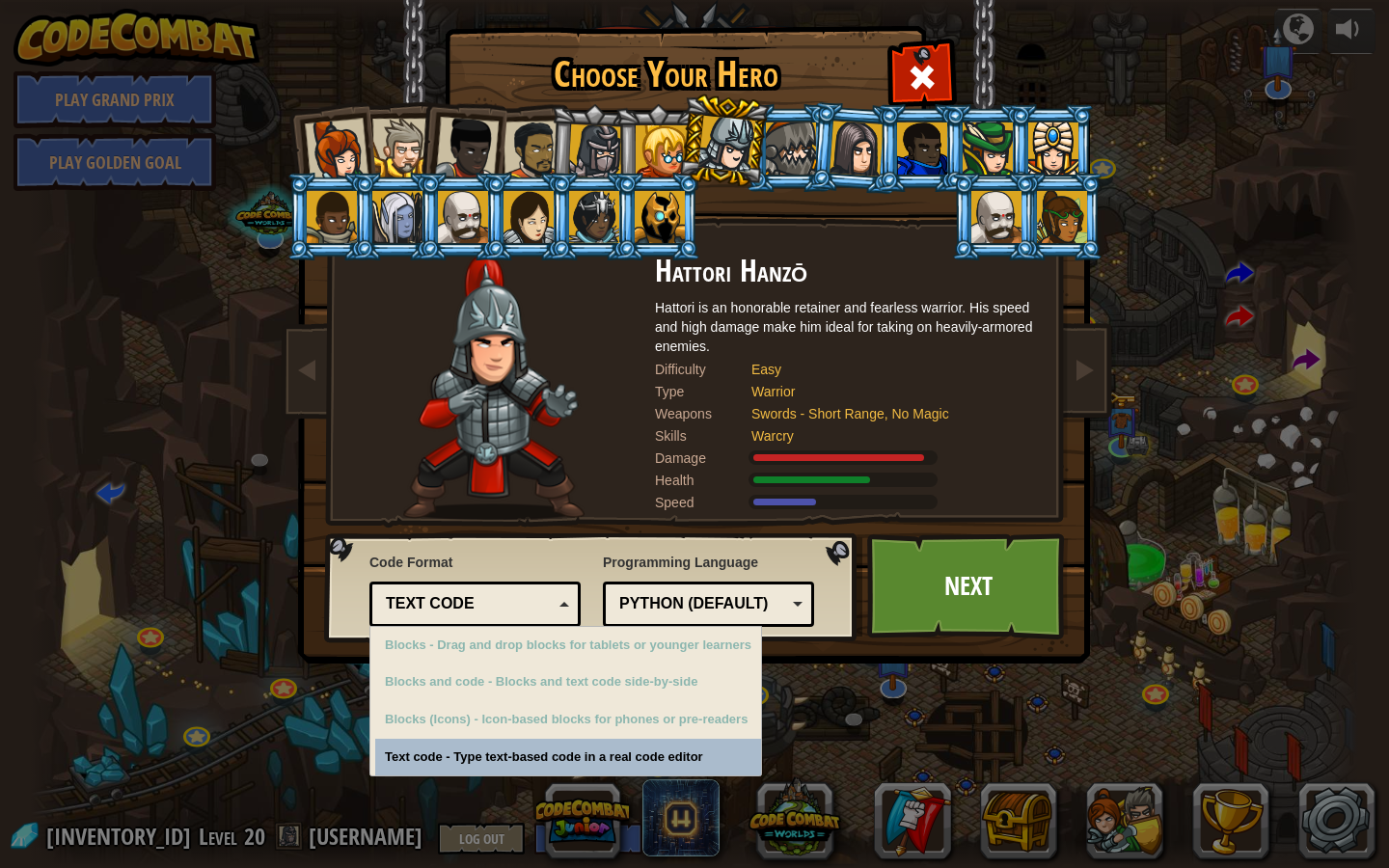 click on "Text code - Type text-based code in a real code editor" at bounding box center (568, 757) 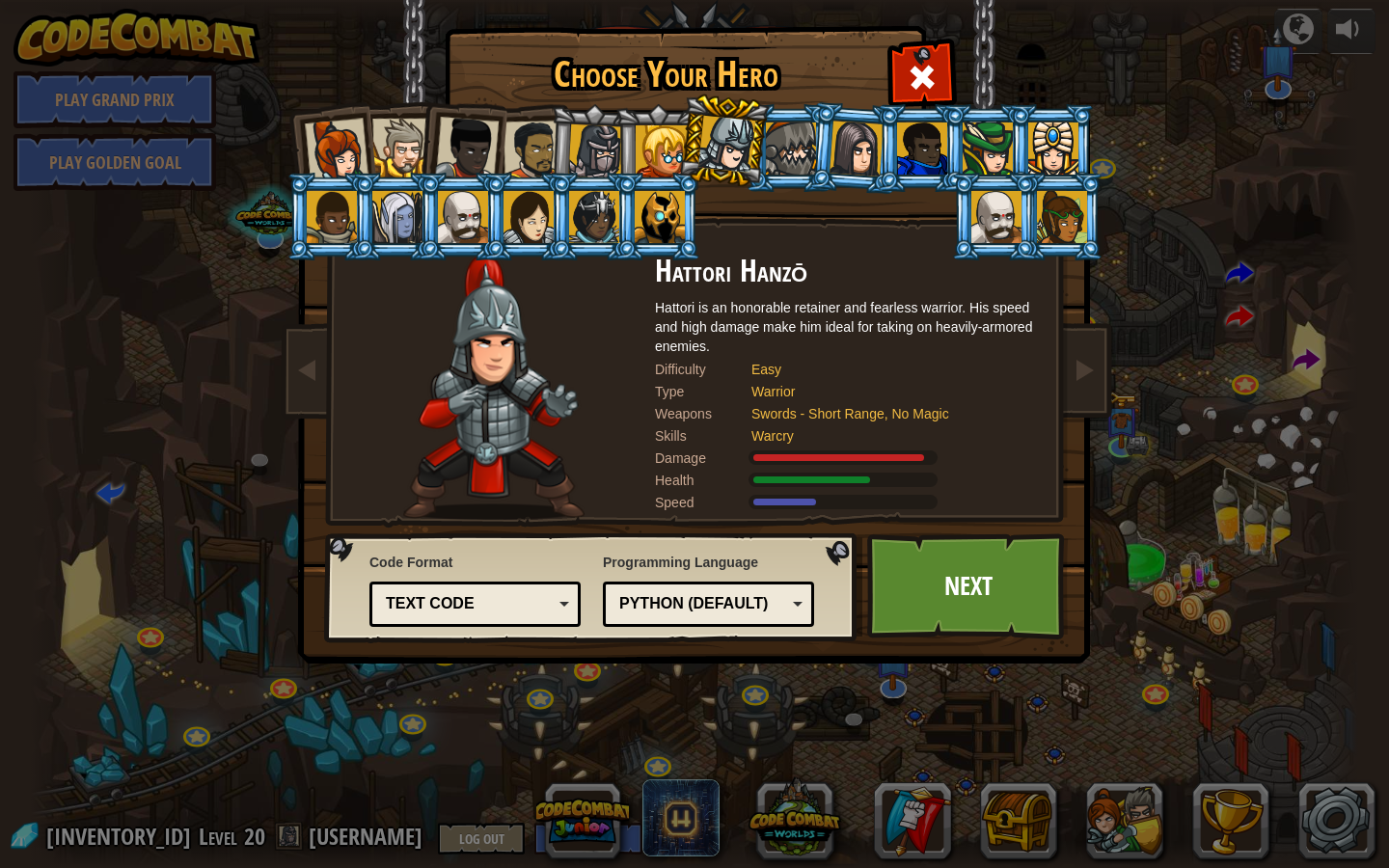 click at bounding box center [595, 151] 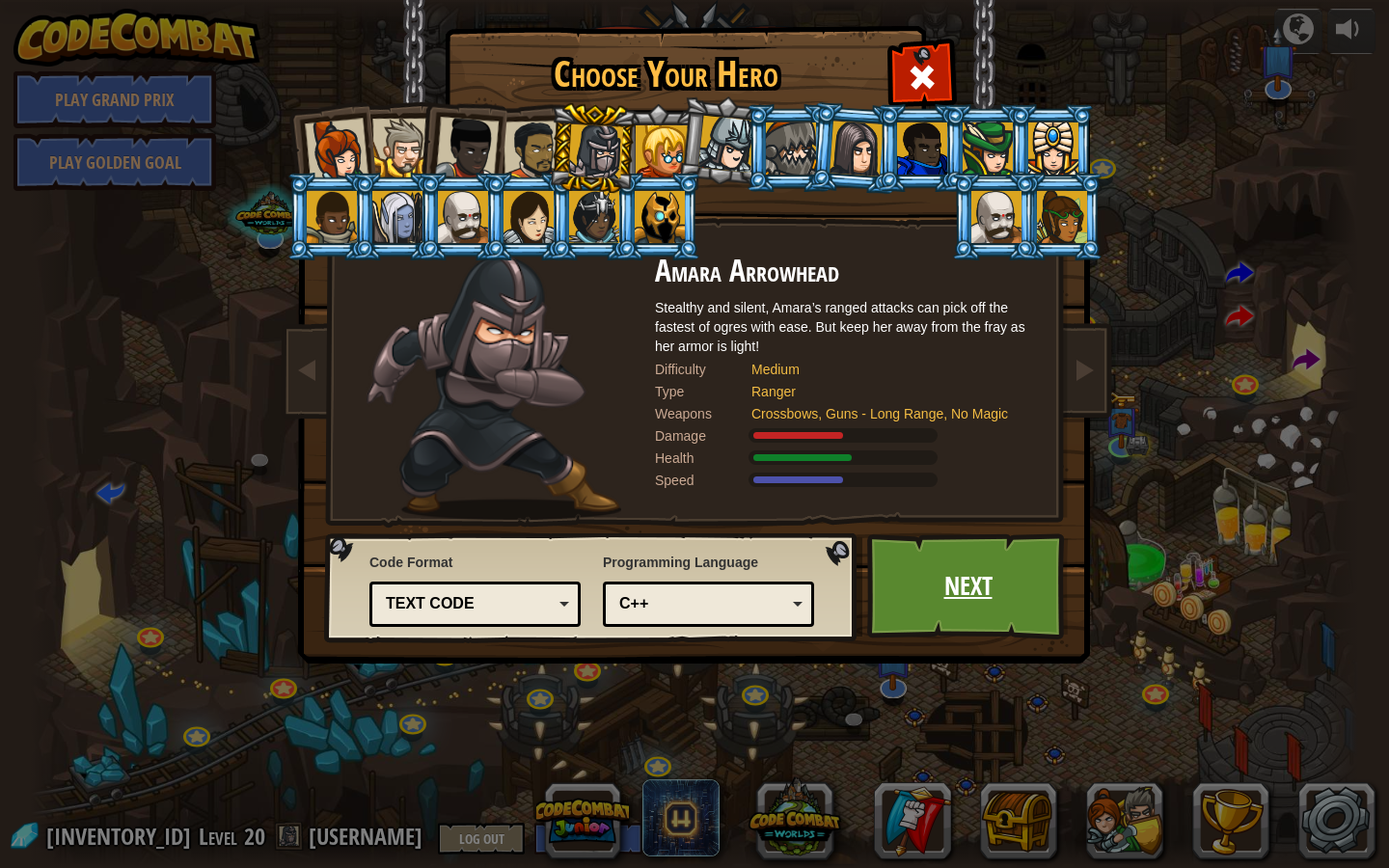click on "Next" at bounding box center (967, 586) 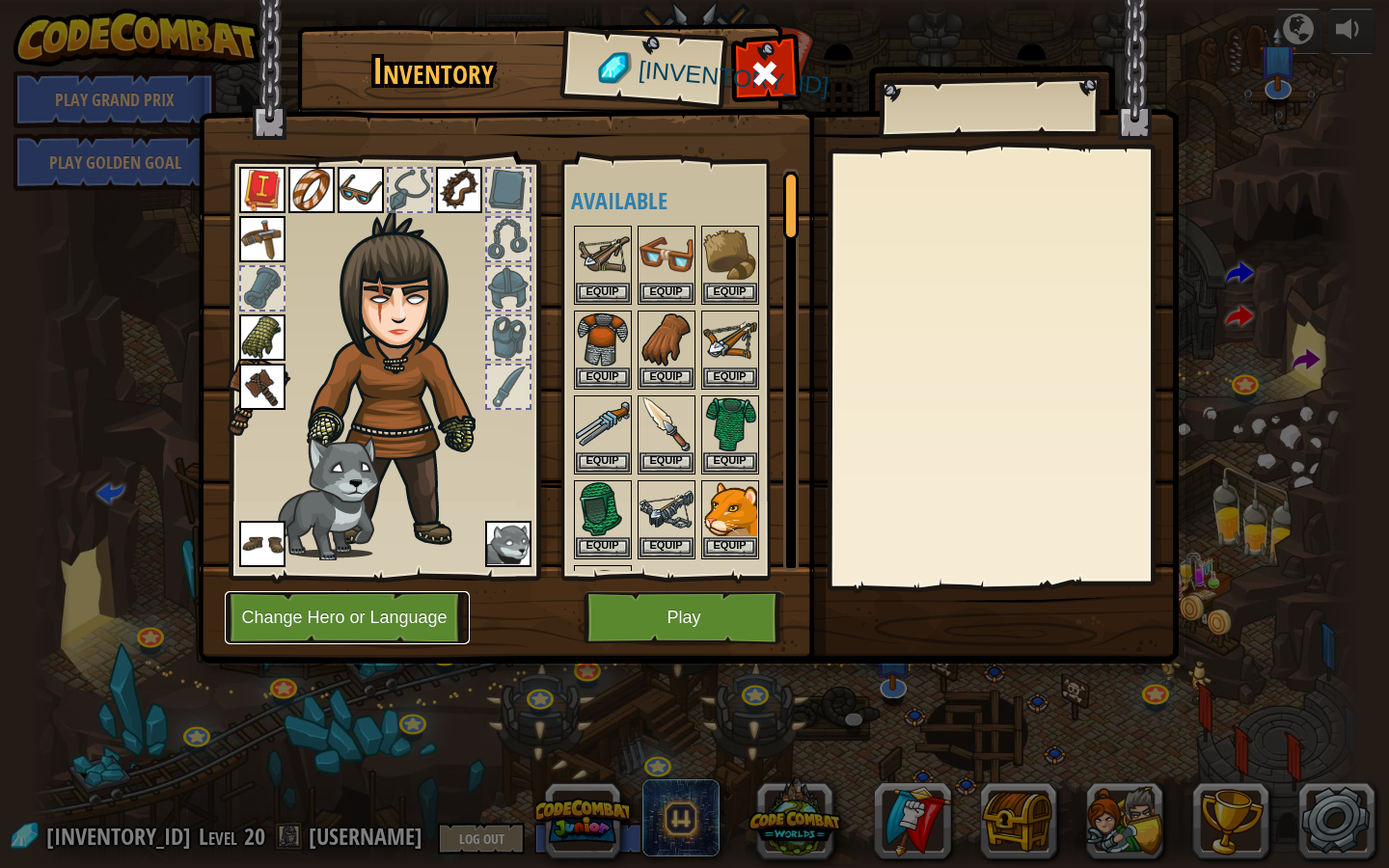click on "Change Hero or Language" at bounding box center [347, 617] 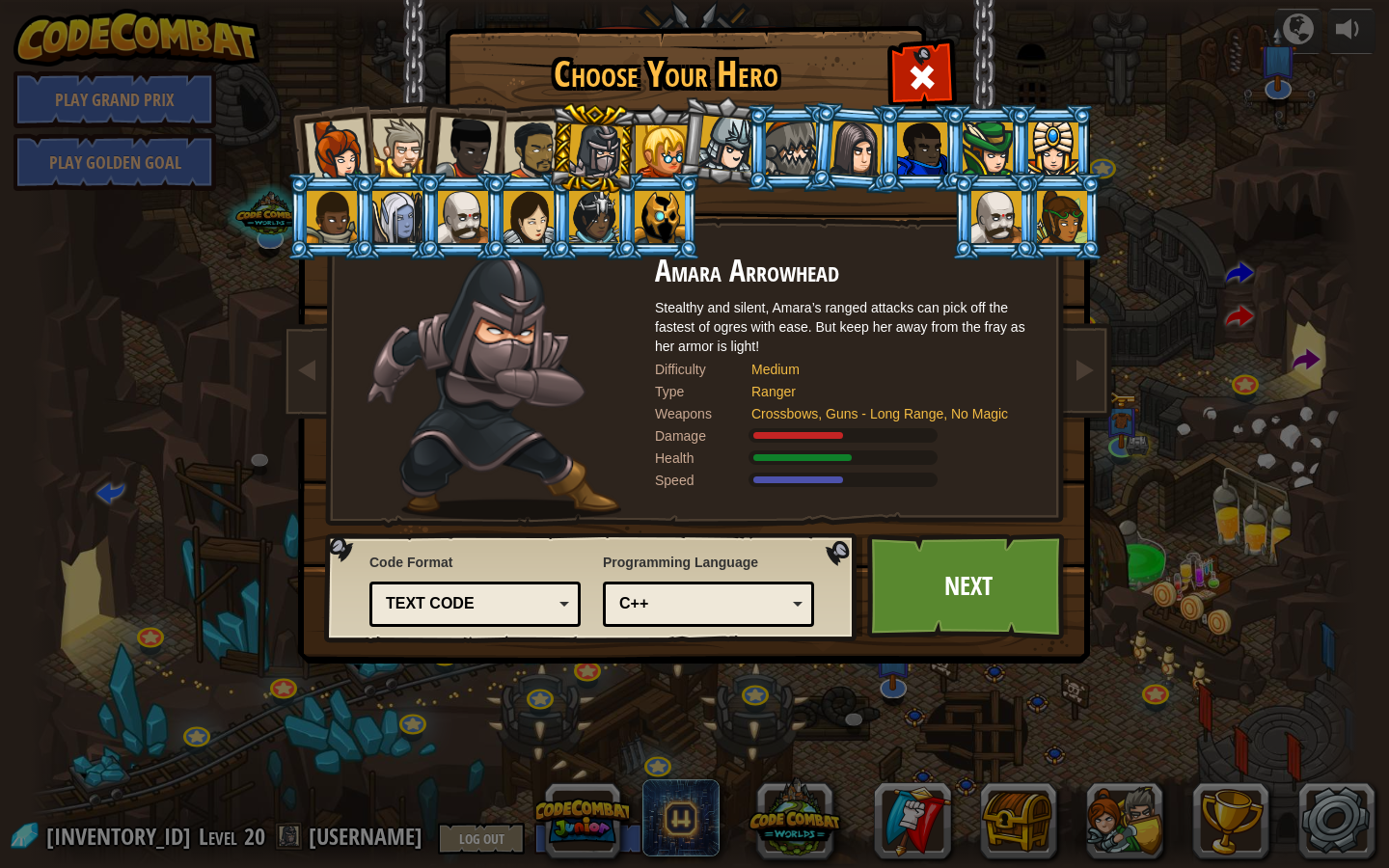 click at bounding box center [726, 144] 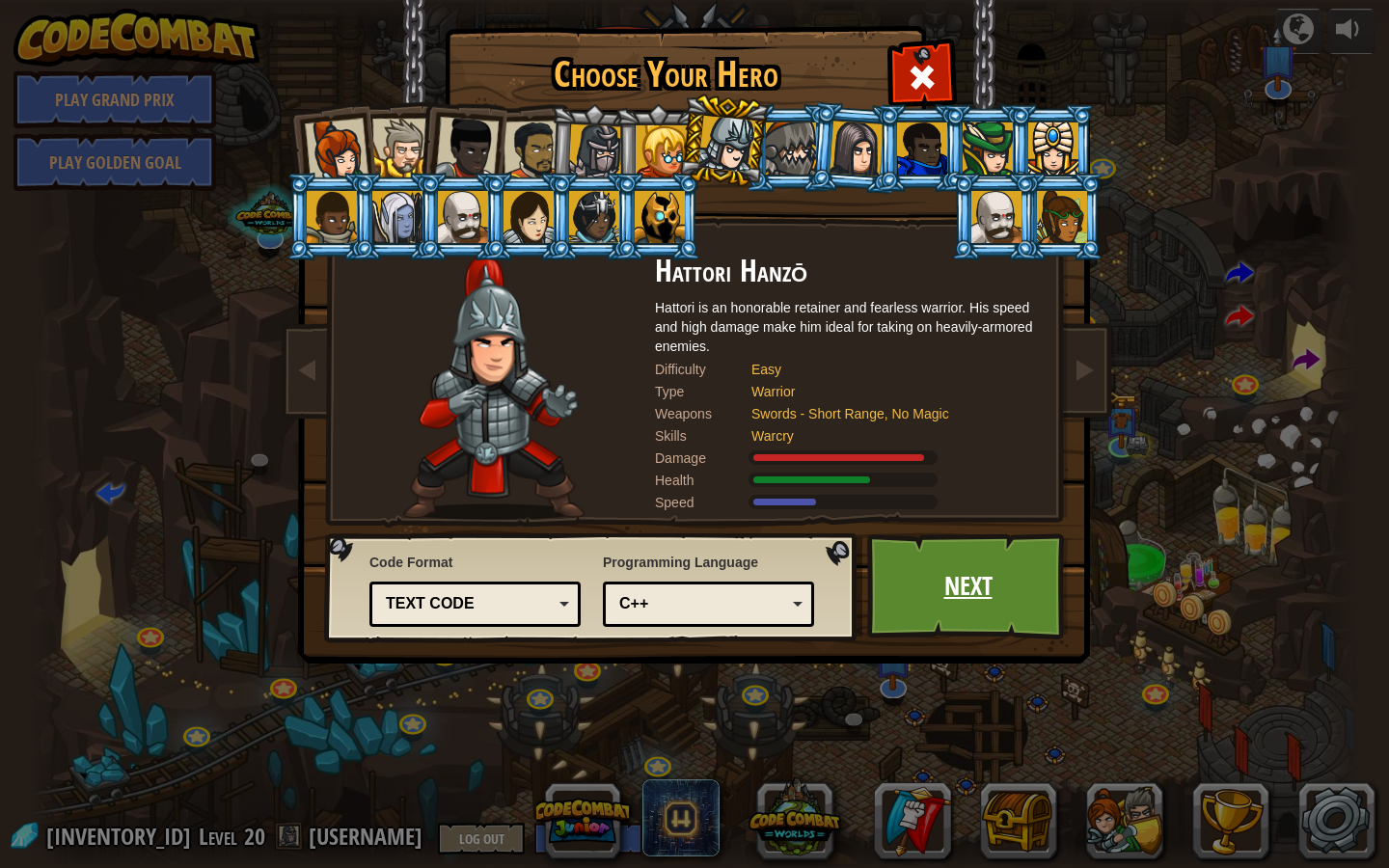 click on "Next" at bounding box center (967, 586) 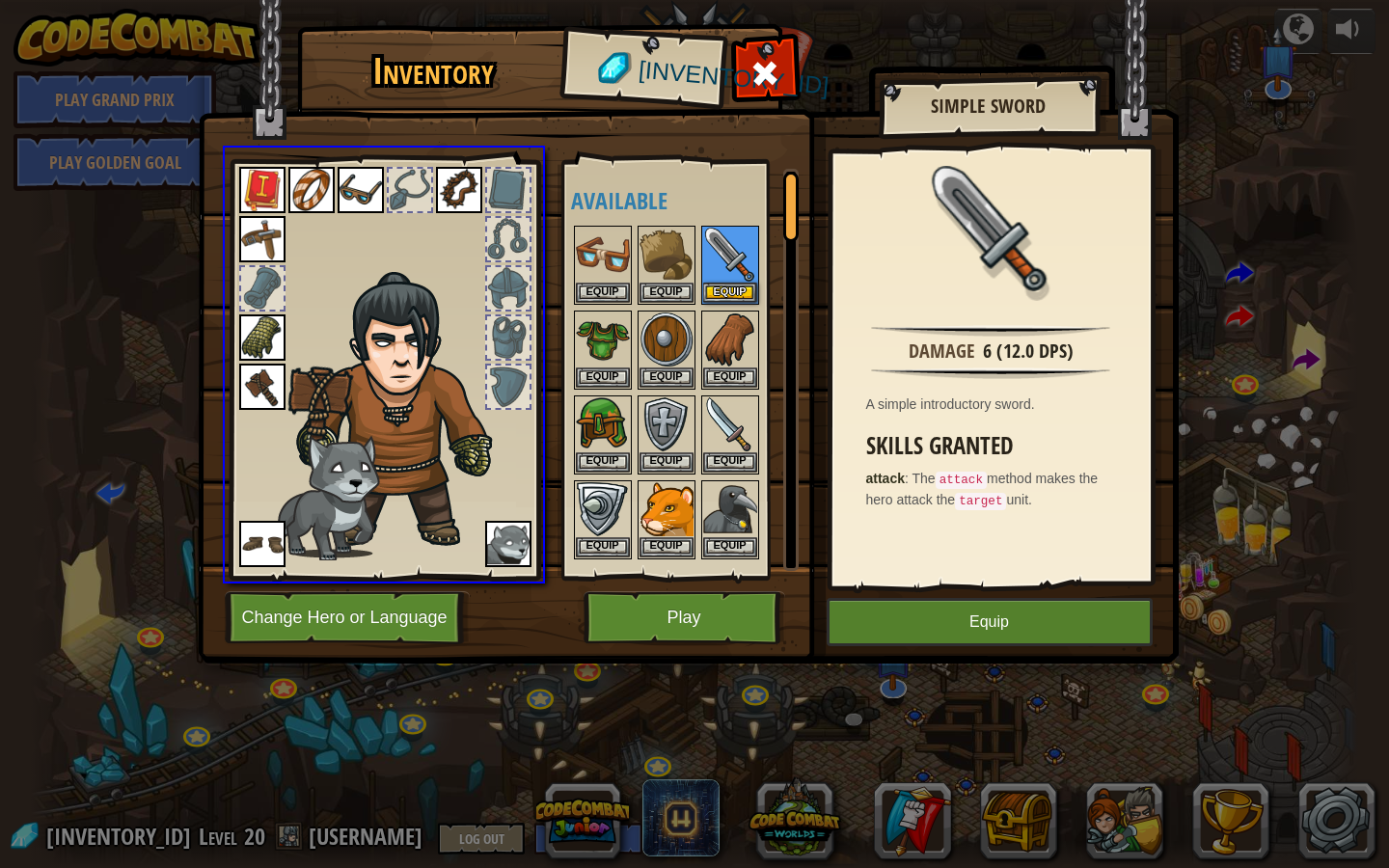 drag, startPoint x: 730, startPoint y: 251, endPoint x: 719, endPoint y: 281, distance: 31.95309 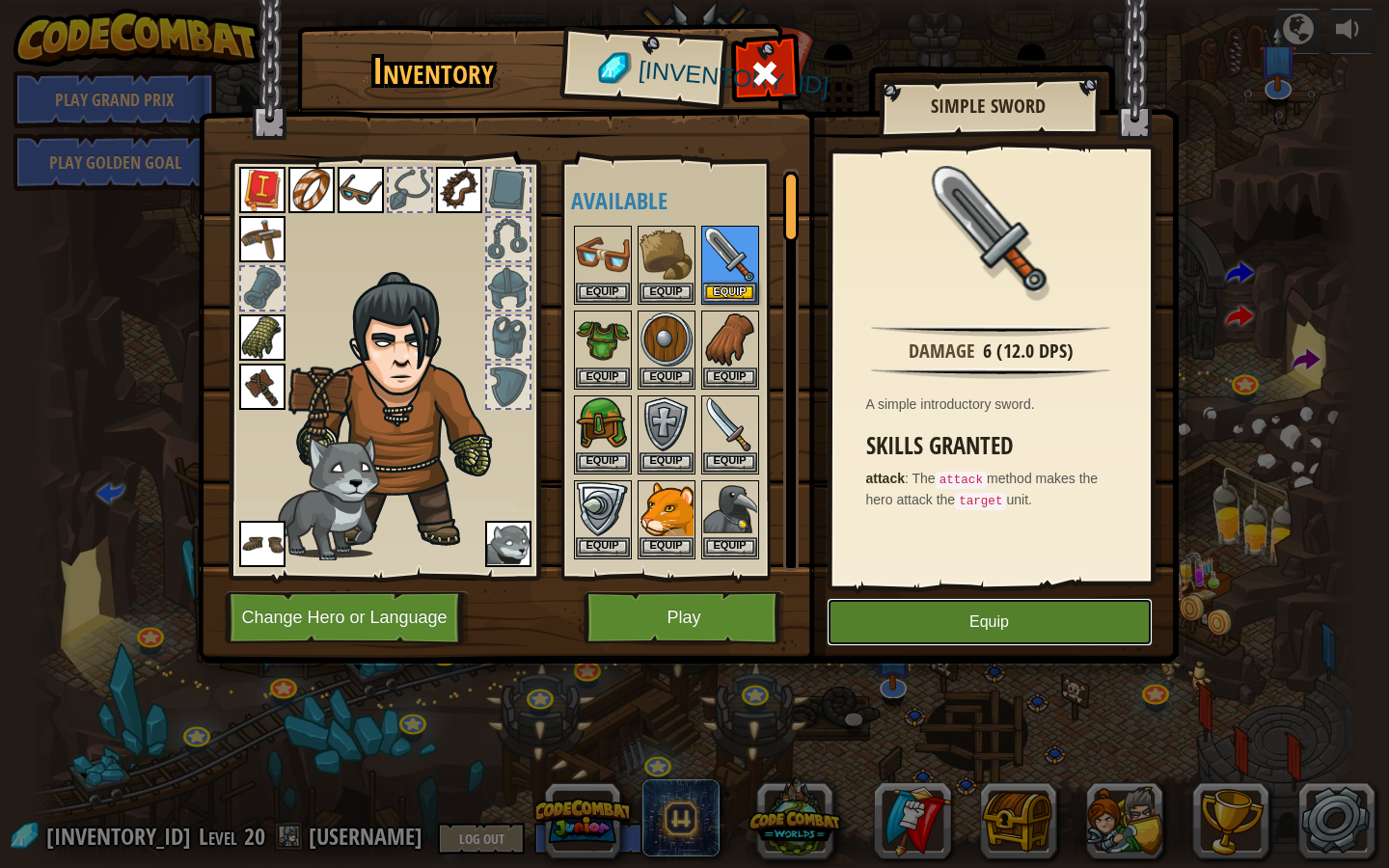 click on "Equip" at bounding box center [990, 622] 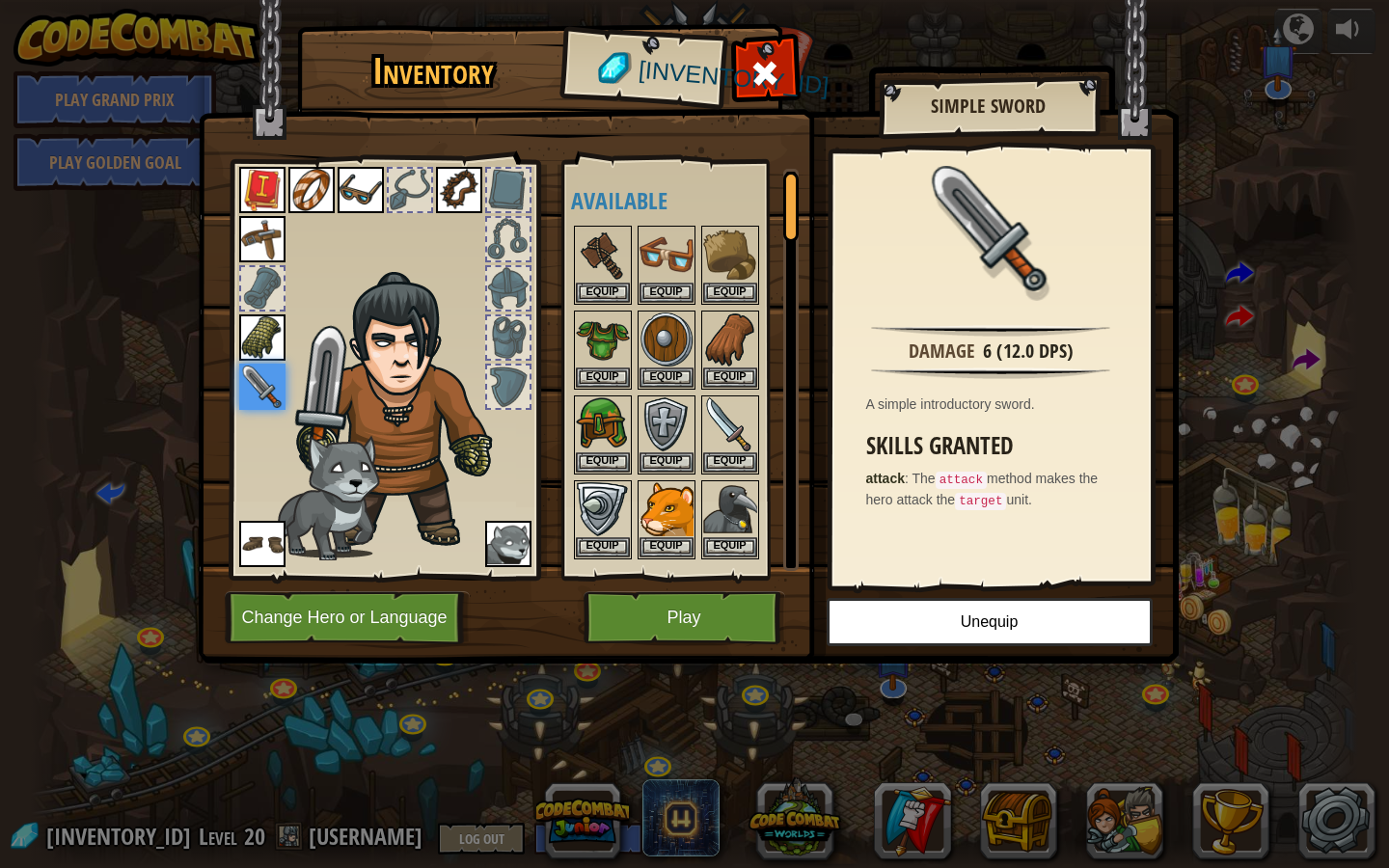 drag, startPoint x: 515, startPoint y: 288, endPoint x: 484, endPoint y: 315, distance: 41.10961 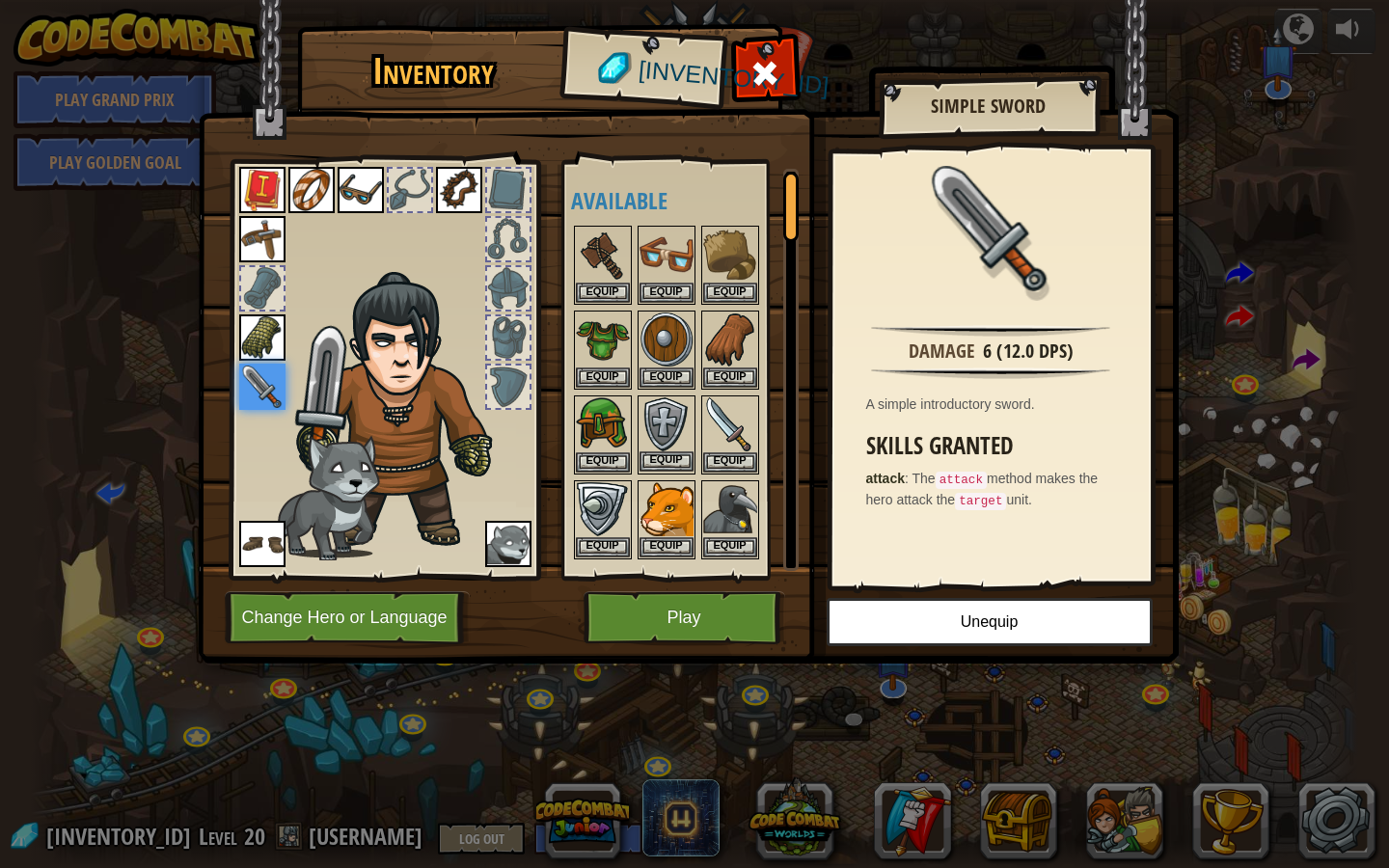 click at bounding box center [667, 424] 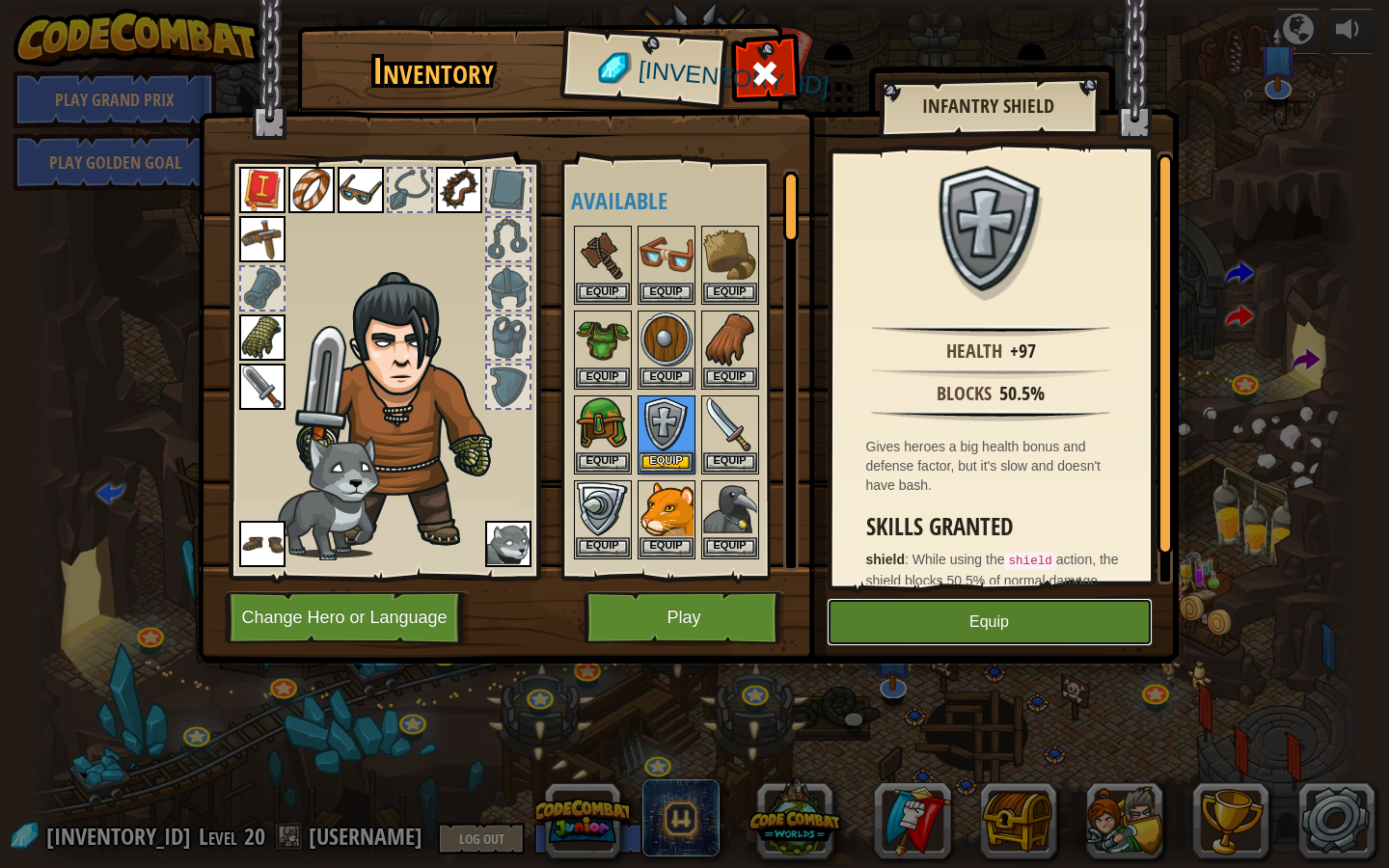 click on "Equip" at bounding box center [990, 622] 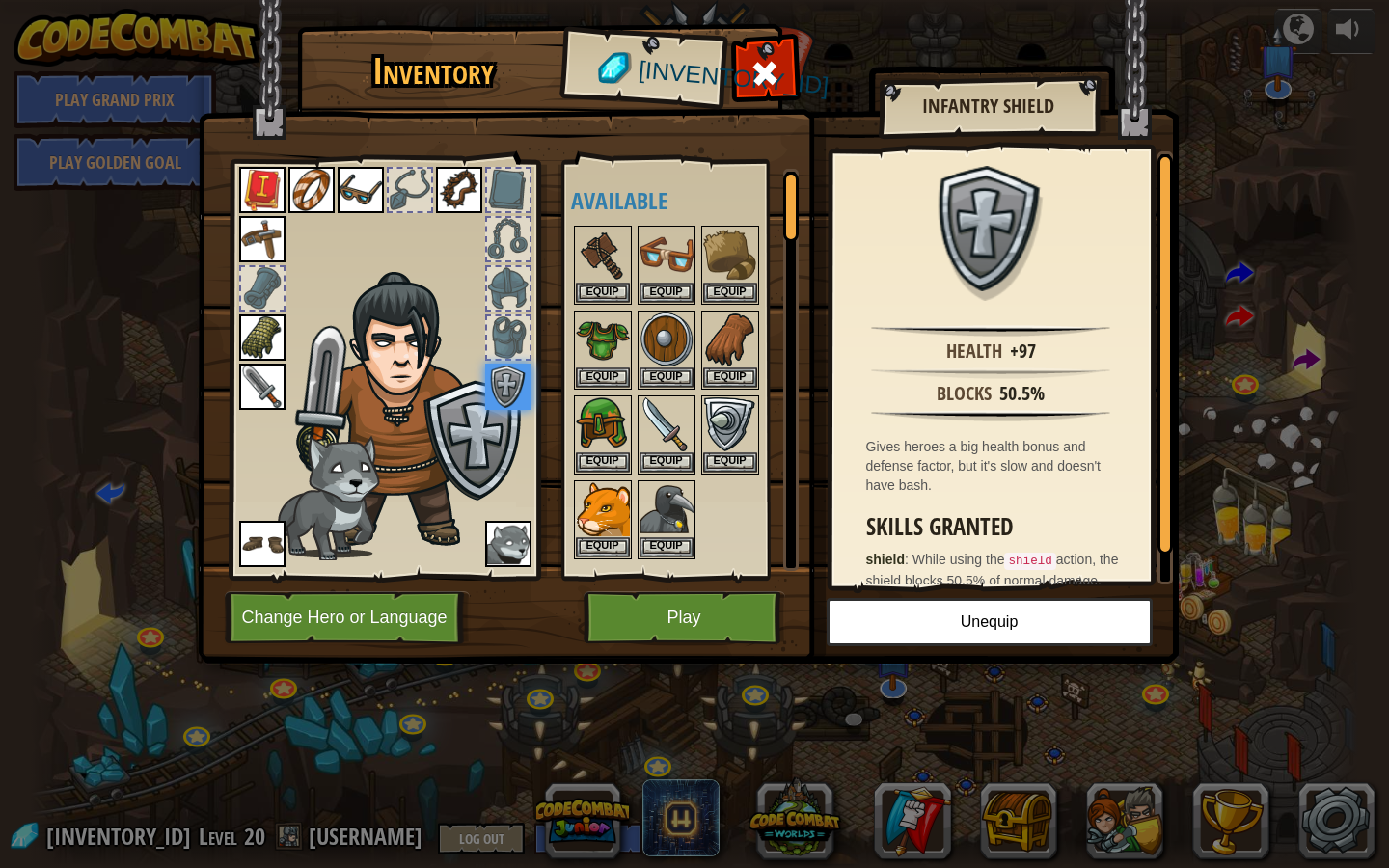 click at bounding box center [262, 387] 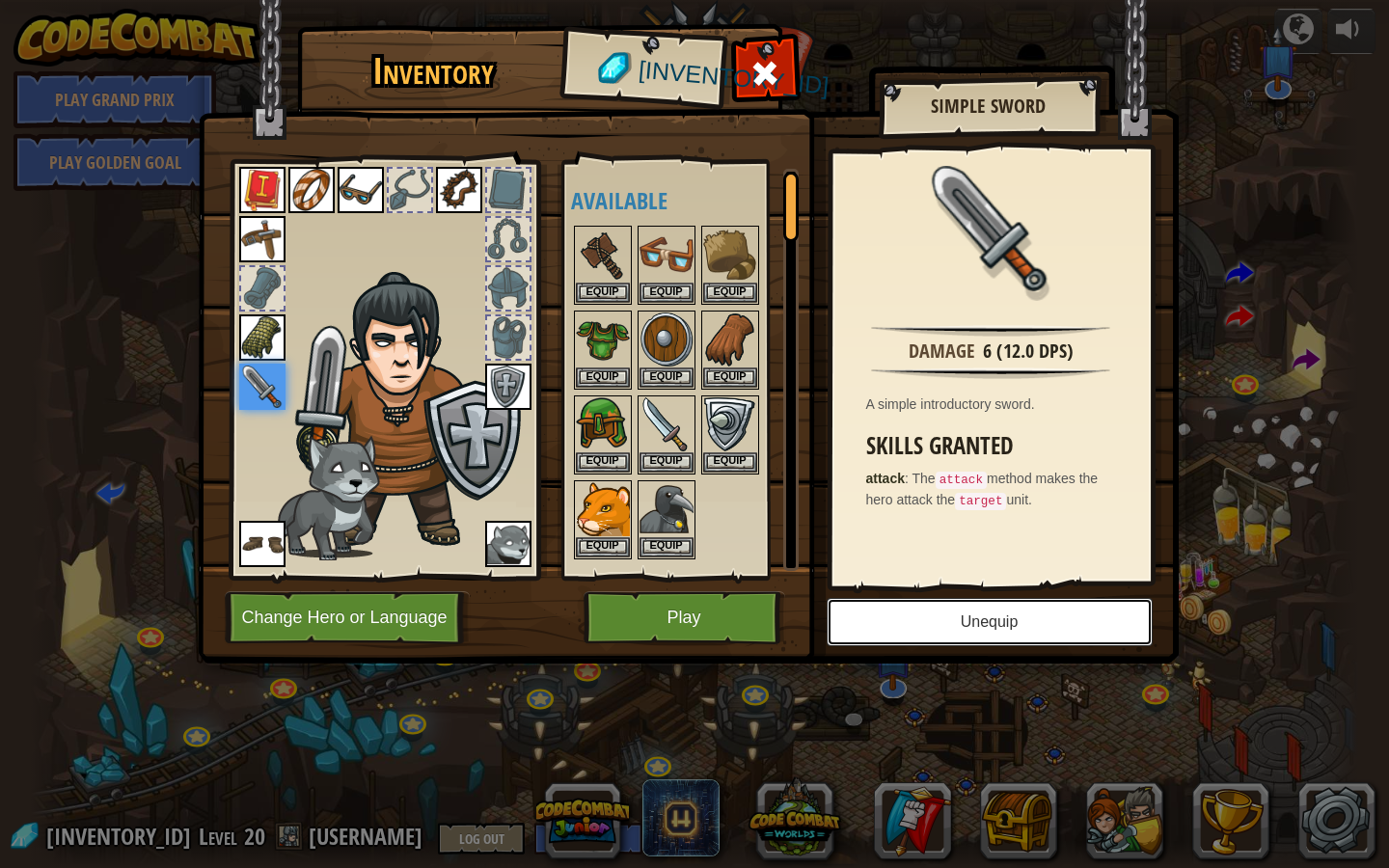 click on "Unequip" at bounding box center [990, 622] 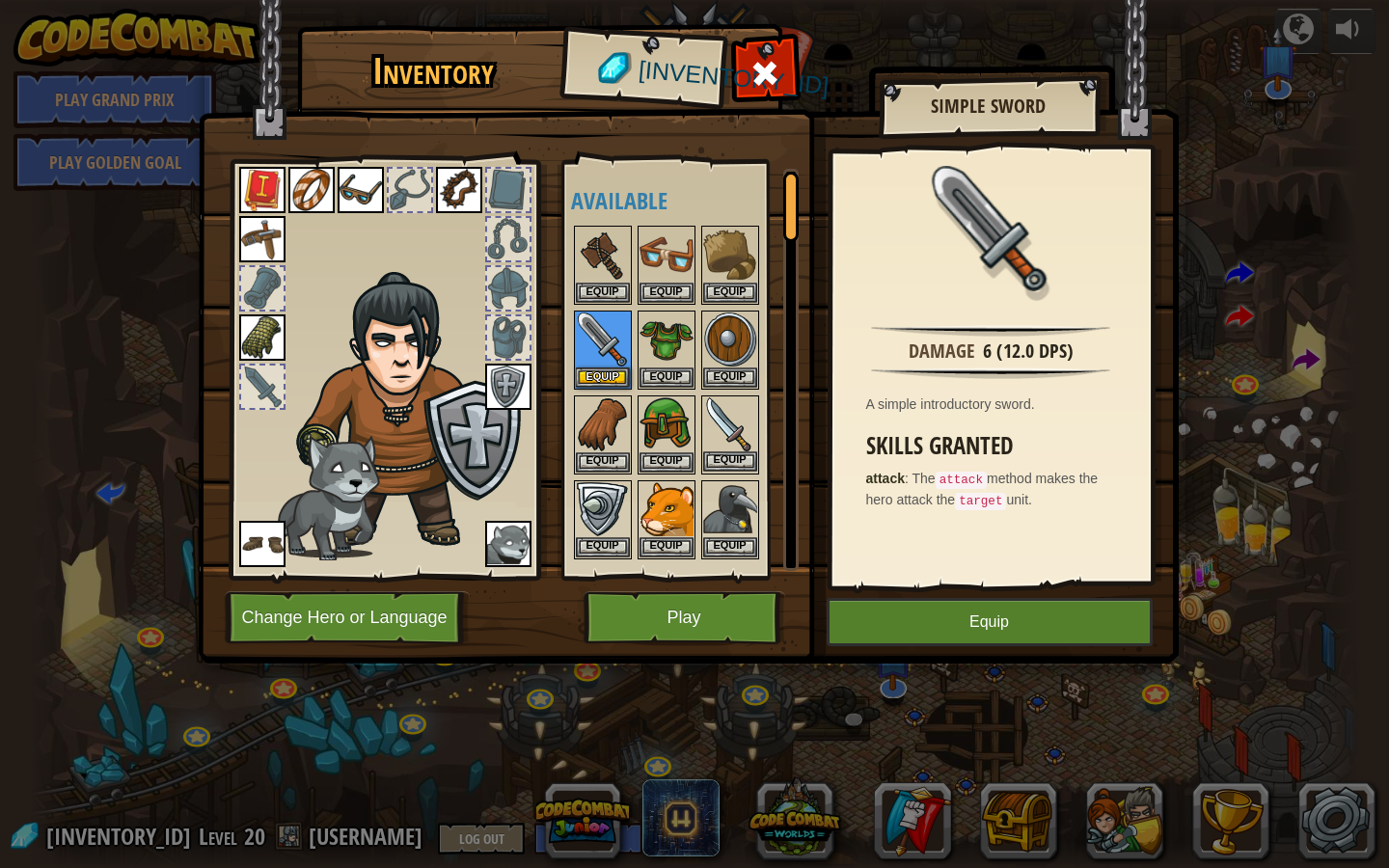 click at bounding box center [730, 424] 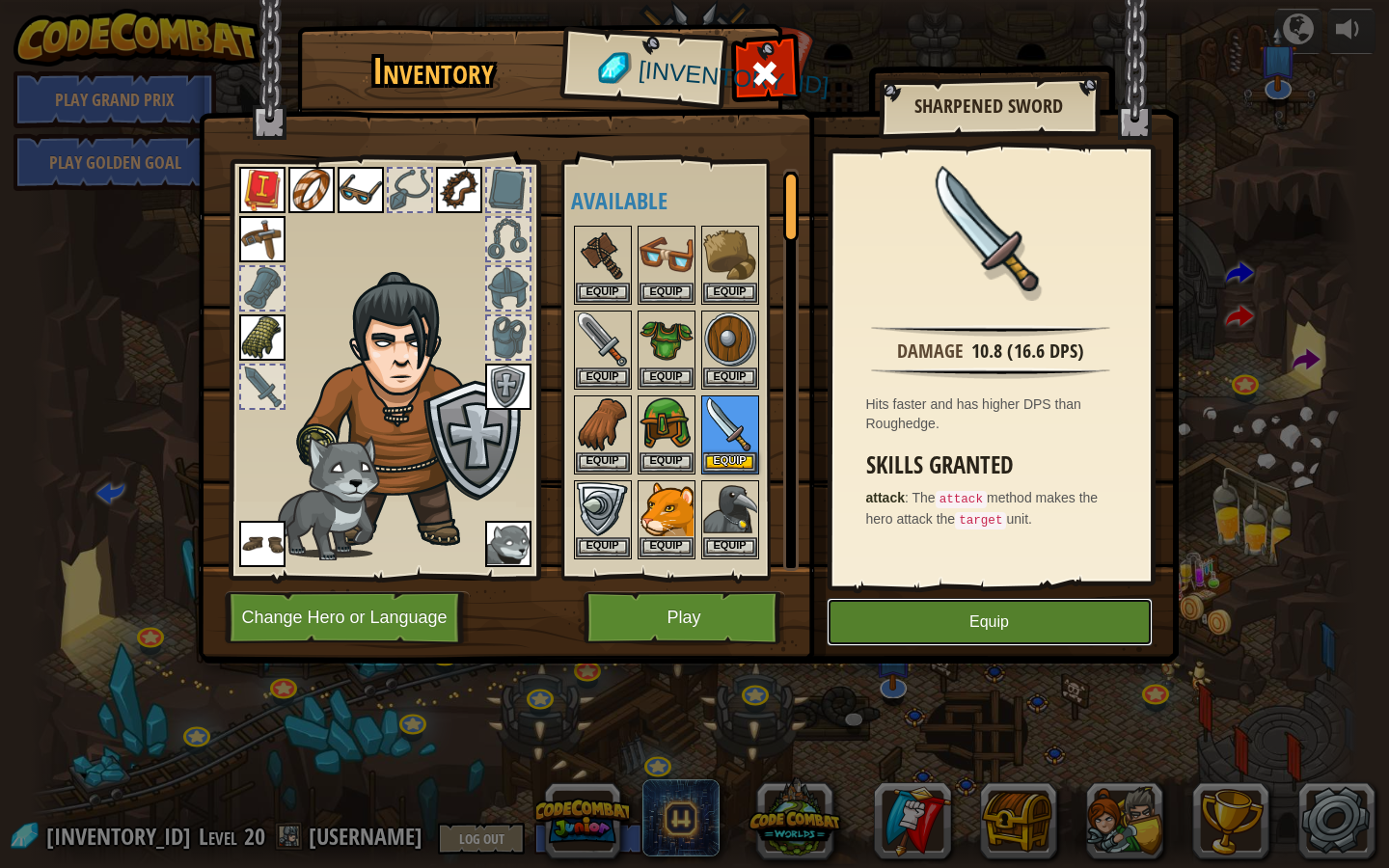 click on "Equip" at bounding box center (990, 622) 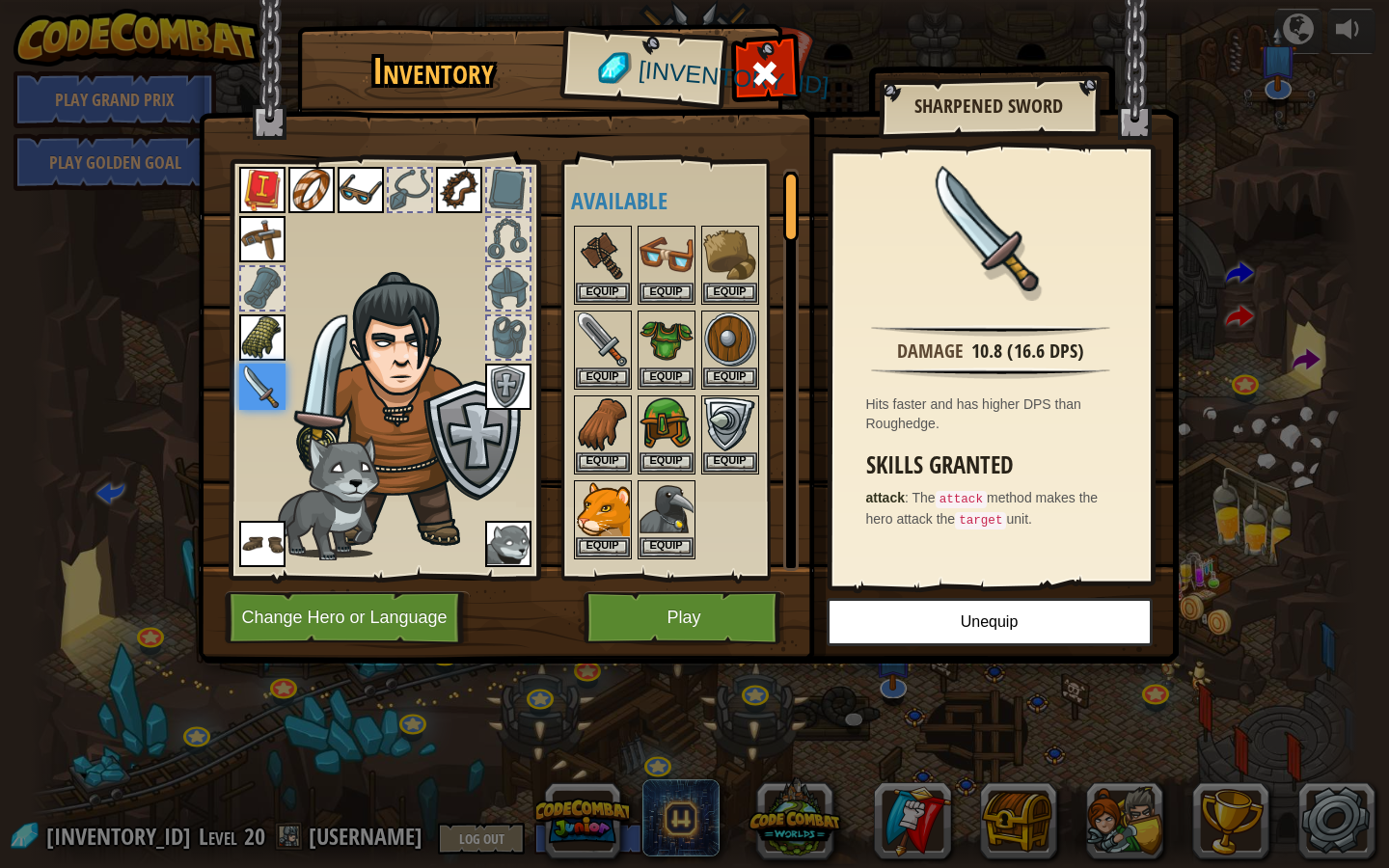 click at bounding box center [262, 239] 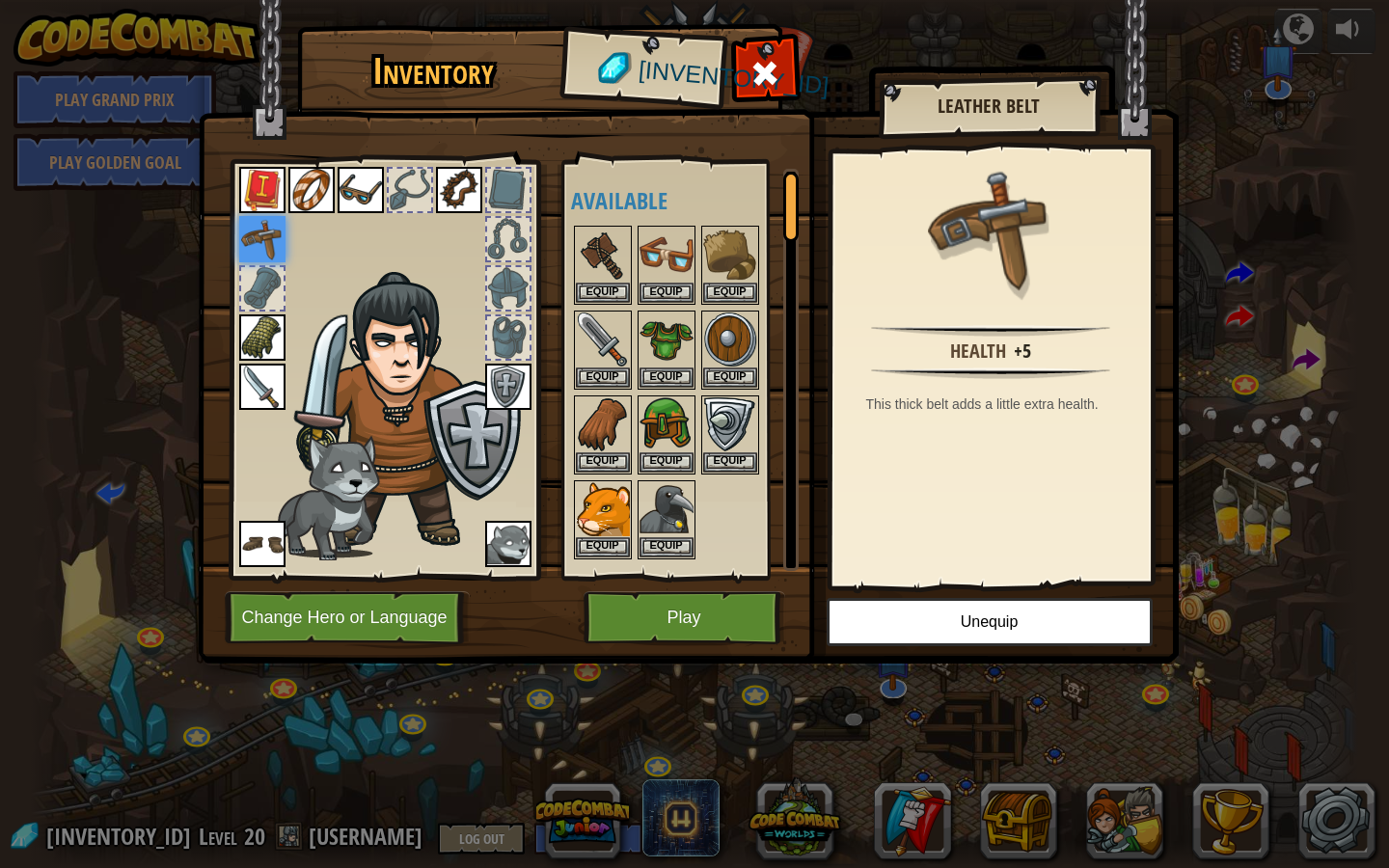 click at bounding box center (312, 190) 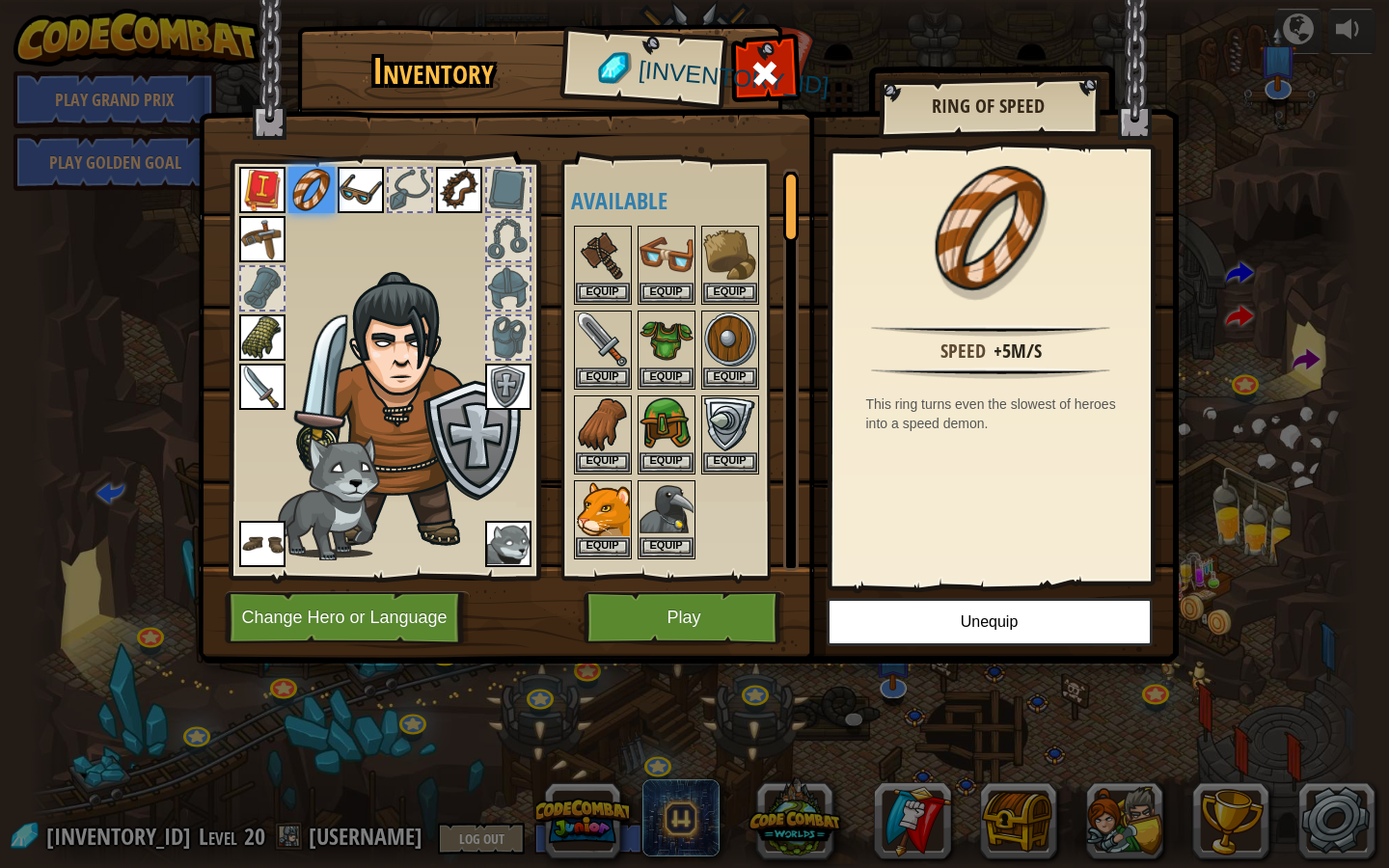 click at bounding box center [262, 190] 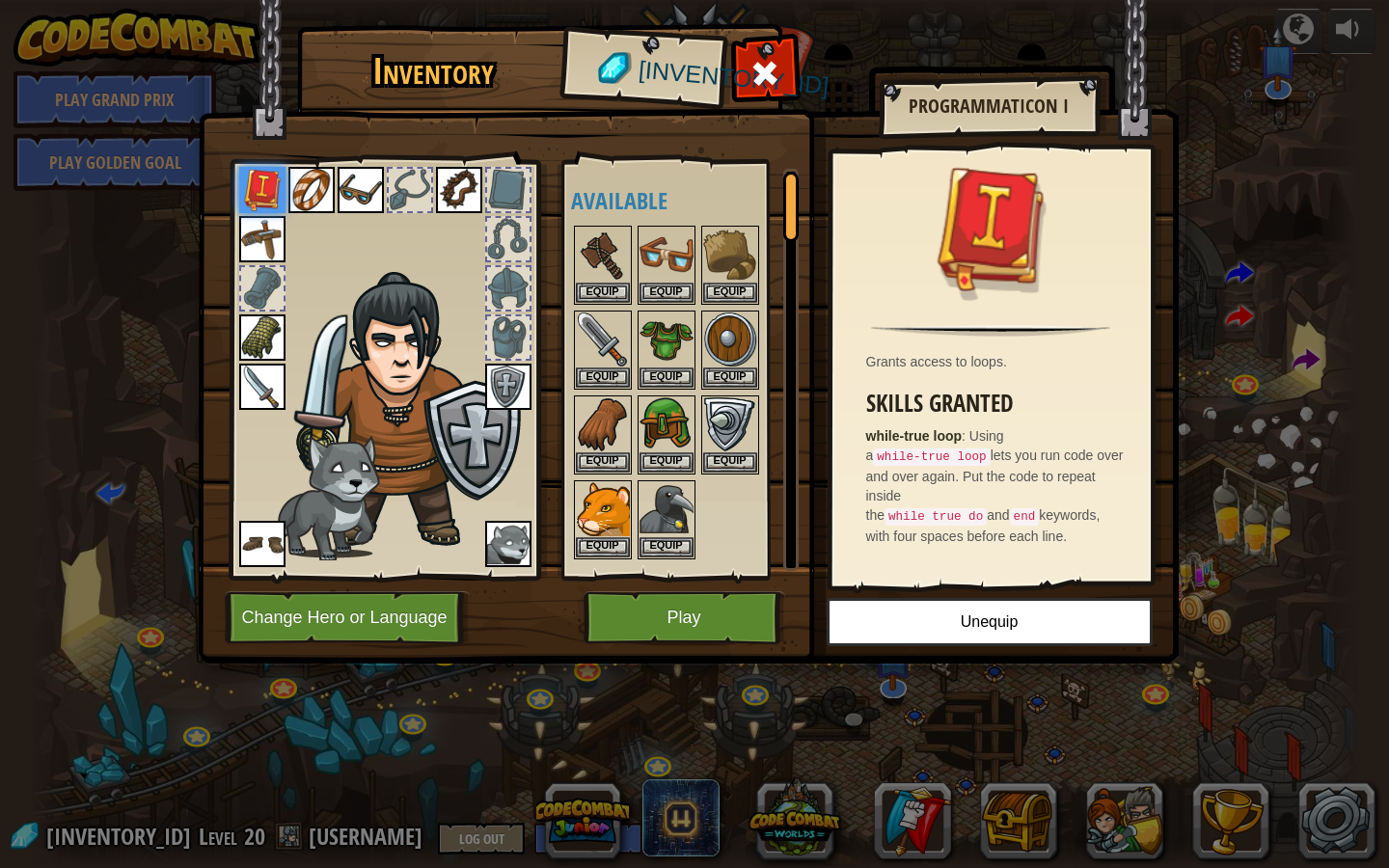 click at bounding box center (459, 190) 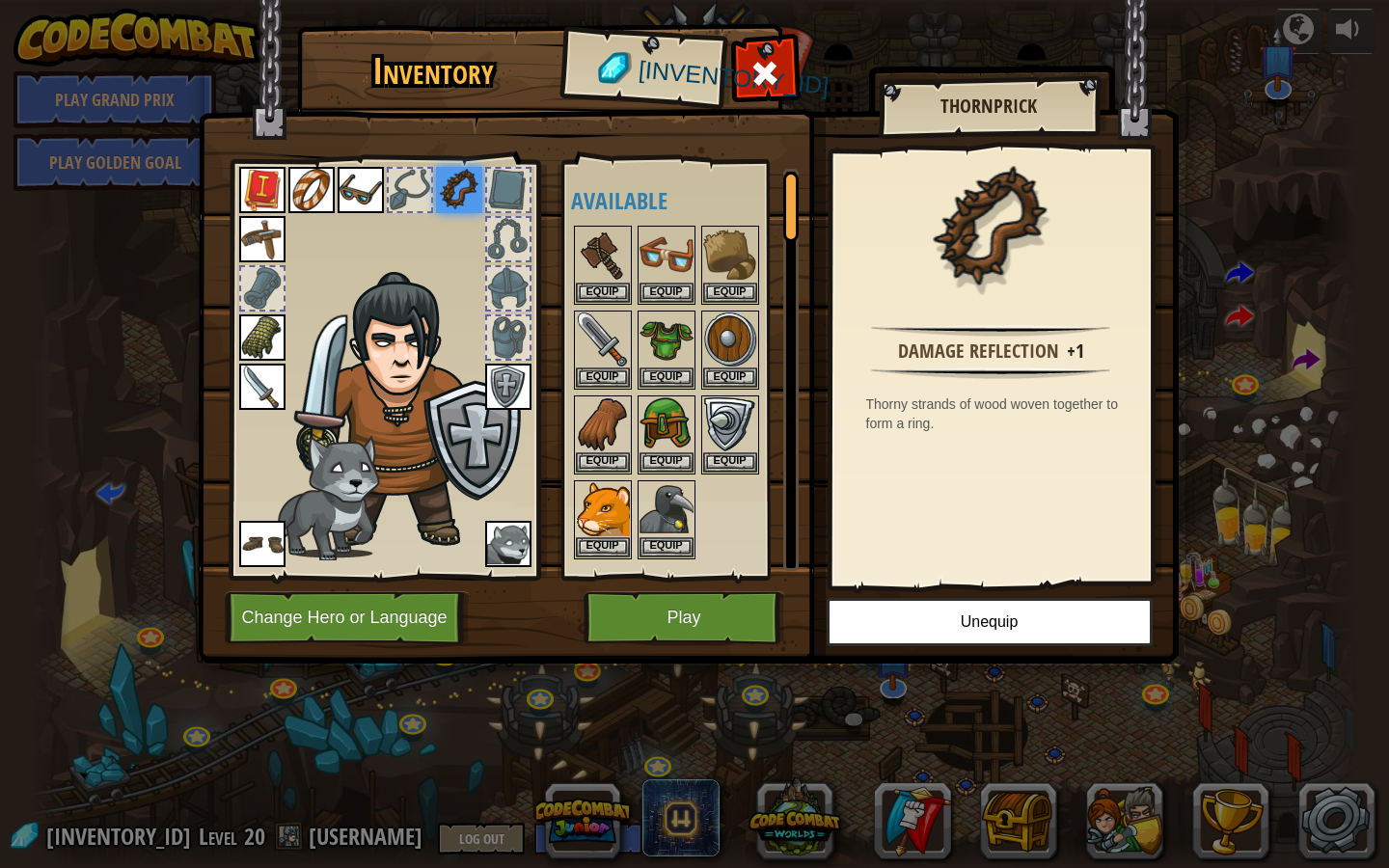 click at bounding box center [410, 190] 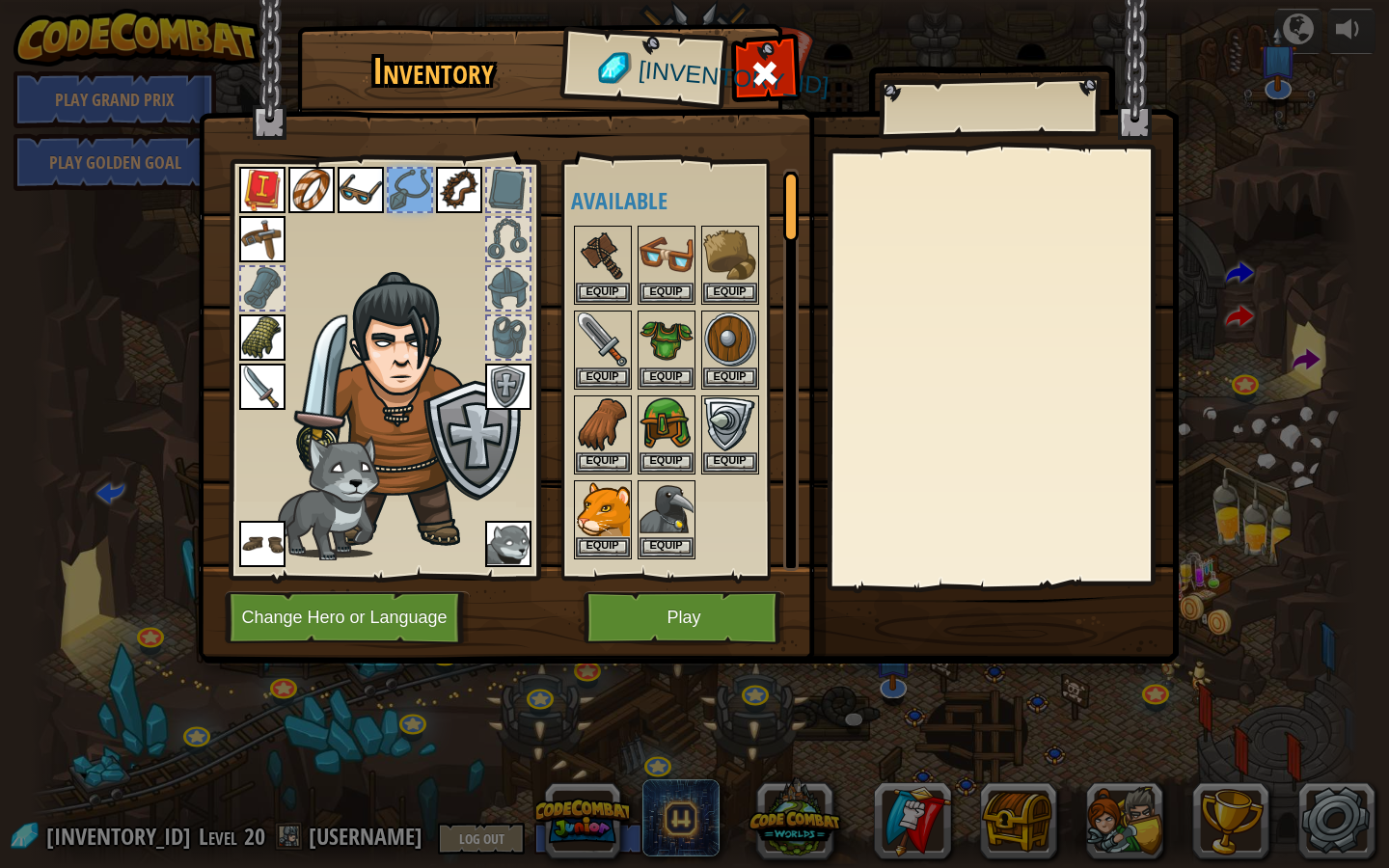 click at bounding box center (361, 190) 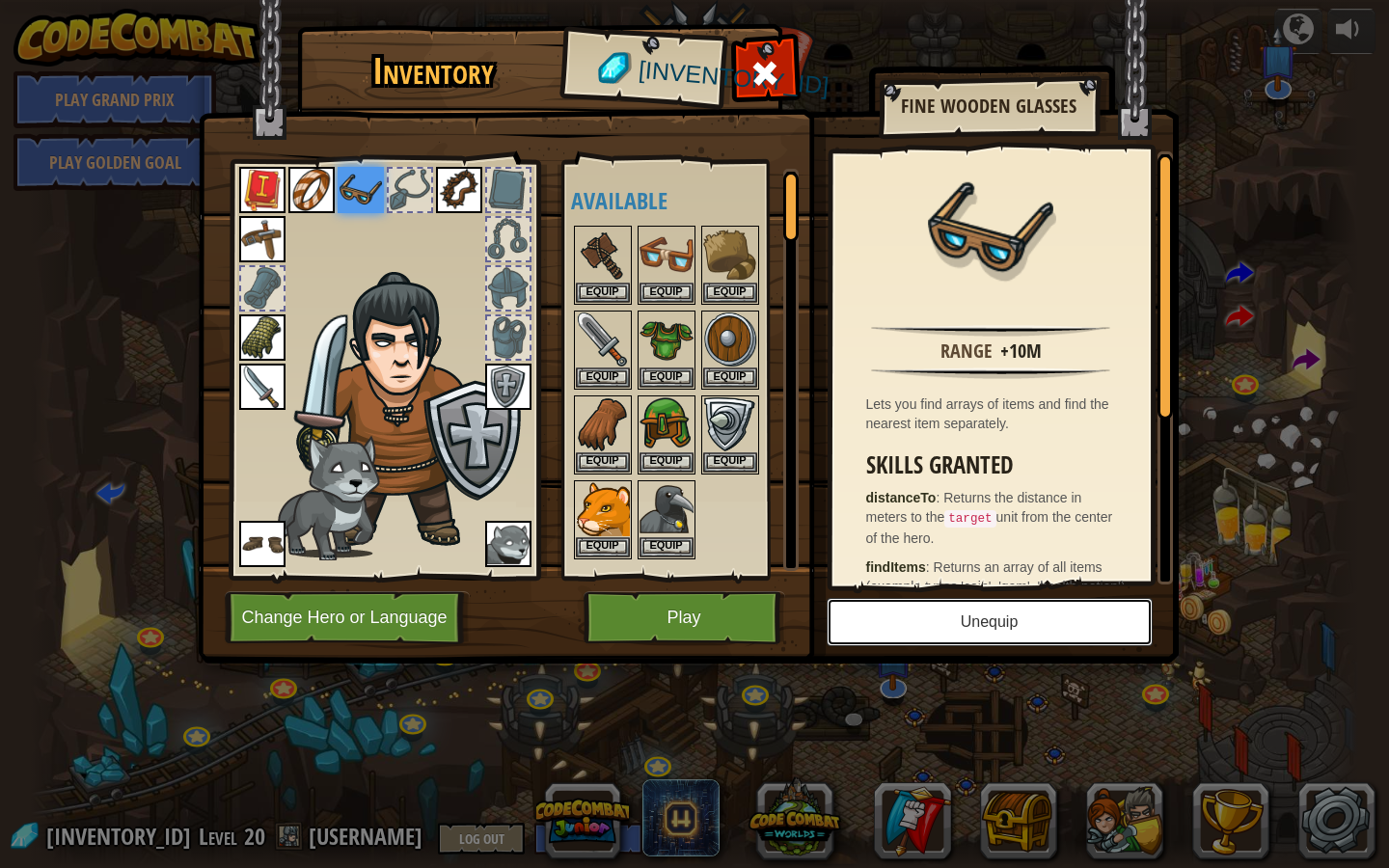 click on "Unequip" at bounding box center [990, 622] 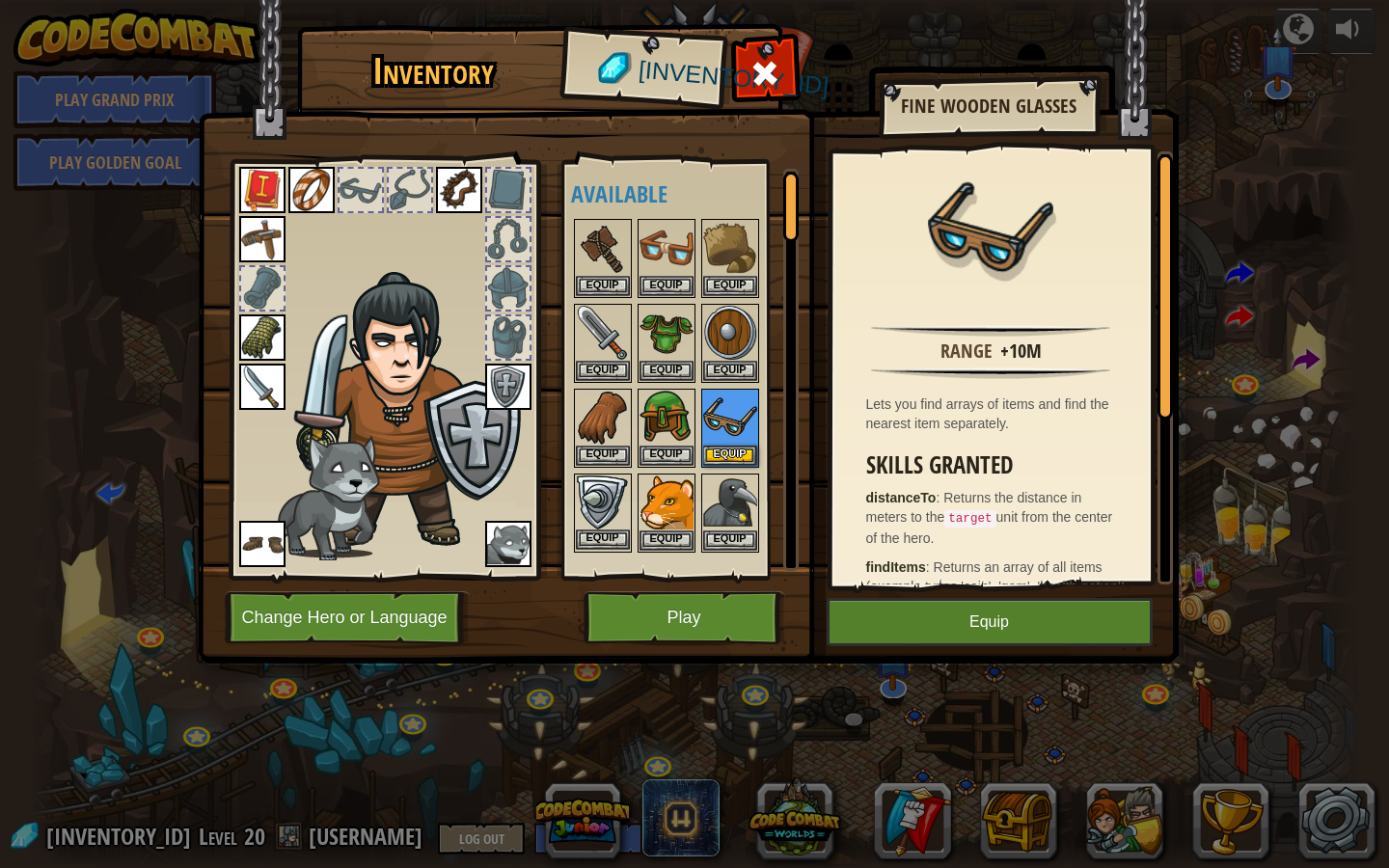scroll, scrollTop: 0, scrollLeft: 0, axis: both 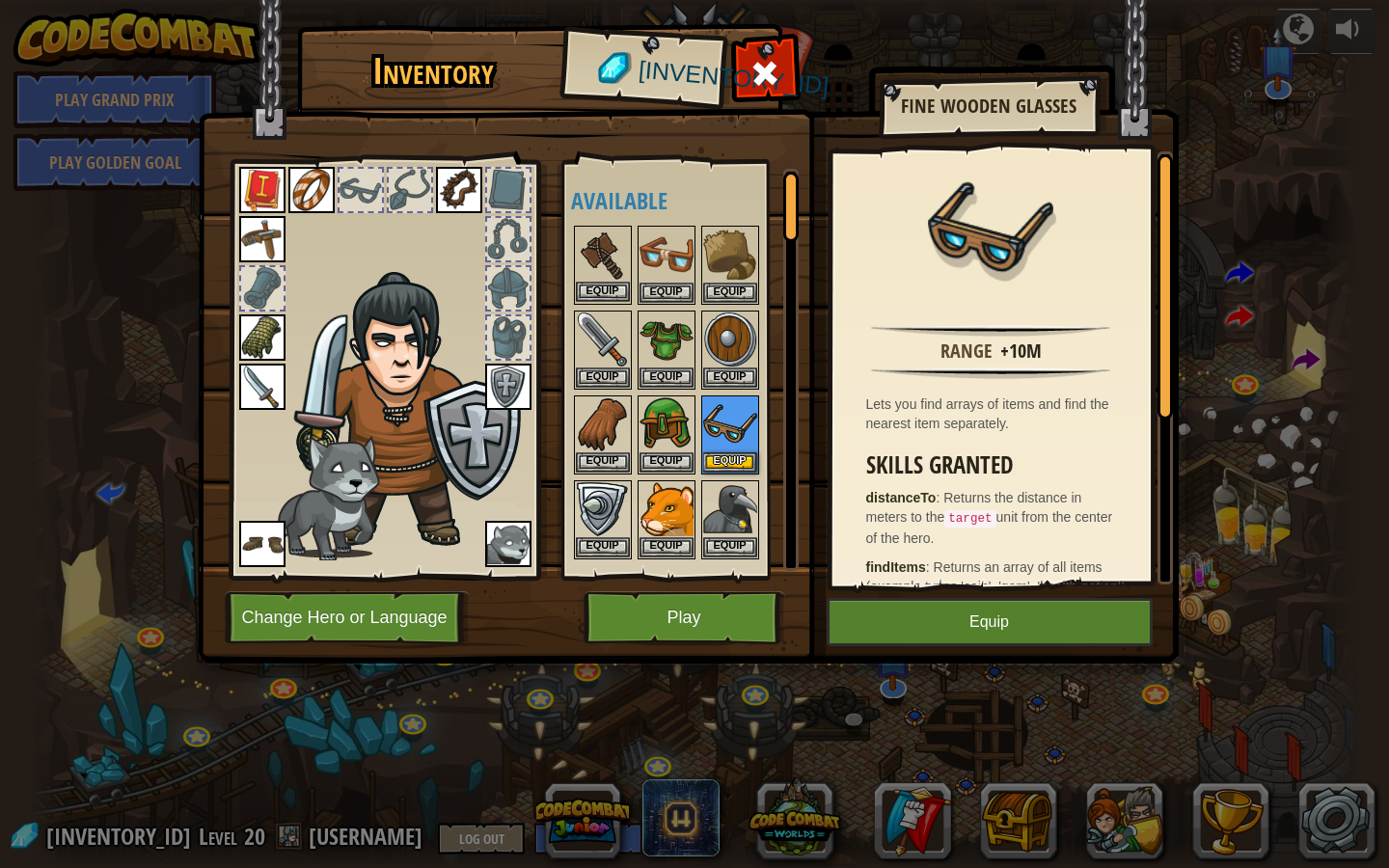 click at bounding box center [603, 255] 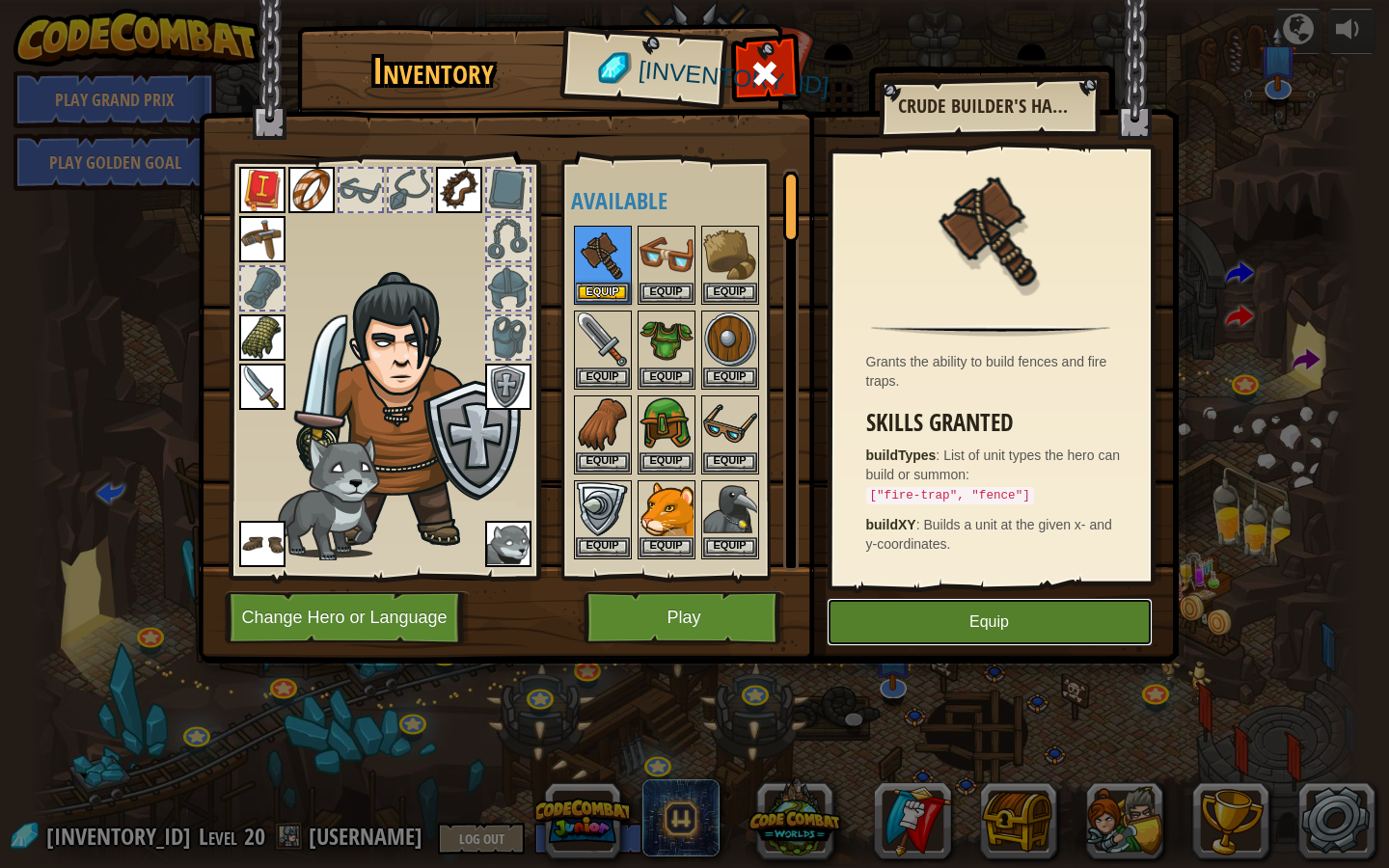 click on "Equip" at bounding box center [990, 622] 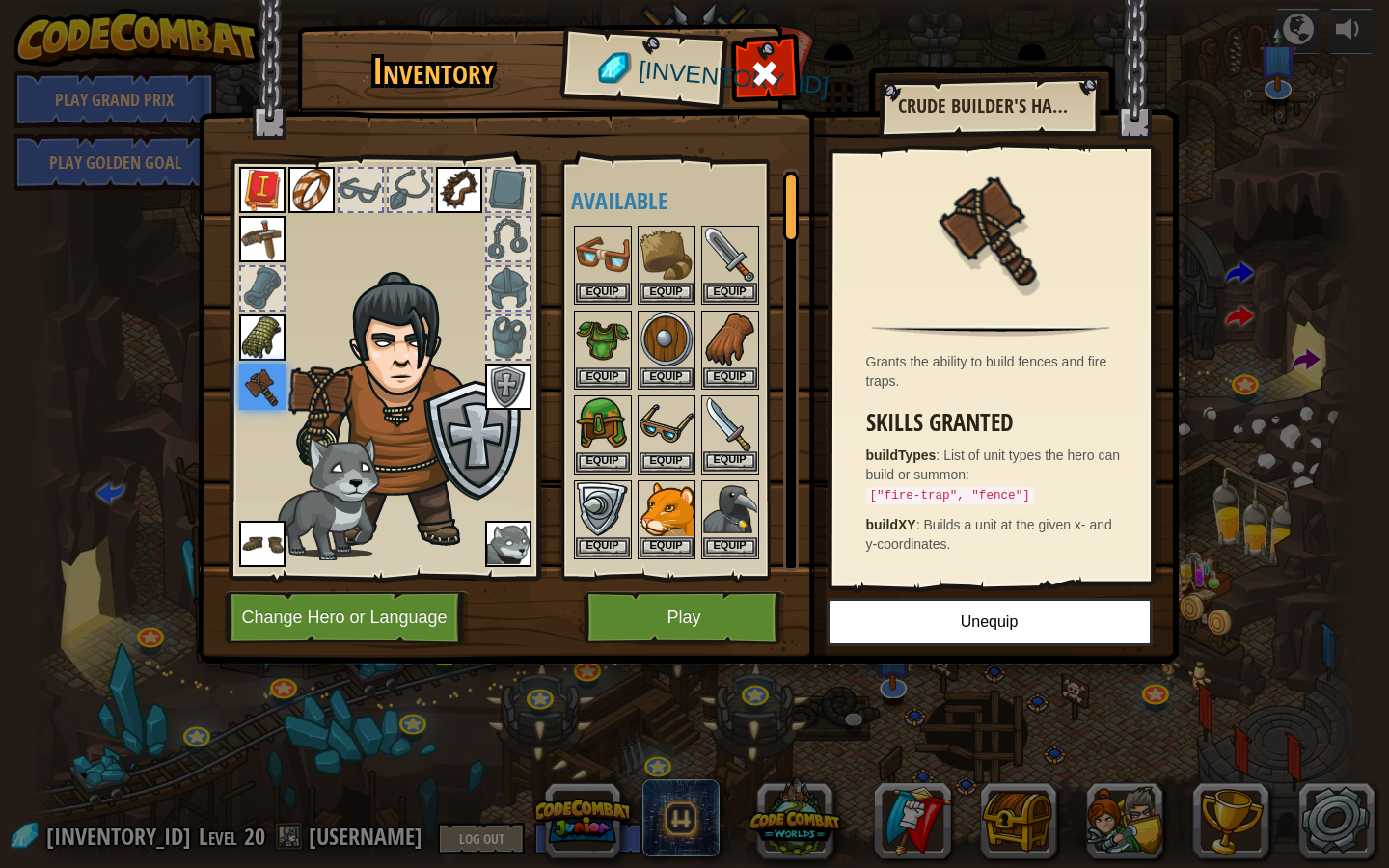 click at bounding box center (730, 424) 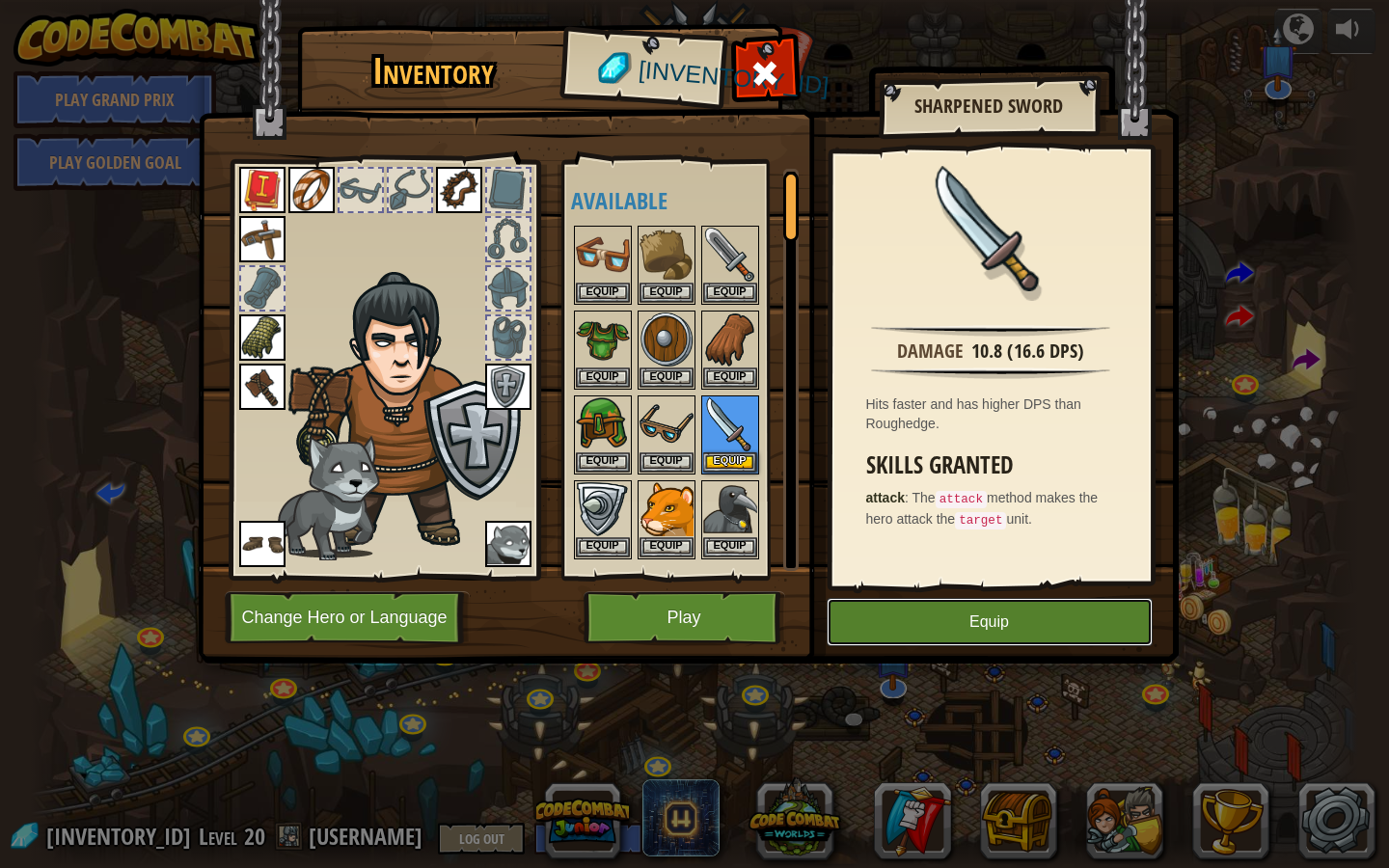 click on "Equip" at bounding box center (990, 622) 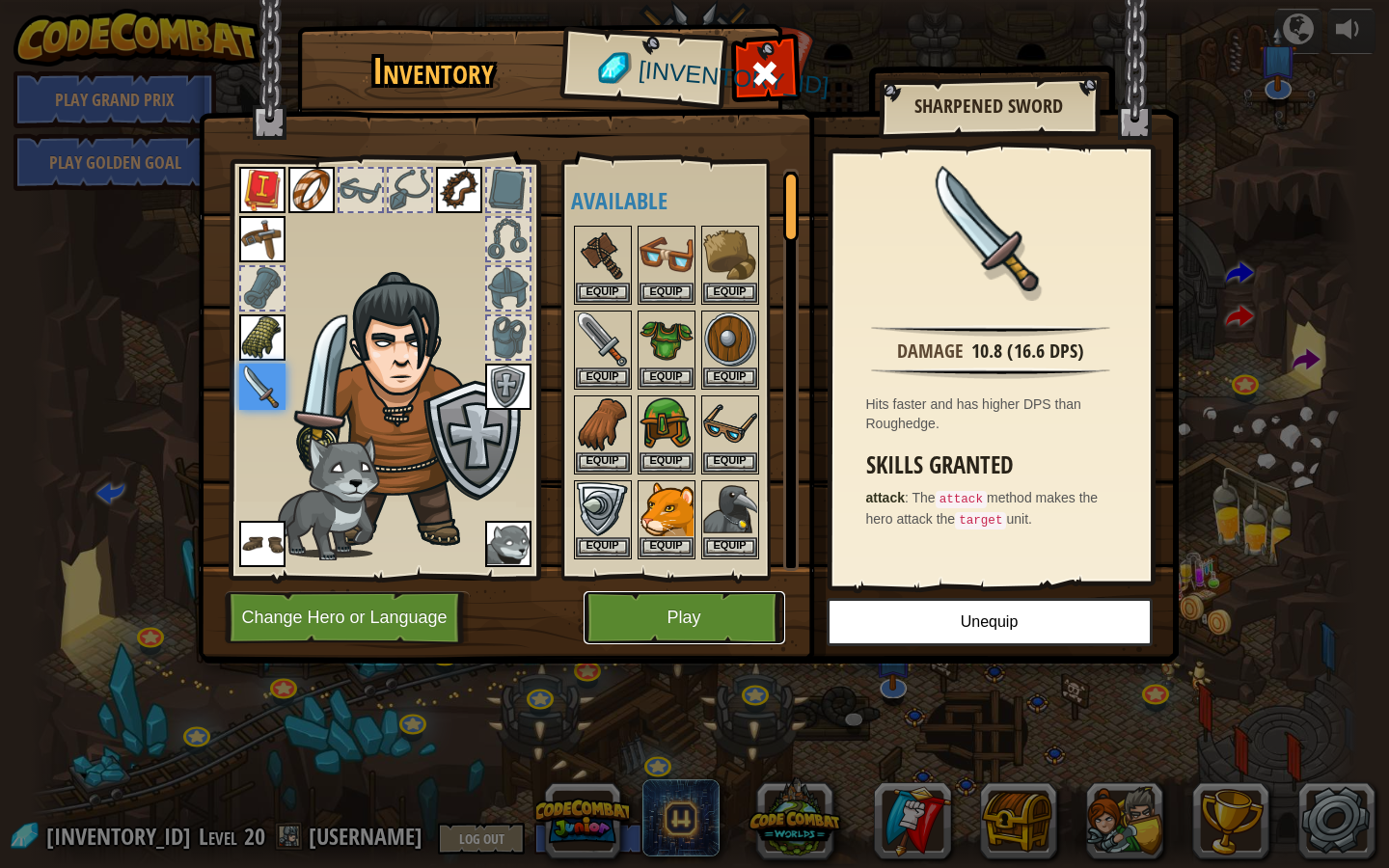 click on "Play" at bounding box center [684, 617] 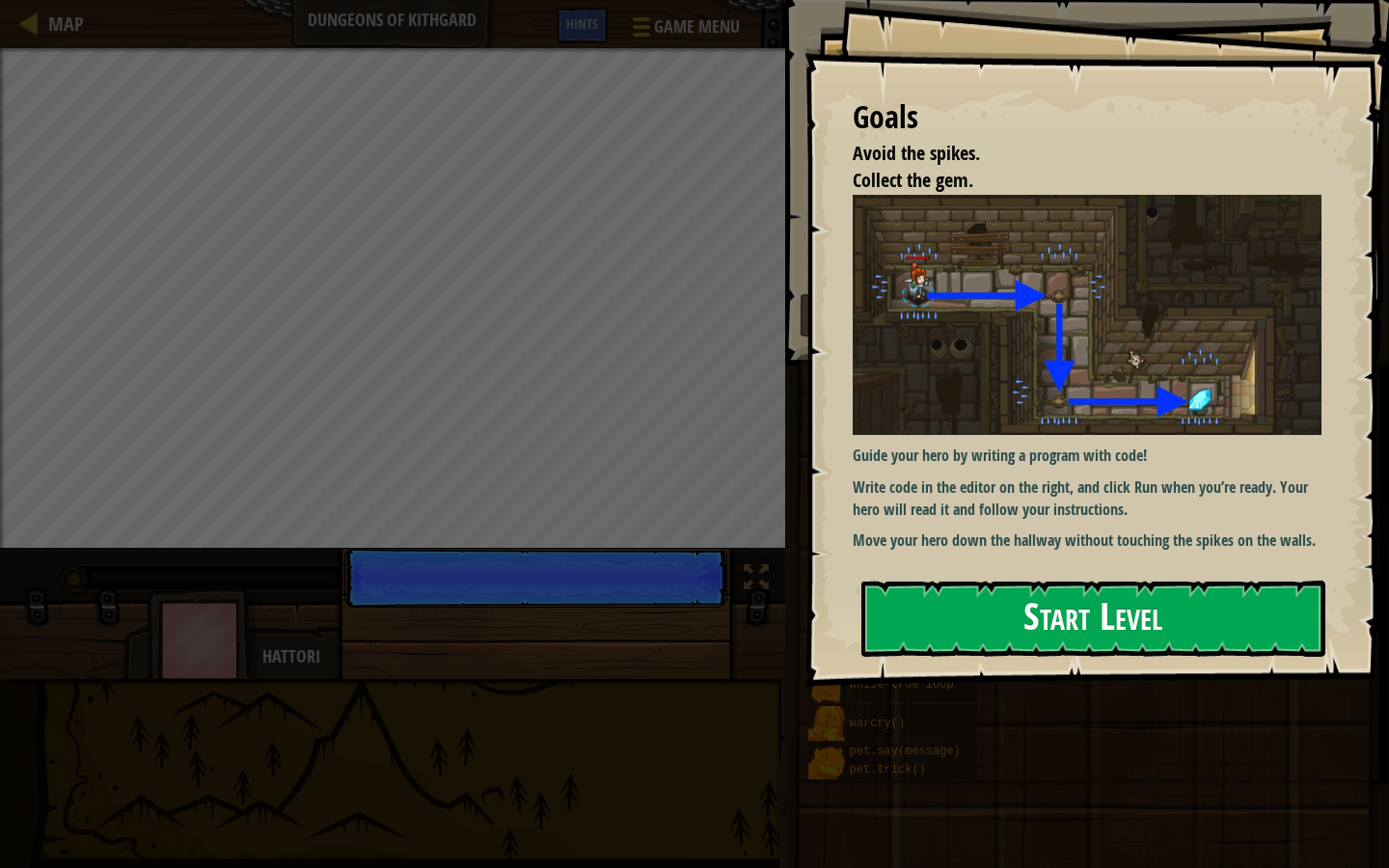 click on "Start Level" at bounding box center (1093, 618) 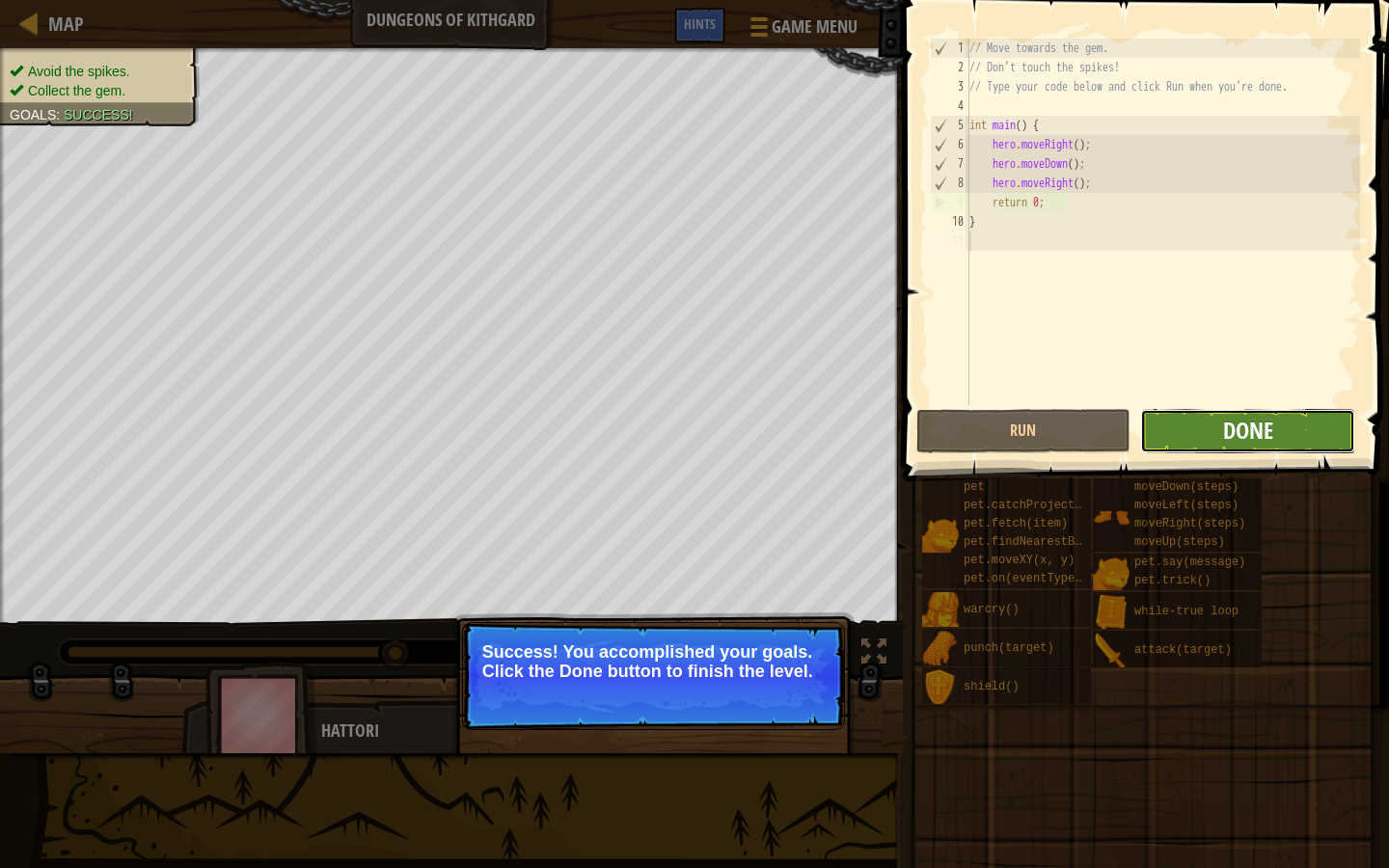 click on "Done" at bounding box center [1248, 430] 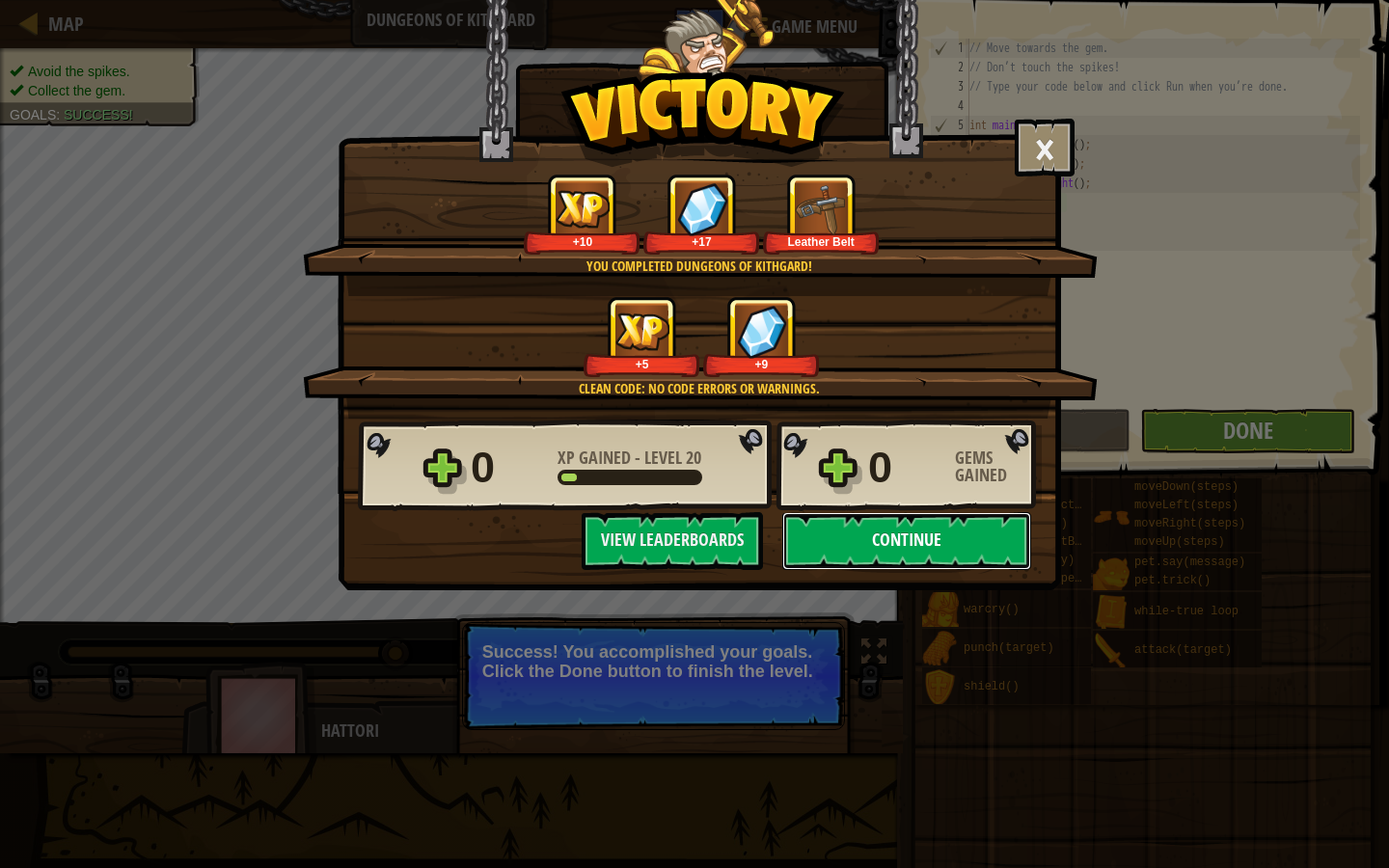 click on "Continue" at bounding box center [907, 541] 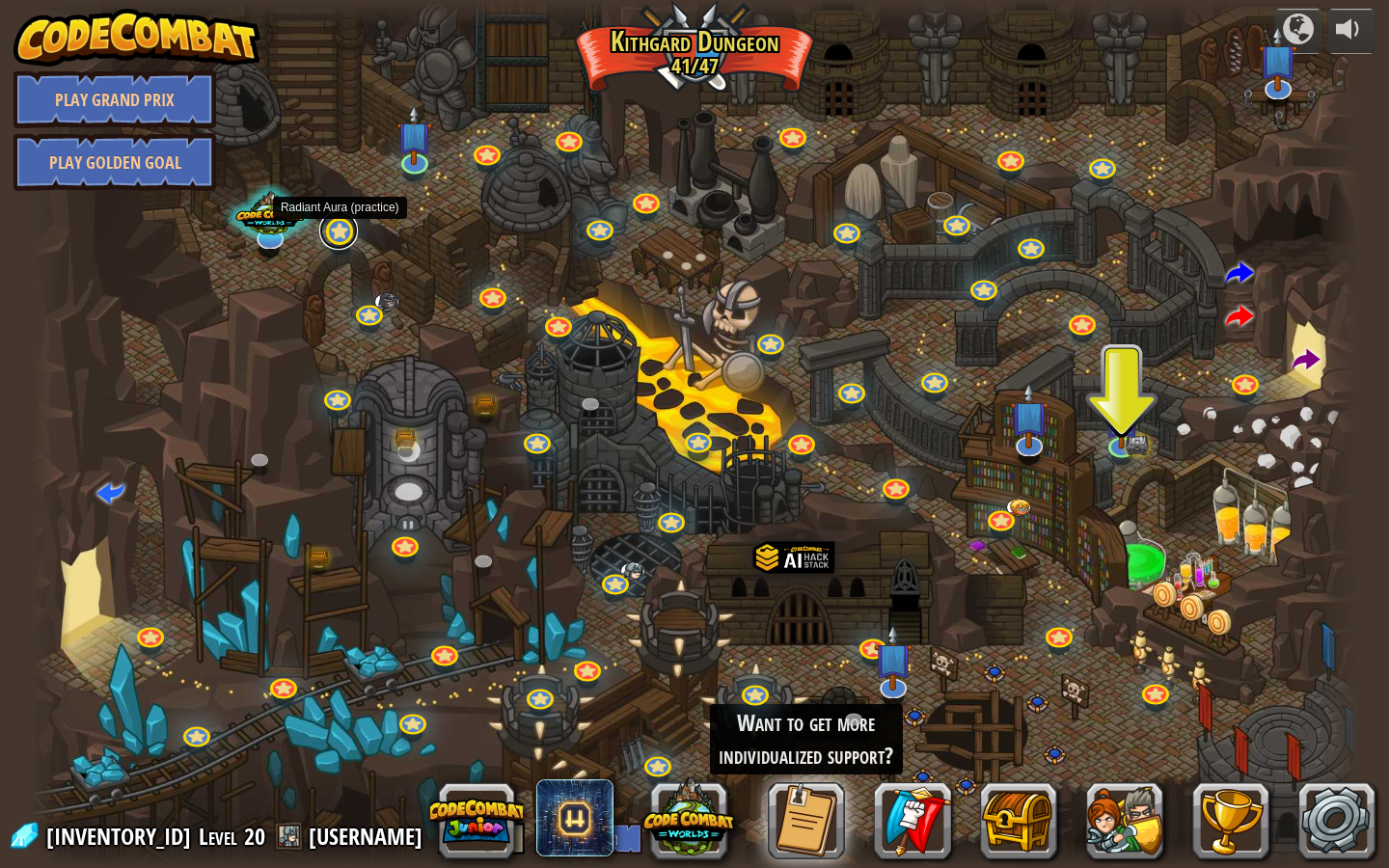 click at bounding box center (339, 231) 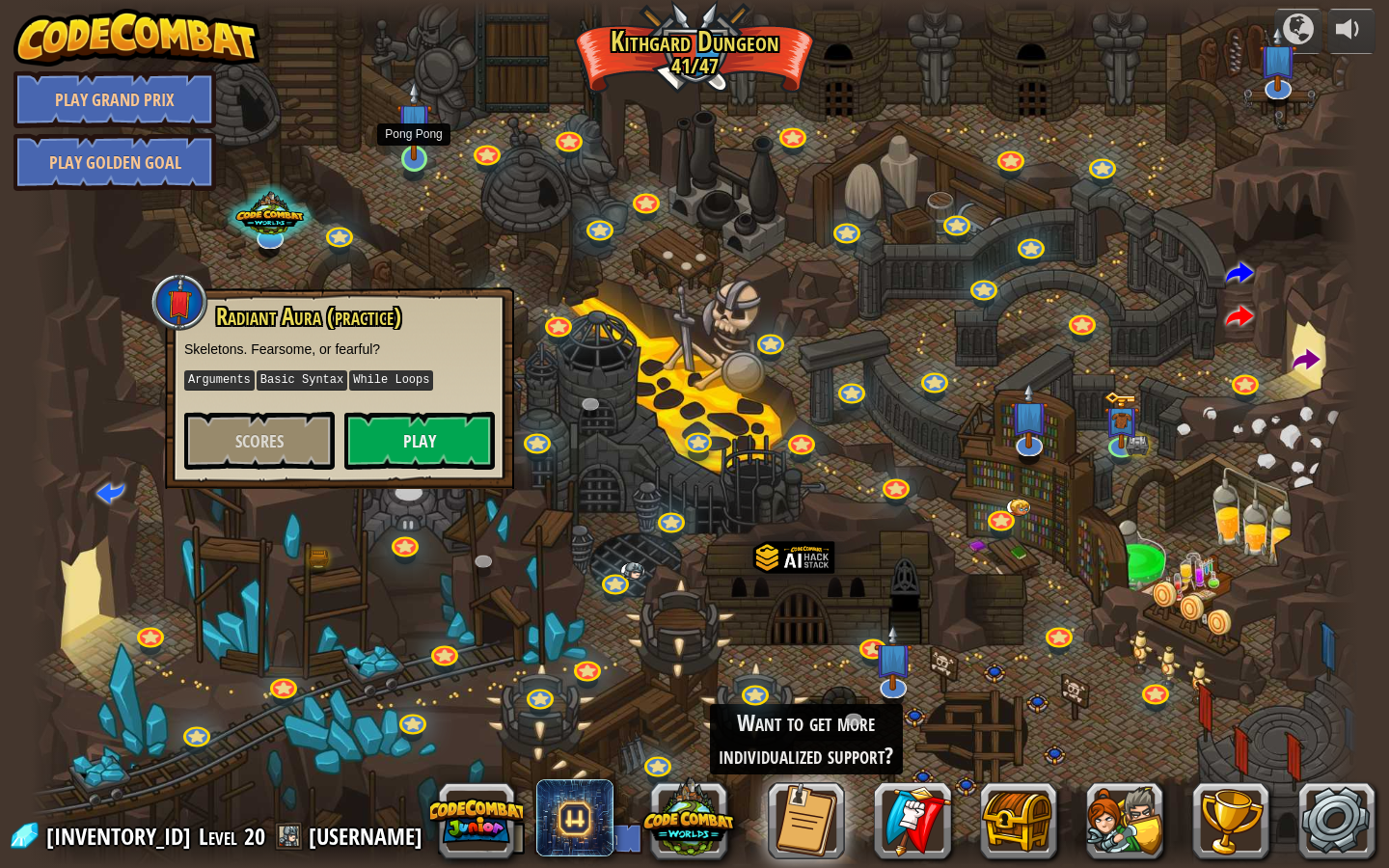 click at bounding box center [414, 121] 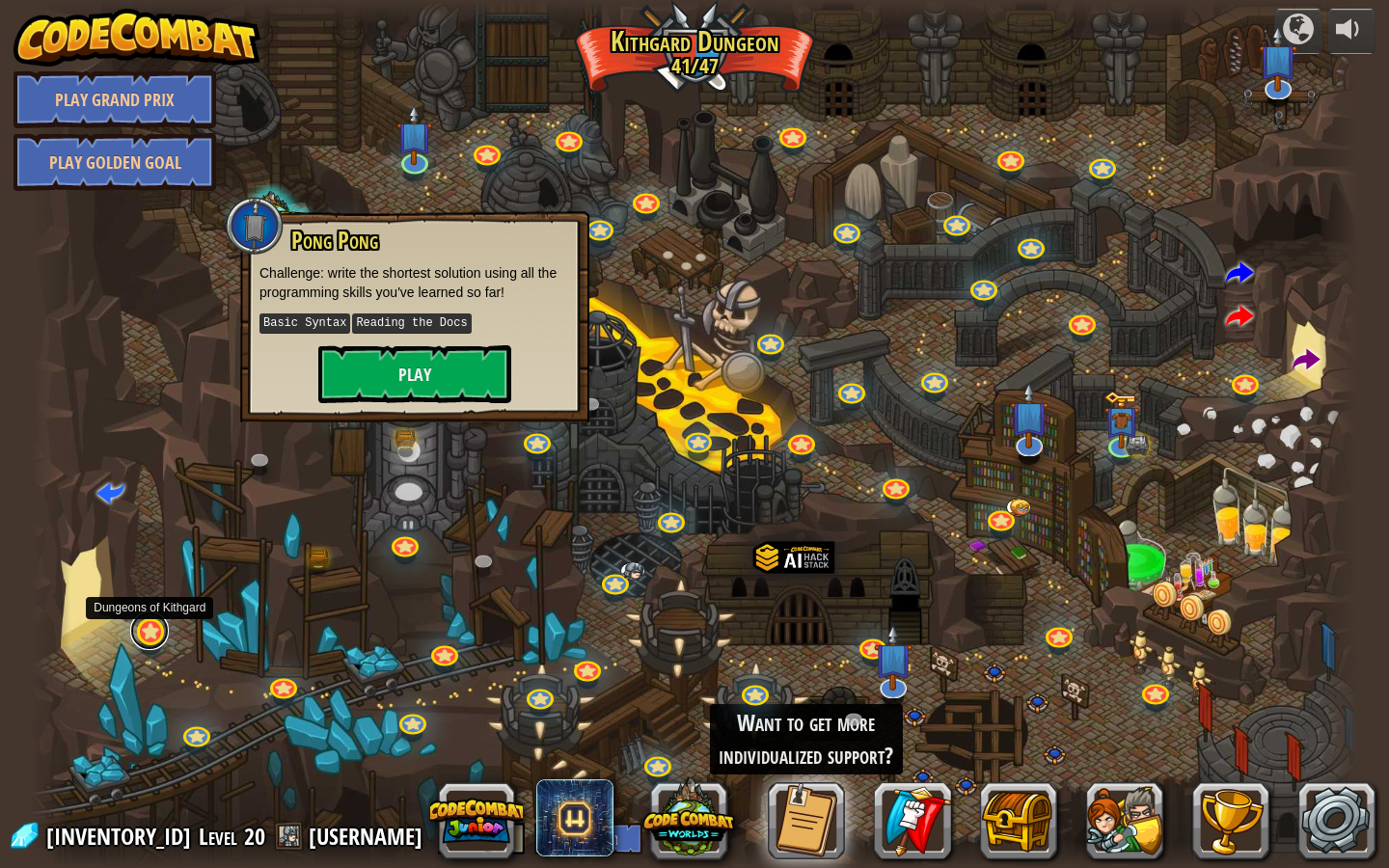 click on "Twisted Canyon Challenge: collect the most gold using all the programming skills you've learned so far!
Basic Syntax While Loops Strings Variables Reading the Docs Play Known Enemy Using your first variable to achieve victory.
Arguments Basic Syntax Strings Variables Scores Play Hack and Dash Escape the Dungeon Sprite with the help of a speed potion.
Arguments Basic Syntax Strings While Loops Scores Play Dread Door Behind a dread door lies a chest full of riches.
Arguments Basic Syntax Strings While Loops Scores Play Master of Names Use your new coding powers to target nameless enemies.
Arguments Basic Syntax Variables Scores Play Pong Pong Challenge: write the shortest solution using all the programming skills you've learned so far!
Basic Syntax Reading the Docs Play Ingredient Identification Variables are like labeled bottles that hold data.
Basic Syntax Variables Play Cupboards of Kithgard Who knows what horrors lurk in the Cupboards of Kithgard?
Arguments Basic Syntax Strings While Loops" at bounding box center (694, 434) 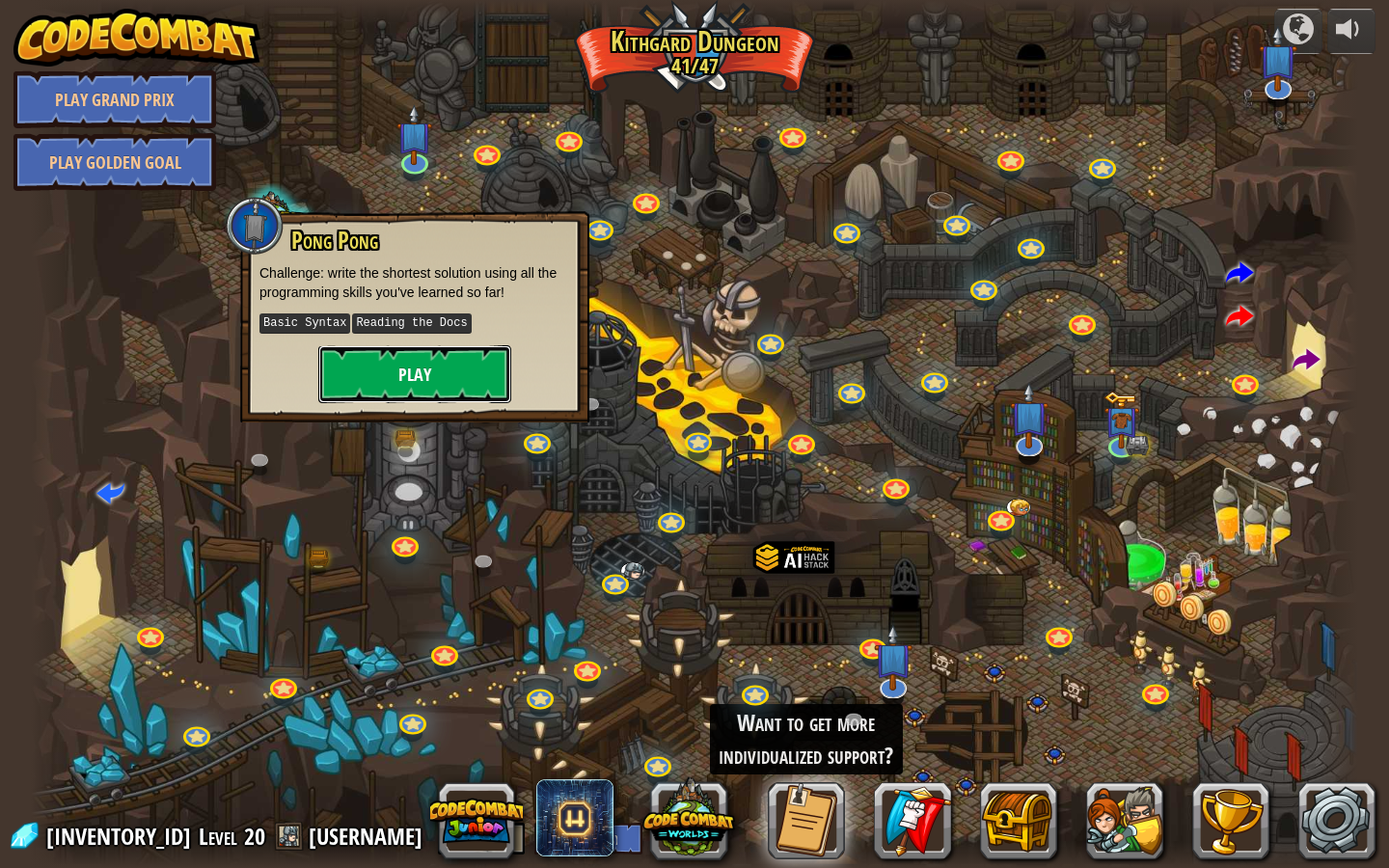 click on "Play" at bounding box center (415, 374) 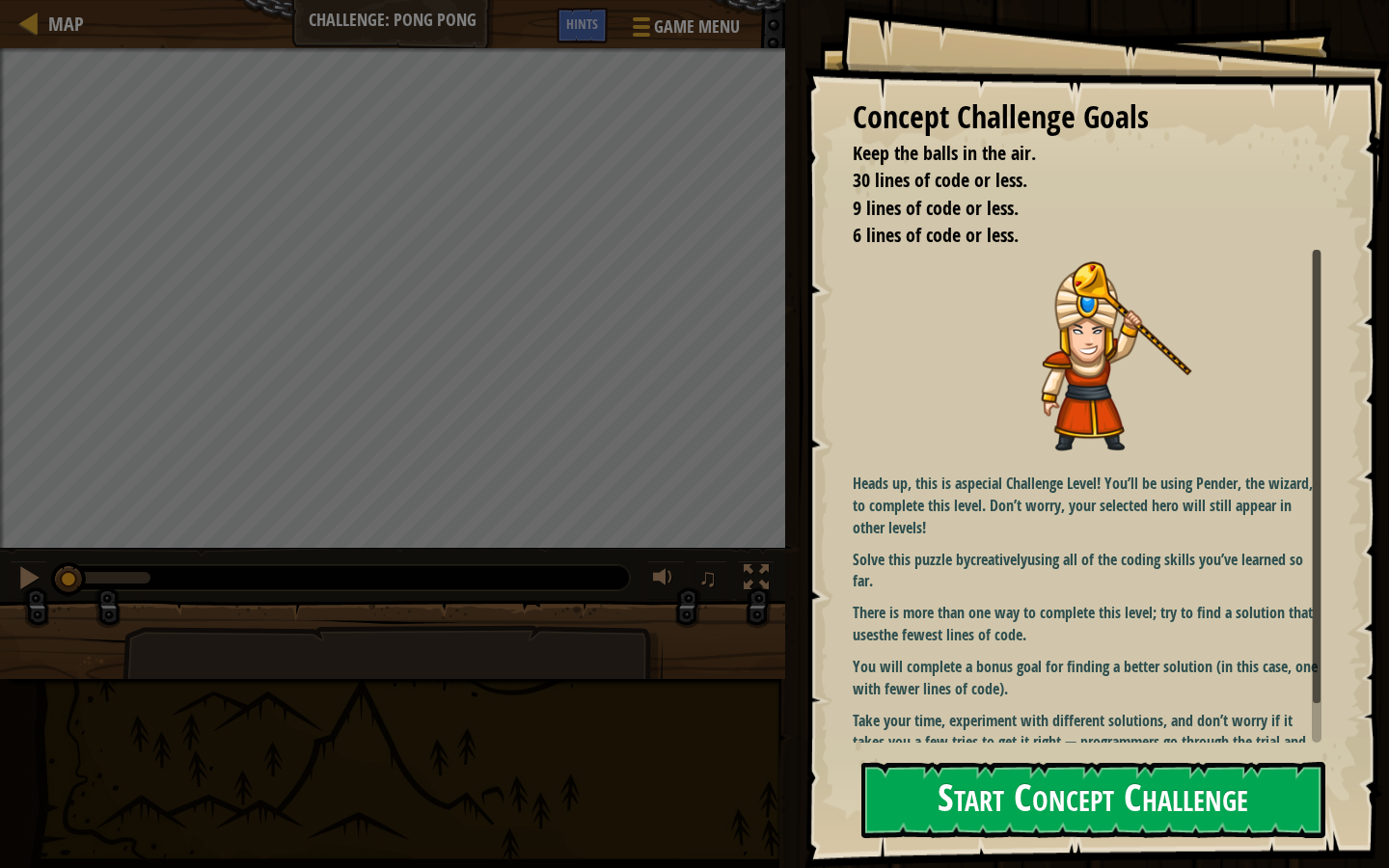 click on "Start Concept Challenge" at bounding box center [1093, 800] 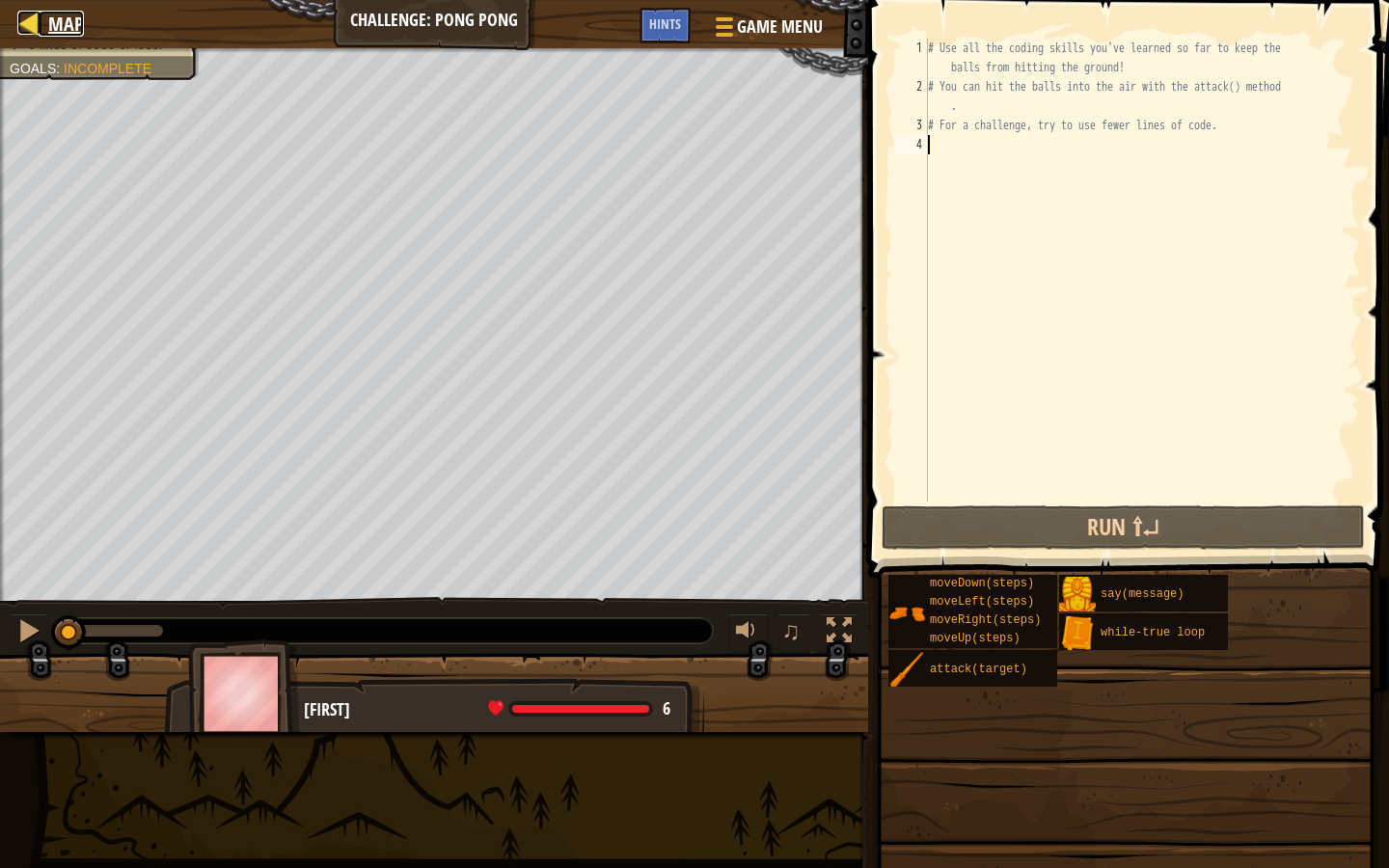 click at bounding box center (29, 22) 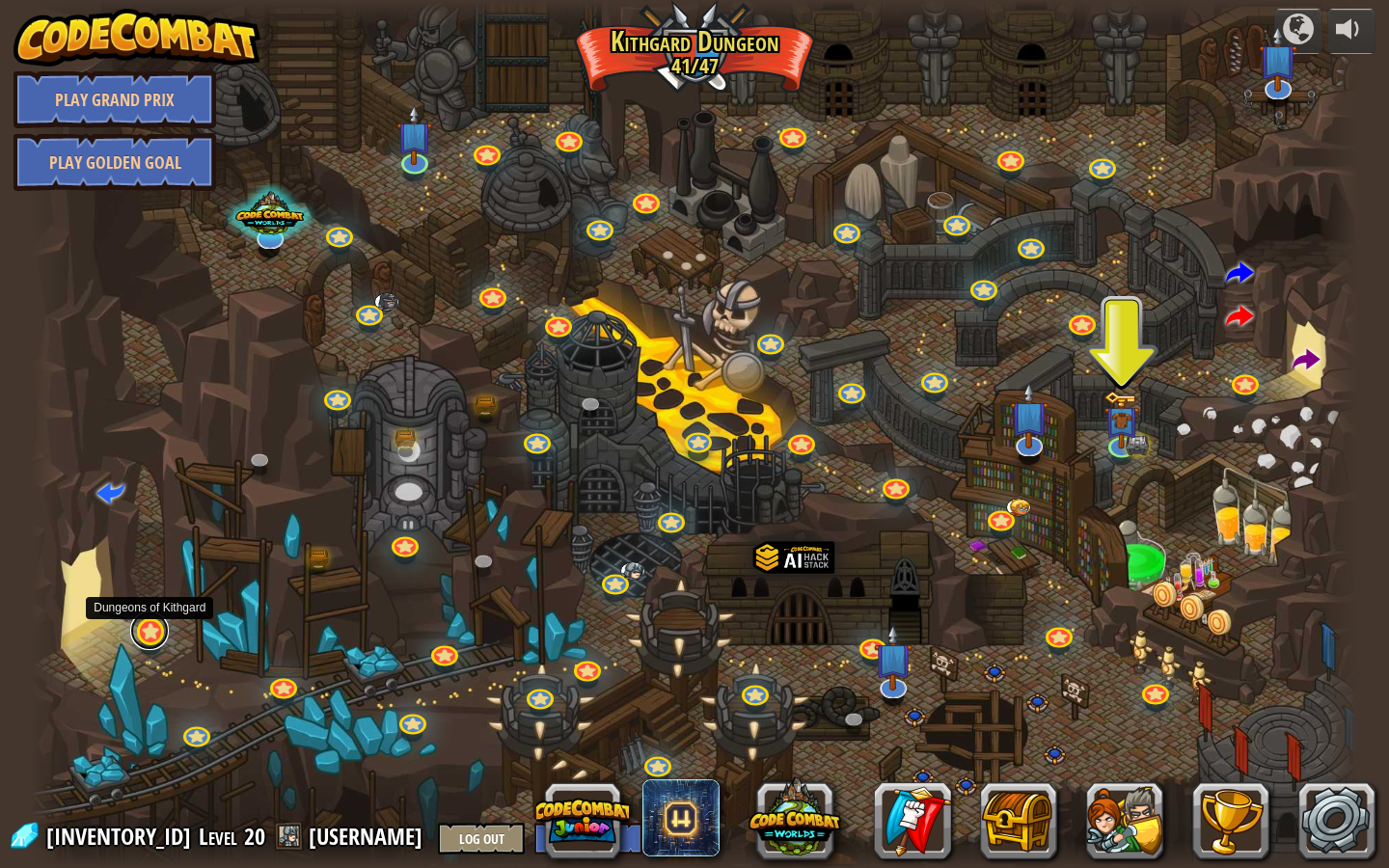 click at bounding box center (150, 631) 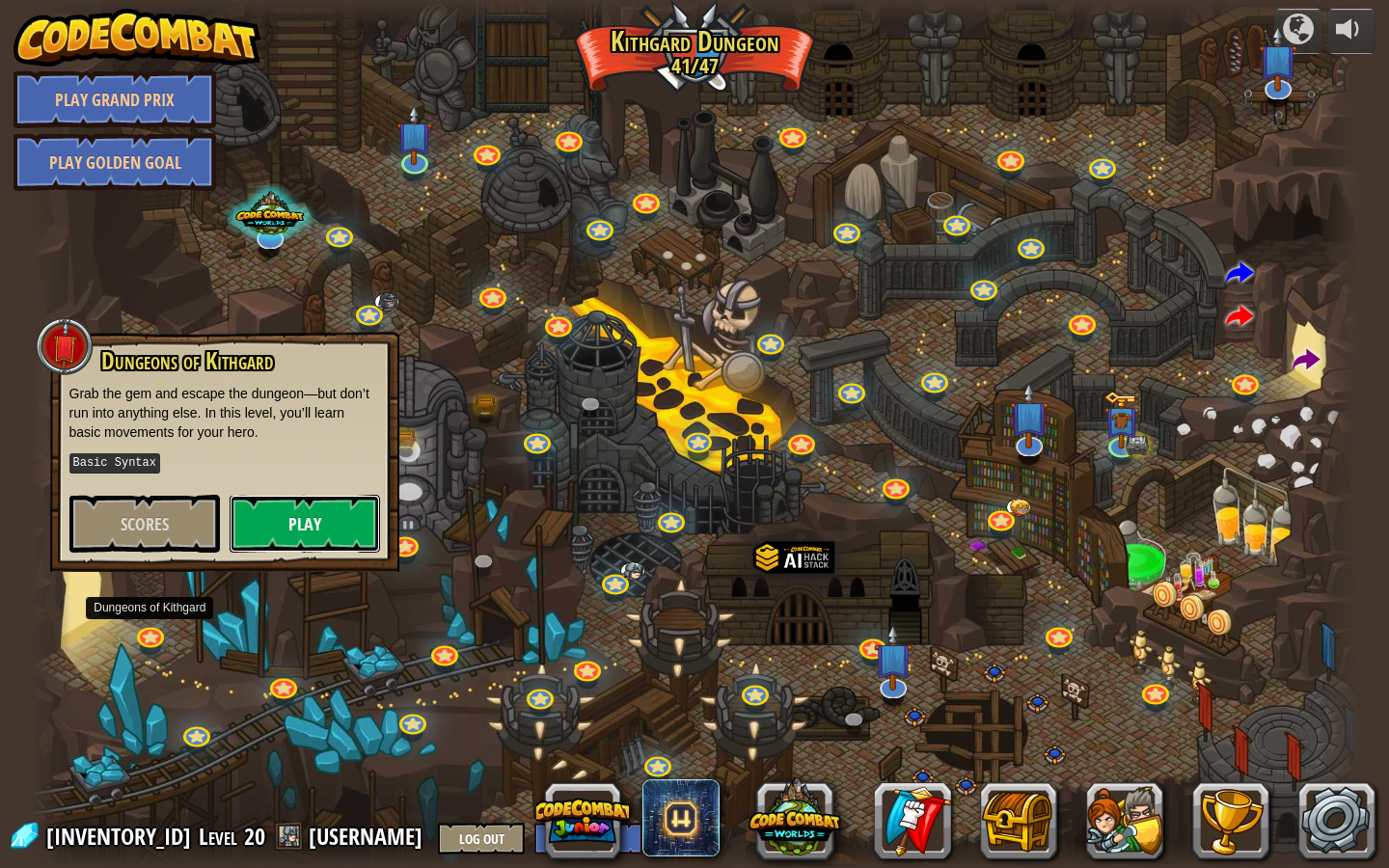 click on "Play" at bounding box center (305, 524) 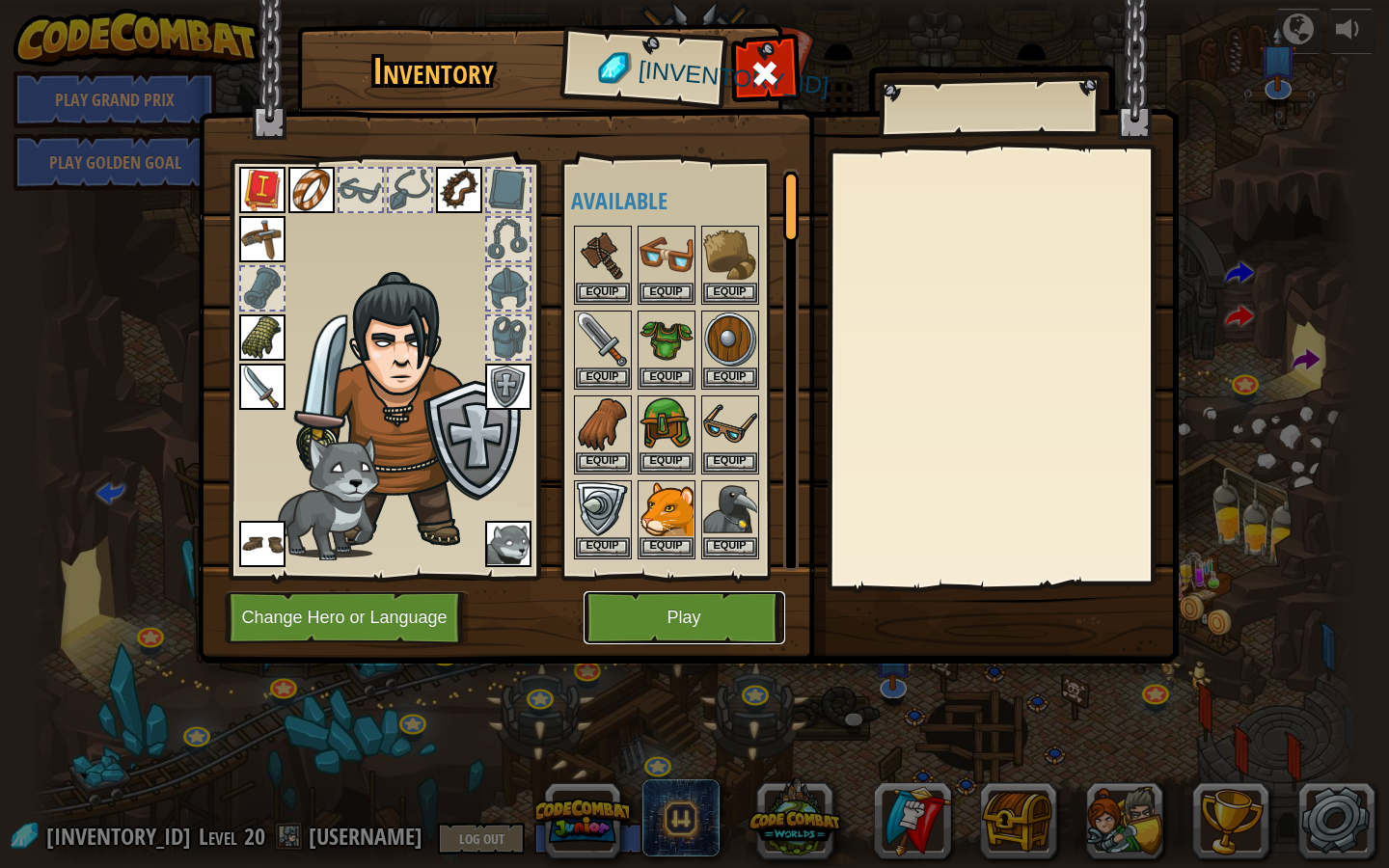 click on "Play" at bounding box center (684, 617) 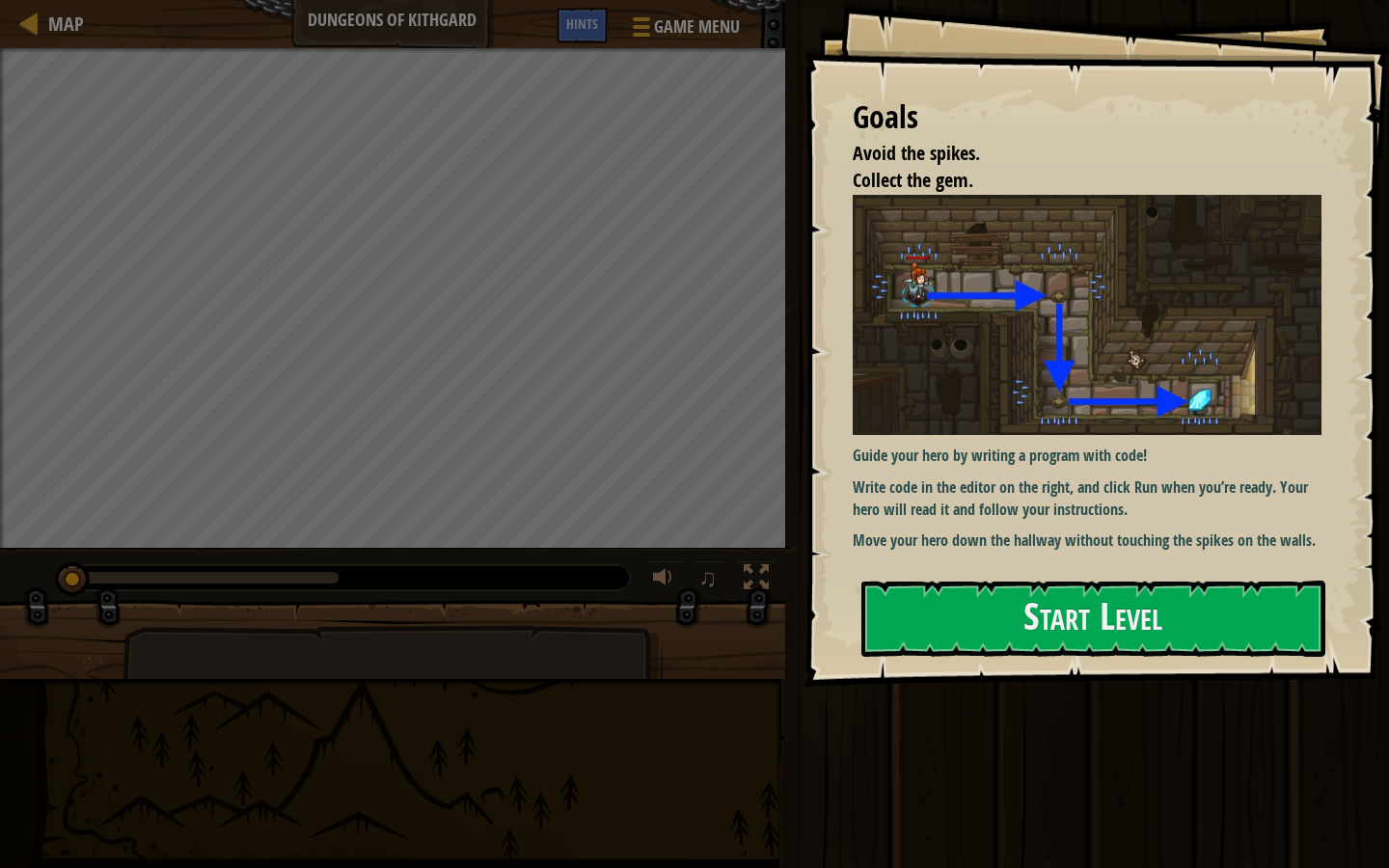 scroll, scrollTop: 0, scrollLeft: 0, axis: both 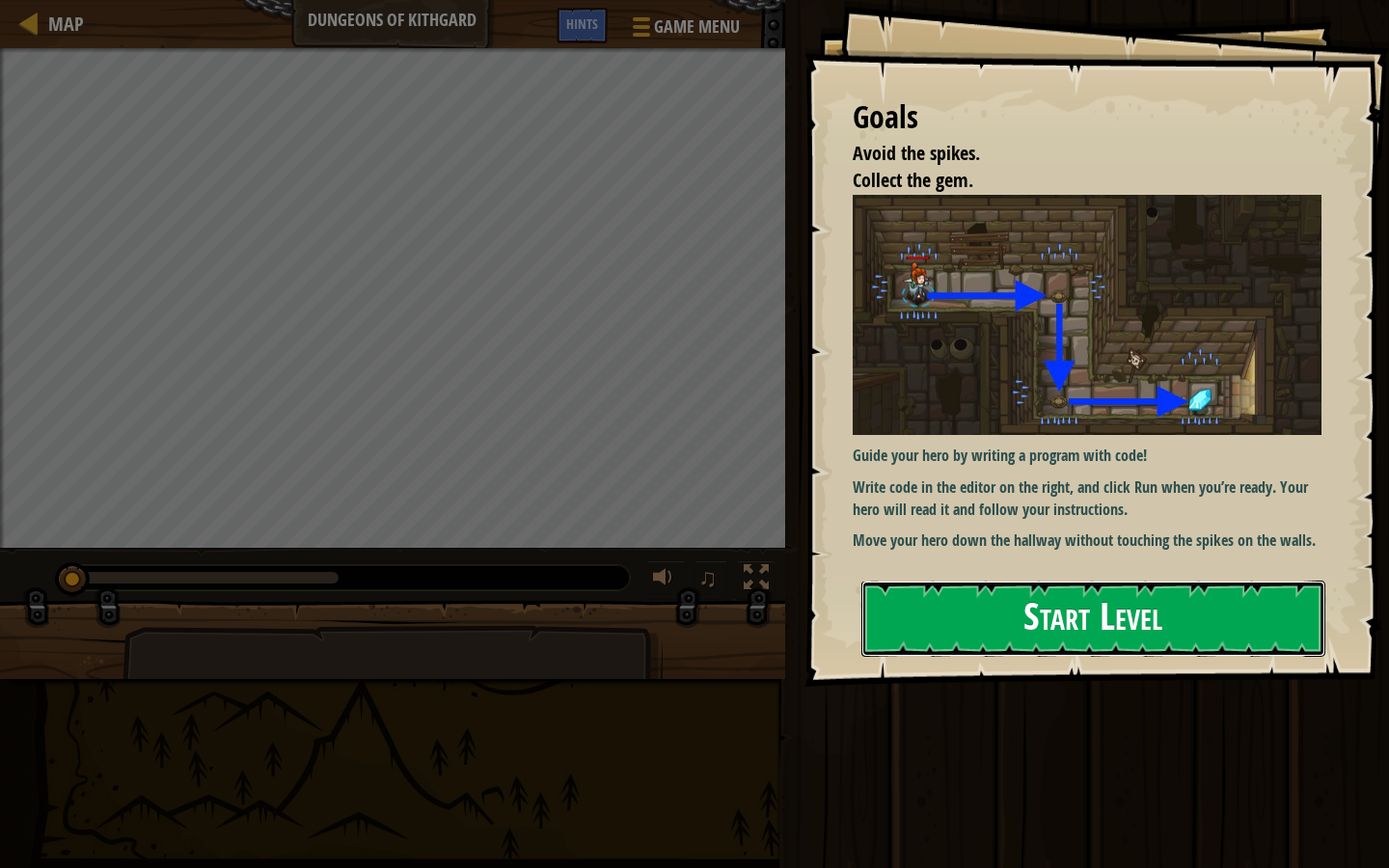 click on "Start Level" at bounding box center (1093, 618) 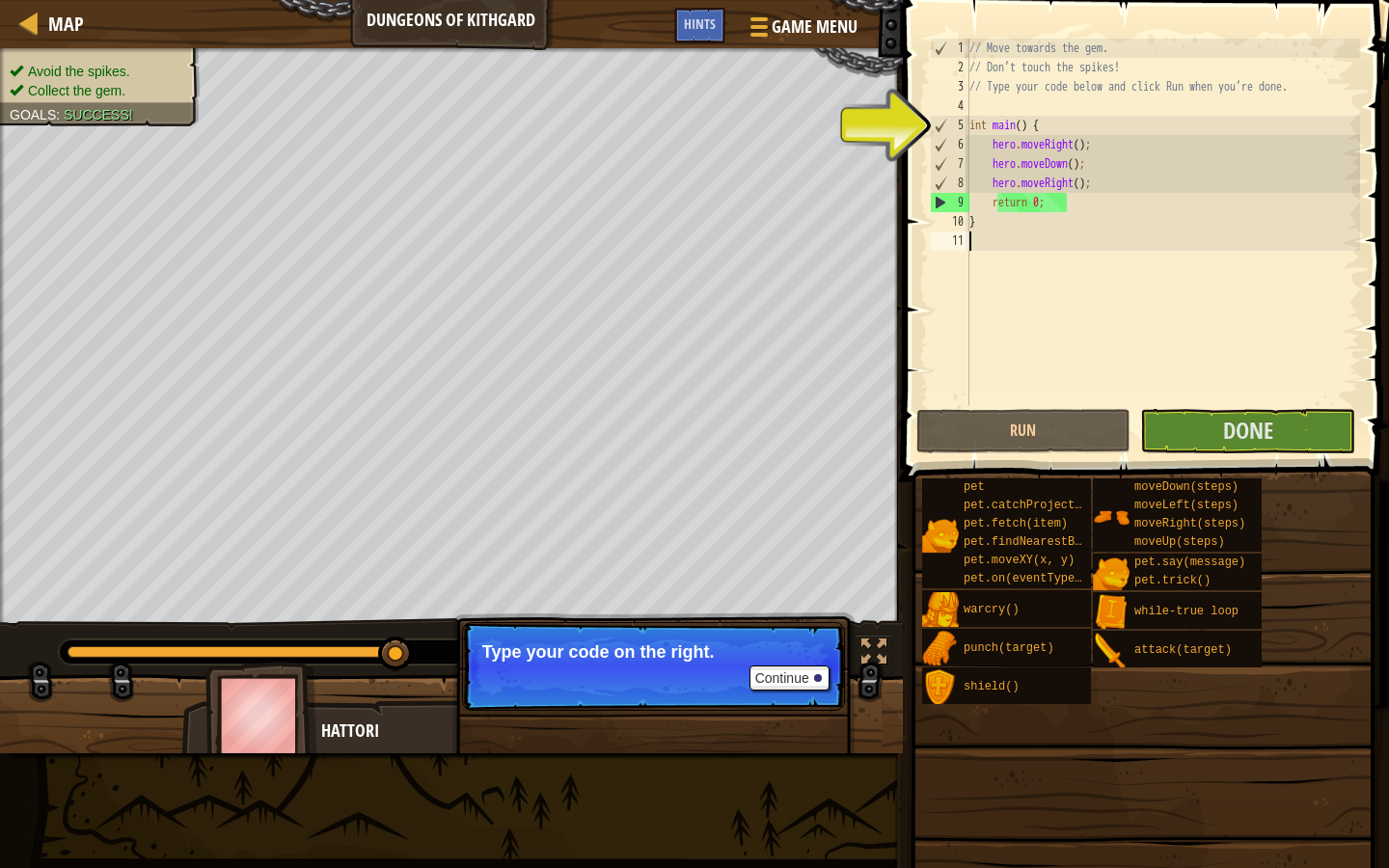 click on "// Move towards the gem. // Don’t touch the spikes! // Type your code below and click Run when you’re done. int   main ( )   {      hero . moveRight ( ) ;      hero . moveDown ( ) ;      hero . moveRight ( ) ;      return   0 ; }" at bounding box center [1162, 241] 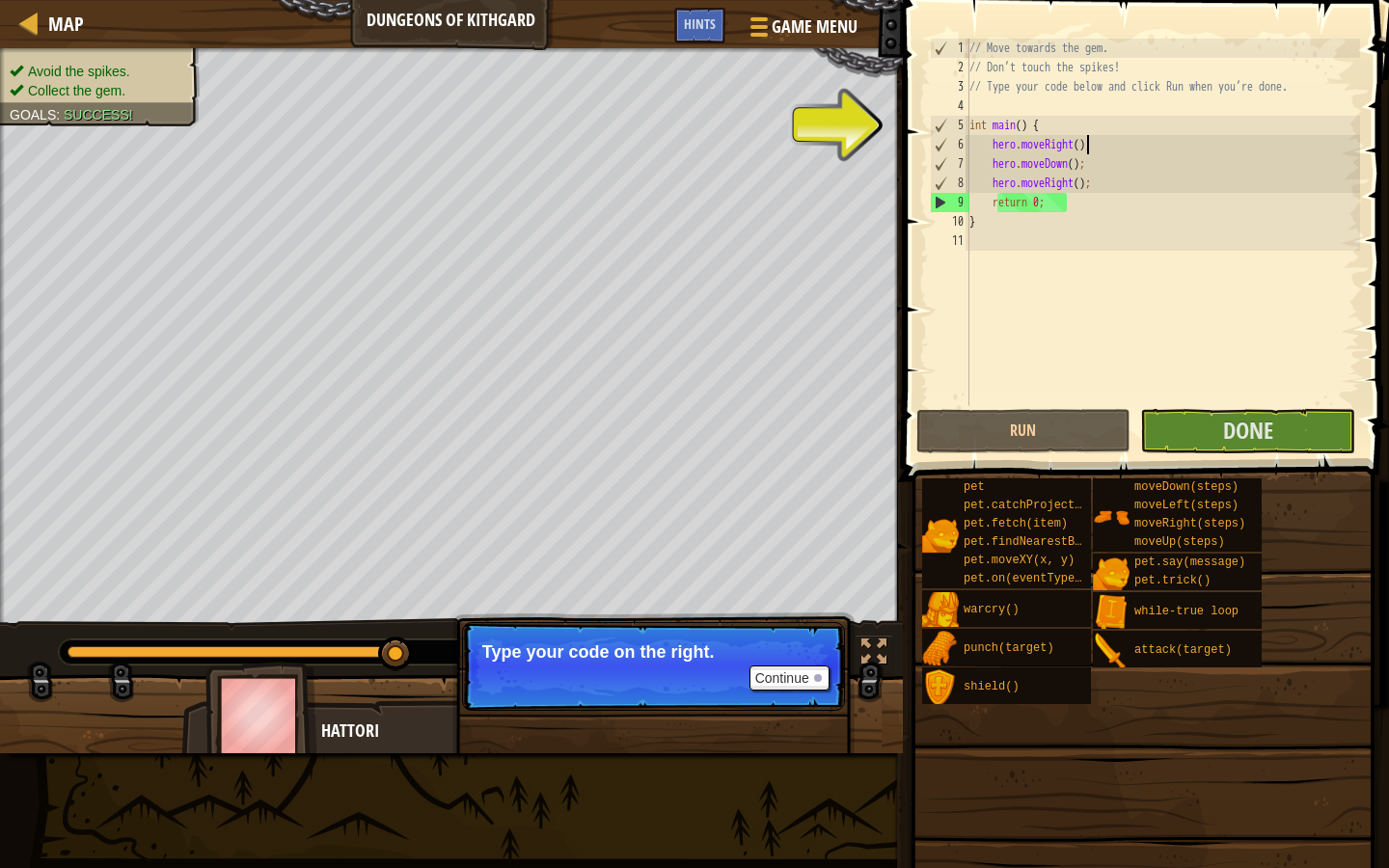 click on "// Move towards the gem. // Don’t touch the spikes! // Type your code below and click Run when you’re done. int   main ( )   {      hero . moveRight ( ) ;      hero . moveDown ( ) ;      hero . moveRight ( ) ;      return   0 ; }" at bounding box center (1162, 241) 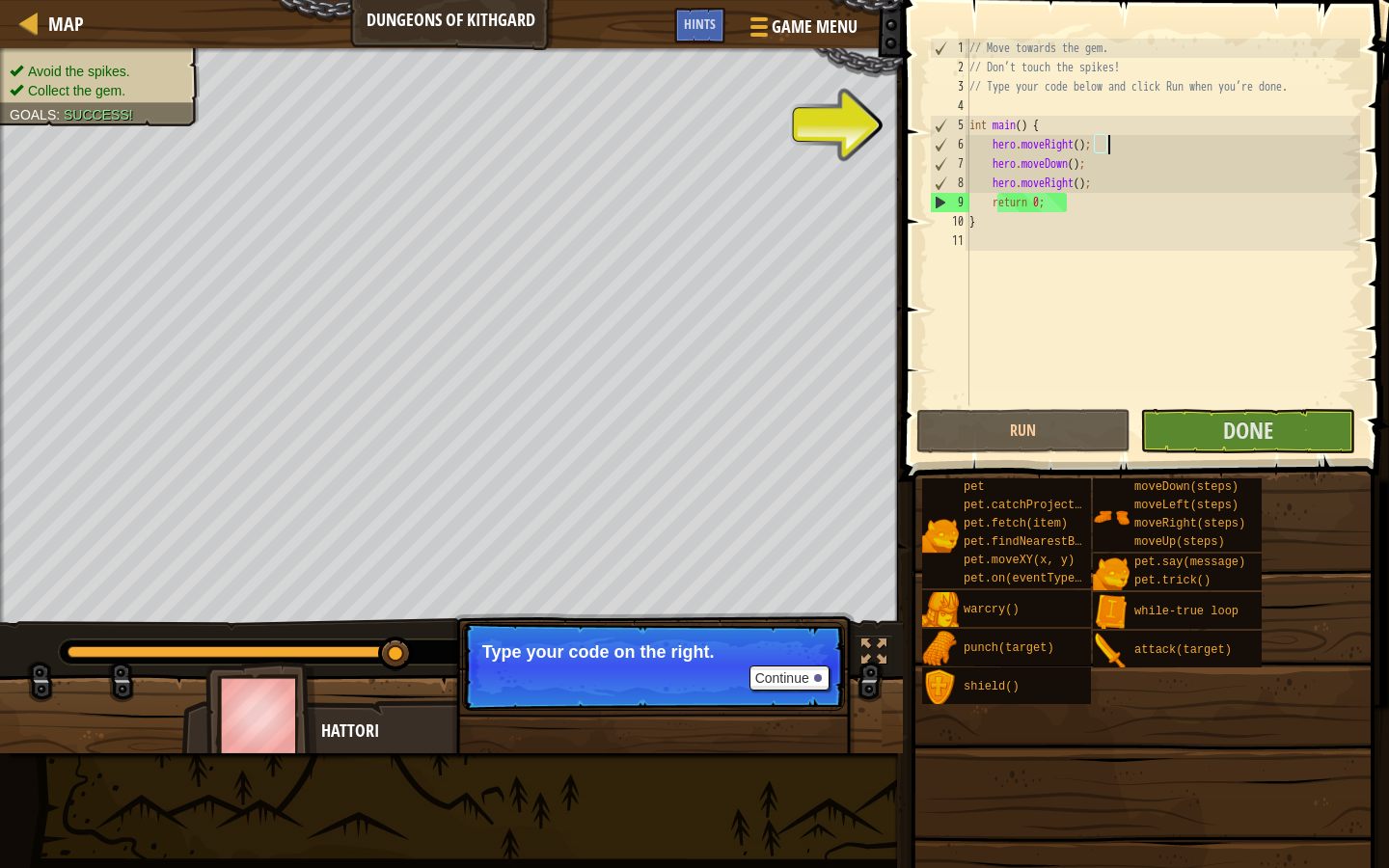 click on "// Move towards the gem. // Don’t touch the spikes! // Type your code below and click Run when you’re done. int   main ( )   {      hero . moveRight ( ) ;      hero . moveDown ( ) ;      hero . moveRight ( ) ;      return   0 ; }" at bounding box center [1162, 241] 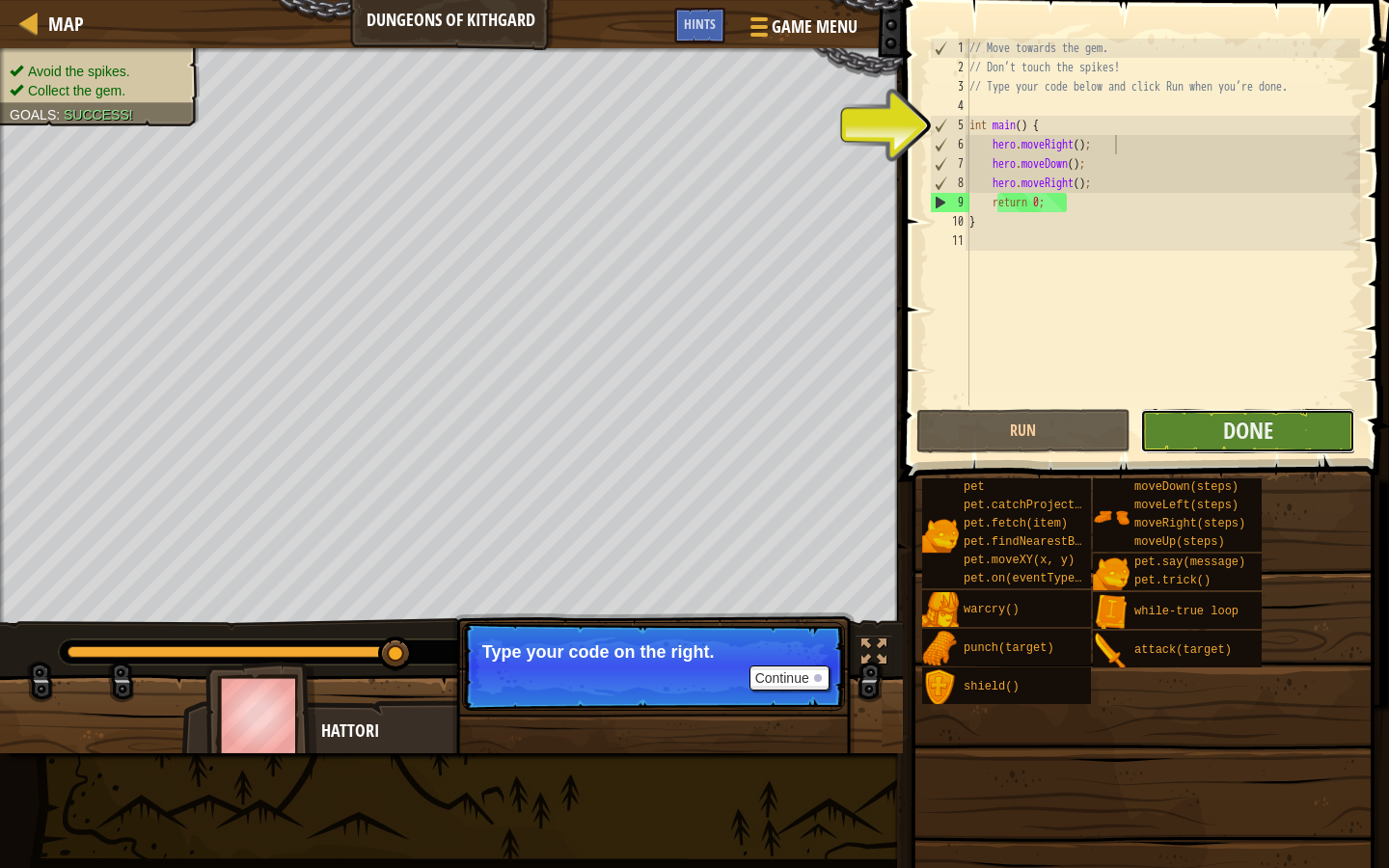 click on "Done" at bounding box center [1247, 431] 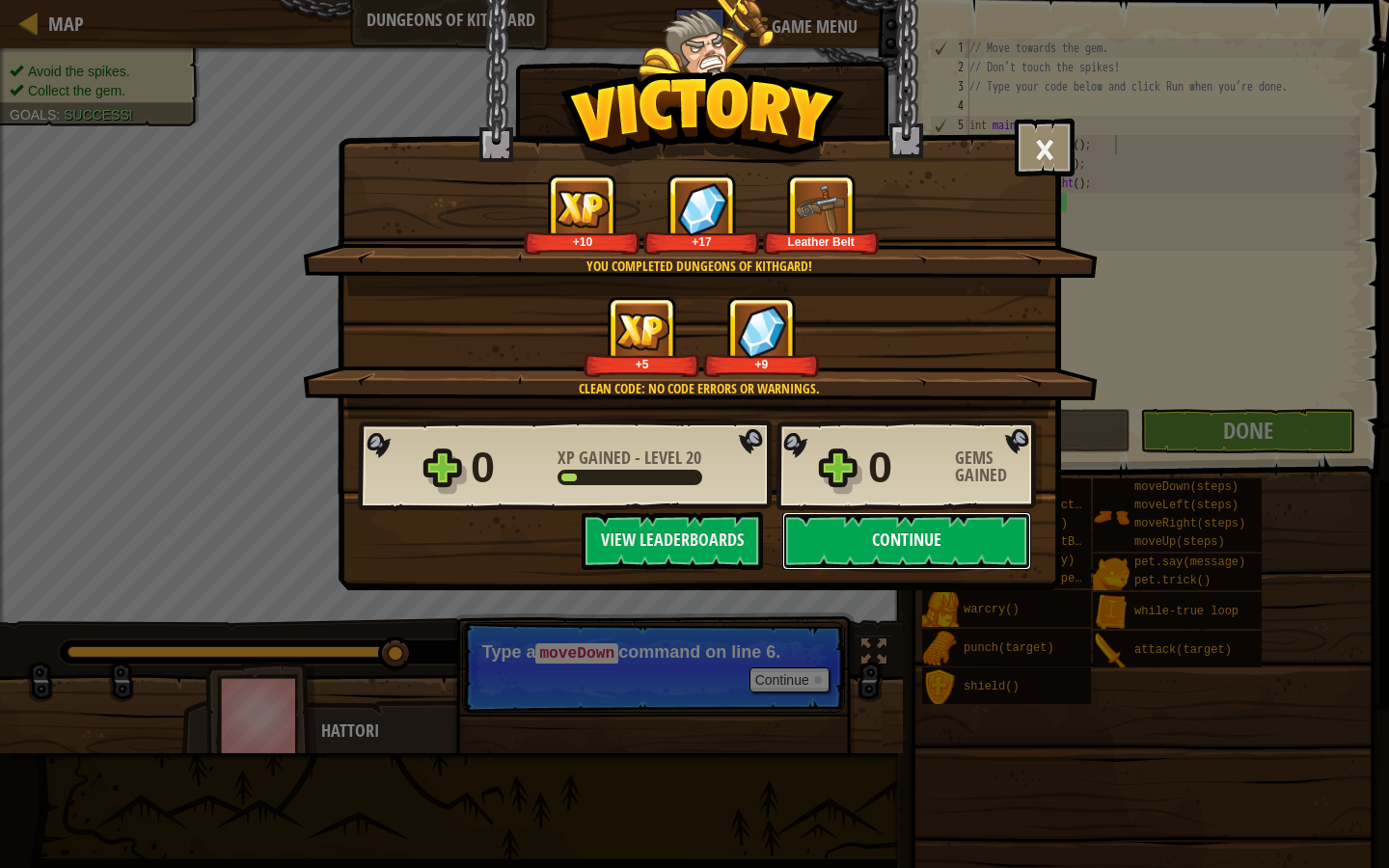 click on "Continue" at bounding box center [907, 541] 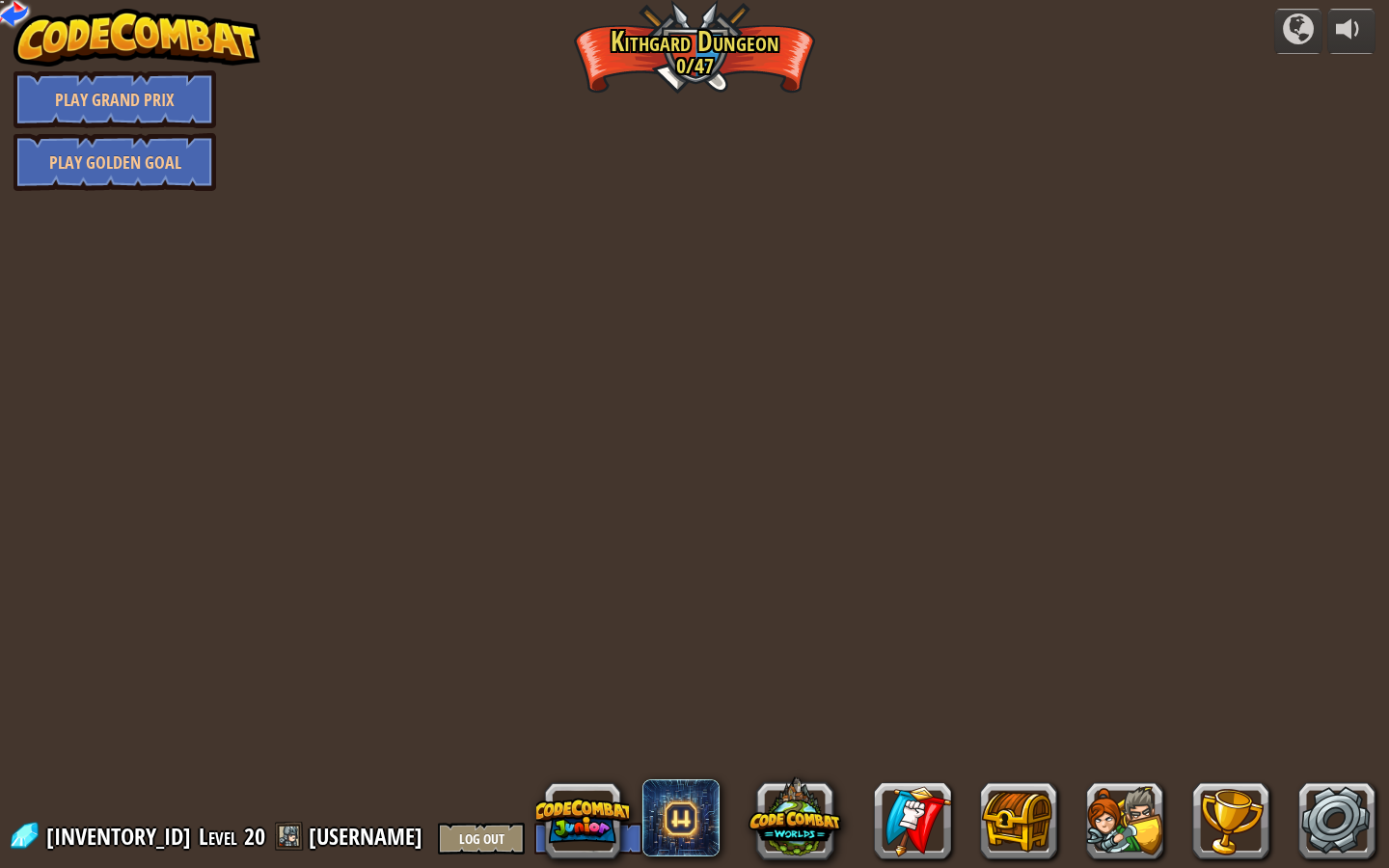 click on "powered by Play Grand Prix Play Golden Goal Twisted Canyon Challenge: collect the most gold using all the programming skills you've learned so far!
Basic Syntax While Loops Strings Variables Reading the Docs Play Known Enemy Using your first variable to achieve victory.
Arguments Basic Syntax Strings Variables Play Hack and Dash Escape the Dungeon Sprite with the help of a speed potion.
Arguments Basic Syntax Strings While Loops Play Dread Door Behind a dread door lies a chest full of riches.
Arguments Basic Syntax Strings While Loops Play Master of Names Use your new coding powers to target nameless enemies.
Arguments Basic Syntax Variables Play Pong Pong Challenge: write the shortest solution using all the programming skills you've learned so far!
Basic Syntax Reading the Docs Play Ingredient Identification Variables are like labeled bottles that hold data.
Basic Syntax Variables Play Cupboards of Kithgard Who knows what horrors lurk in the Cupboards of Kithgard?
Arguments Basic Syntax Play" at bounding box center (694, 434) 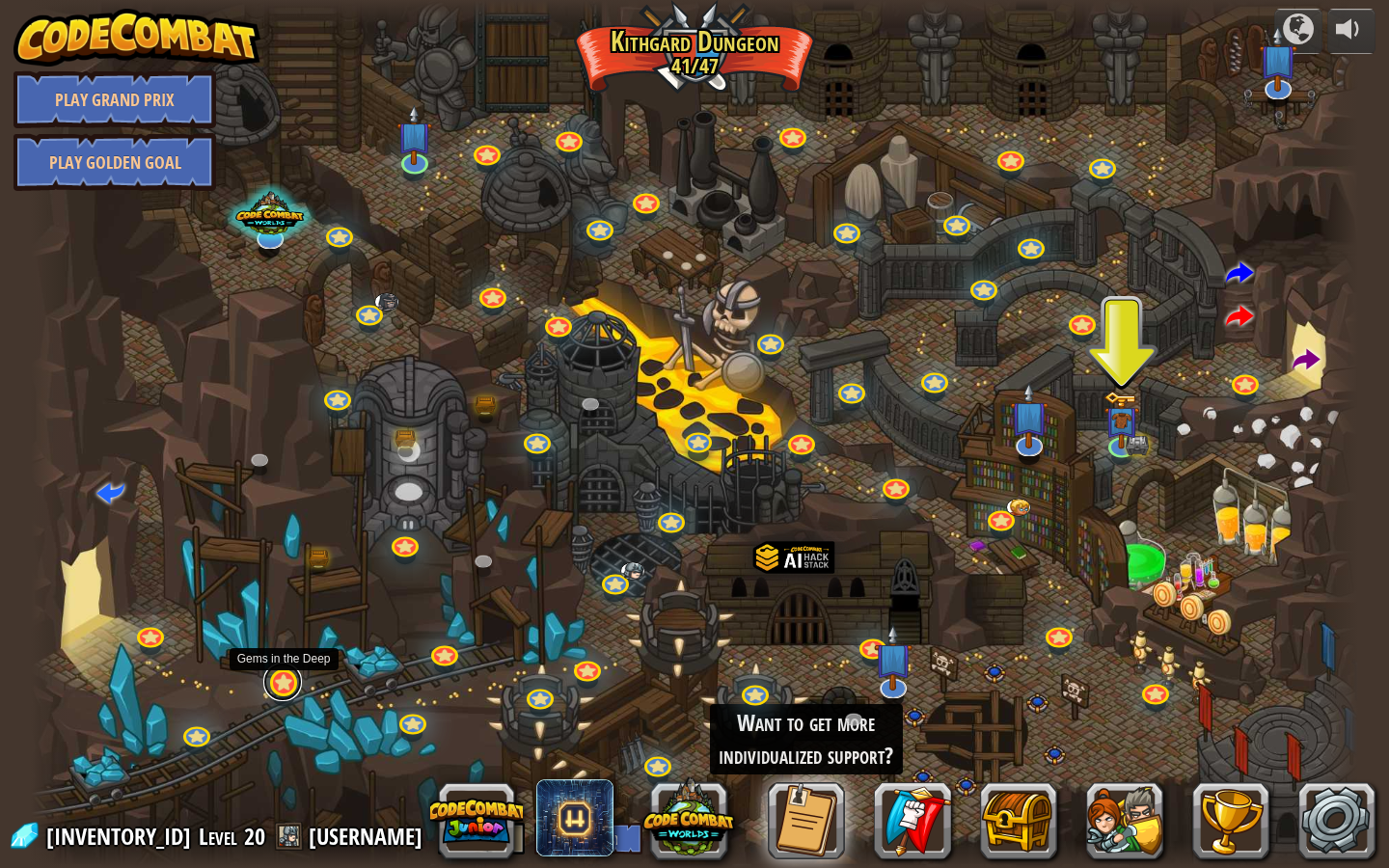 click at bounding box center (283, 682) 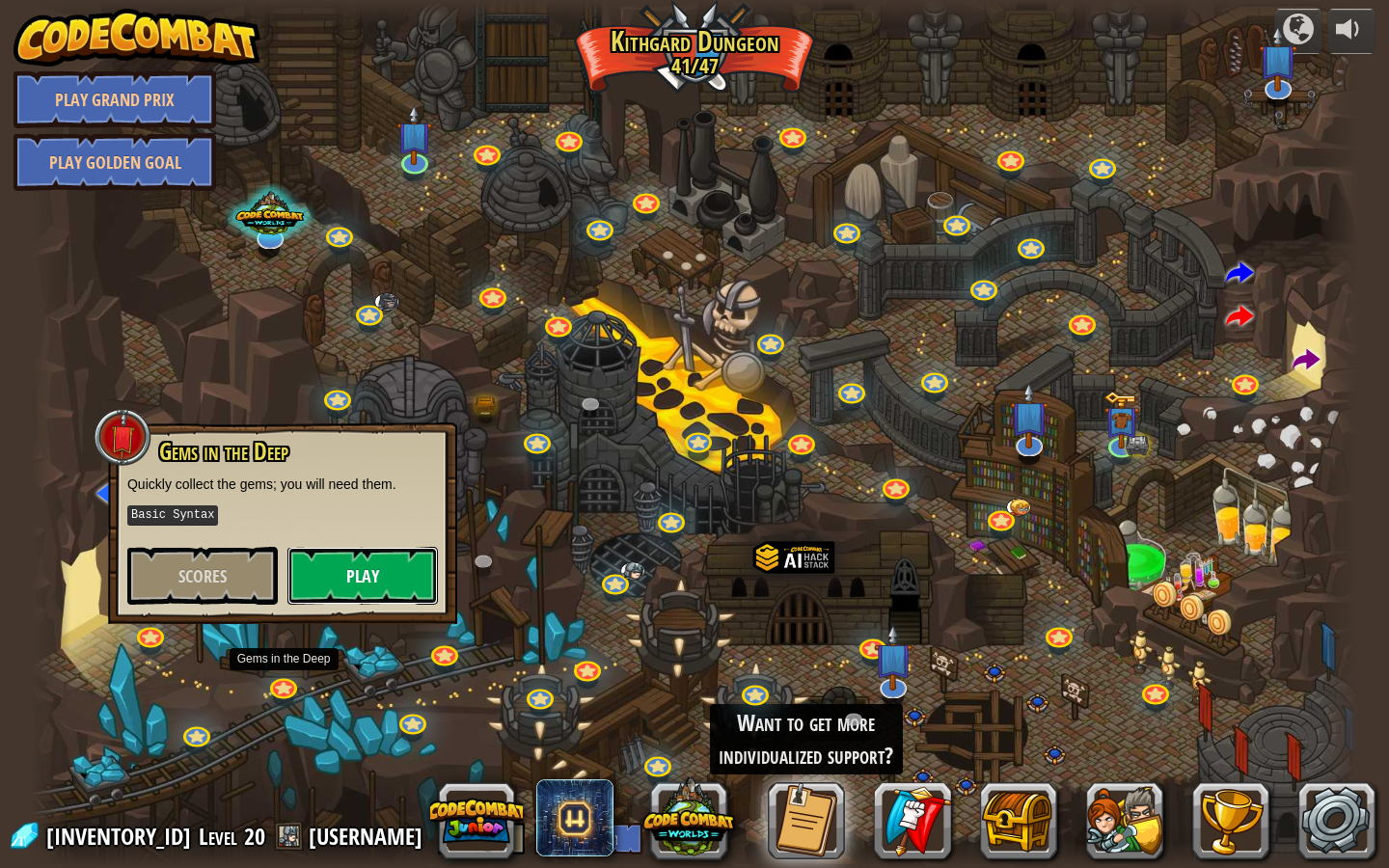 click on "Play" at bounding box center [363, 576] 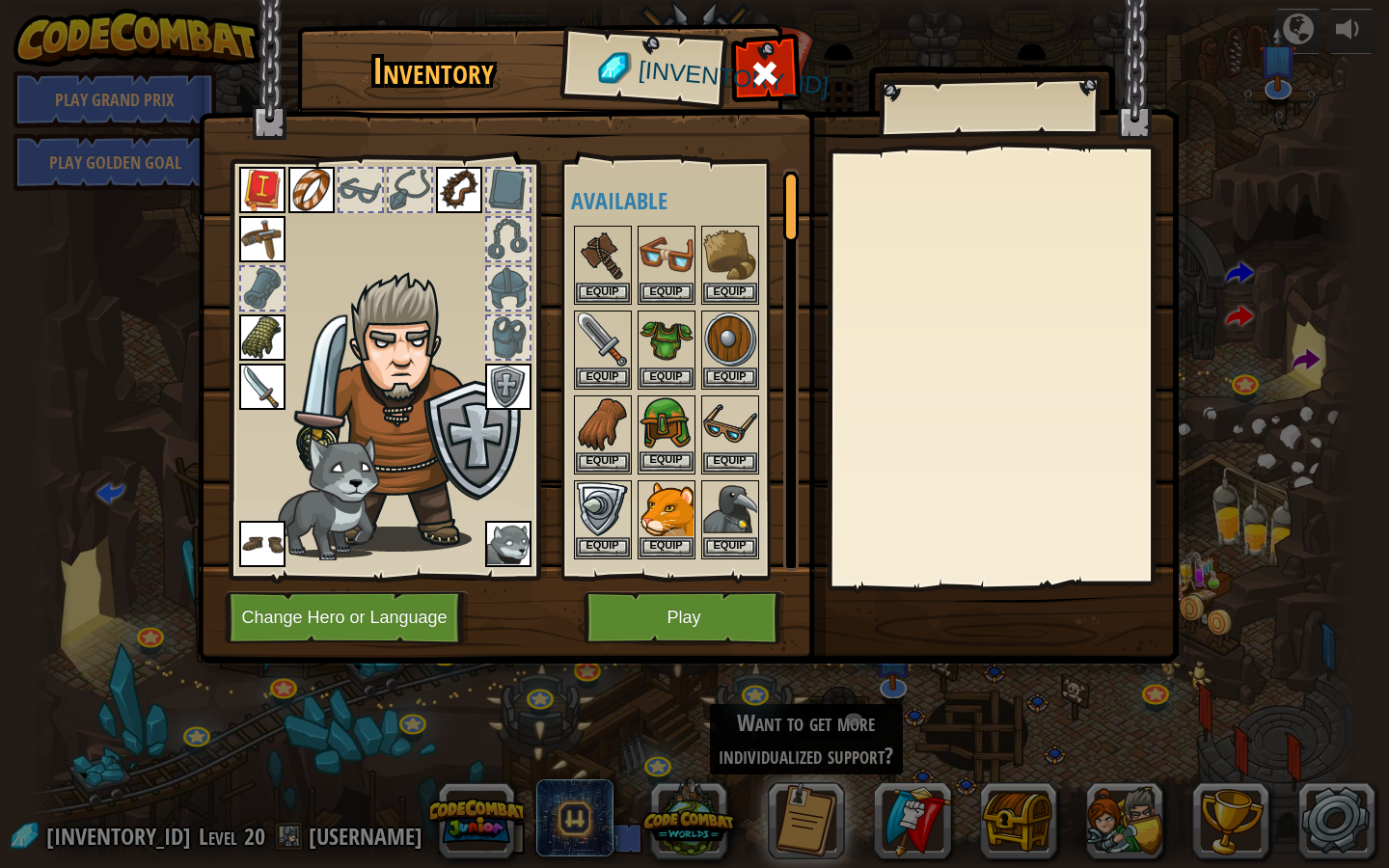 click at bounding box center [667, 424] 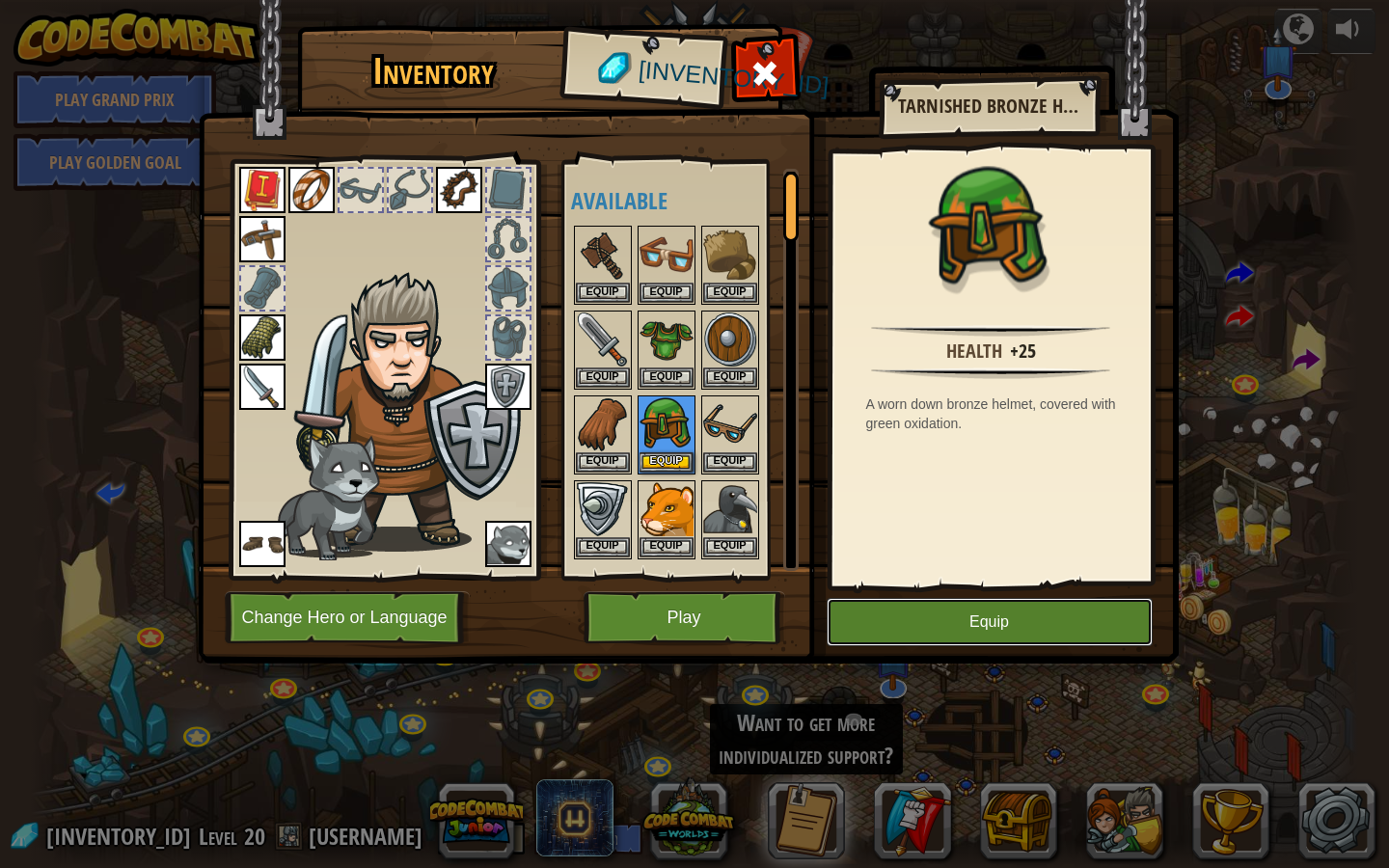 click on "Equip" at bounding box center [990, 622] 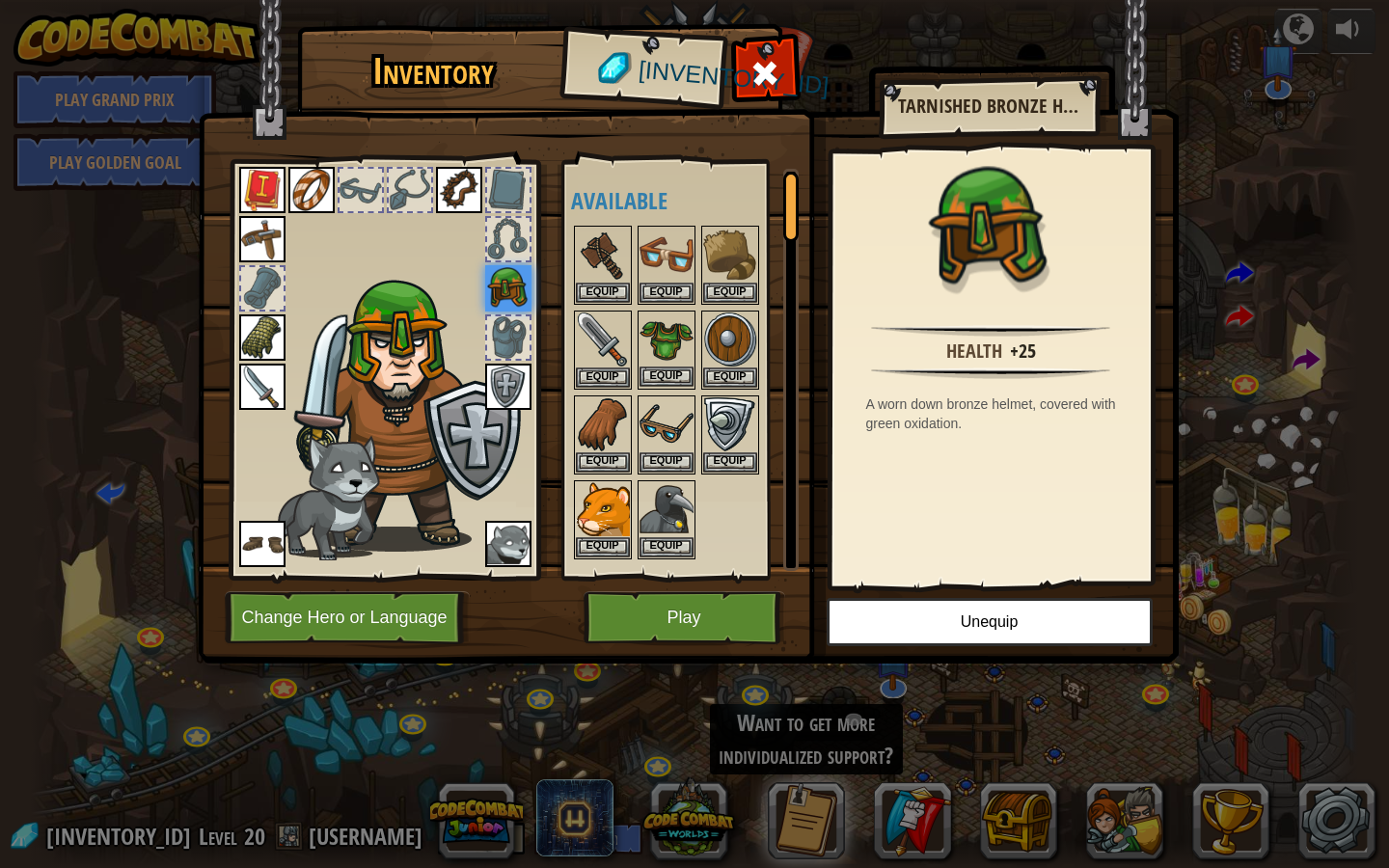 click at bounding box center [667, 339] 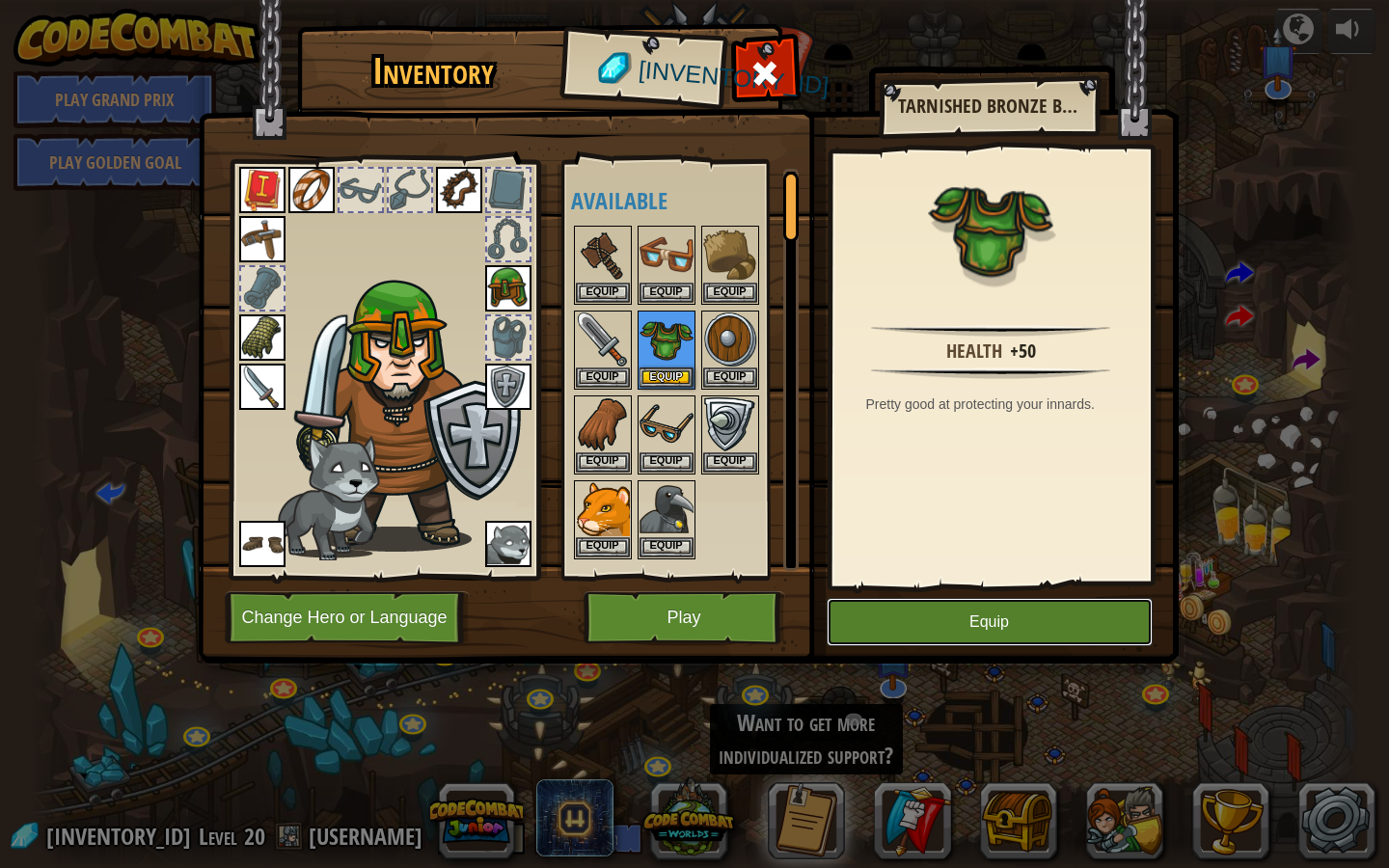 click on "Equip" at bounding box center (990, 622) 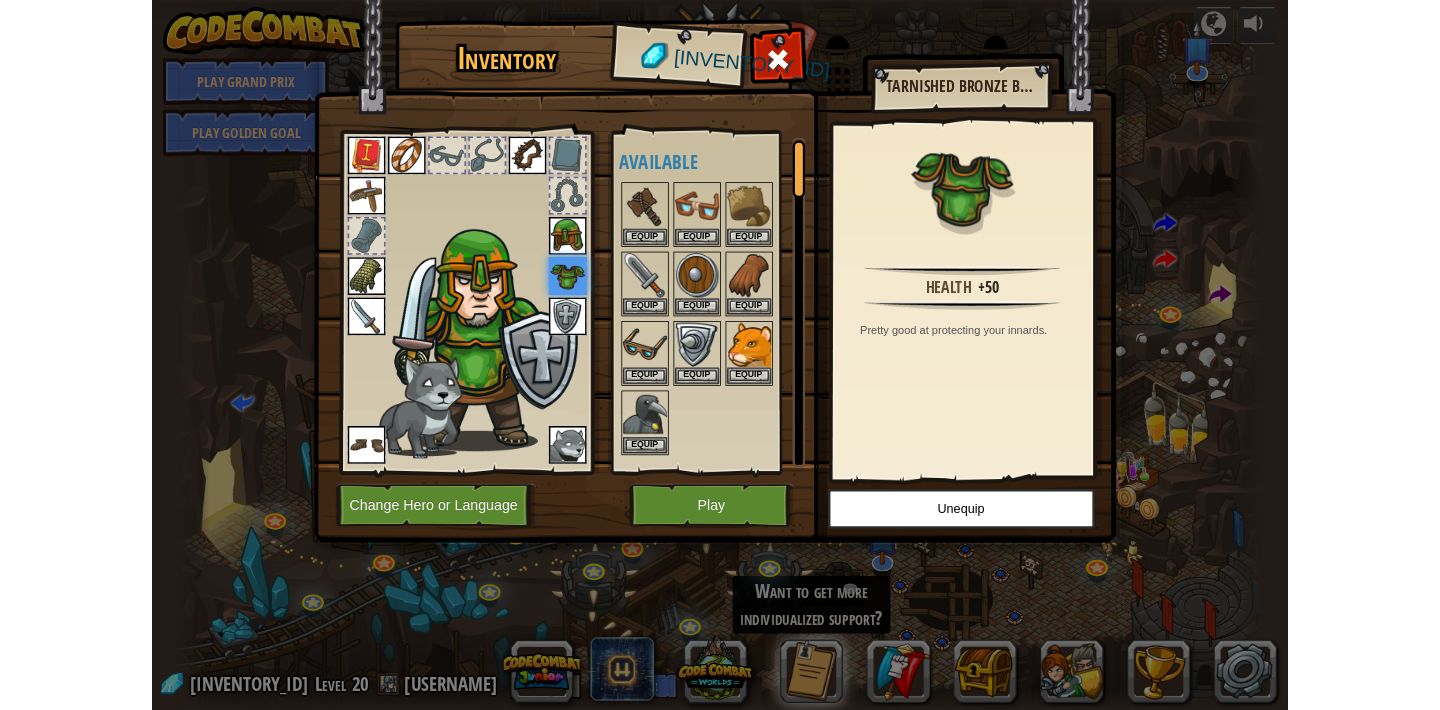 scroll, scrollTop: 0, scrollLeft: 0, axis: both 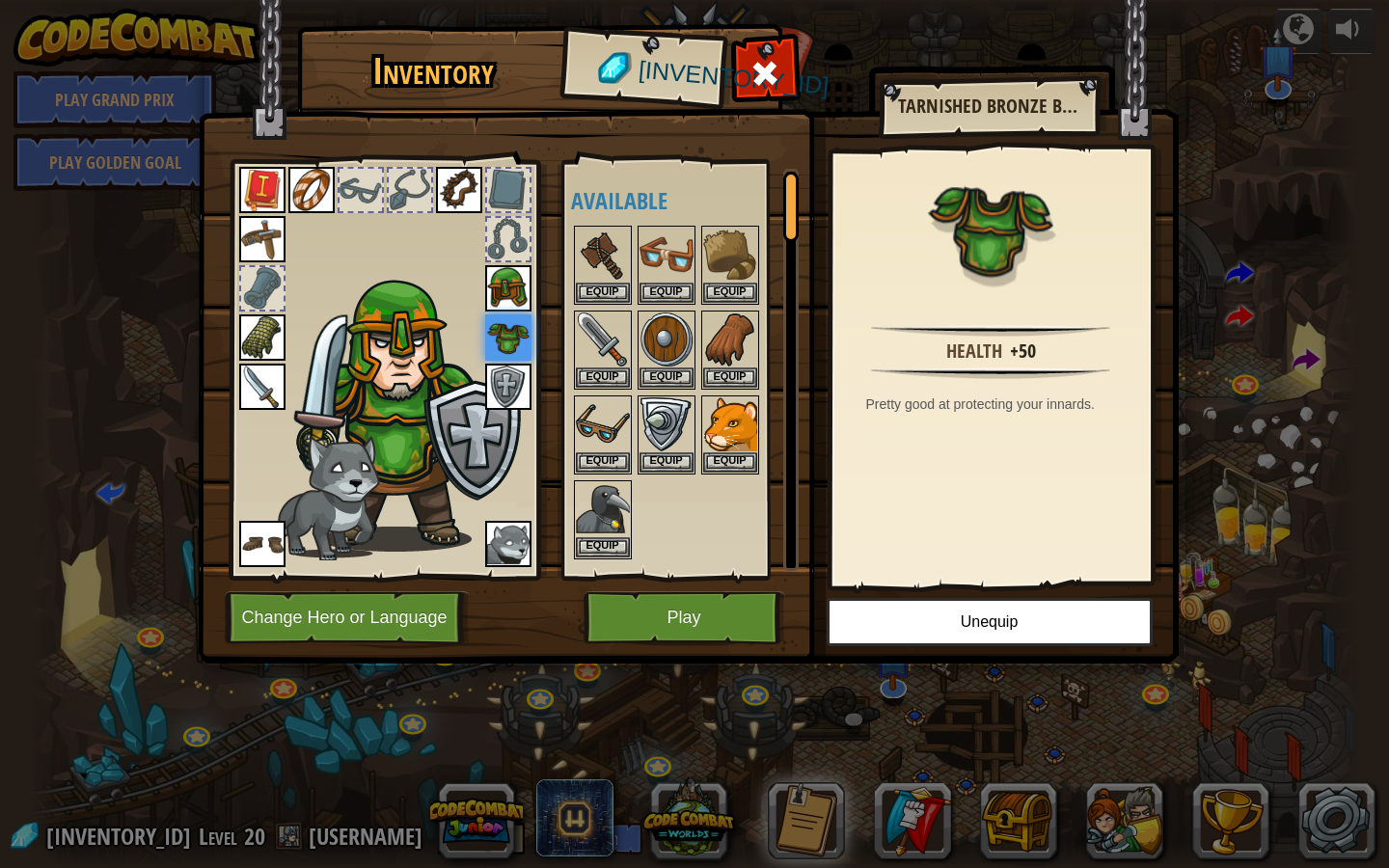 click at bounding box center (262, 544) 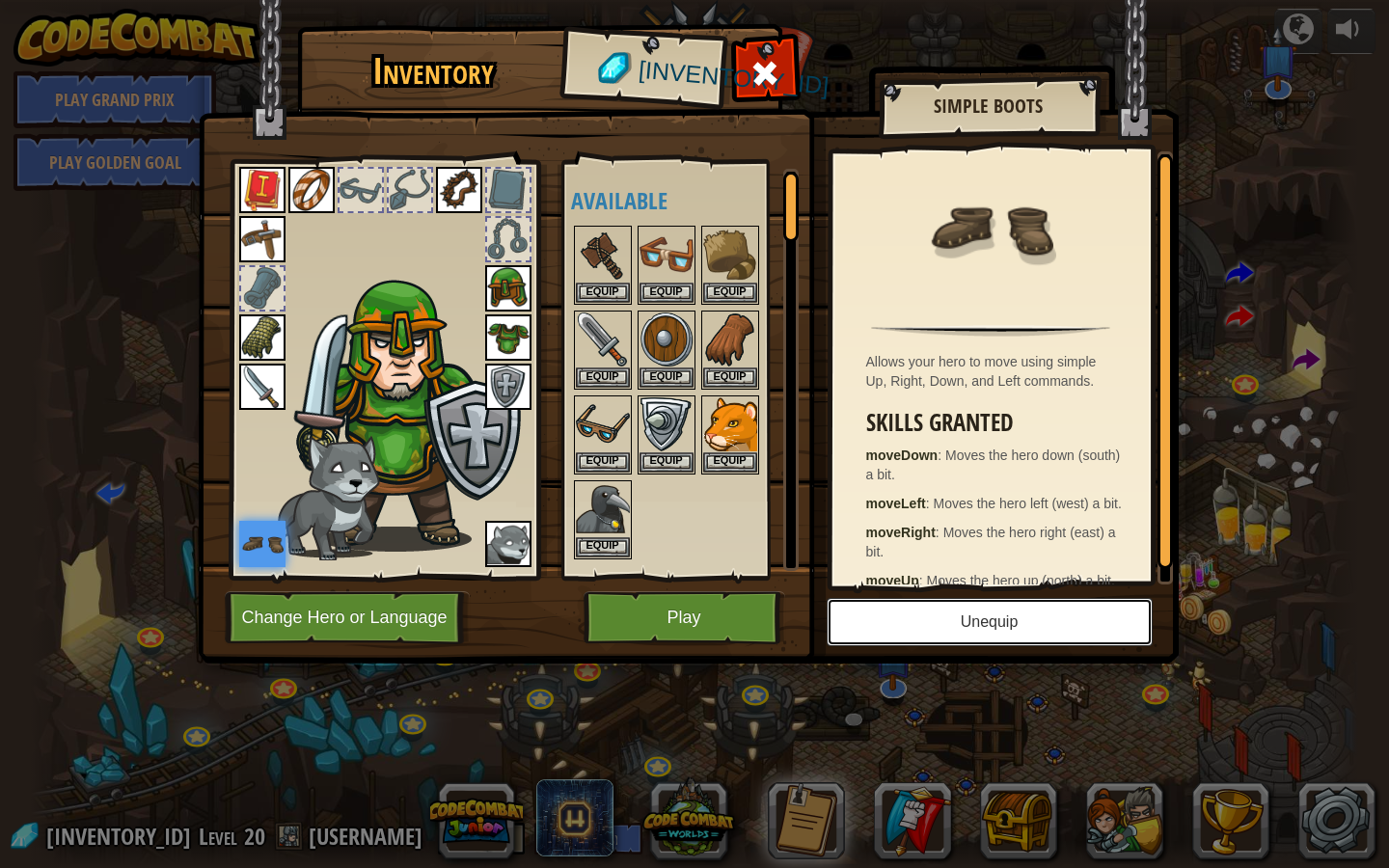 click on "Unequip" at bounding box center (990, 622) 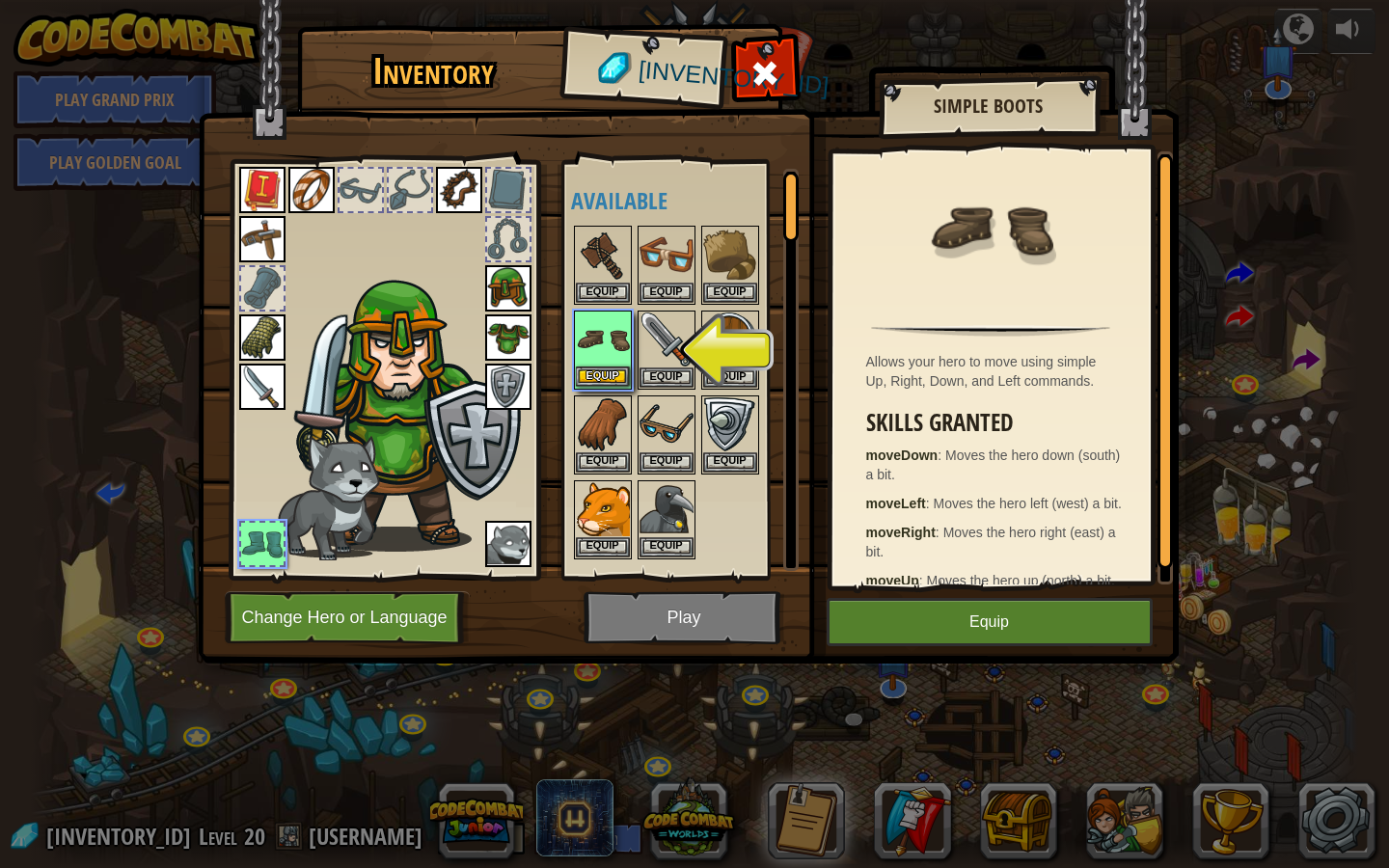 click at bounding box center (603, 339) 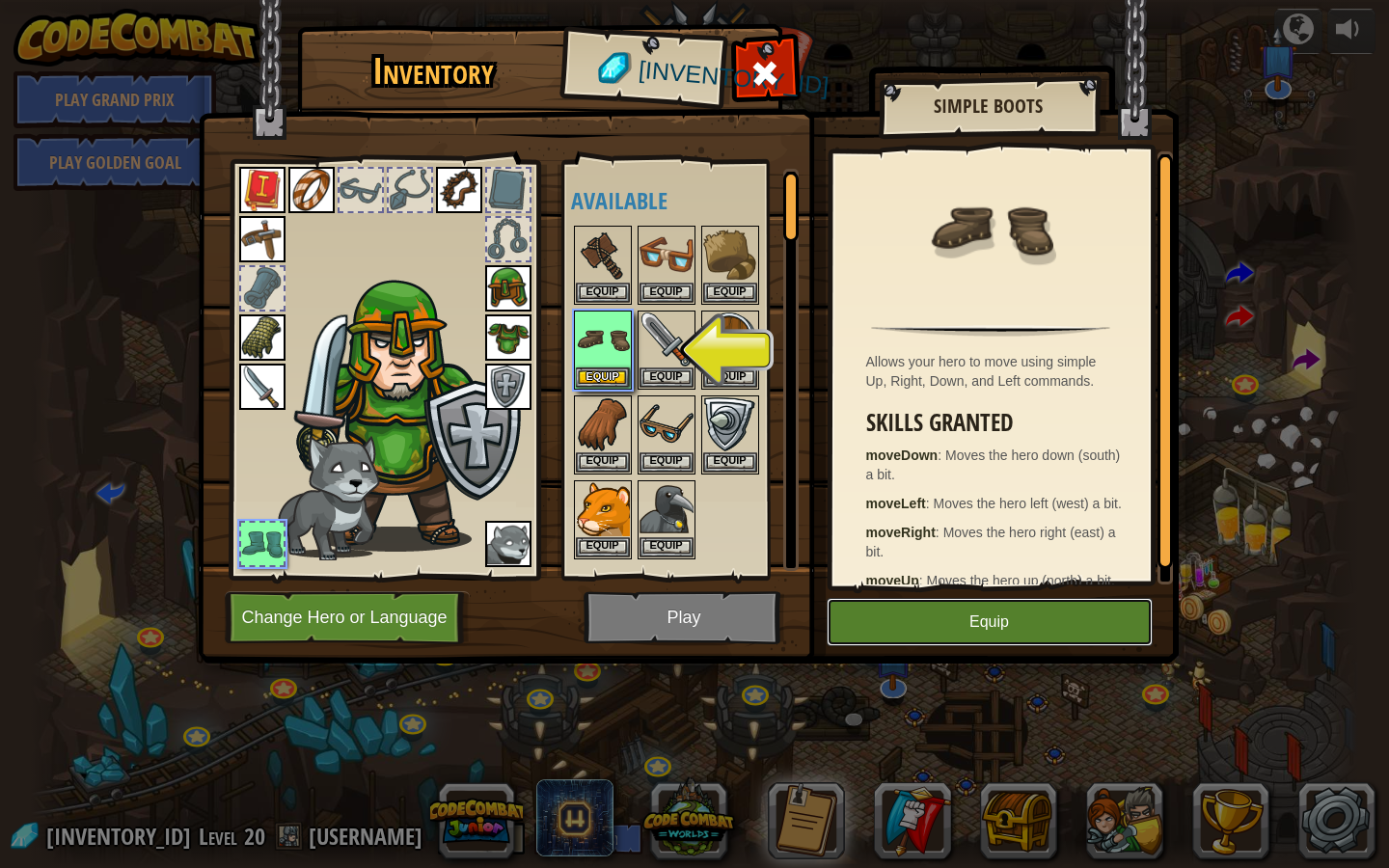 click on "Equip" at bounding box center [990, 622] 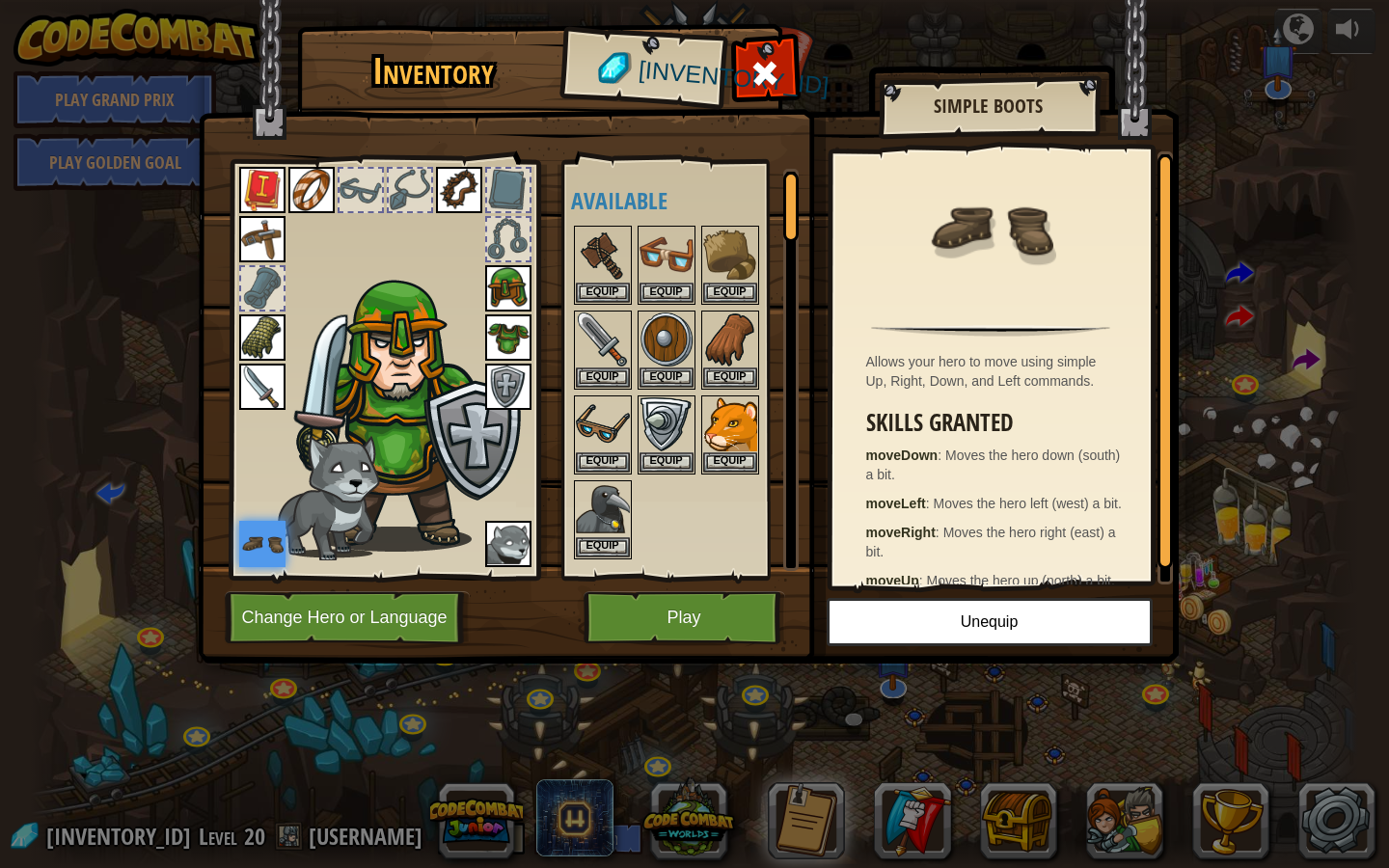click at bounding box center [262, 544] 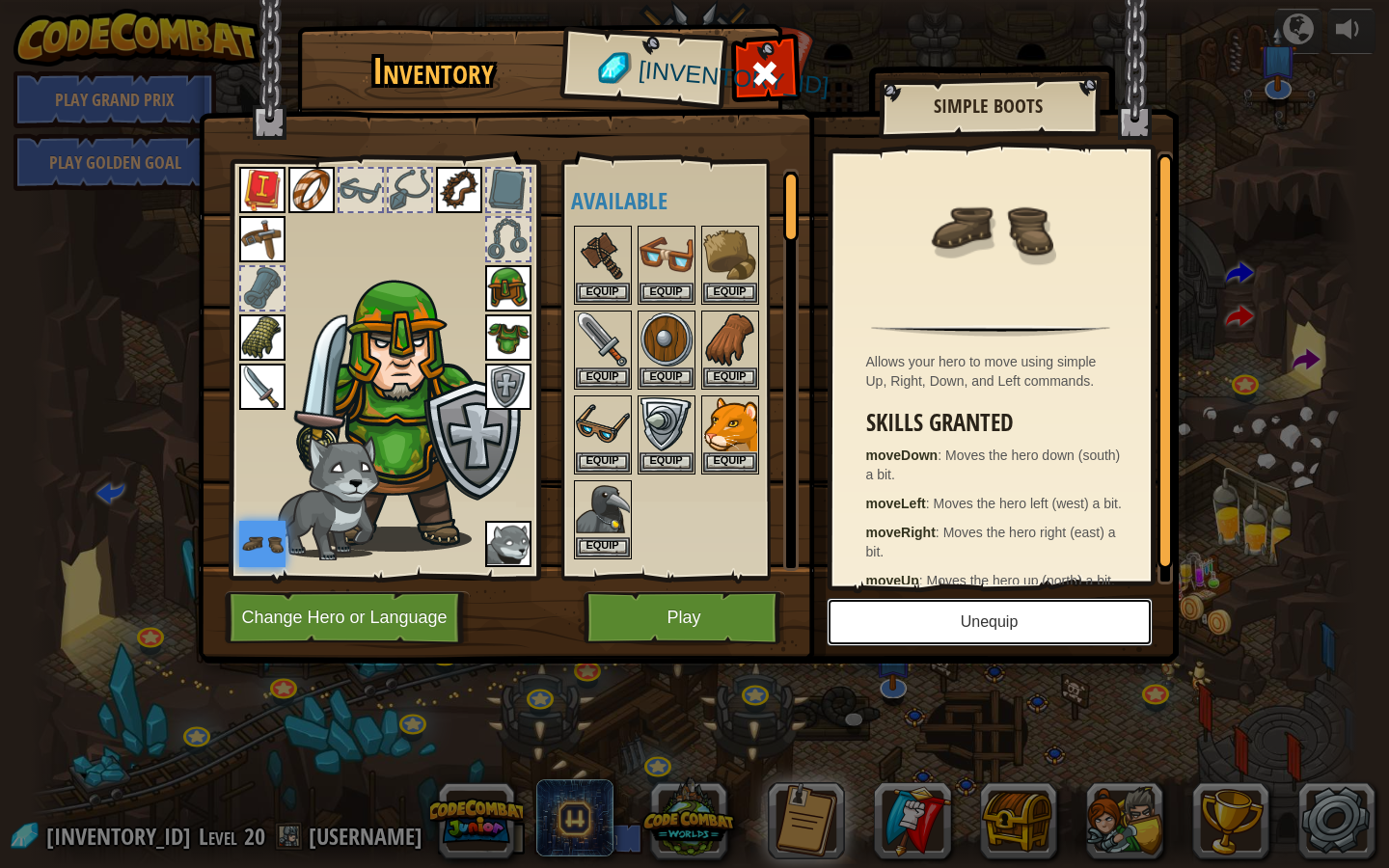 click on "Unequip" at bounding box center [990, 622] 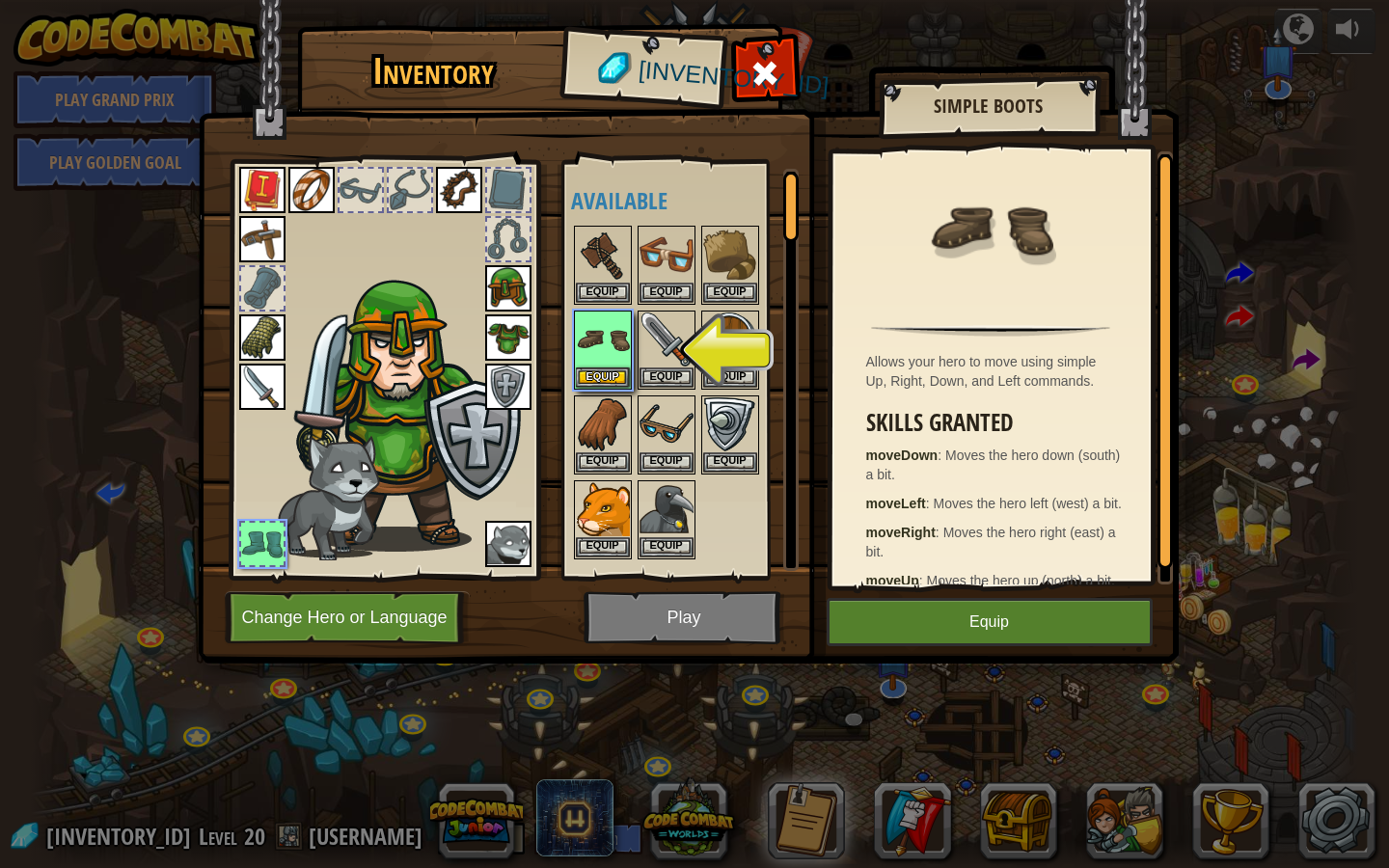 click at bounding box center [688, 313] 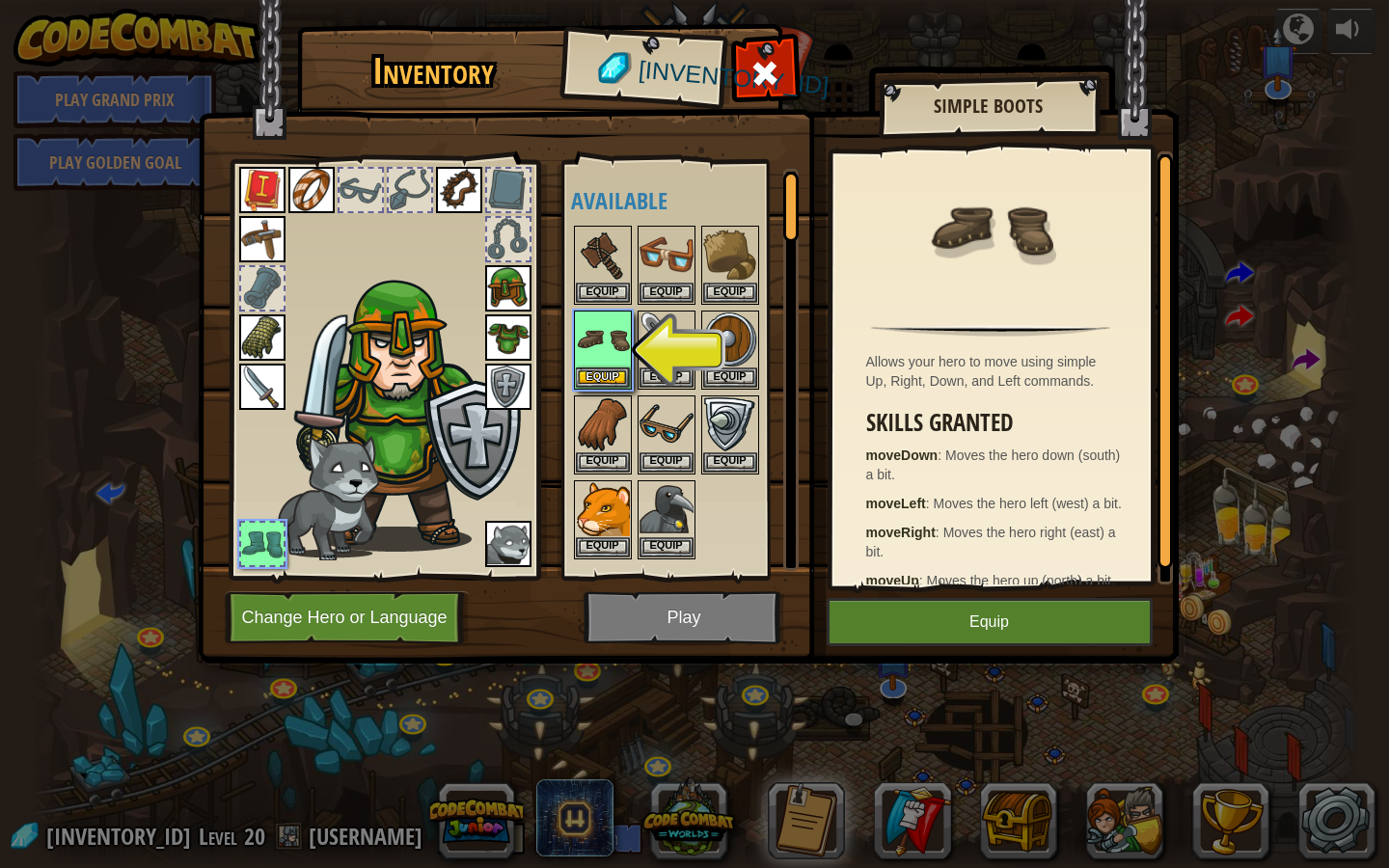 click at bounding box center [688, 313] 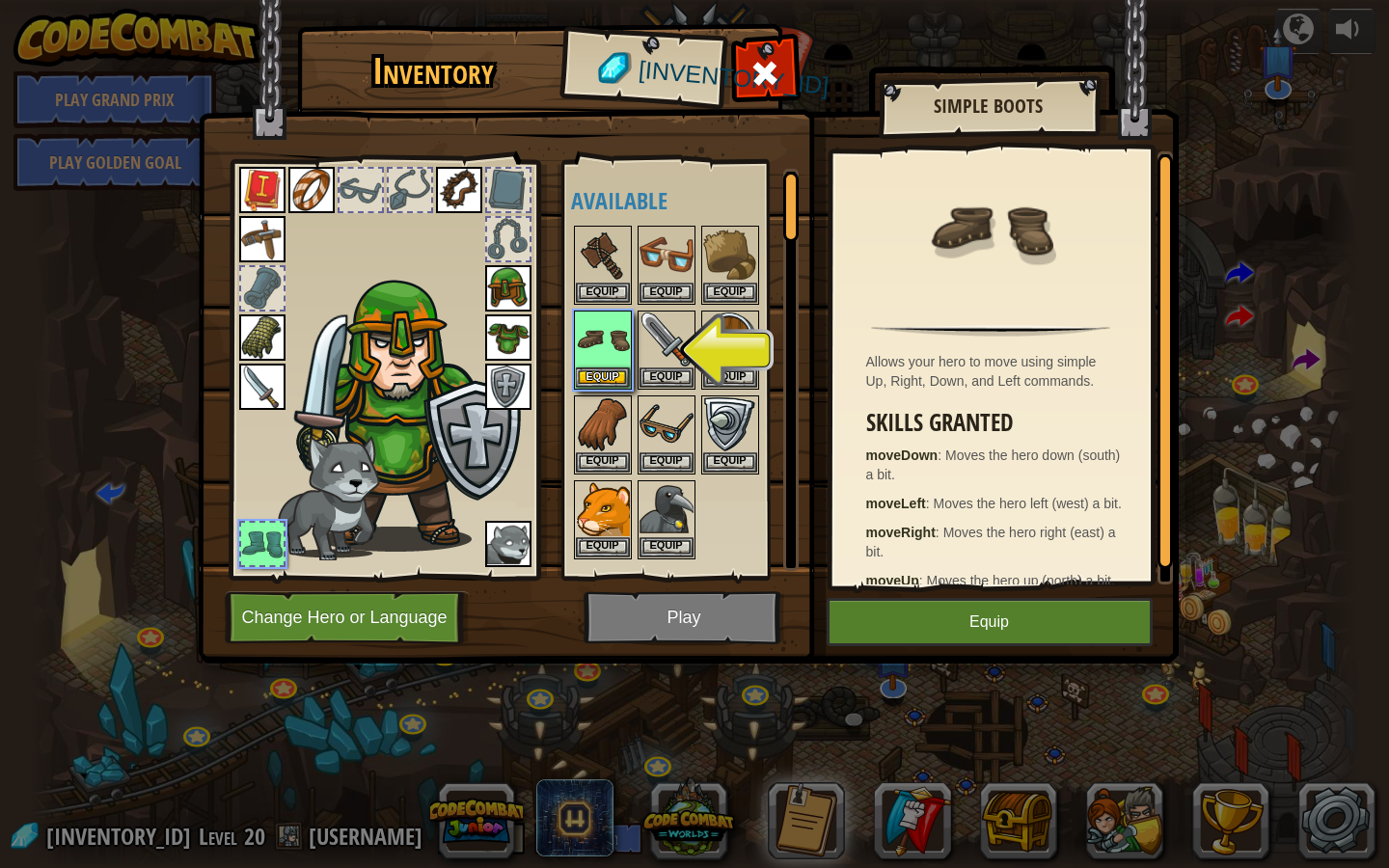 click at bounding box center [688, 313] 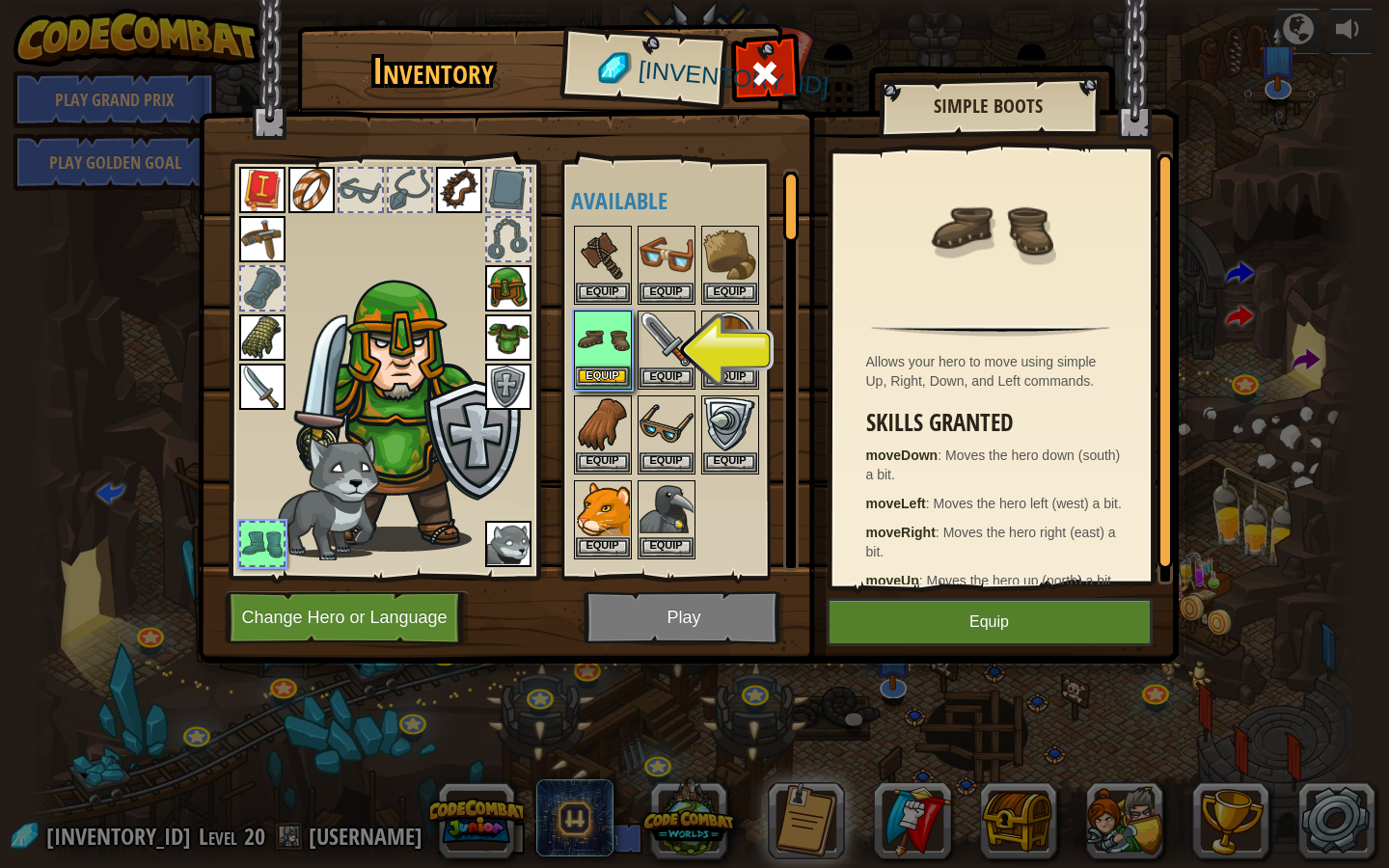 click at bounding box center [603, 339] 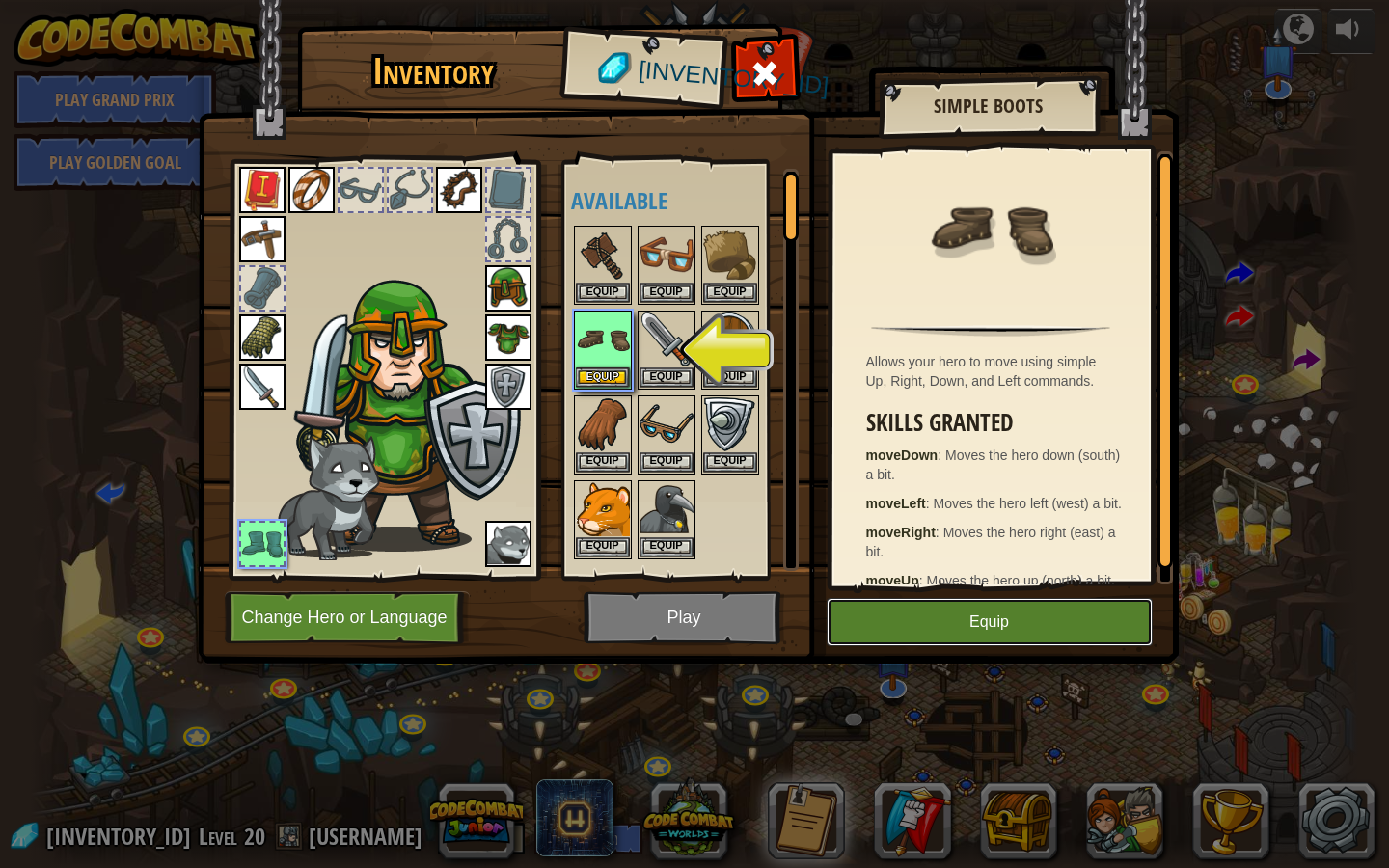 click on "Equip" at bounding box center [990, 622] 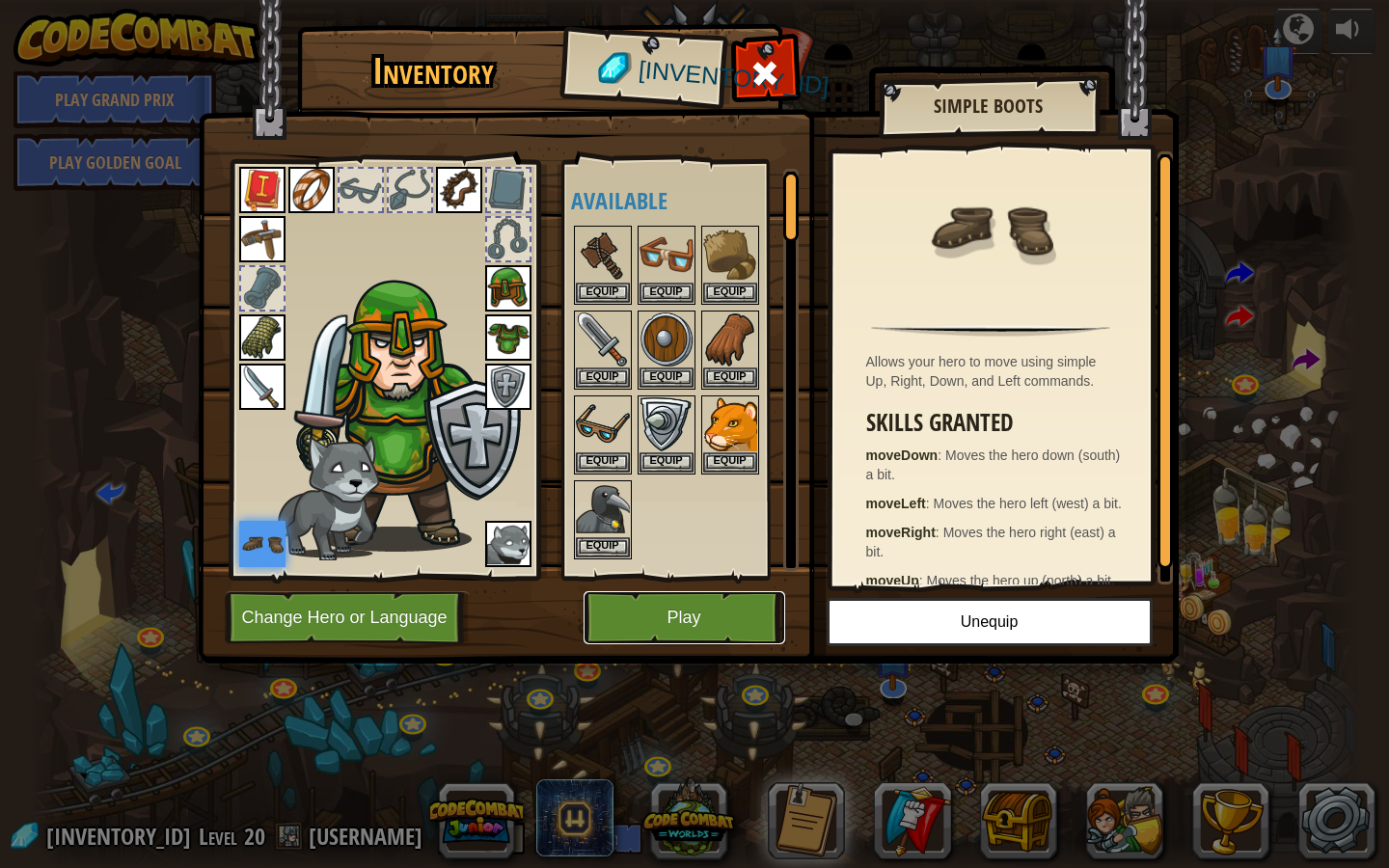 click on "Play" at bounding box center [684, 617] 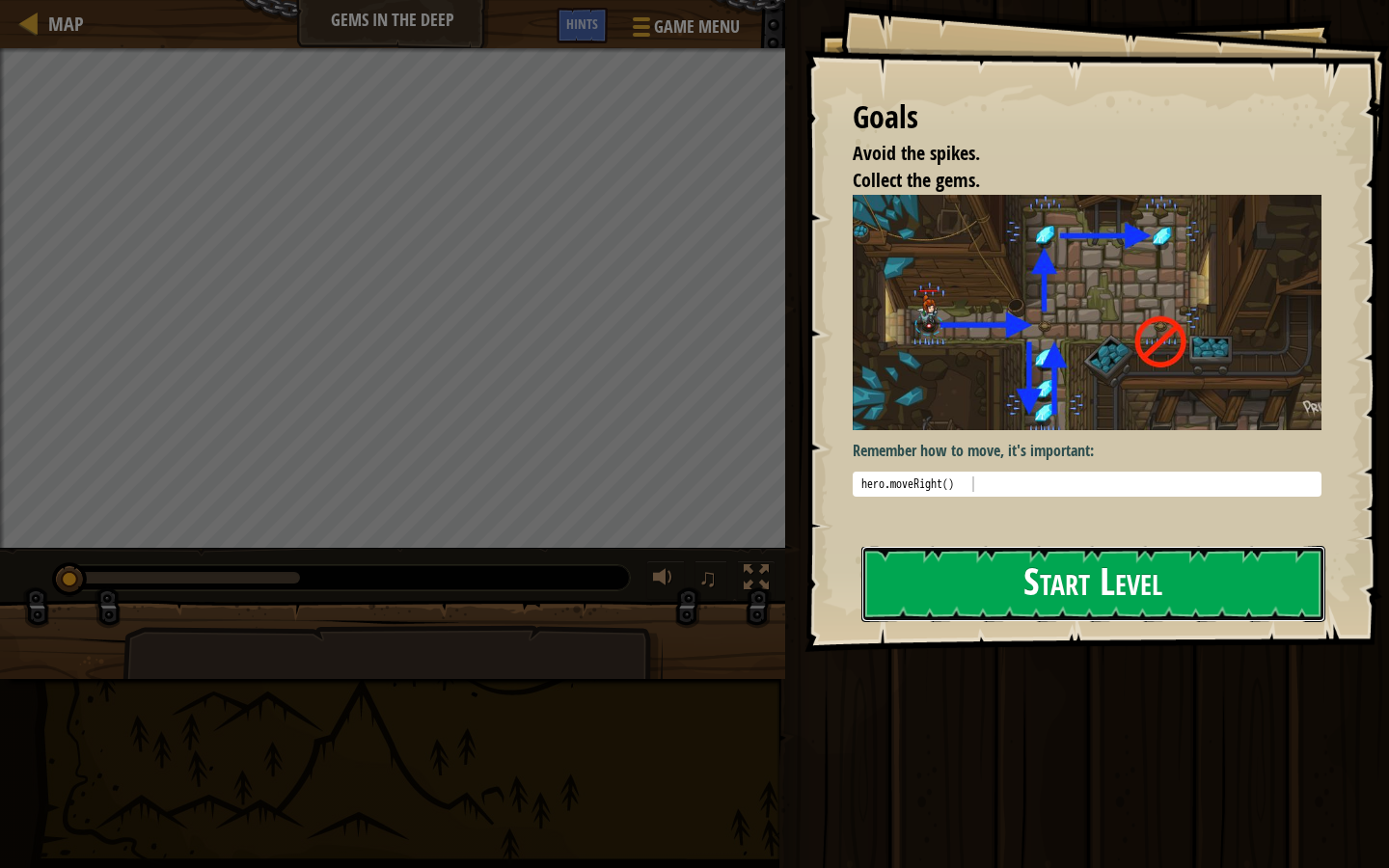 click on "Start Level" at bounding box center (1093, 583) 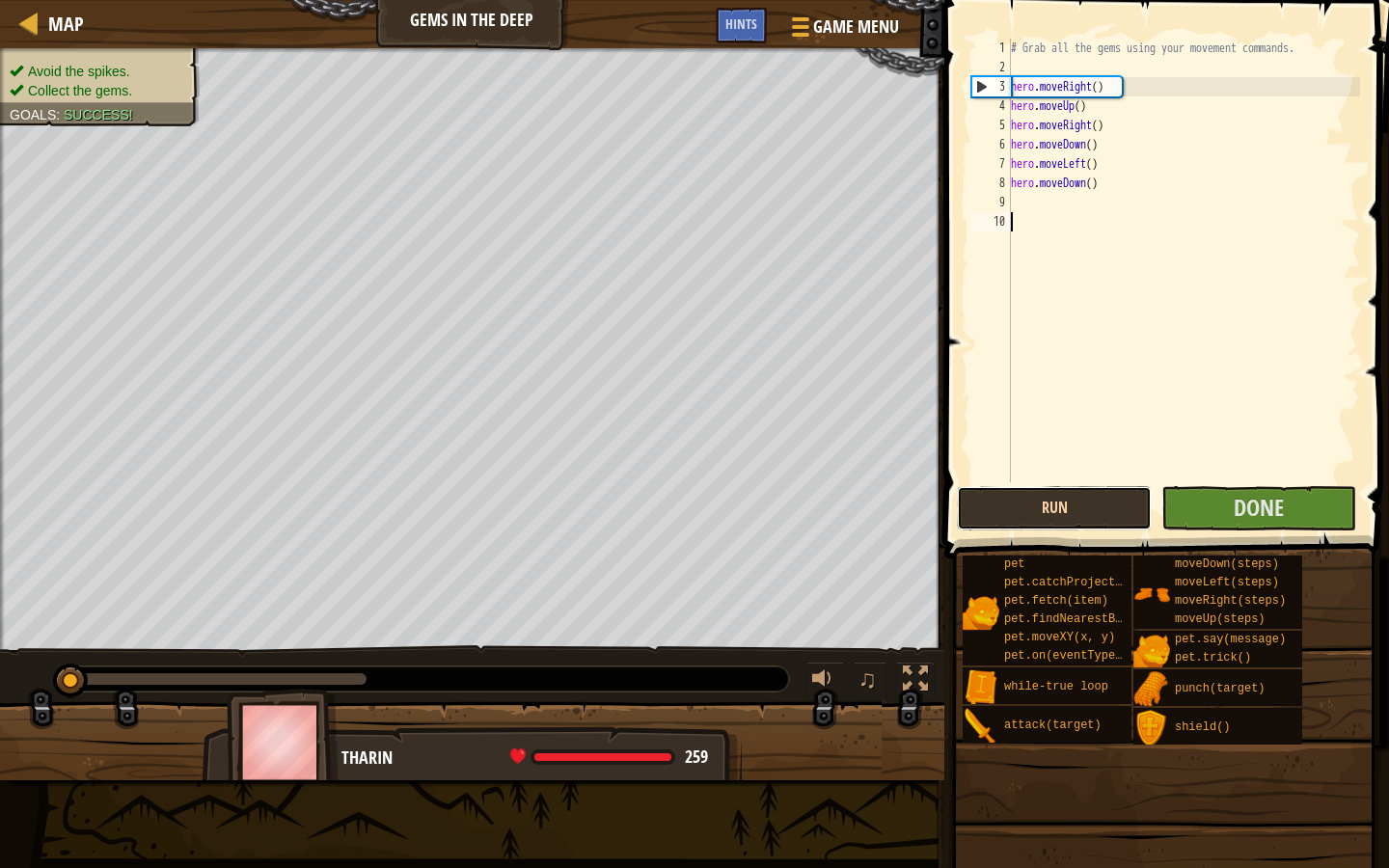 click on "Run" at bounding box center (1054, 508) 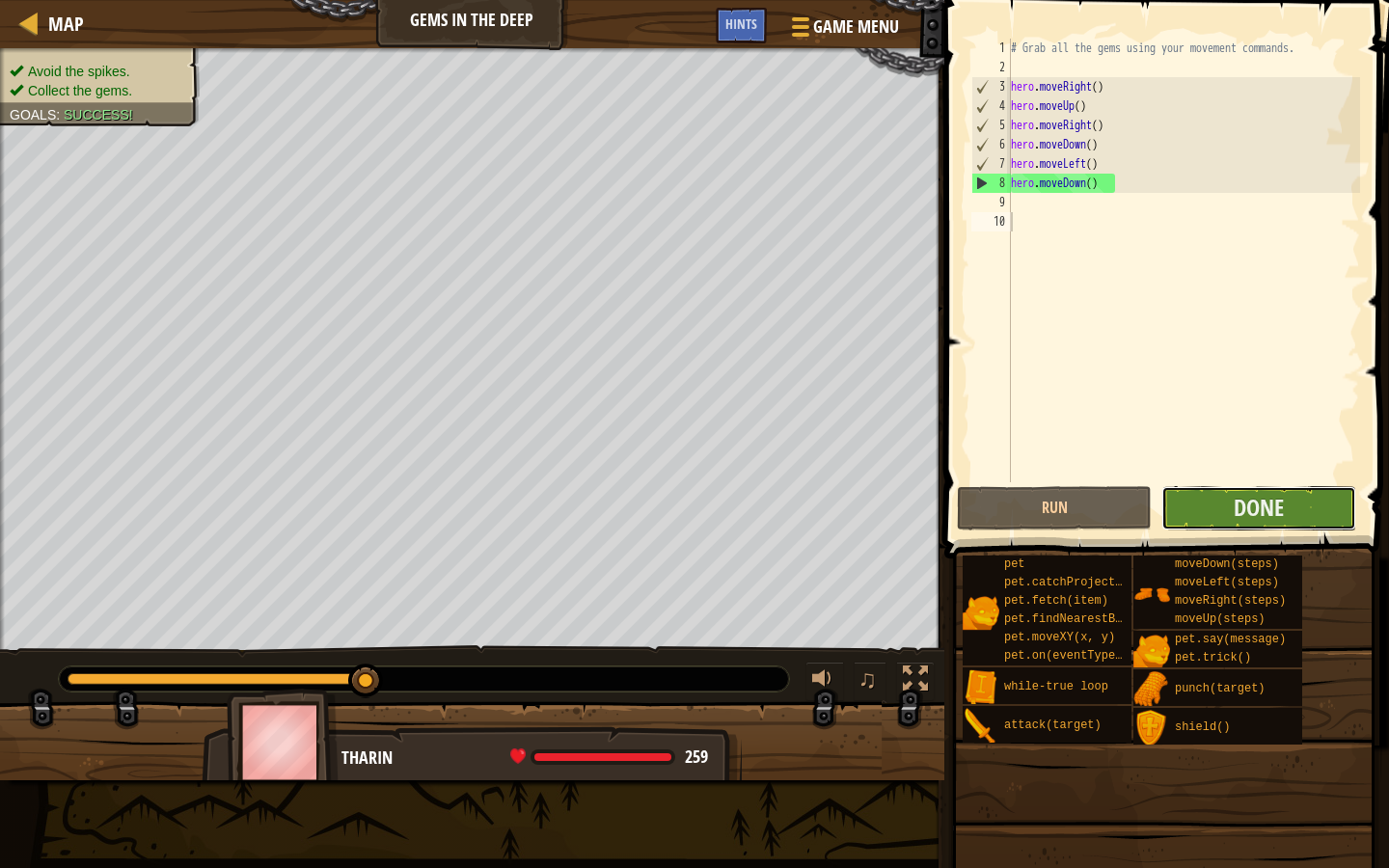 click on "Done" at bounding box center (1259, 508) 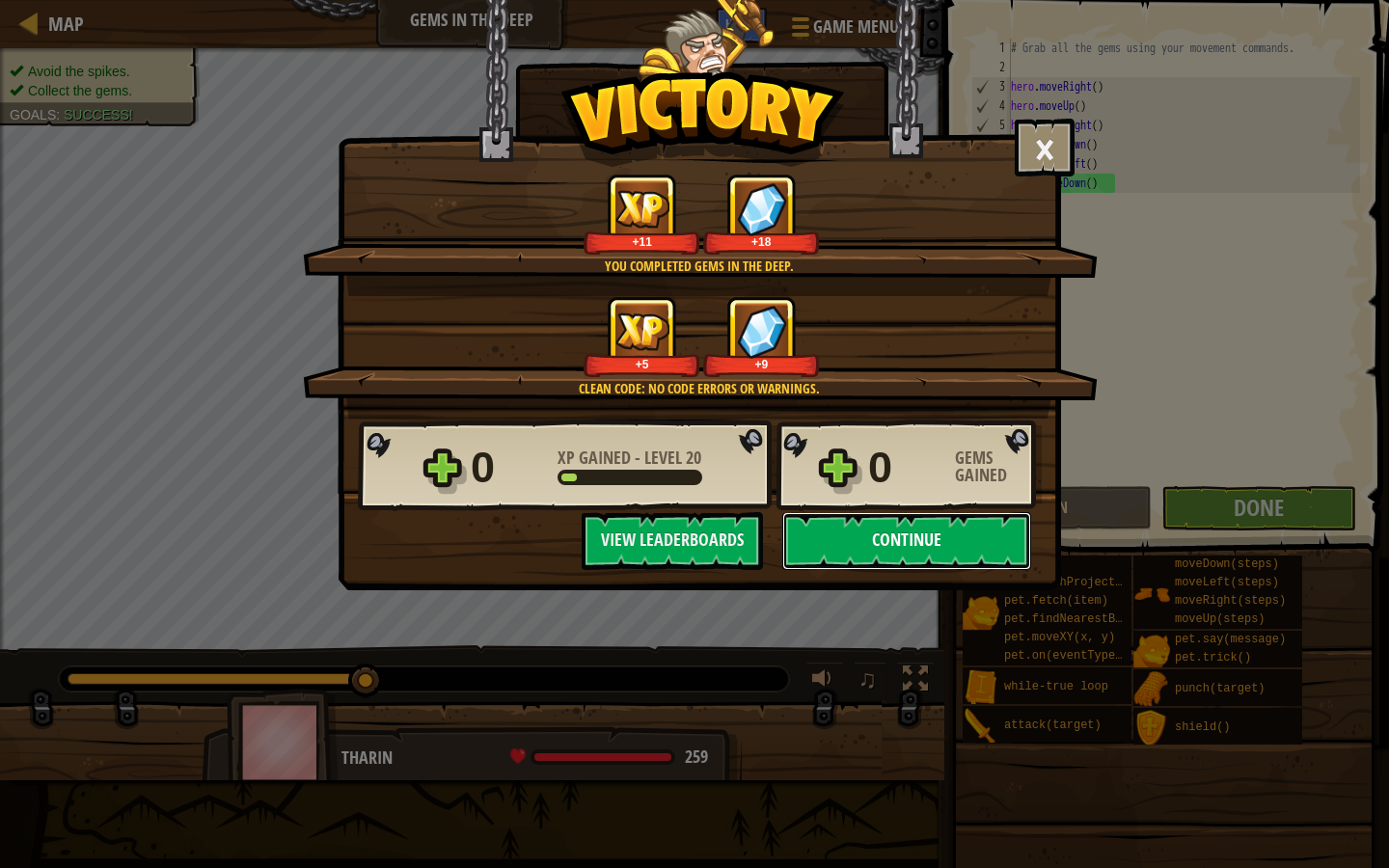click on "Continue" at bounding box center (907, 541) 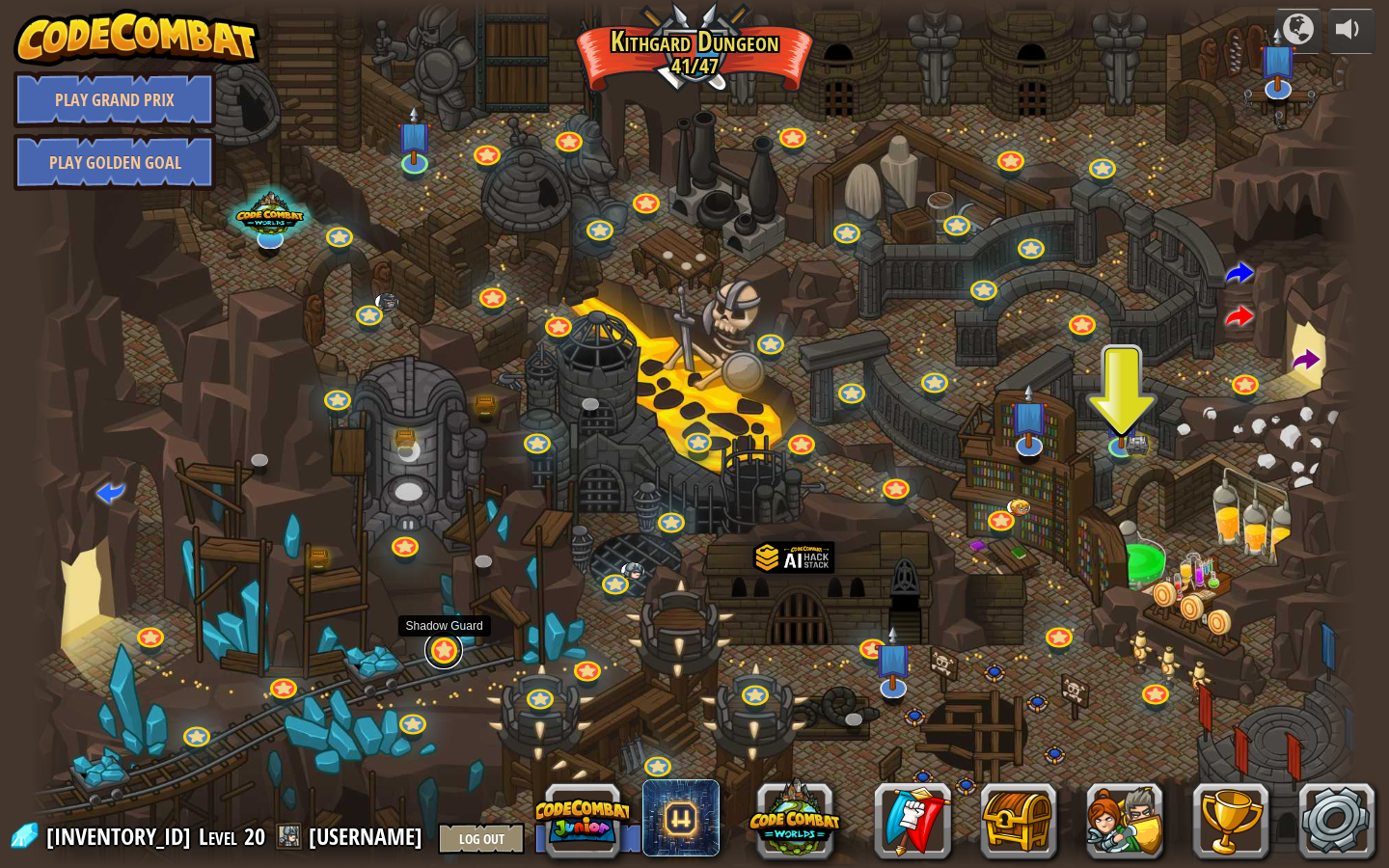 click at bounding box center [444, 650] 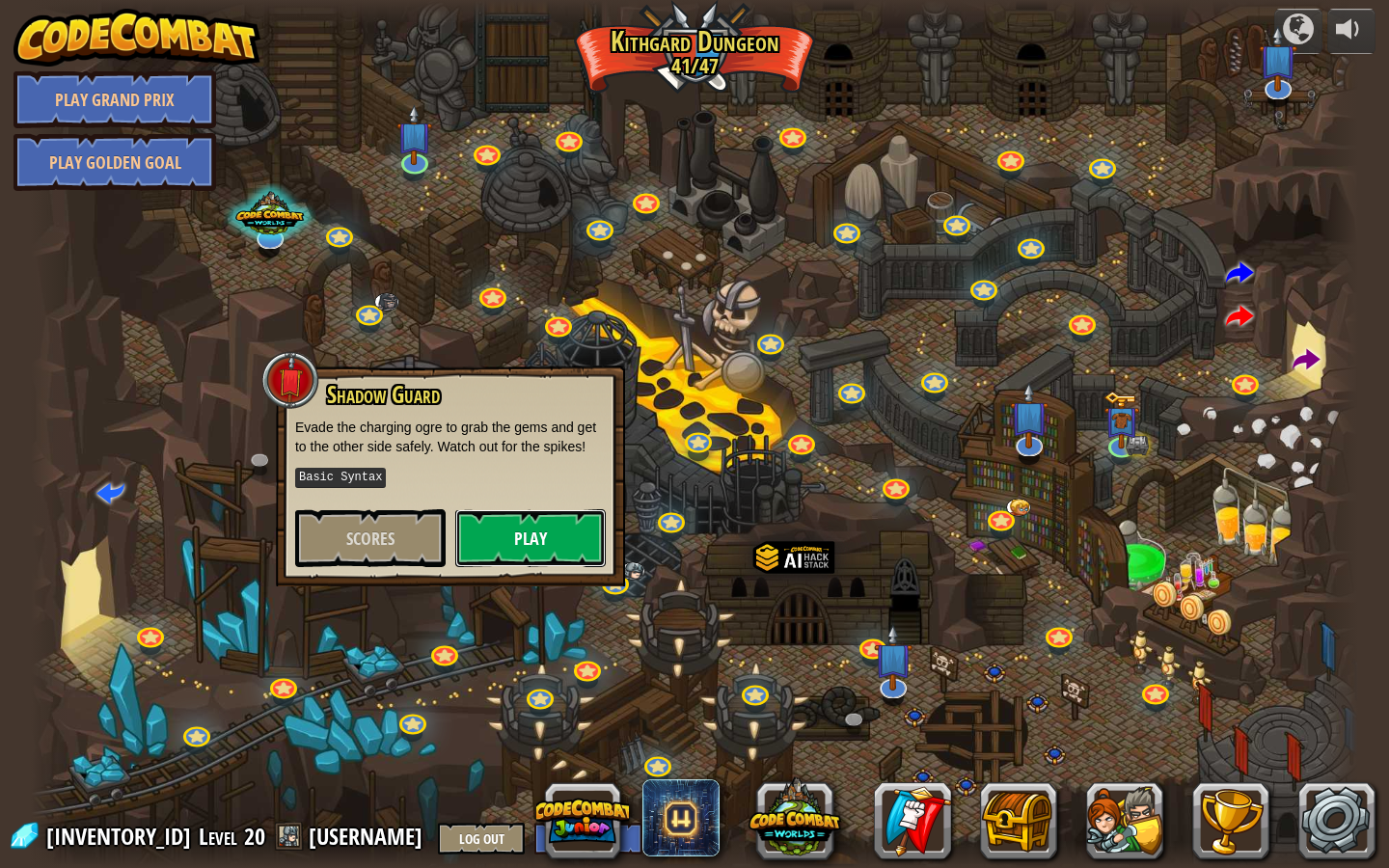 click on "Play" at bounding box center [531, 538] 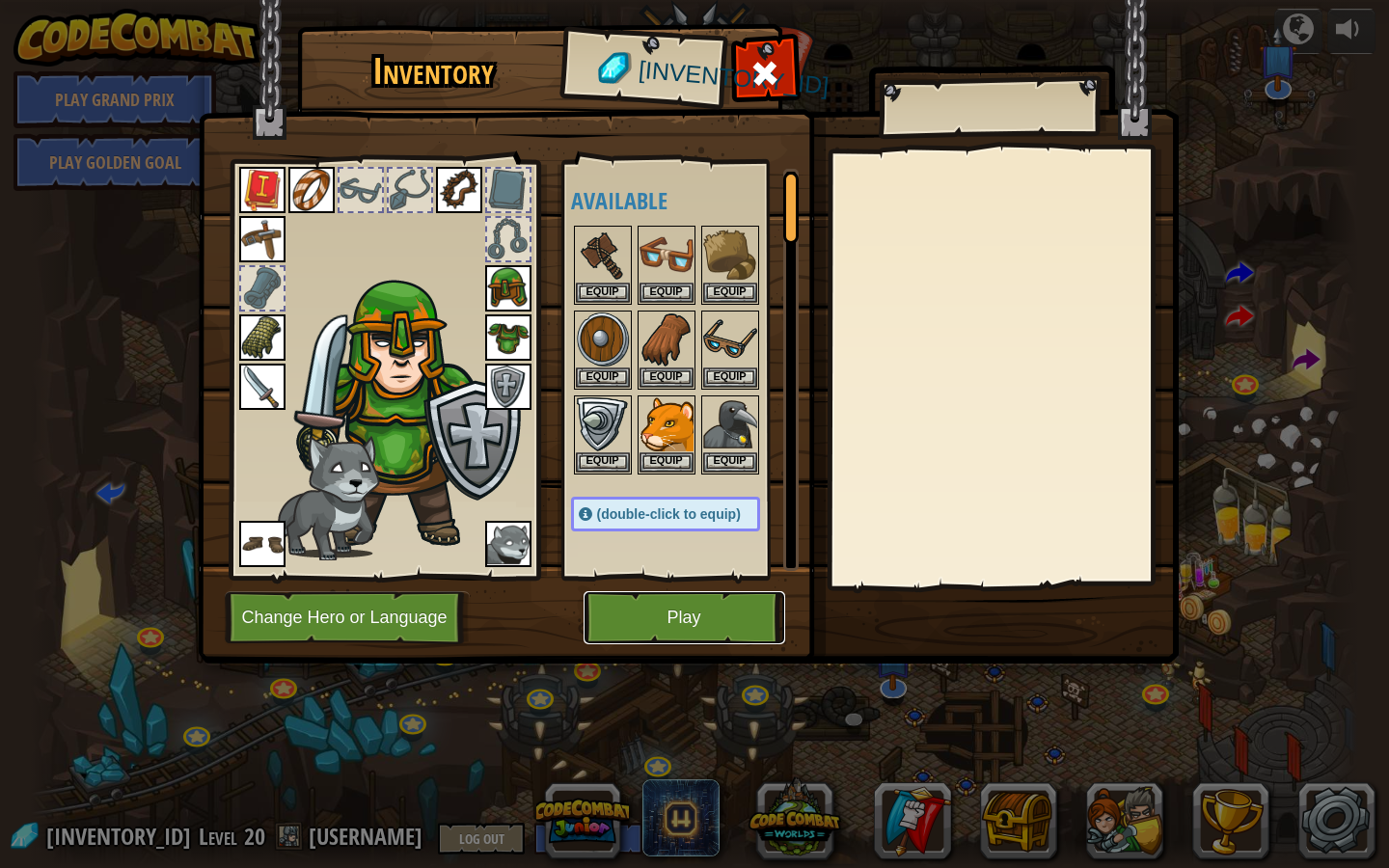 click on "Play" at bounding box center [684, 617] 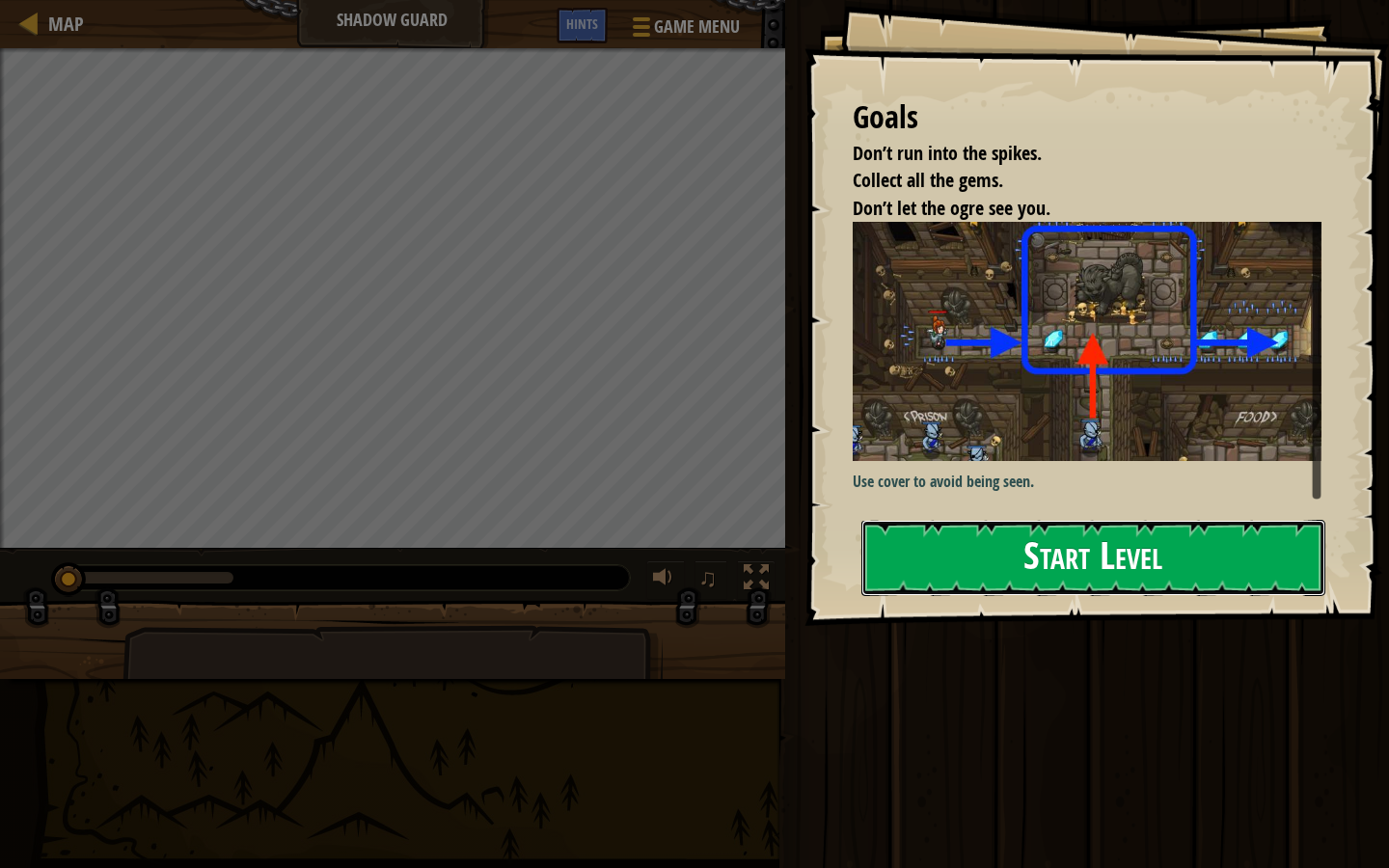 click on "Start Level" at bounding box center (1093, 557) 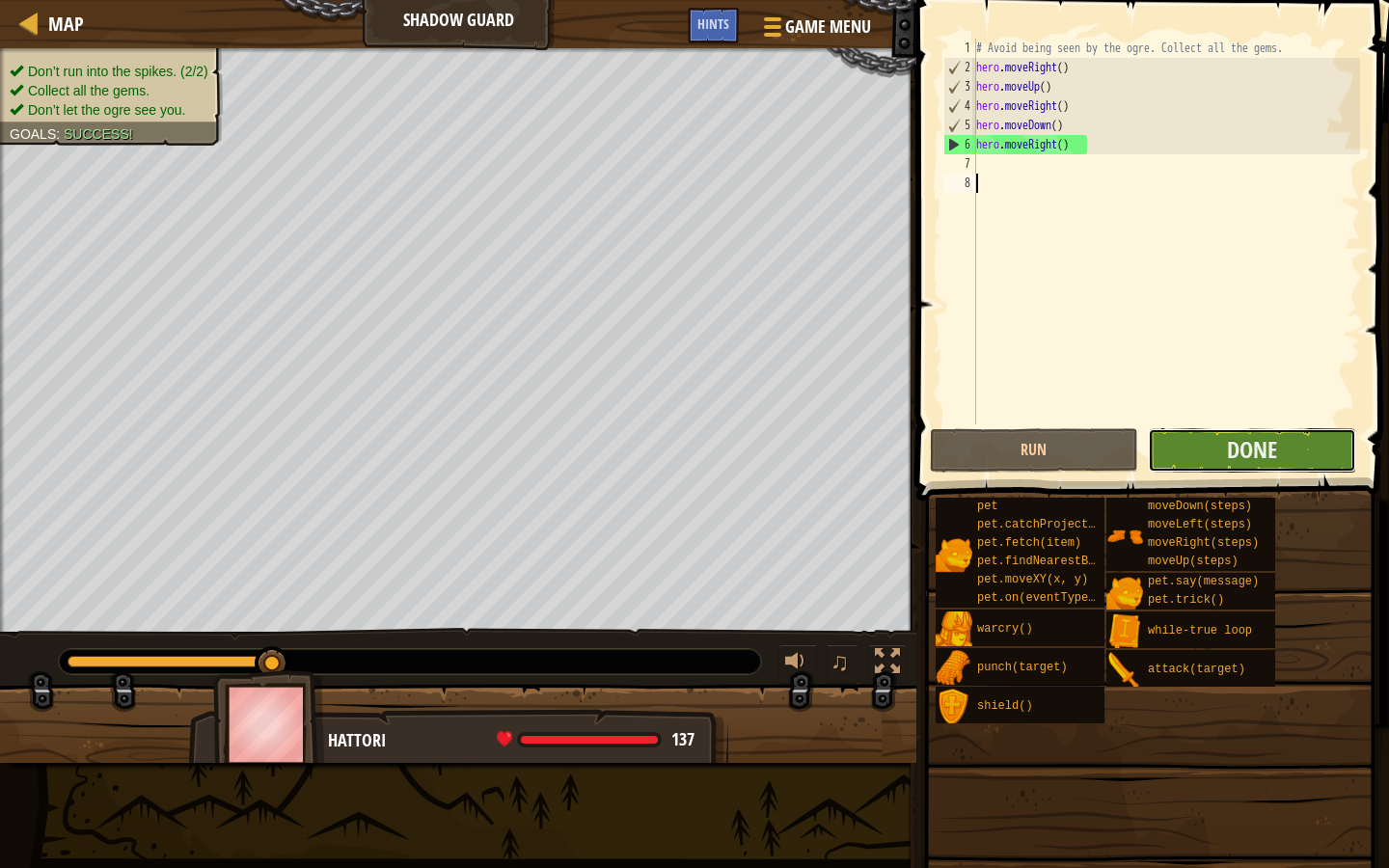 click on "Done" at bounding box center (1252, 450) 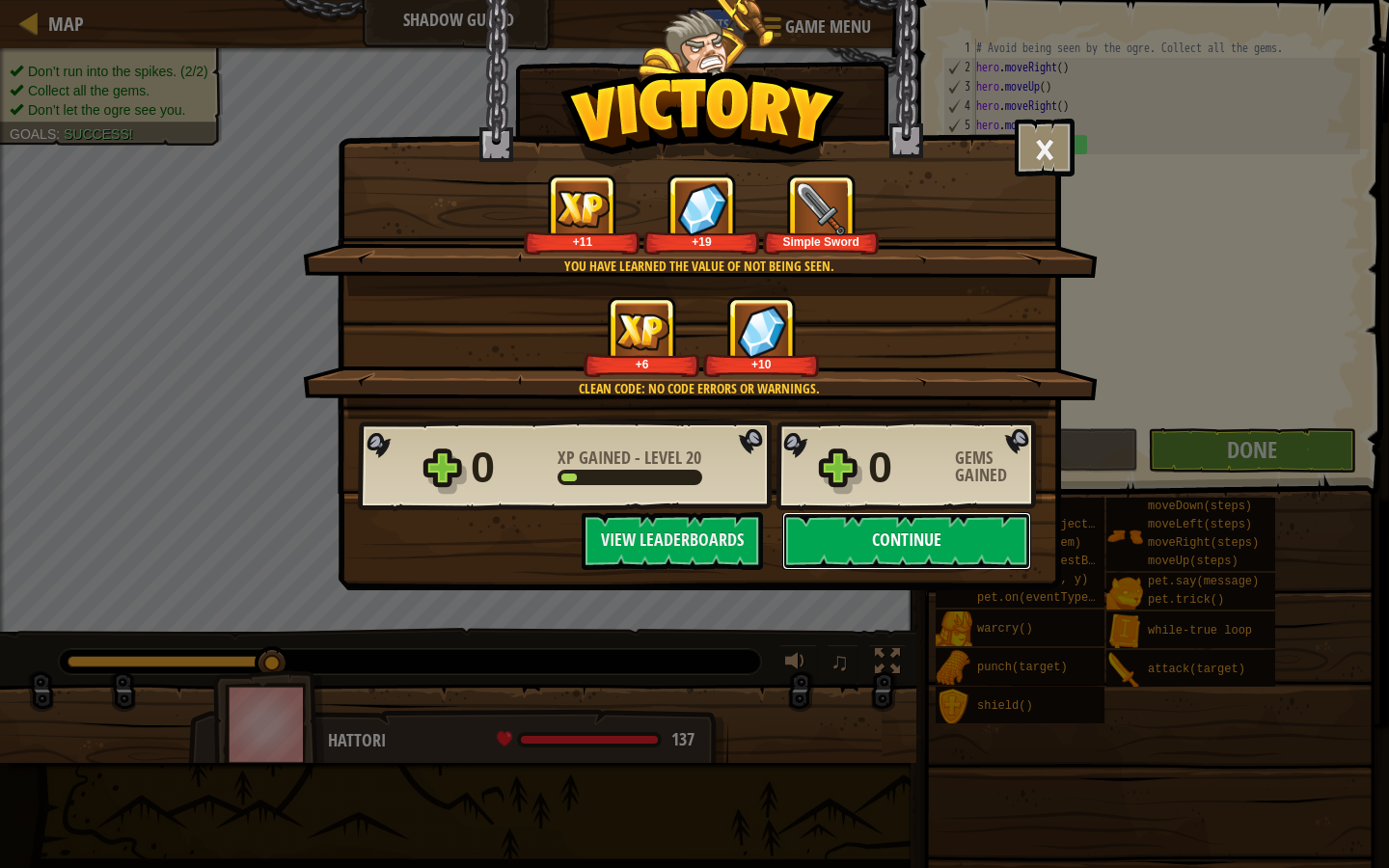 click on "Continue" at bounding box center [907, 541] 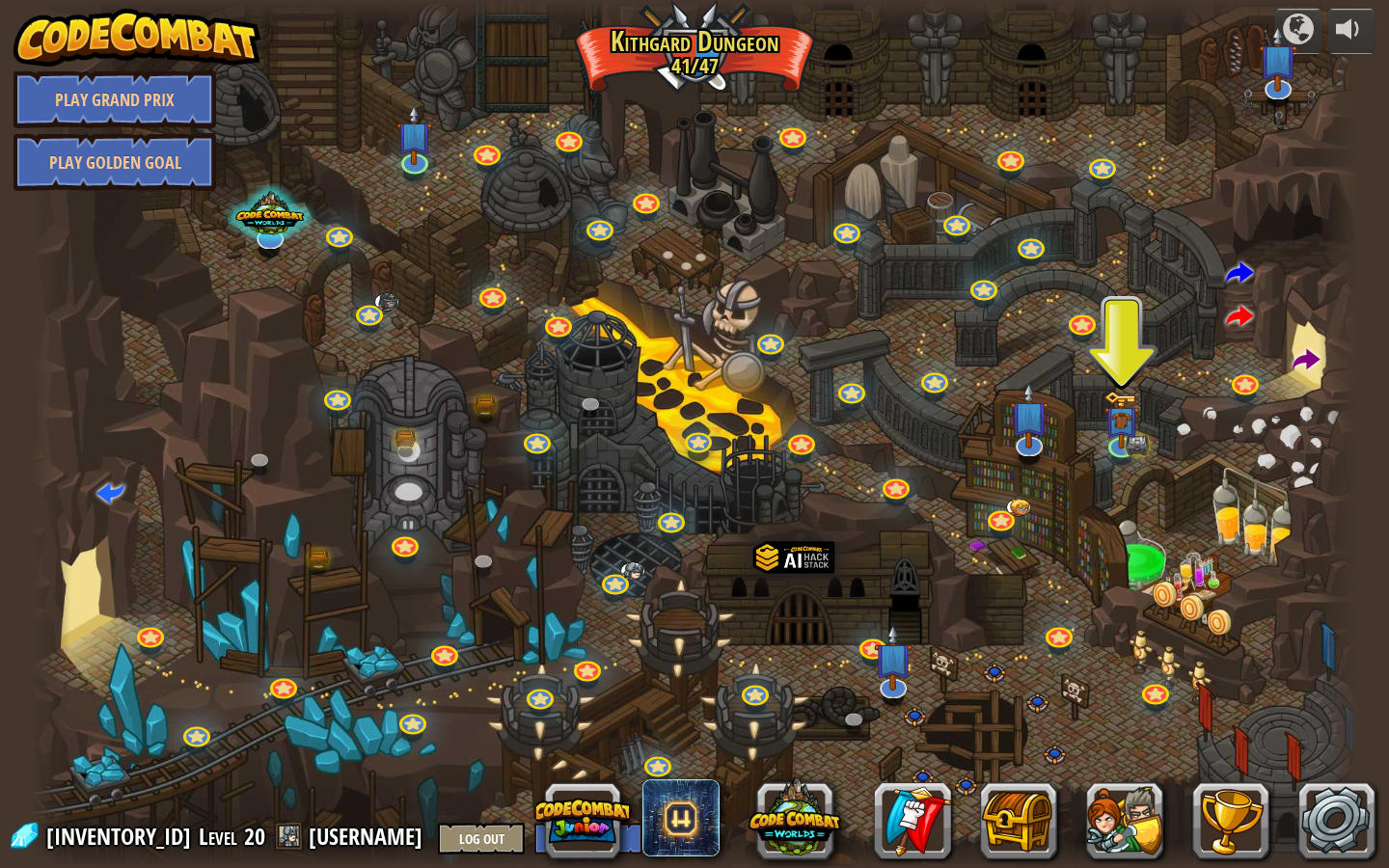 click at bounding box center [694, 434] 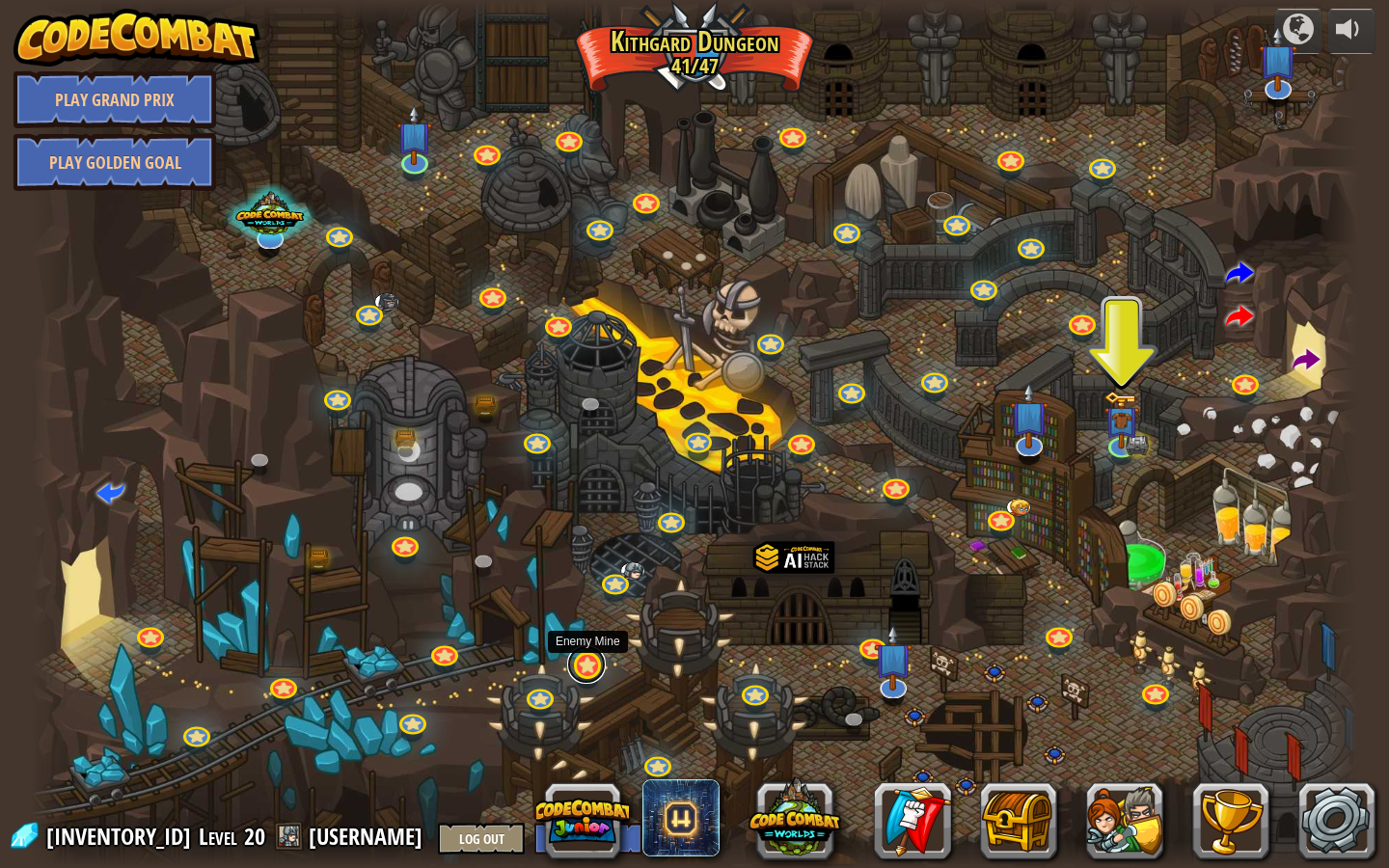 click at bounding box center (586, 665) 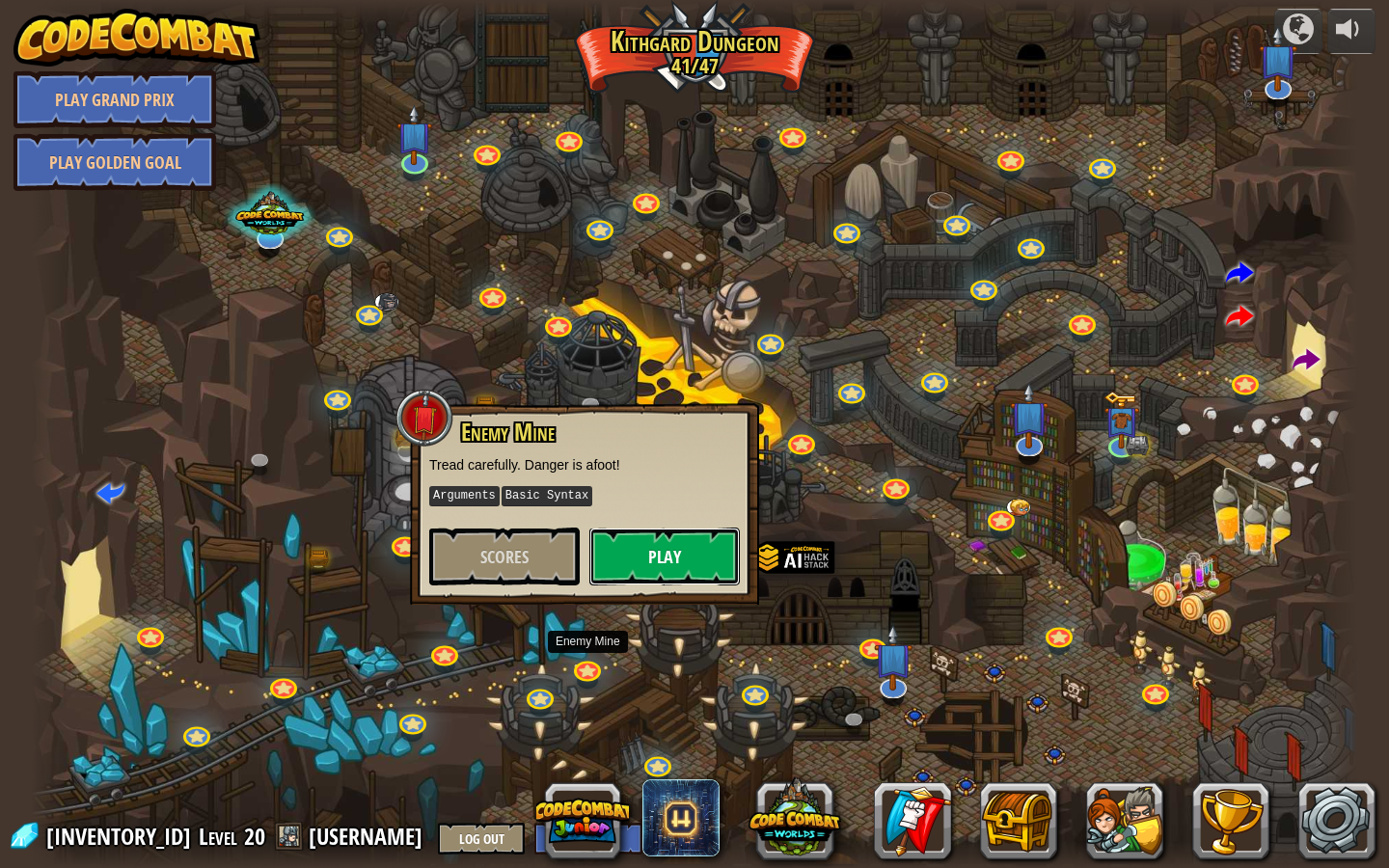 click on "Play" at bounding box center (665, 556) 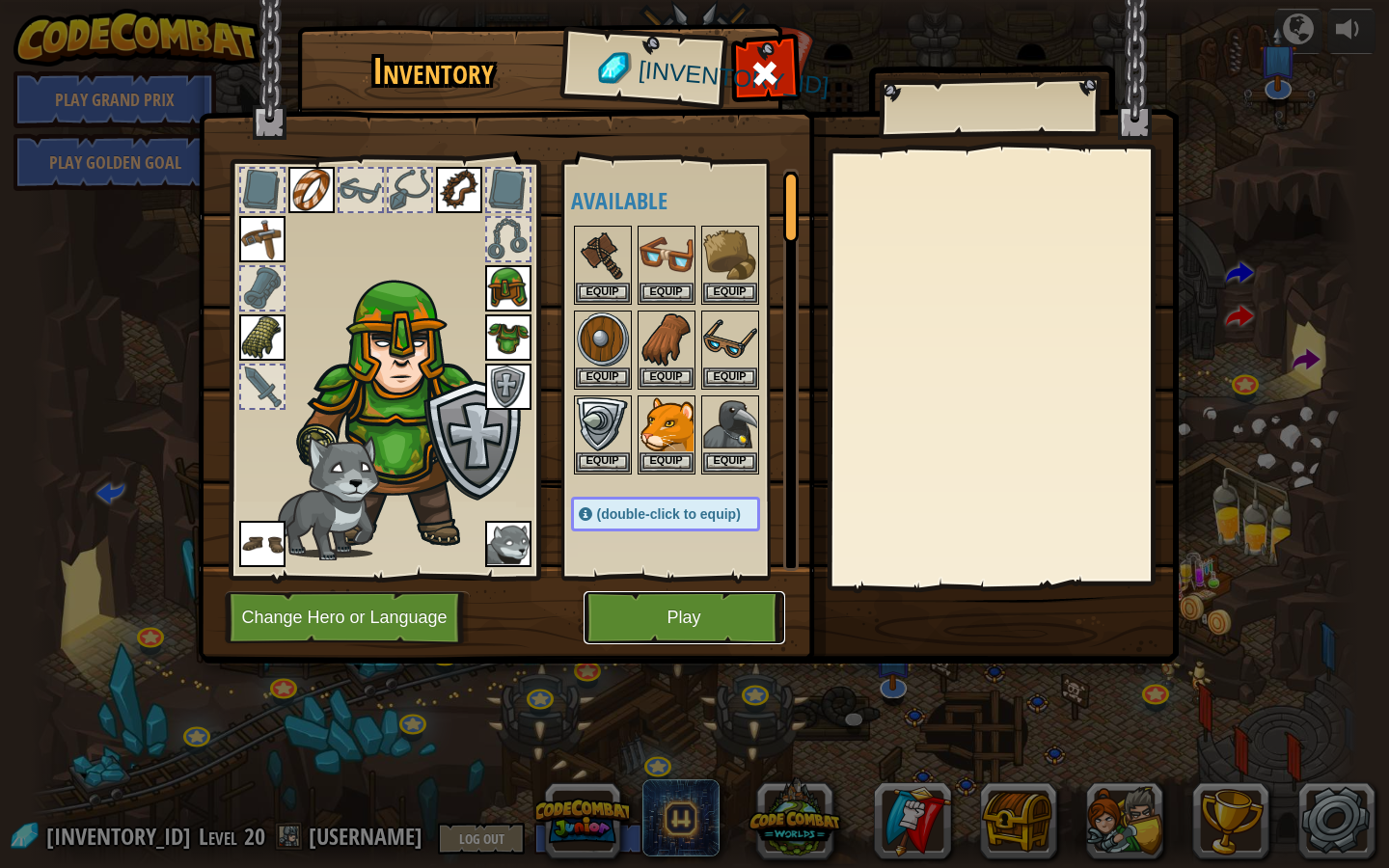 click on "Play" at bounding box center (684, 617) 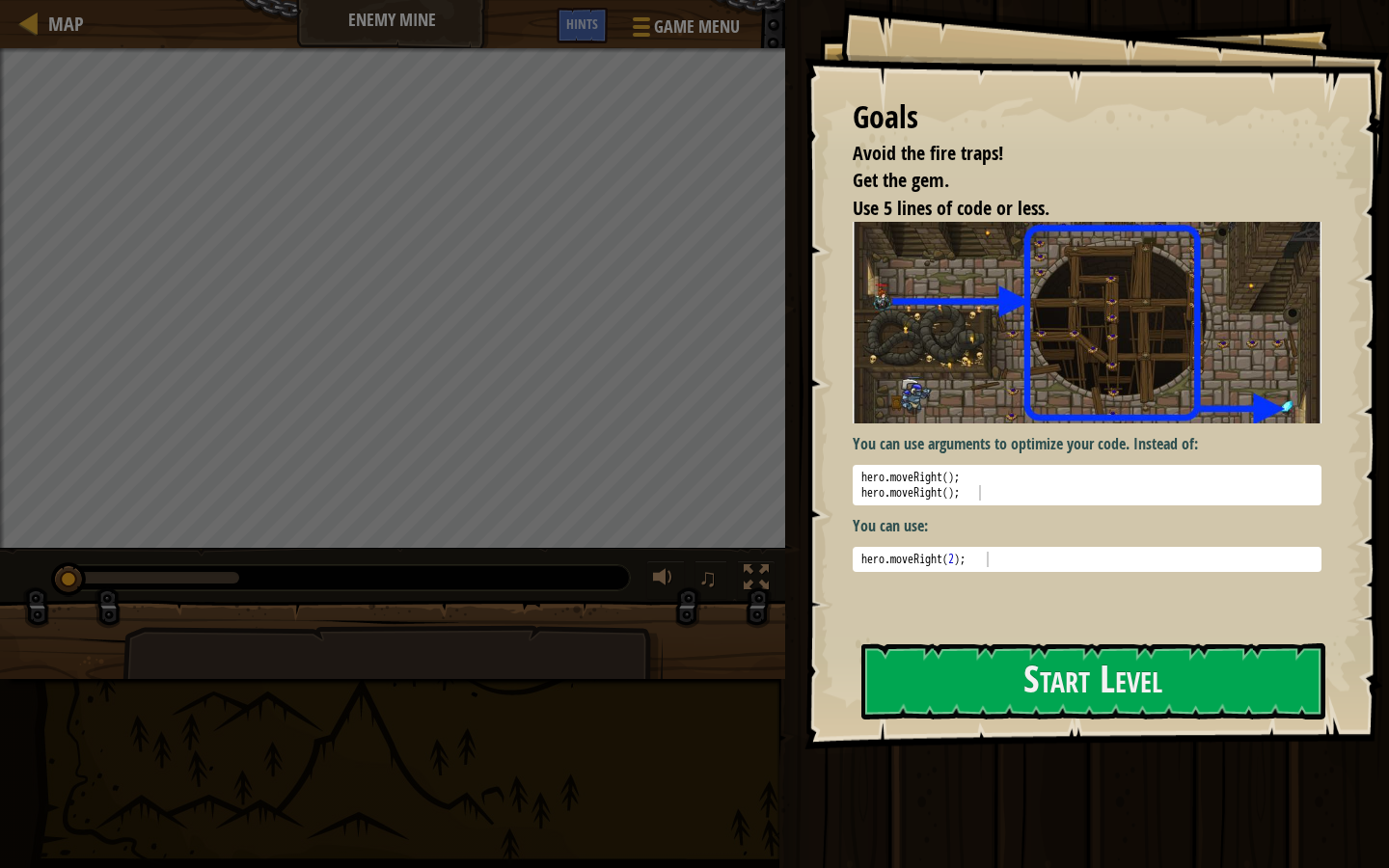 click at bounding box center (1087, 322) 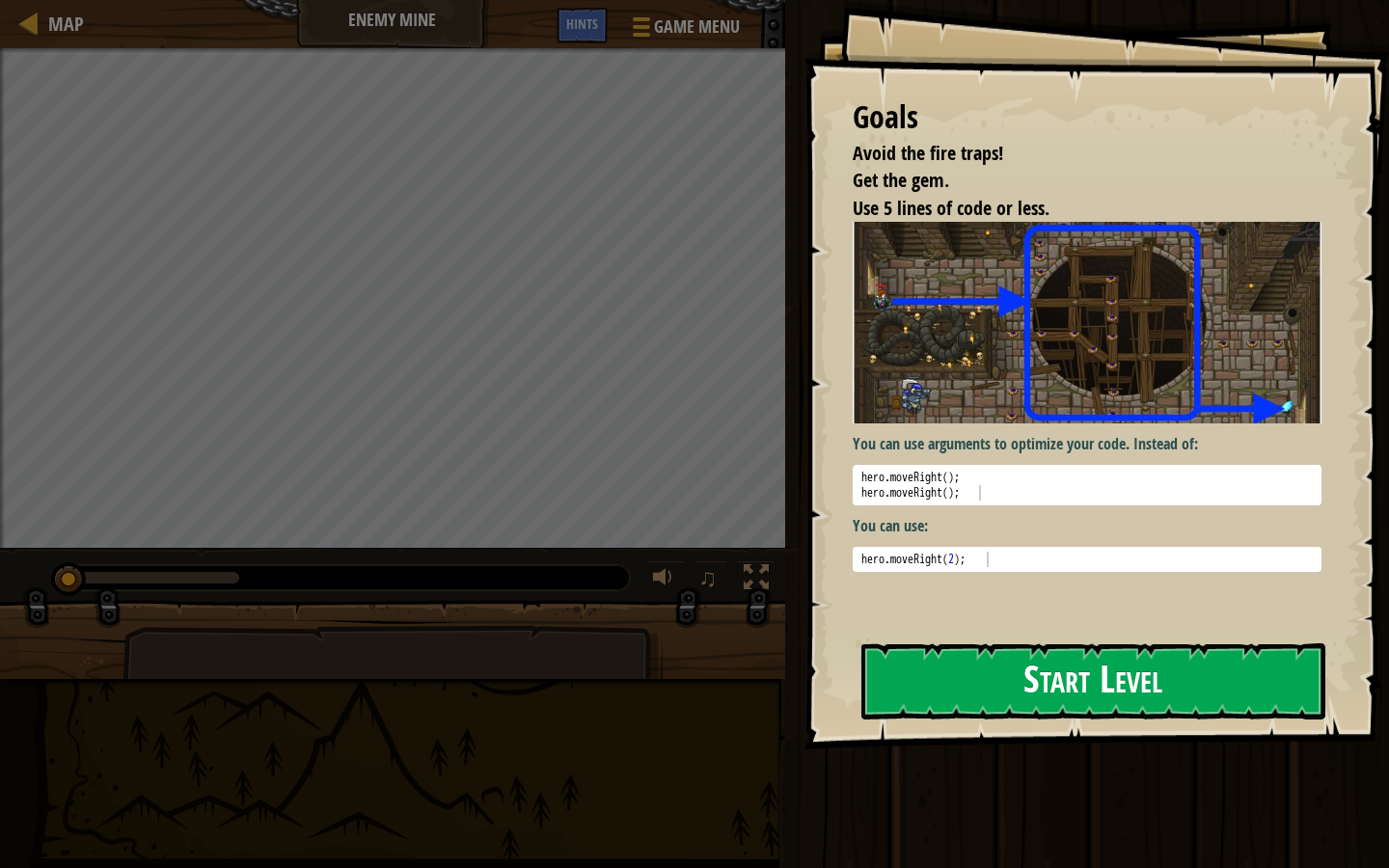 click on "Start Level" at bounding box center (1093, 681) 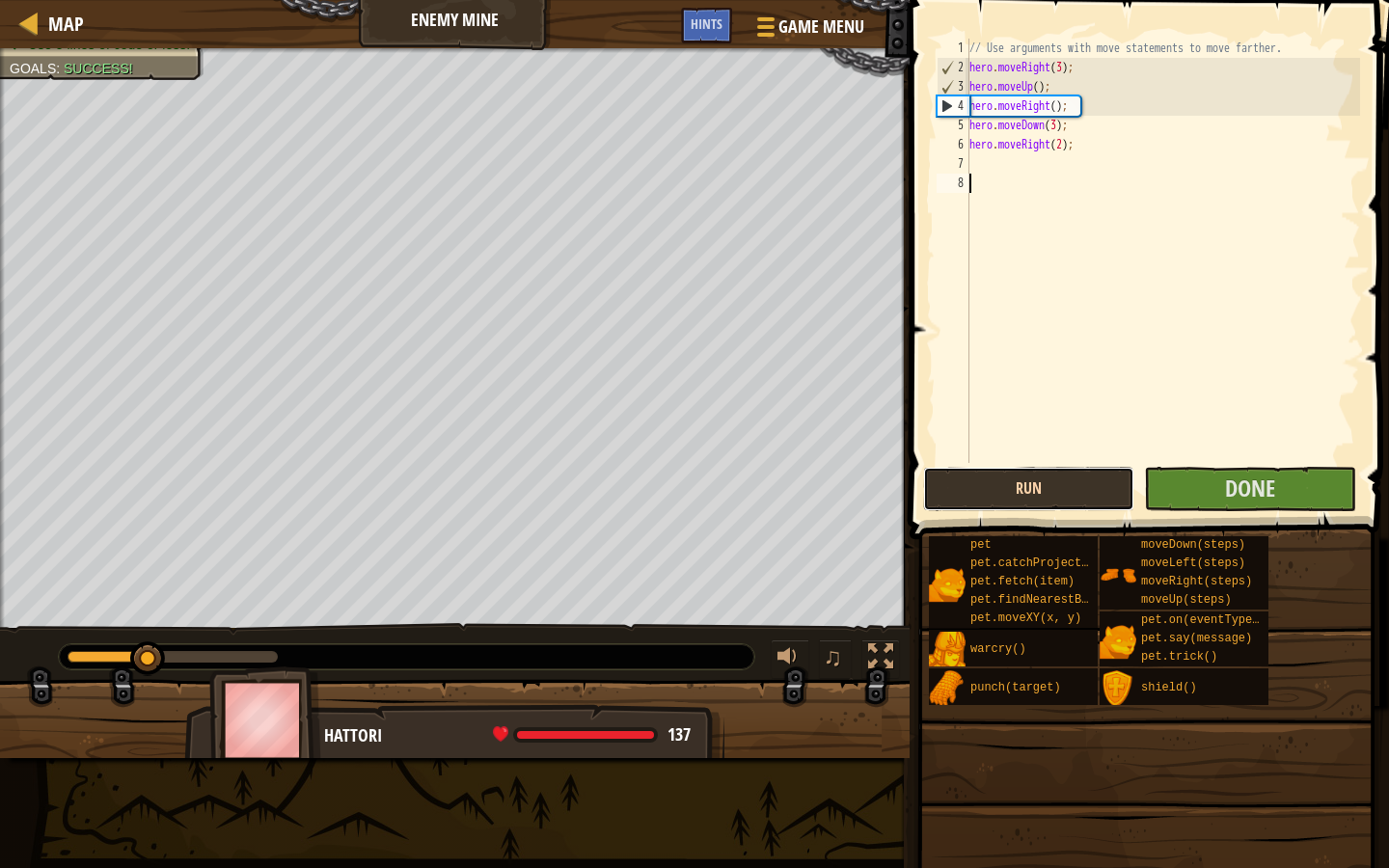 click on "Run" at bounding box center (1028, 489) 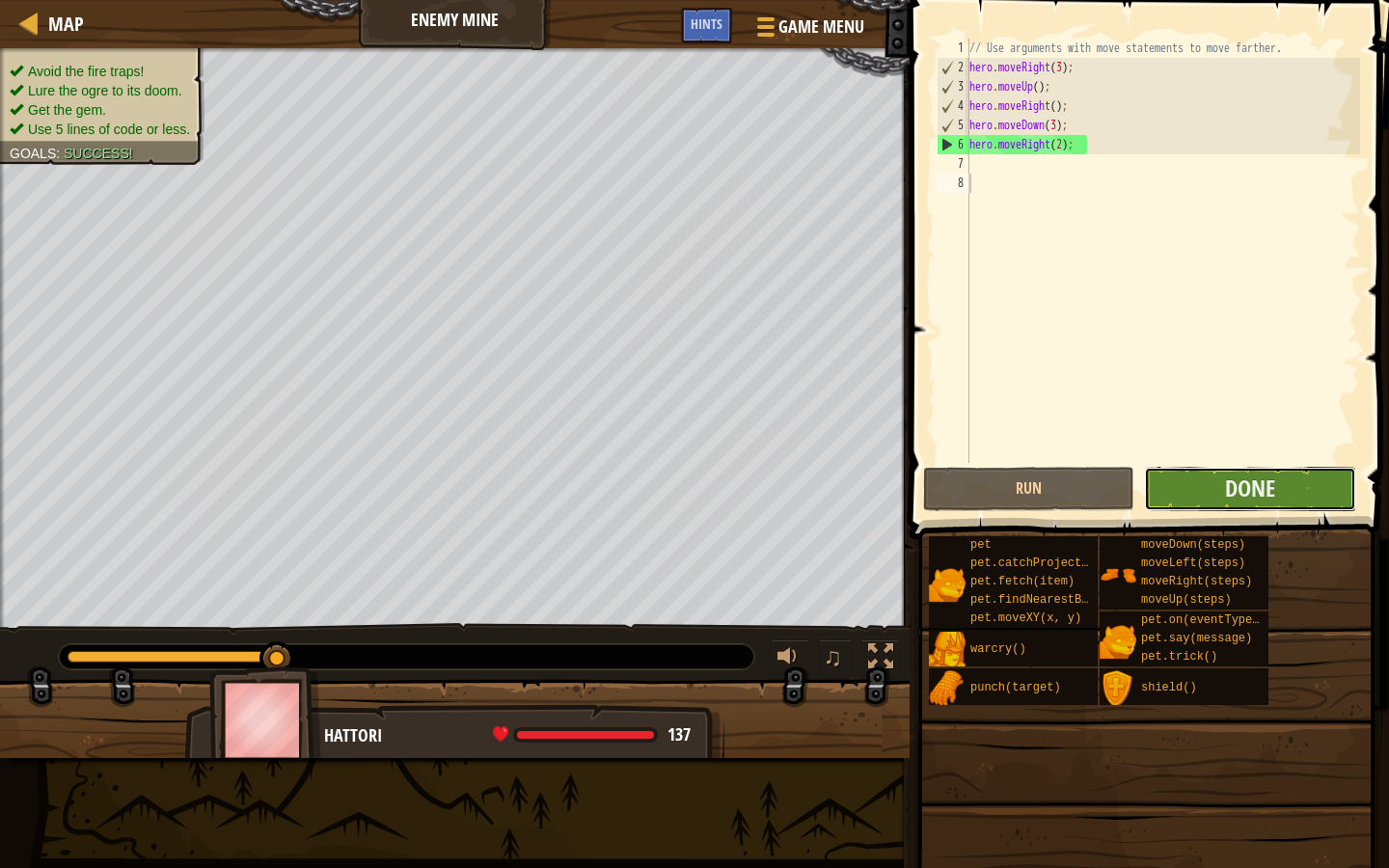 click on "Done" at bounding box center [1249, 489] 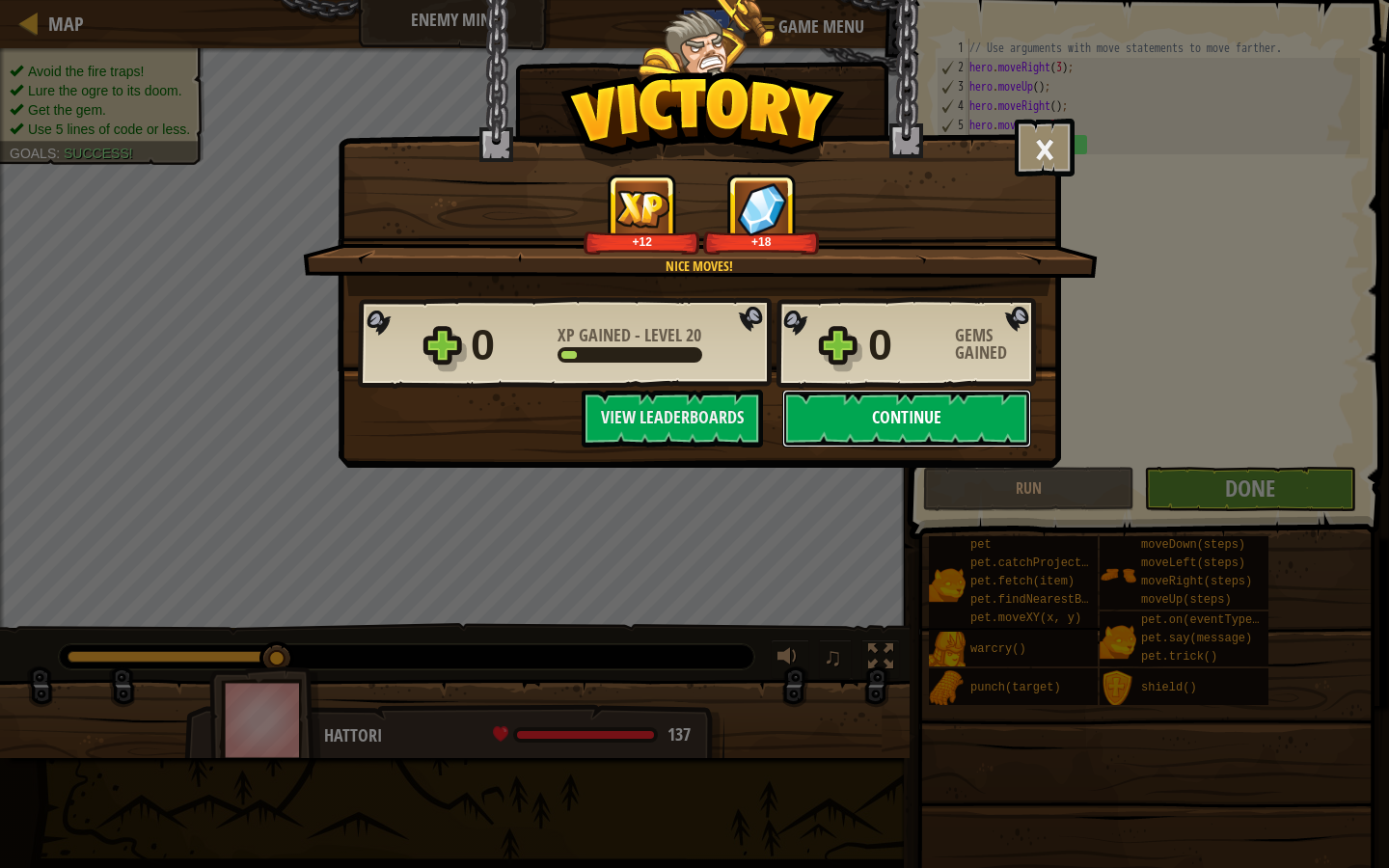 click on "Continue" at bounding box center (907, 419) 